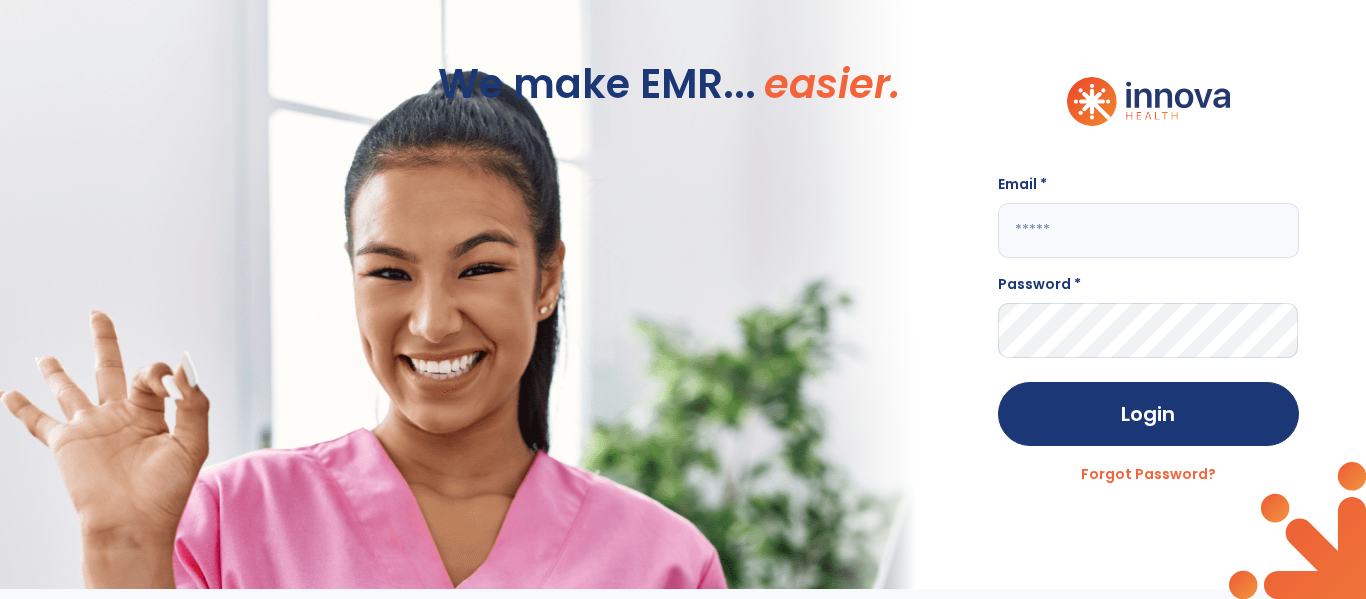 scroll, scrollTop: 0, scrollLeft: 0, axis: both 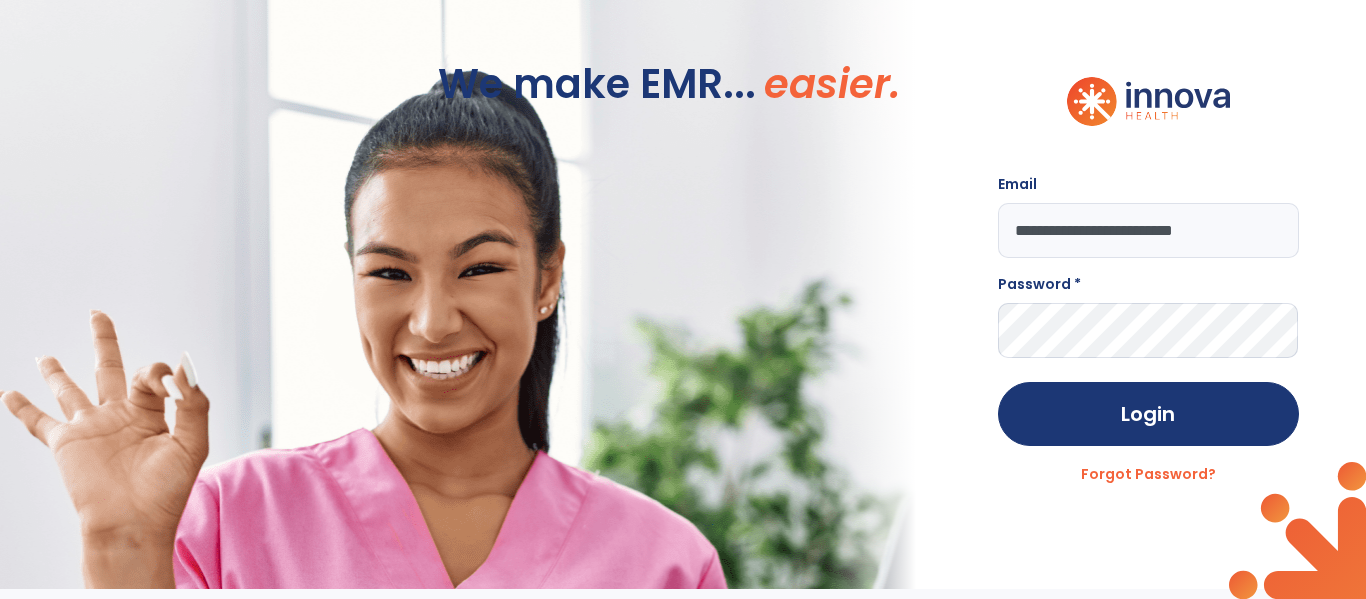 type on "**********" 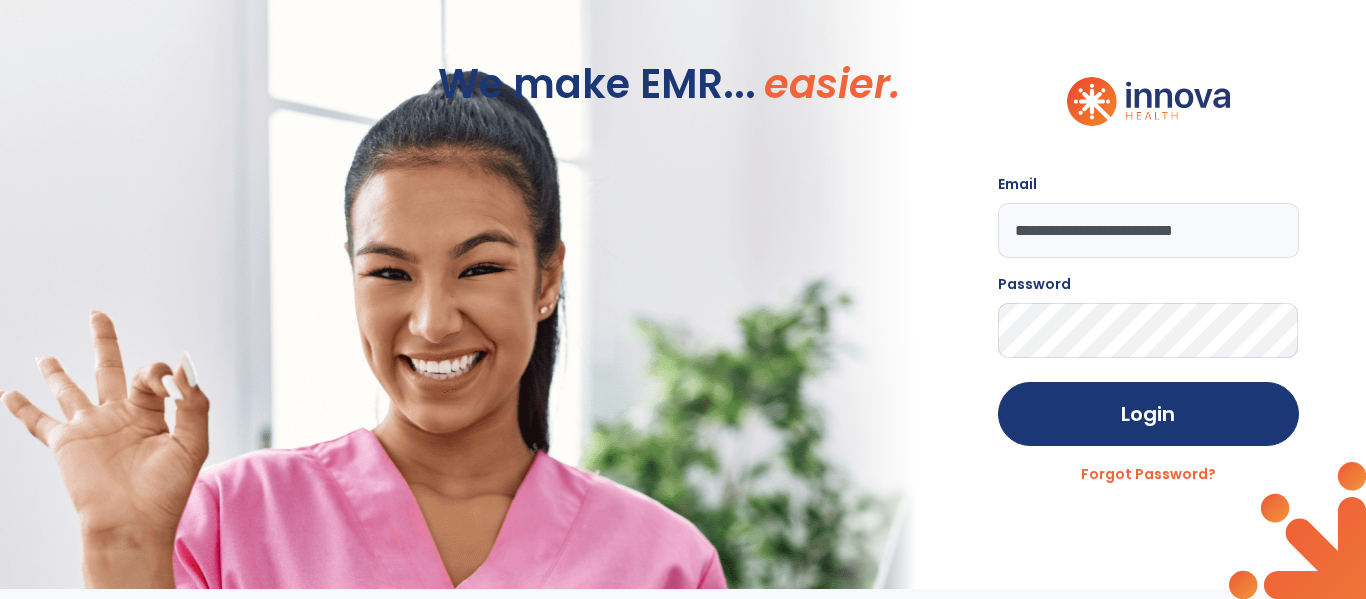 click on "Login" 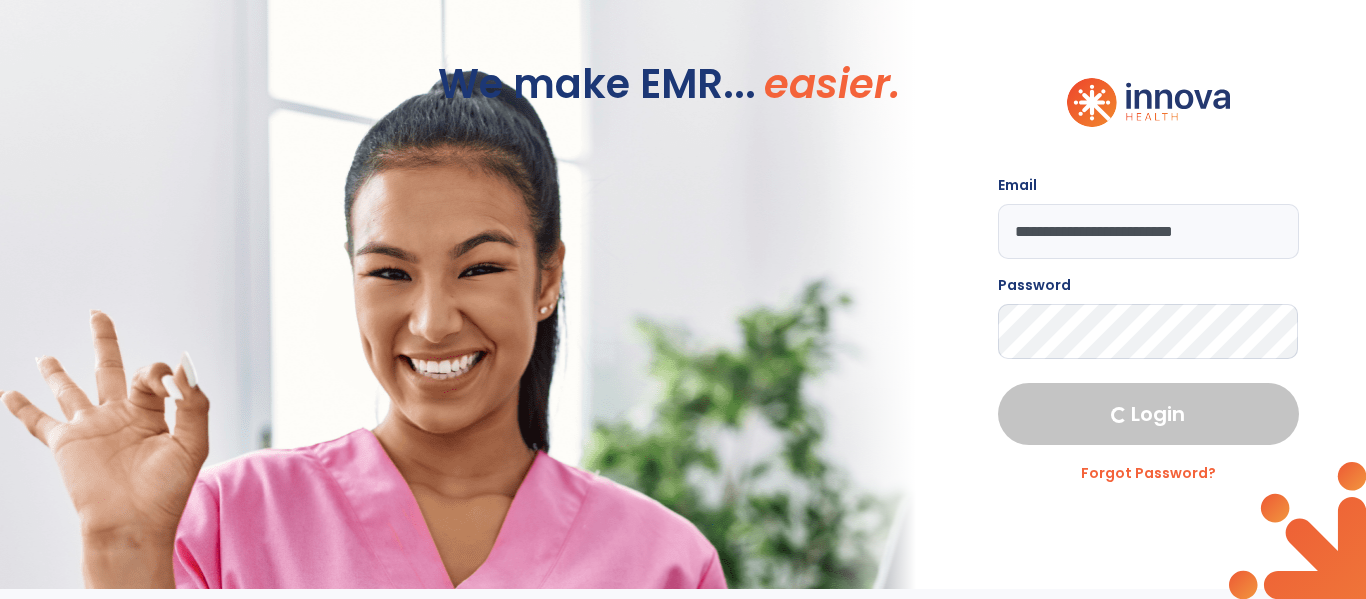 select on "****" 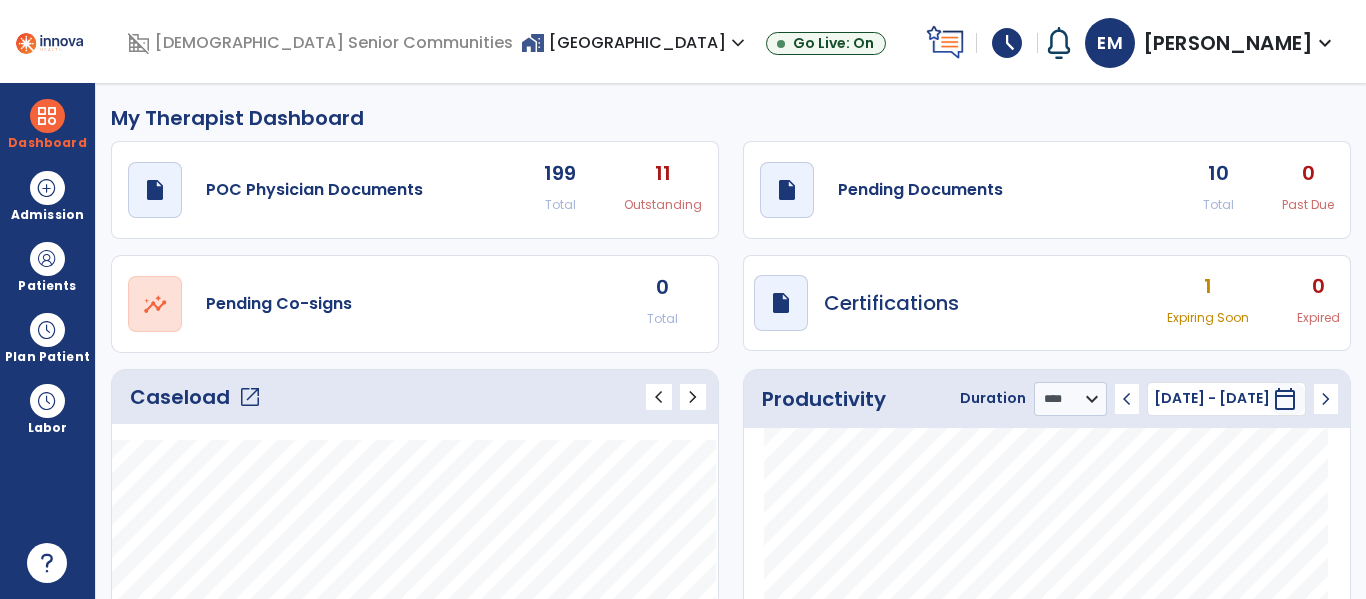 click on "10 Total" 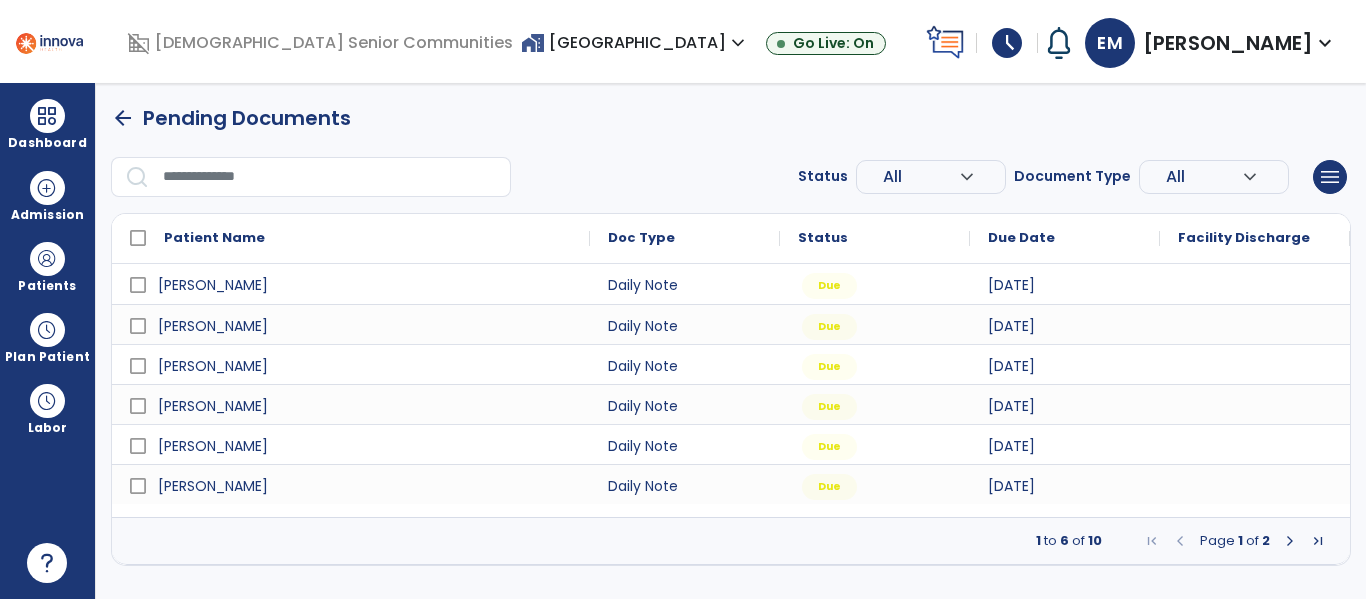 click at bounding box center [1290, 541] 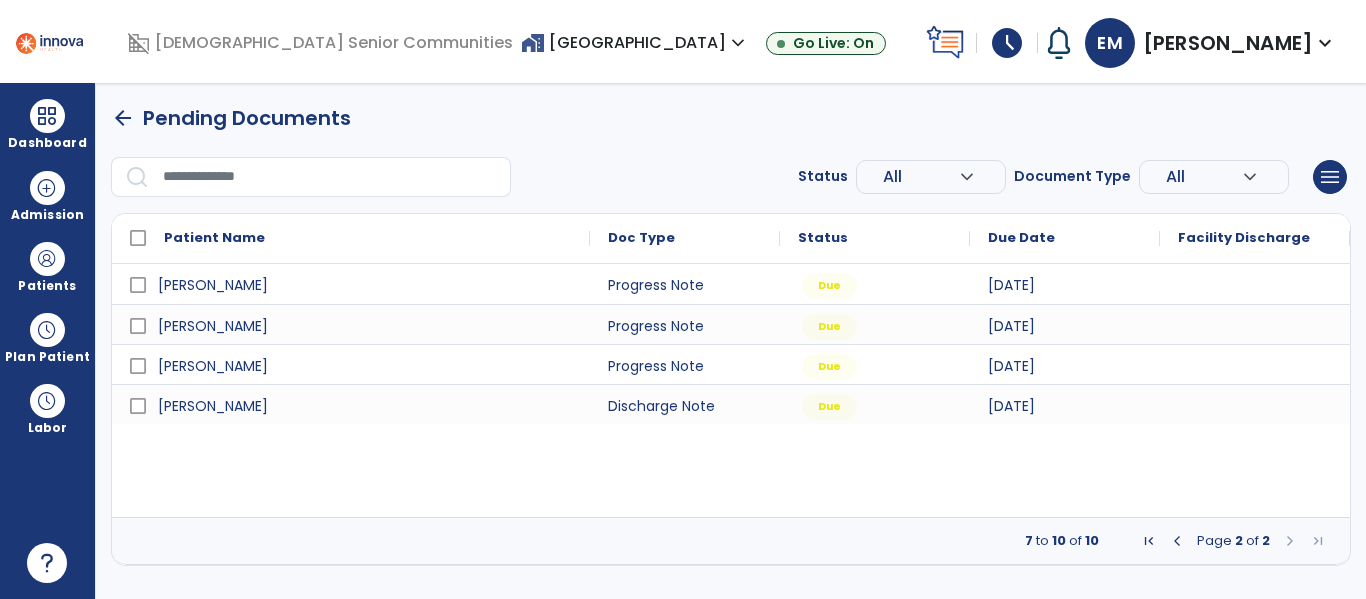 click at bounding box center (1177, 541) 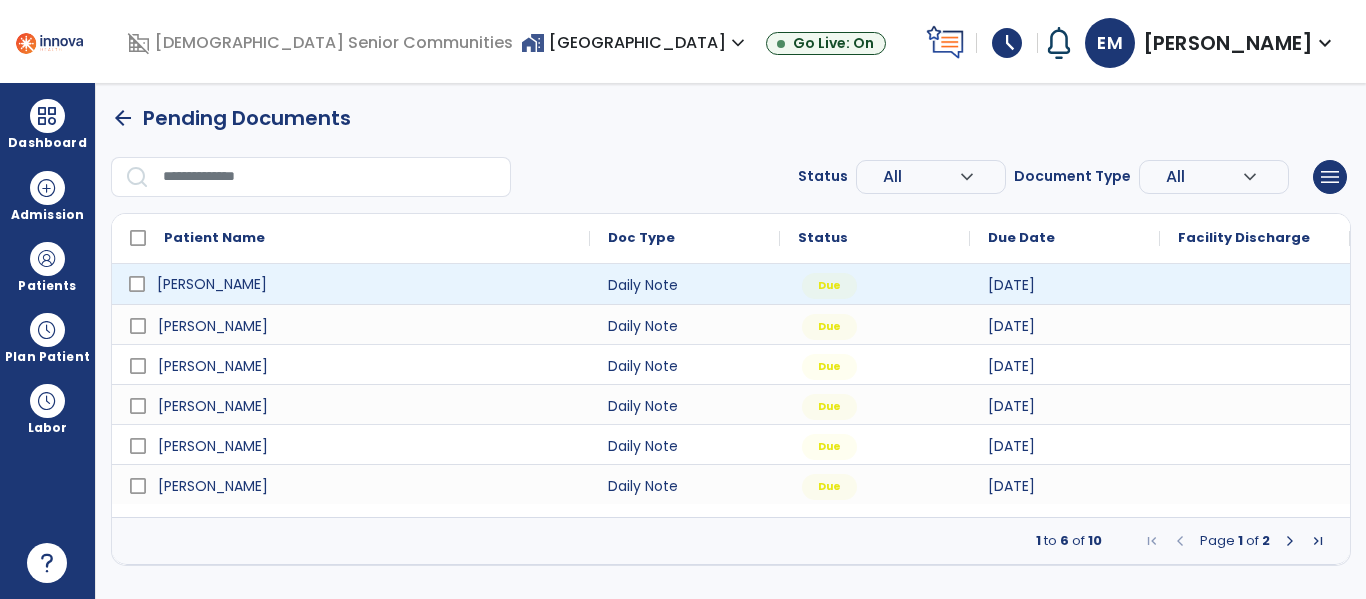 click on "[PERSON_NAME]" at bounding box center (365, 284) 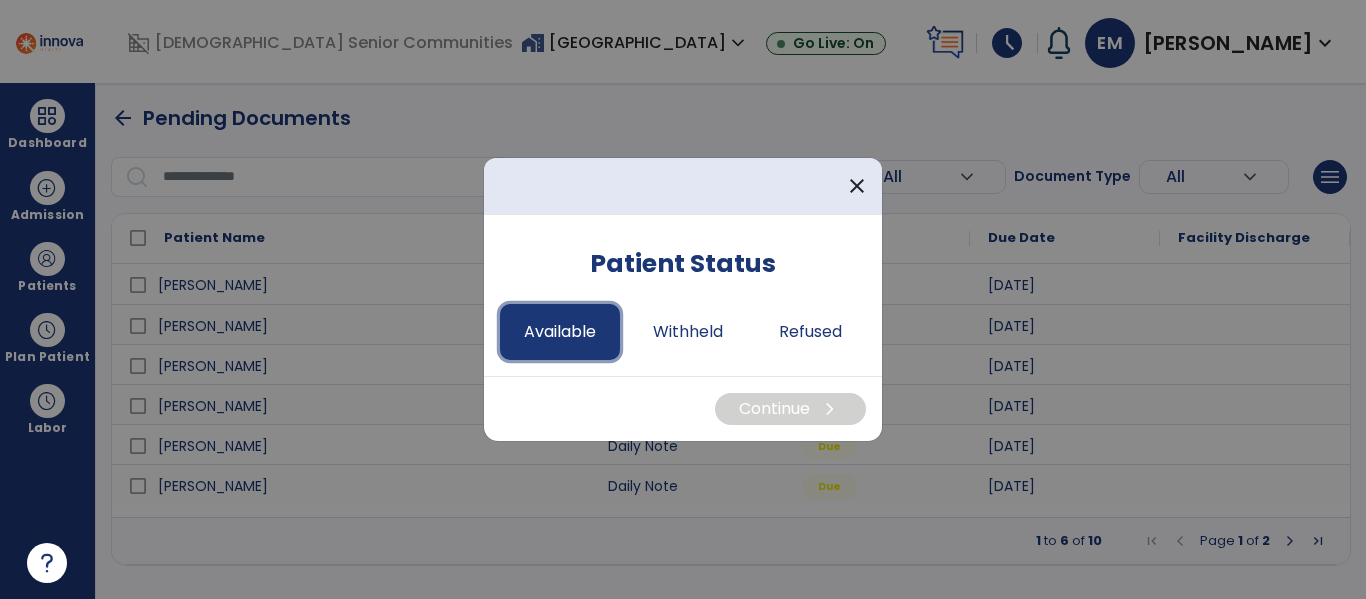click on "Available" at bounding box center (560, 332) 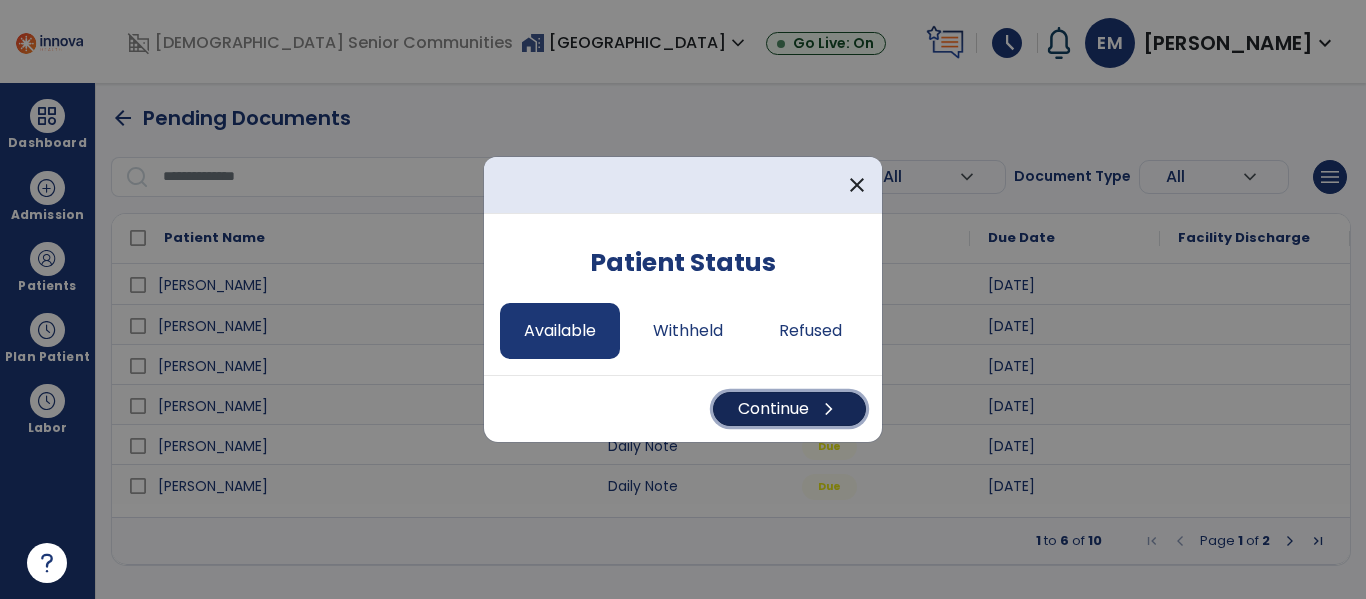 click on "Continue   chevron_right" at bounding box center [789, 409] 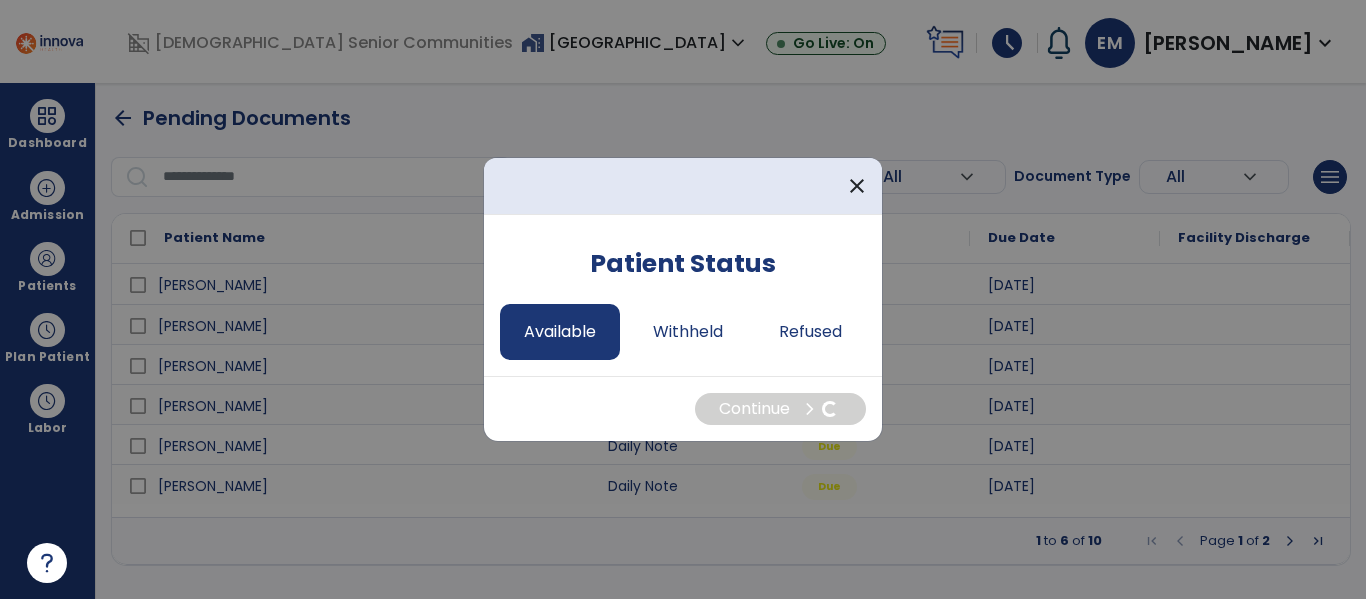 select on "*" 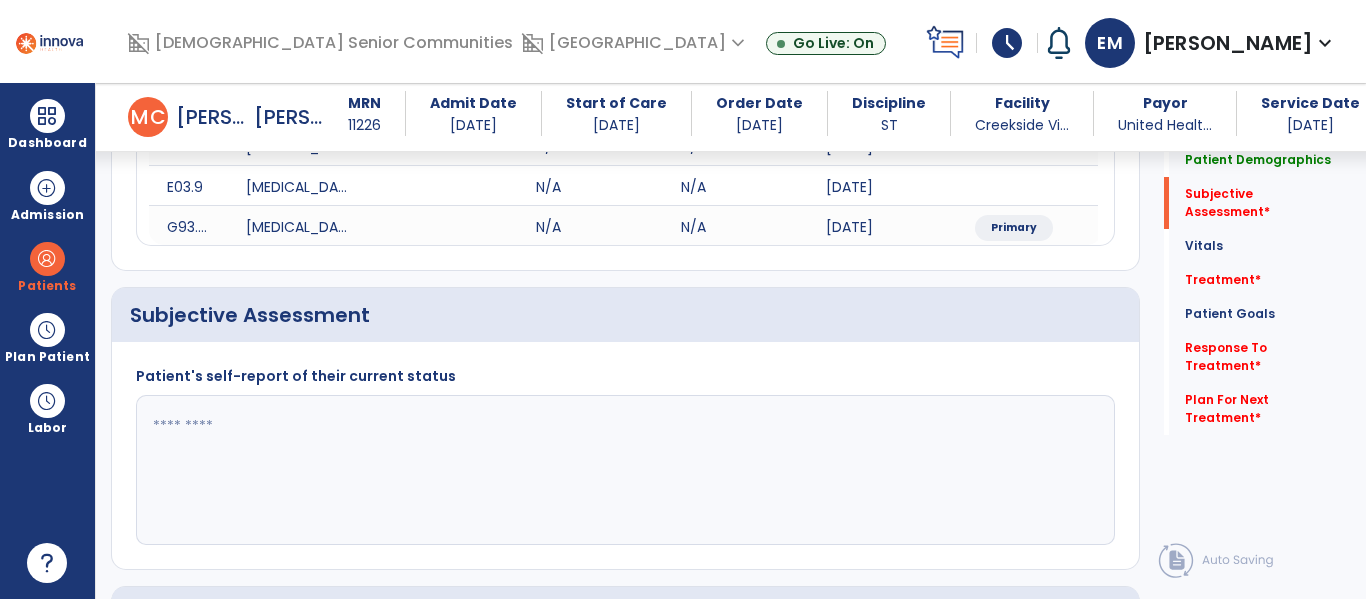 scroll, scrollTop: 363, scrollLeft: 0, axis: vertical 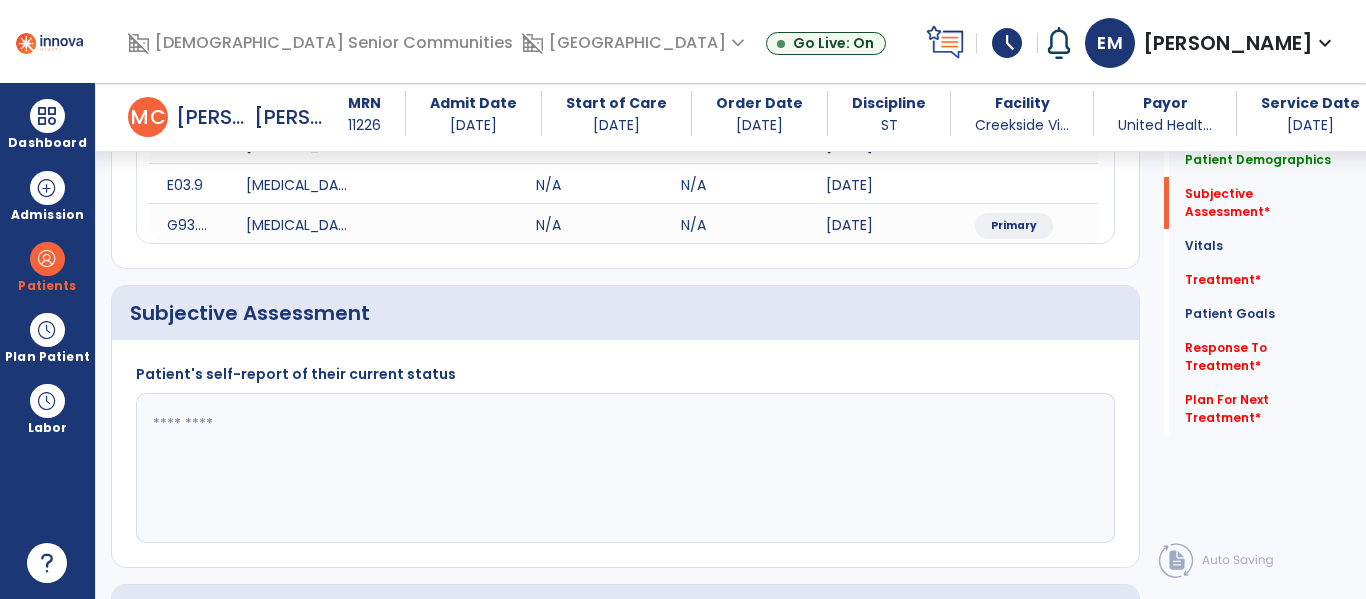 click 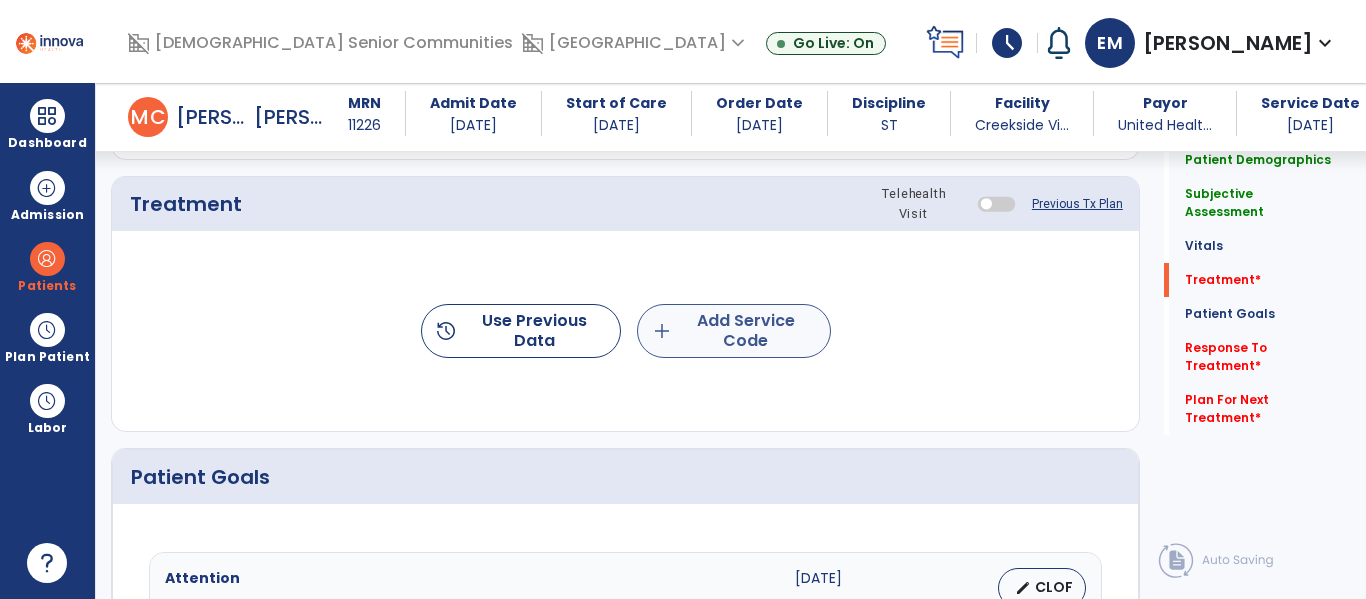 type on "**********" 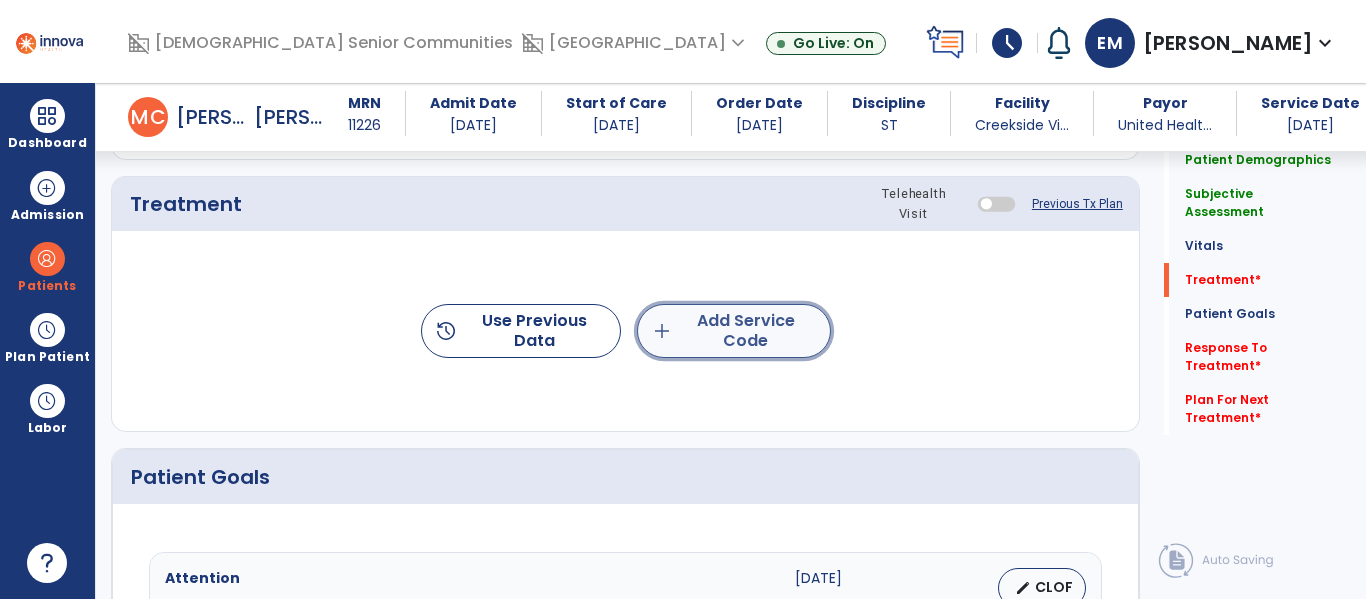 click on "add  Add Service Code" 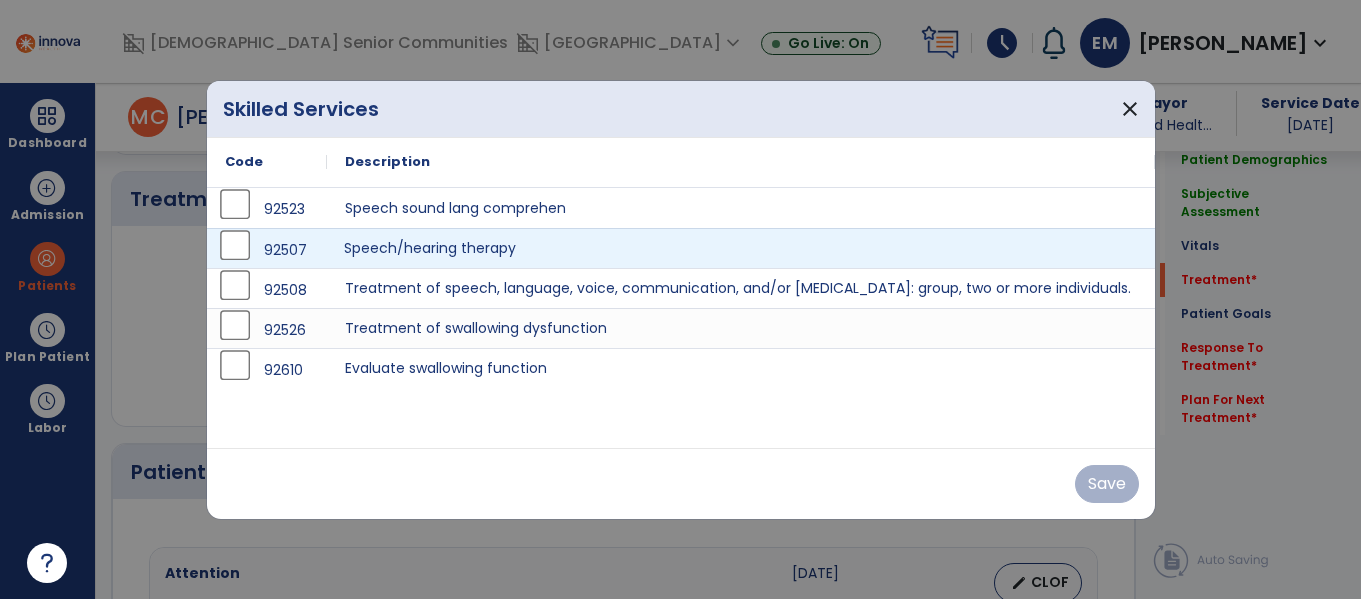 click on "Speech/hearing therapy" at bounding box center (741, 248) 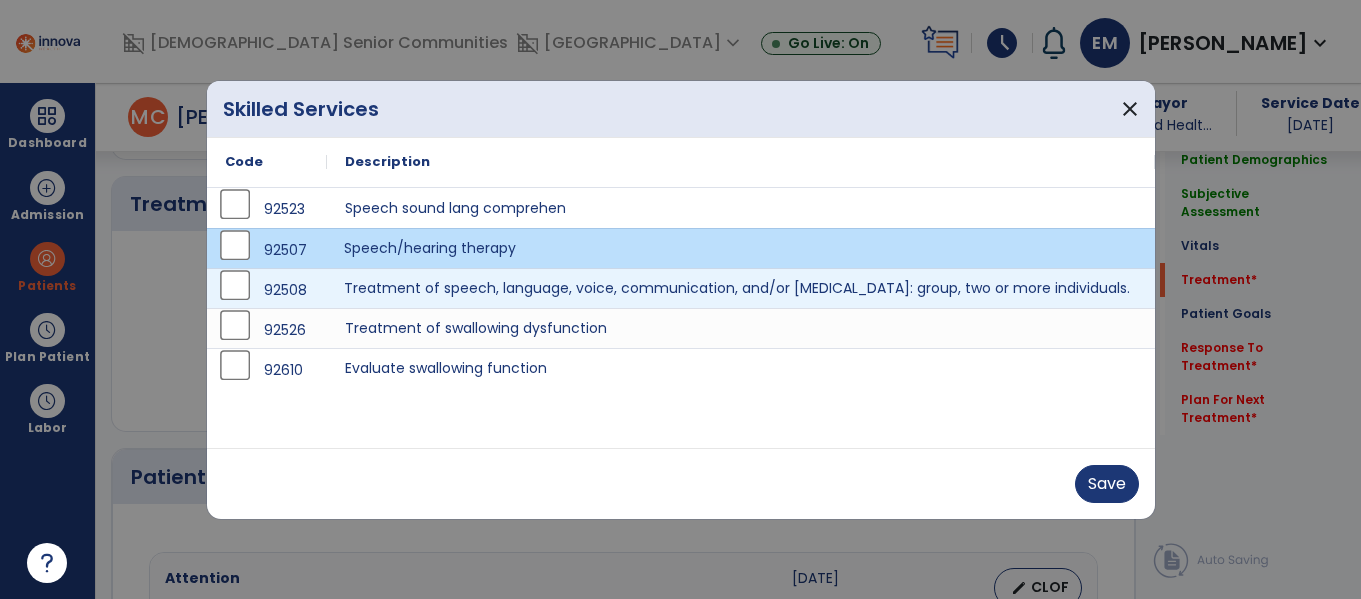 click on "Treatment of speech, language, voice, communication, and/or [MEDICAL_DATA]: group, two or more individuals." at bounding box center (741, 288) 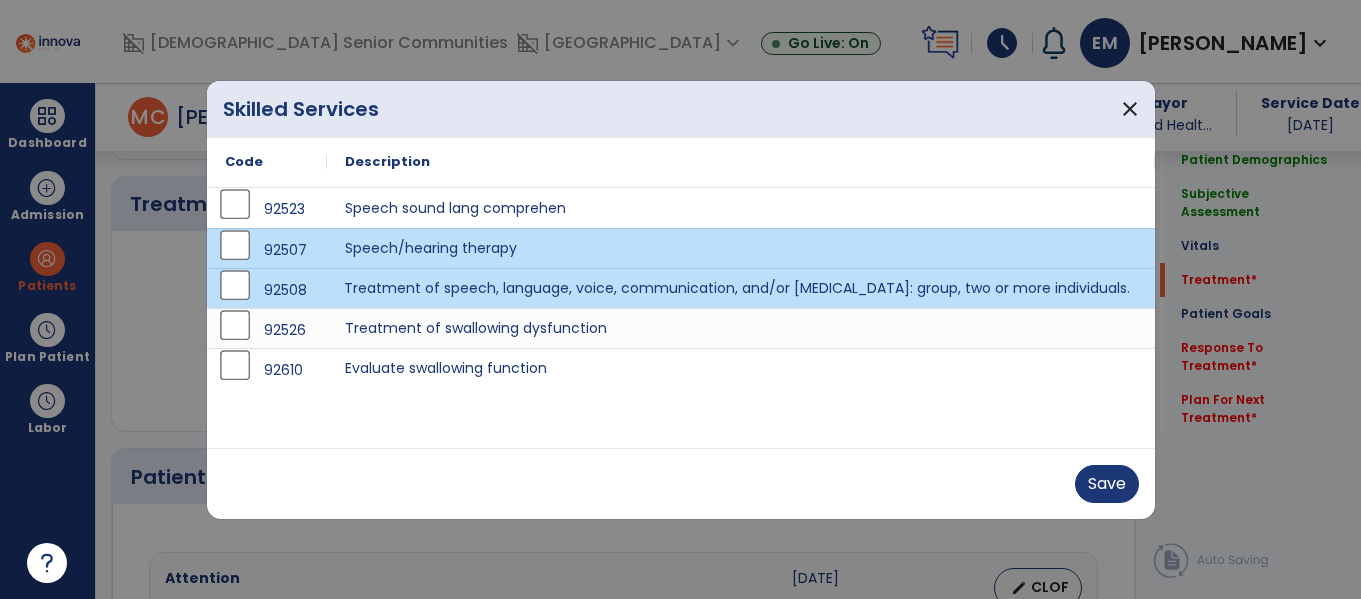click on "92508 Treatment of speech, language, voice, communication, and/or [MEDICAL_DATA]: group, two or more individuals." at bounding box center [681, 288] 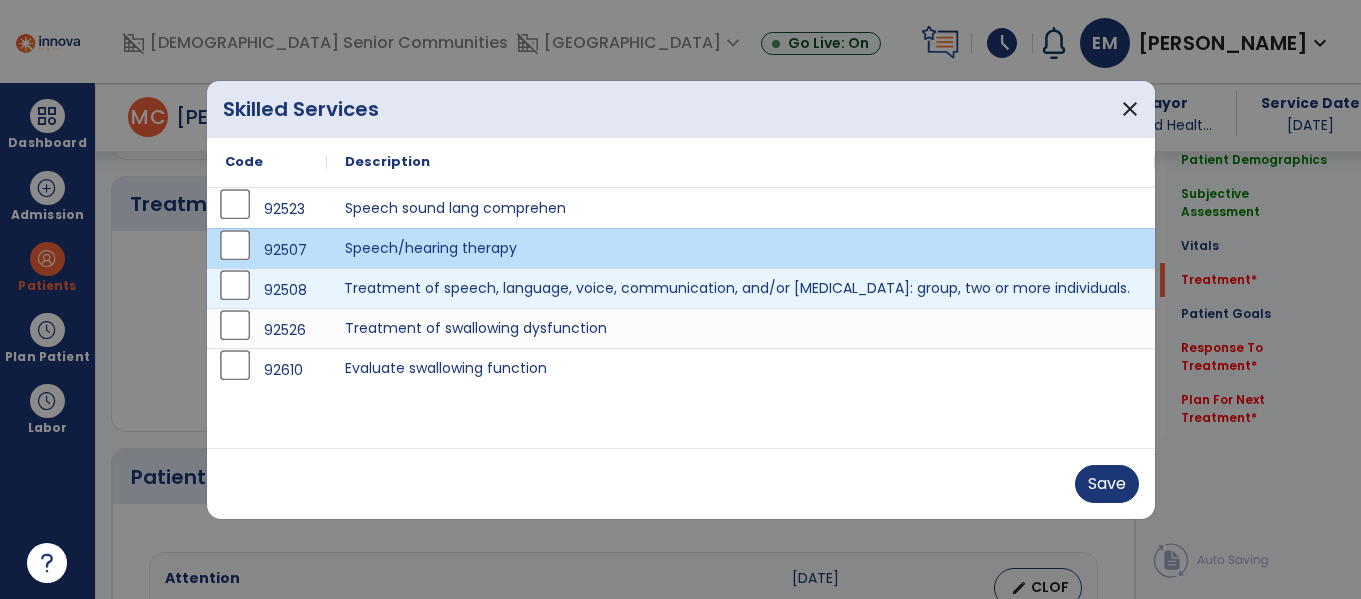 click on "Treatment of speech, language, voice, communication, and/or [MEDICAL_DATA]: group, two or more individuals." at bounding box center [741, 288] 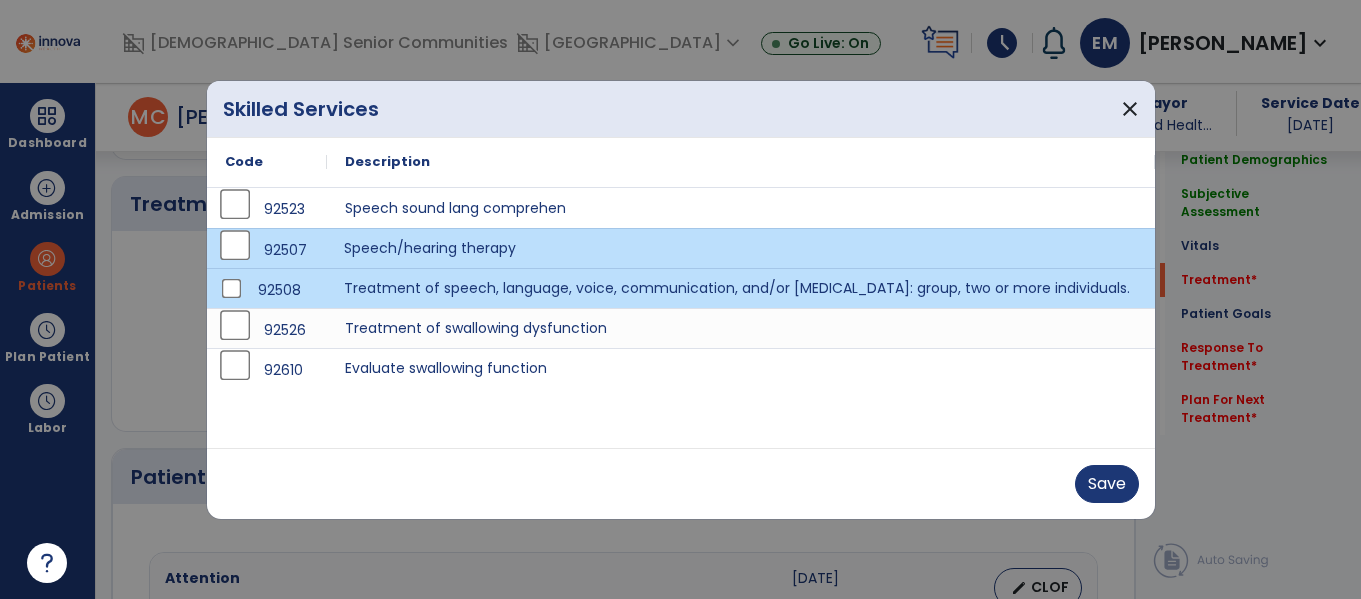 click on "Speech/hearing therapy" at bounding box center (741, 248) 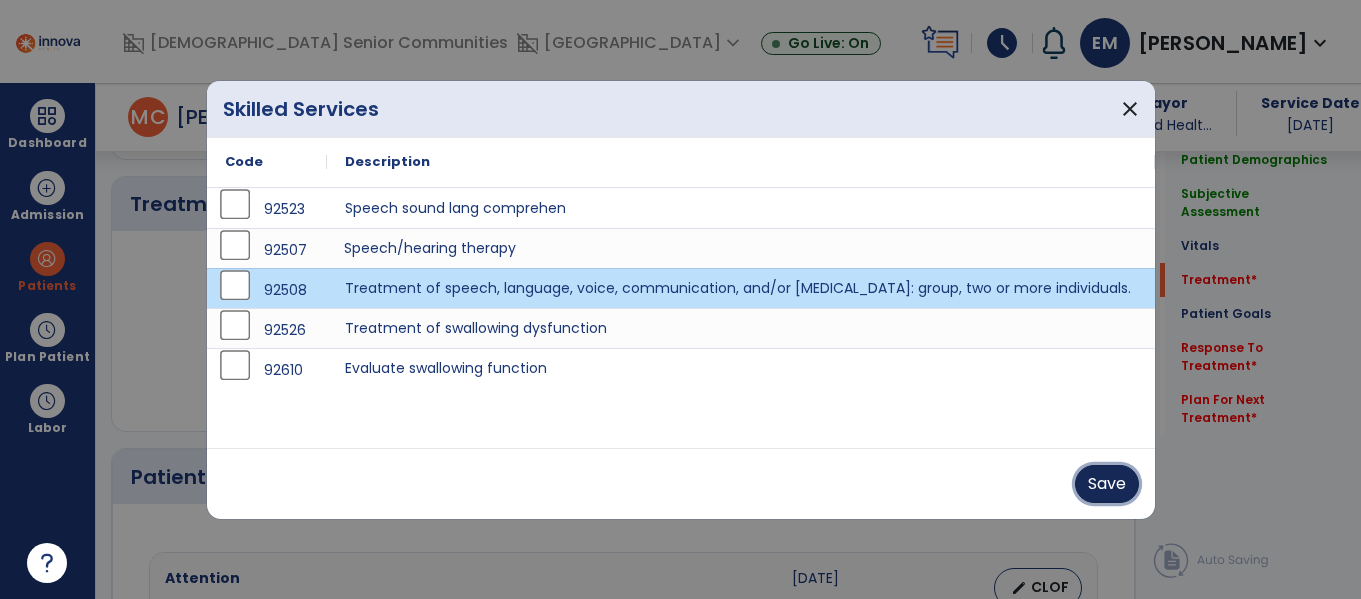 click on "Save" at bounding box center (1107, 484) 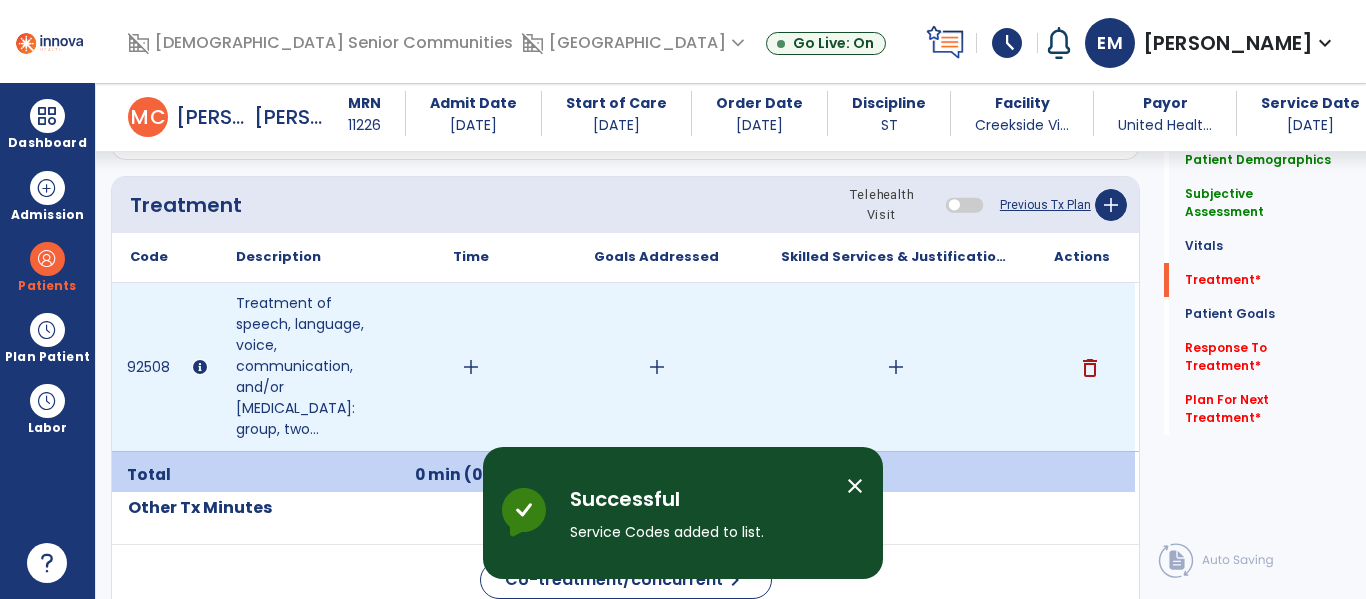 click on "add" at bounding box center [471, 367] 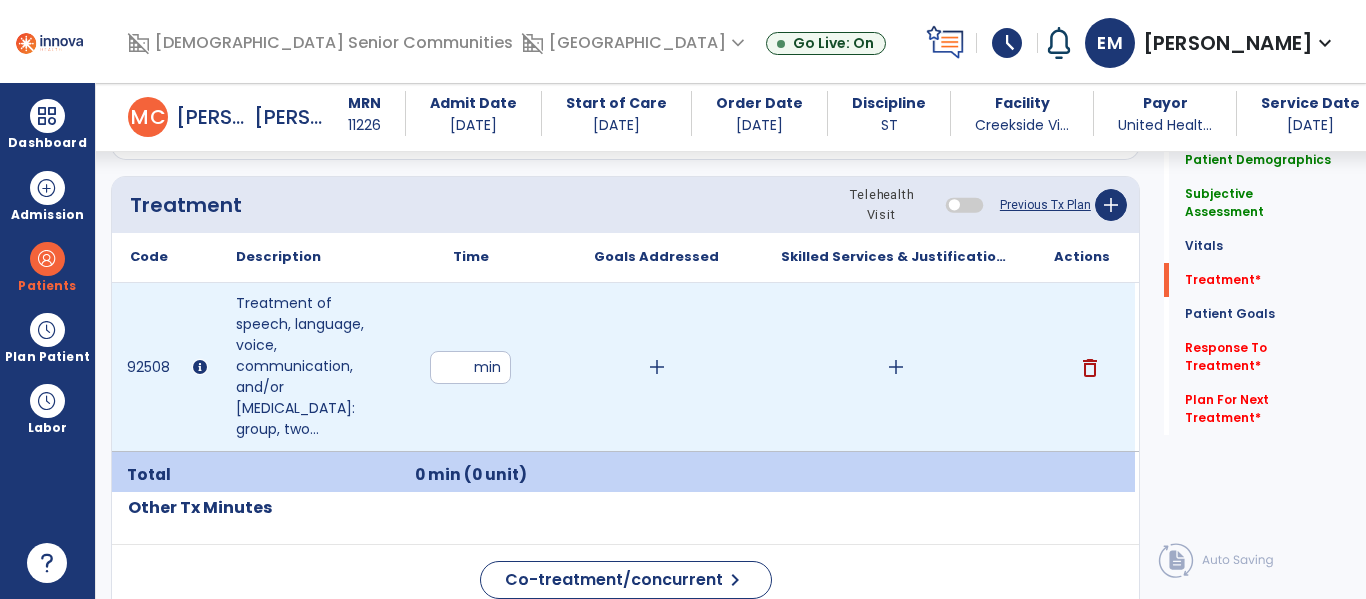 type on "**" 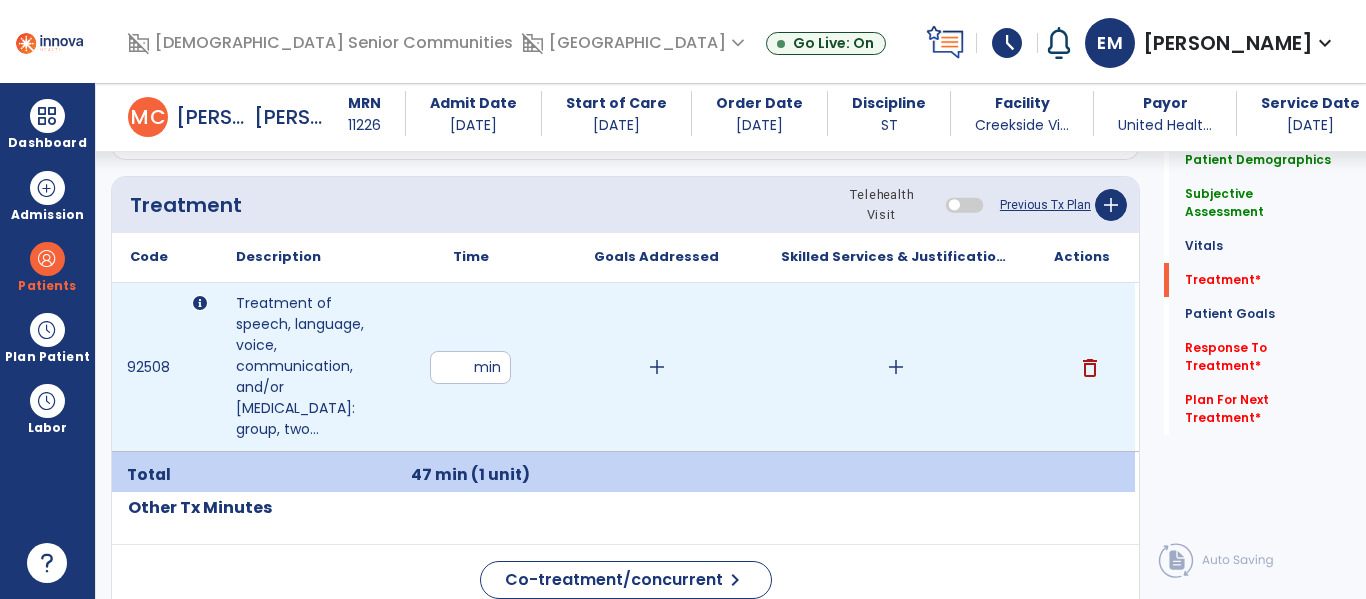 click on "add" at bounding box center [896, 367] 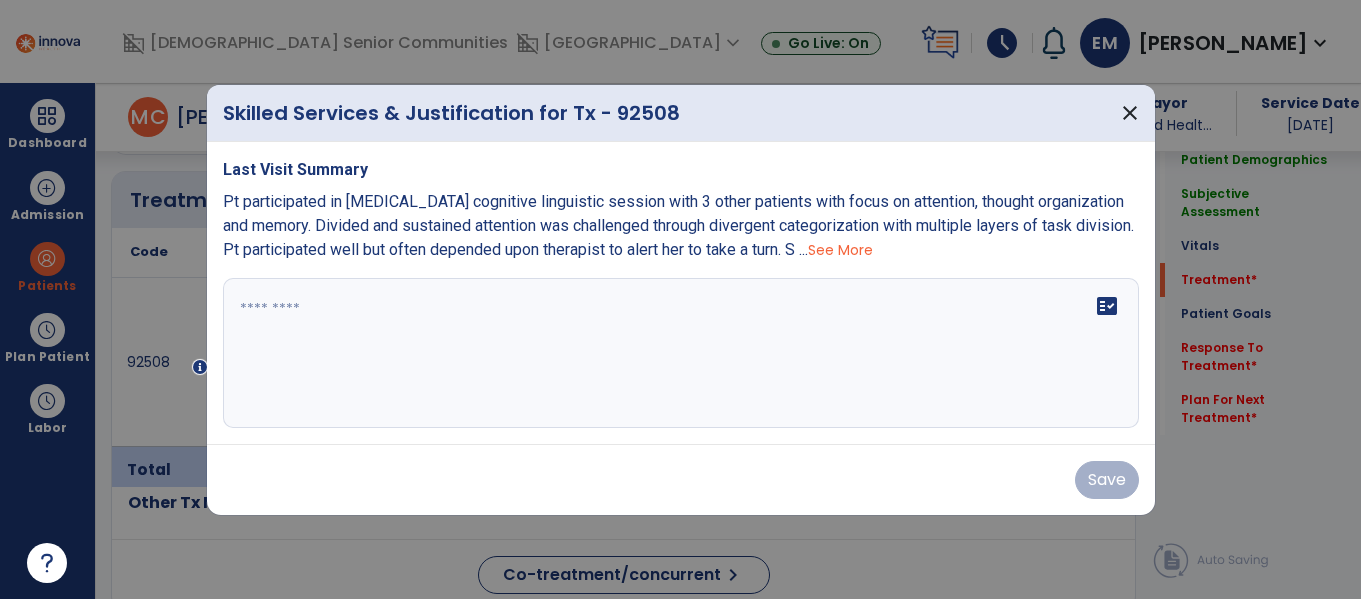 scroll, scrollTop: 1193, scrollLeft: 0, axis: vertical 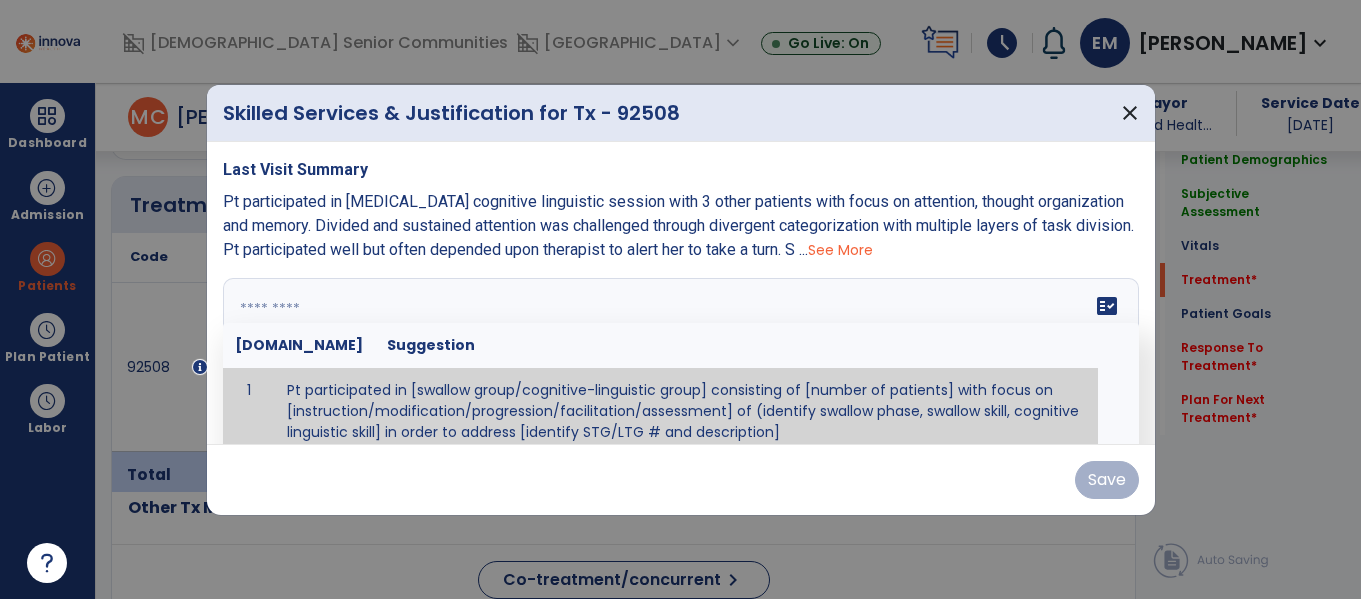 click on "fact_check  [DOMAIN_NAME] Suggestion 1 Pt participated in [swallow group/cognitive-linguistic group] consisting of [number of patients] with focus on [instruction/modification/progression/facilitation/assessment] of (identify swallow phase, swallow skill, cognitive linguistic skill] in order to address [identify STG/LTG # and description]" at bounding box center [681, 353] 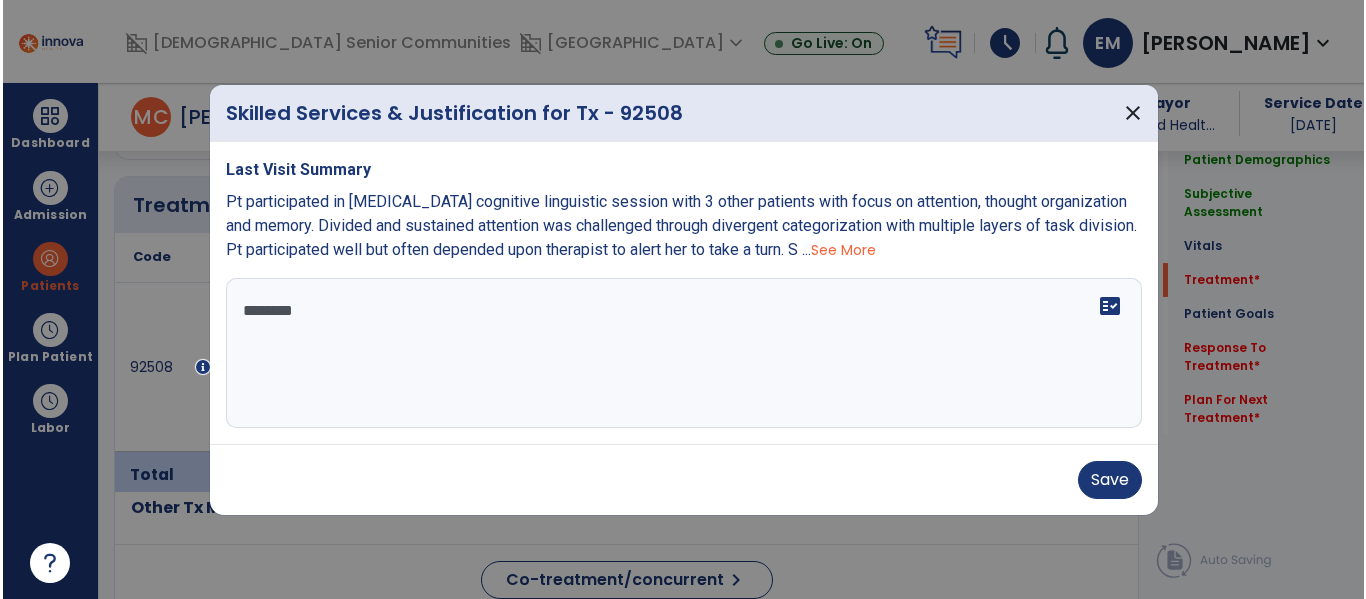 scroll, scrollTop: 0, scrollLeft: 0, axis: both 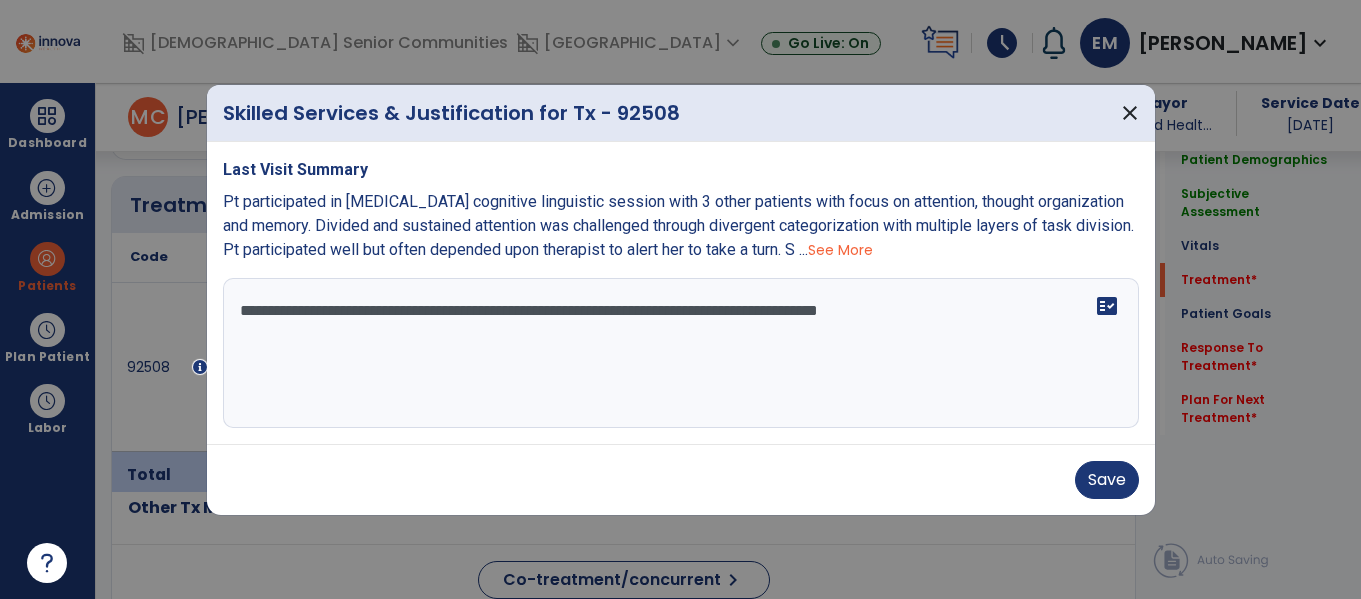 click on "**********" at bounding box center [681, 353] 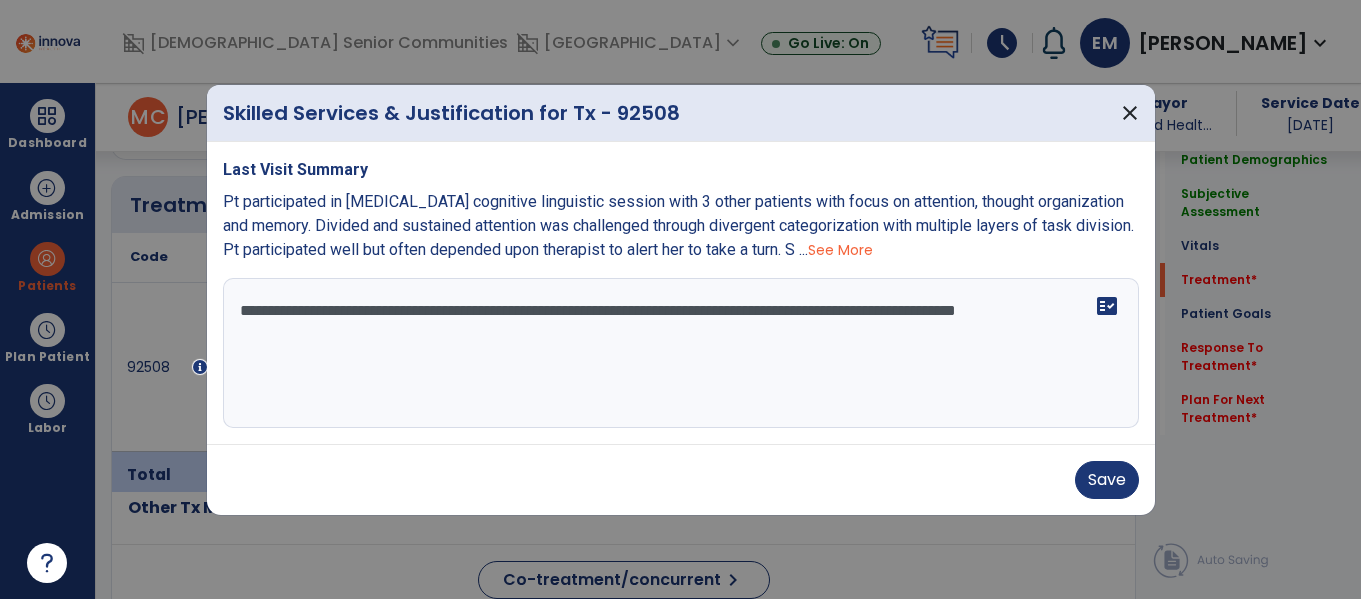 type on "**********" 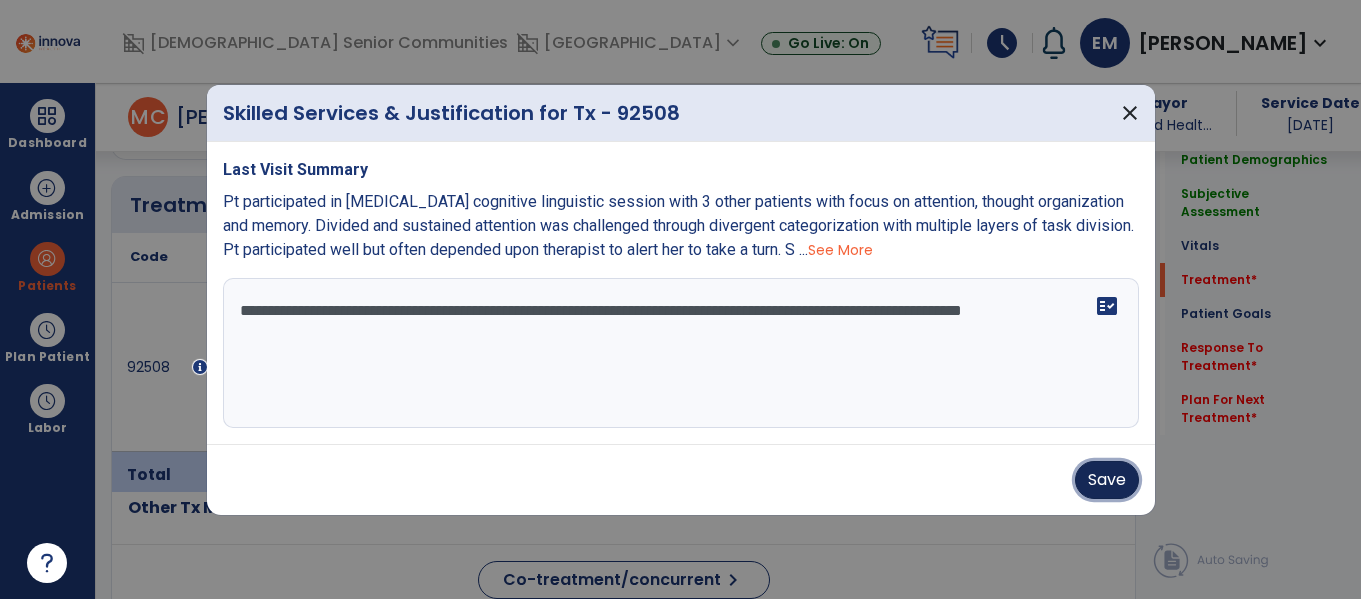 click on "Save" at bounding box center (1107, 480) 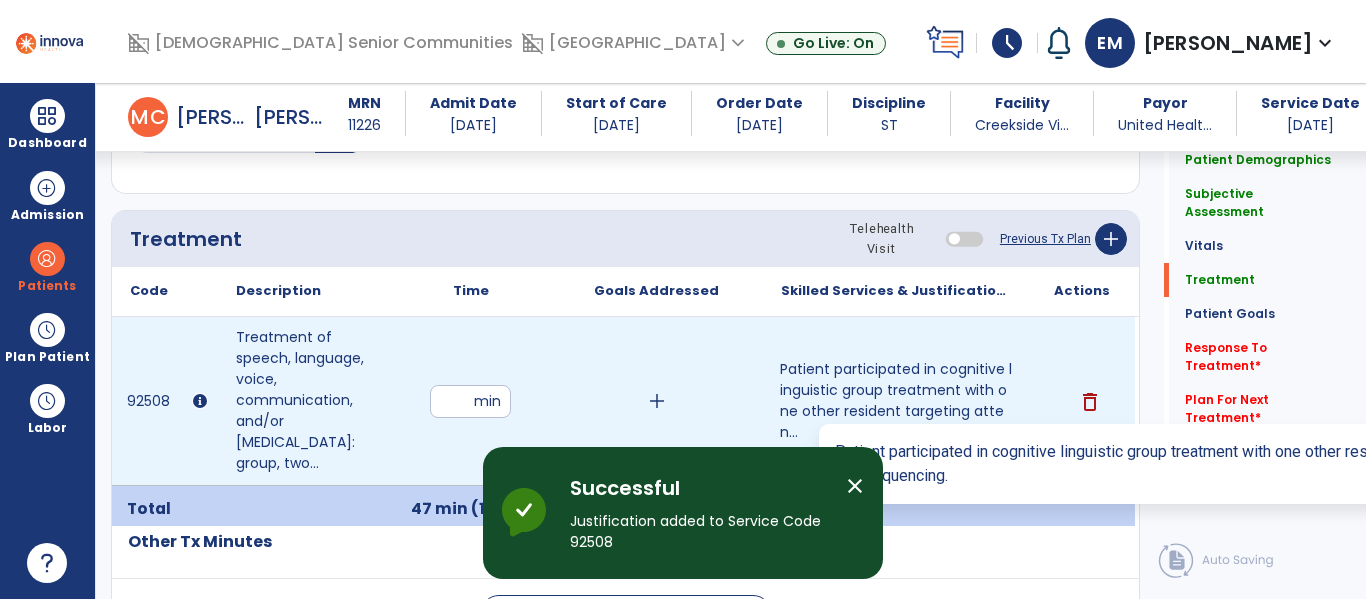 click on "Patient participated in cognitive linguistic group treatment with one other resident targeting atten..." at bounding box center (896, 401) 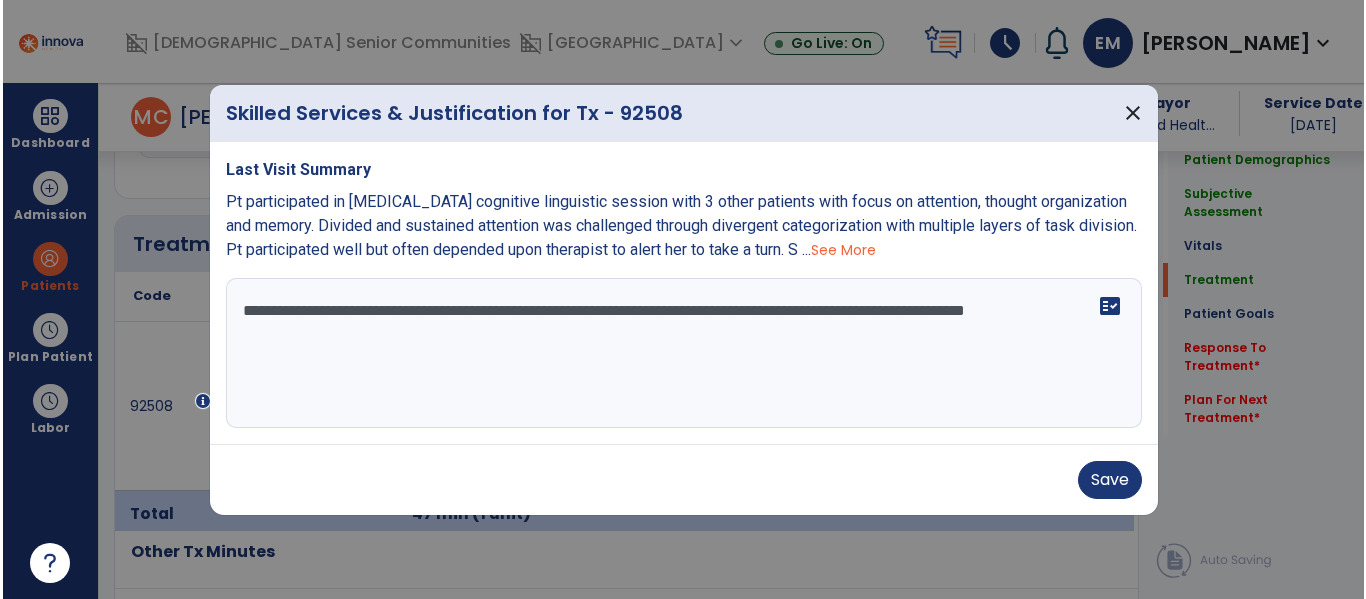 scroll, scrollTop: 1159, scrollLeft: 0, axis: vertical 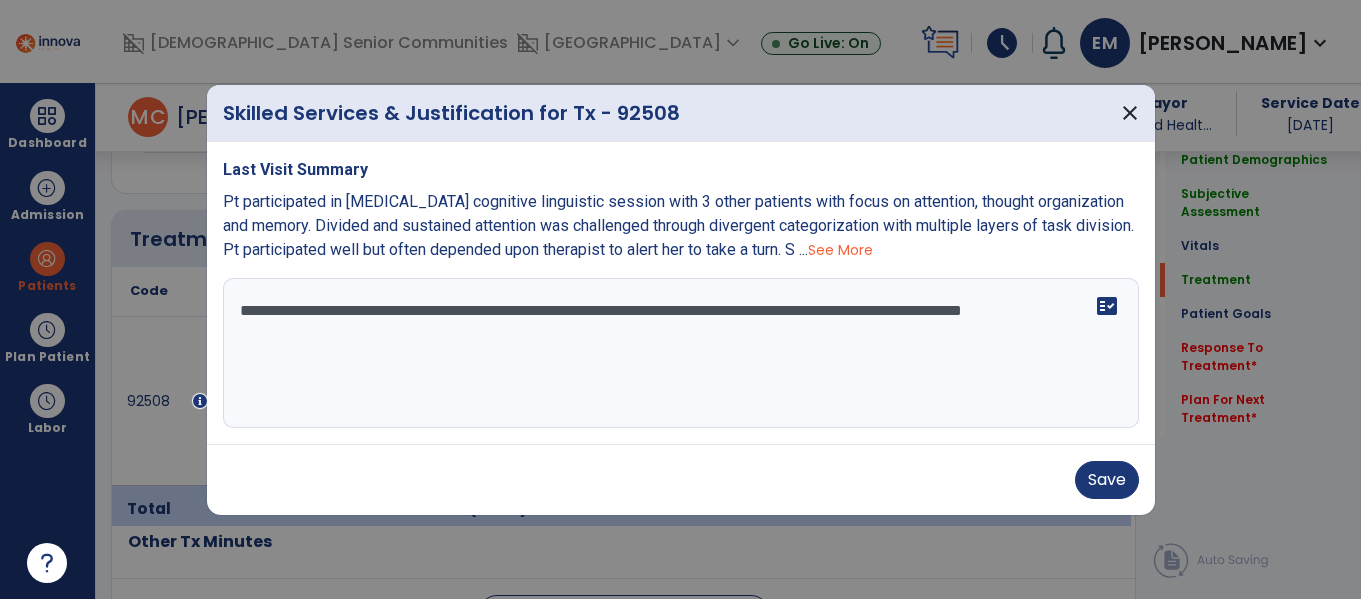 click on "**********" at bounding box center [681, 353] 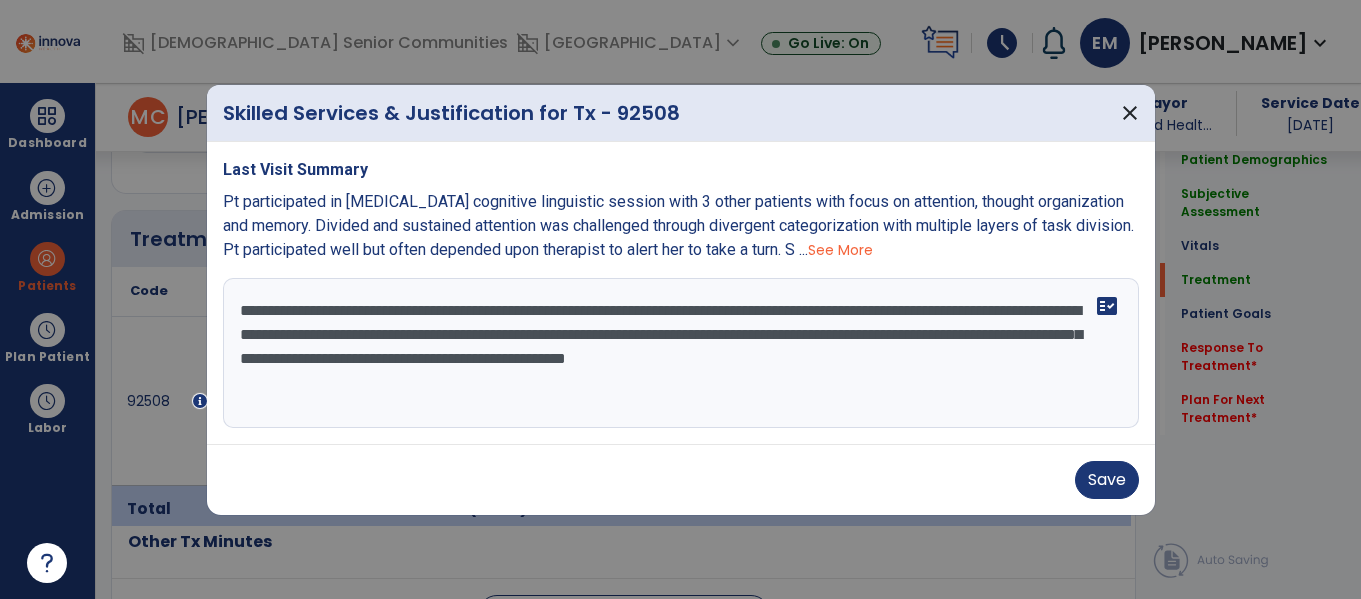 click on "**********" at bounding box center (681, 353) 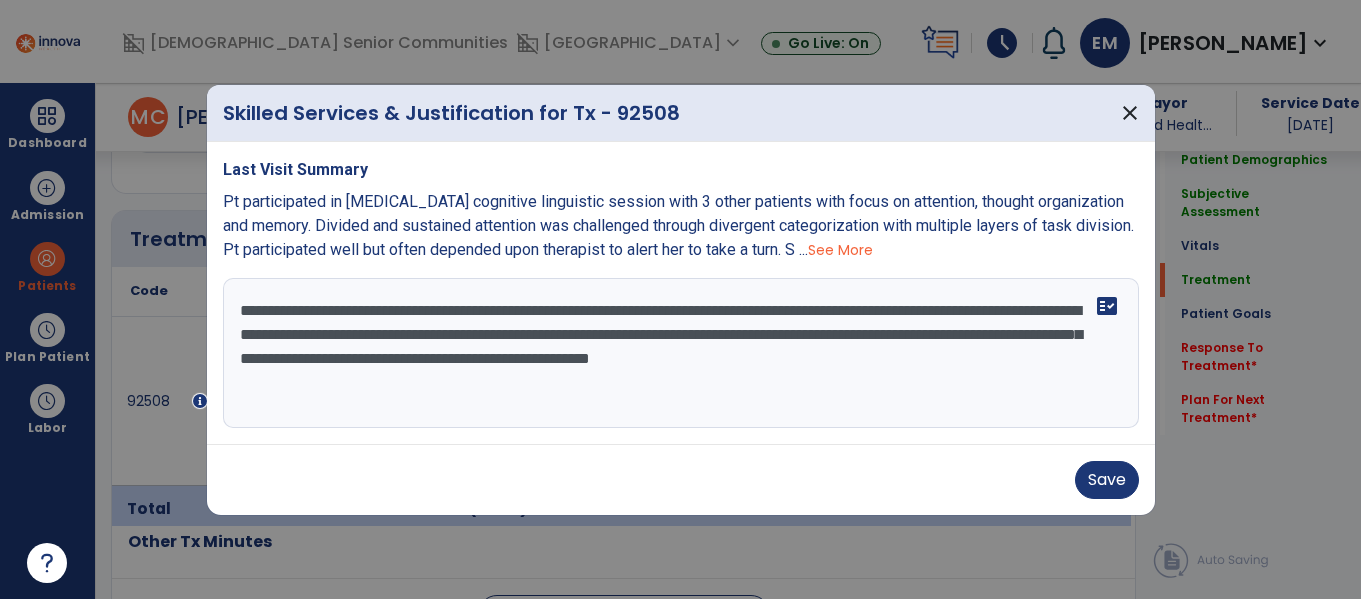 click on "**********" at bounding box center [681, 353] 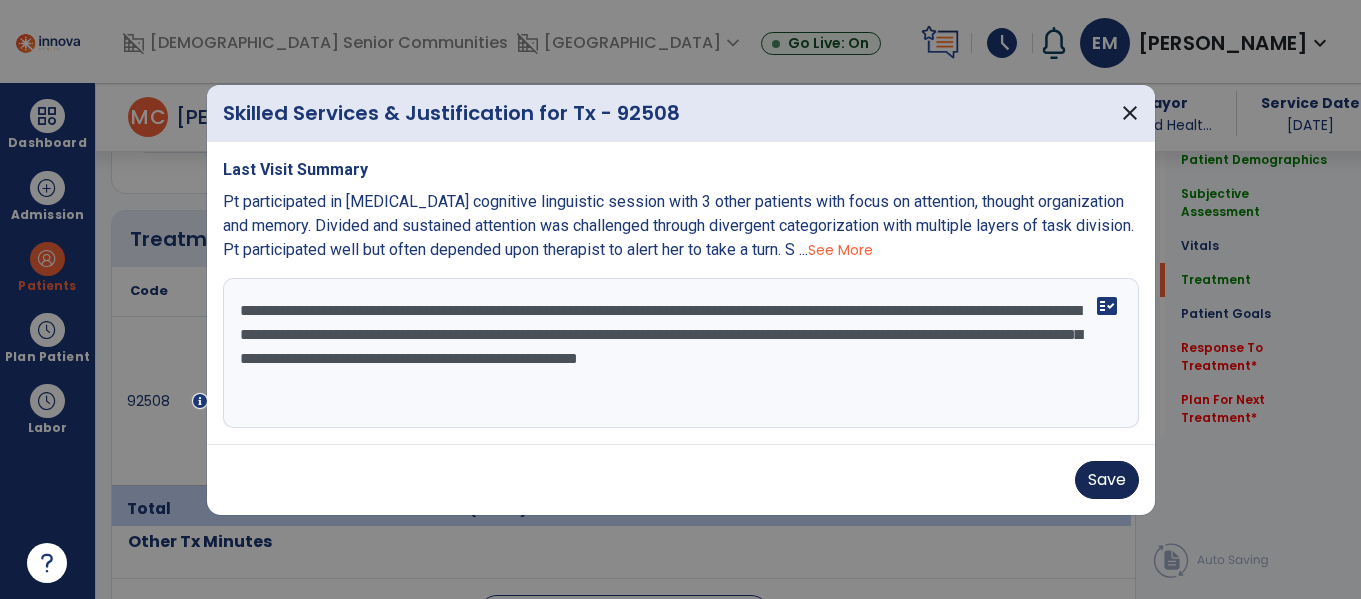 type on "**********" 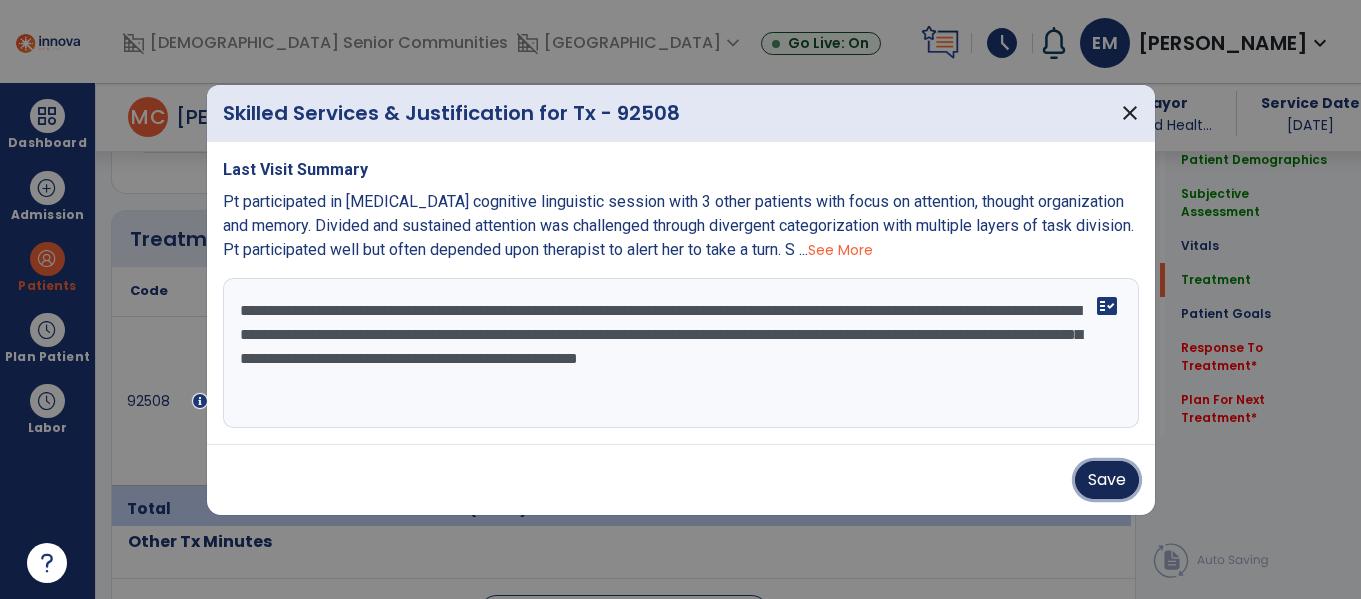 click on "Save" at bounding box center [1107, 480] 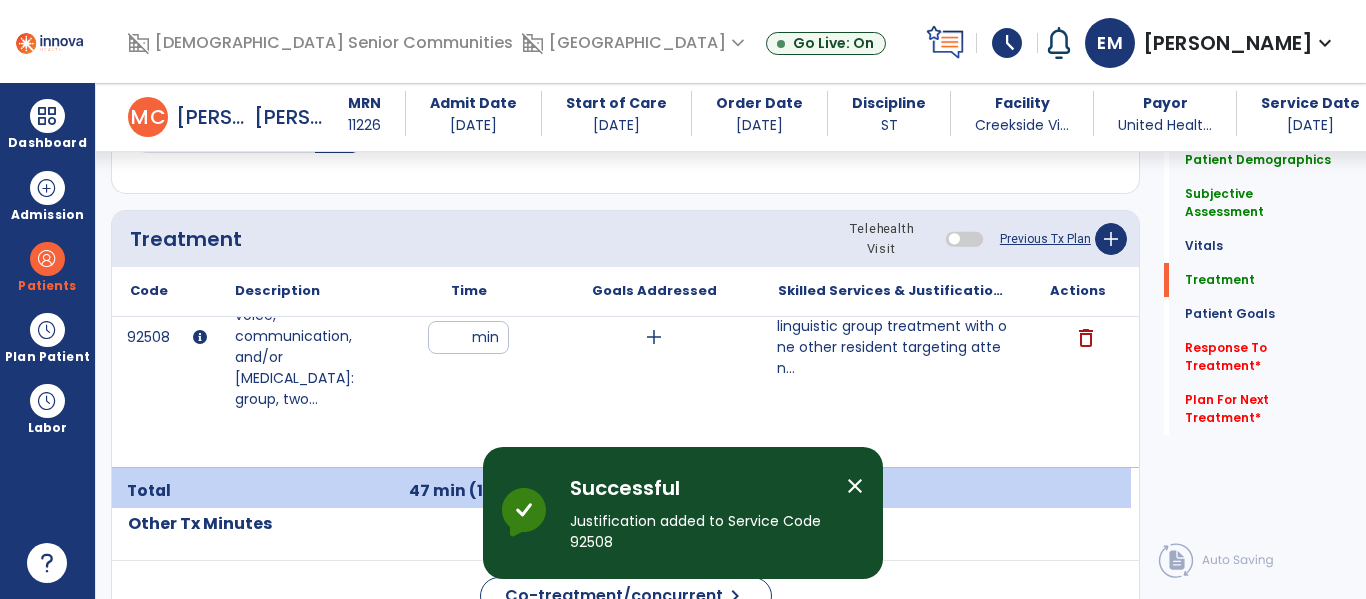 click on "*" 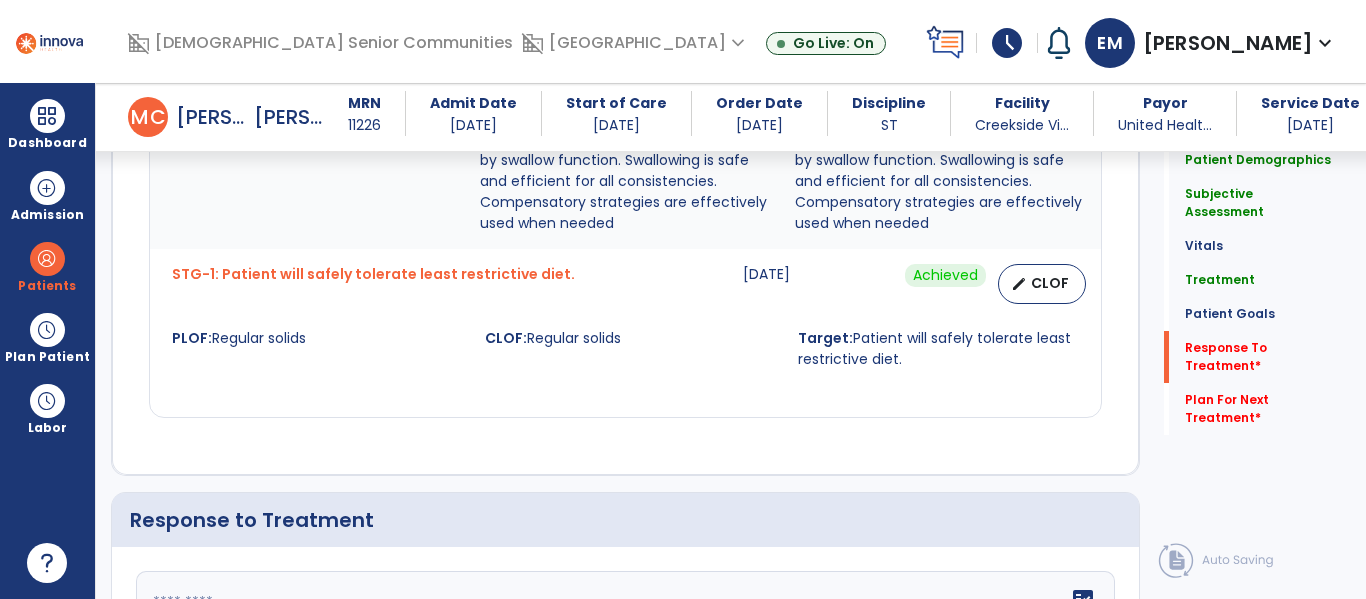 scroll, scrollTop: 3477, scrollLeft: 0, axis: vertical 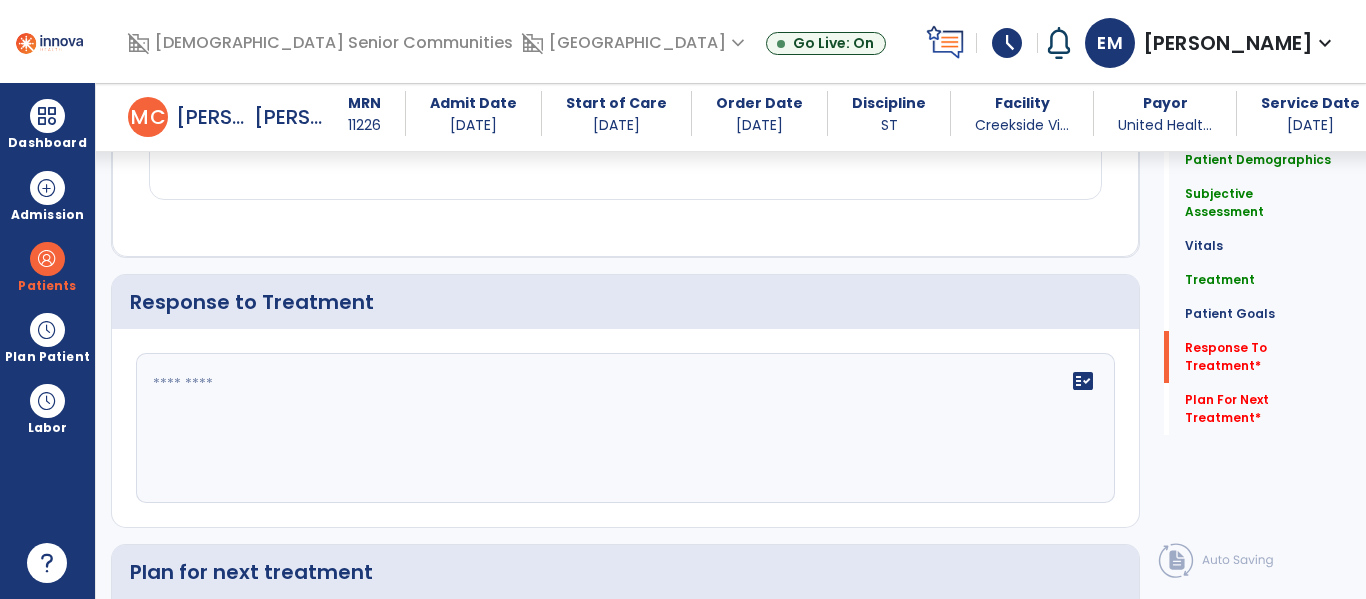 click on "fact_check" 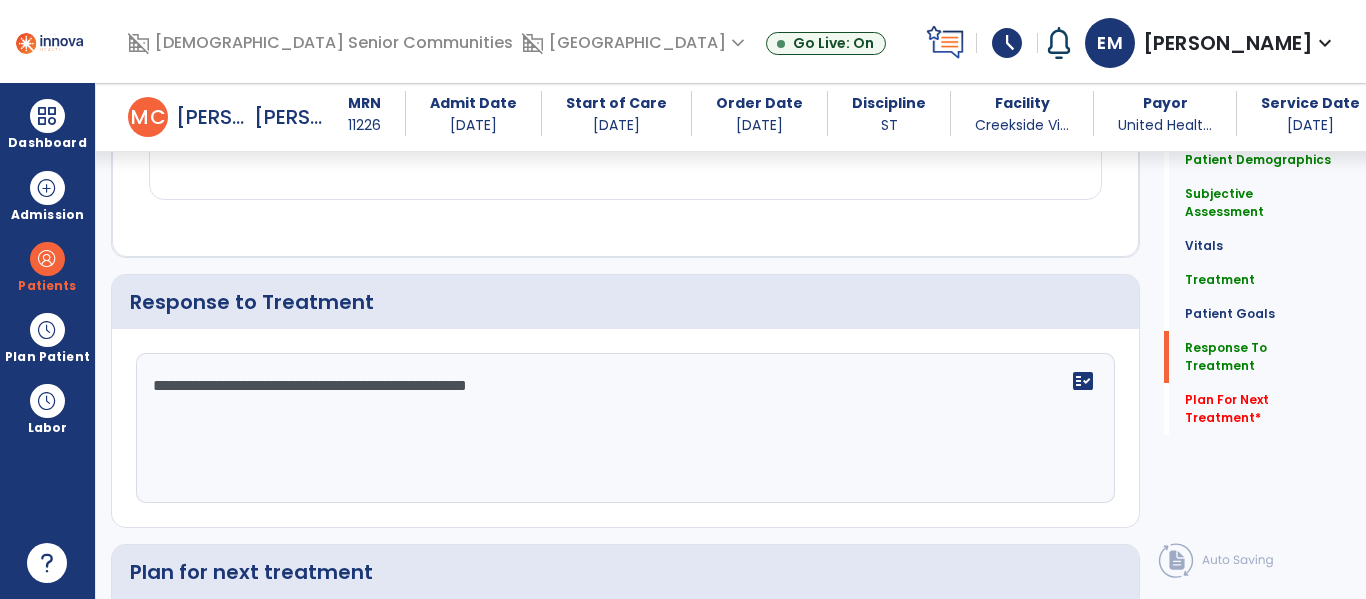 scroll, scrollTop: 3700, scrollLeft: 0, axis: vertical 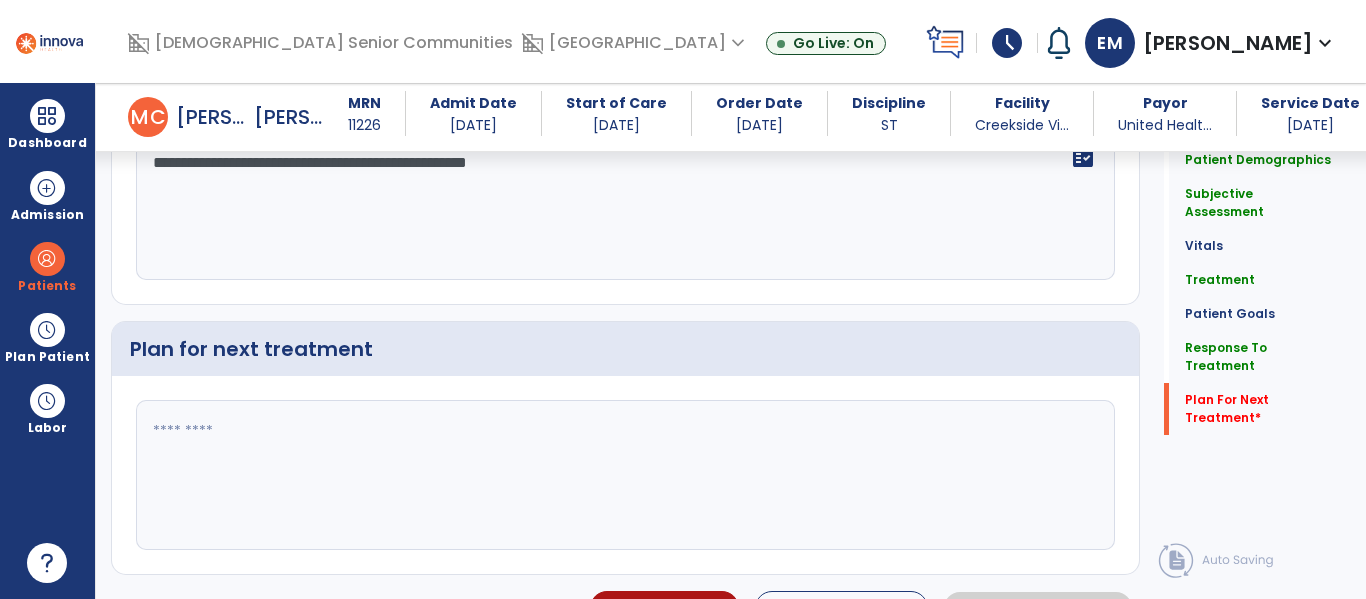 type on "**********" 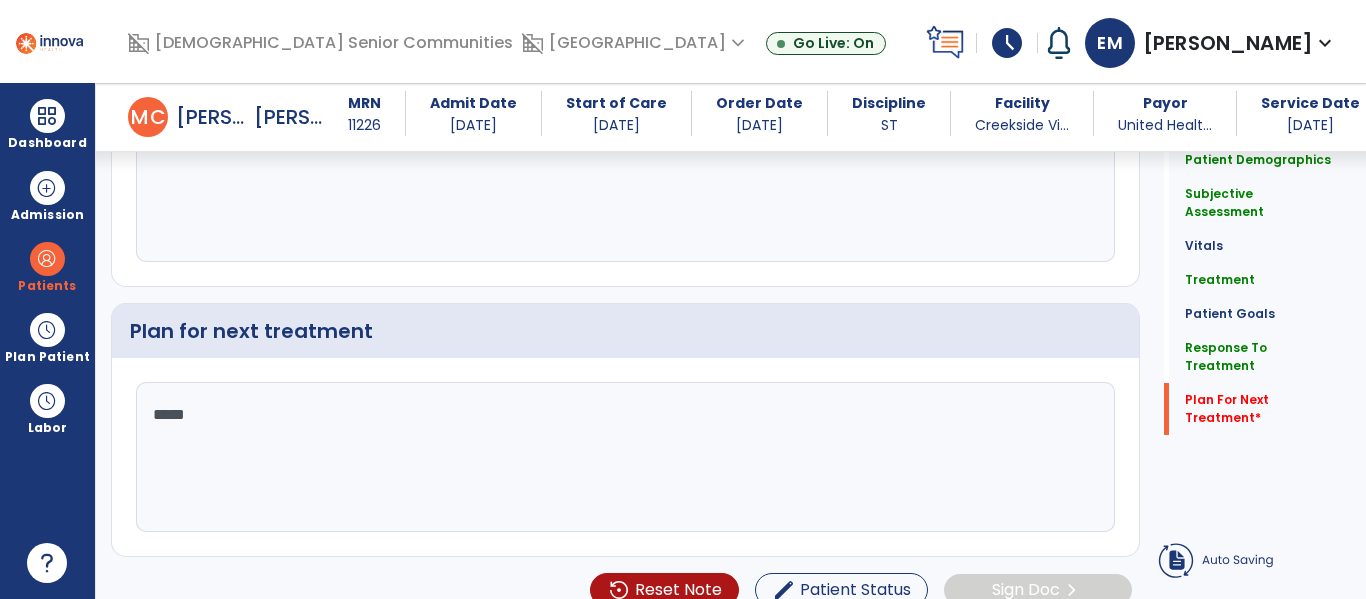 scroll, scrollTop: 3682, scrollLeft: 0, axis: vertical 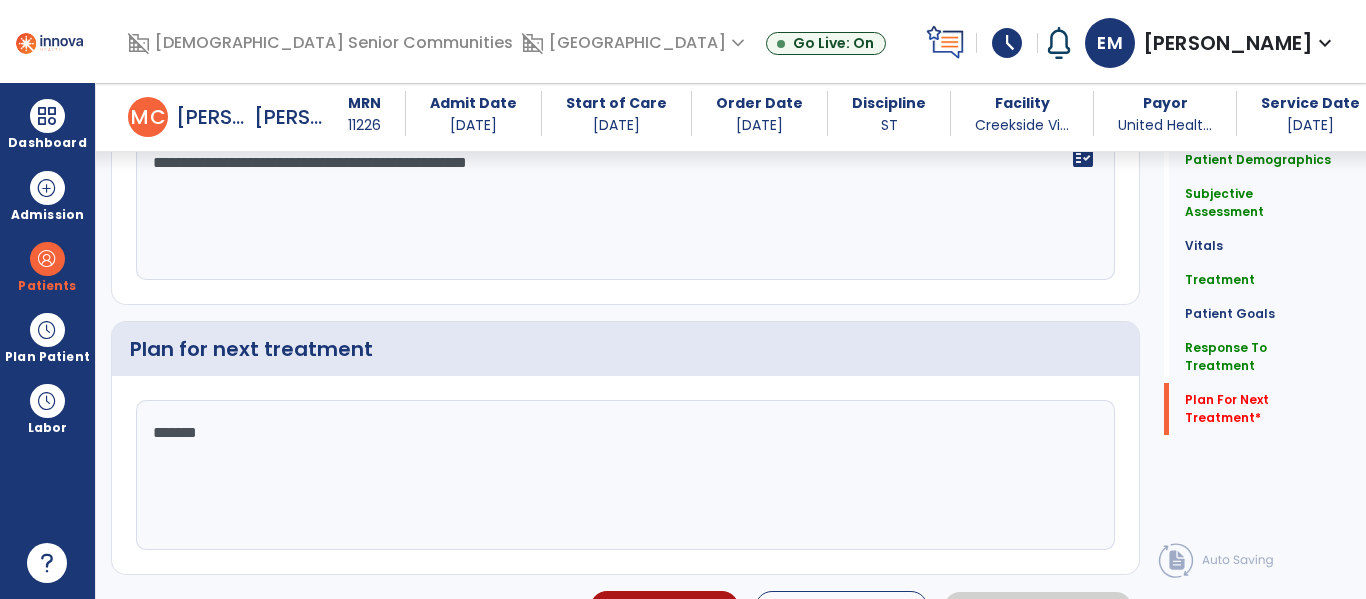 type on "********" 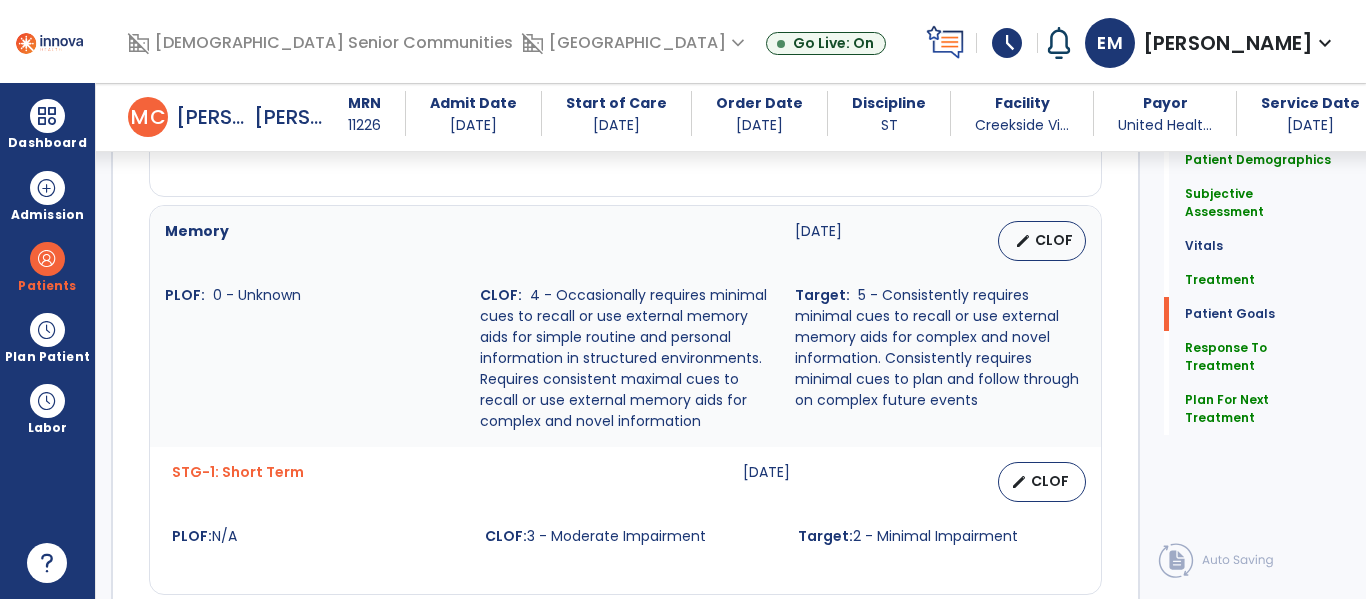 scroll, scrollTop: 1715, scrollLeft: 0, axis: vertical 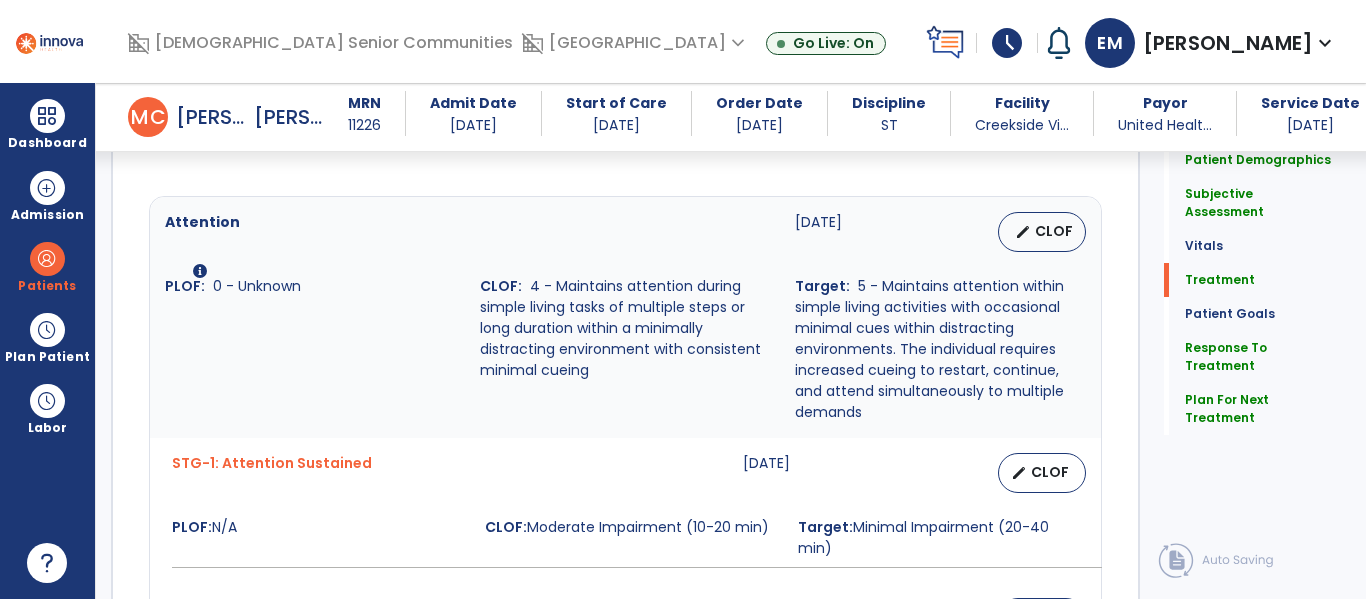 type on "**********" 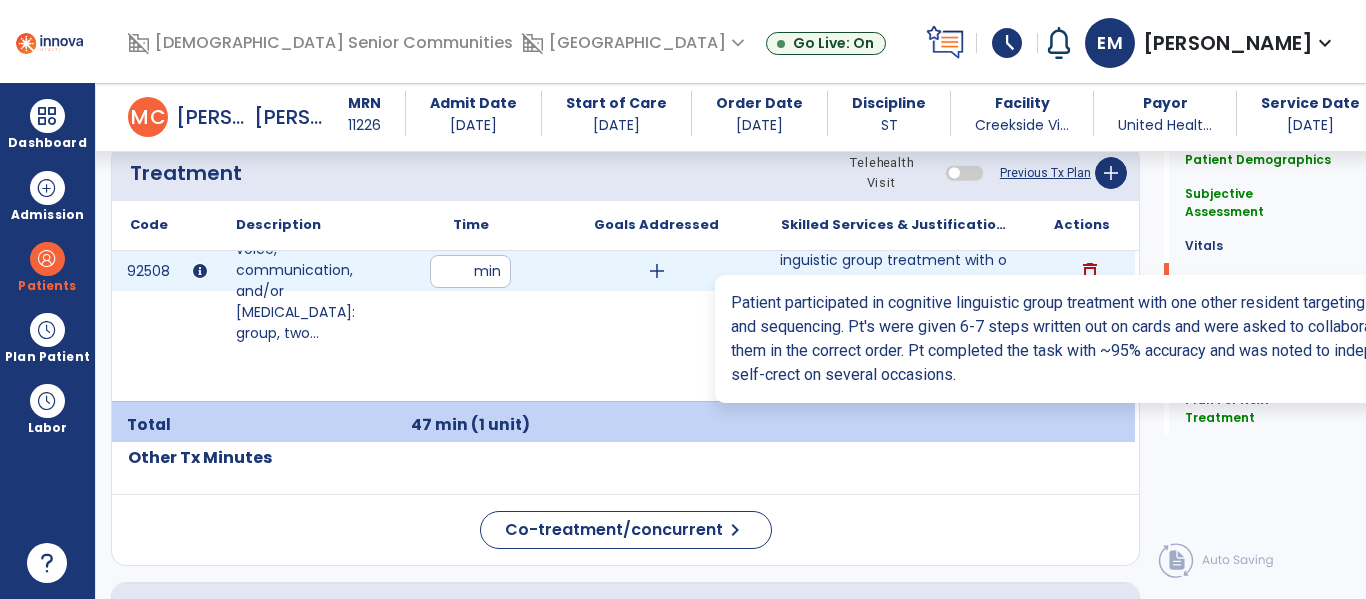 click on "Patient participated in cognitive linguistic group treatment with one other resident targeting atten..." at bounding box center (896, 271) 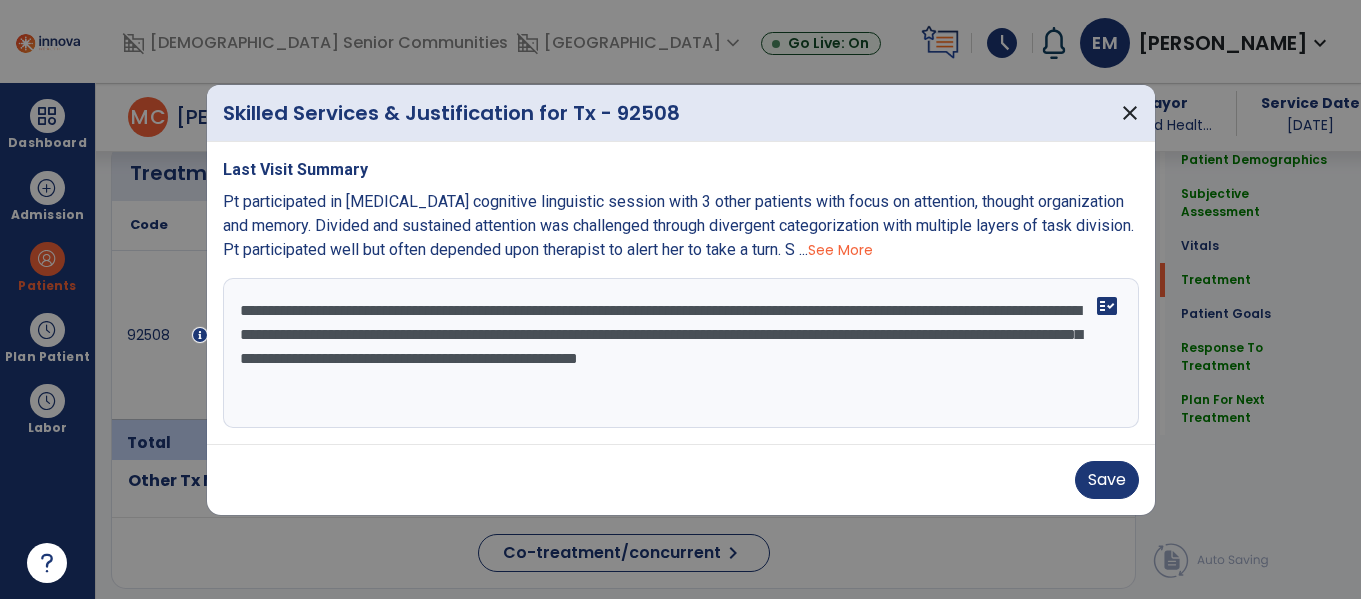 click on "**********" at bounding box center [681, 353] 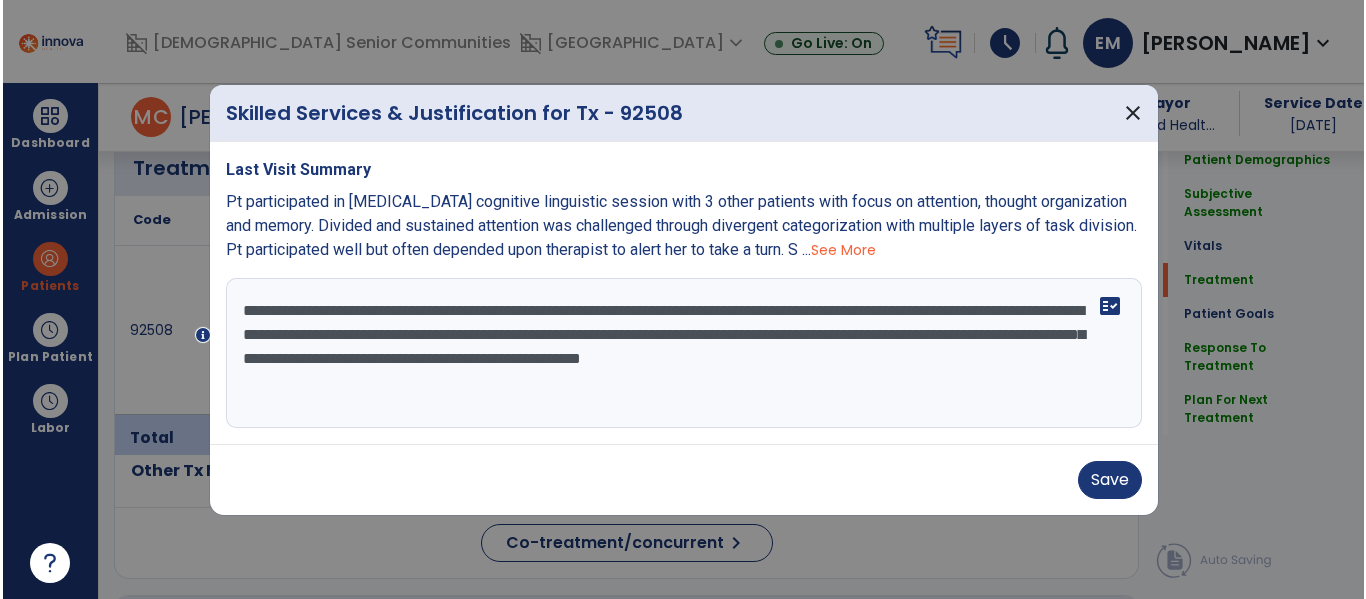 scroll, scrollTop: 1225, scrollLeft: 0, axis: vertical 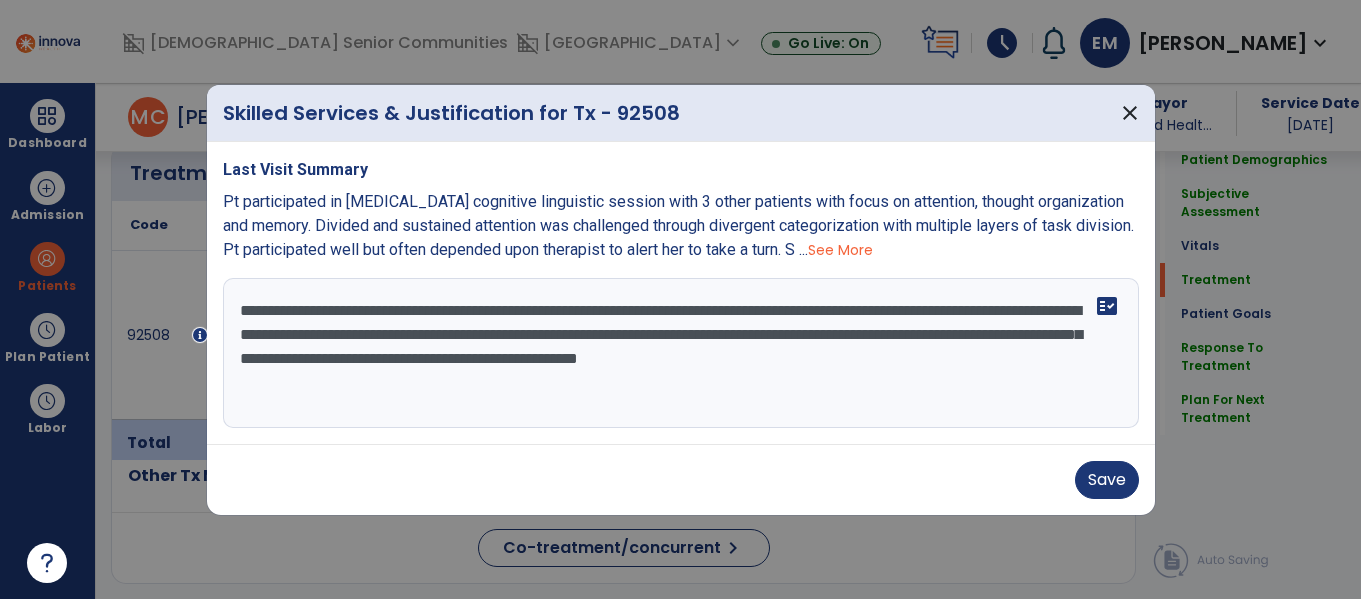 click on "**********" at bounding box center [681, 353] 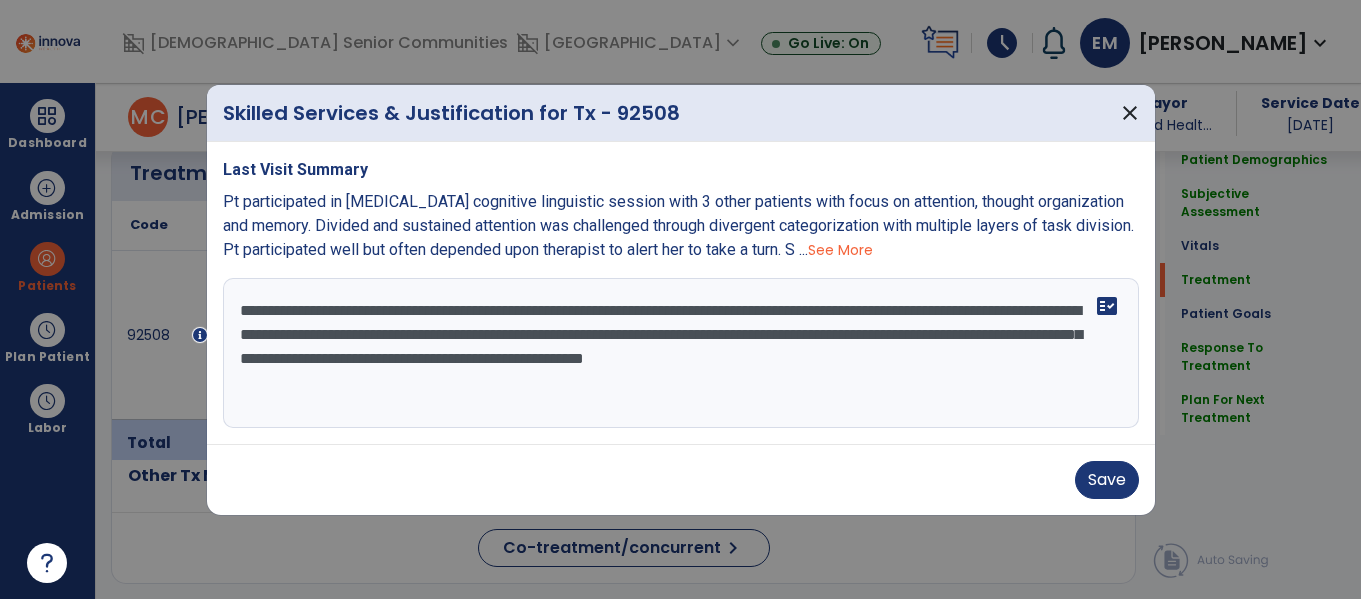 type on "**********" 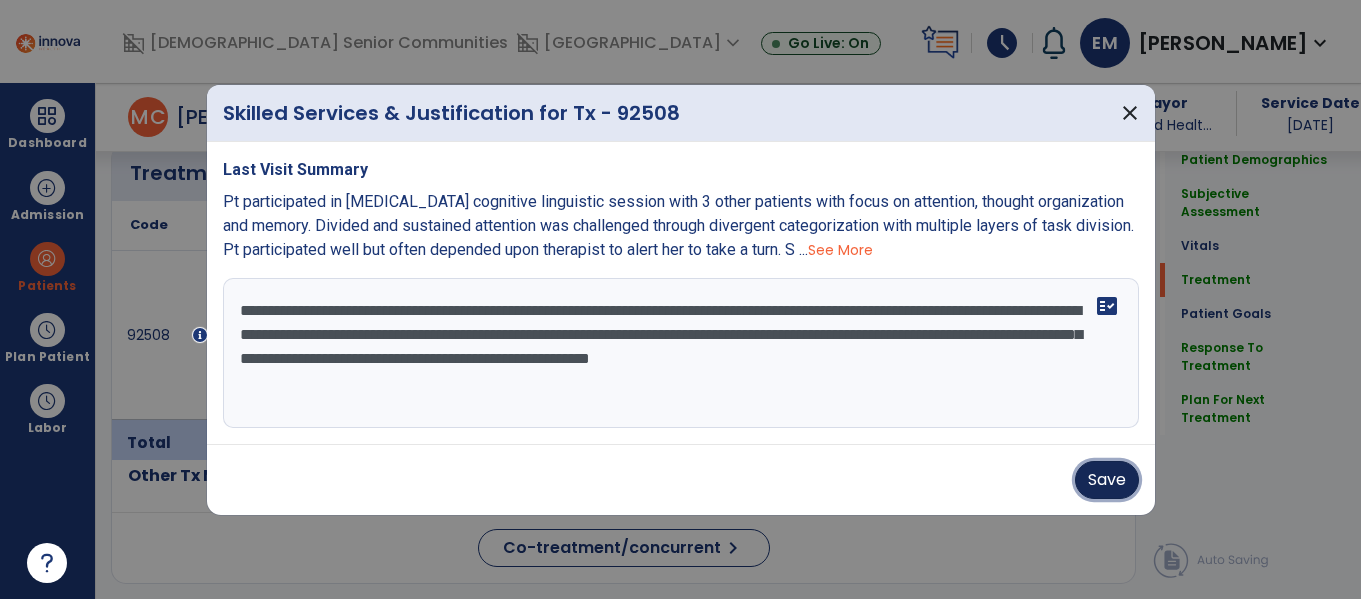 click on "Save" at bounding box center (1107, 480) 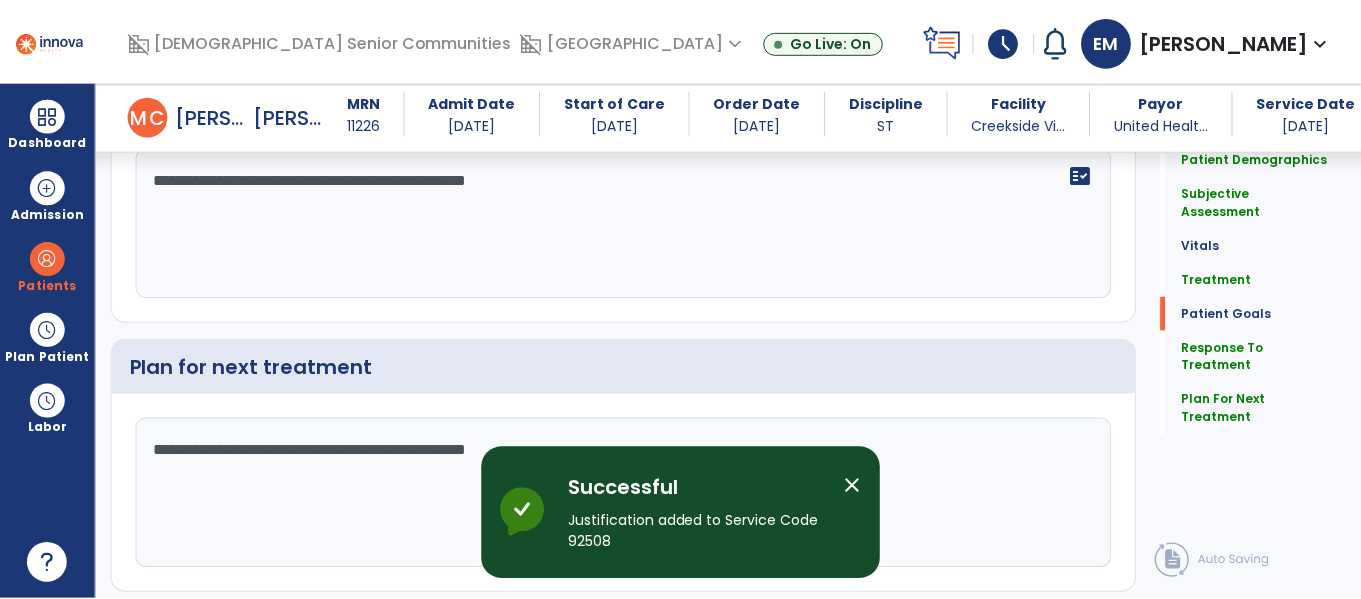 scroll, scrollTop: 3700, scrollLeft: 0, axis: vertical 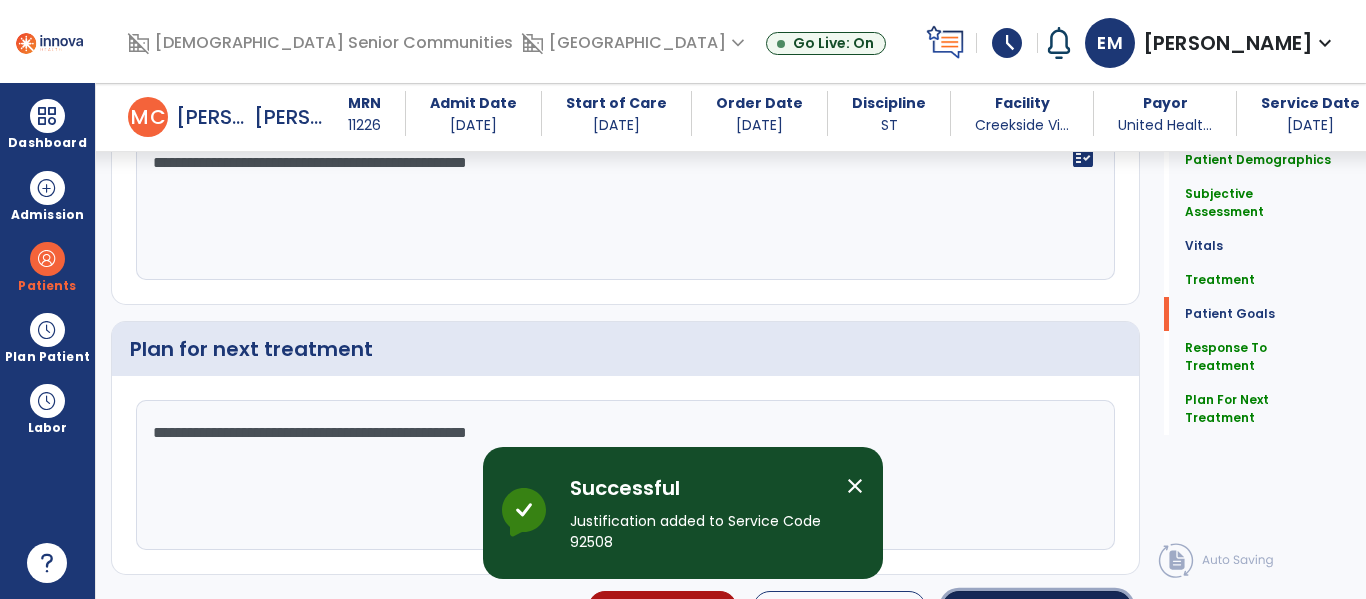 click on "Sign Doc" 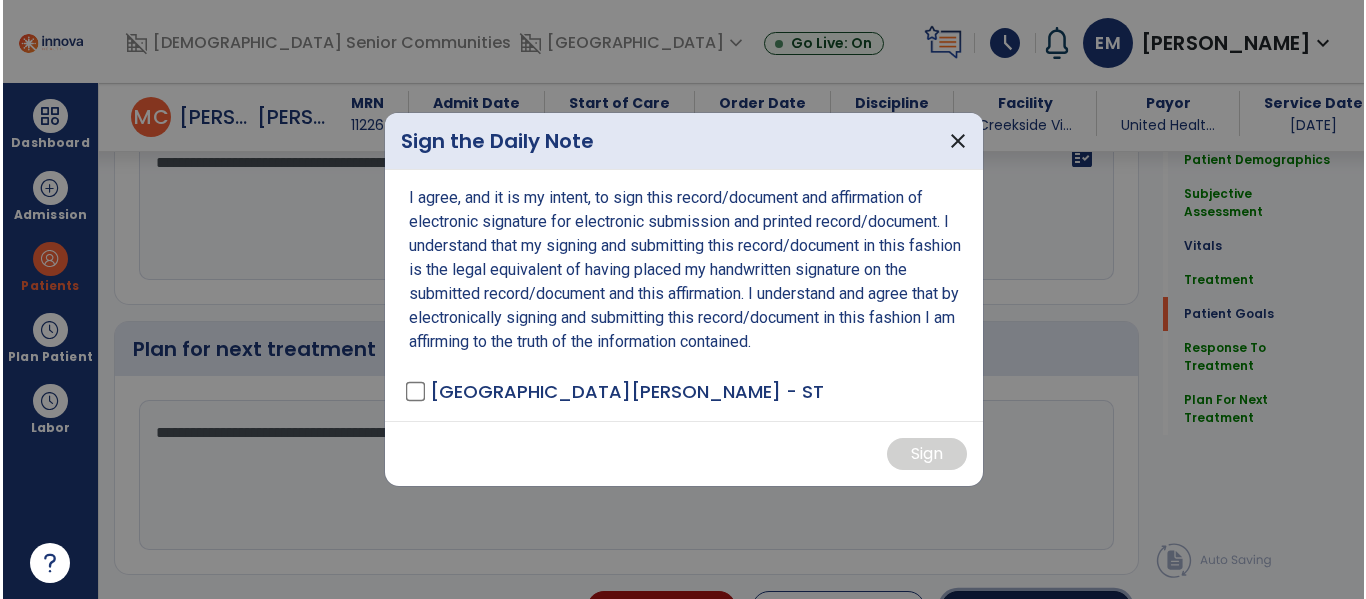scroll, scrollTop: 3700, scrollLeft: 0, axis: vertical 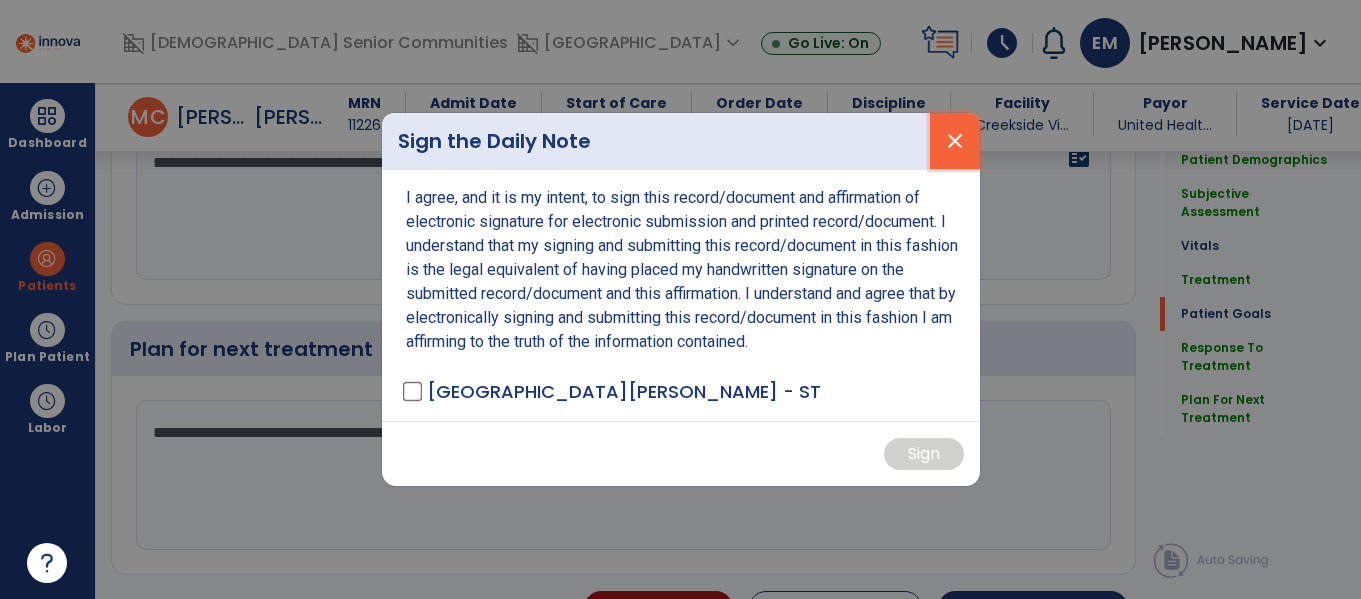 click on "close" at bounding box center [955, 141] 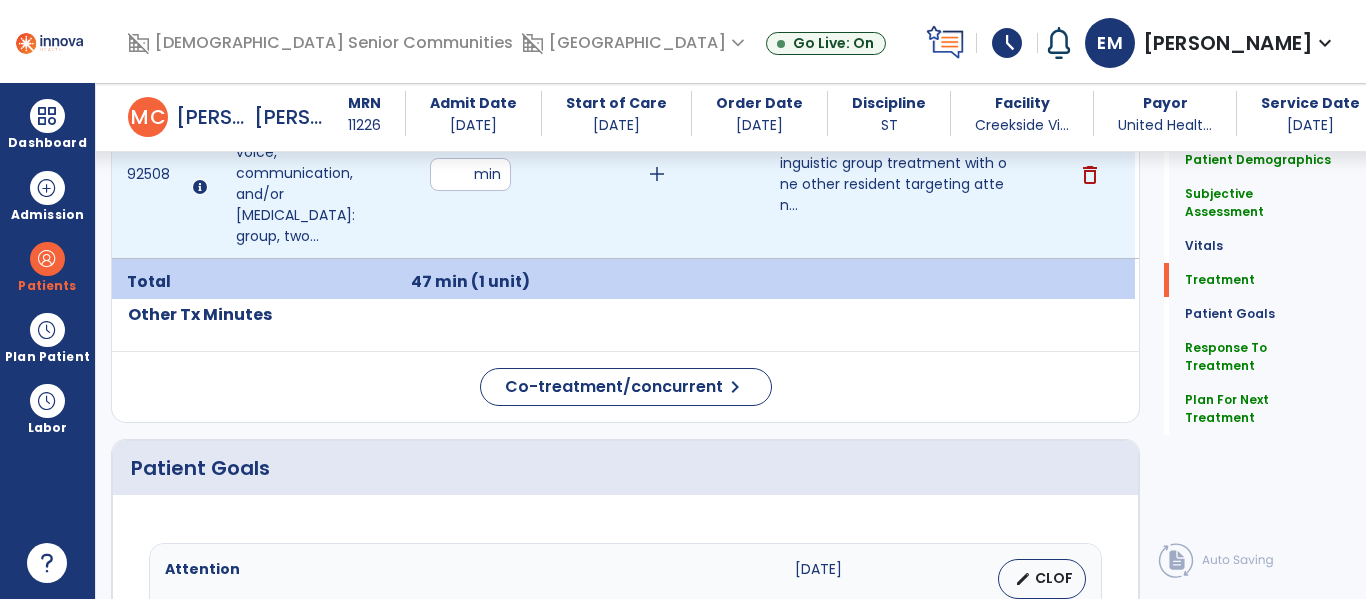 scroll, scrollTop: 1373, scrollLeft: 0, axis: vertical 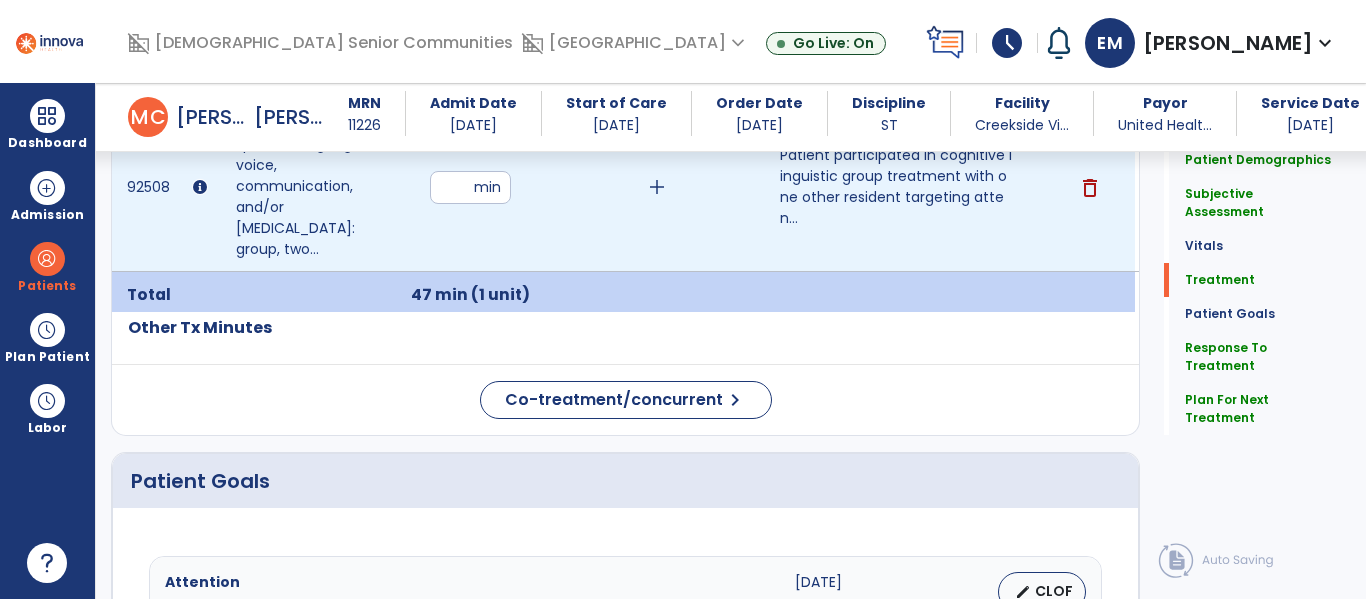 click on "**" at bounding box center [470, 187] 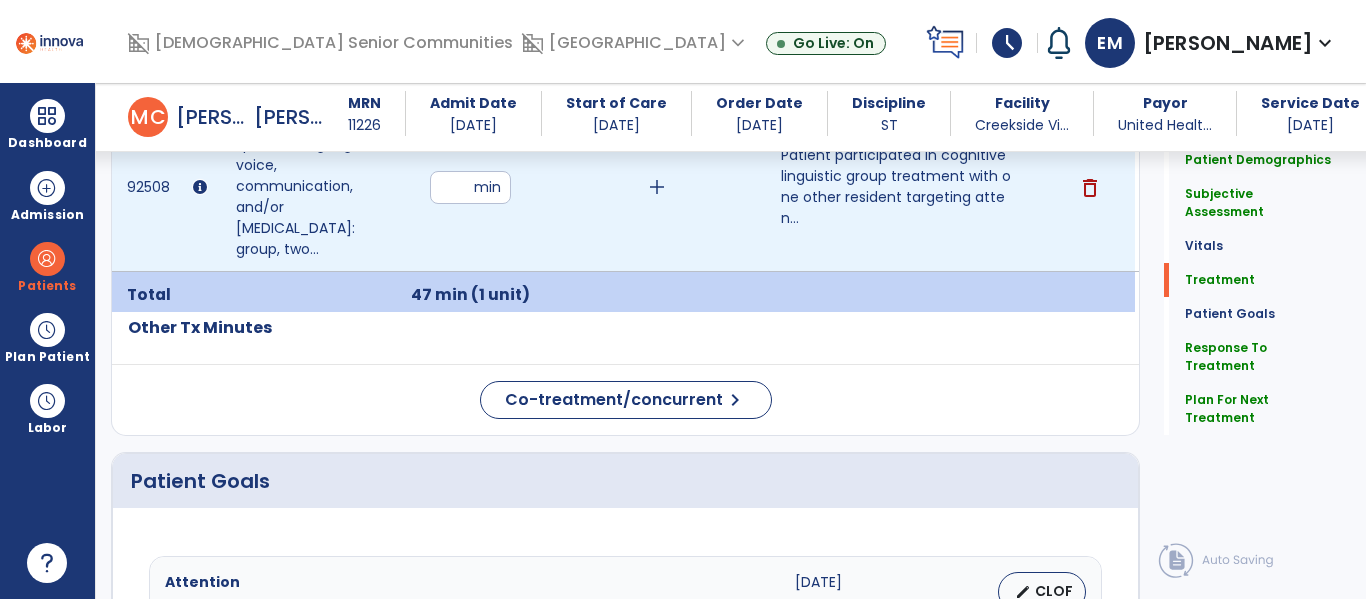 type on "*" 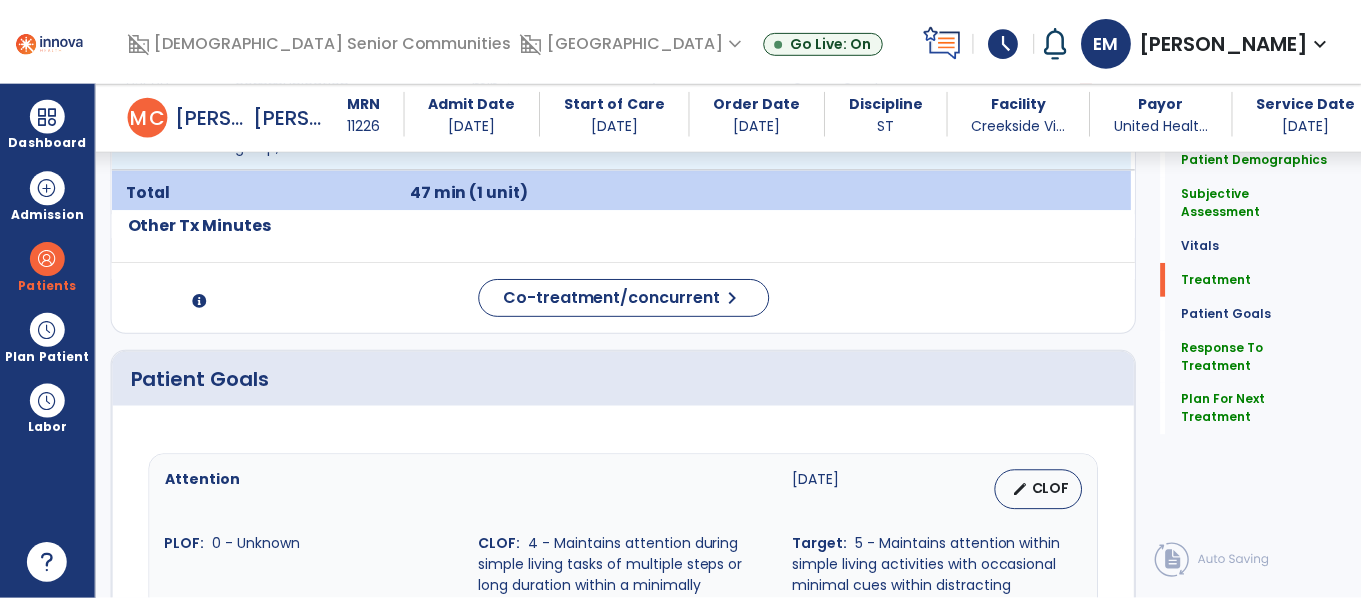 scroll, scrollTop: 1259, scrollLeft: 0, axis: vertical 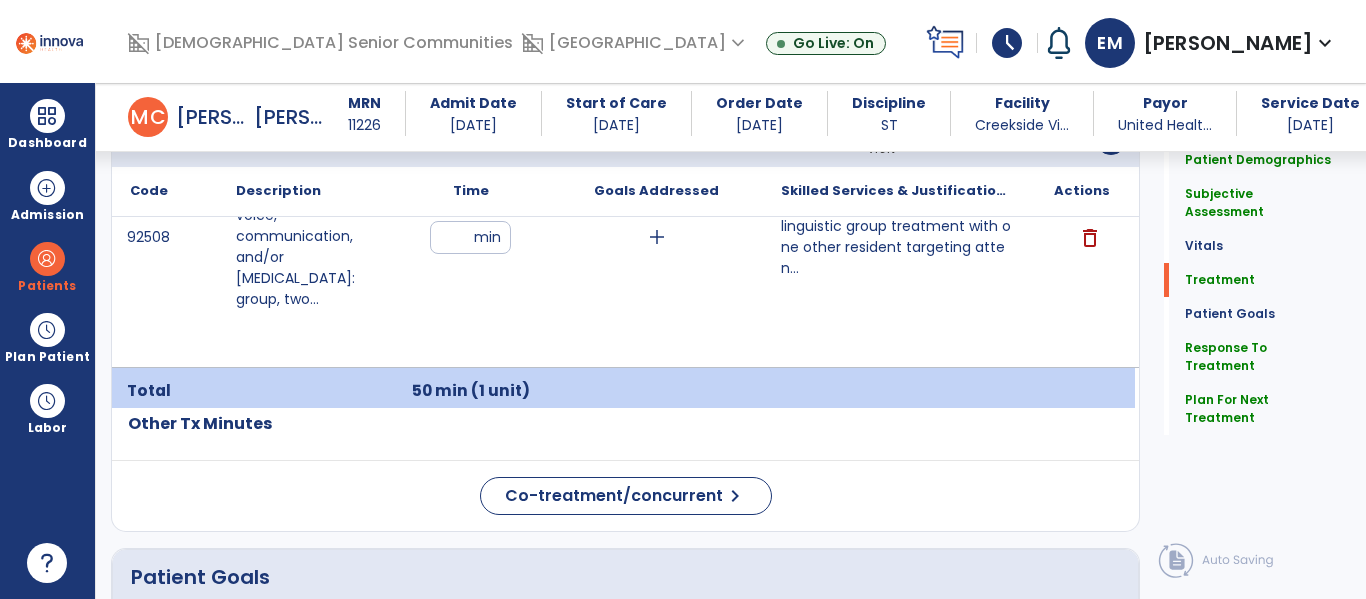 click on "Sign Doc" 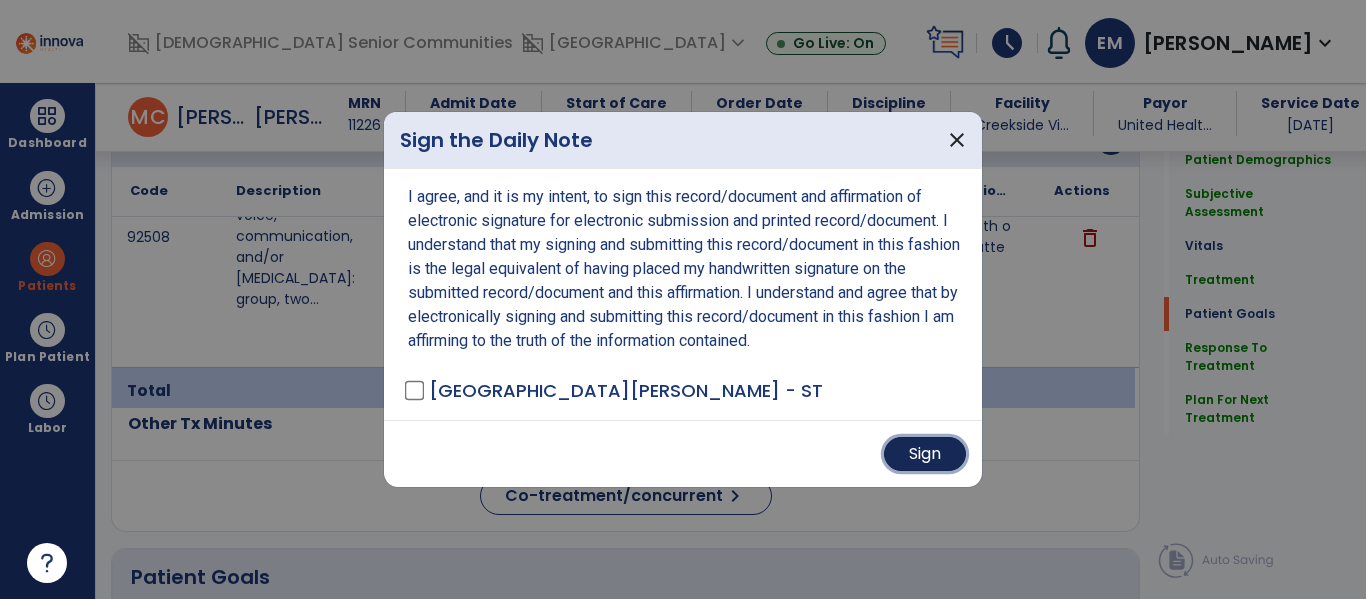 click on "Sign" at bounding box center (925, 454) 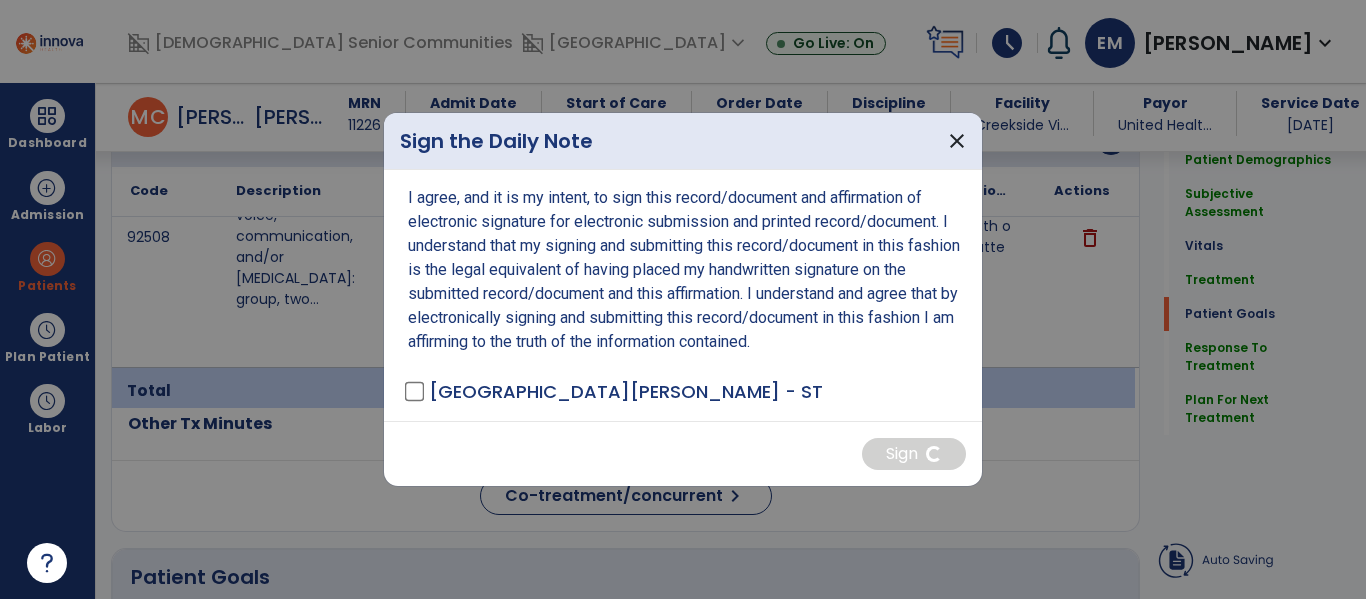 scroll, scrollTop: 3682, scrollLeft: 0, axis: vertical 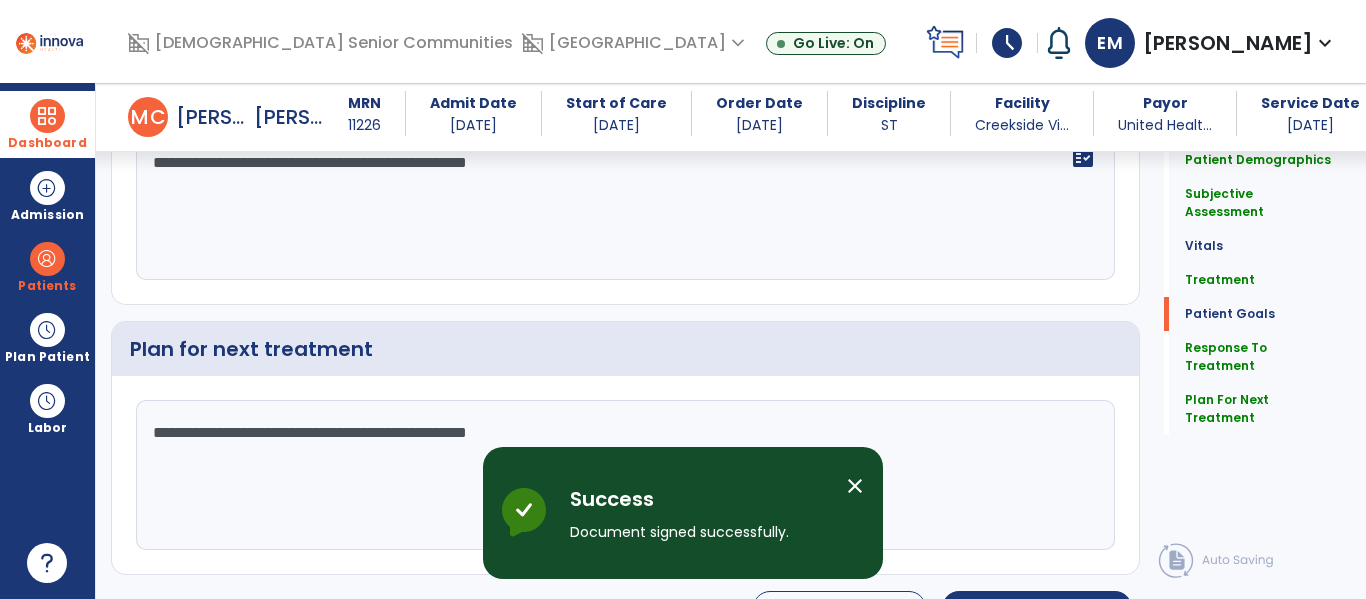 click on "Dashboard" at bounding box center [47, 124] 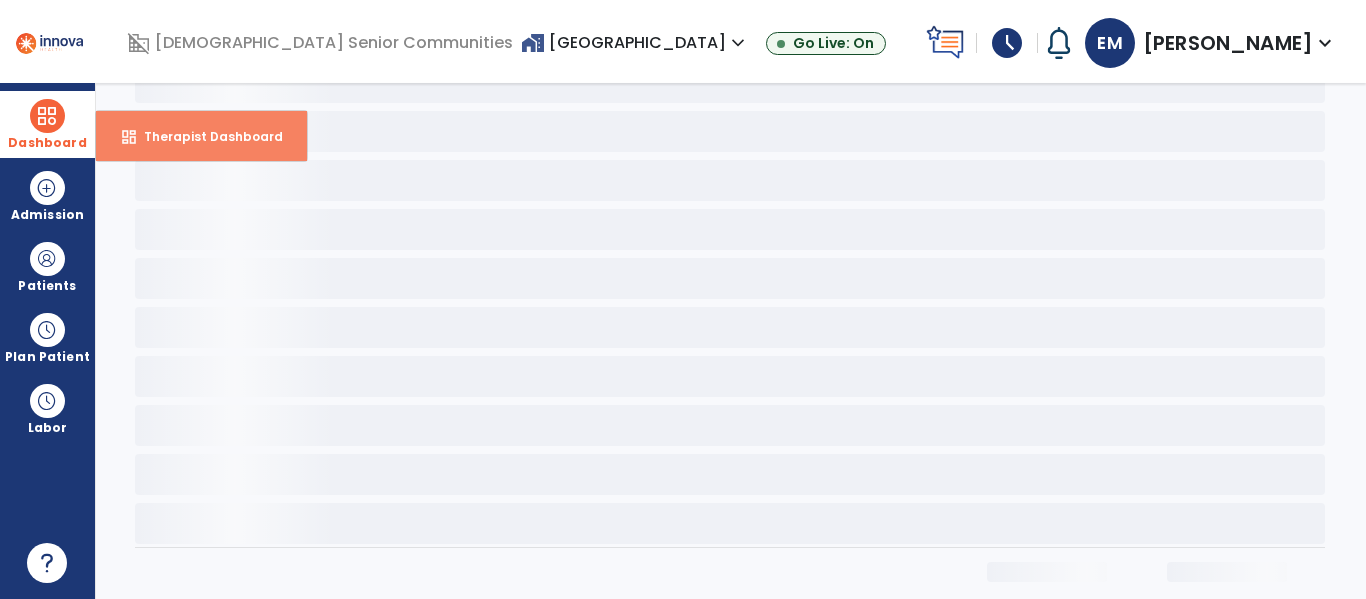scroll, scrollTop: 0, scrollLeft: 0, axis: both 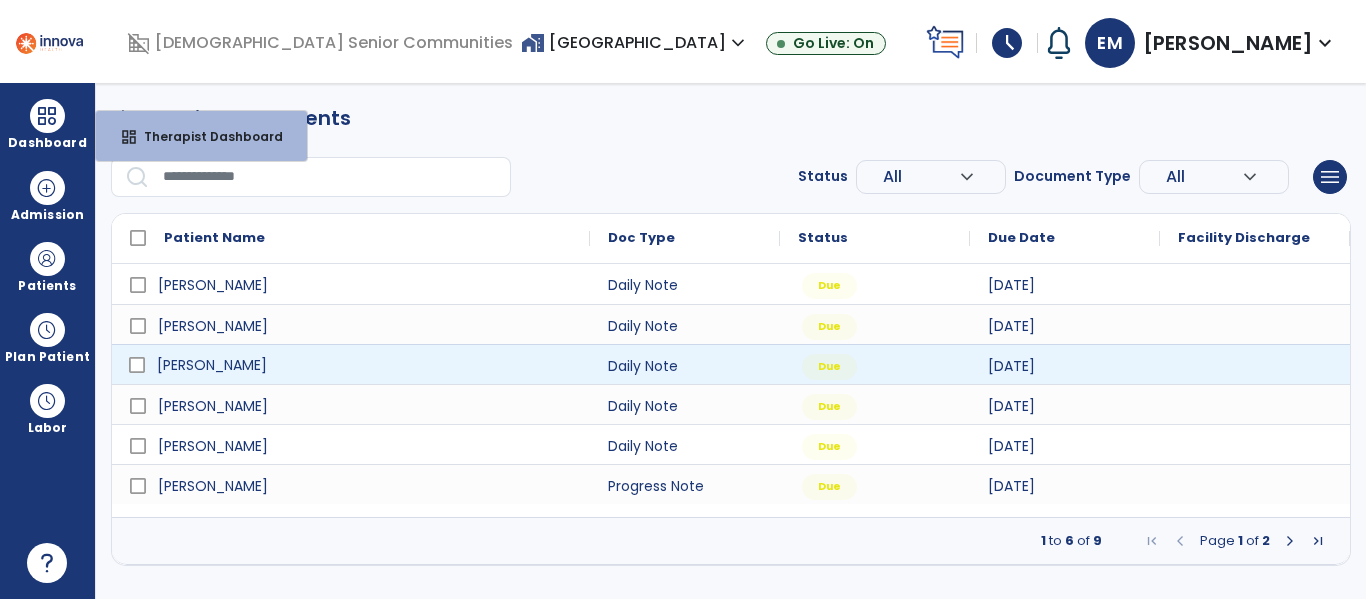 click on "[PERSON_NAME]" at bounding box center [365, 365] 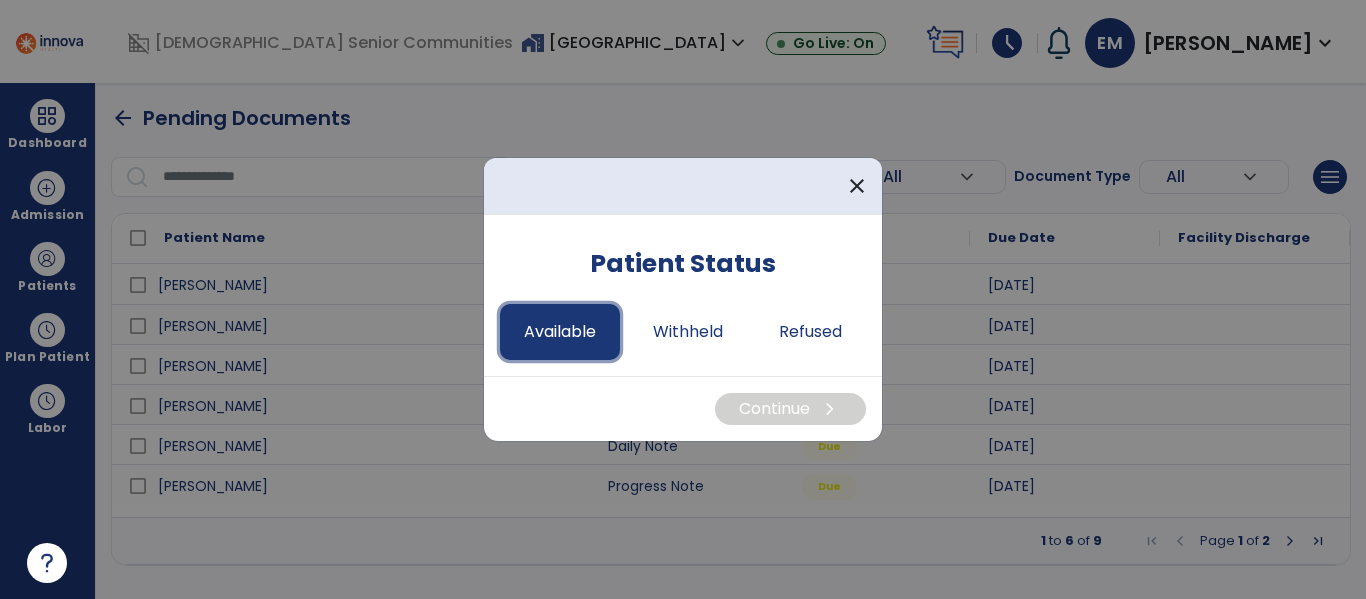 click on "Available" at bounding box center [560, 332] 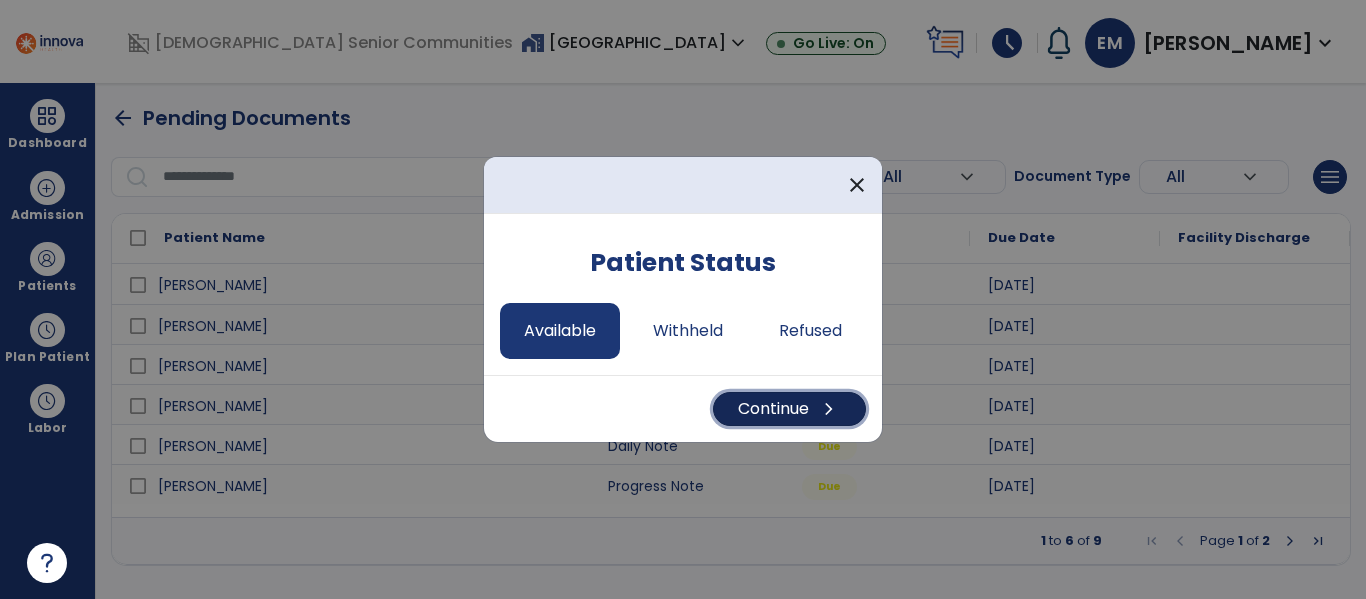 click on "Continue   chevron_right" at bounding box center (789, 409) 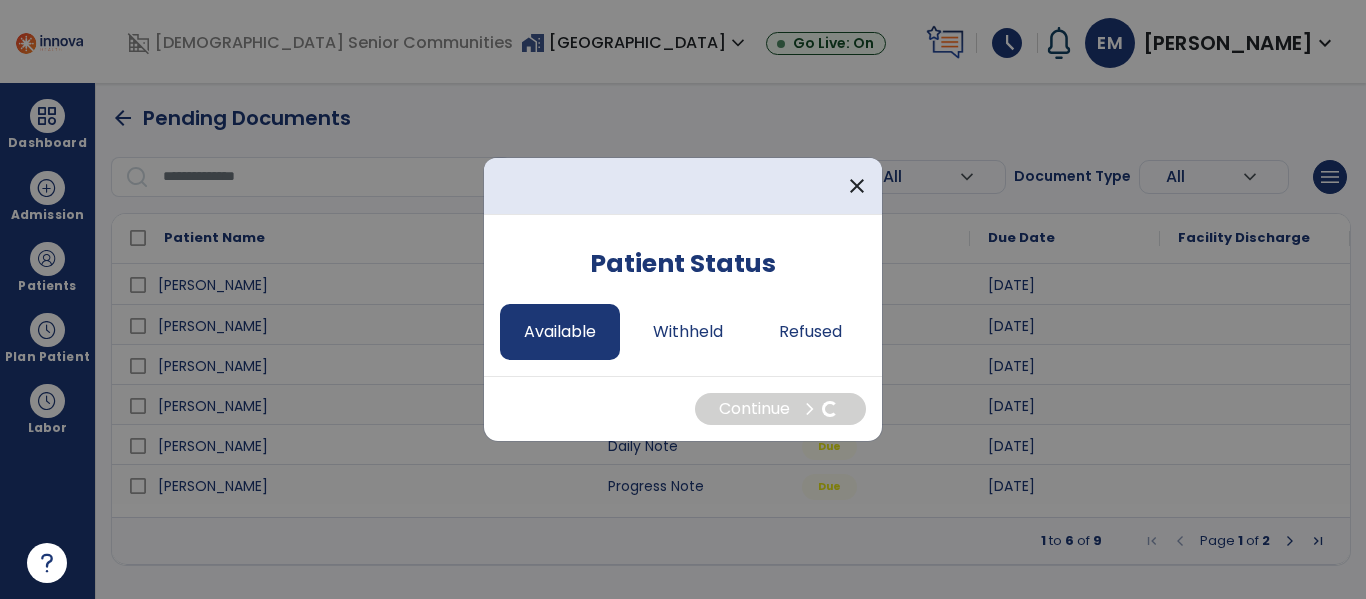 select on "*" 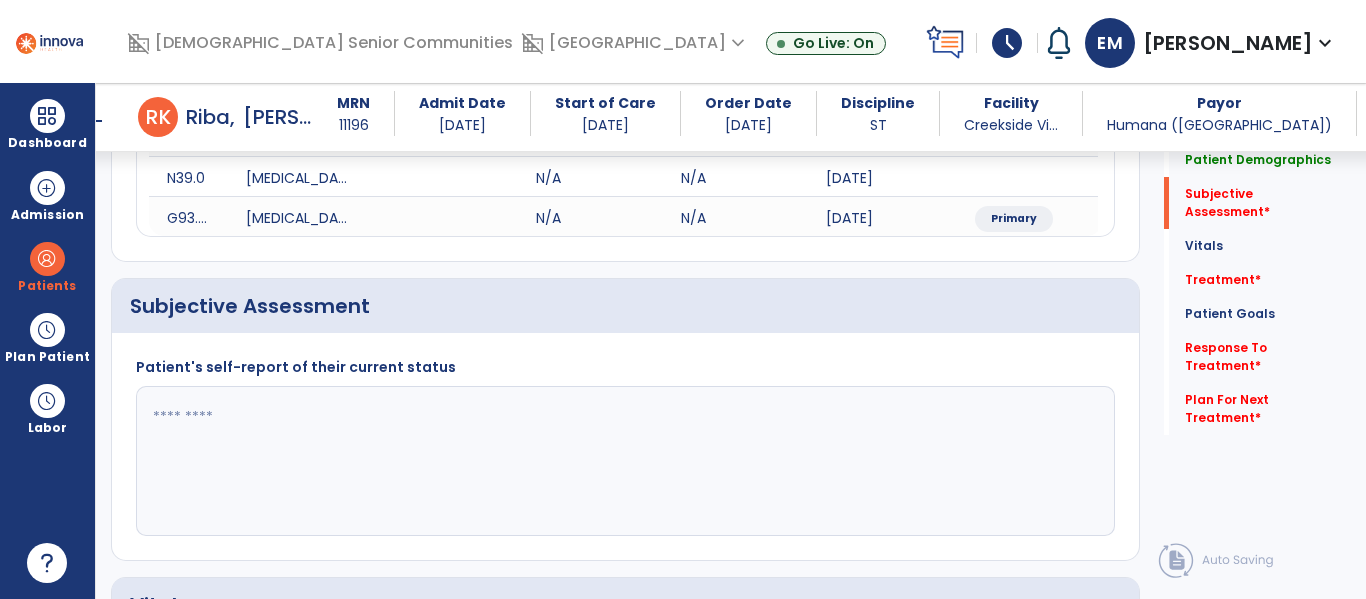 scroll, scrollTop: 398, scrollLeft: 0, axis: vertical 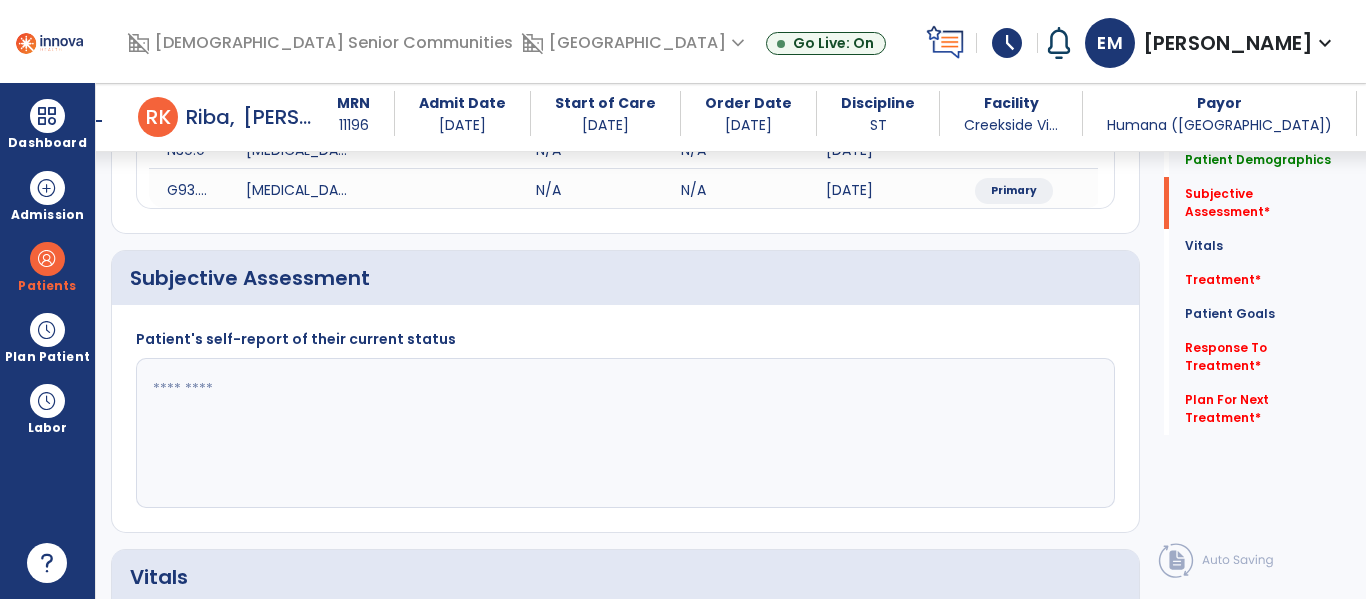 click 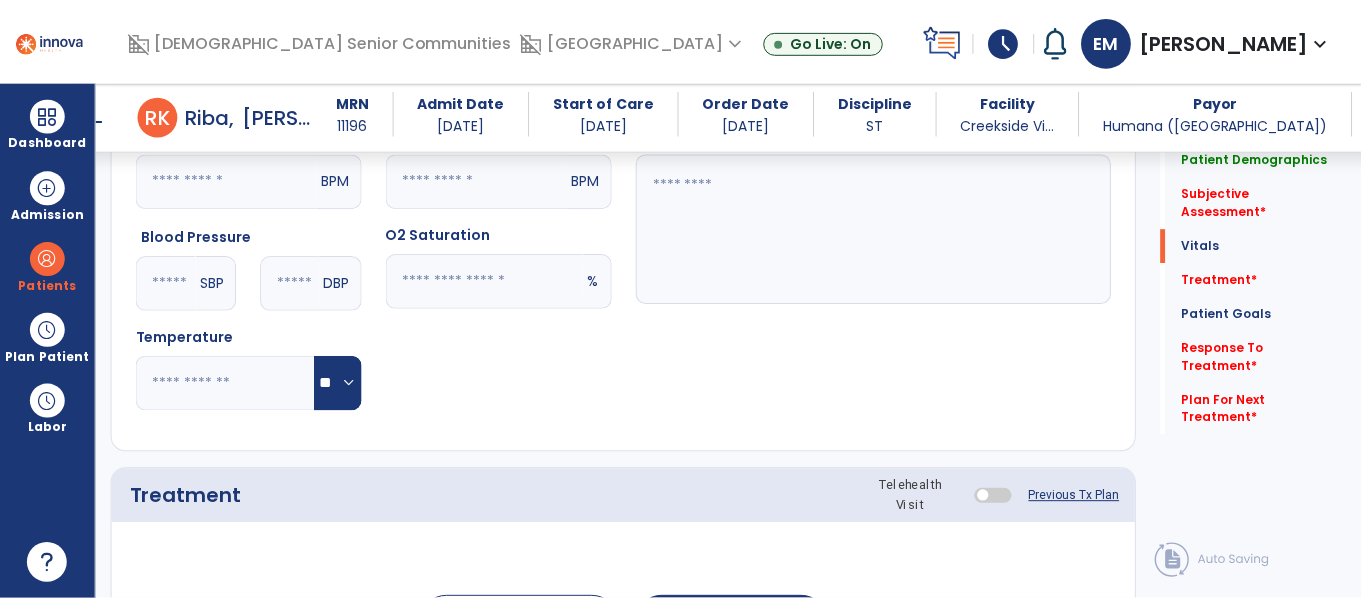 scroll, scrollTop: 1219, scrollLeft: 0, axis: vertical 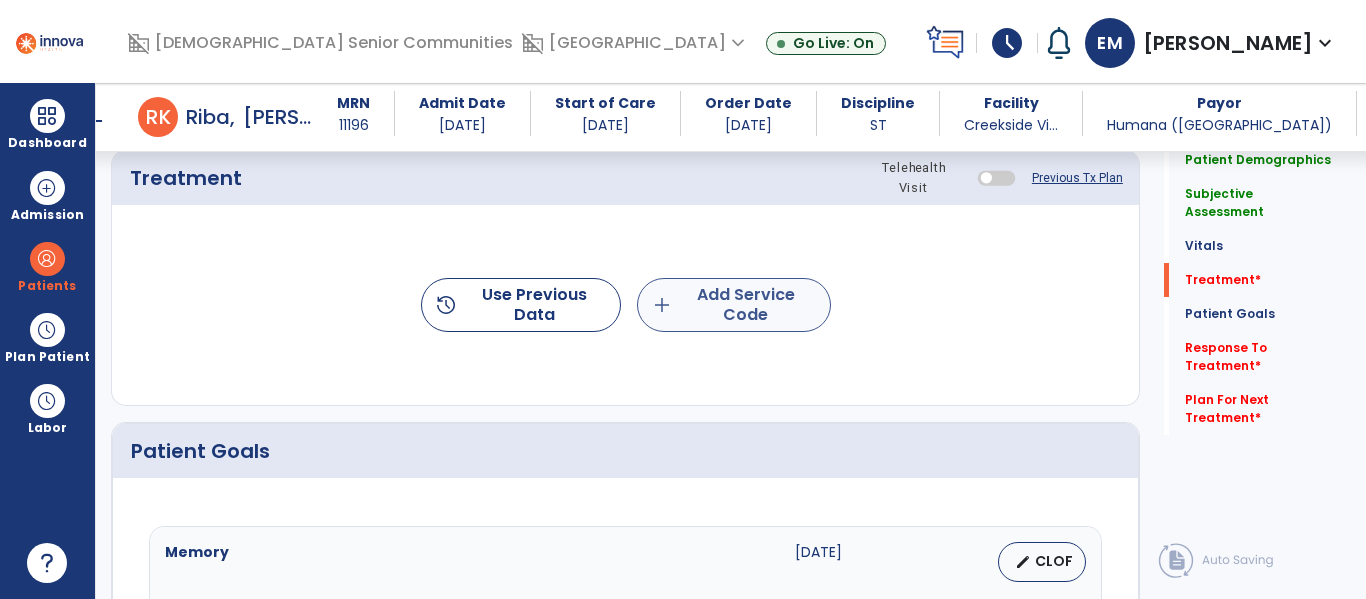 type on "**********" 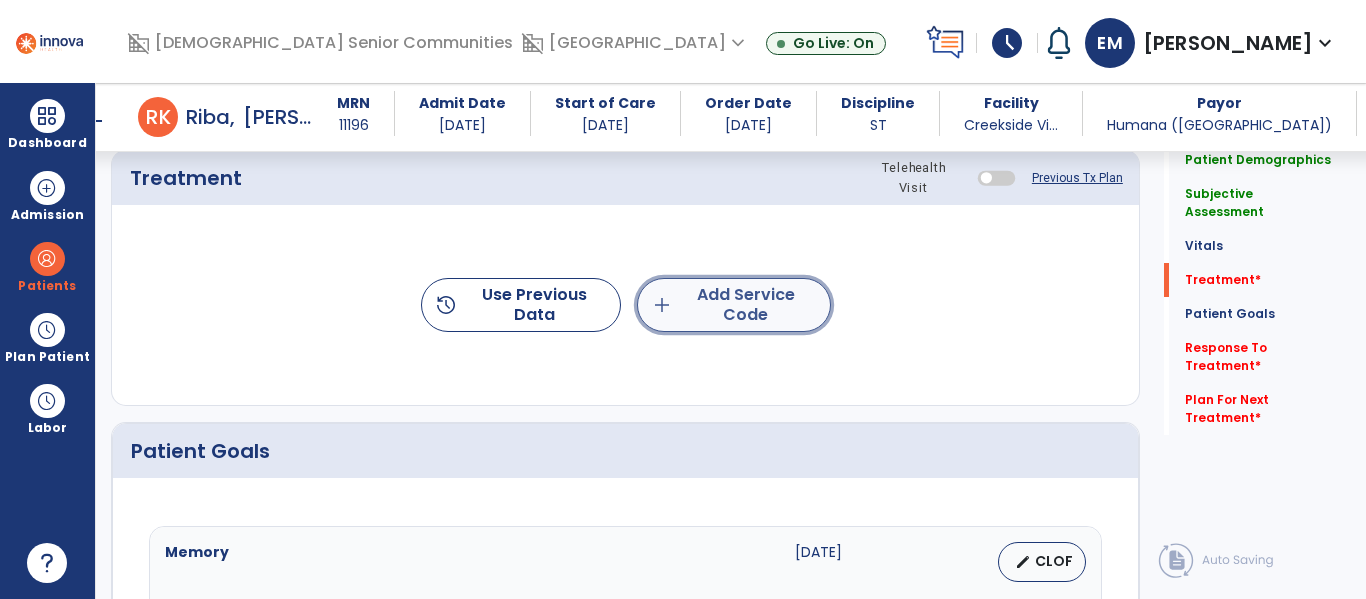 click on "add  Add Service Code" 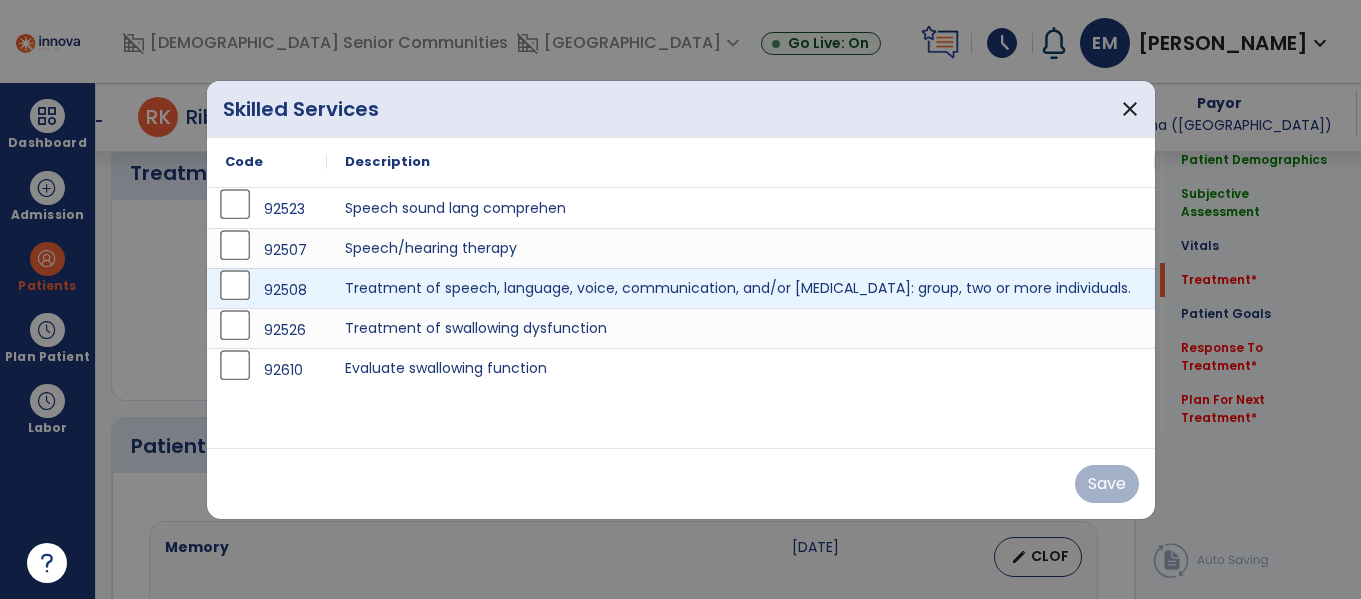 scroll, scrollTop: 1219, scrollLeft: 0, axis: vertical 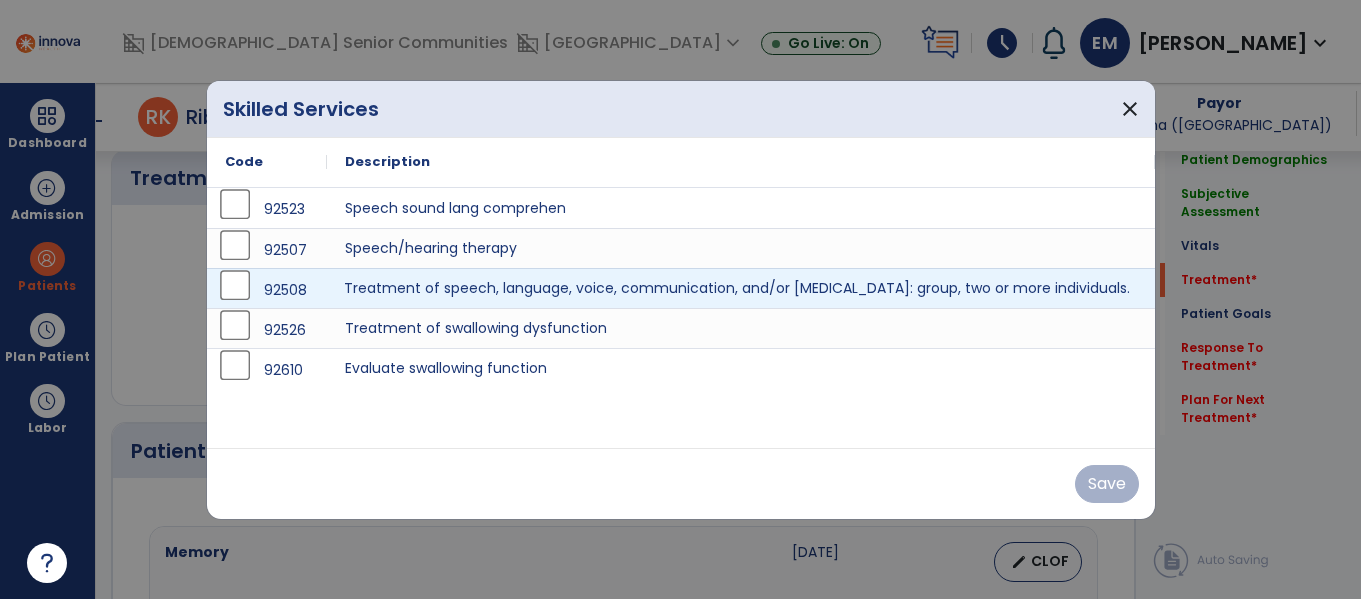 click on "Treatment of speech, language, voice, communication, and/or [MEDICAL_DATA]: group, two or more individuals." at bounding box center [741, 288] 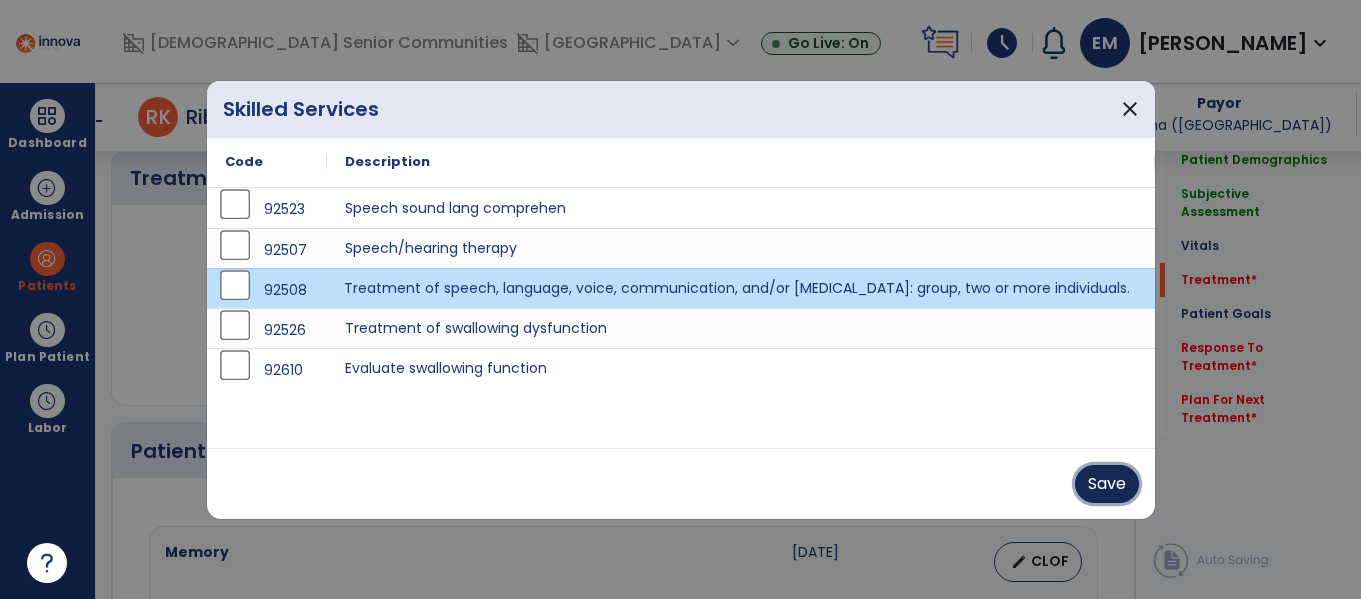 click on "Save" at bounding box center (1107, 484) 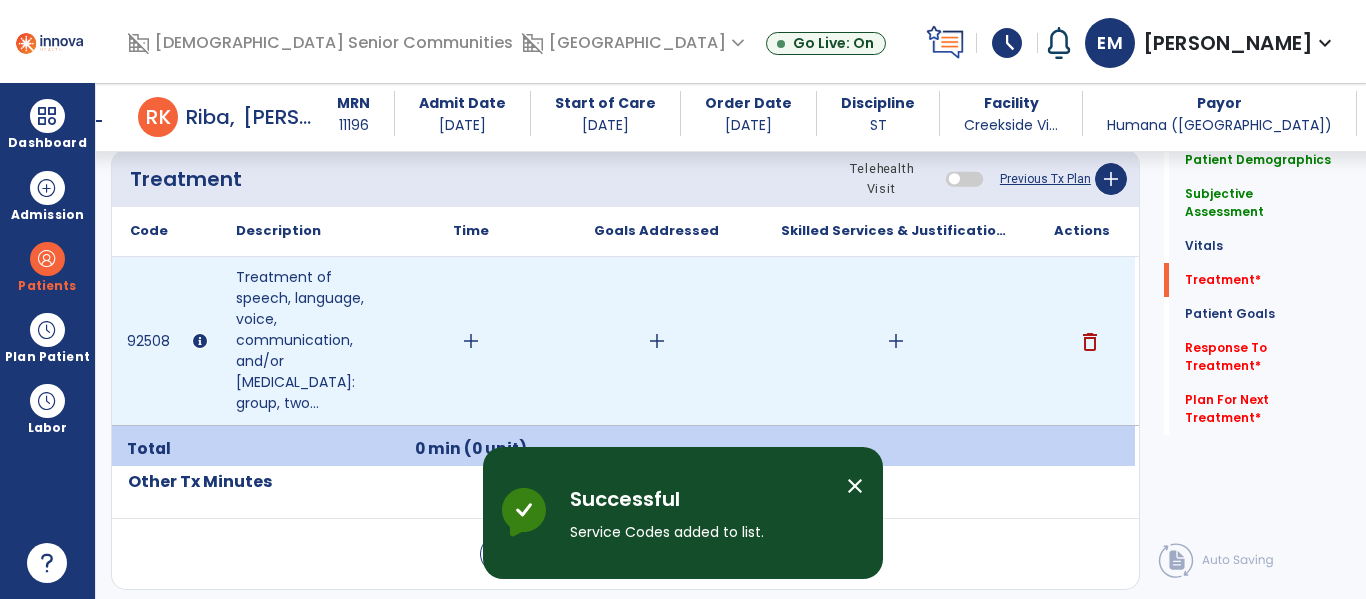 click on "add" at bounding box center (471, 341) 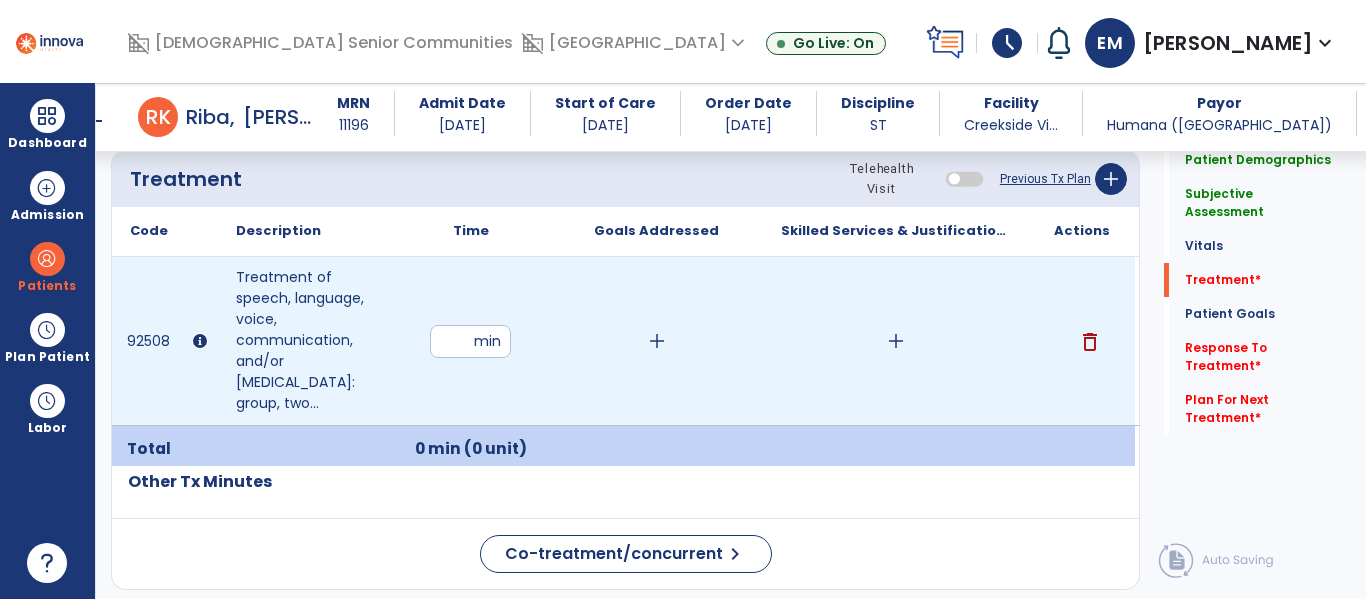 type on "**" 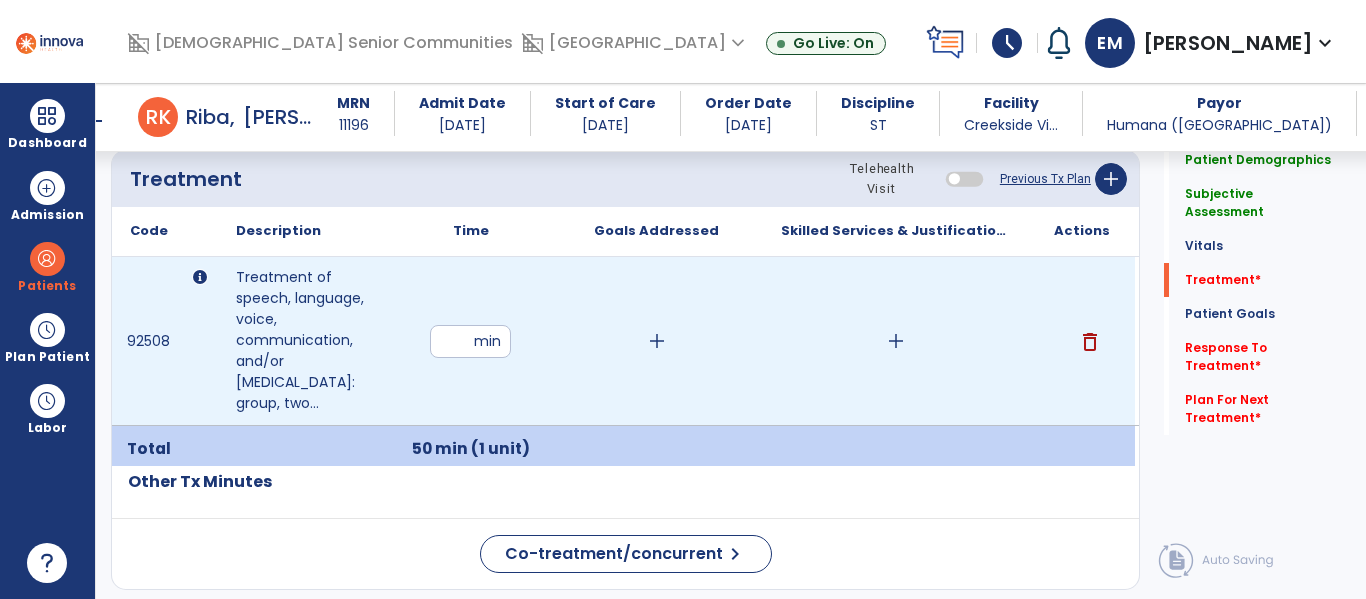 click on "add" at bounding box center (896, 341) 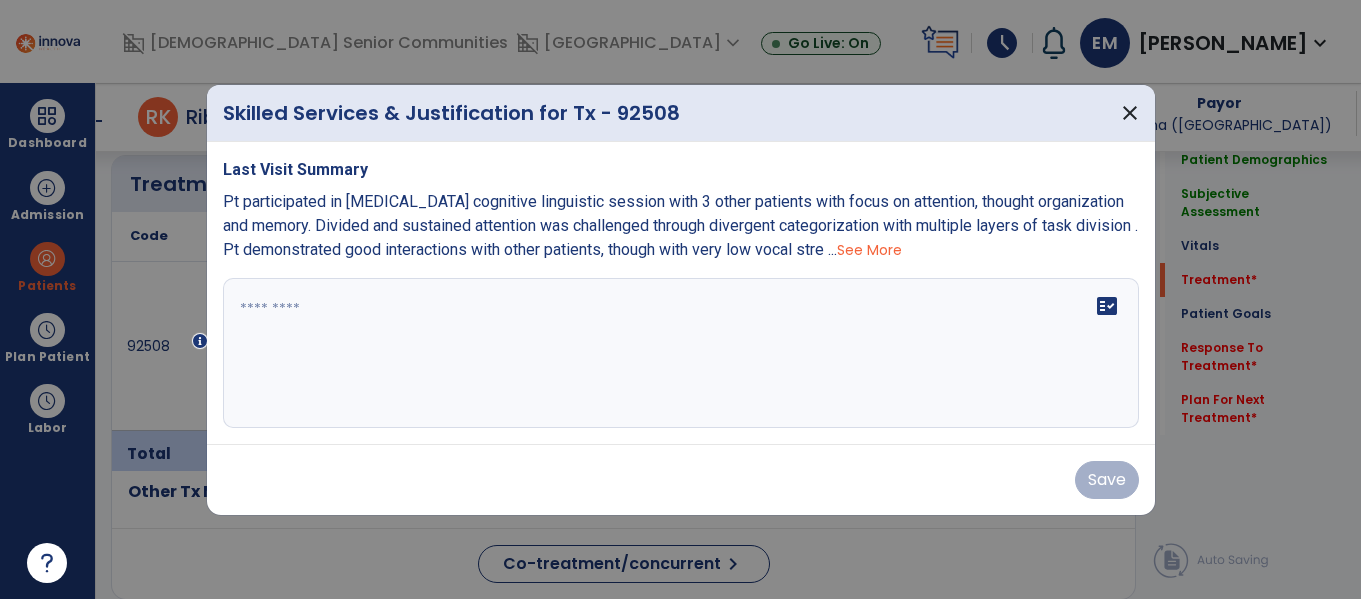 scroll, scrollTop: 1219, scrollLeft: 0, axis: vertical 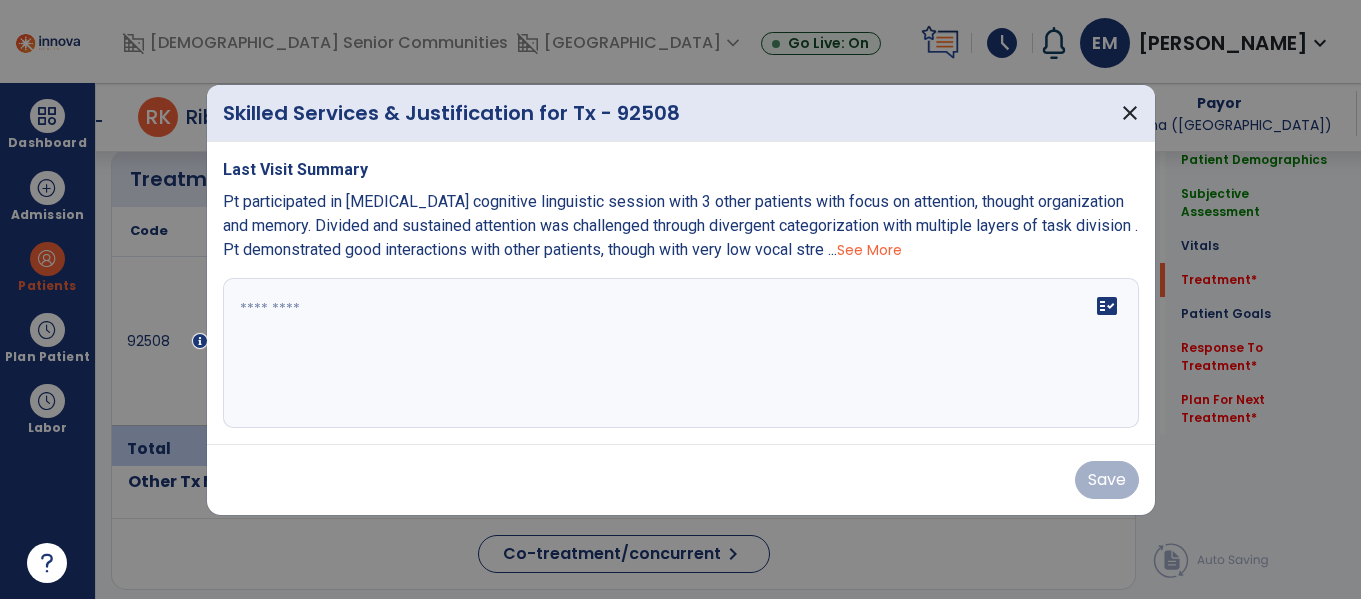 click at bounding box center [681, 353] 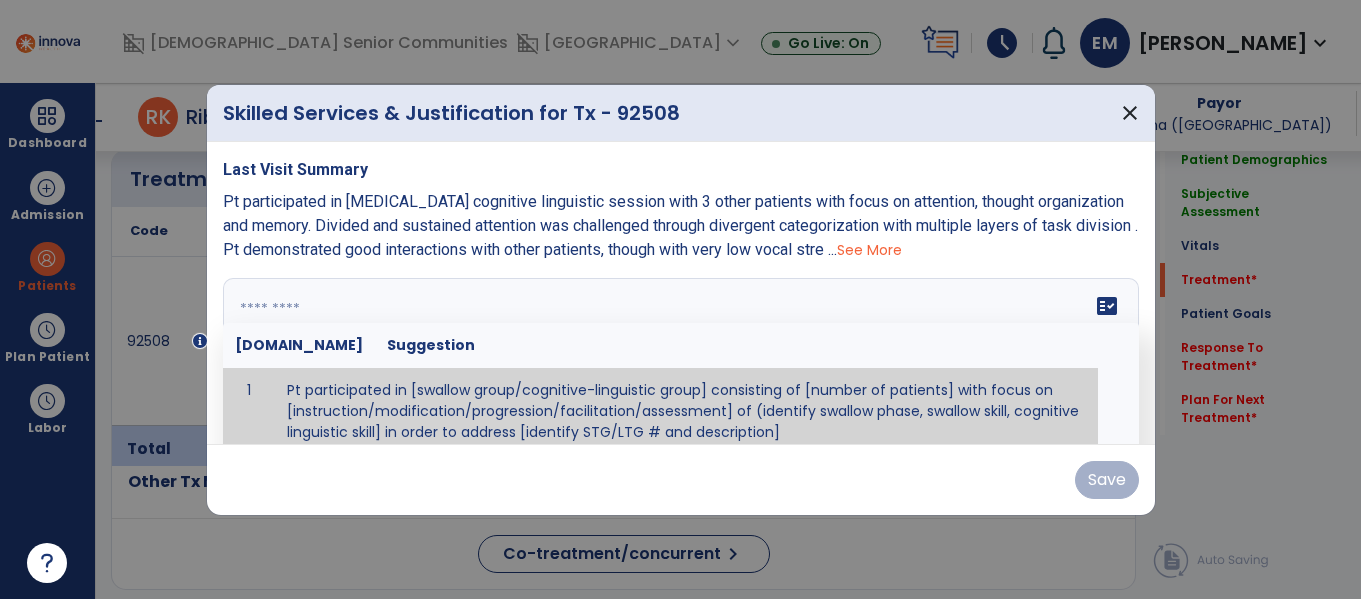scroll, scrollTop: 12, scrollLeft: 0, axis: vertical 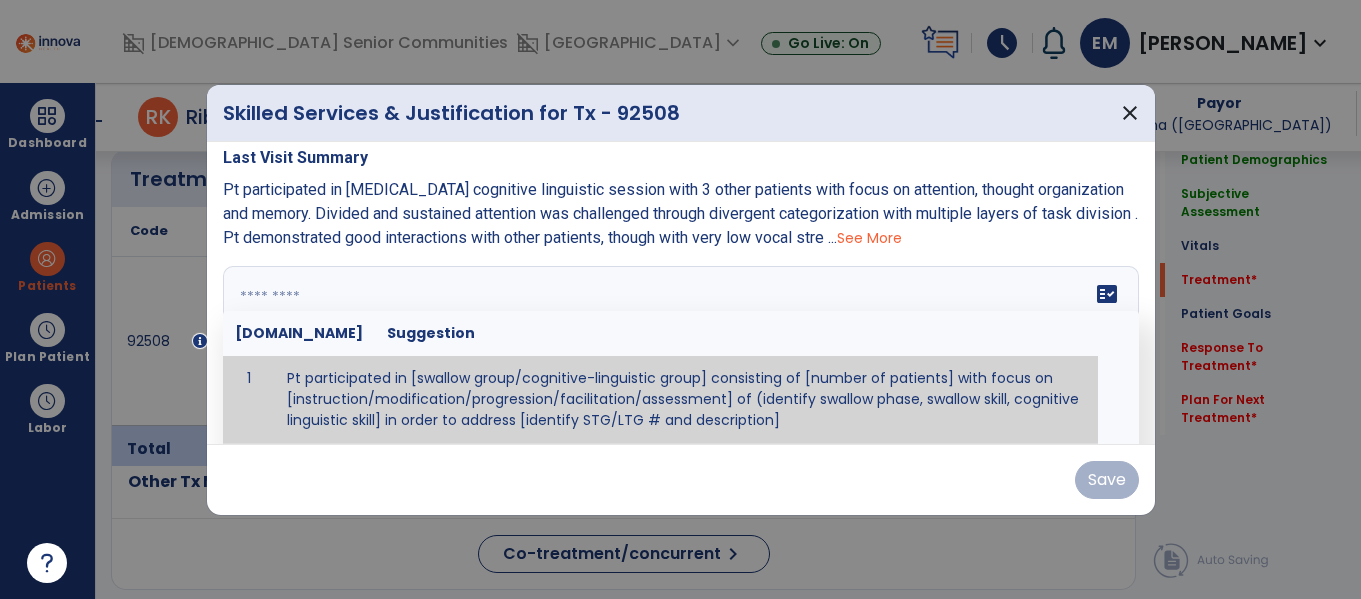 paste on "**********" 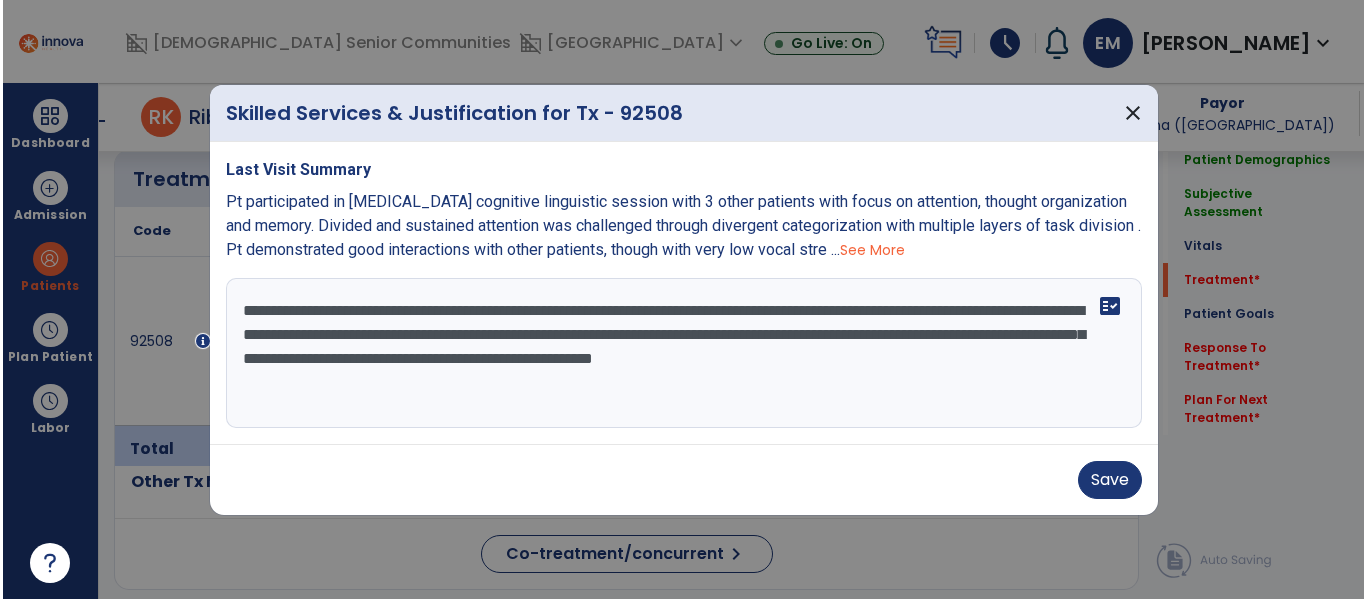 scroll, scrollTop: 0, scrollLeft: 0, axis: both 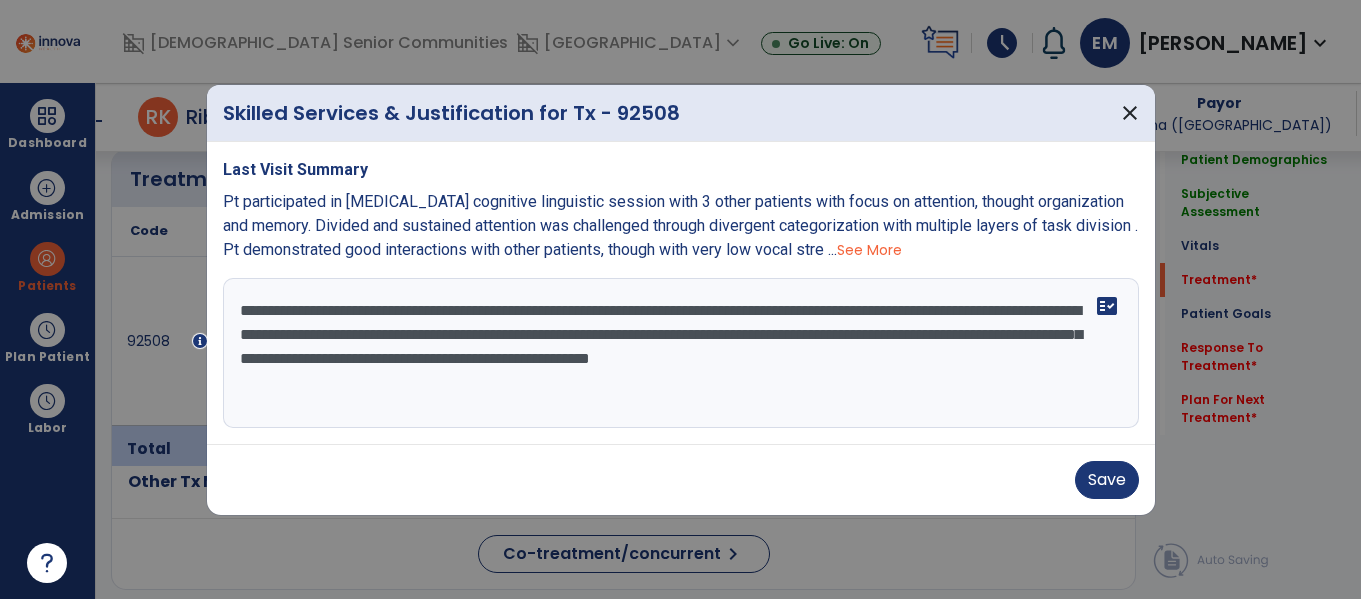 click on "**********" at bounding box center (681, 353) 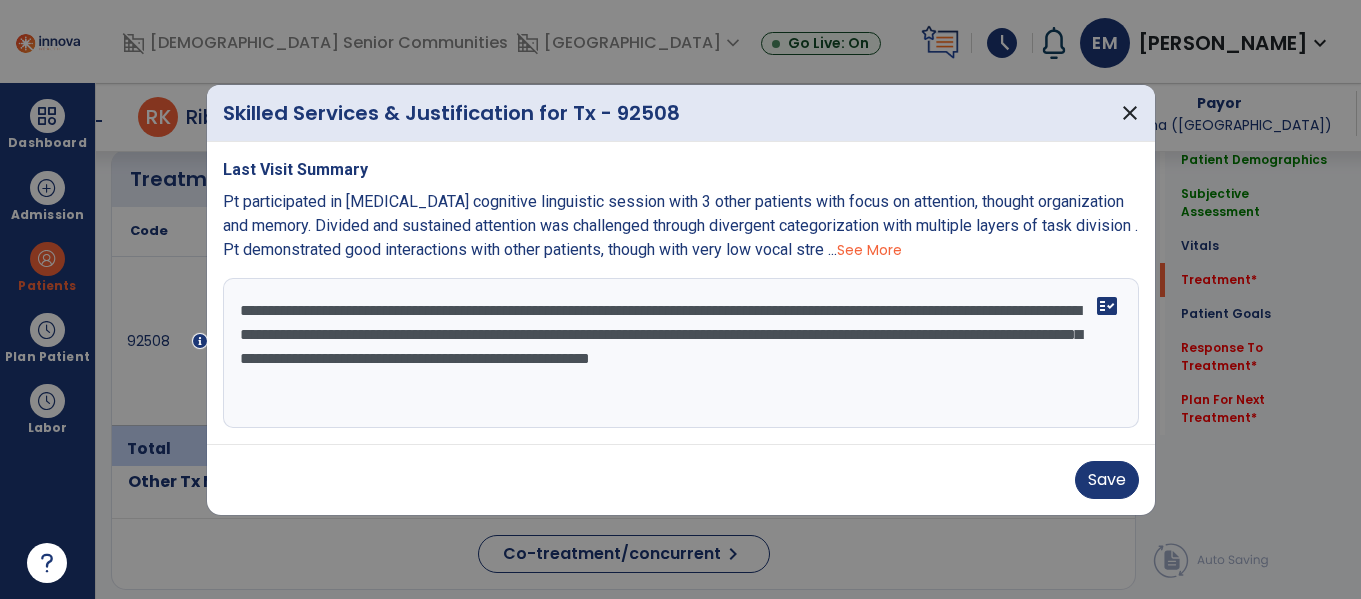 drag, startPoint x: 759, startPoint y: 356, endPoint x: 793, endPoint y: 423, distance: 75.13322 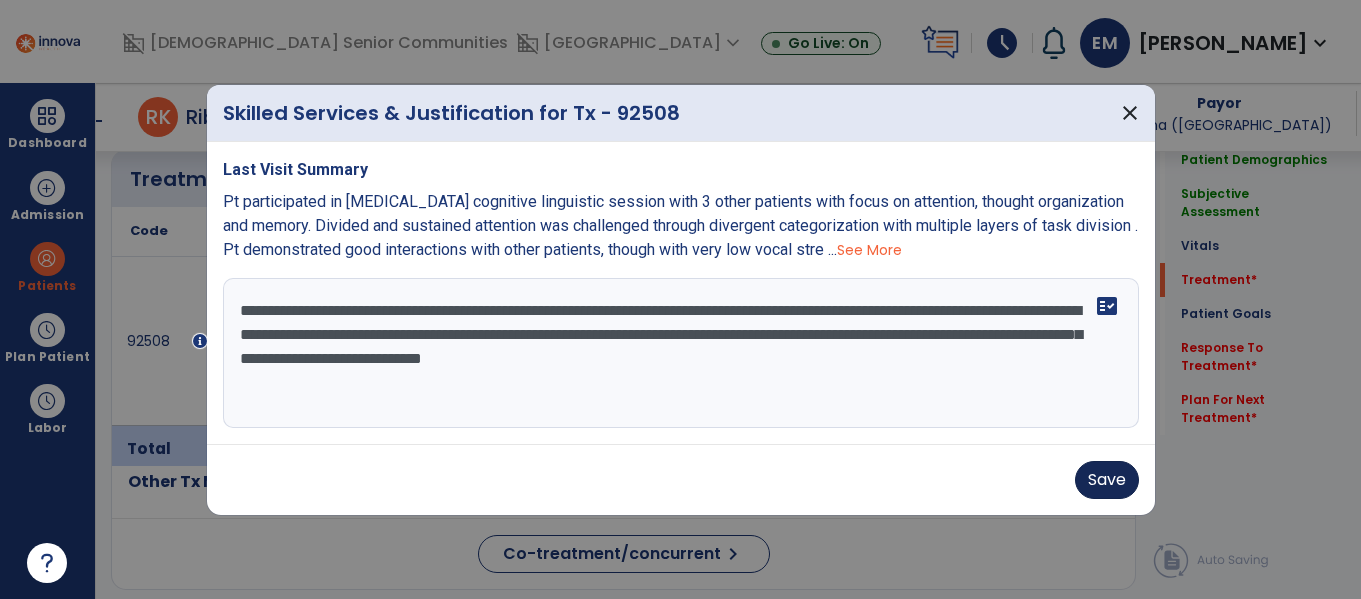 type on "**********" 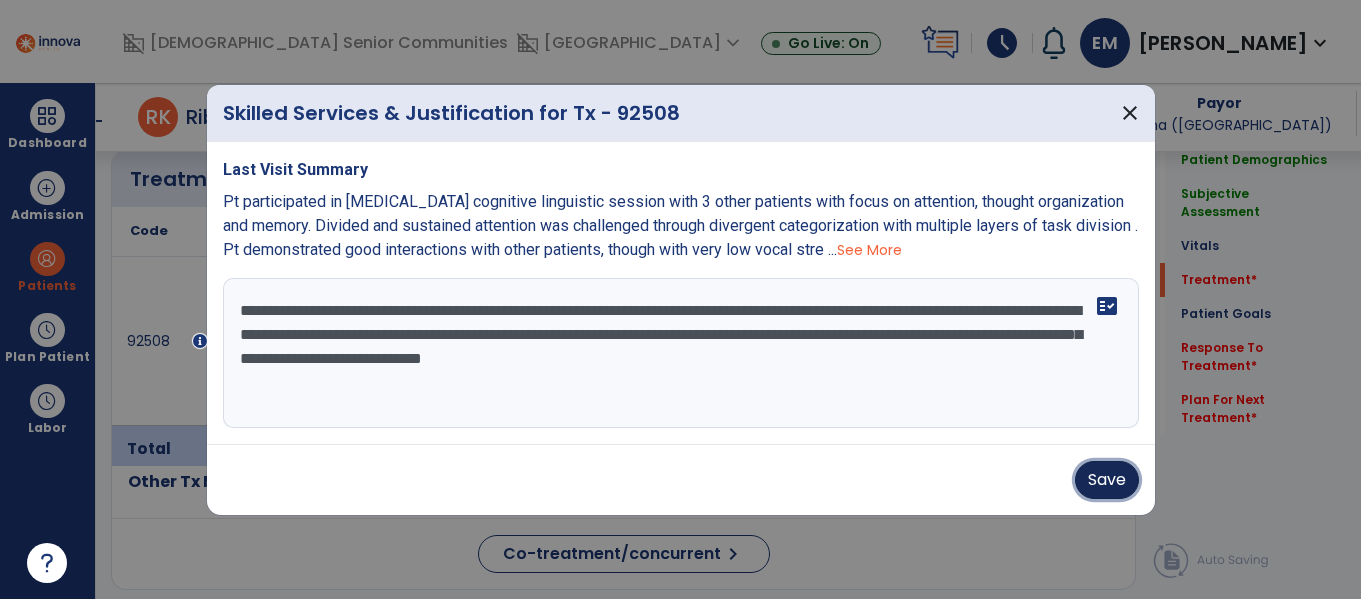 click on "Save" at bounding box center [1107, 480] 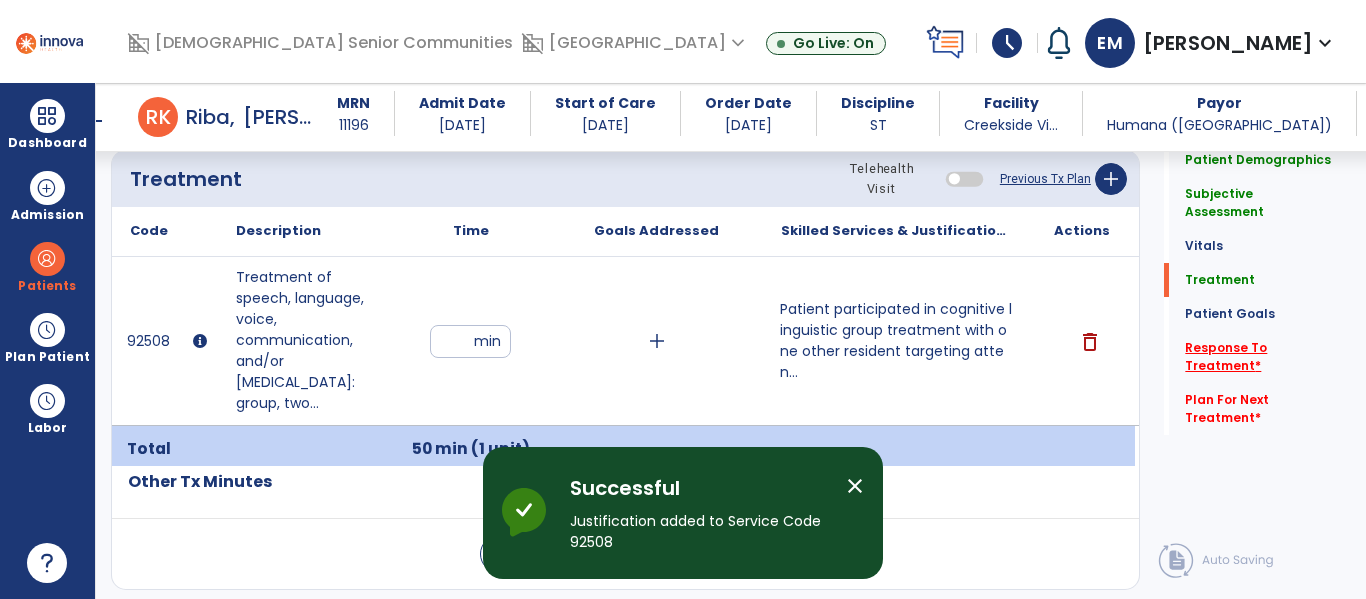 click on "Response To Treatment   *" 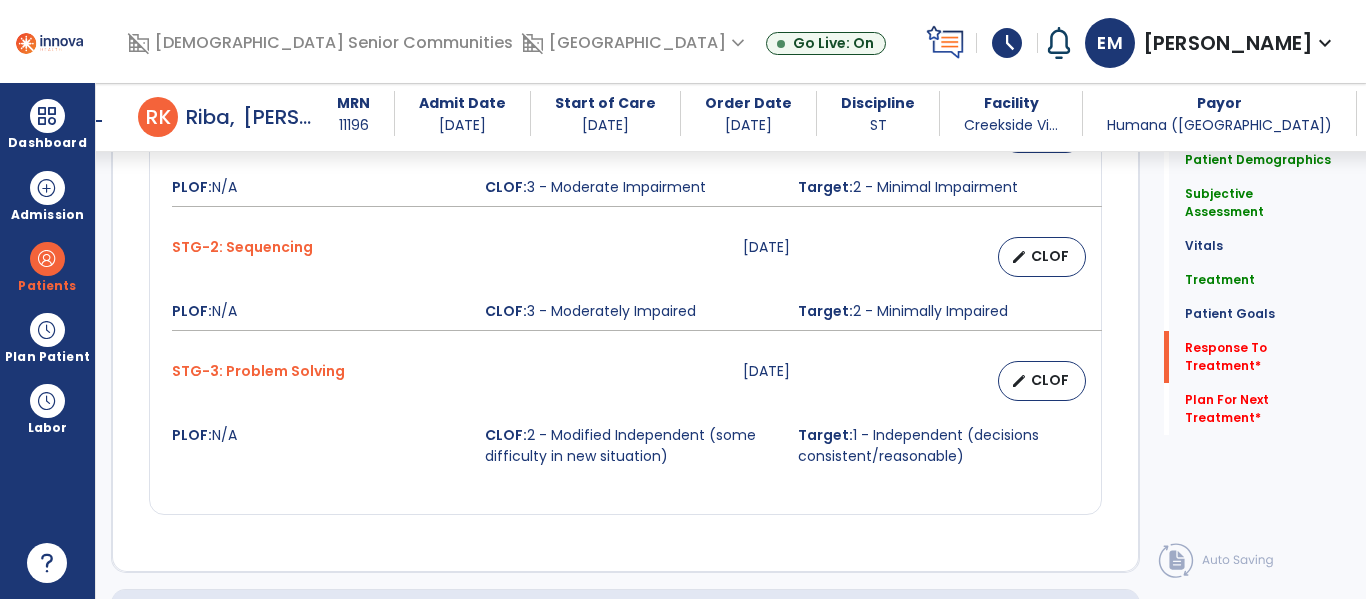 scroll, scrollTop: 3305, scrollLeft: 0, axis: vertical 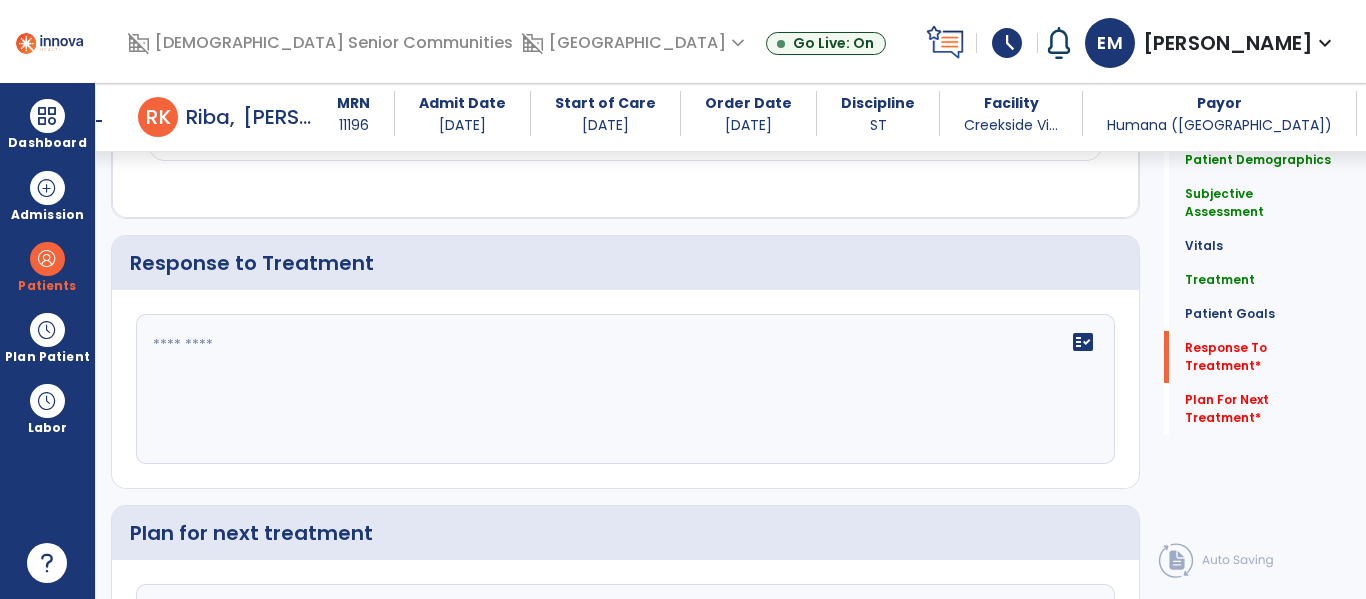 click on "fact_check" 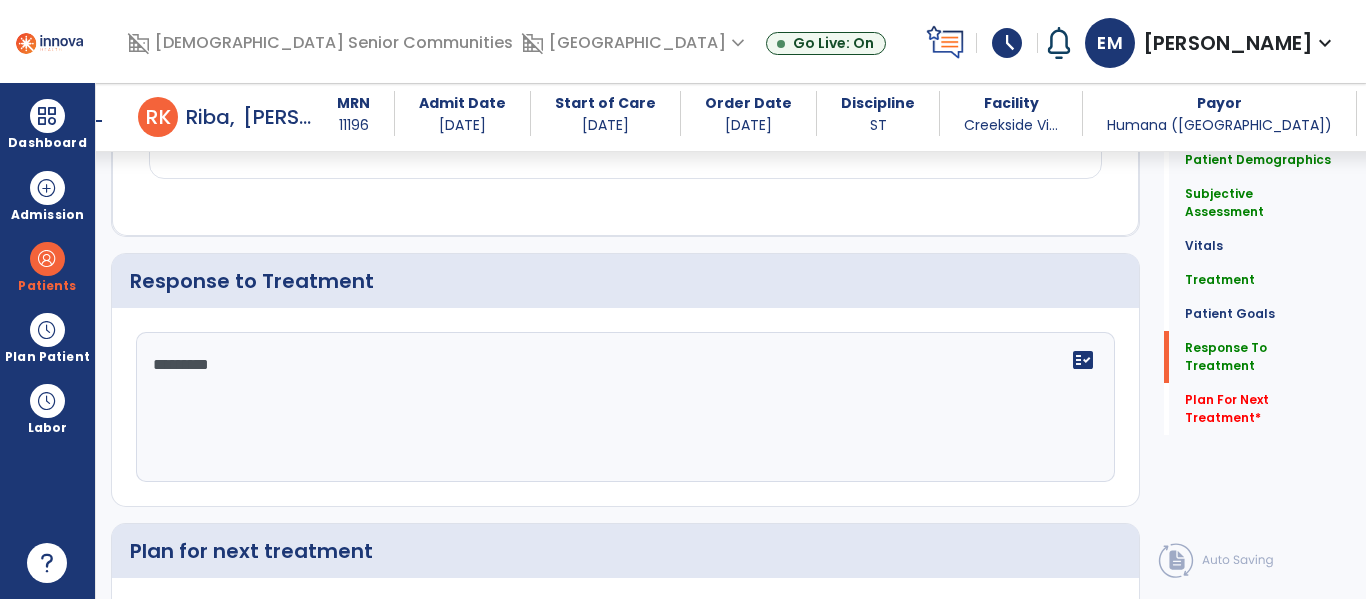scroll, scrollTop: 3305, scrollLeft: 0, axis: vertical 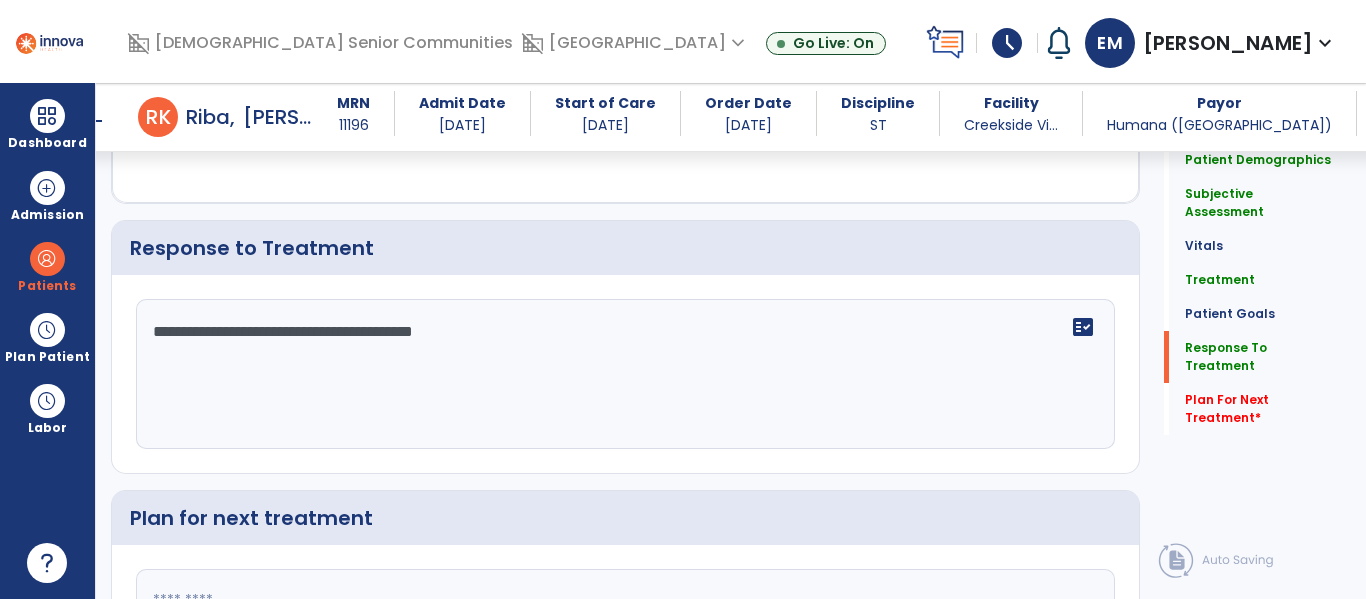 type on "**********" 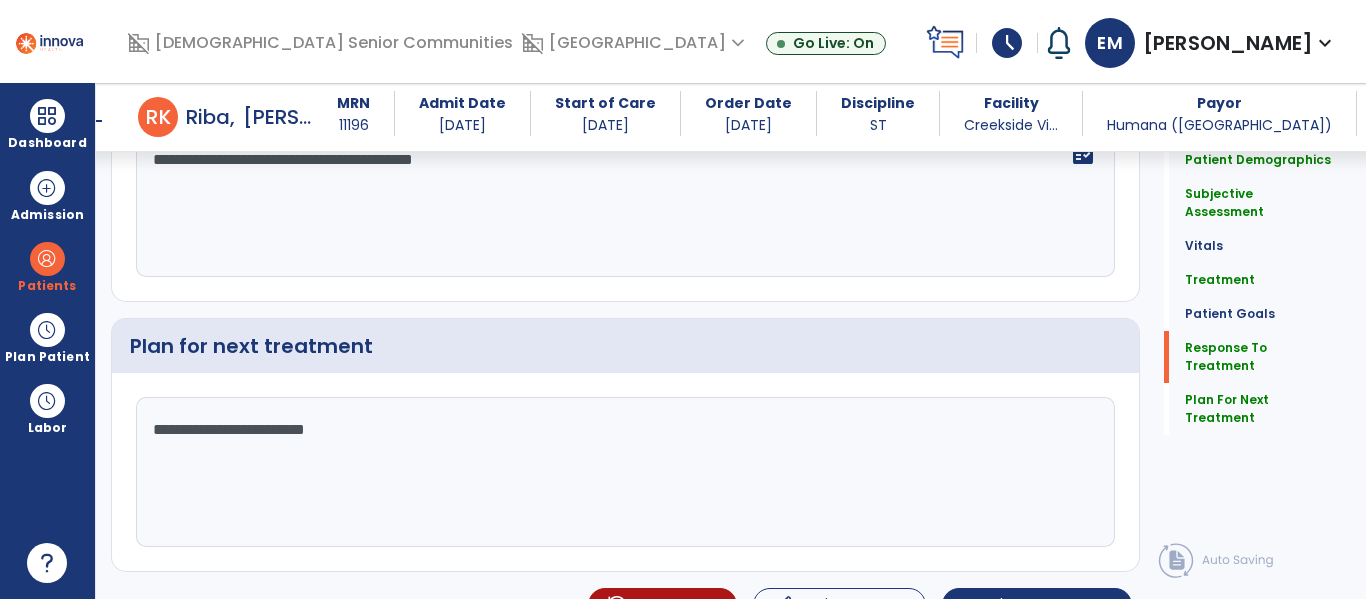scroll, scrollTop: 3510, scrollLeft: 0, axis: vertical 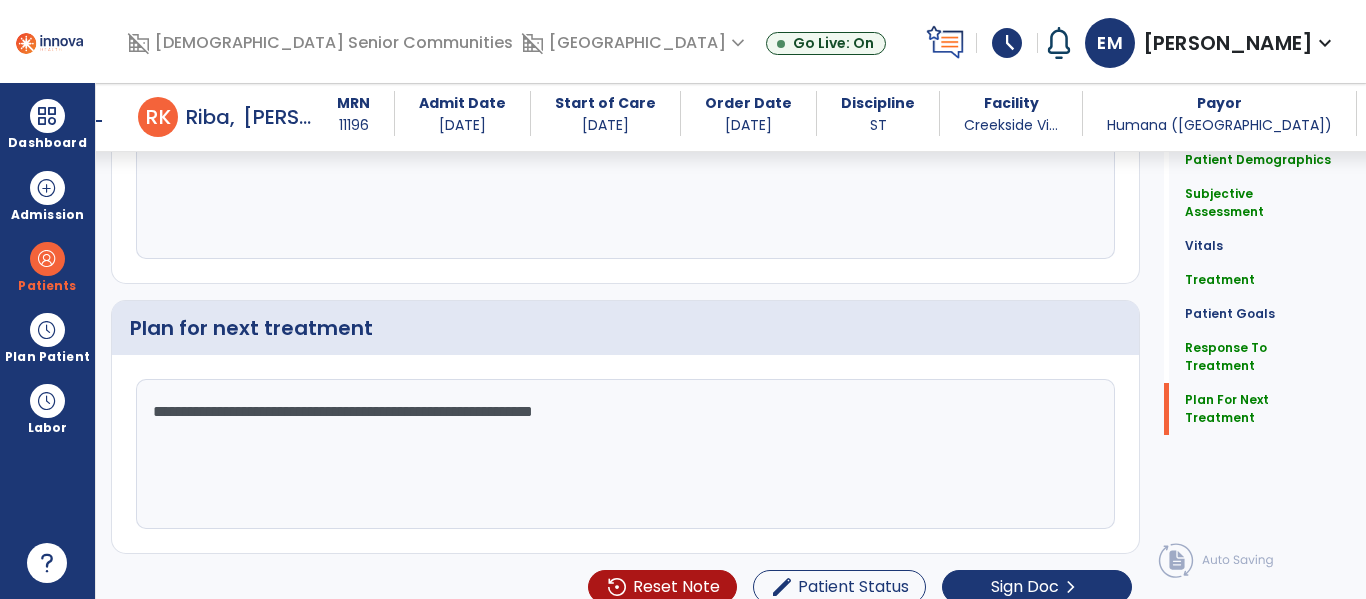 type on "**********" 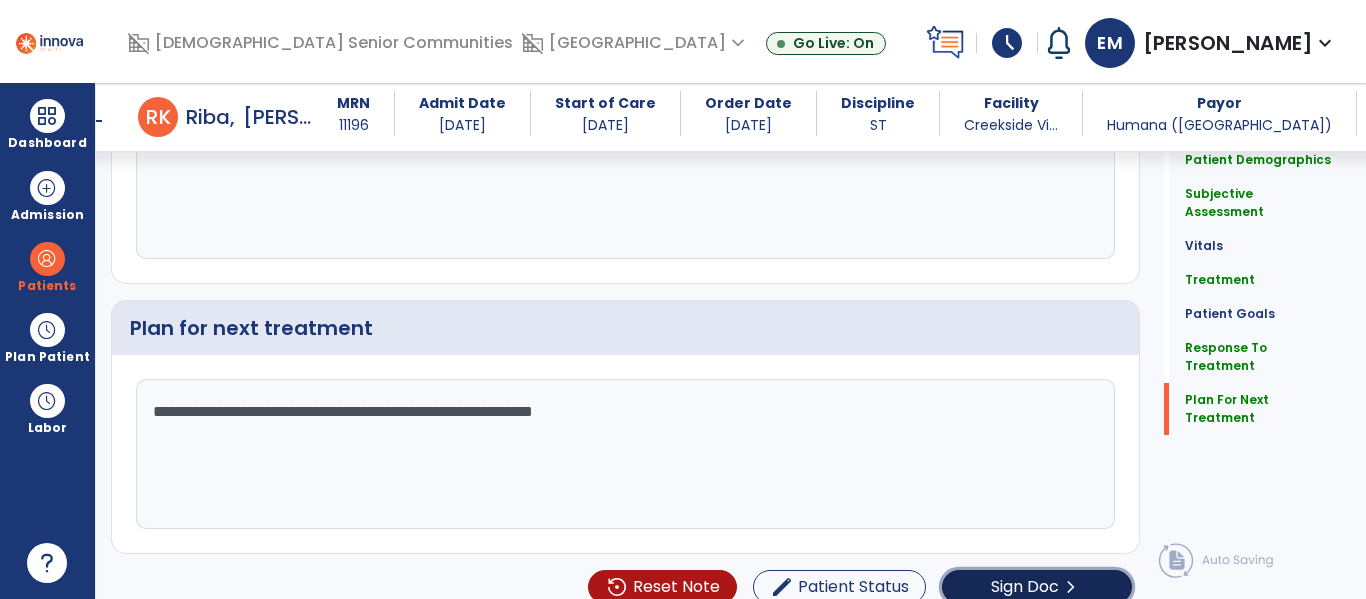 click on "Sign Doc" 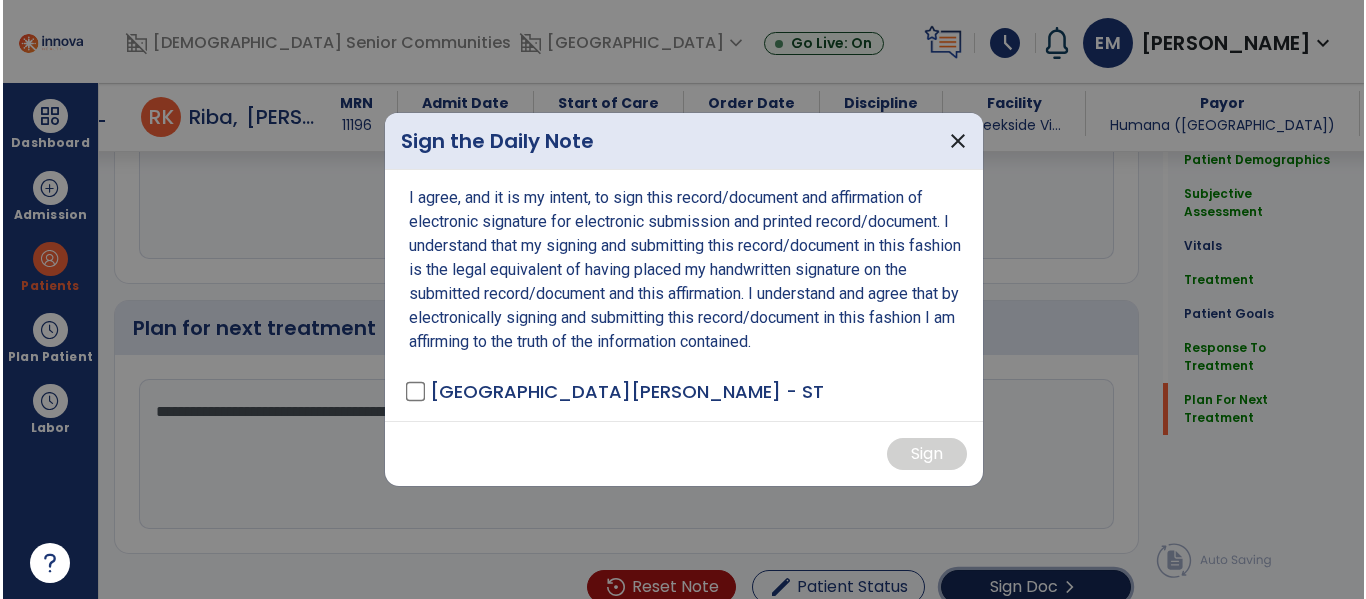 scroll, scrollTop: 3510, scrollLeft: 0, axis: vertical 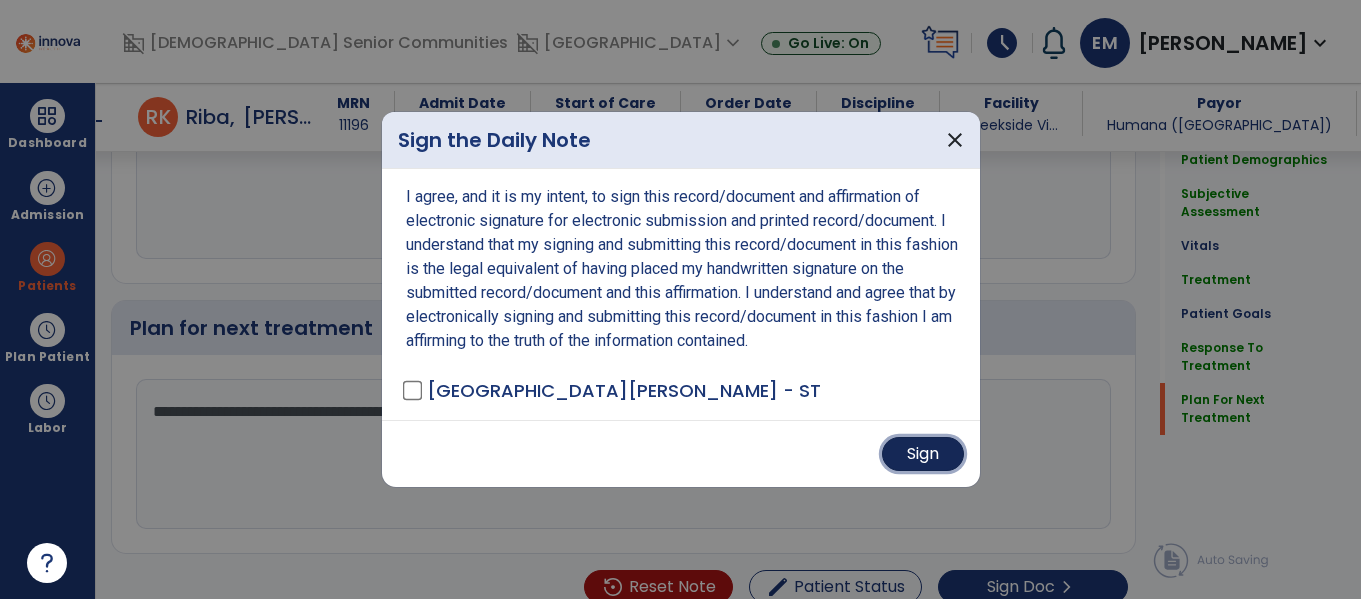 click on "Sign" at bounding box center (923, 454) 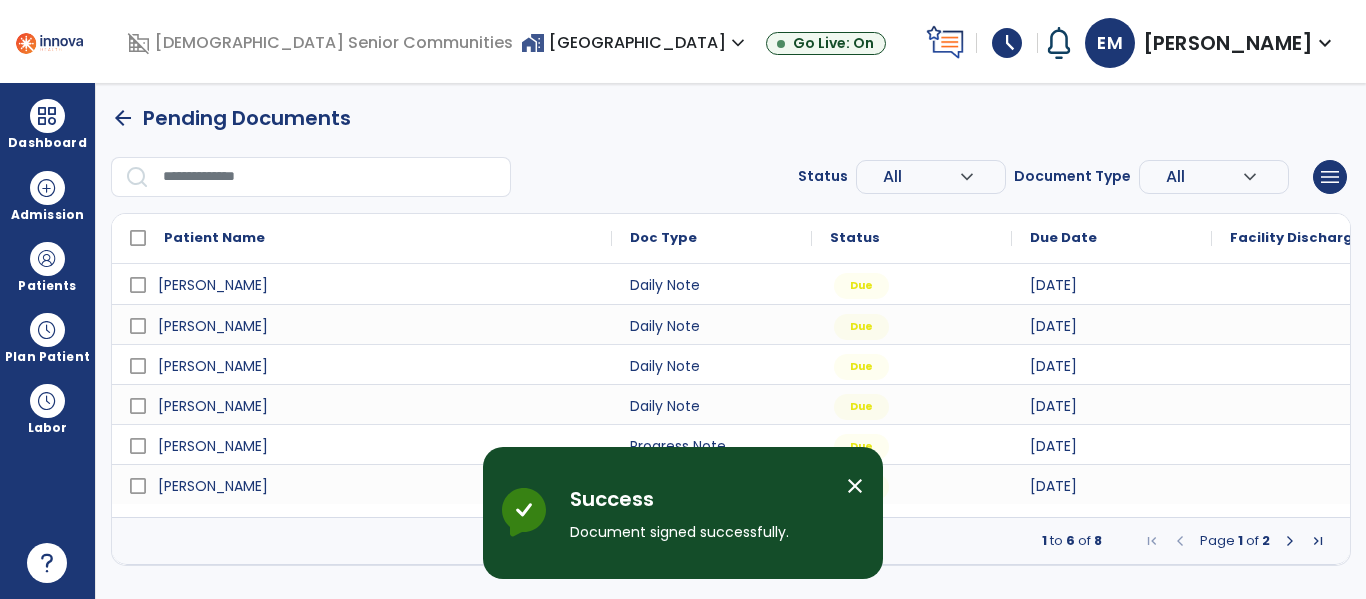 scroll, scrollTop: 0, scrollLeft: 0, axis: both 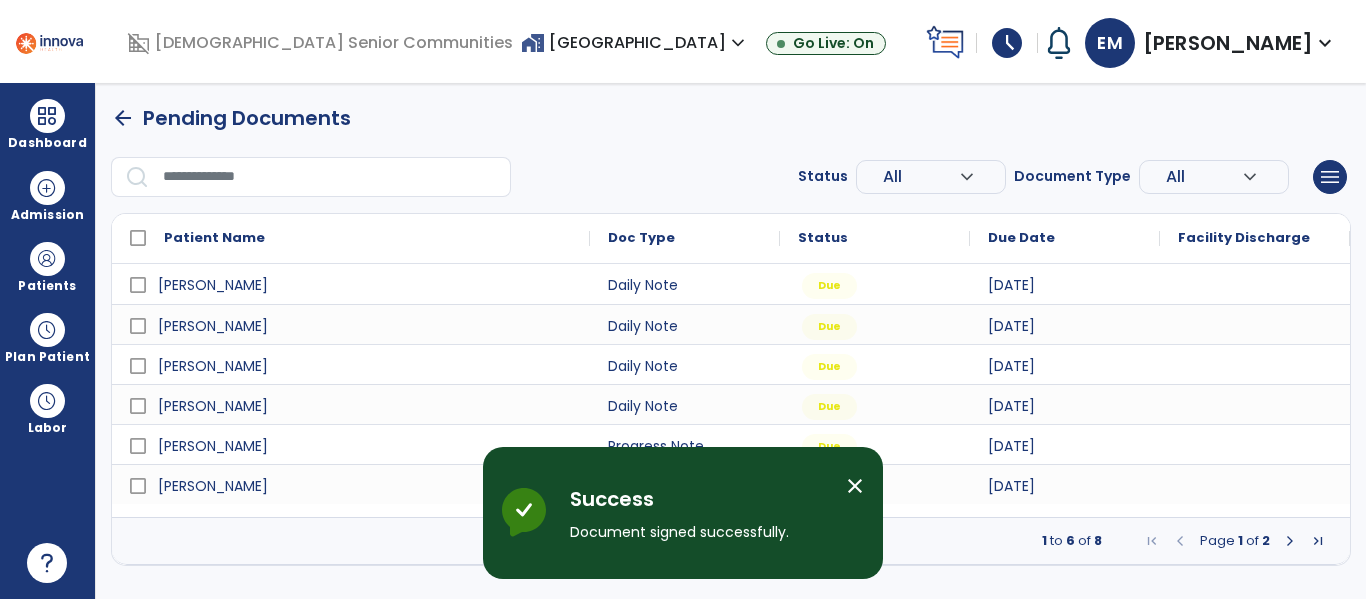 click on "close" at bounding box center (855, 486) 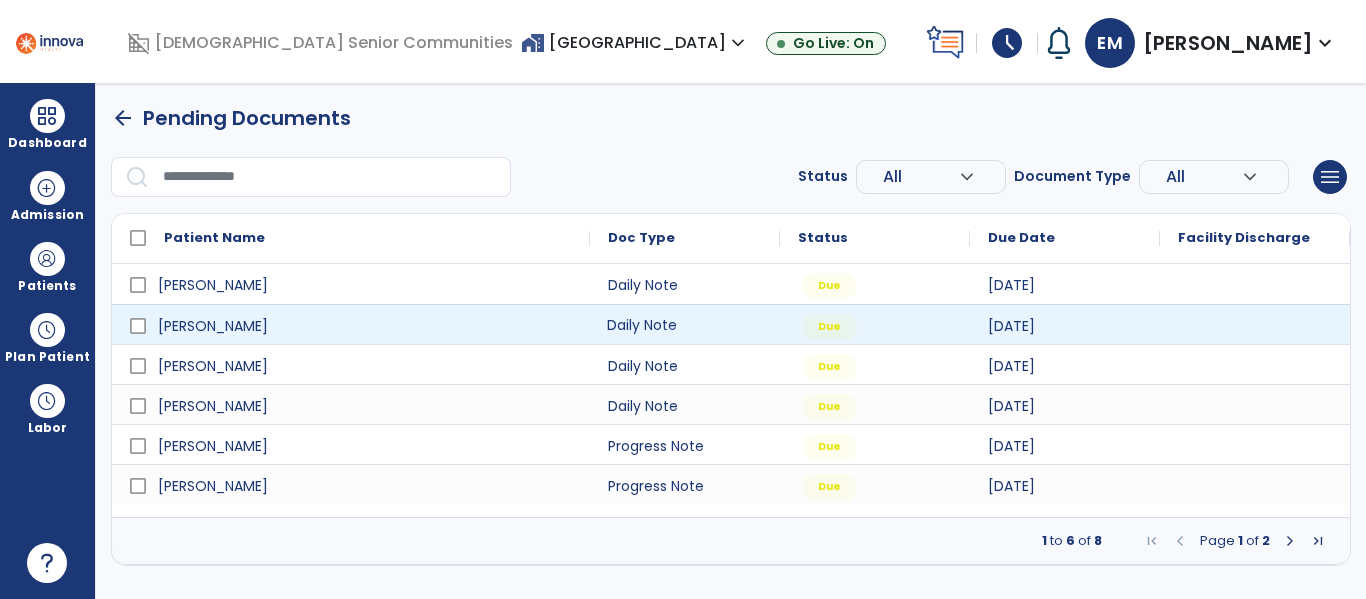 click on "Daily Note" at bounding box center (685, 324) 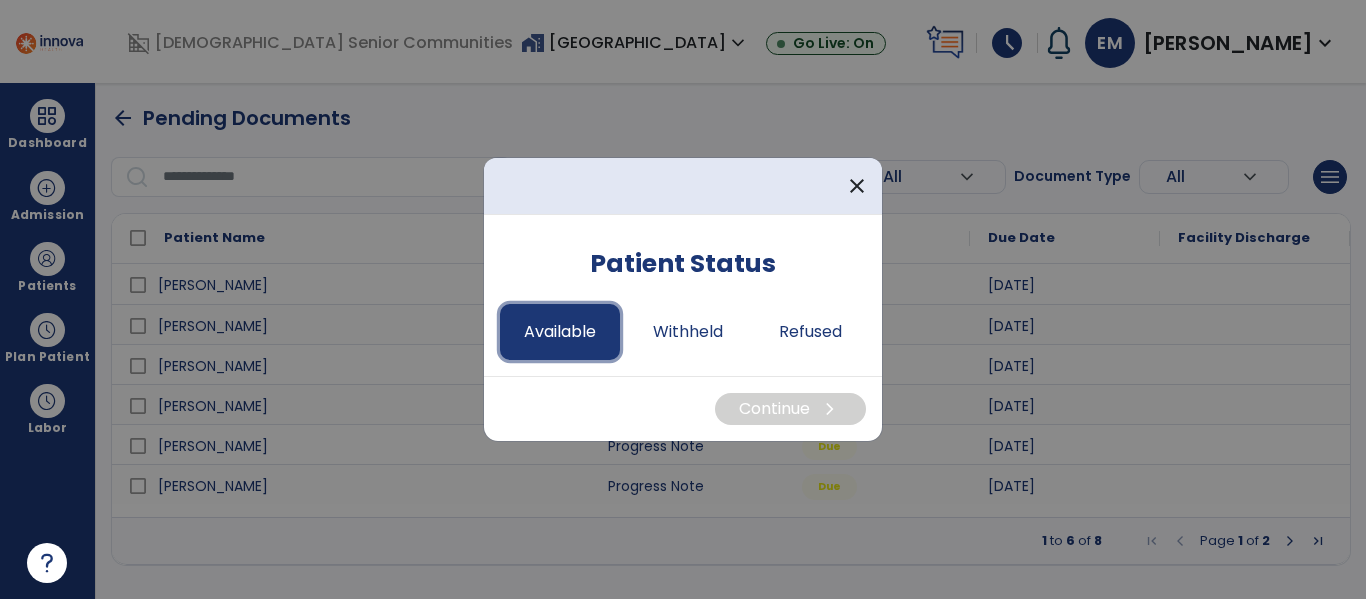 click on "Available" at bounding box center [560, 332] 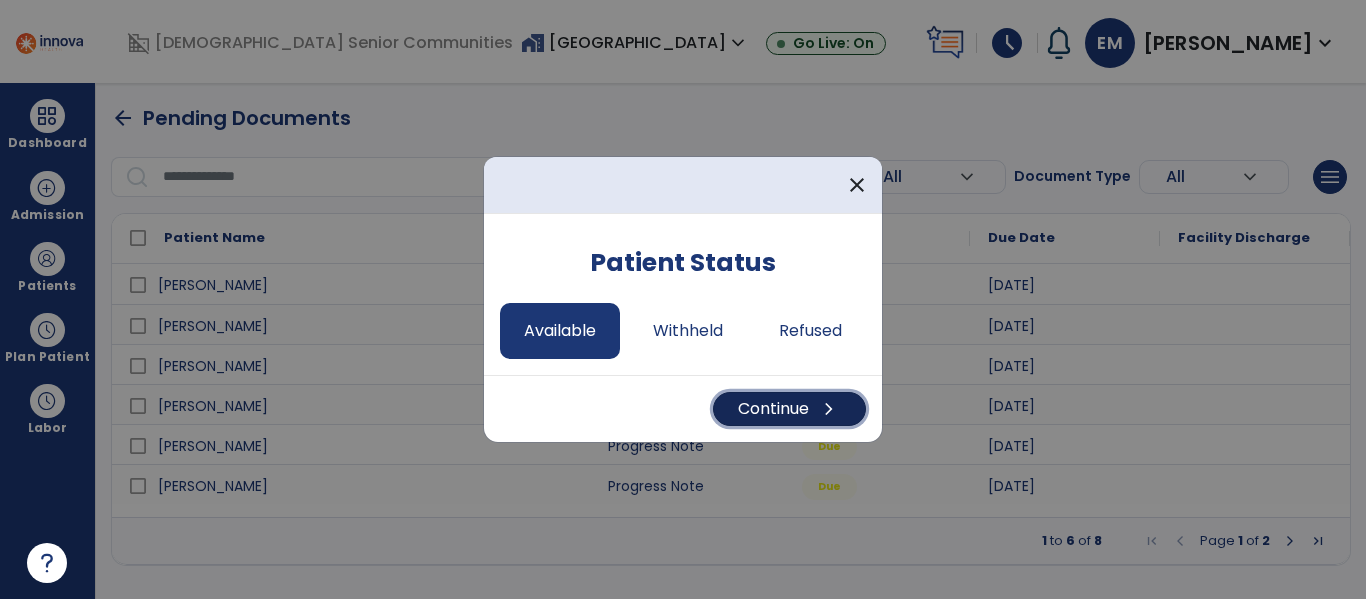 click on "Continue   chevron_right" at bounding box center [789, 409] 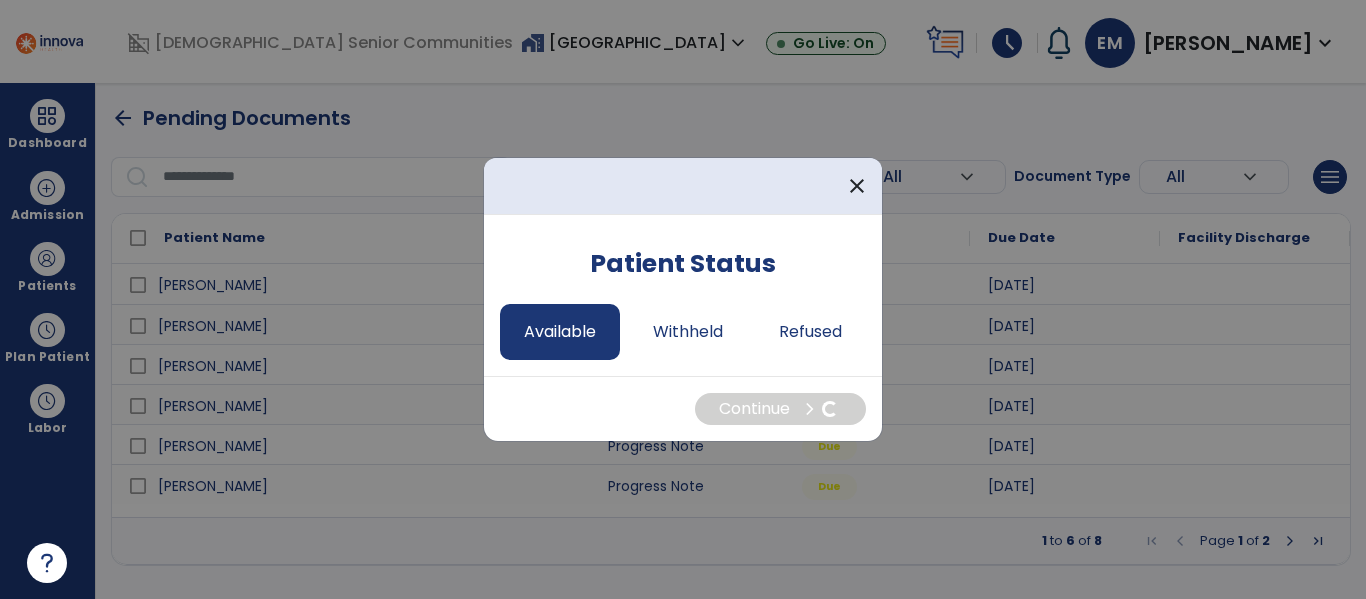 select on "*" 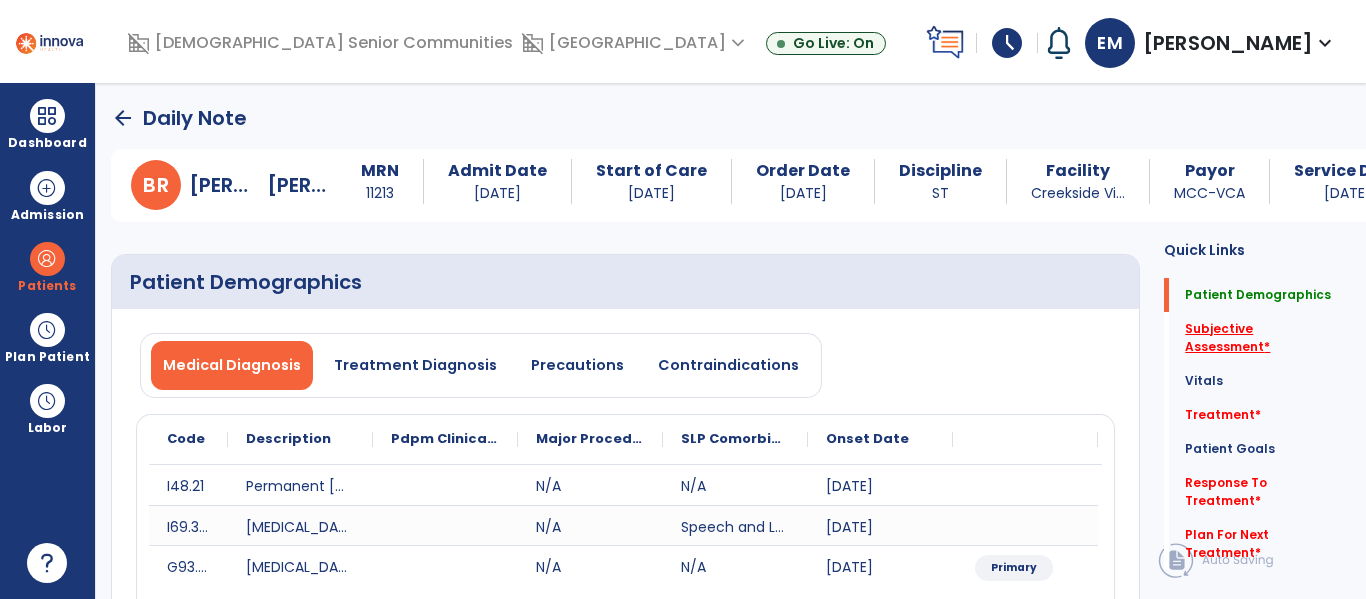 click on "Subjective Assessment   *" 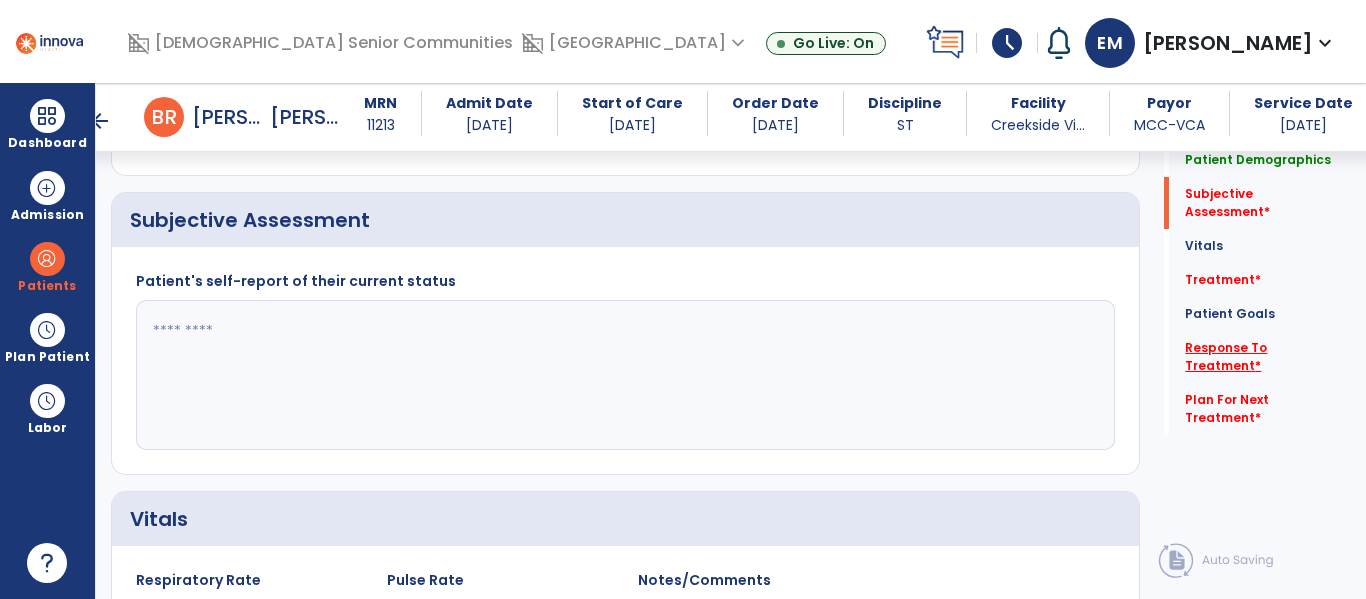 scroll, scrollTop: 457, scrollLeft: 0, axis: vertical 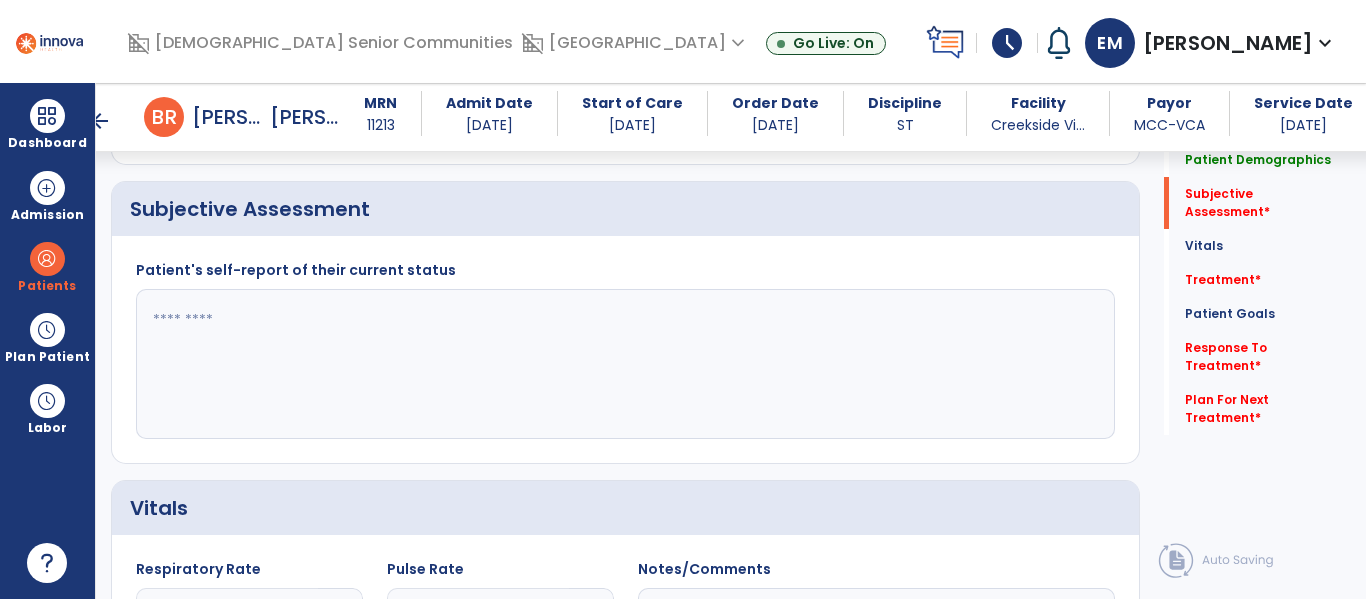 click 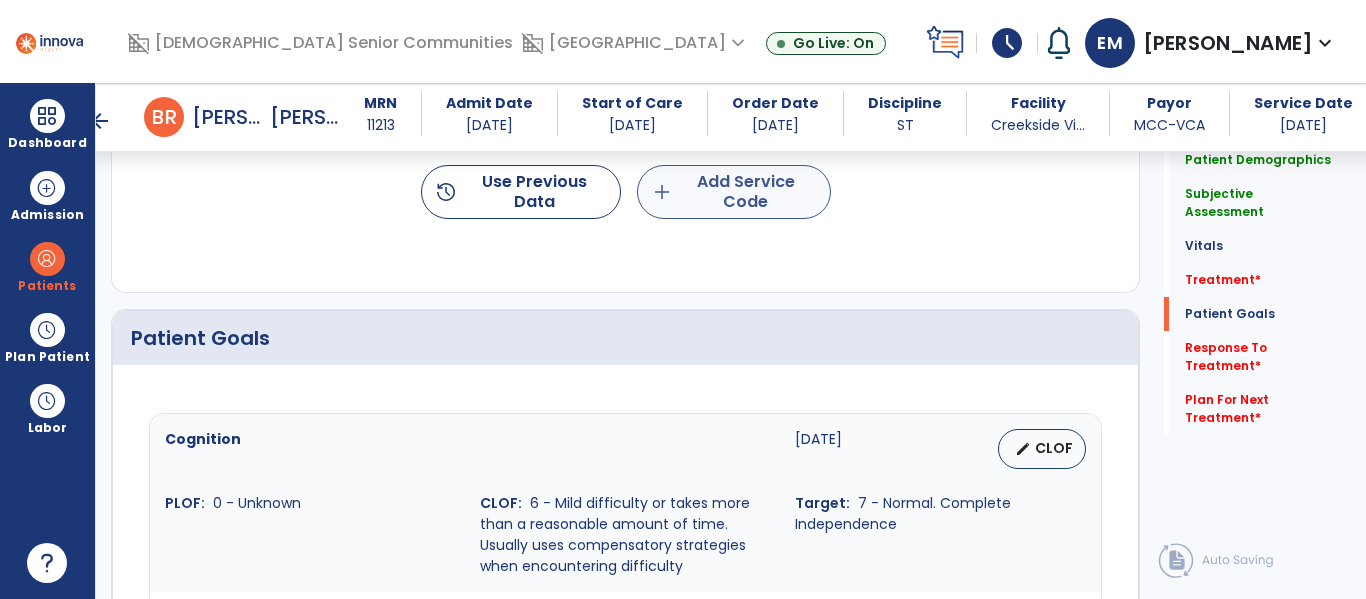 type on "**********" 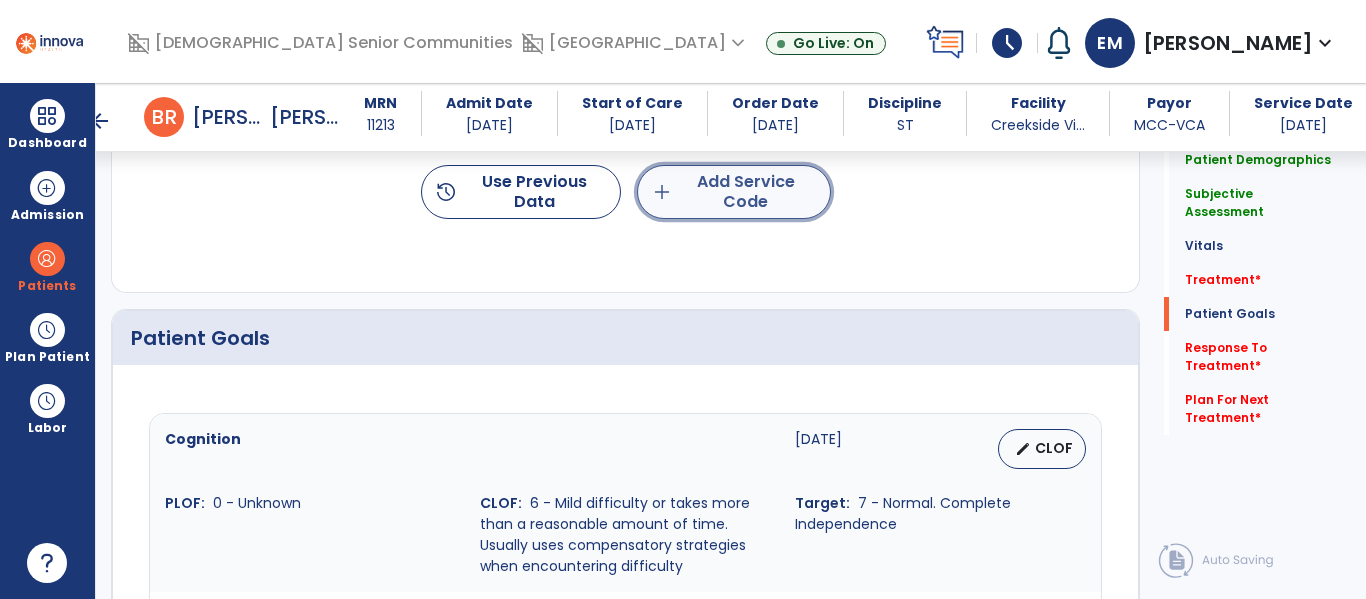 click on "add  Add Service Code" 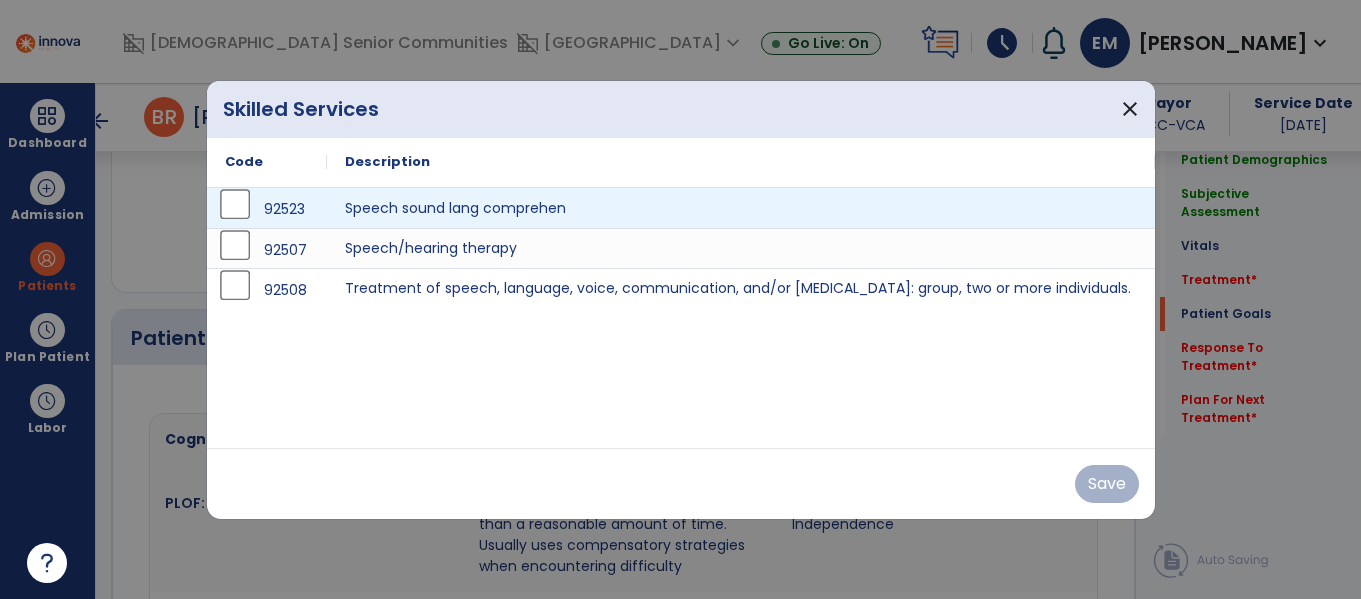 scroll, scrollTop: 1322, scrollLeft: 0, axis: vertical 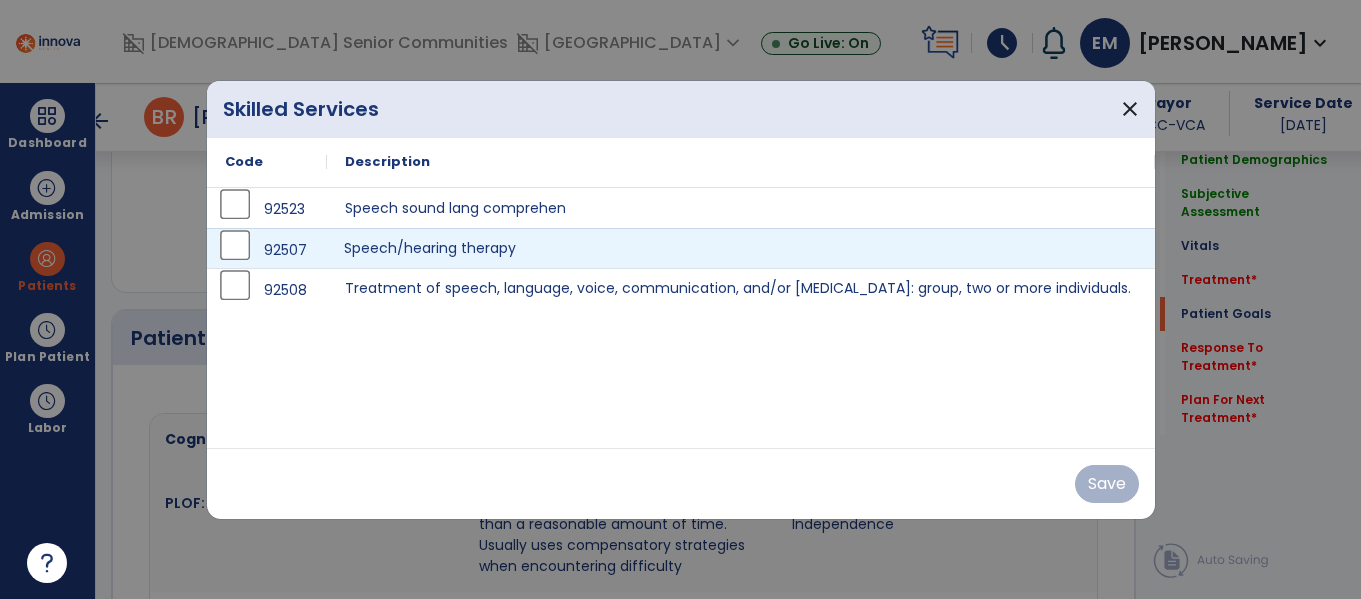 click on "Speech/hearing therapy" at bounding box center (741, 248) 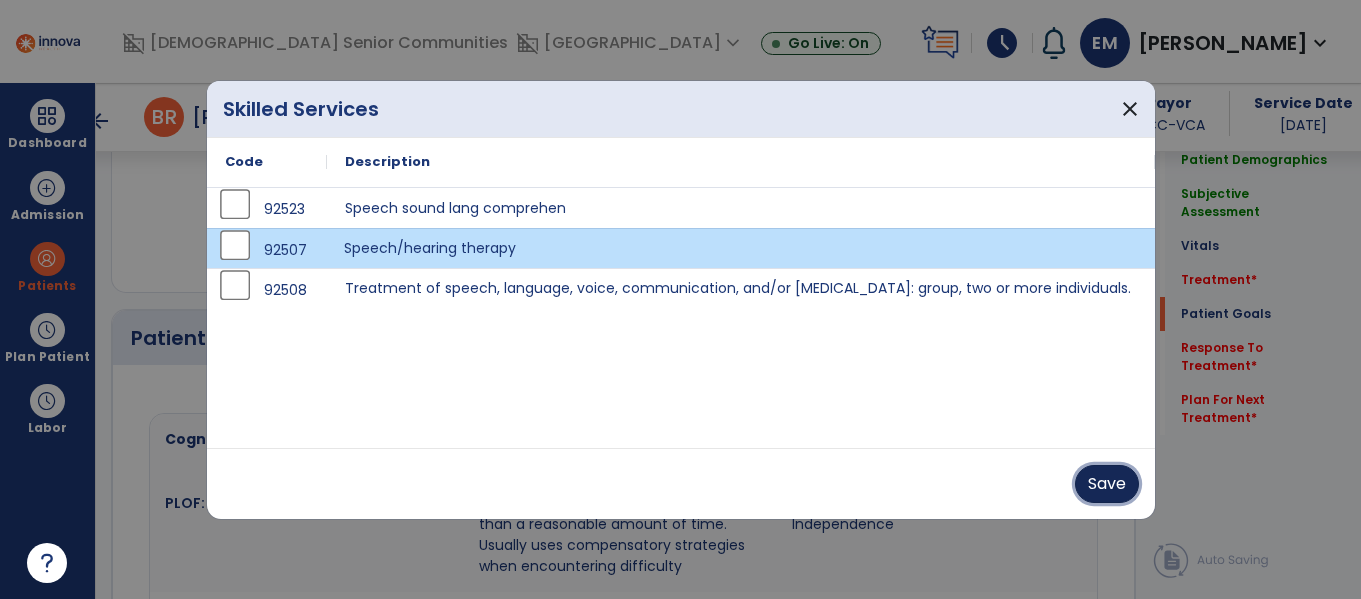 click on "Save" at bounding box center (1107, 484) 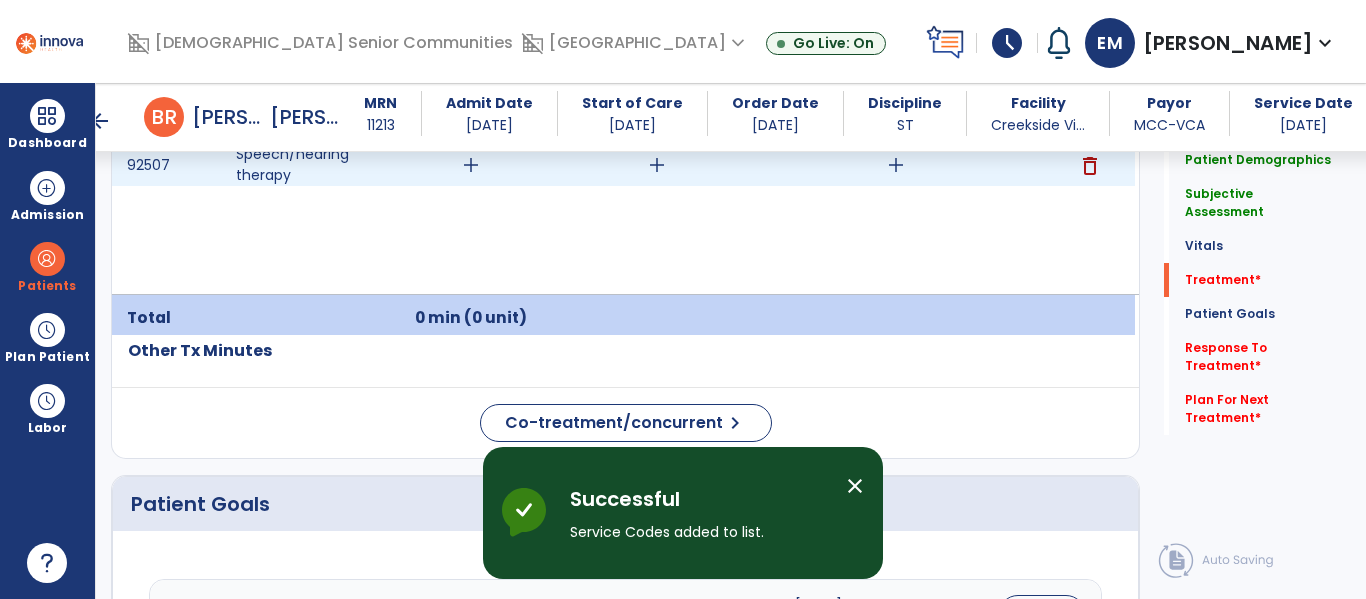 click on "add" at bounding box center [471, 165] 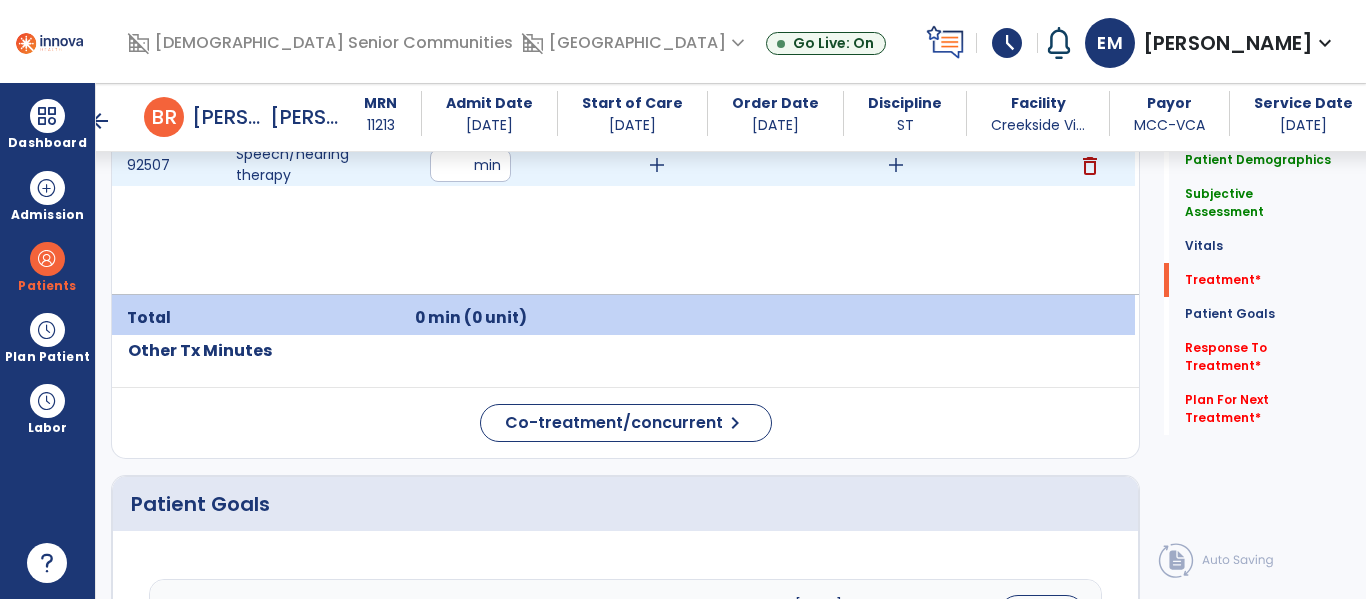 type on "**" 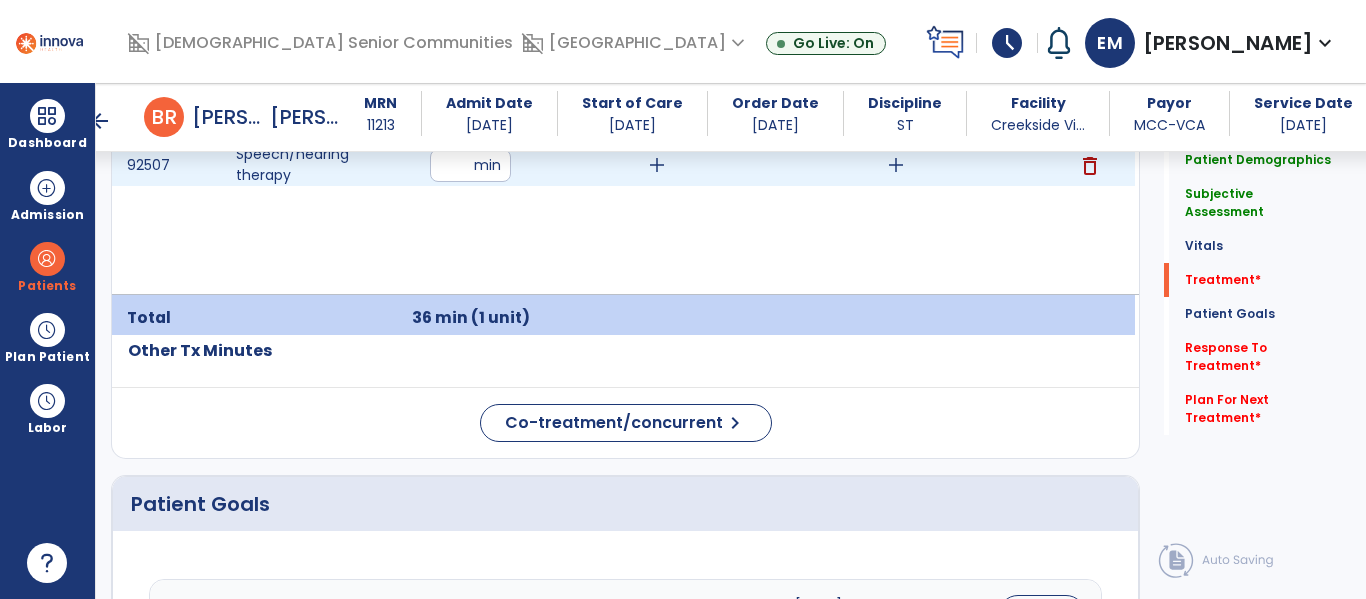 click on "add" at bounding box center (896, 165) 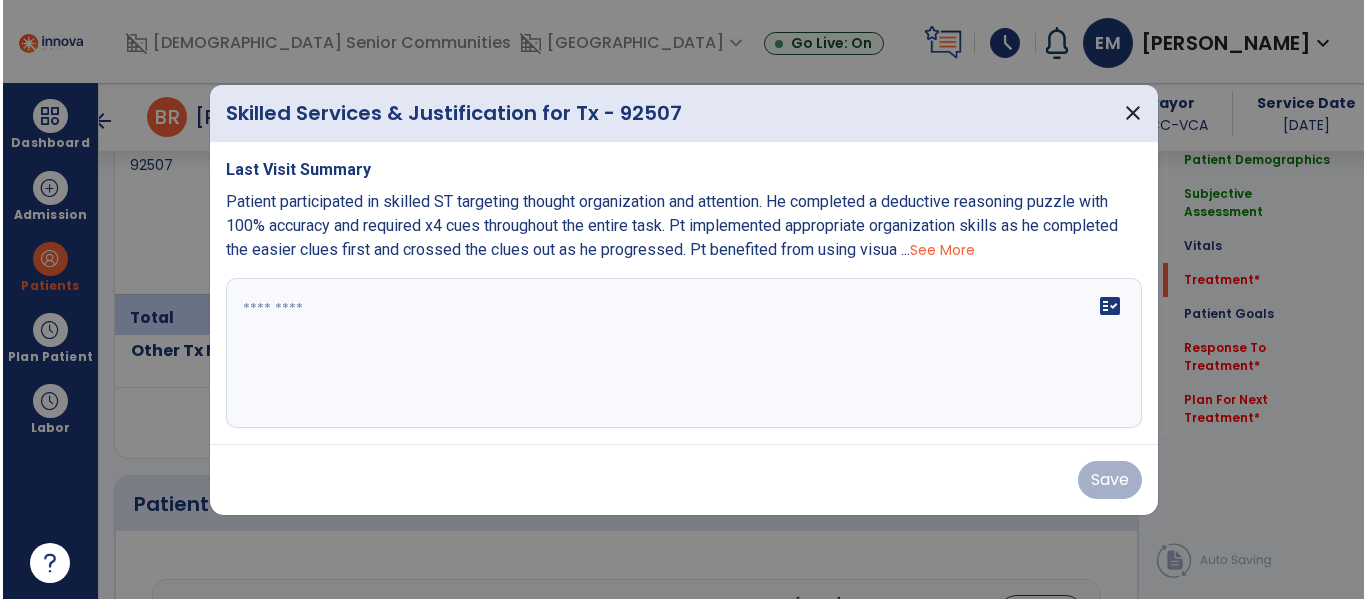 scroll, scrollTop: 1322, scrollLeft: 0, axis: vertical 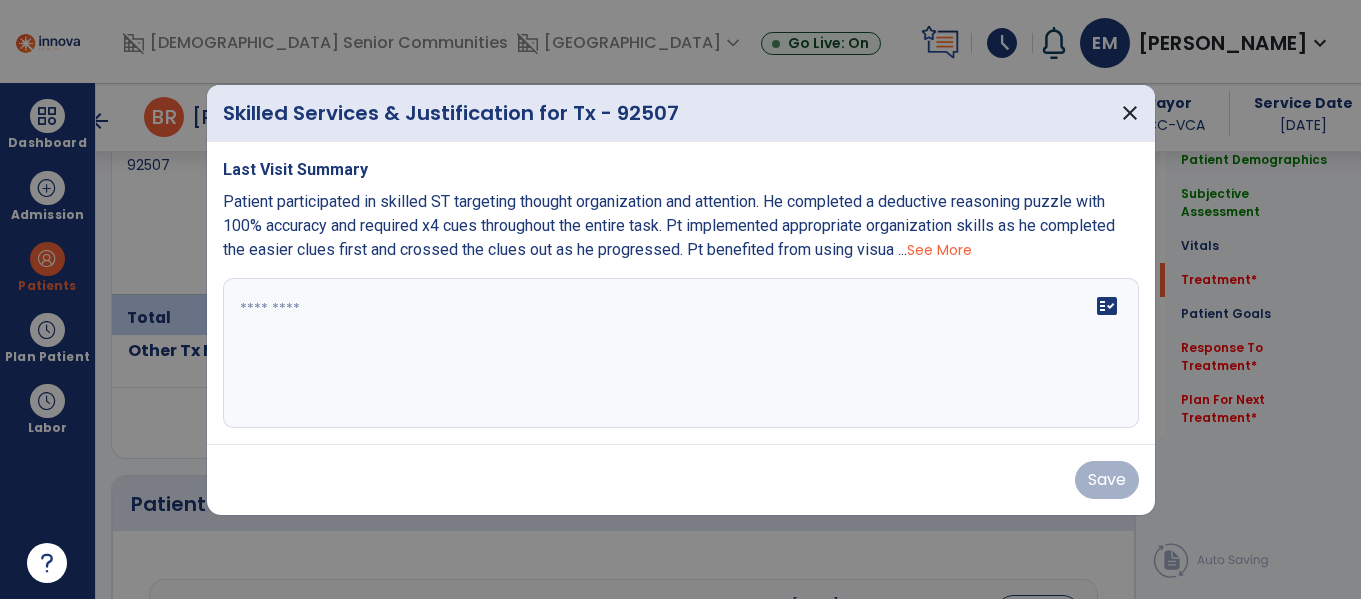 click on "fact_check" at bounding box center [681, 353] 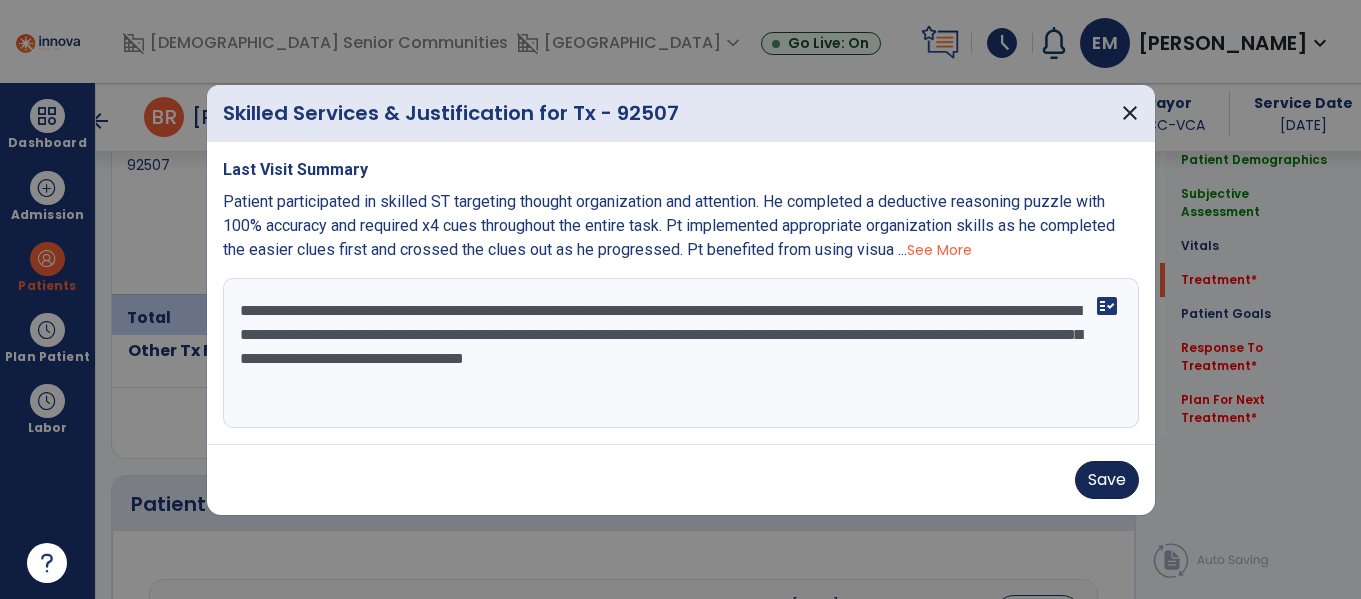 type on "**********" 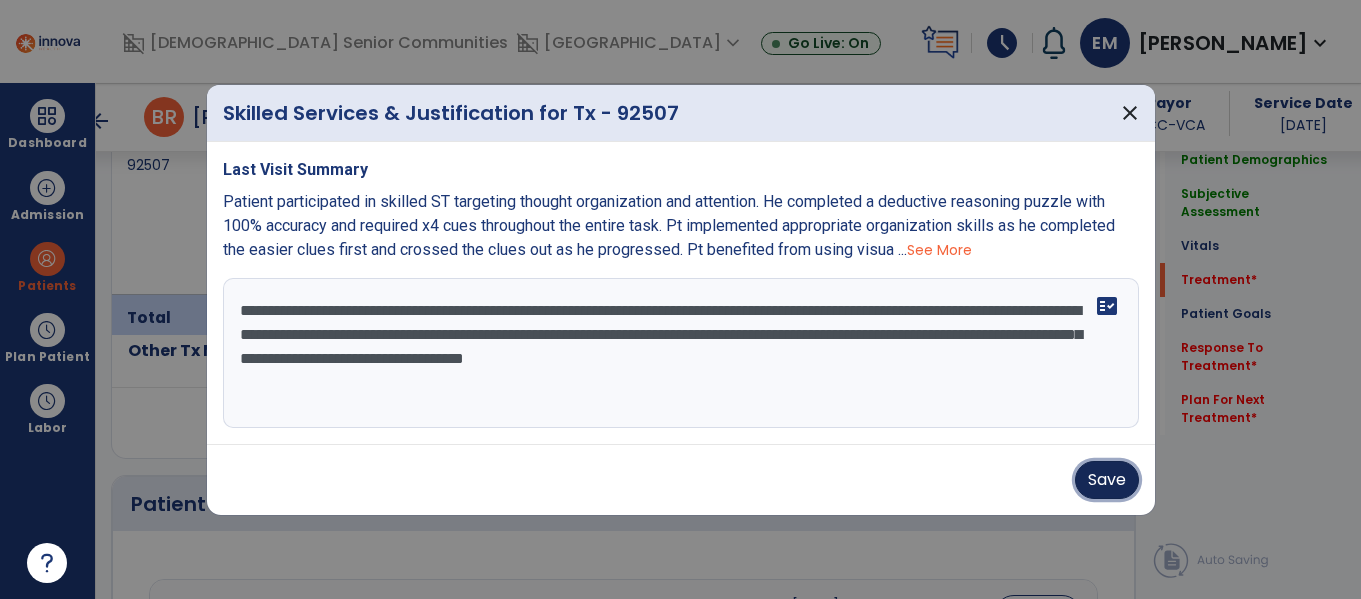 click on "Save" at bounding box center (1107, 480) 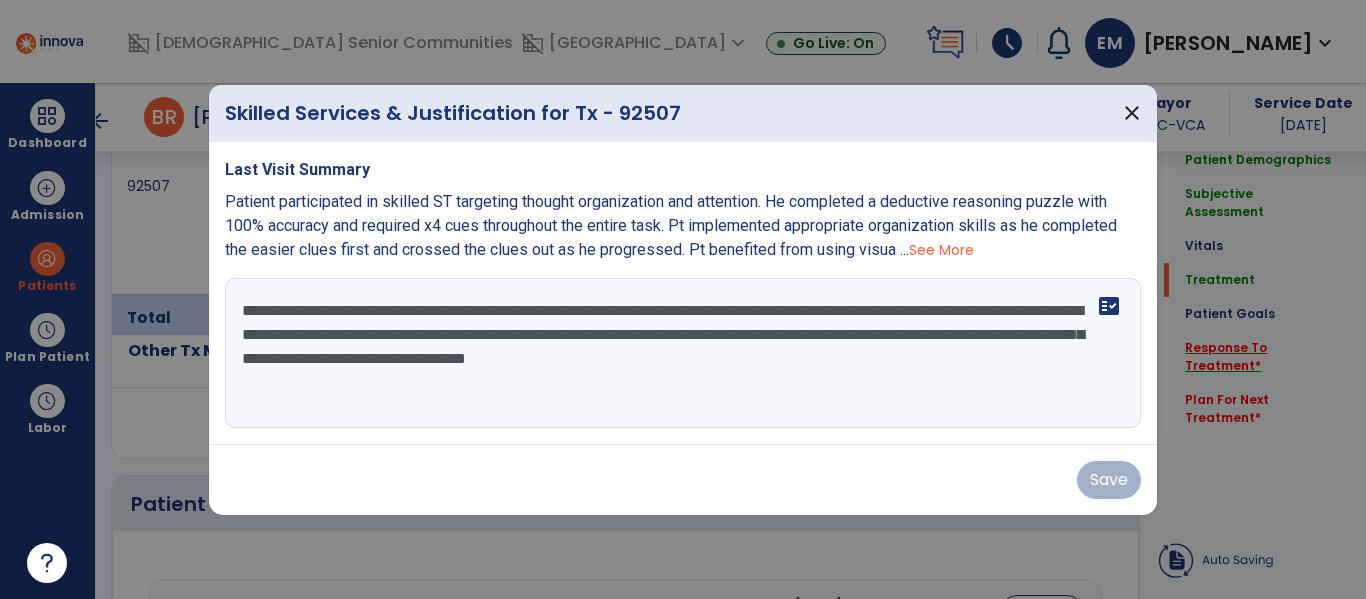 click on "Response To Treatment   *" 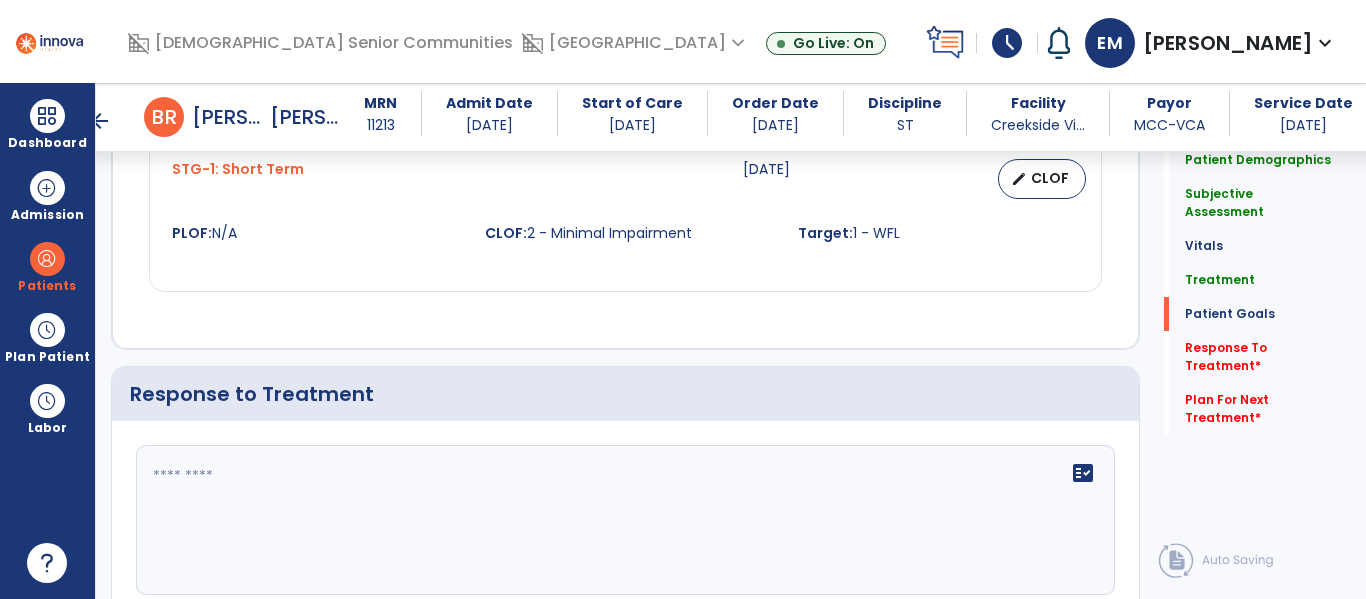 scroll, scrollTop: 2589, scrollLeft: 0, axis: vertical 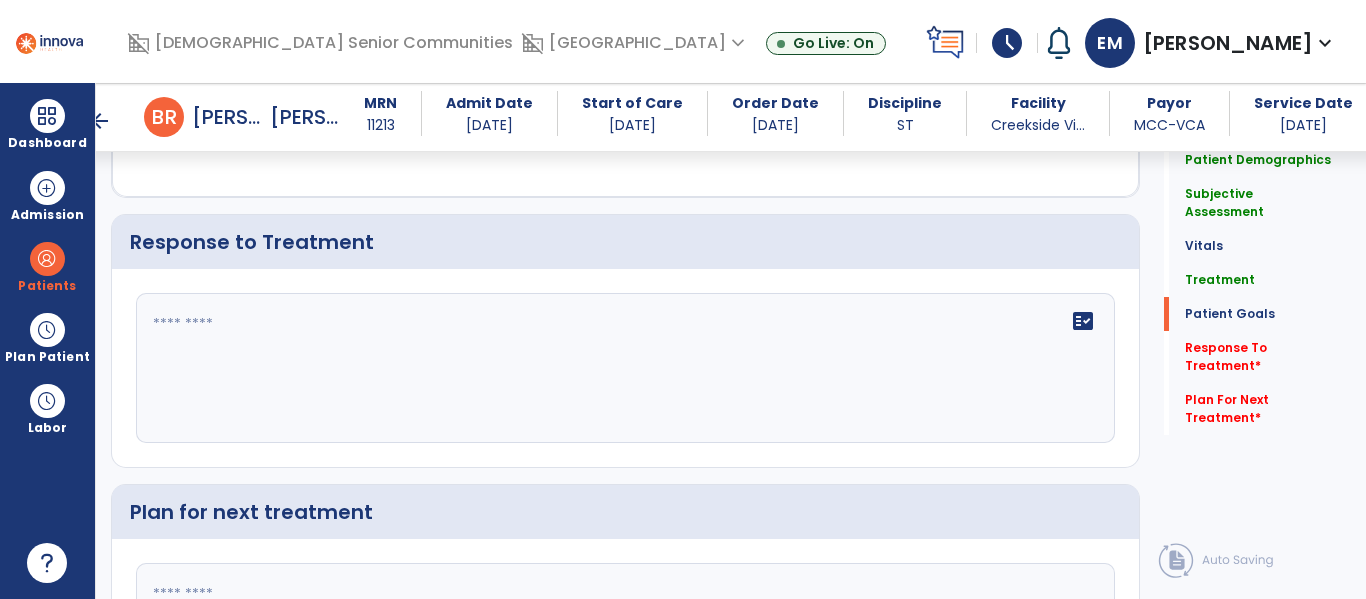 click 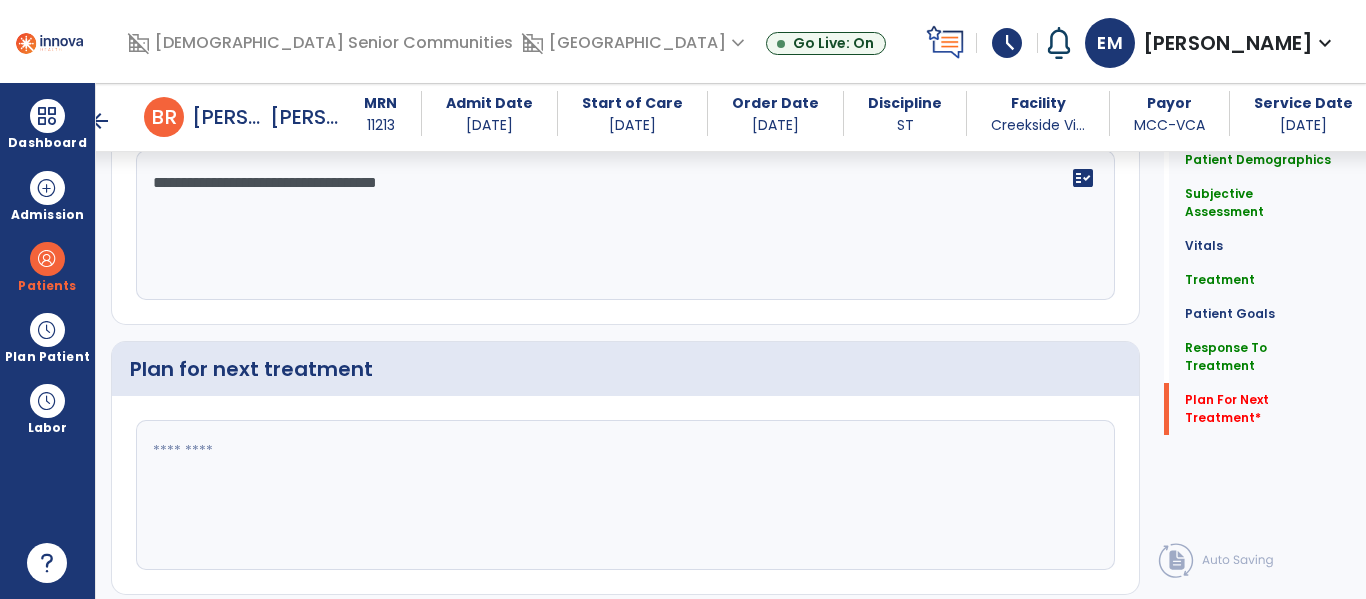 scroll, scrollTop: 2794, scrollLeft: 0, axis: vertical 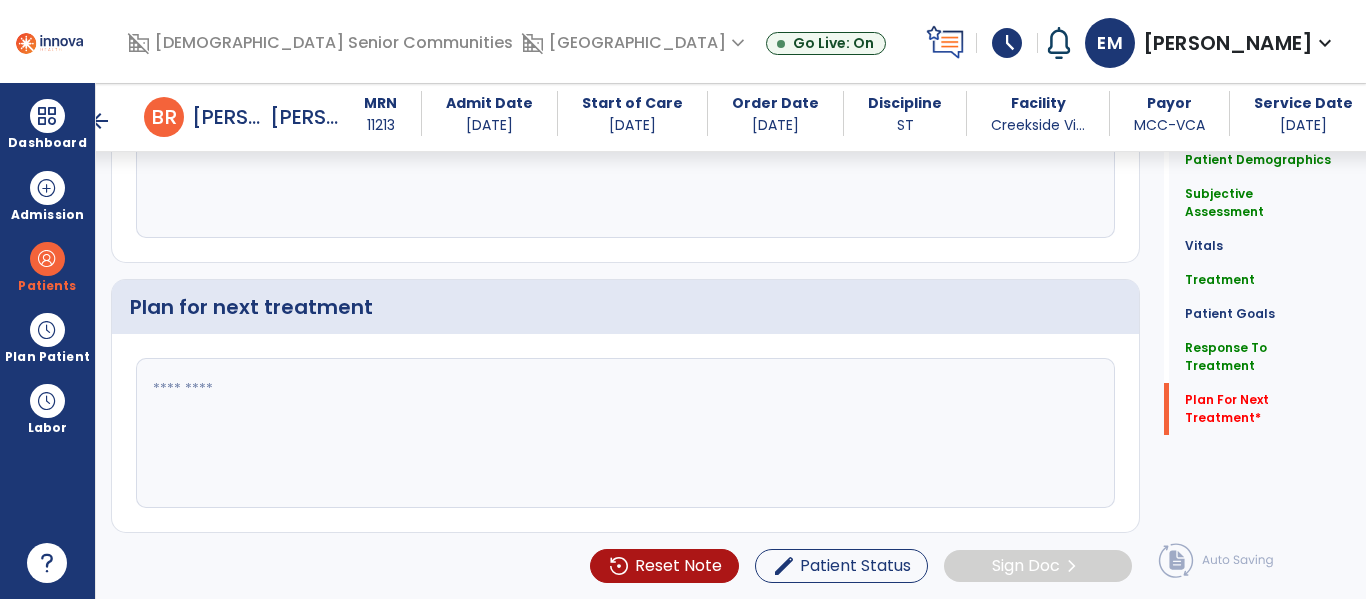 type on "**********" 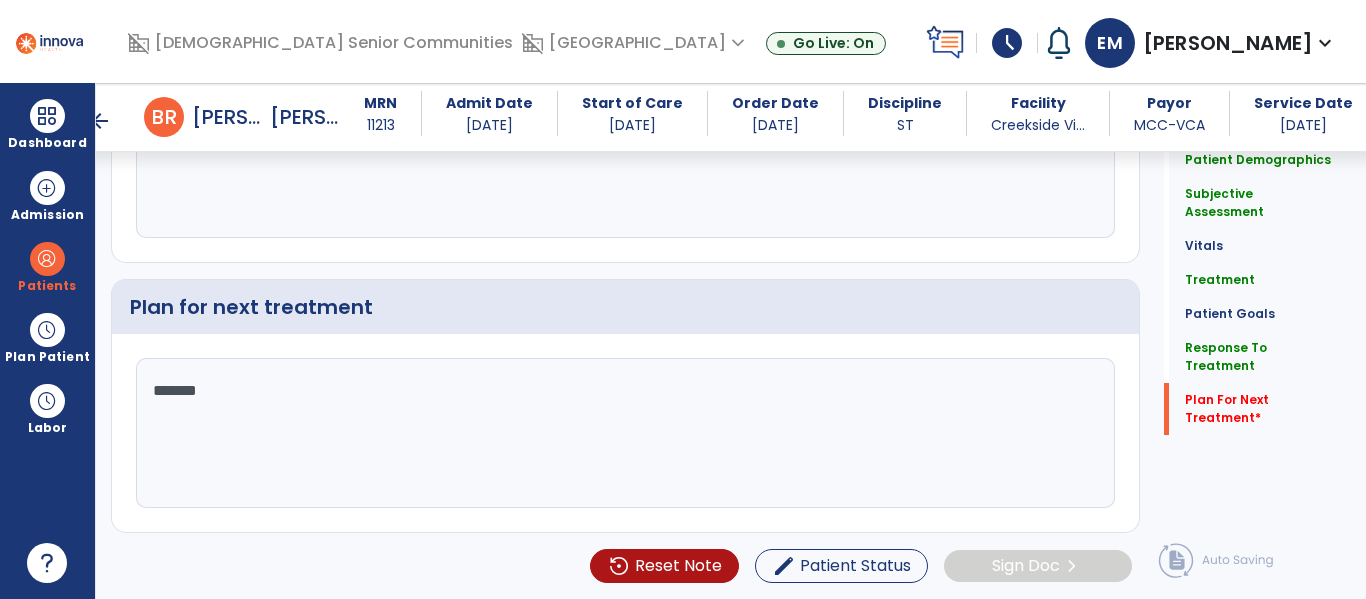 type on "********" 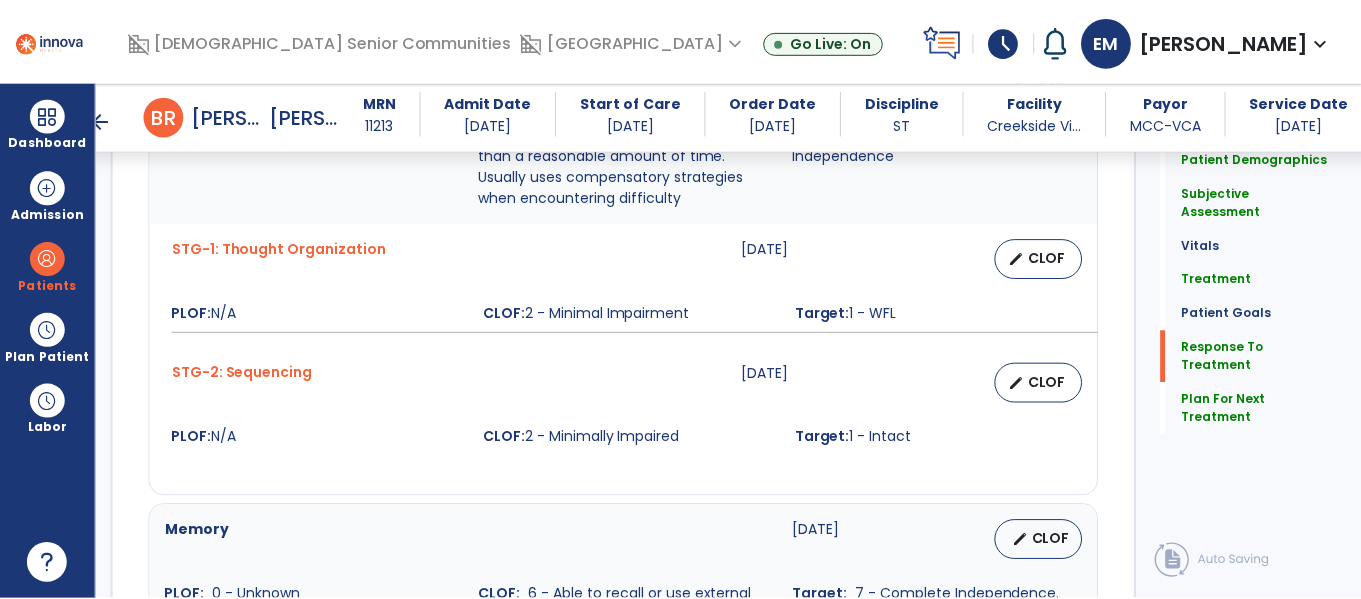 scroll, scrollTop: 2794, scrollLeft: 0, axis: vertical 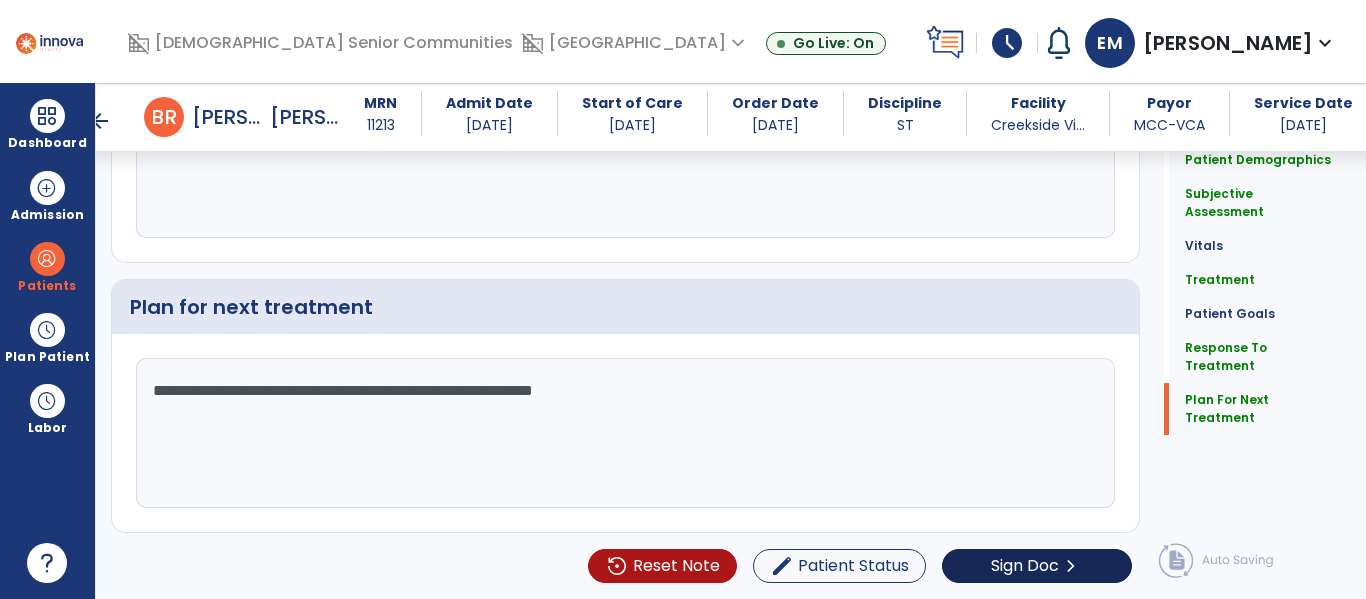 type on "**********" 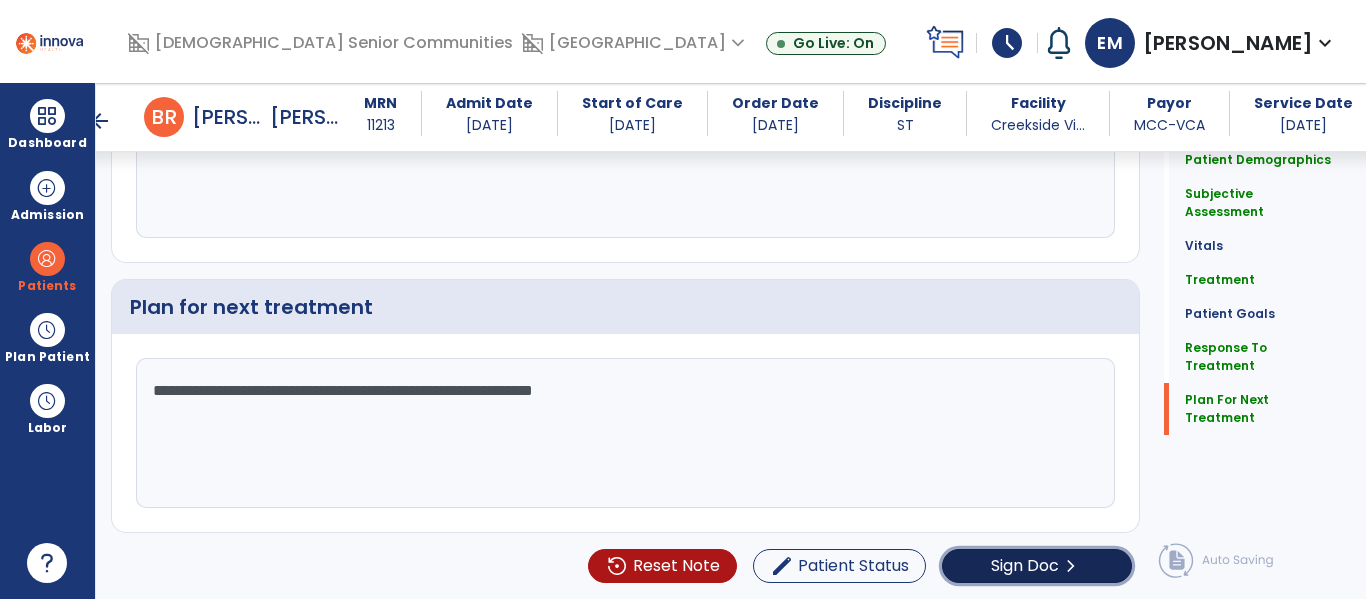 click on "Sign Doc" 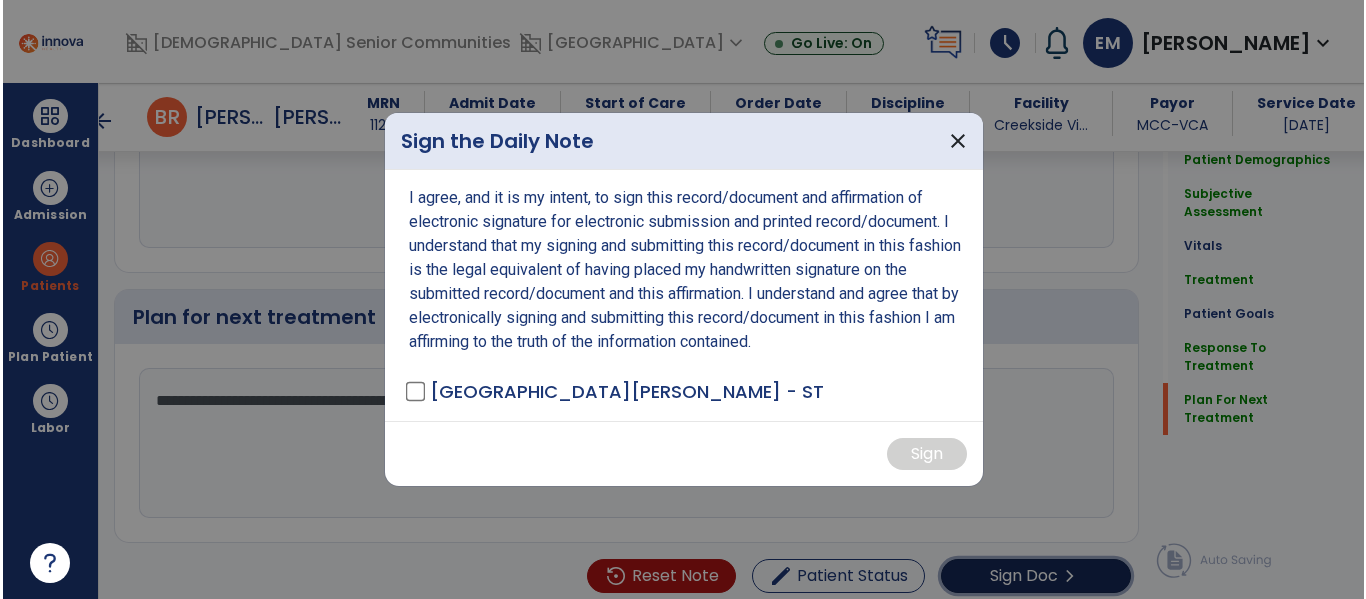 scroll, scrollTop: 2794, scrollLeft: 0, axis: vertical 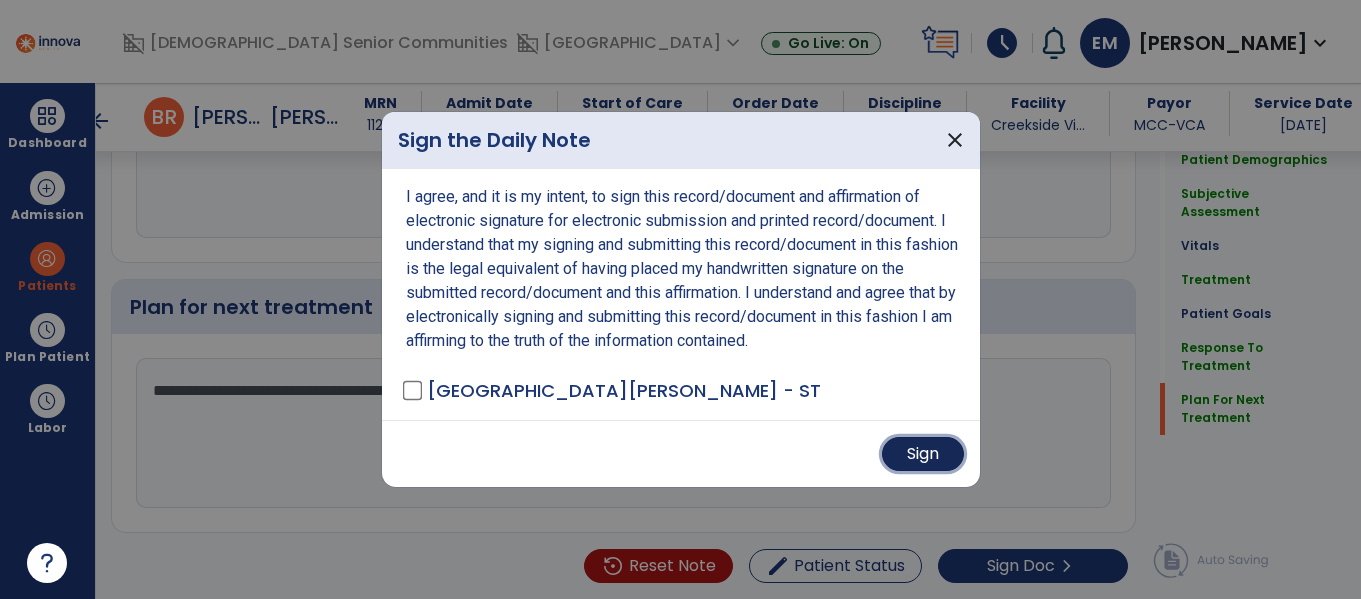 click on "Sign" at bounding box center (923, 454) 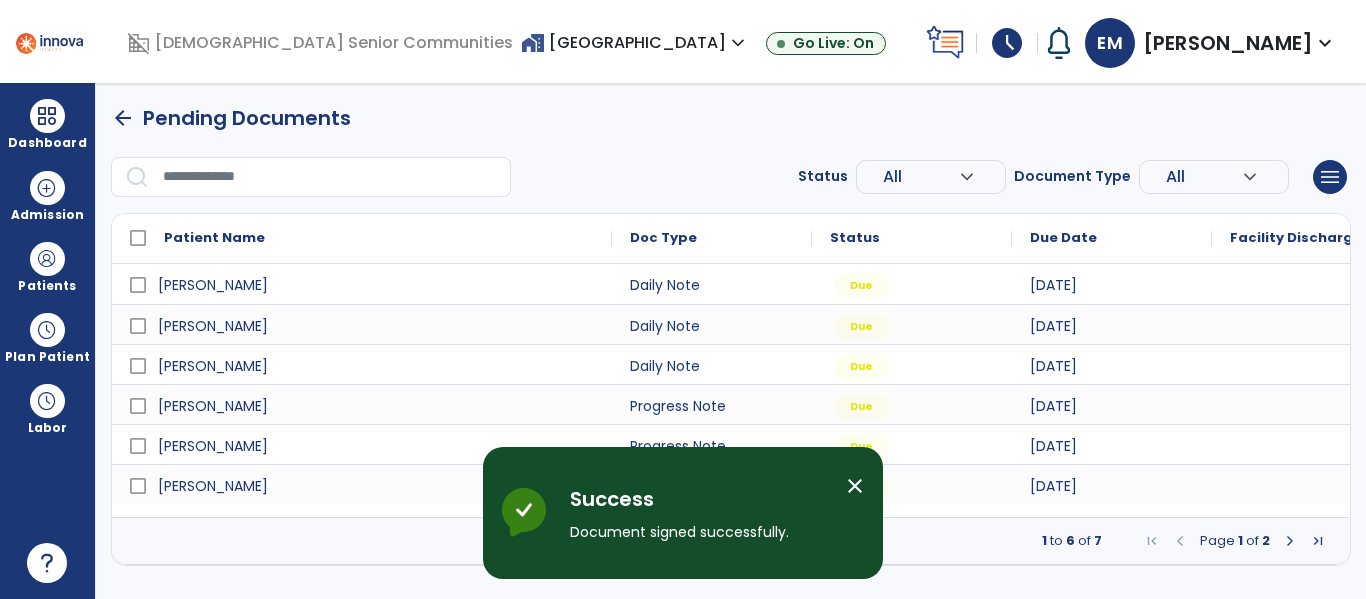 scroll, scrollTop: 0, scrollLeft: 0, axis: both 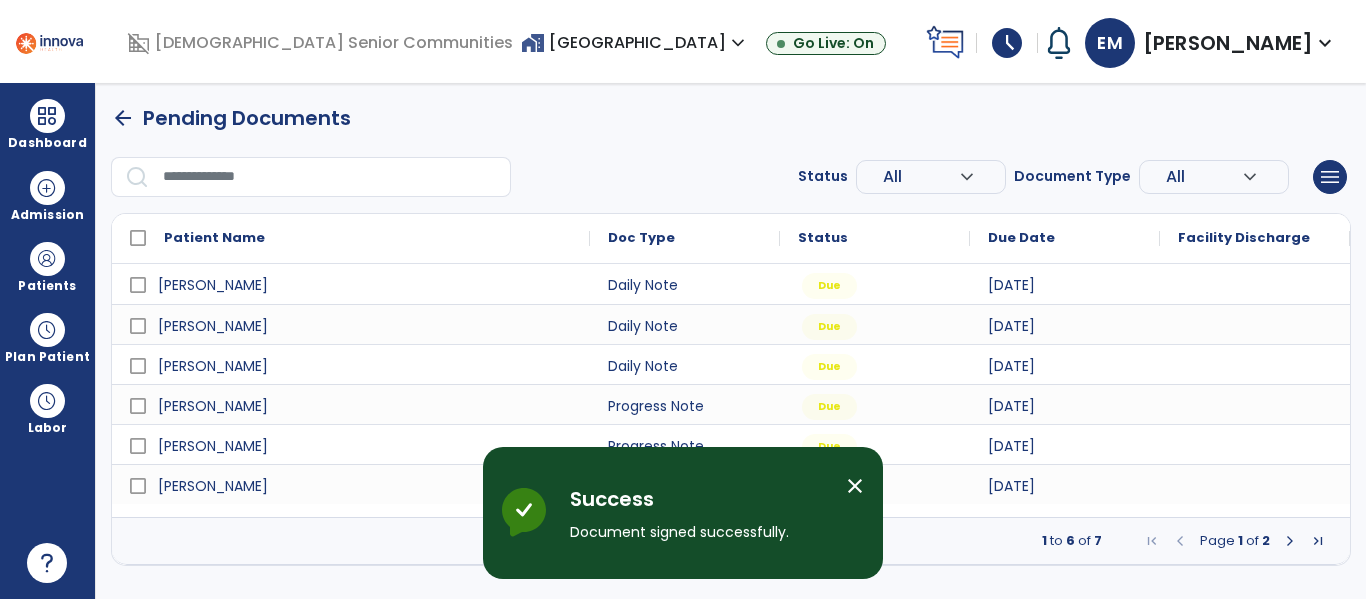 click on "close" at bounding box center [855, 486] 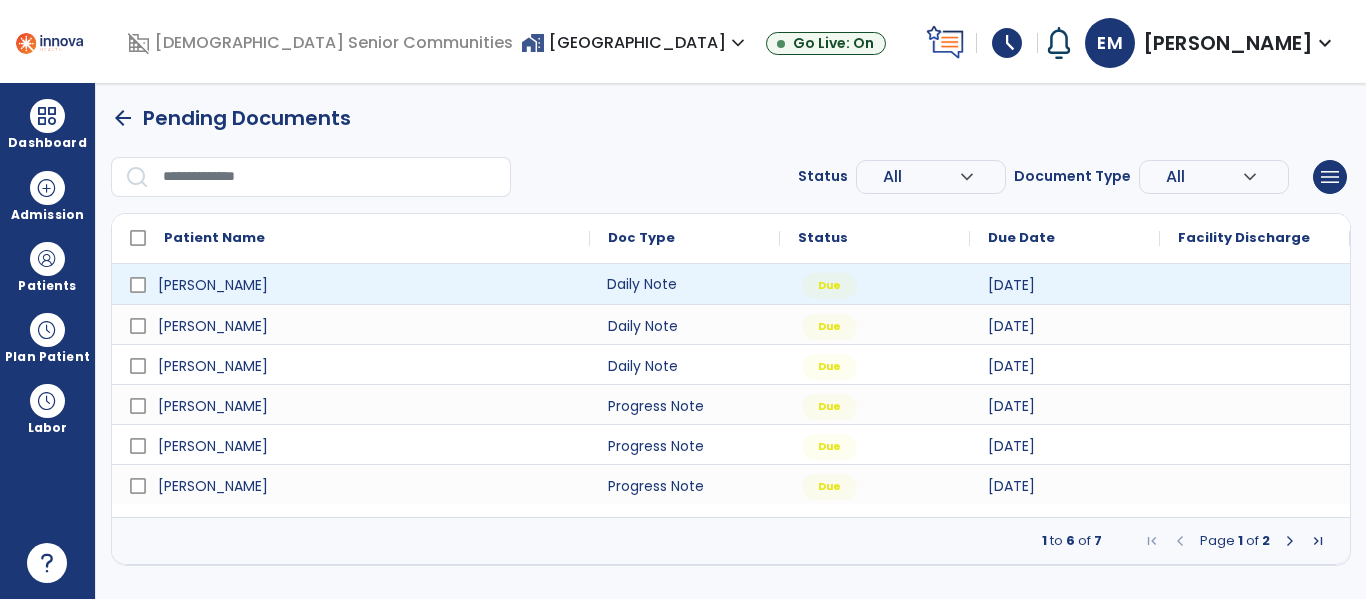 click on "Daily Note" at bounding box center [685, 284] 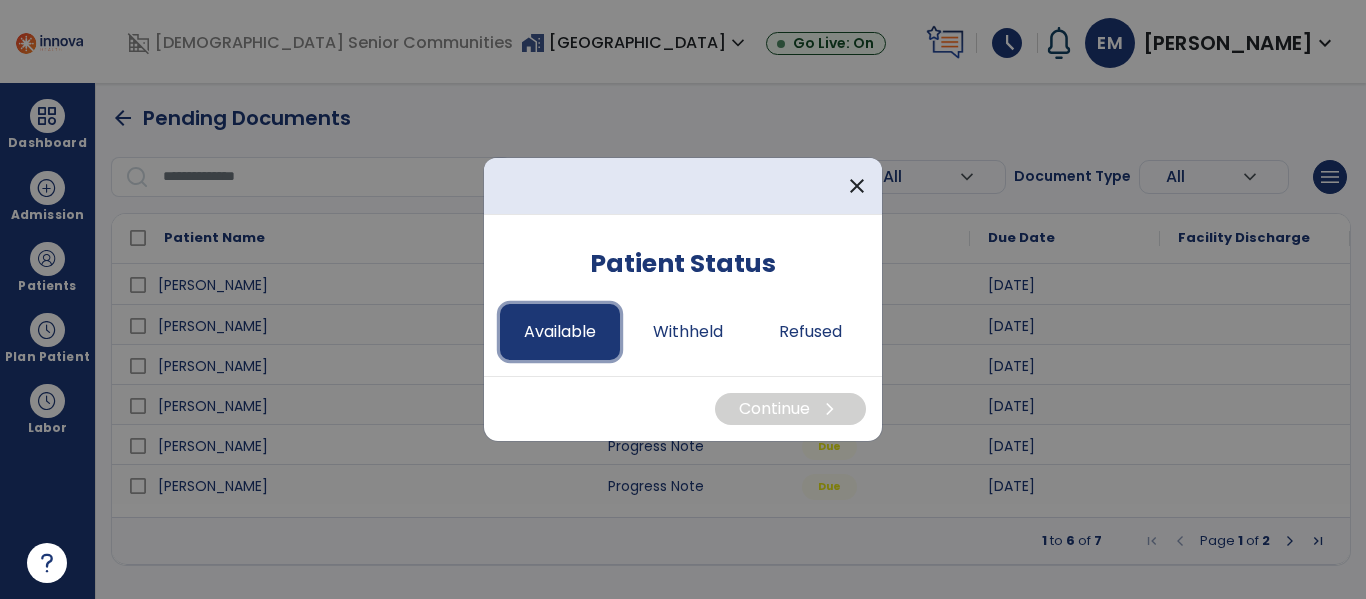 click on "Available" at bounding box center (560, 332) 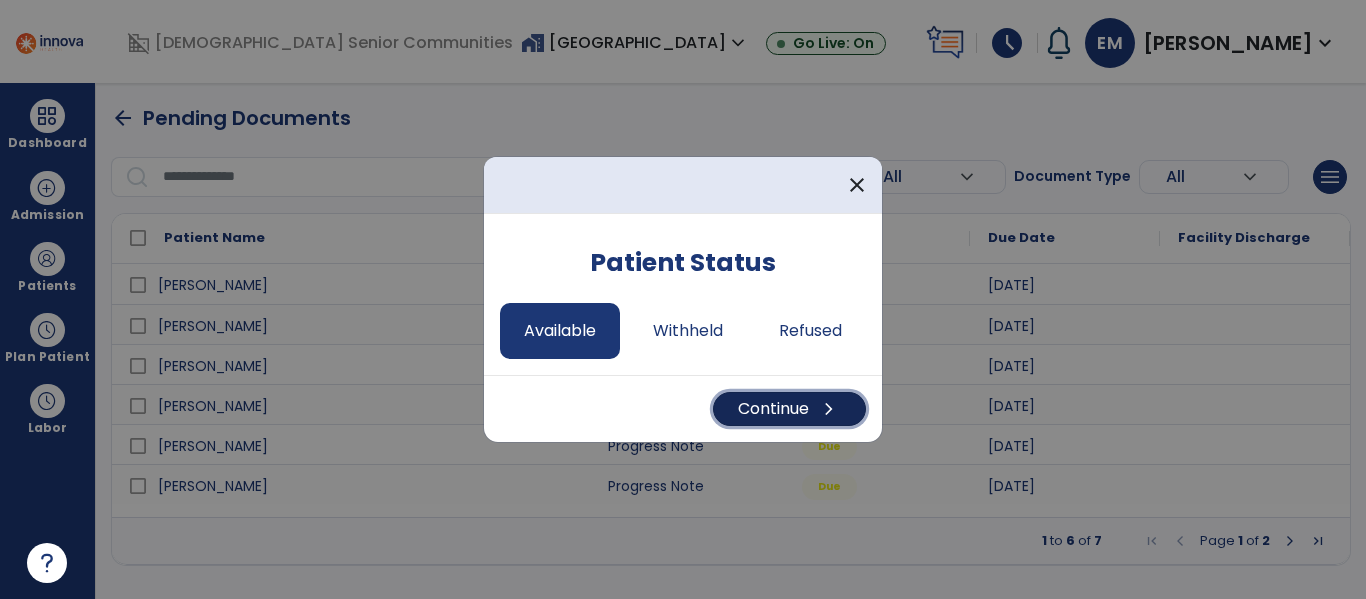click on "Continue   chevron_right" at bounding box center (789, 409) 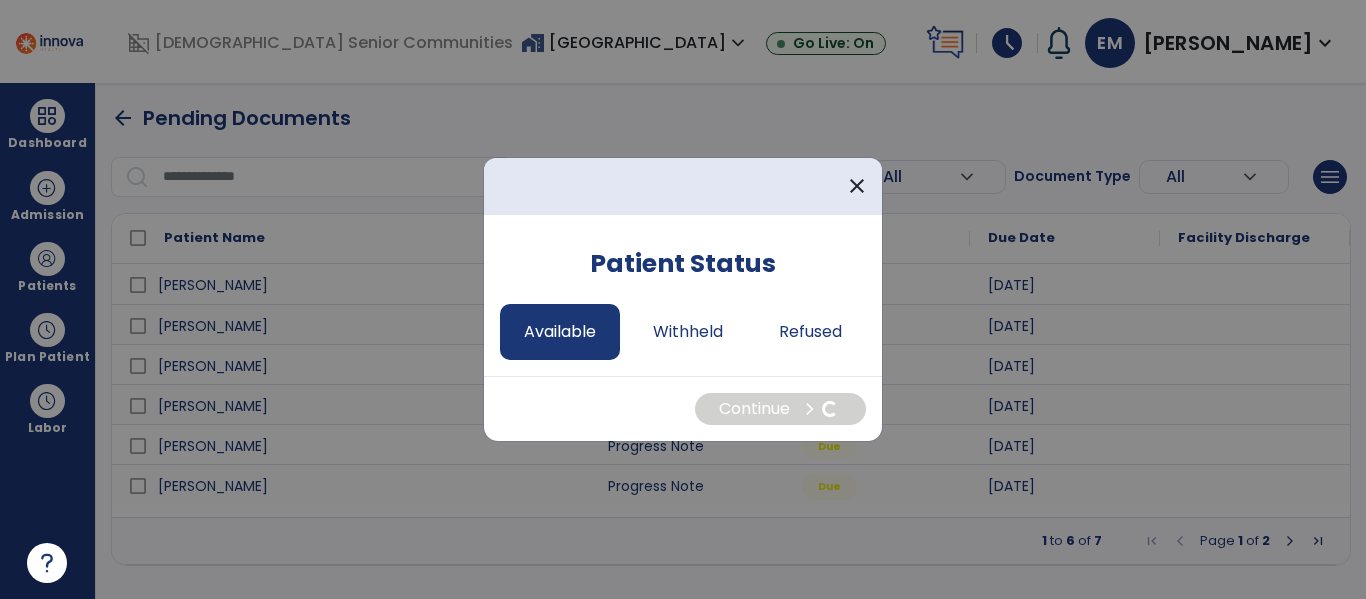 select on "*" 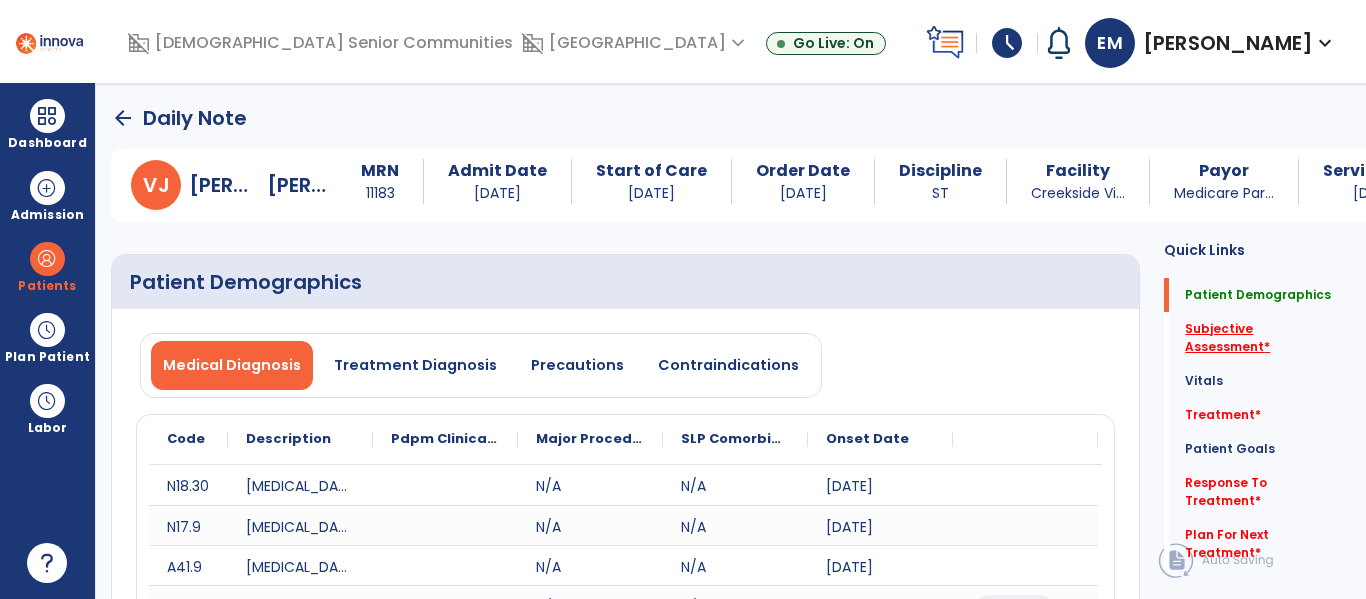 click on "Subjective Assessment   *" 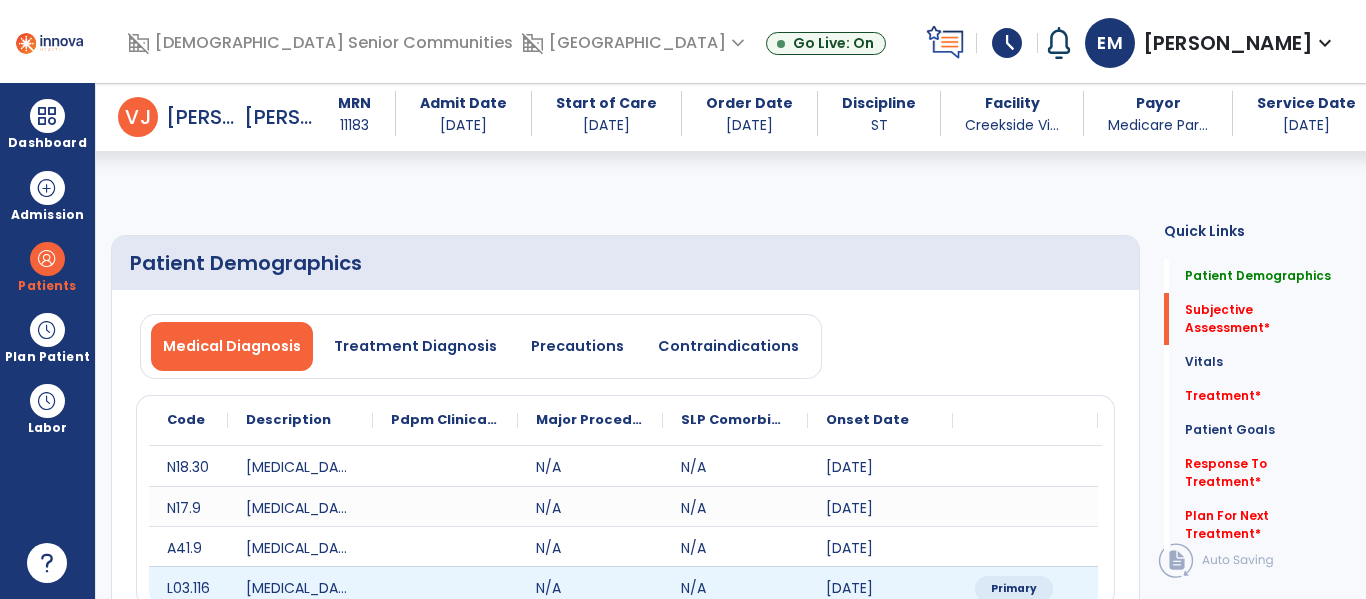 scroll, scrollTop: 467, scrollLeft: 0, axis: vertical 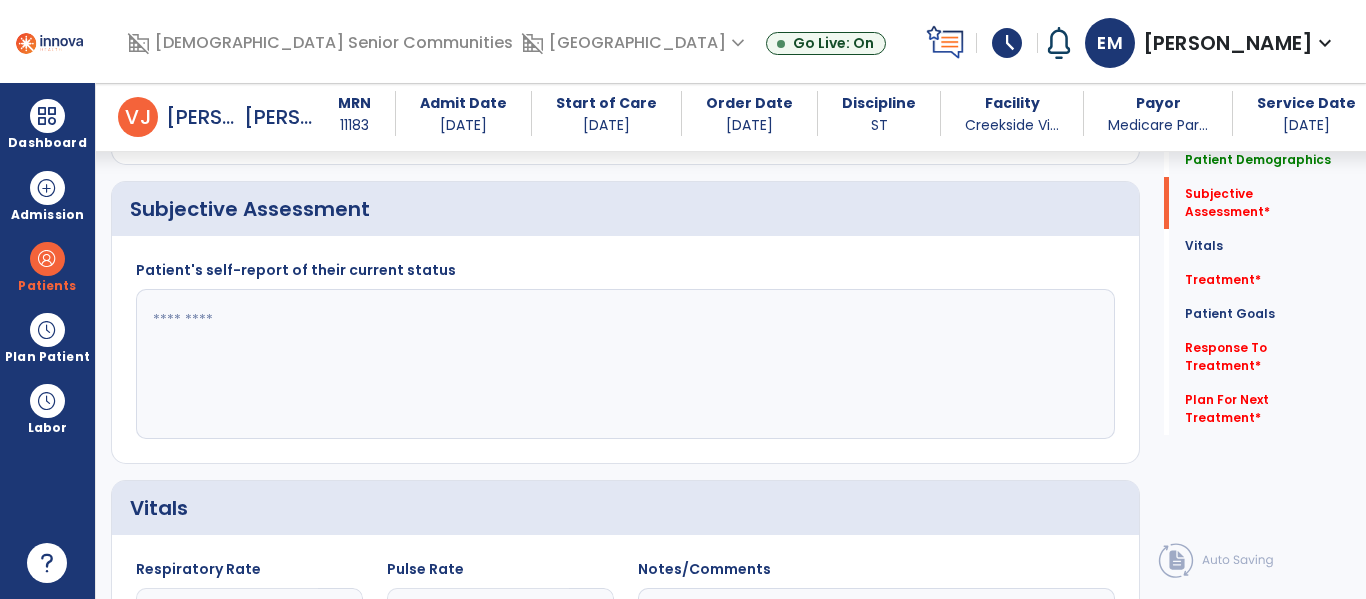 click 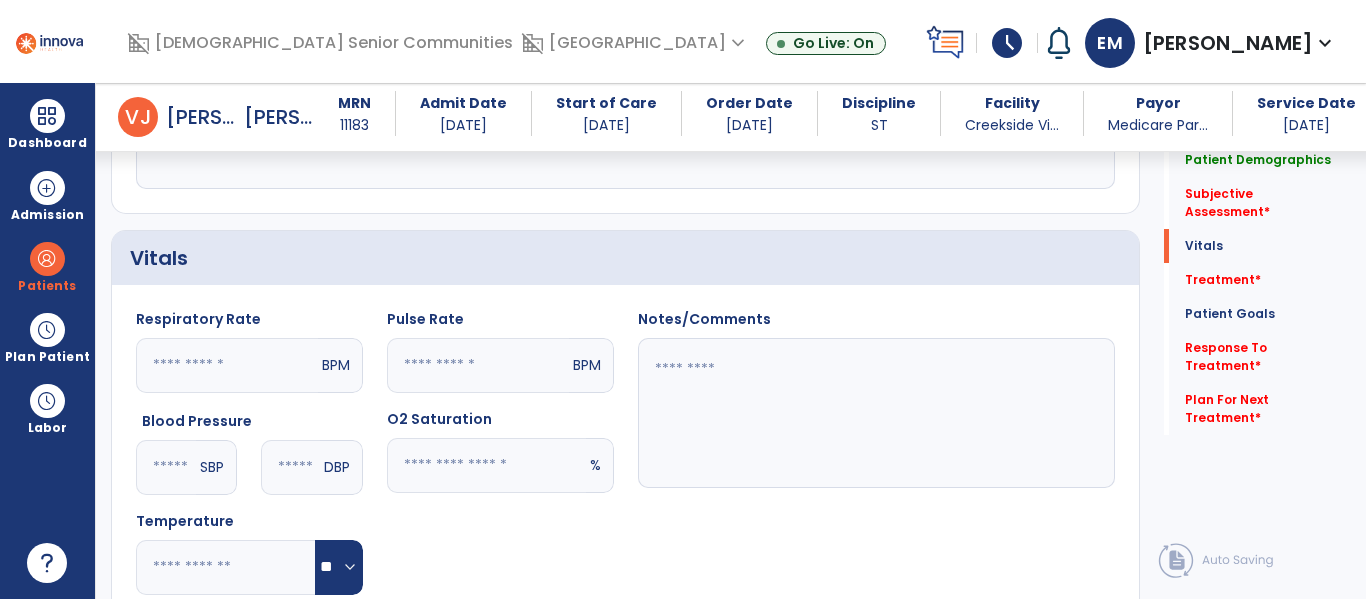 scroll, scrollTop: 1577, scrollLeft: 0, axis: vertical 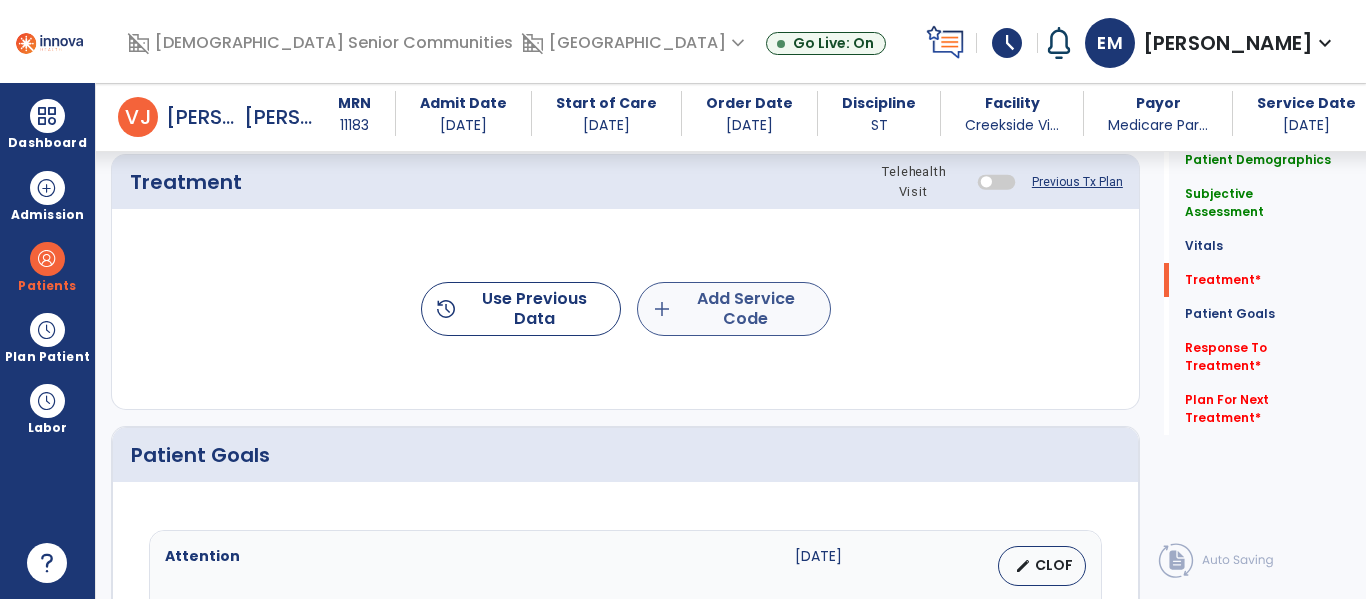 type on "**********" 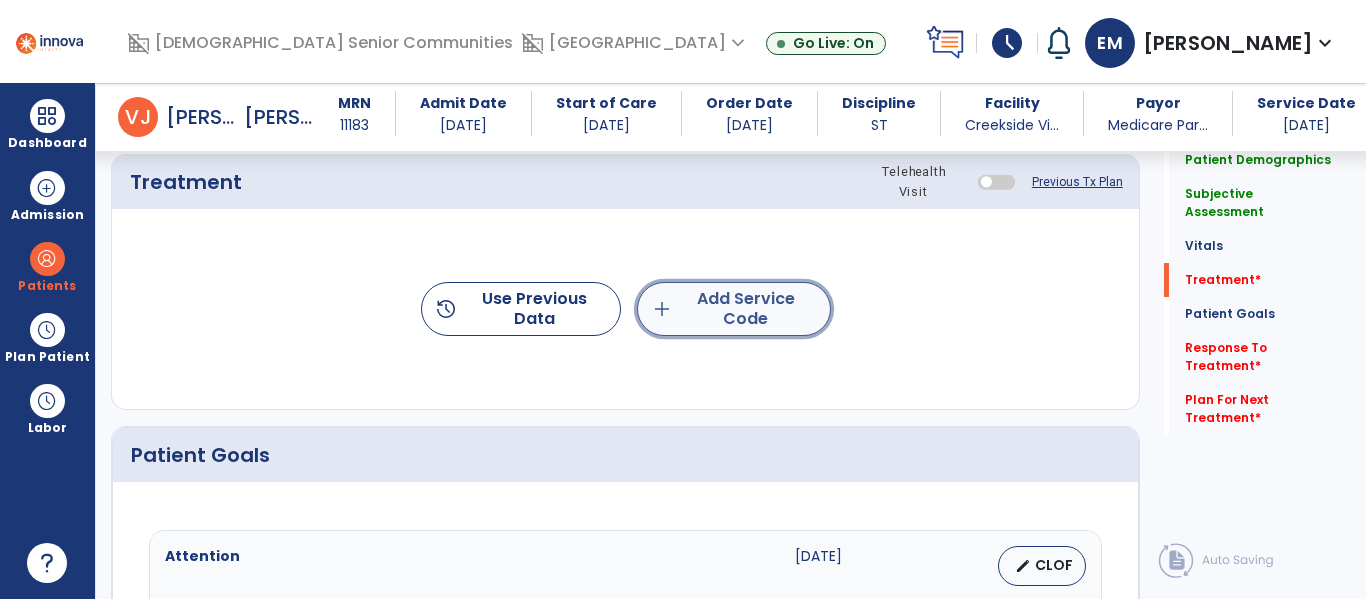 click on "add  Add Service Code" 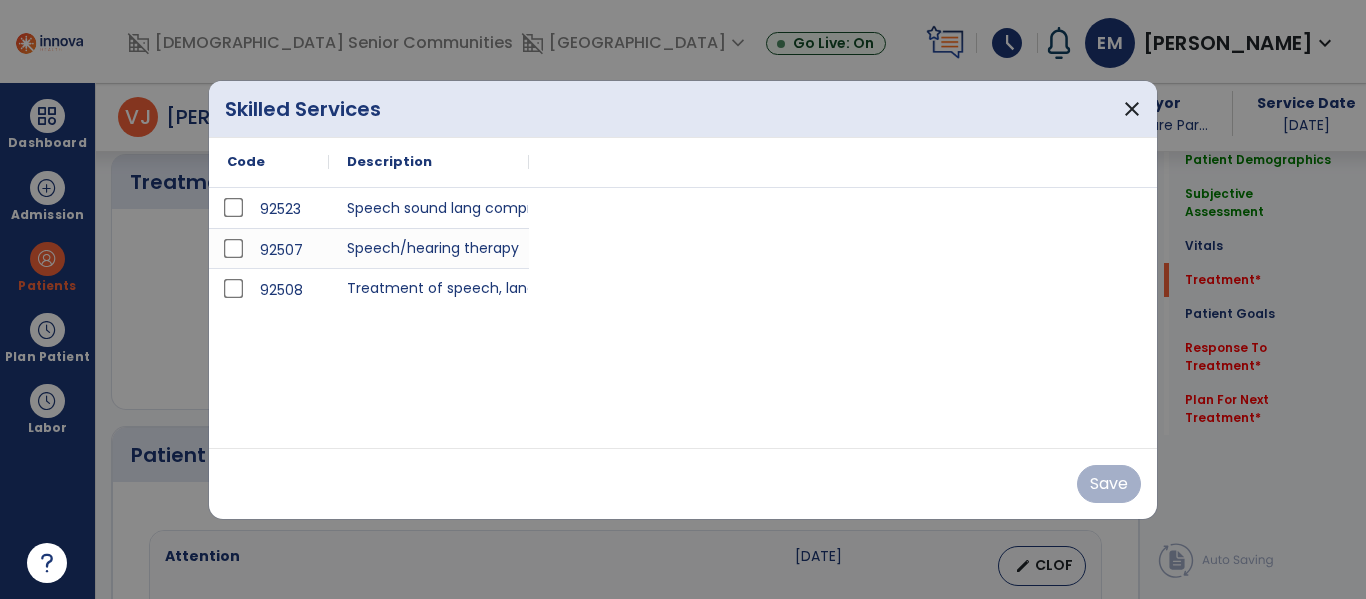 click on "92523 Speech sound lang comprehen   92507 Speech/hearing therapy   92508 Treatment of speech, language, voice, communication, and/or [MEDICAL_DATA]: group, two or more individuals." at bounding box center [683, 318] 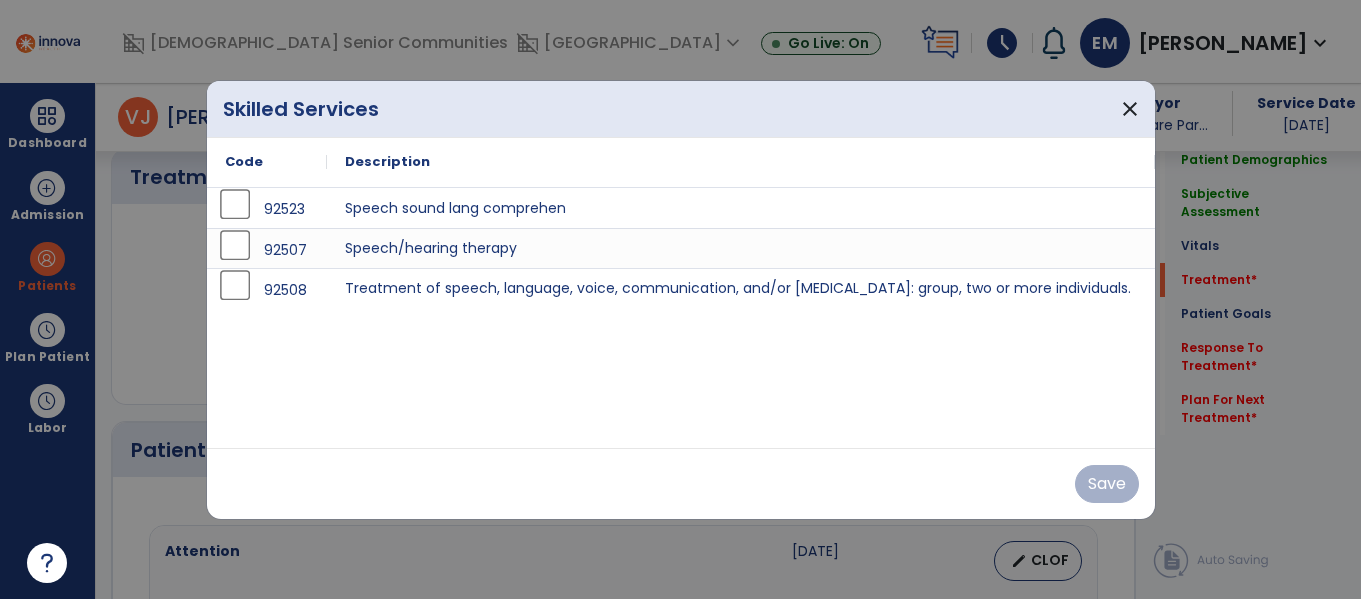 scroll, scrollTop: 1215, scrollLeft: 0, axis: vertical 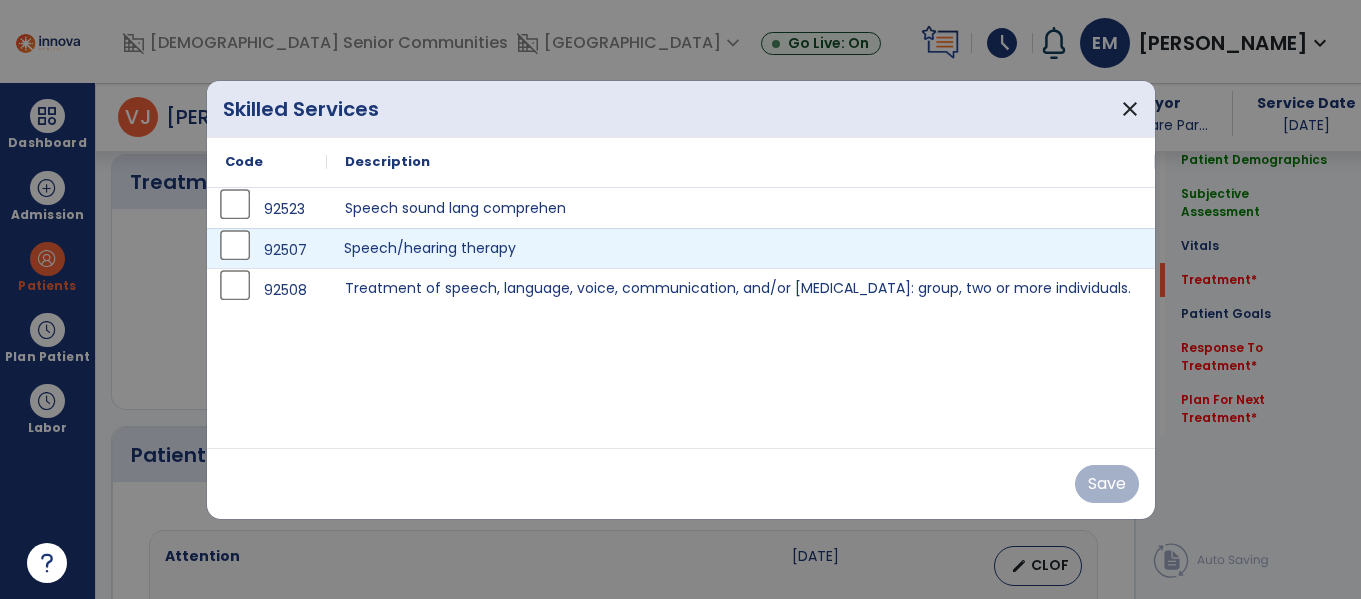 click on "Speech/hearing therapy" at bounding box center (741, 248) 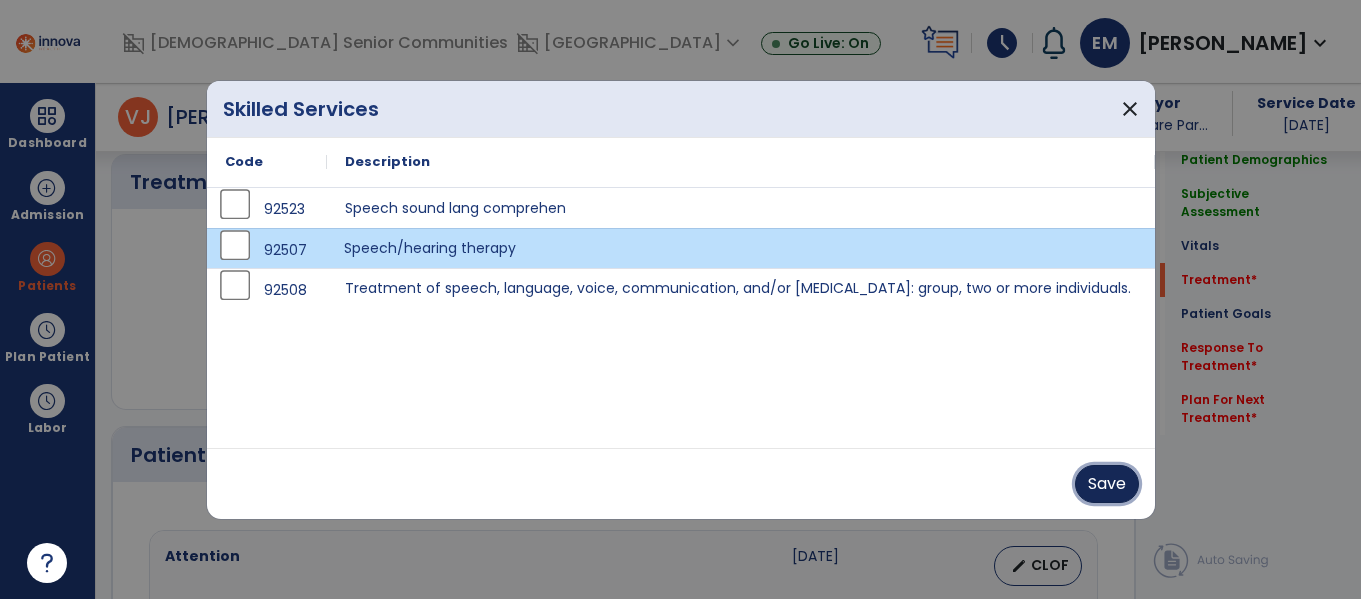 click on "Save" at bounding box center [1107, 484] 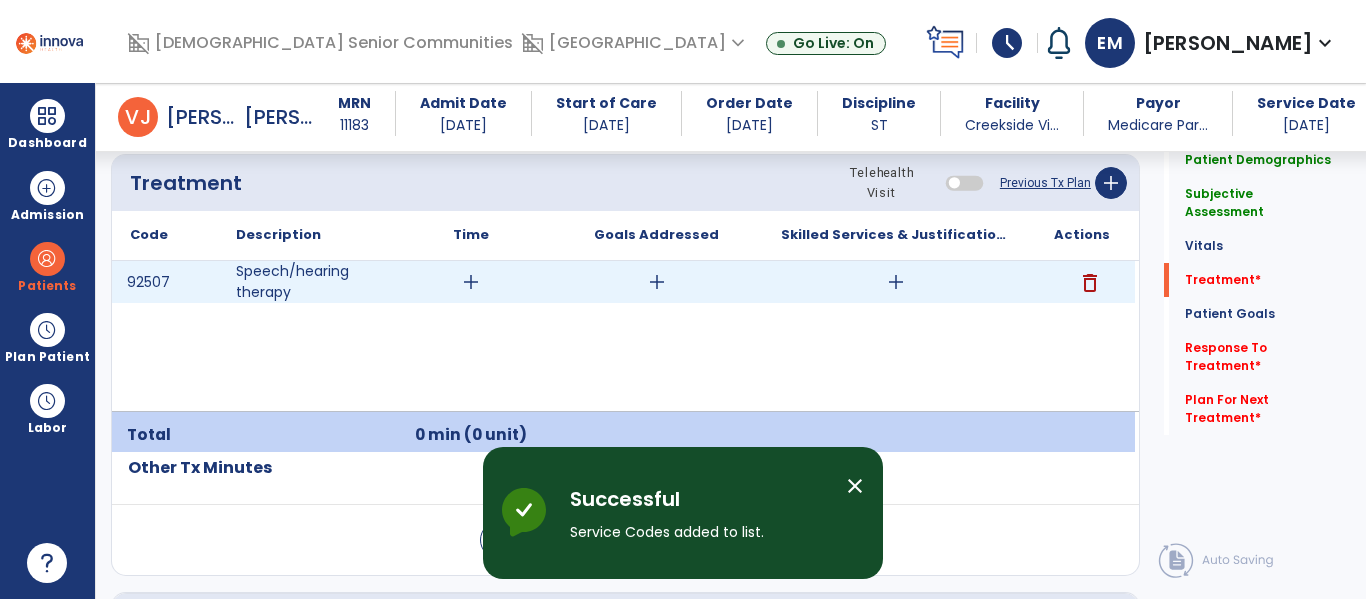 click on "add" at bounding box center [471, 282] 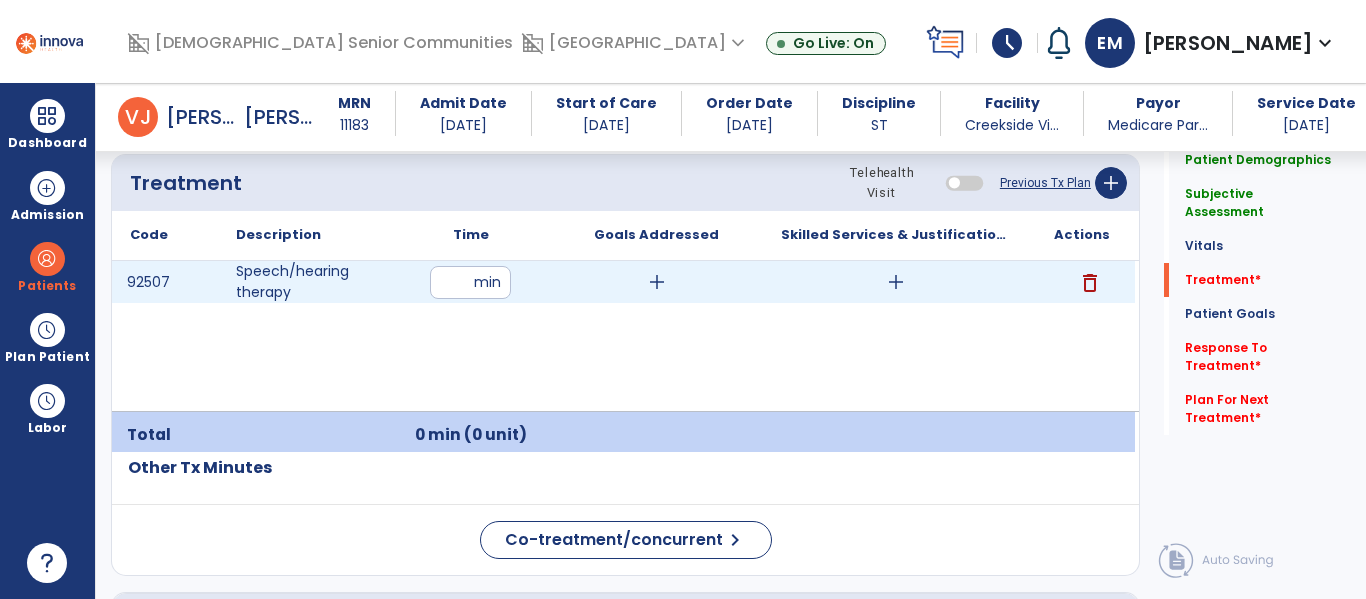 type on "*" 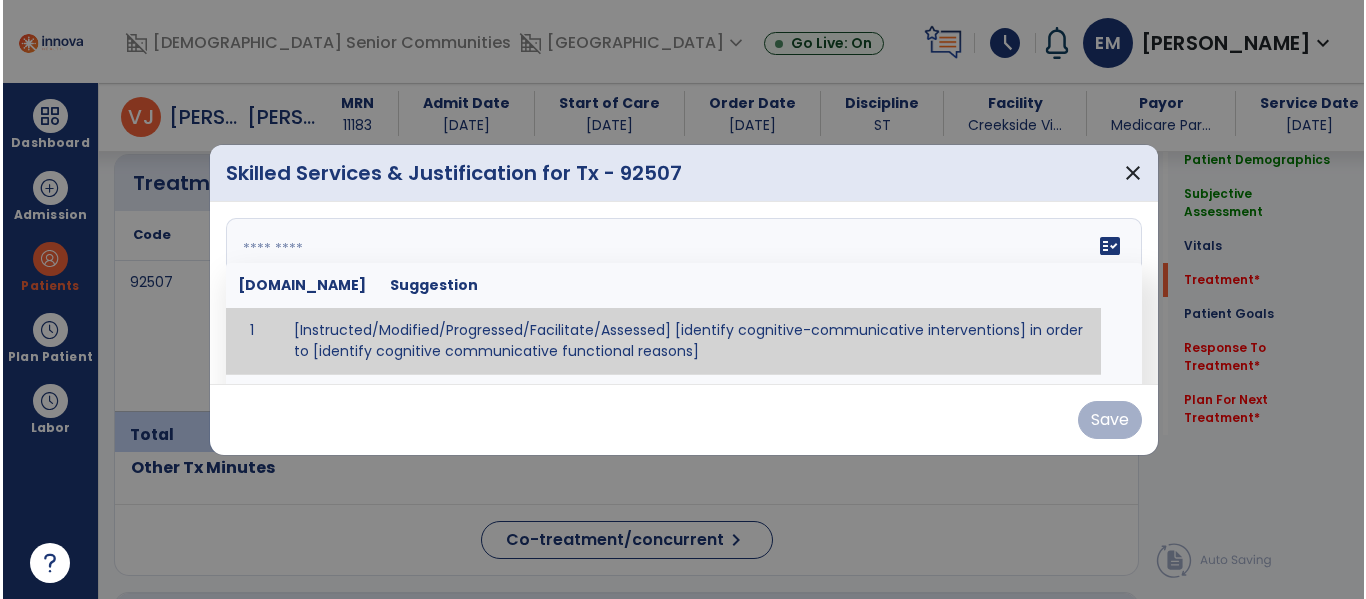 scroll, scrollTop: 1215, scrollLeft: 0, axis: vertical 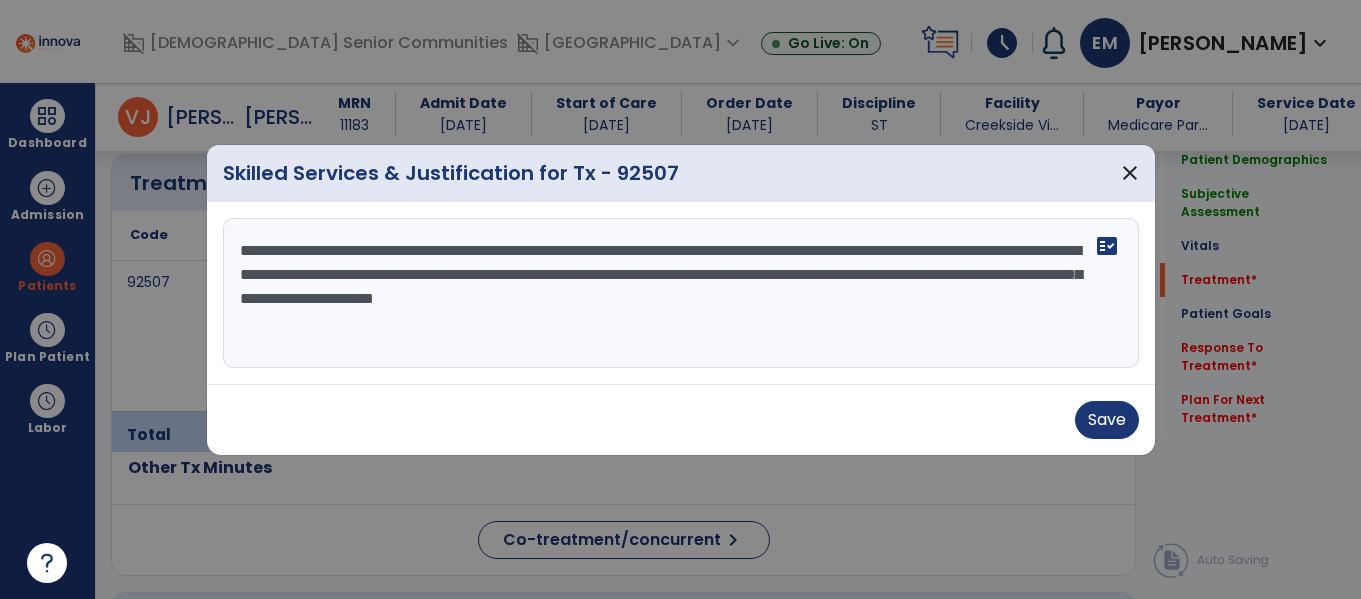 click on "**********" at bounding box center [681, 293] 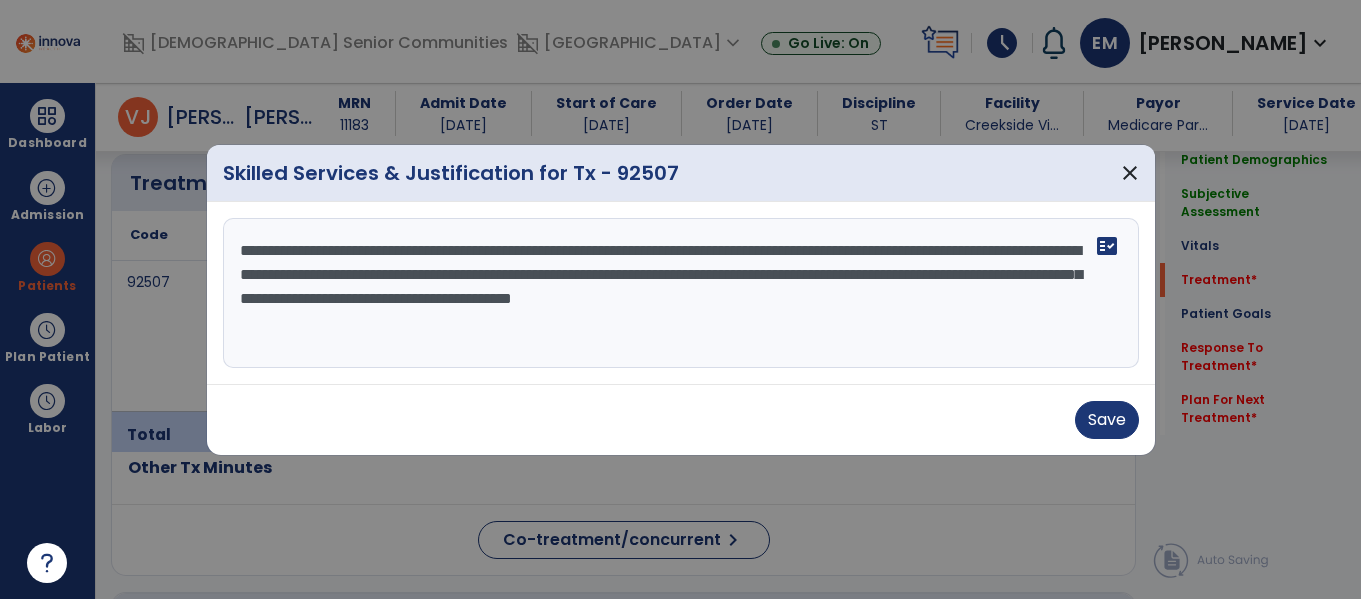 click on "**********" at bounding box center (681, 293) 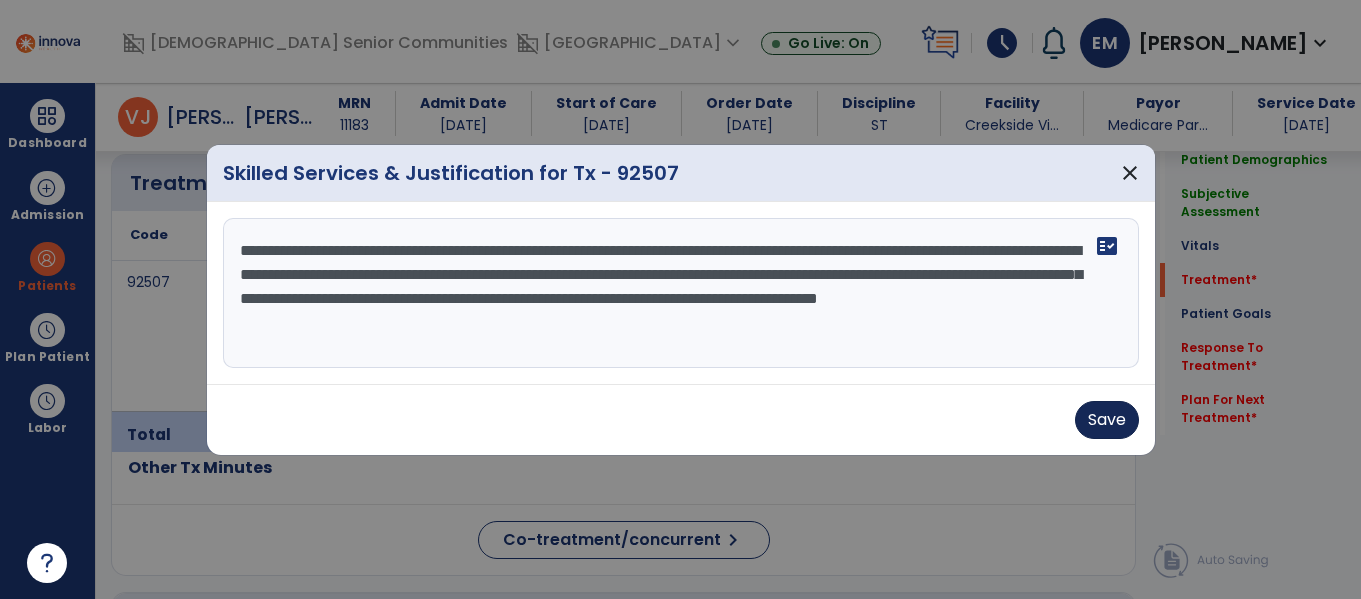 type on "**********" 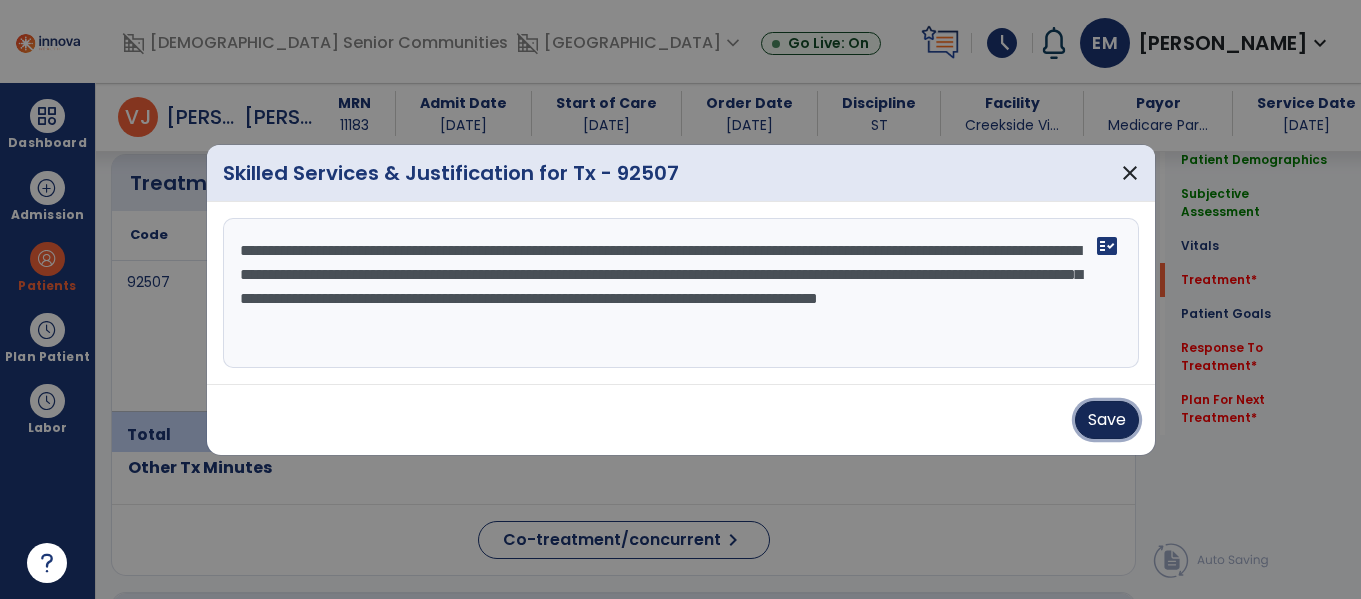 click on "Save" at bounding box center (1107, 420) 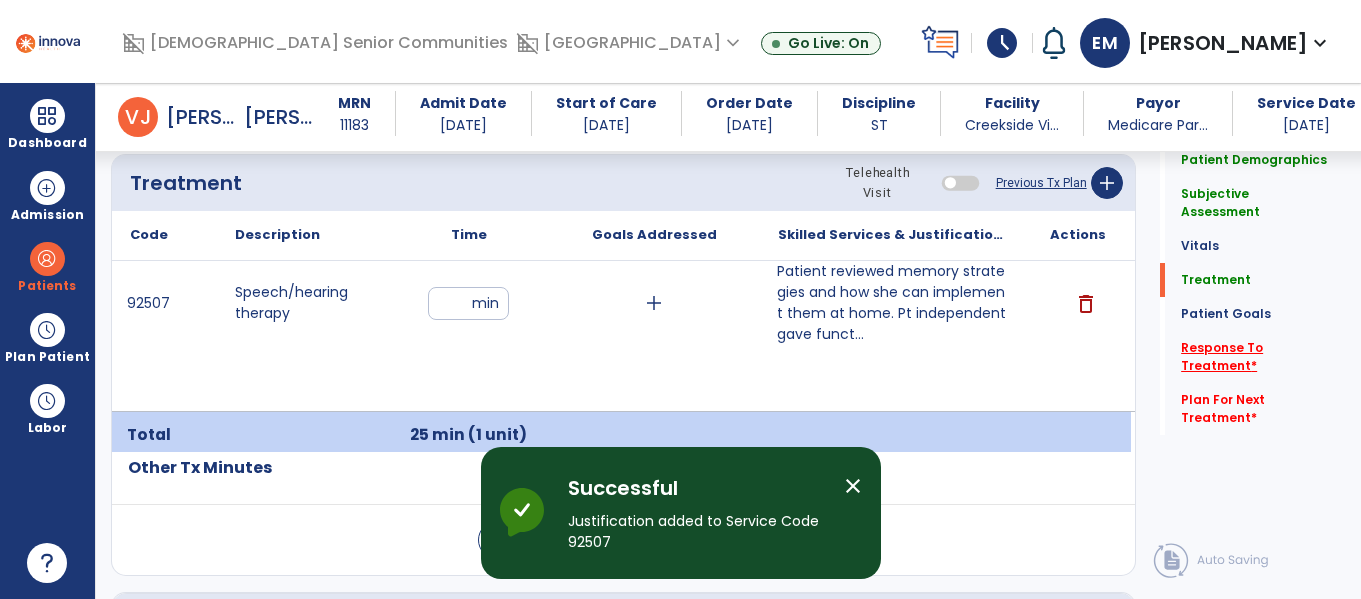 click on "Response To Treatment   *" 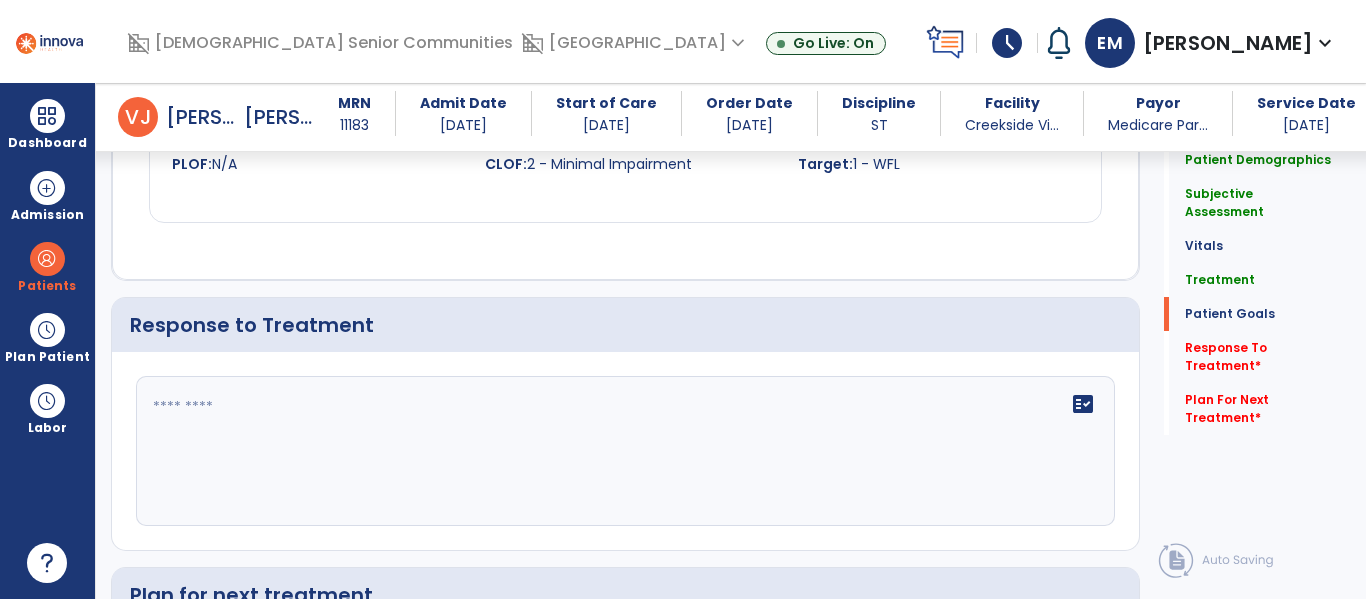 scroll, scrollTop: 3245, scrollLeft: 0, axis: vertical 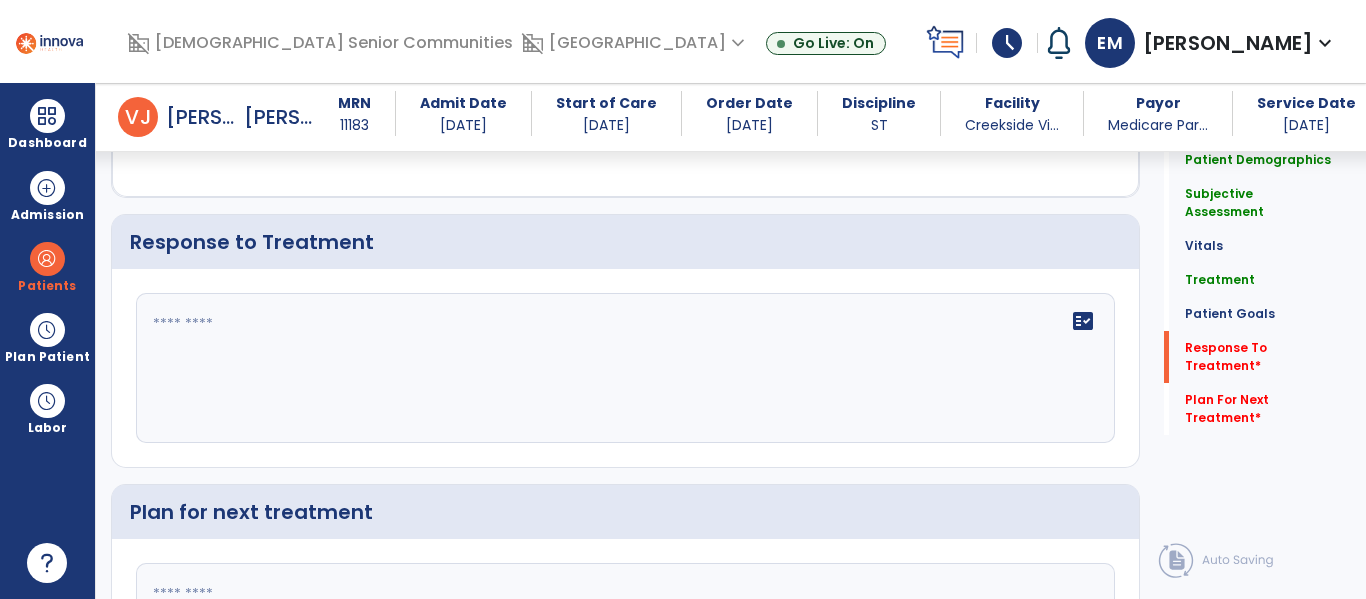 click on "fact_check" 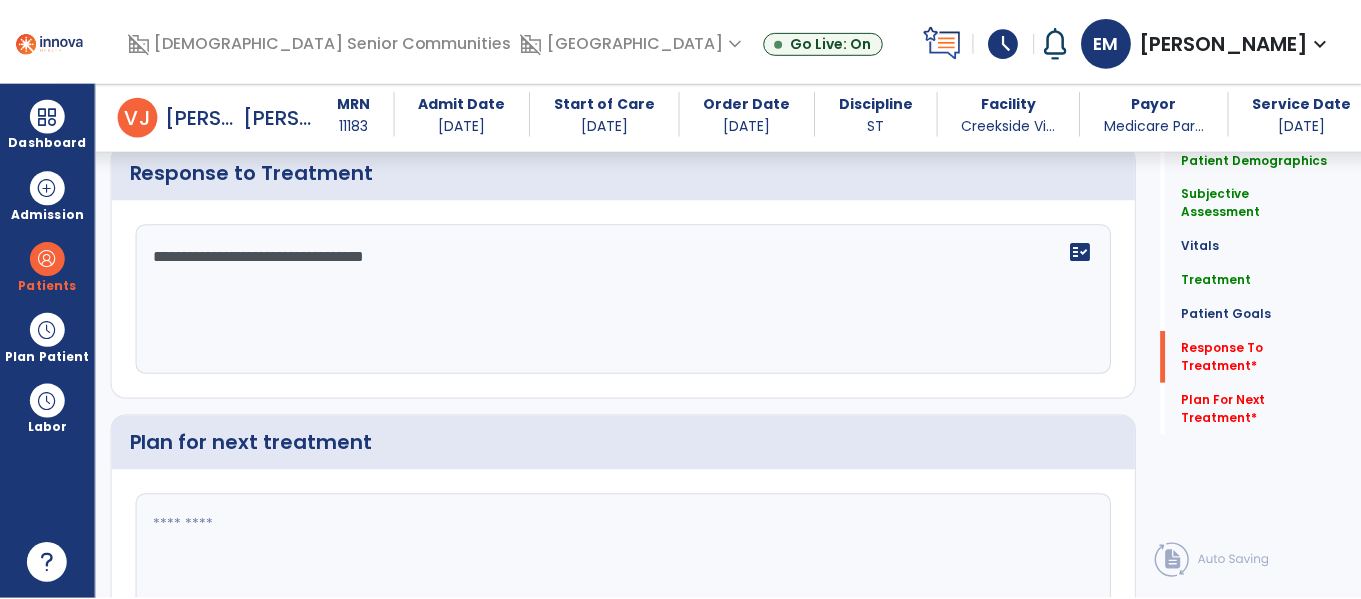 scroll, scrollTop: 3450, scrollLeft: 0, axis: vertical 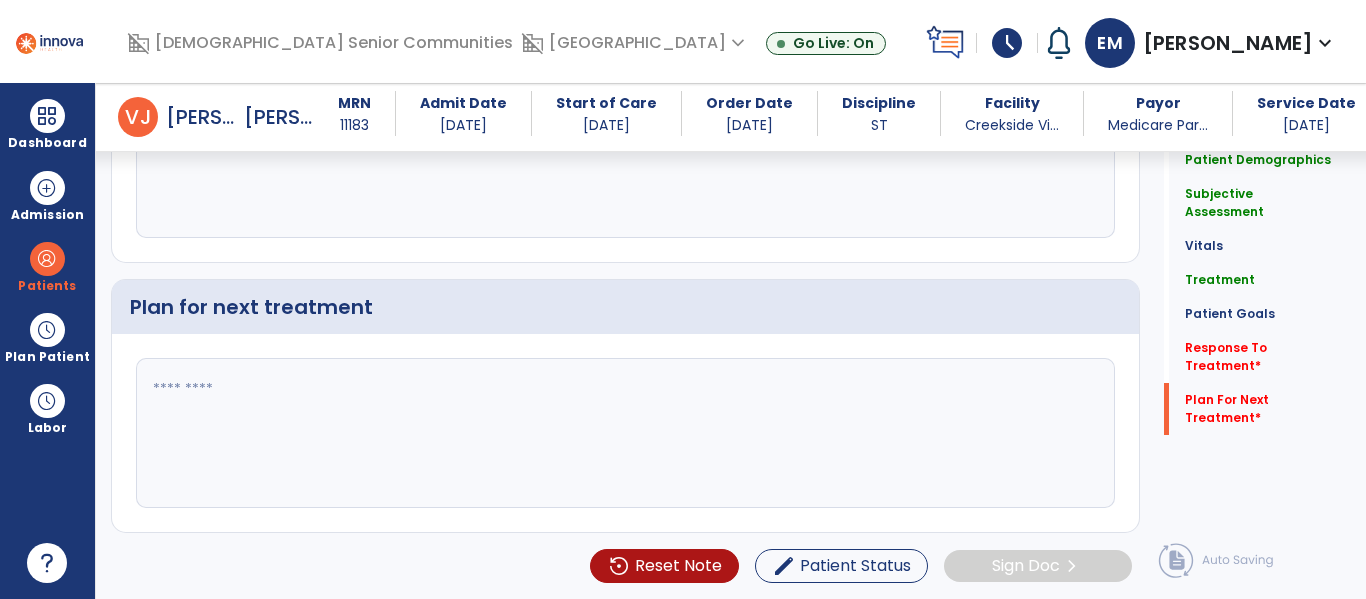 type on "**********" 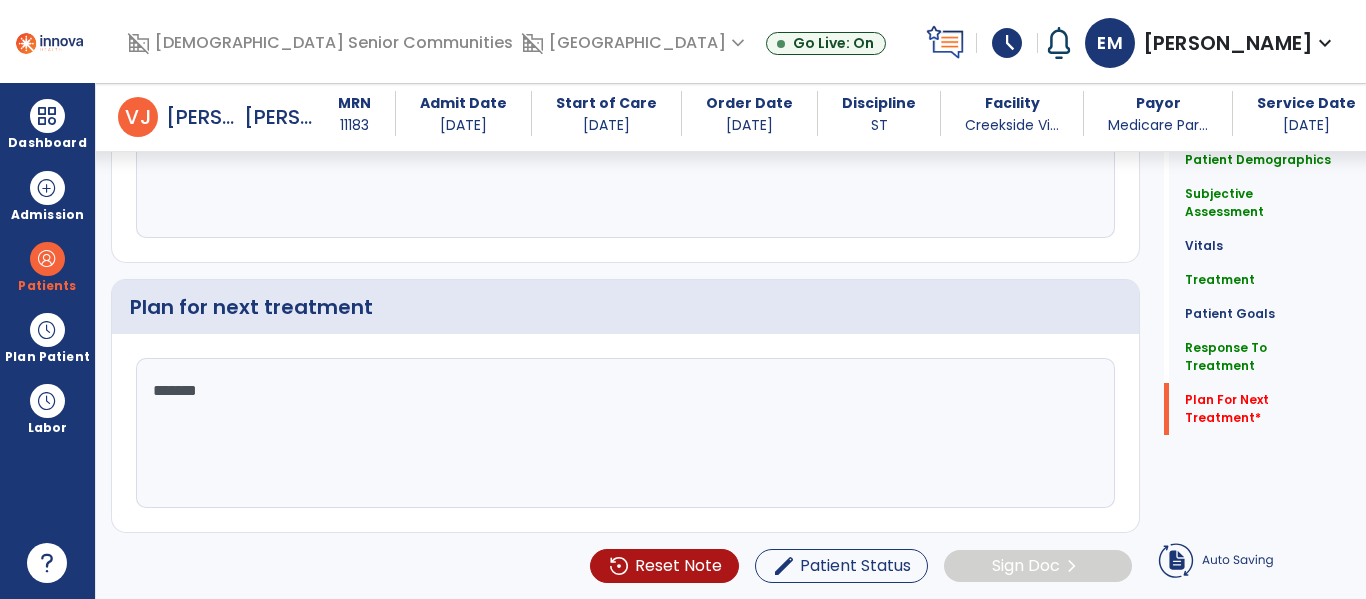 type on "********" 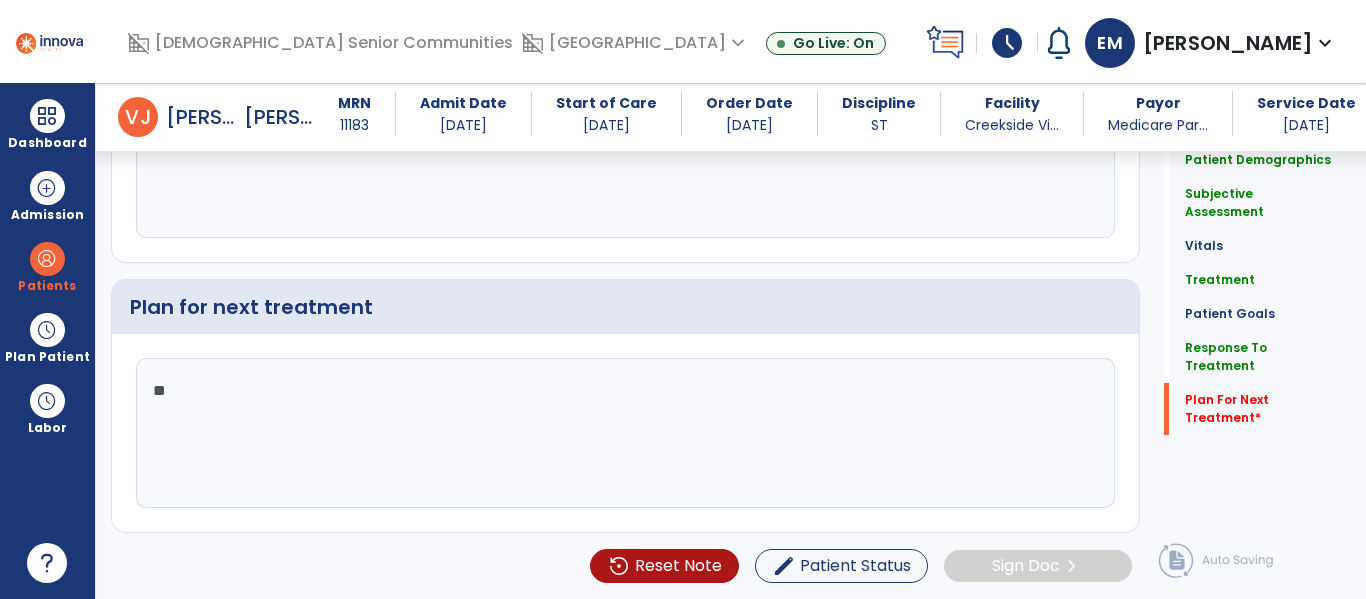 type on "*" 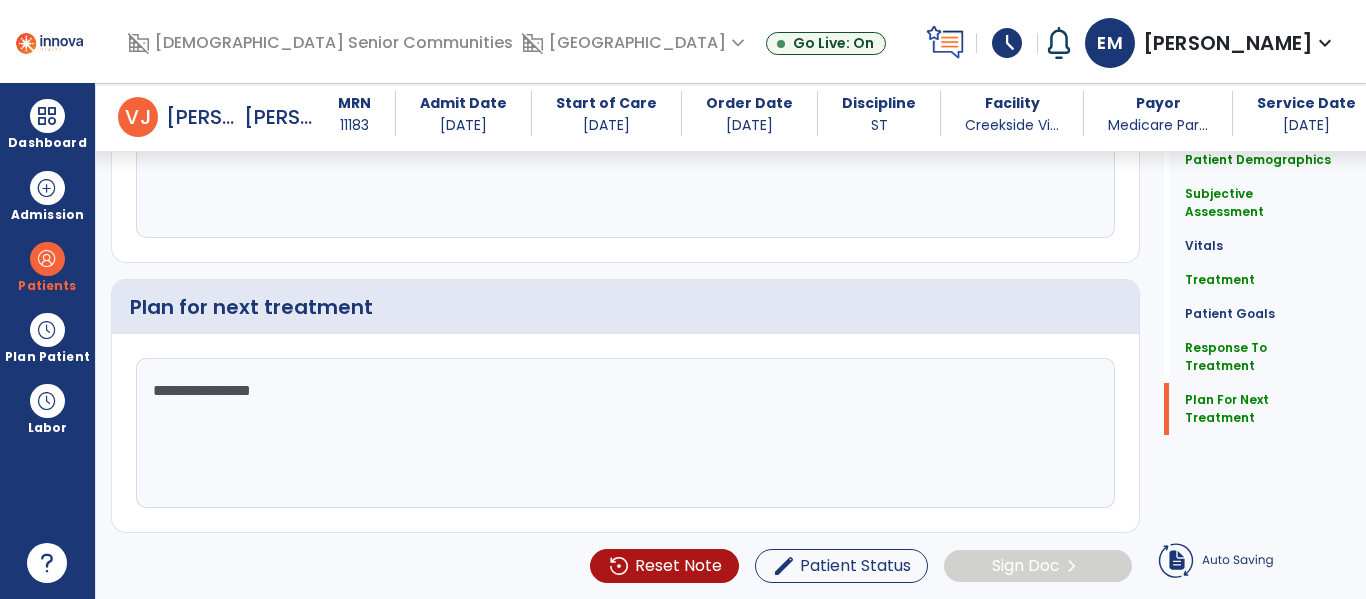 click on "**********" 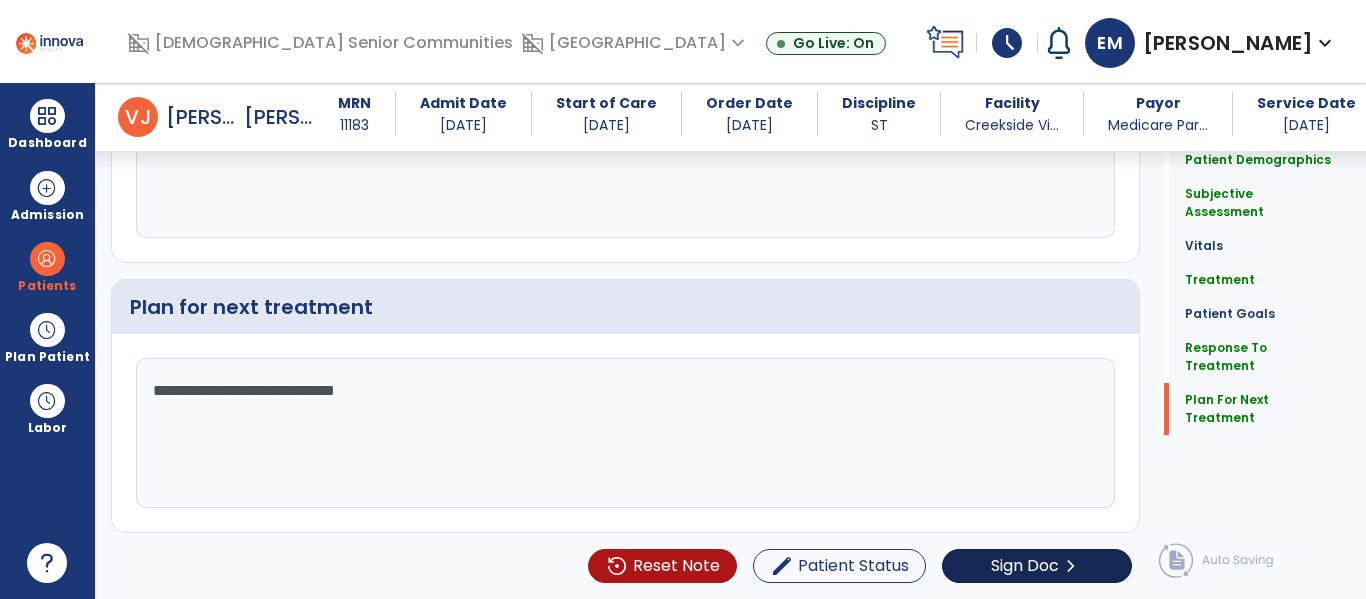 type on "**********" 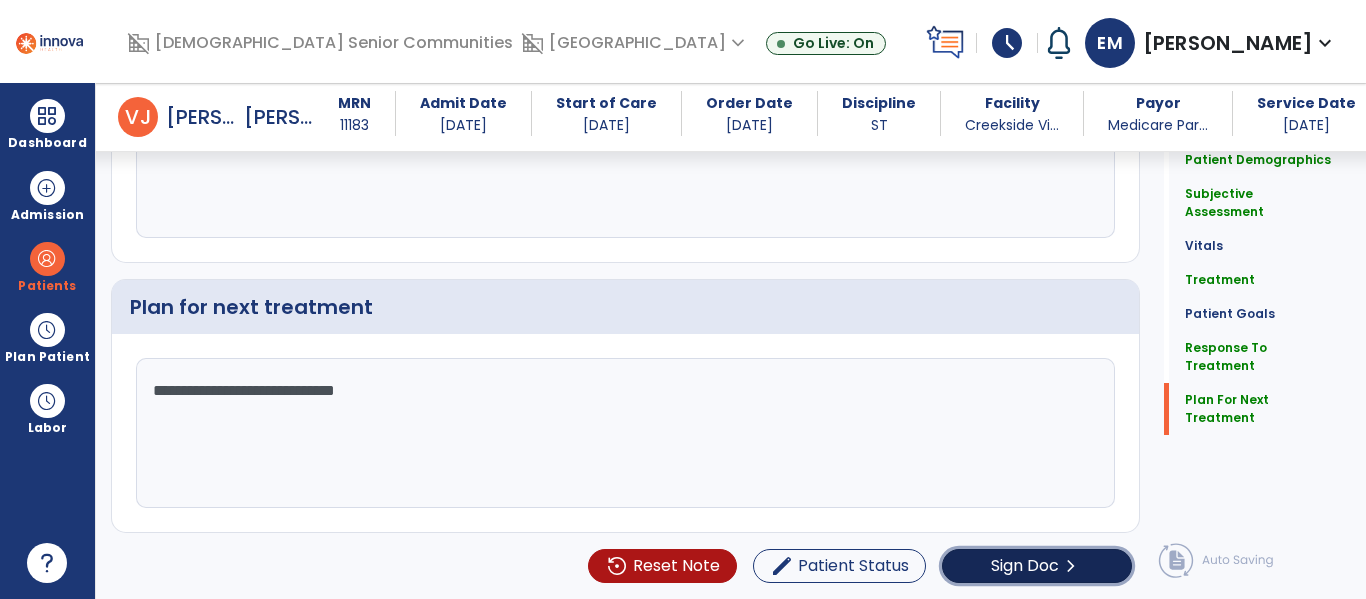 click on "Sign Doc  chevron_right" 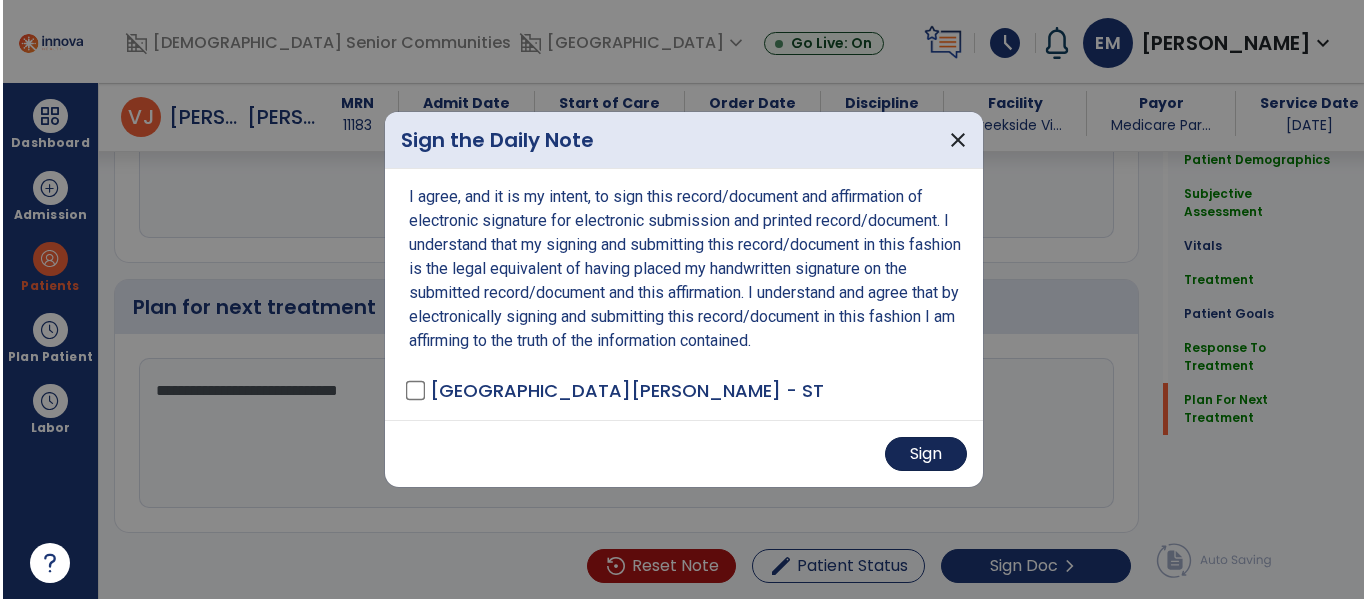 scroll, scrollTop: 3450, scrollLeft: 0, axis: vertical 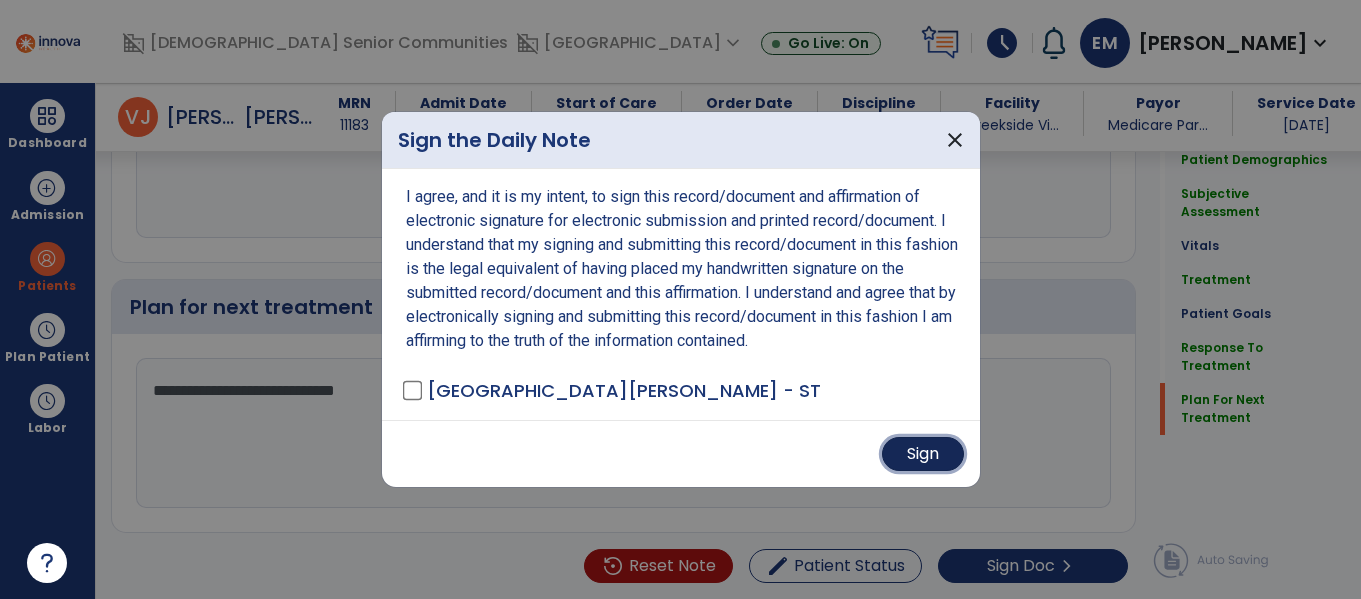 click on "Sign" at bounding box center [923, 454] 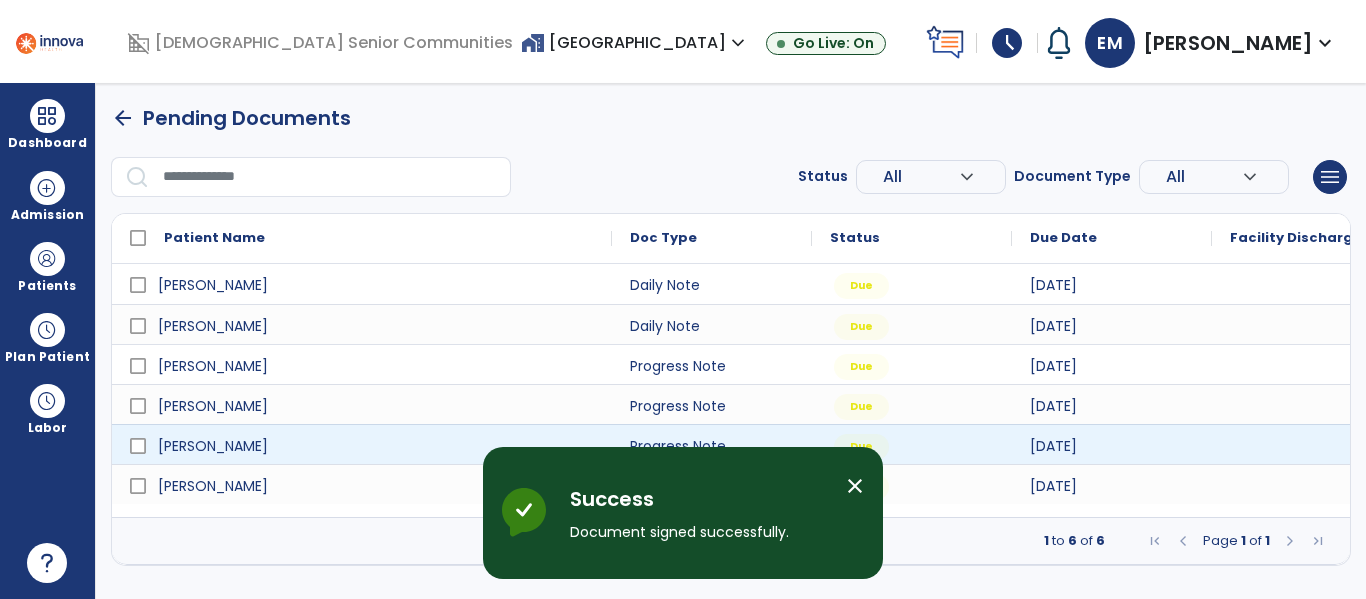 scroll, scrollTop: 0, scrollLeft: 0, axis: both 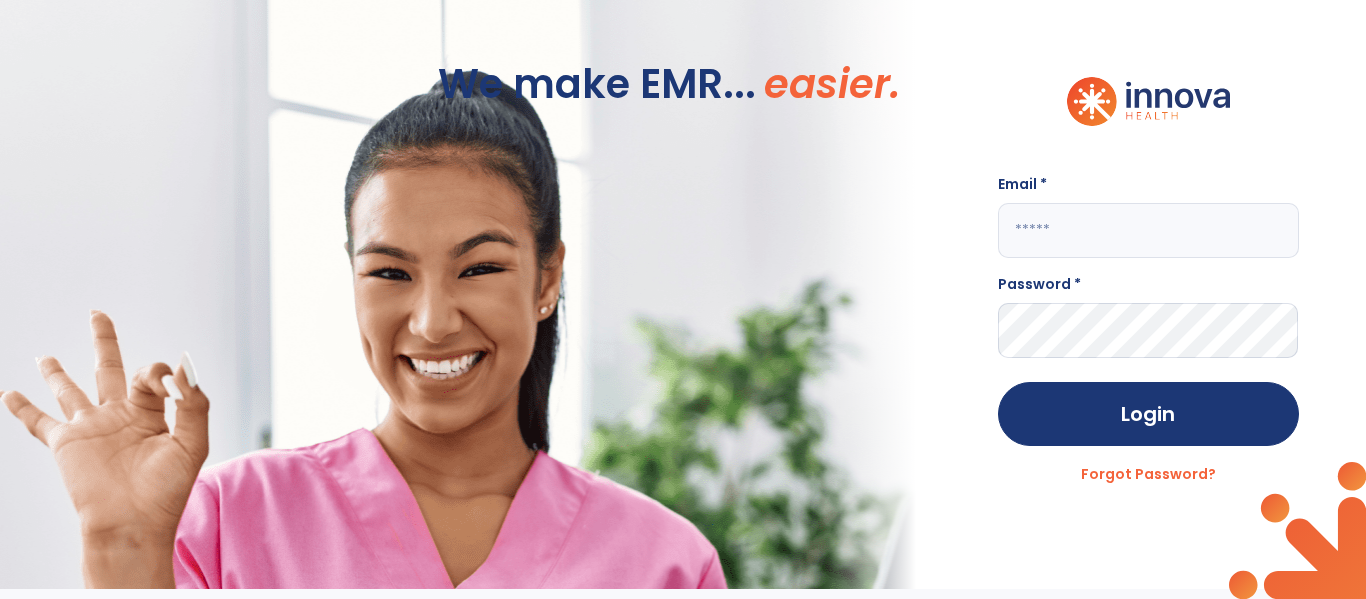 click 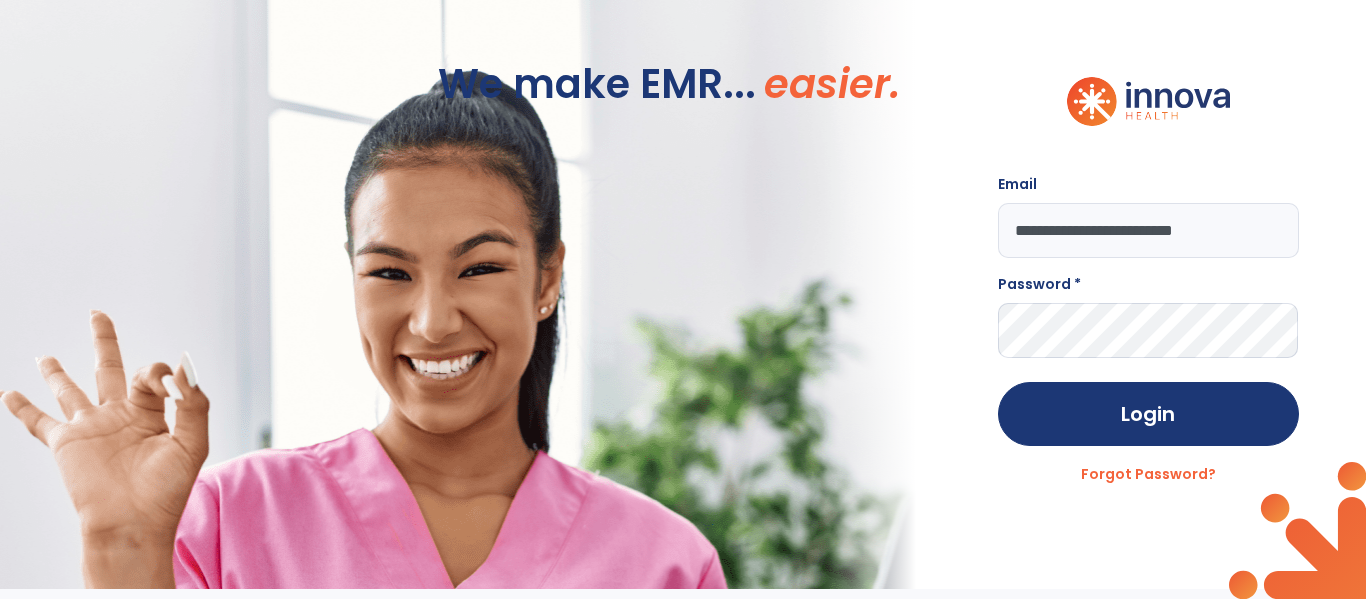 type on "**********" 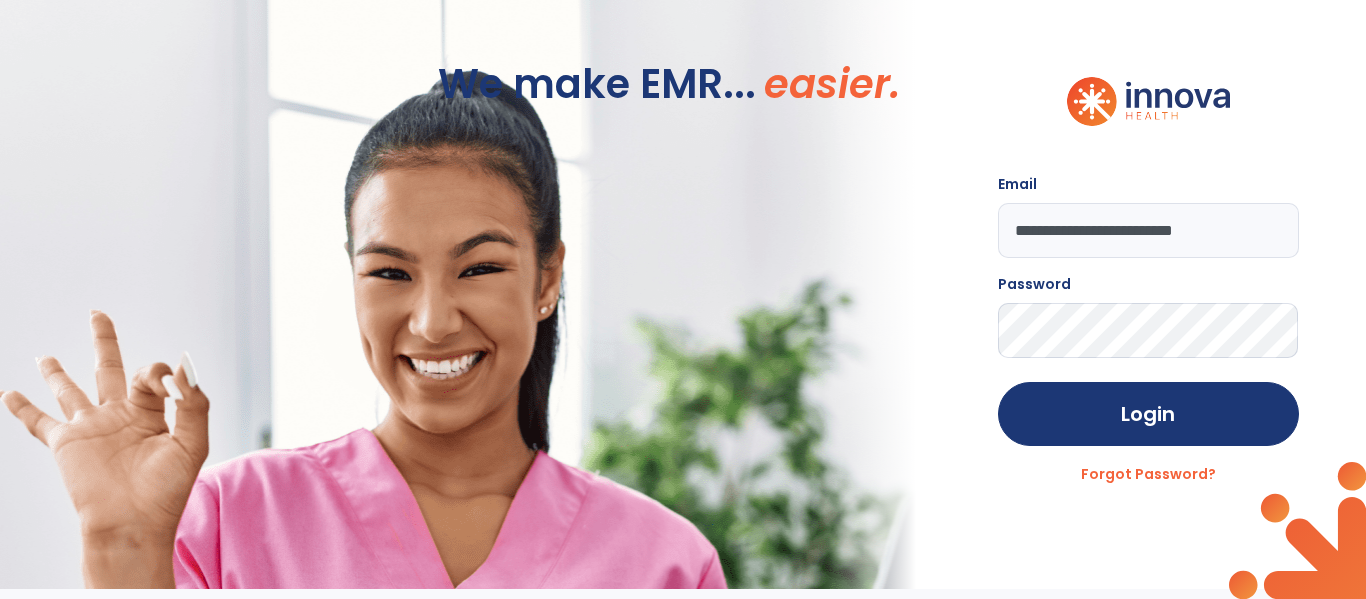 click on "Login" 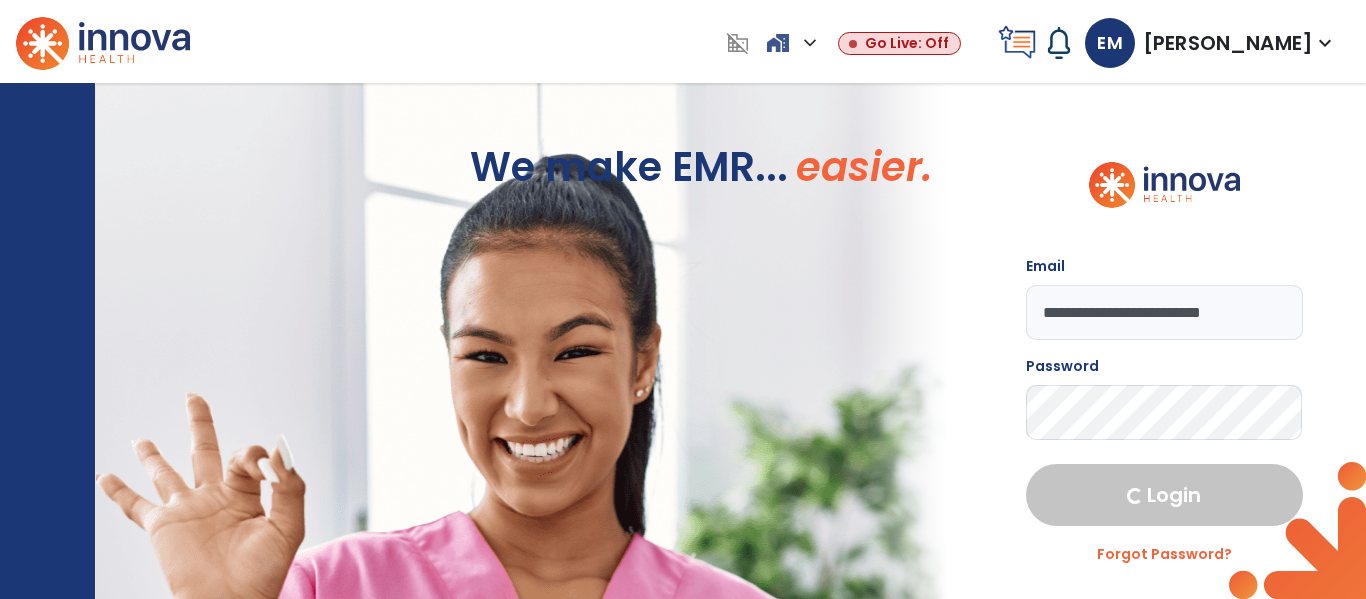 select on "****" 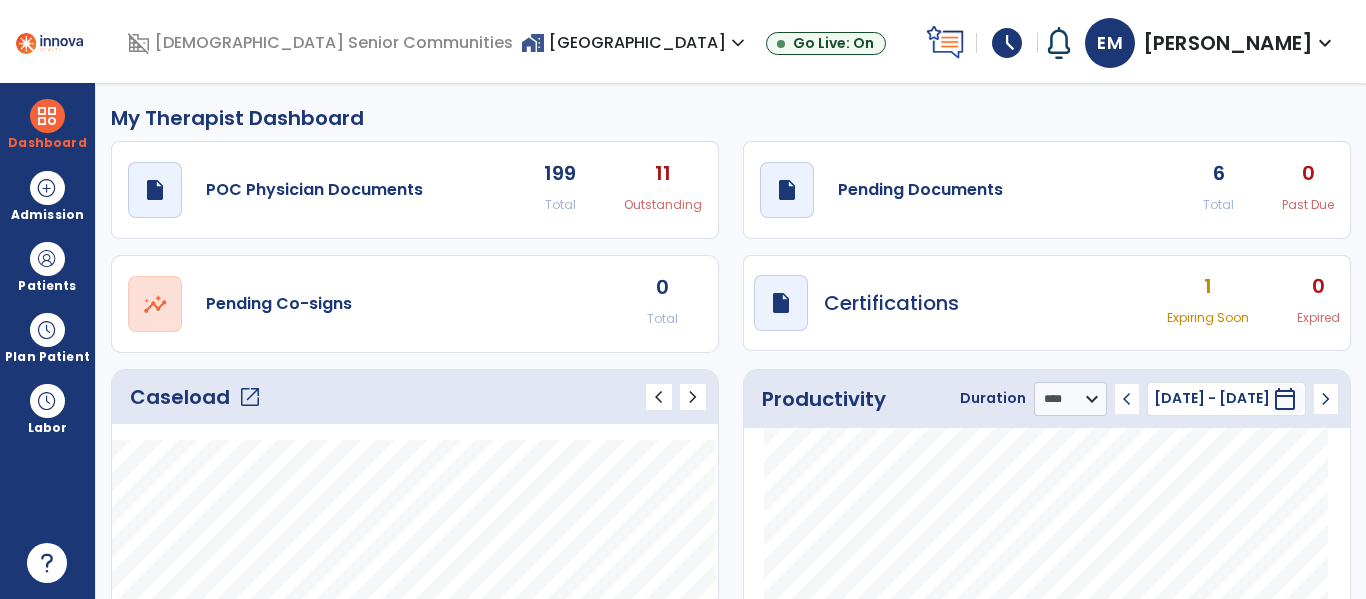 click on "6" 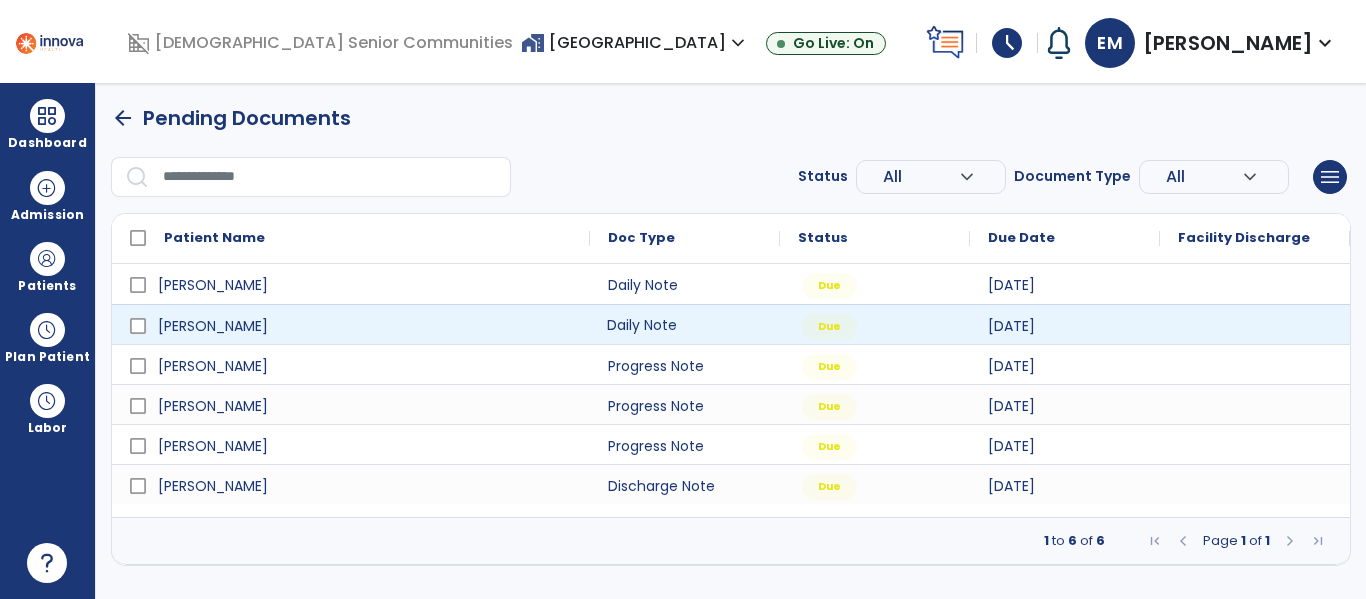 click on "Daily Note" at bounding box center [685, 324] 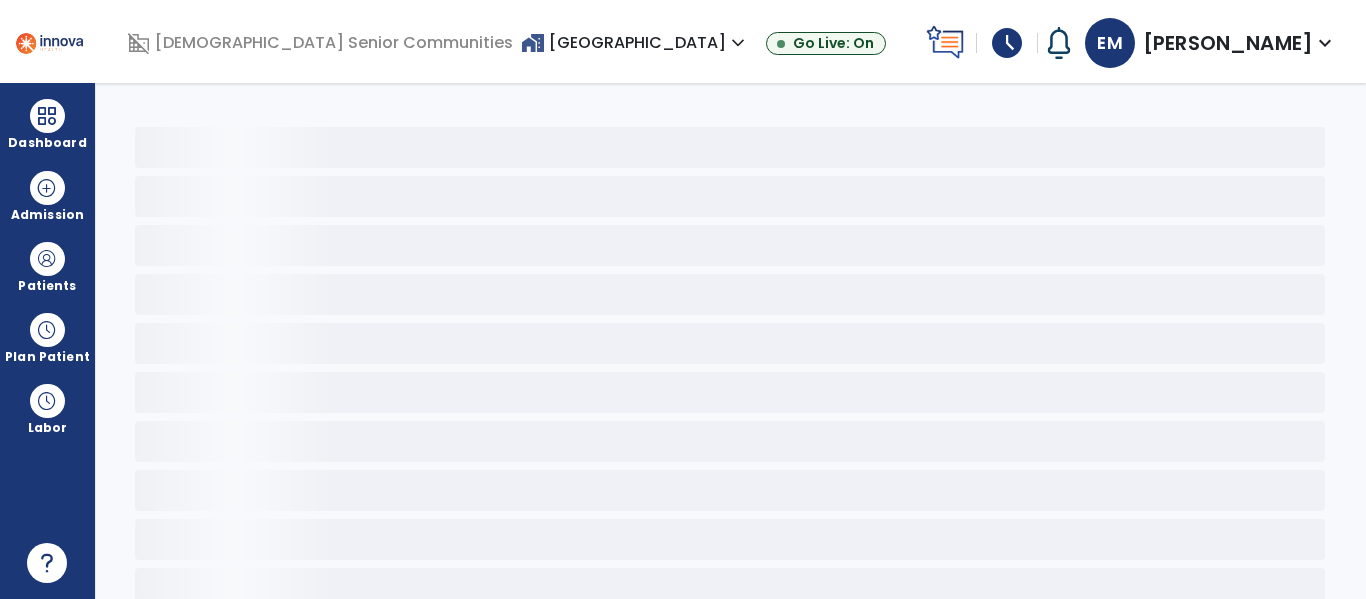 click 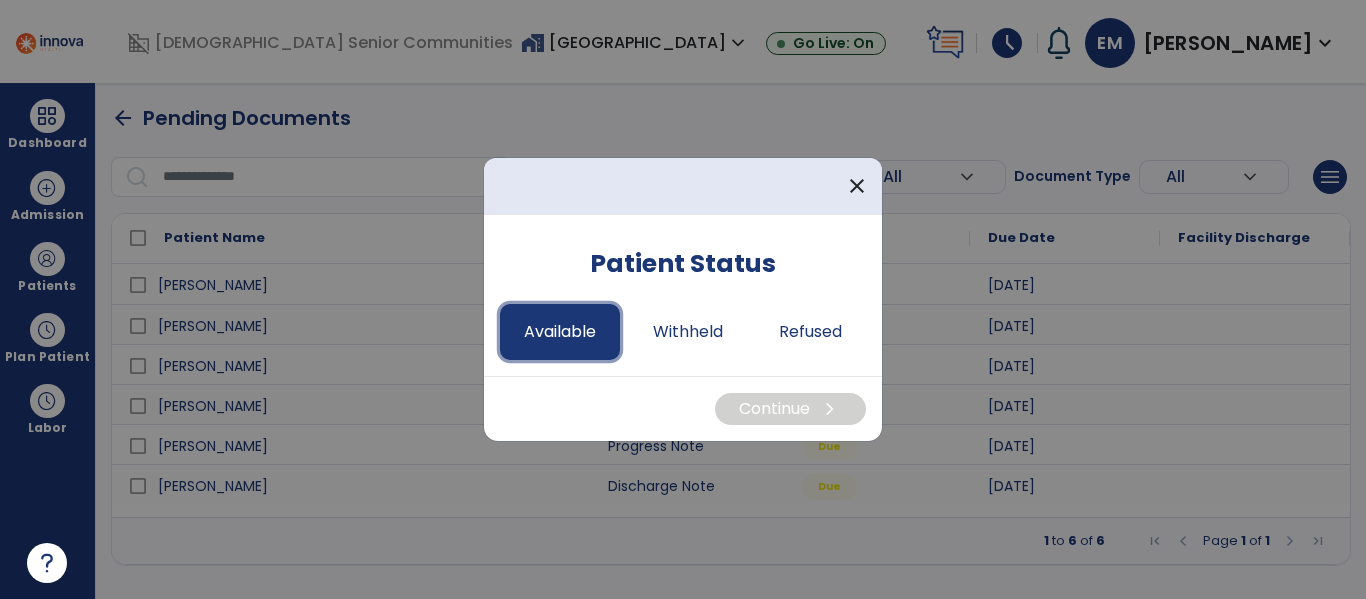 click on "Available" at bounding box center [560, 332] 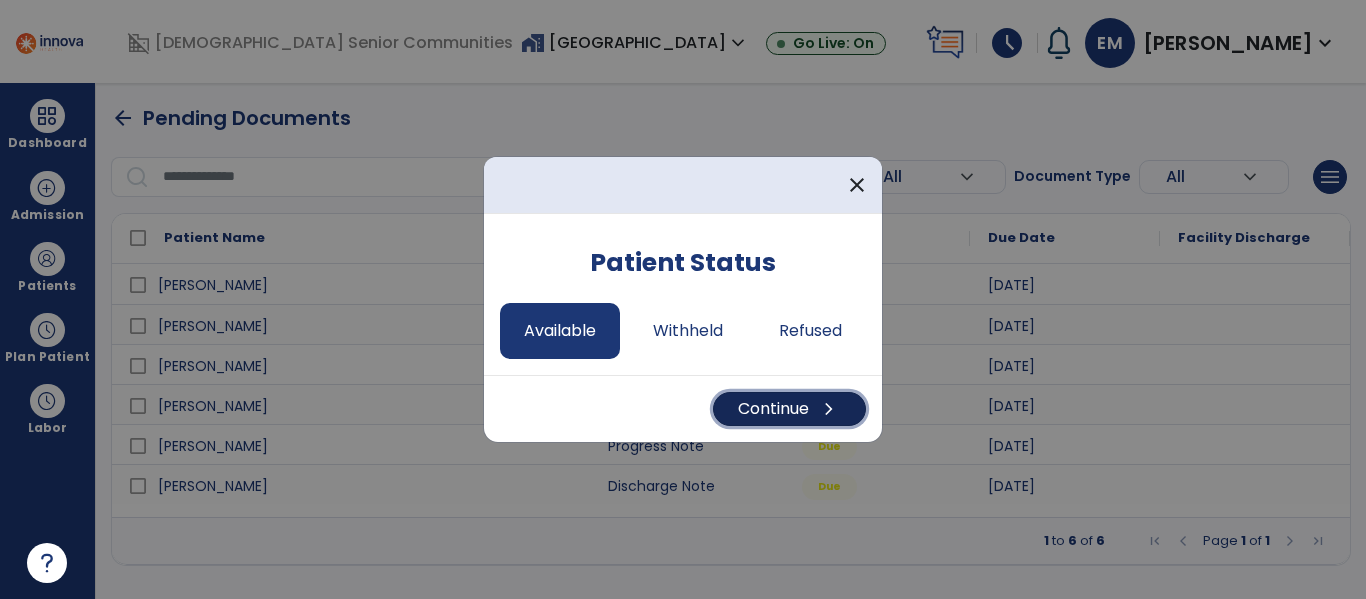 click on "Continue   chevron_right" at bounding box center [789, 409] 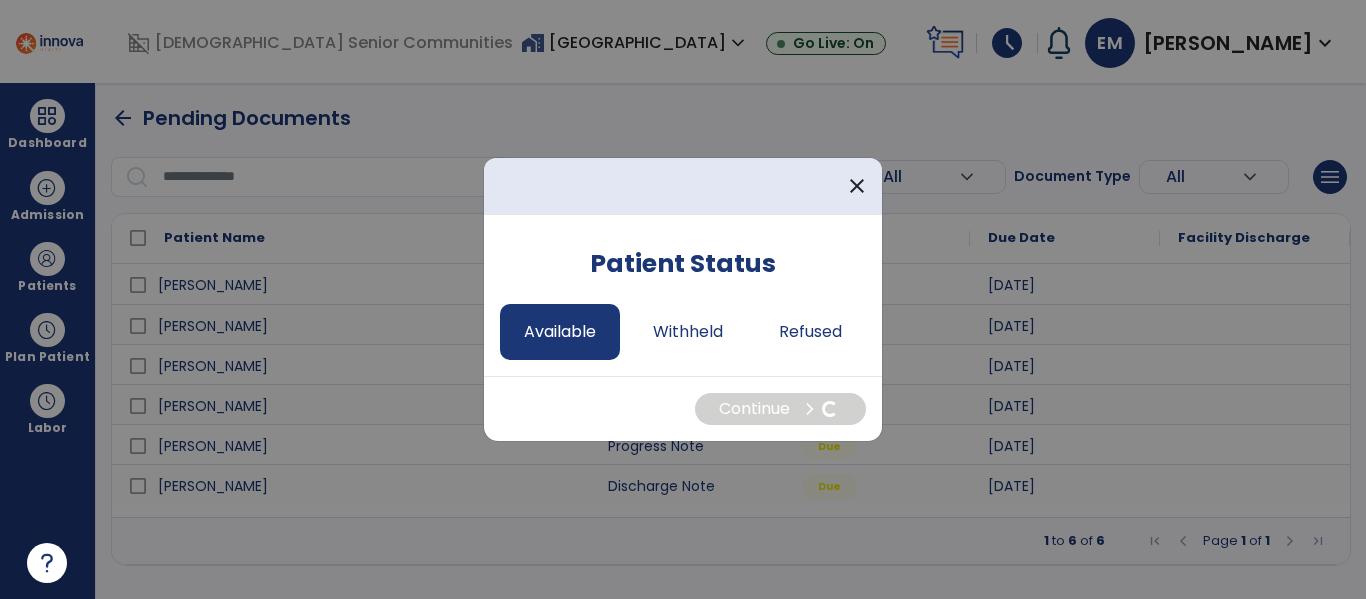 select on "*" 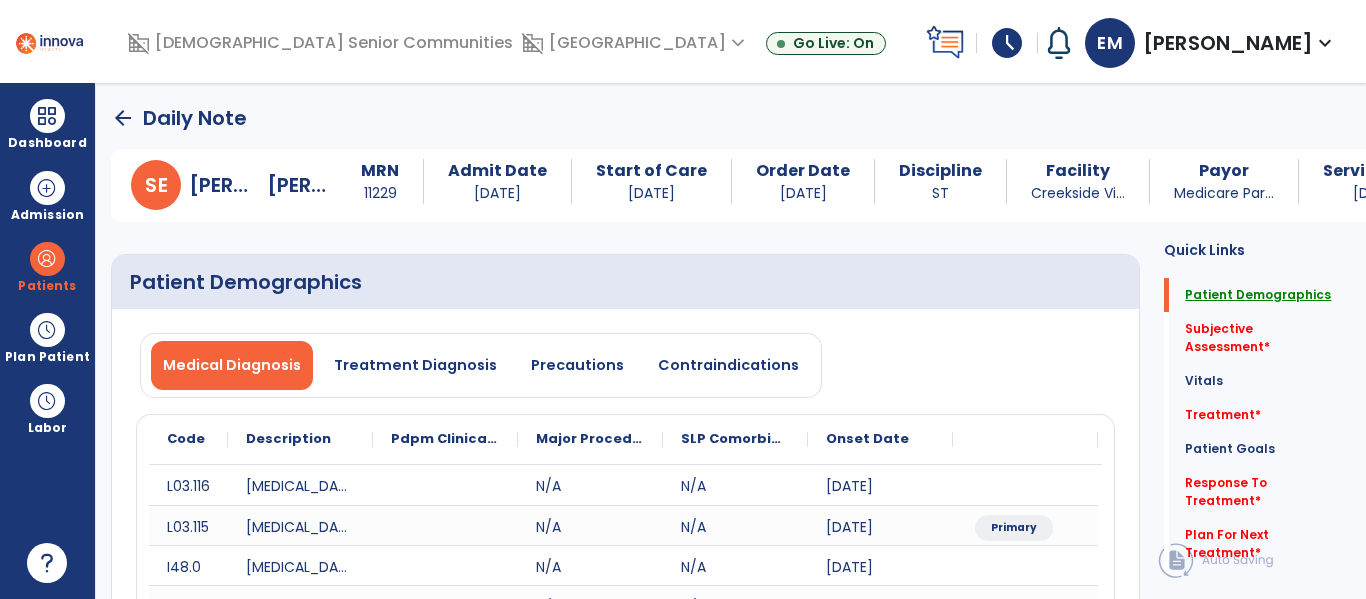 click on "Patient Demographics" 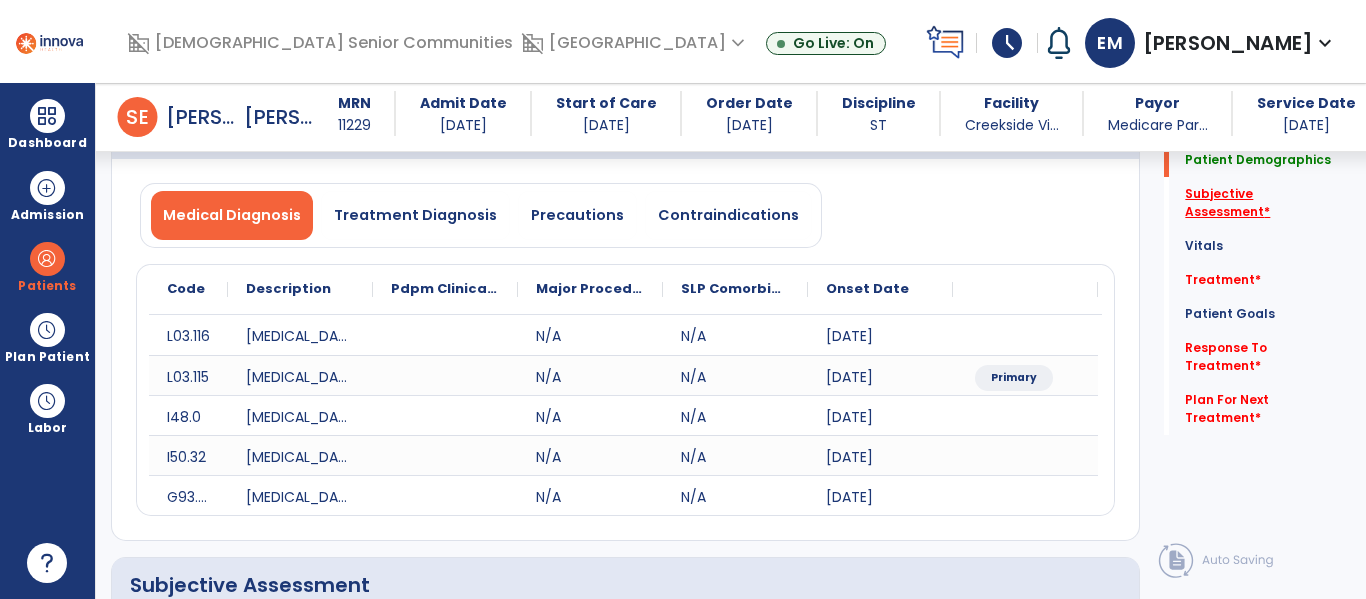 click on "Subjective Assessment   *" 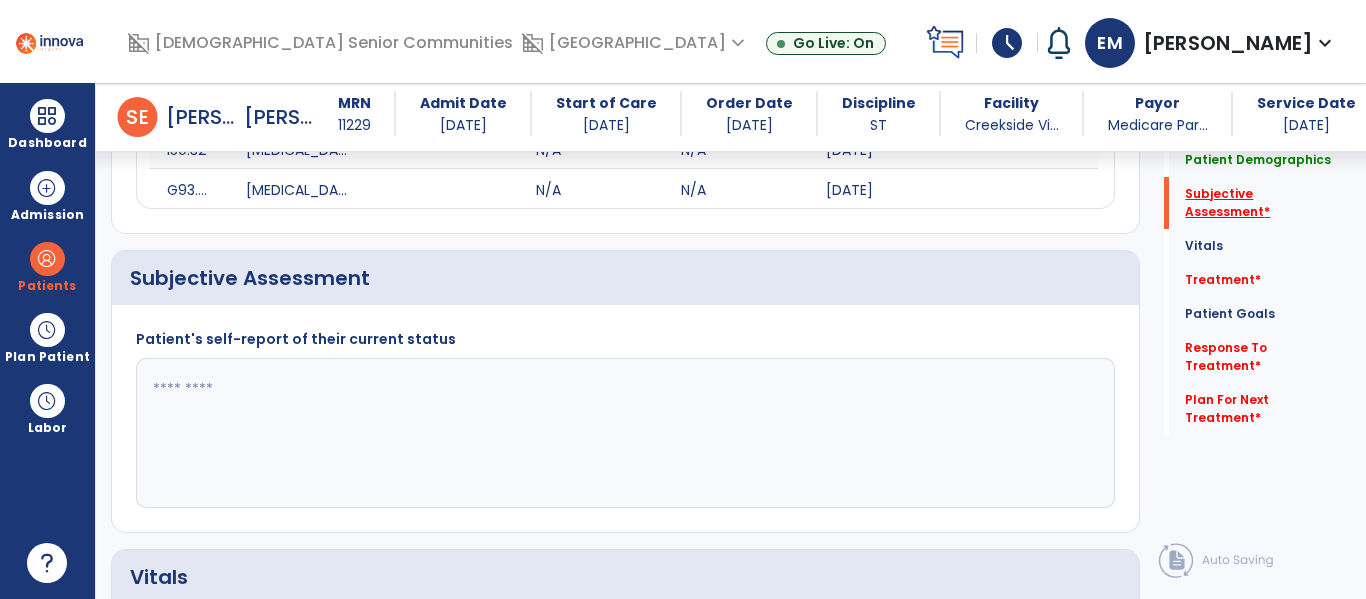 scroll, scrollTop: 488, scrollLeft: 0, axis: vertical 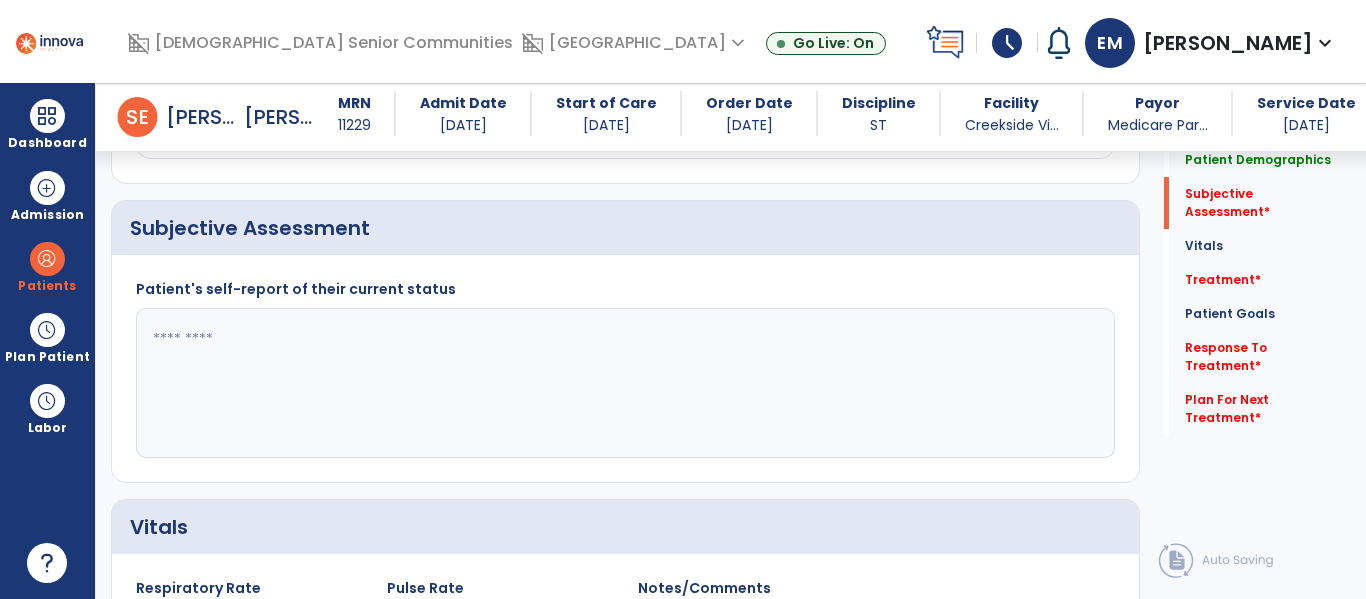 click 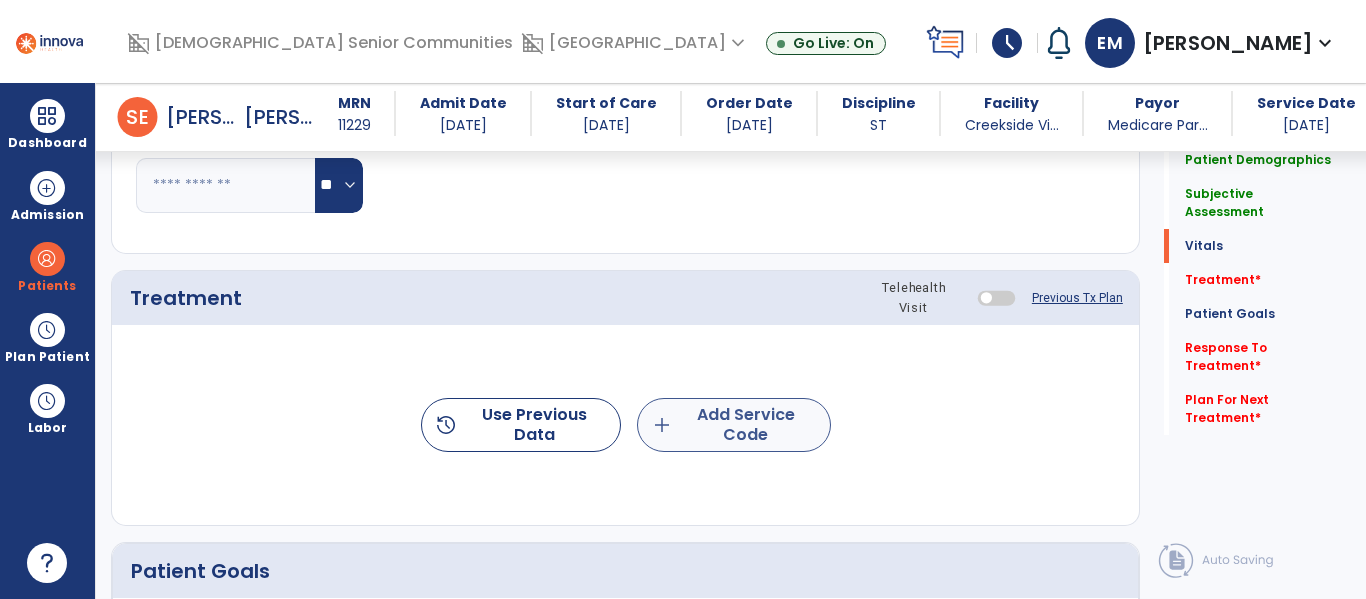 type on "**********" 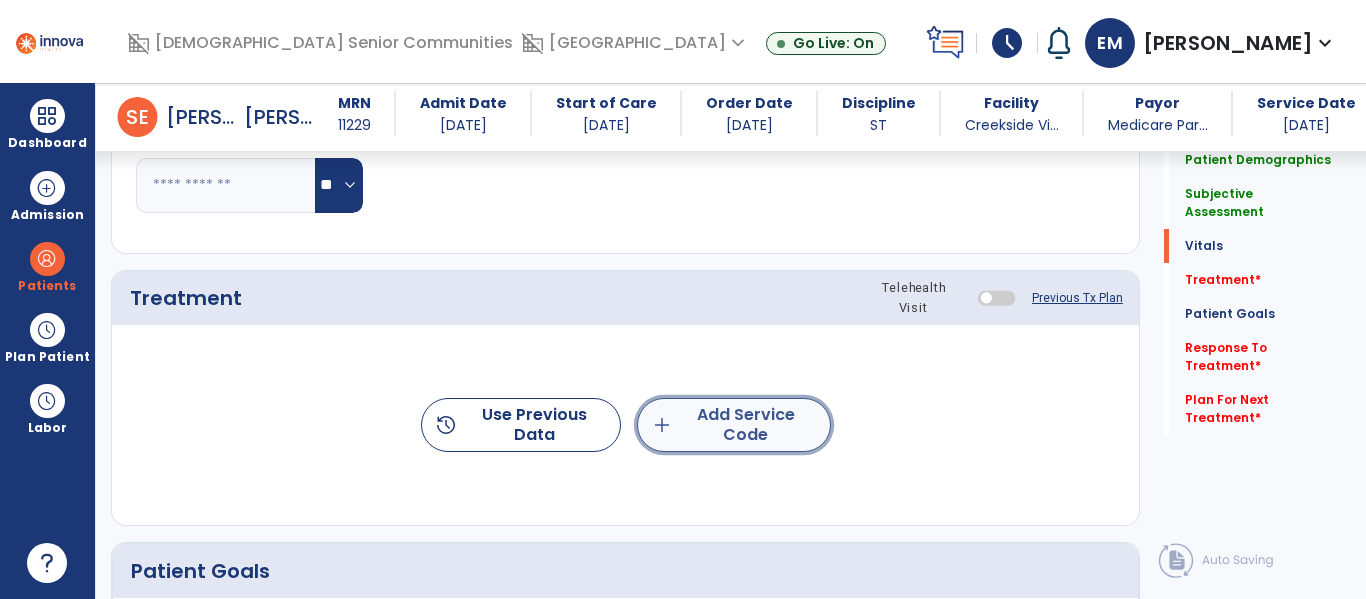 click on "add  Add Service Code" 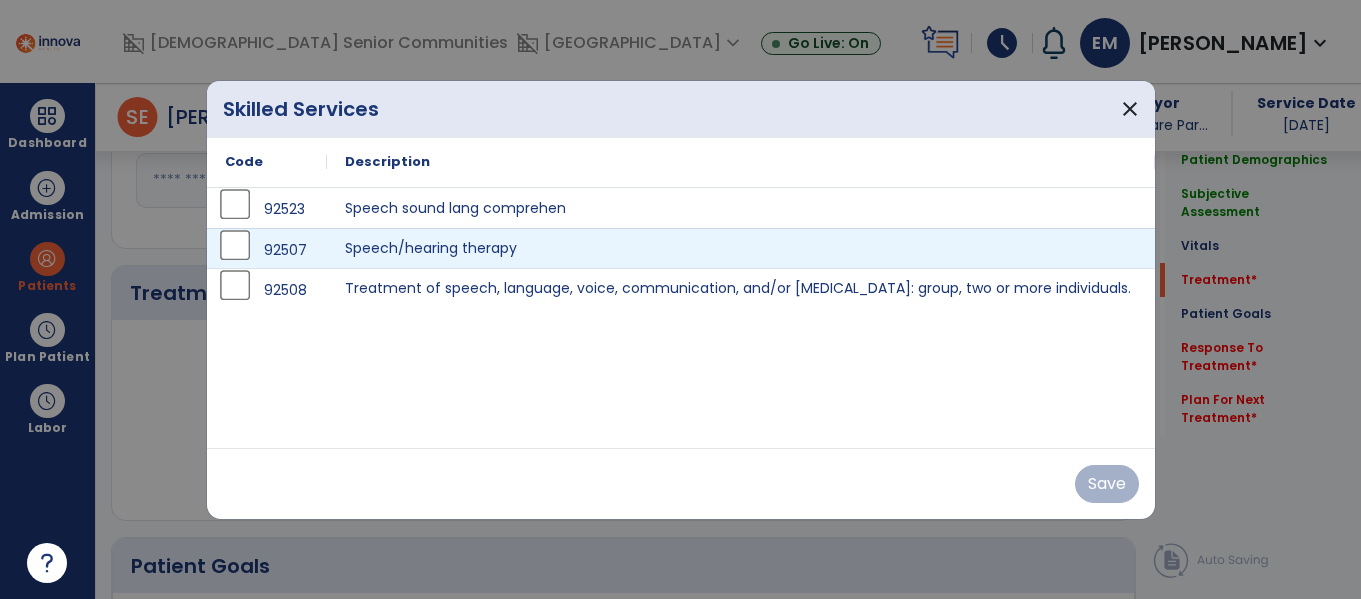 scroll, scrollTop: 1139, scrollLeft: 0, axis: vertical 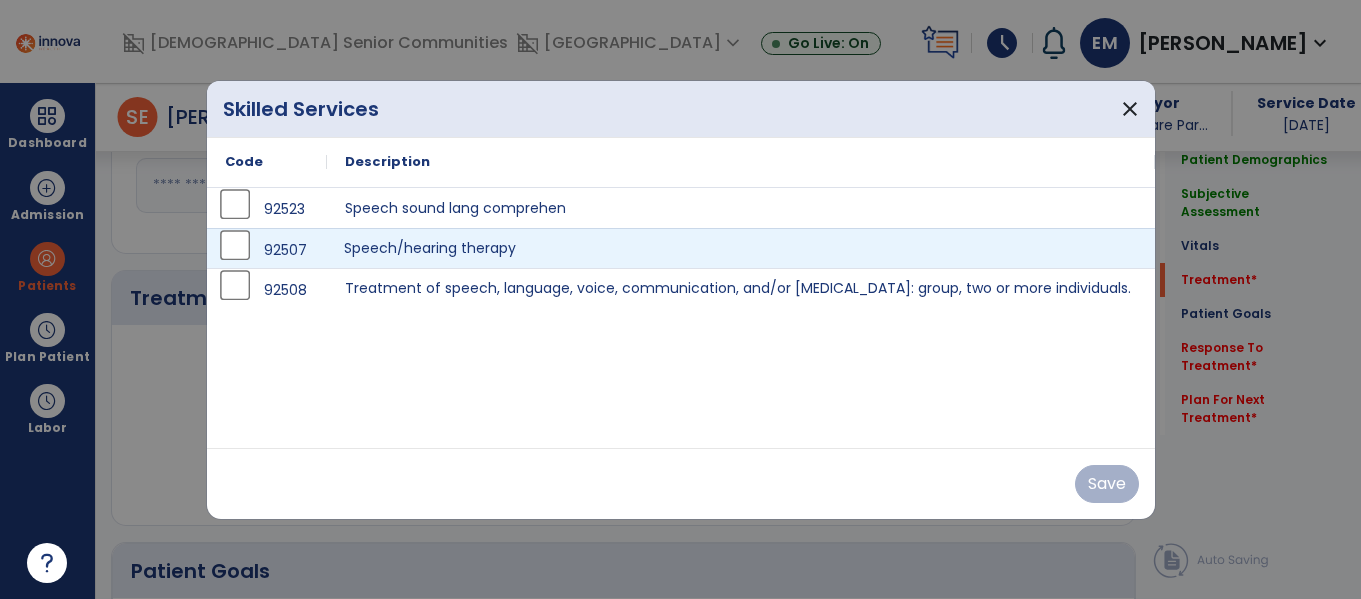 click on "Speech/hearing therapy" at bounding box center (741, 248) 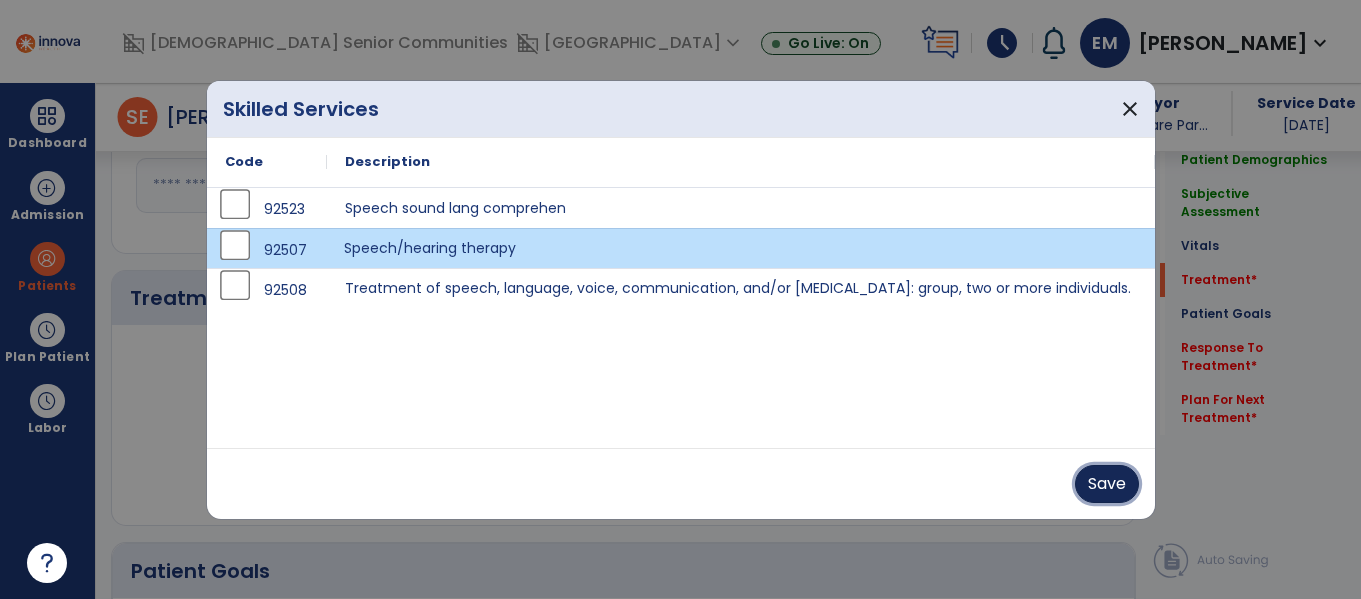 click on "Save" at bounding box center [1107, 484] 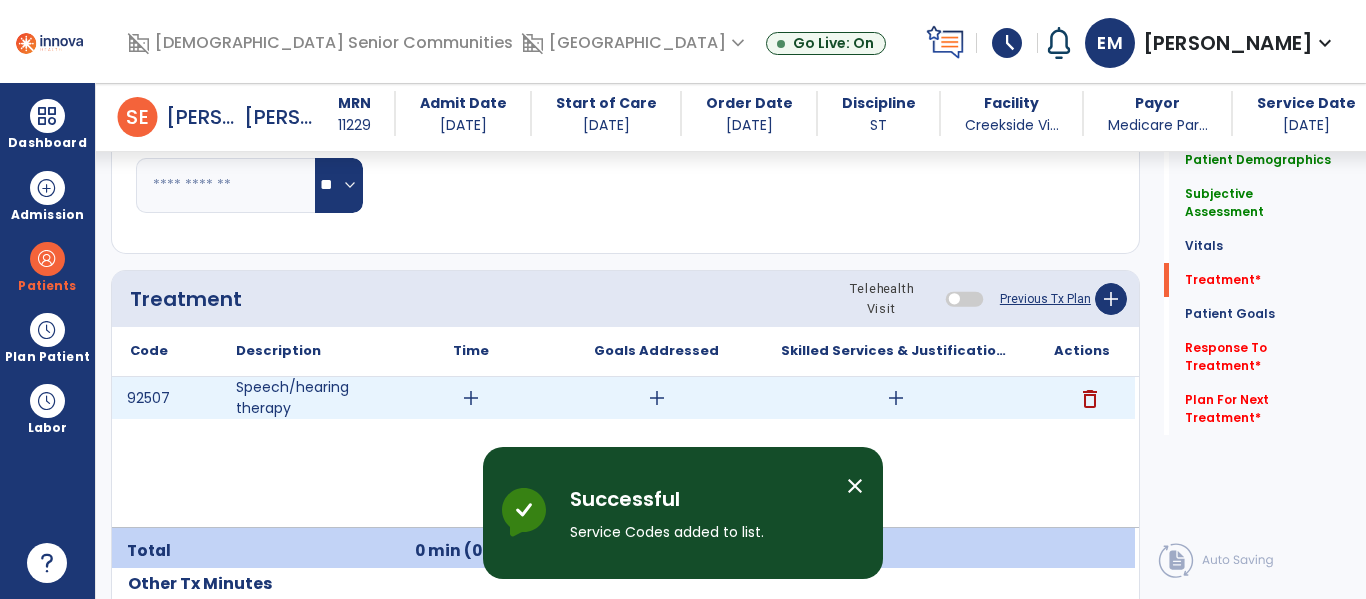 click on "add" at bounding box center (471, 398) 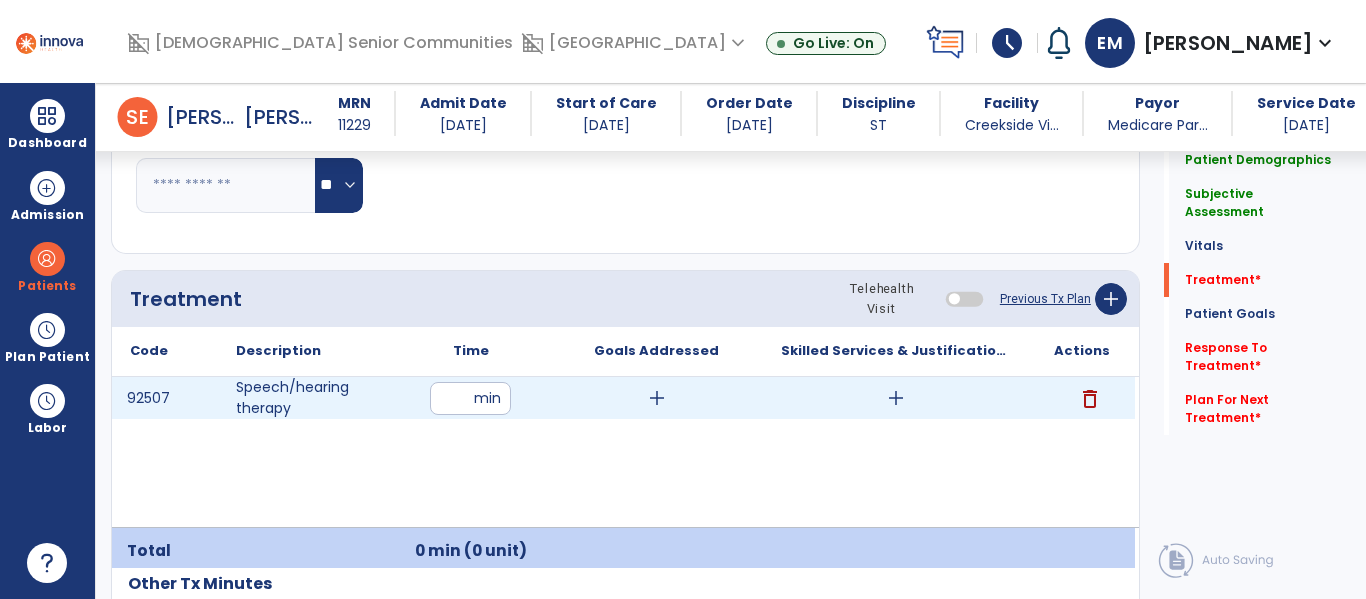type on "**" 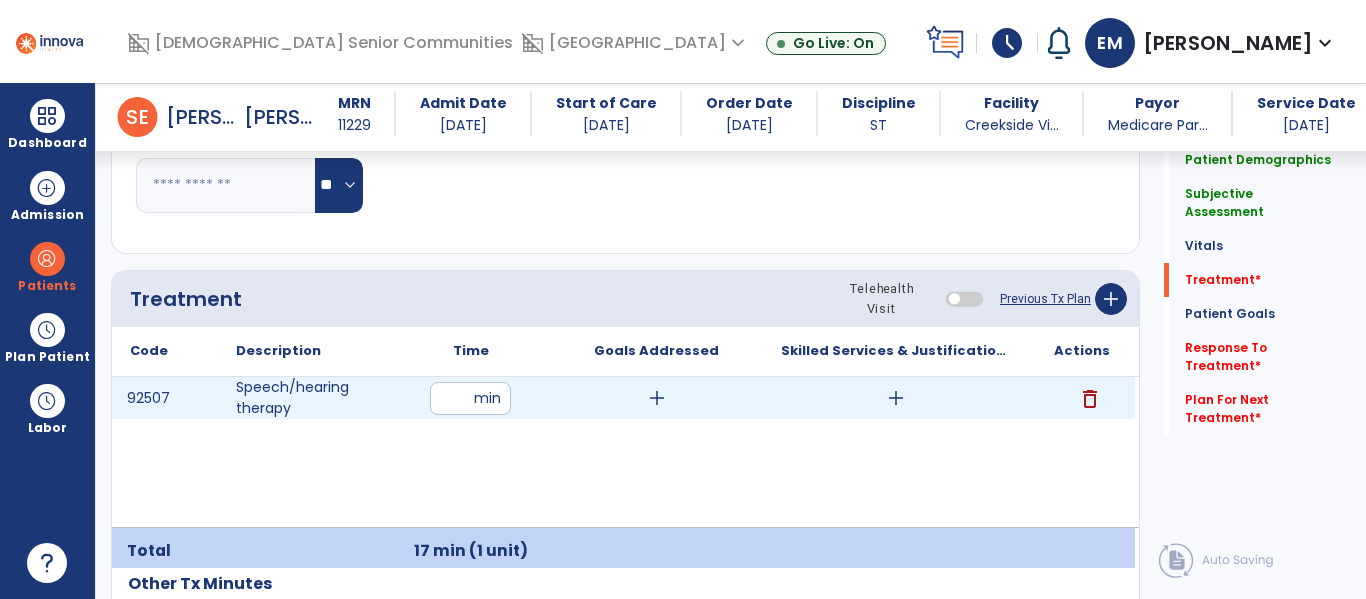 click on "add" at bounding box center (896, 398) 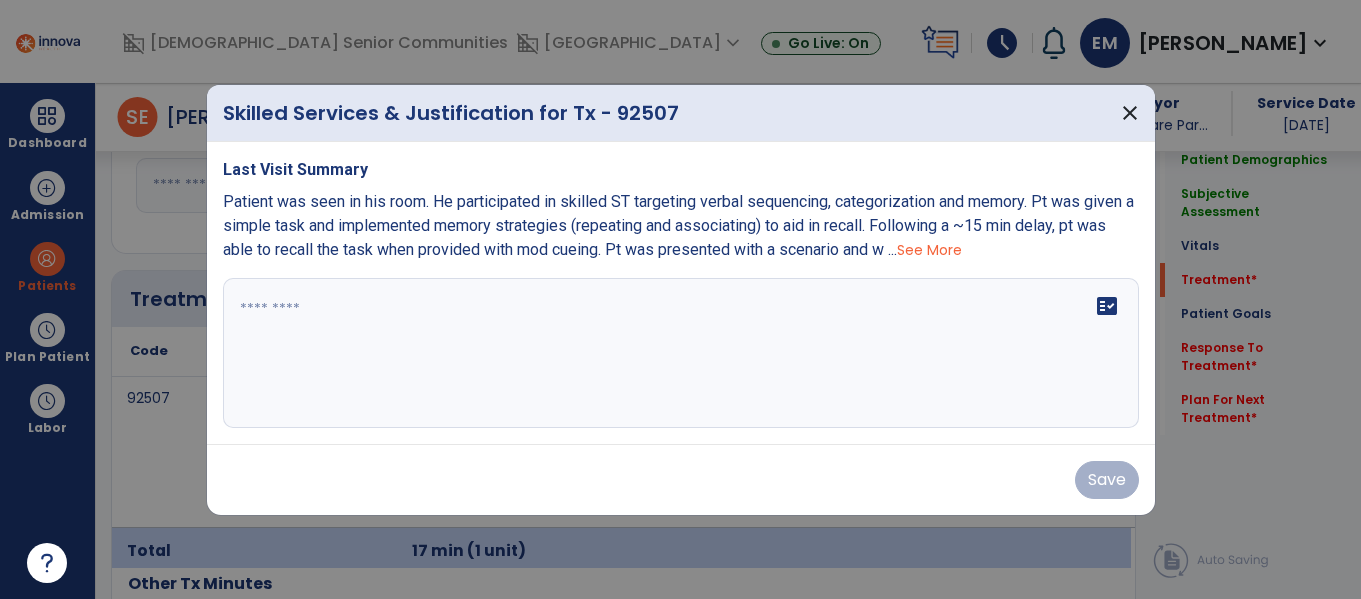 click on "fact_check" at bounding box center [681, 353] 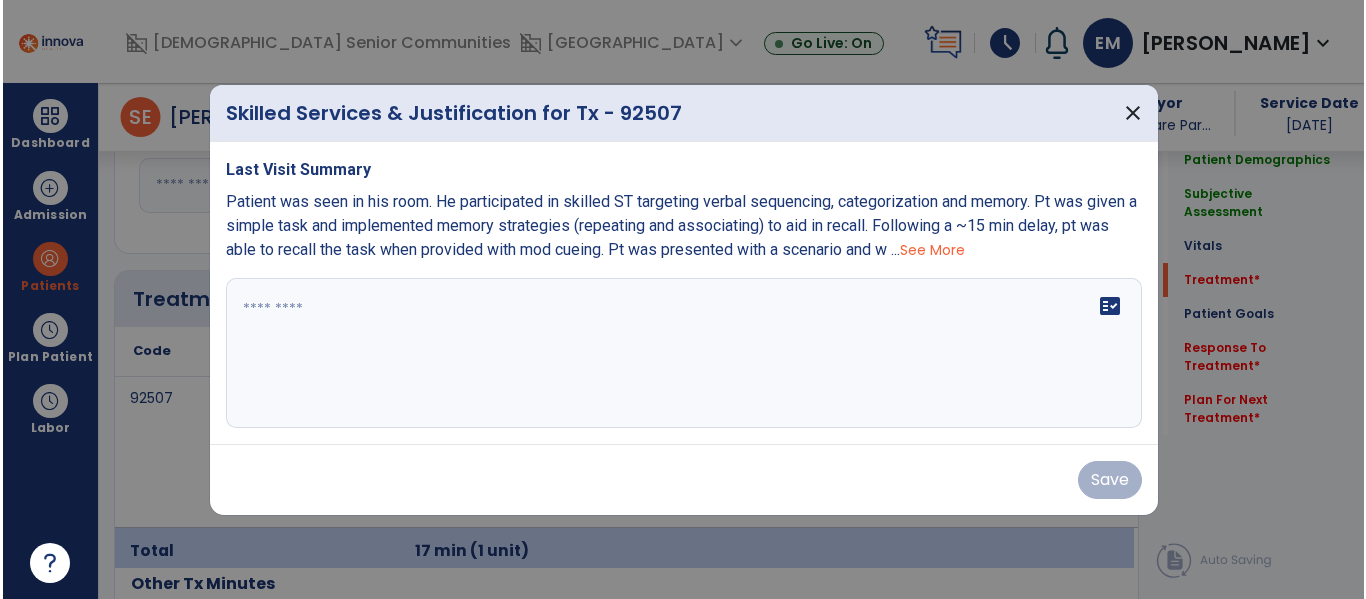 scroll, scrollTop: 1139, scrollLeft: 0, axis: vertical 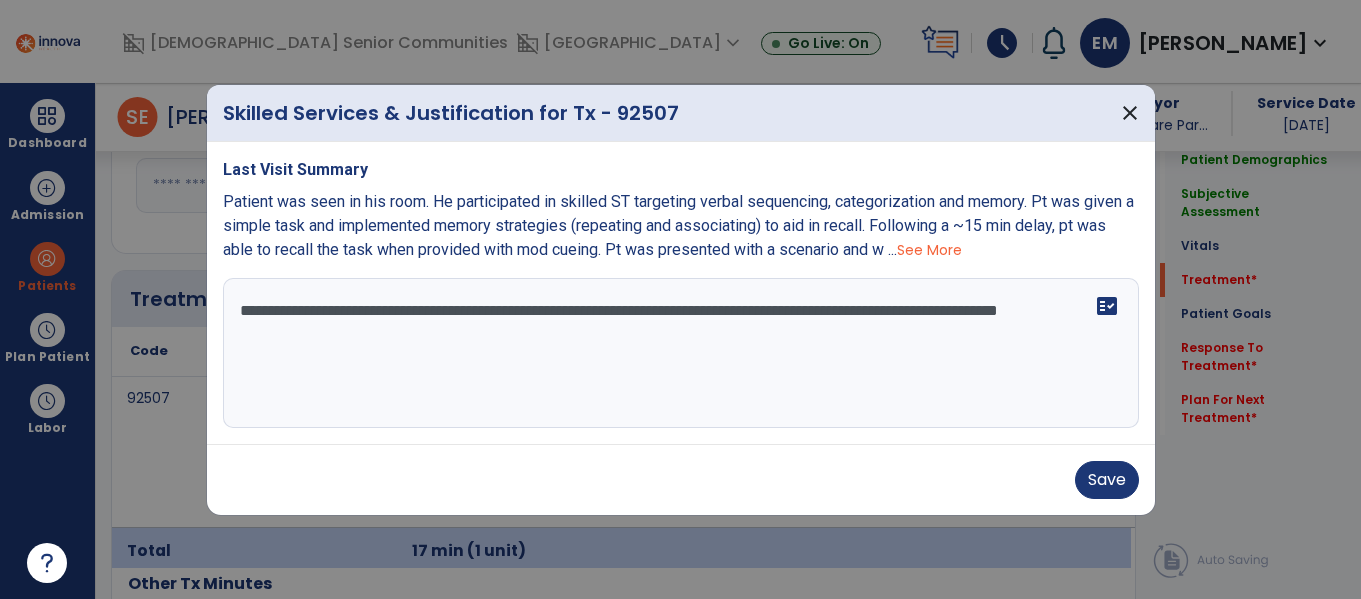 type on "**********" 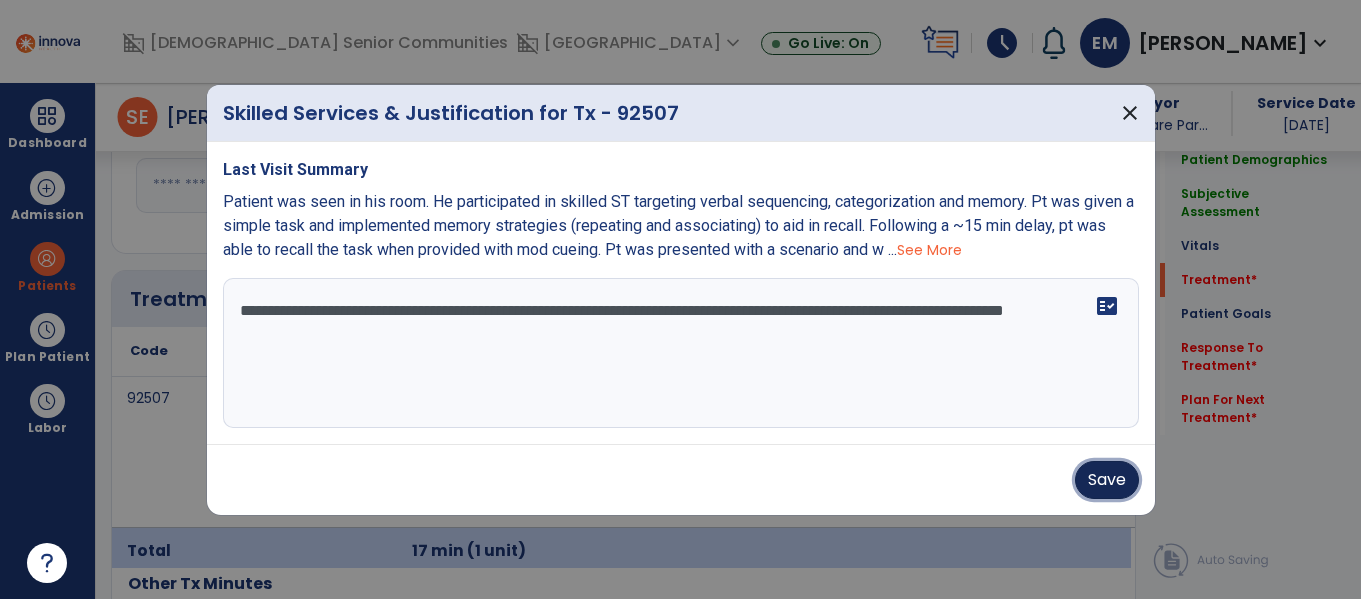 click on "Save" at bounding box center [1107, 480] 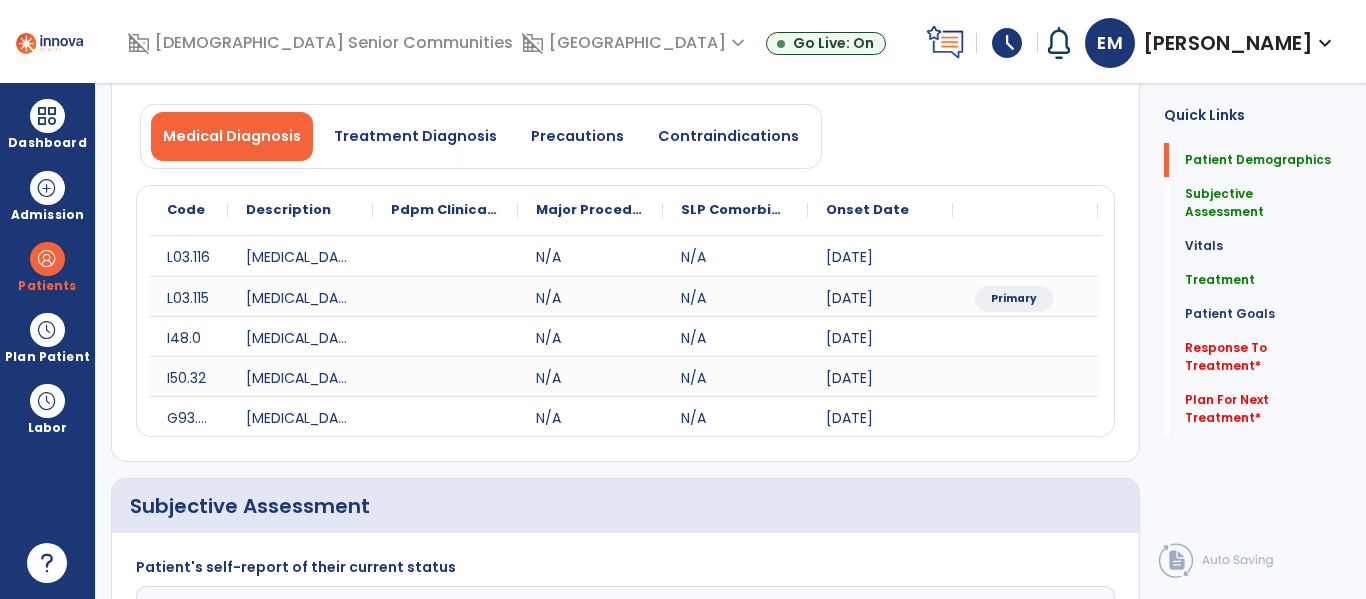 scroll, scrollTop: 0, scrollLeft: 0, axis: both 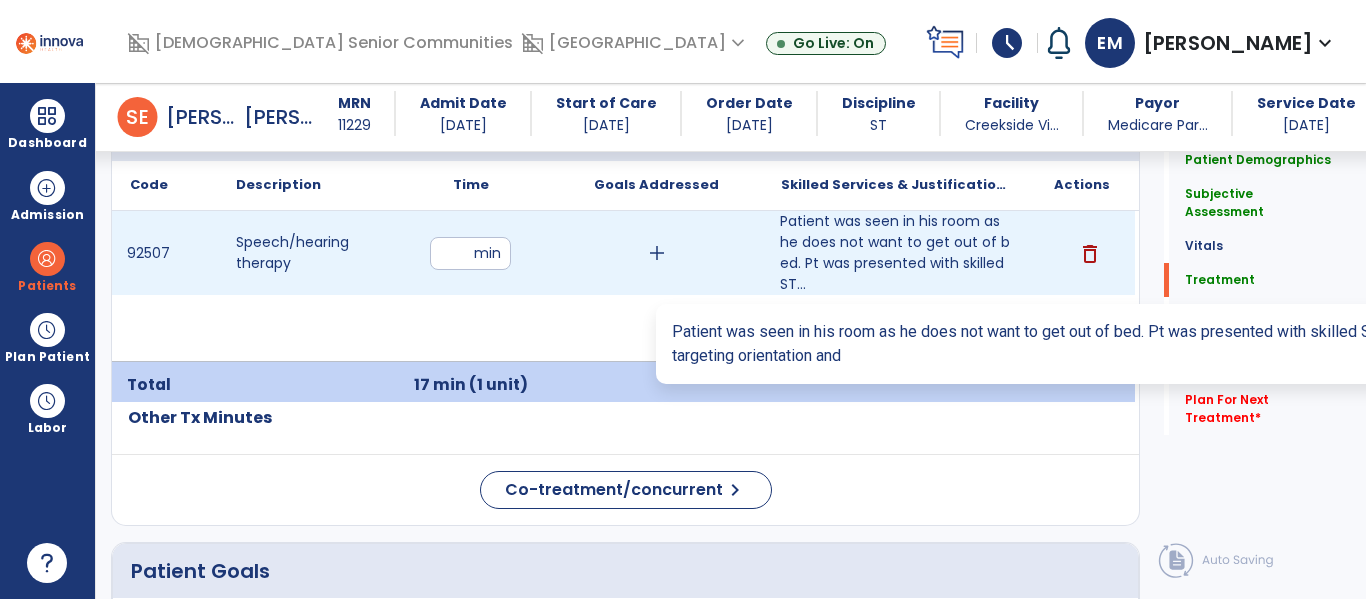click on "Patient was seen in his room as he does not want to get out of bed. Pt was presented with skilled ST..." at bounding box center (896, 253) 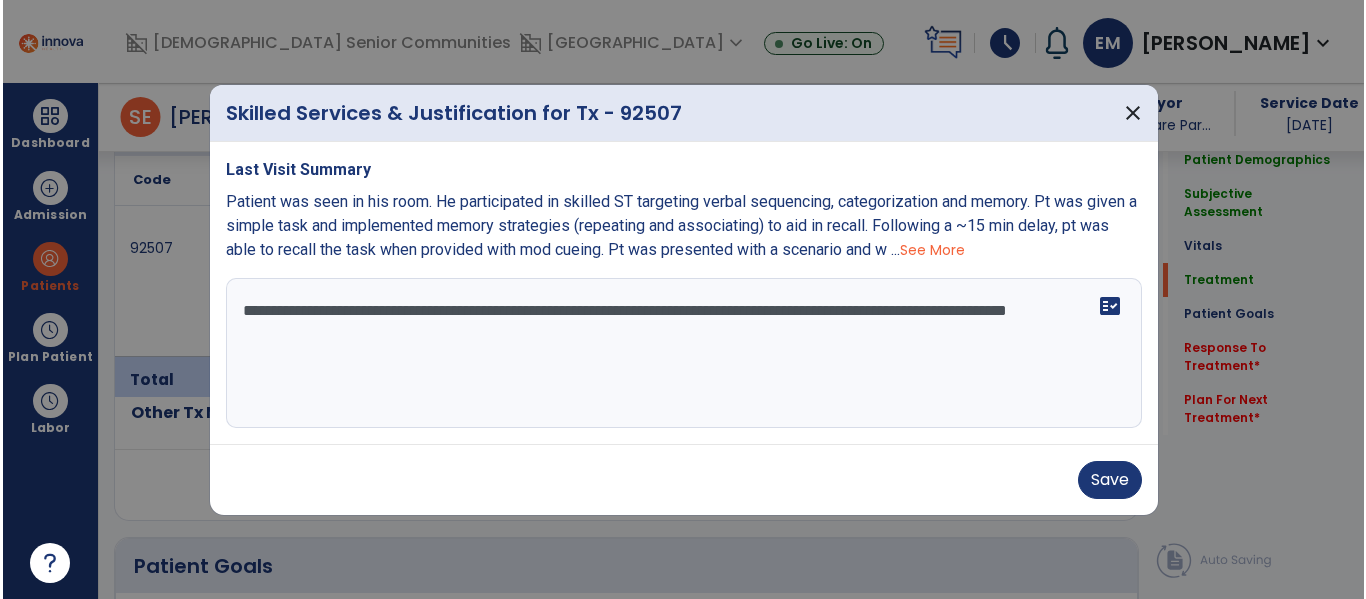 scroll, scrollTop: 1305, scrollLeft: 0, axis: vertical 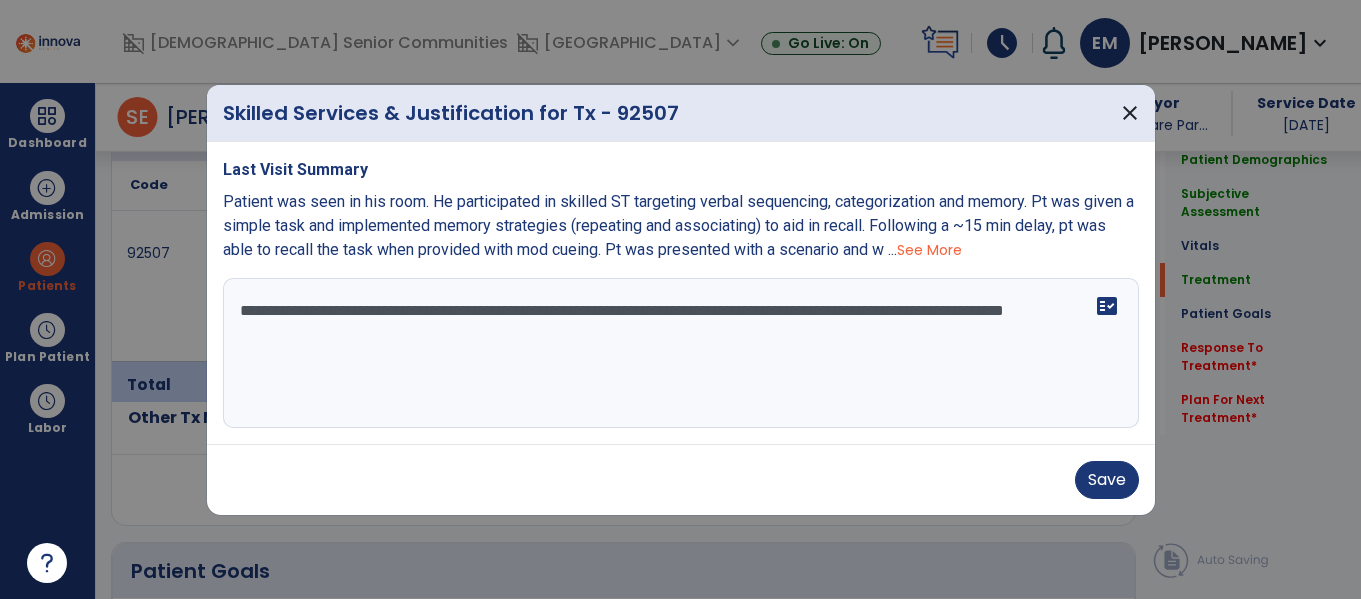 click on "**********" at bounding box center (681, 353) 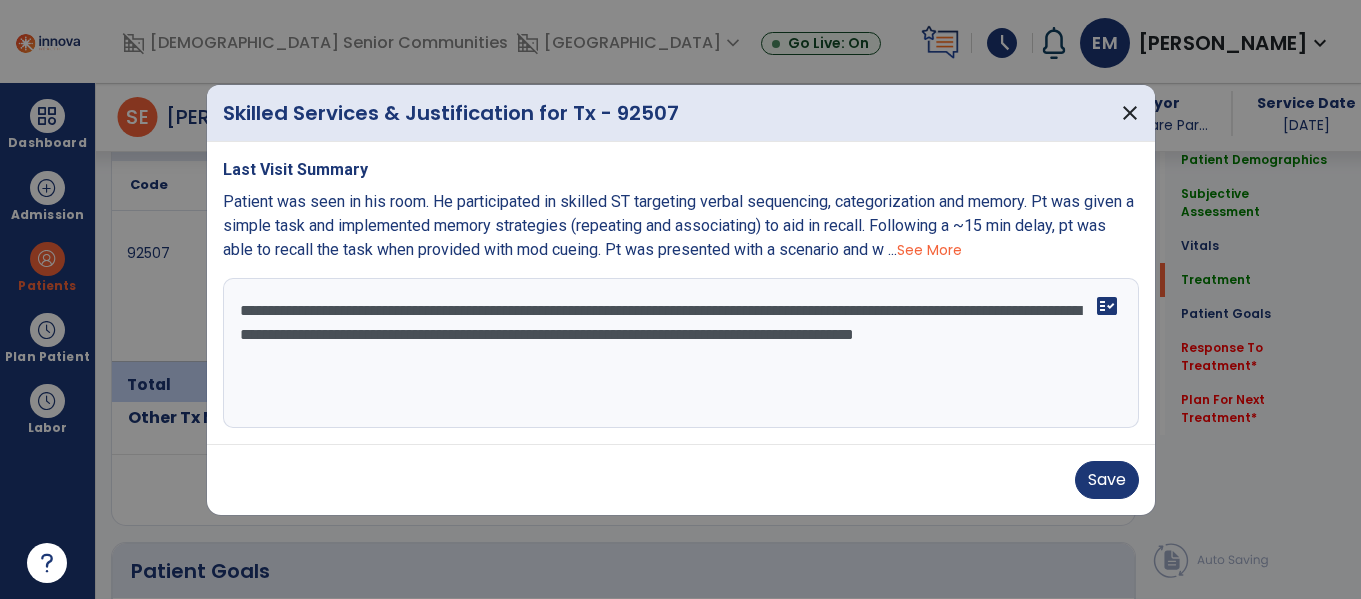 click on "**********" at bounding box center (681, 353) 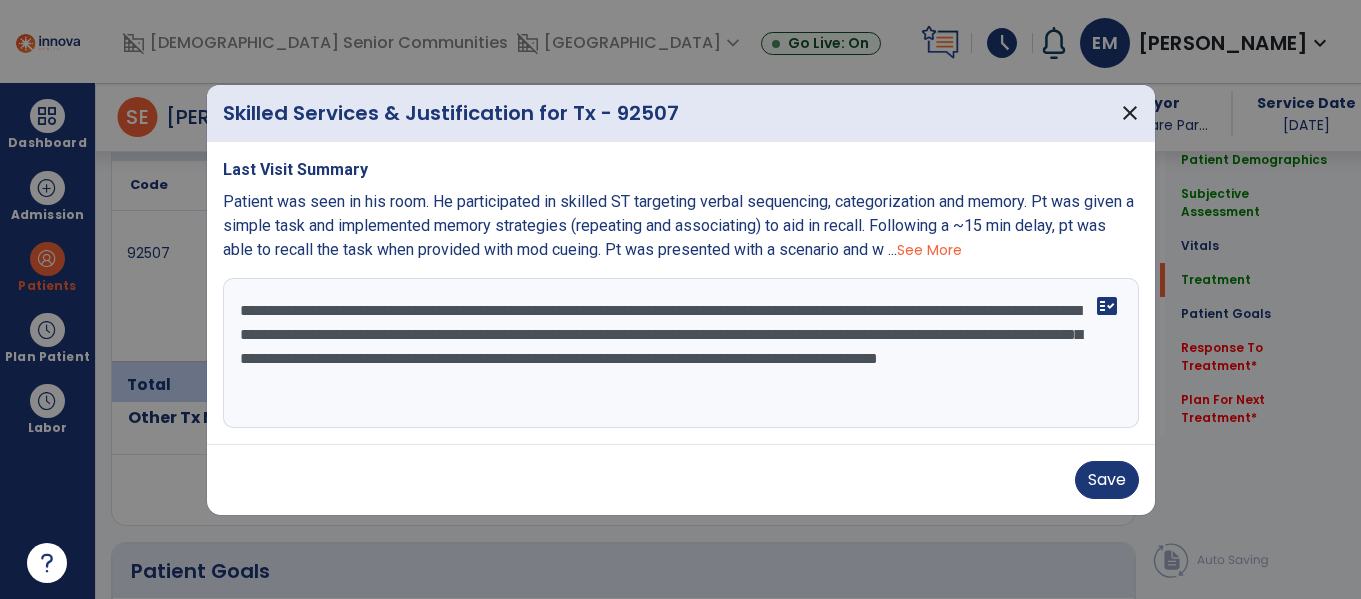 drag, startPoint x: 502, startPoint y: 380, endPoint x: 493, endPoint y: 399, distance: 21.023796 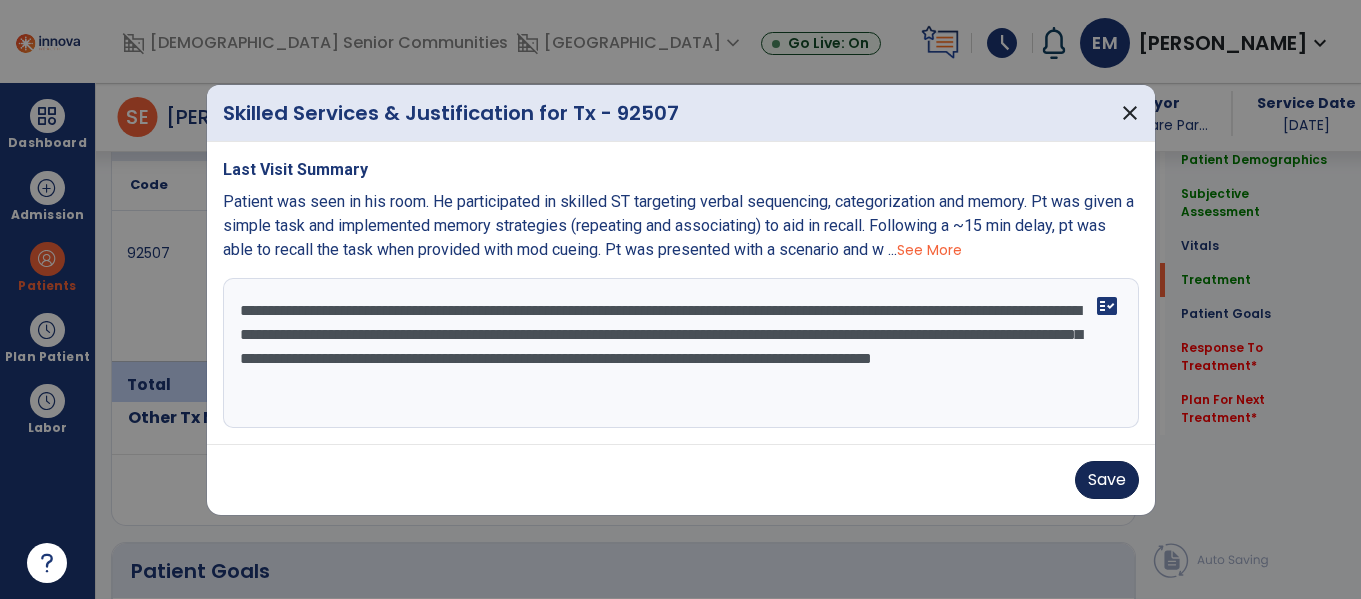 type on "**********" 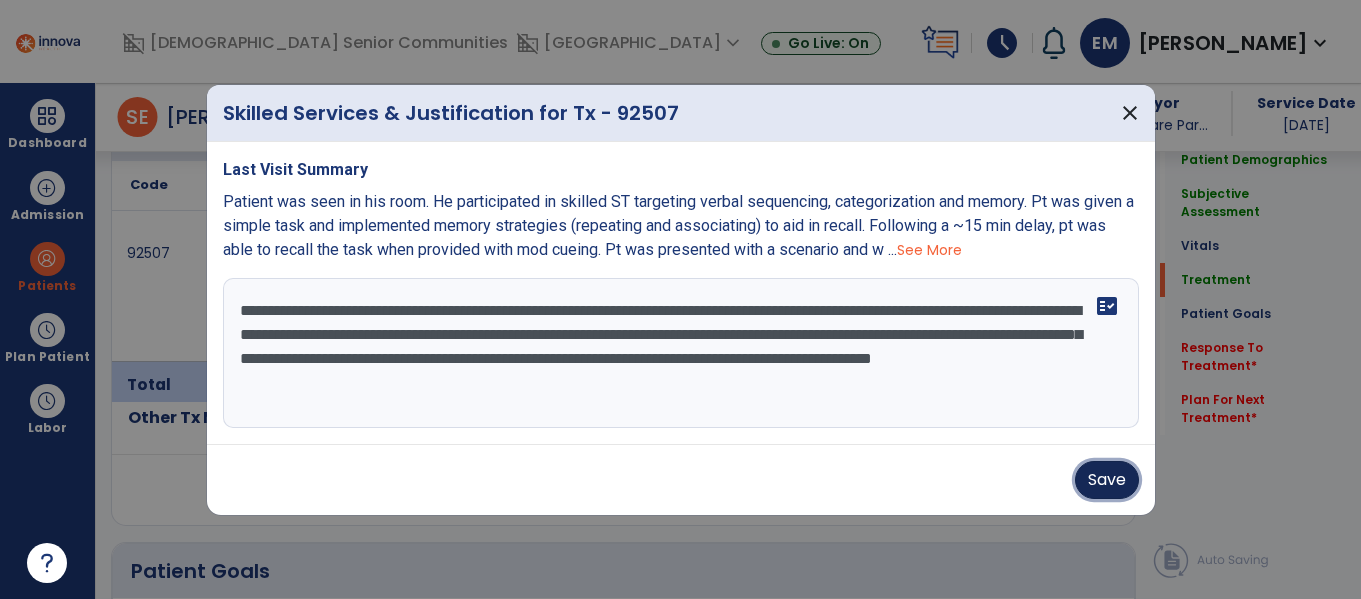 click on "Save" at bounding box center [1107, 480] 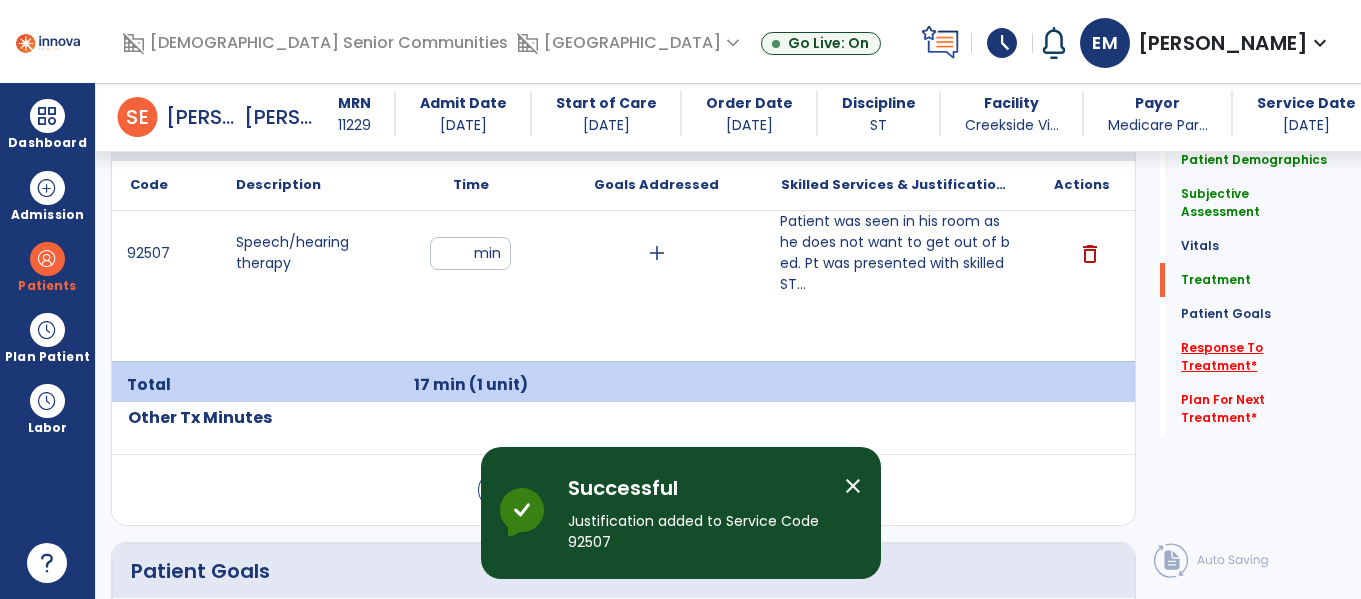 click on "Response To Treatment   *" 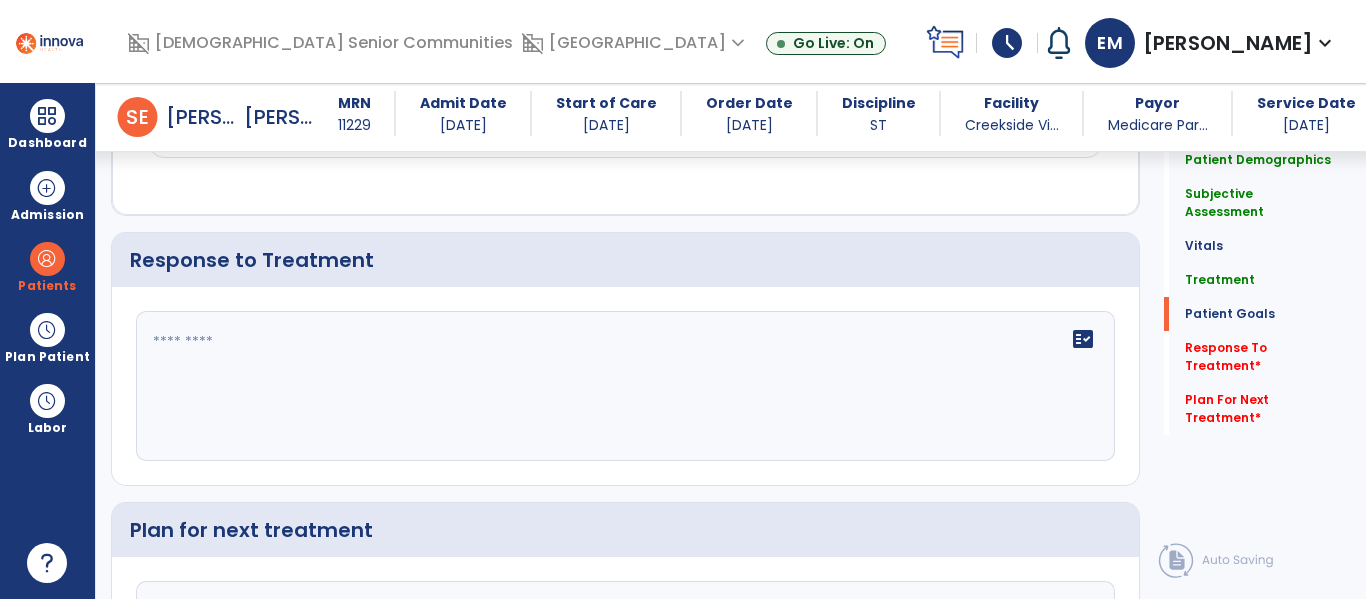 scroll, scrollTop: 3119, scrollLeft: 0, axis: vertical 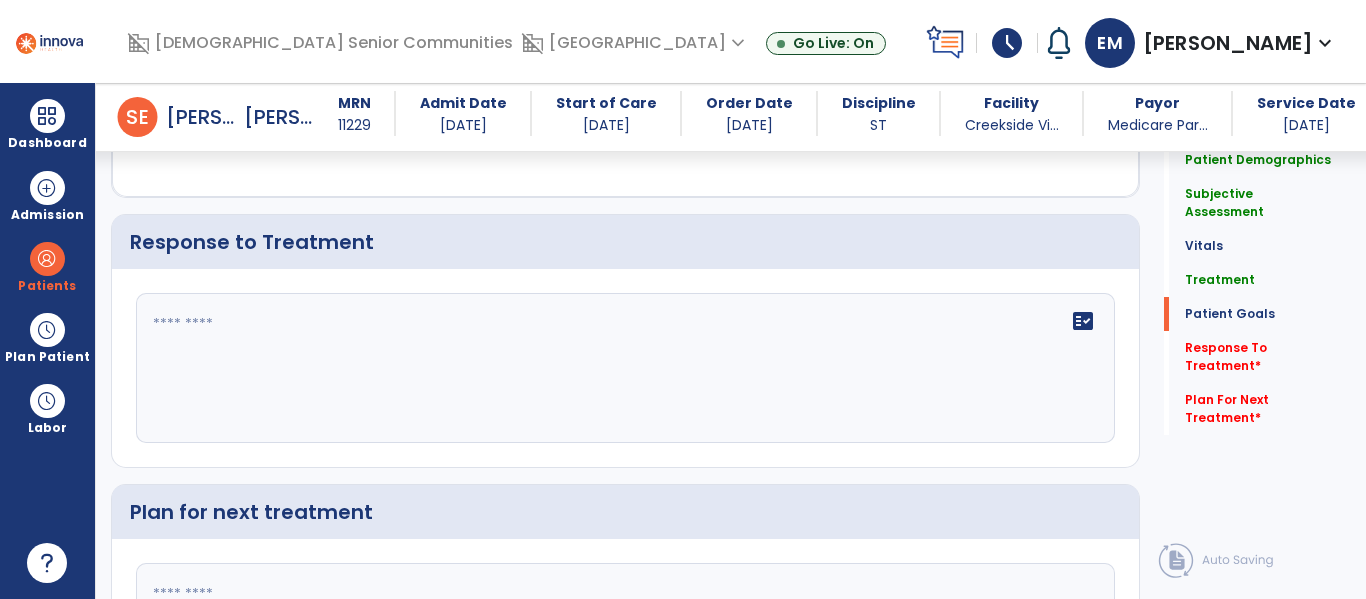click on "fact_check" 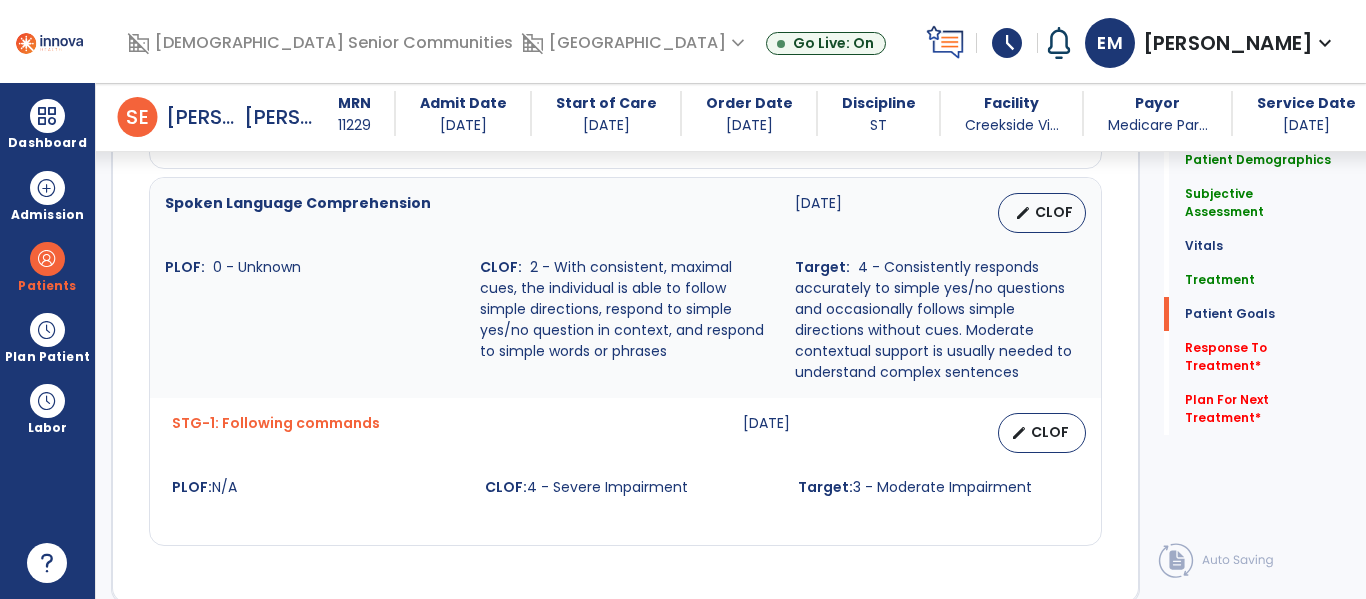 scroll, scrollTop: 2418, scrollLeft: 0, axis: vertical 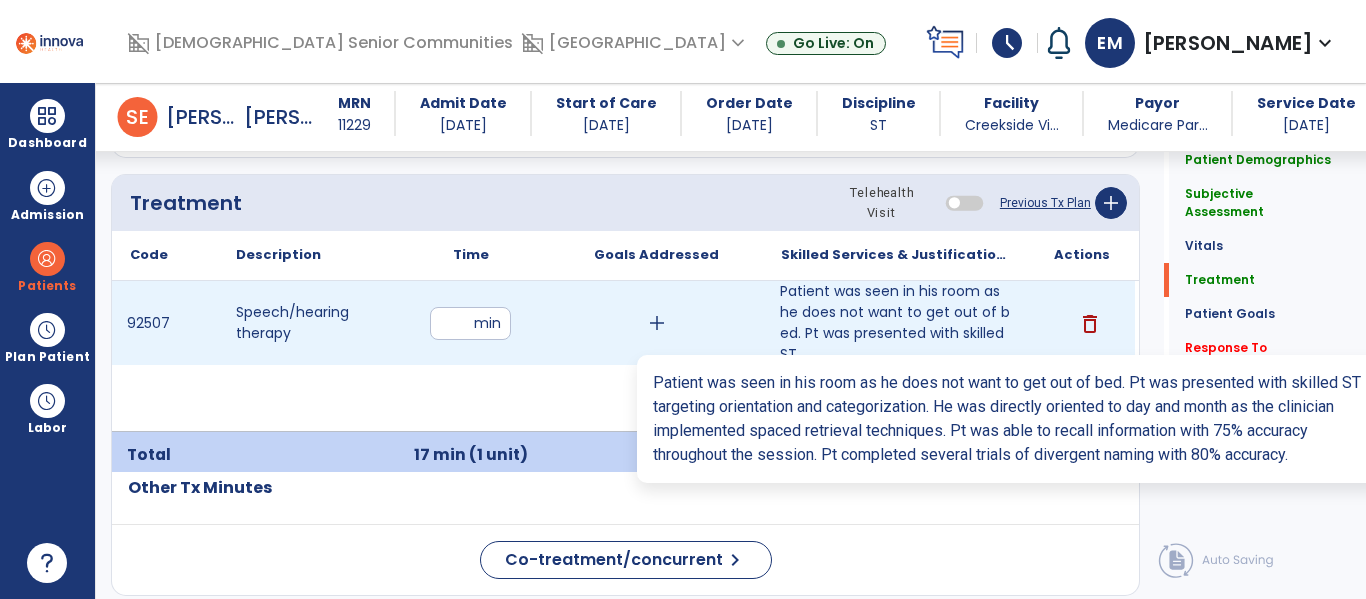 click on "Patient was seen in his room as he does not want to get out of bed. Pt was presented with skilled ST..." at bounding box center (896, 323) 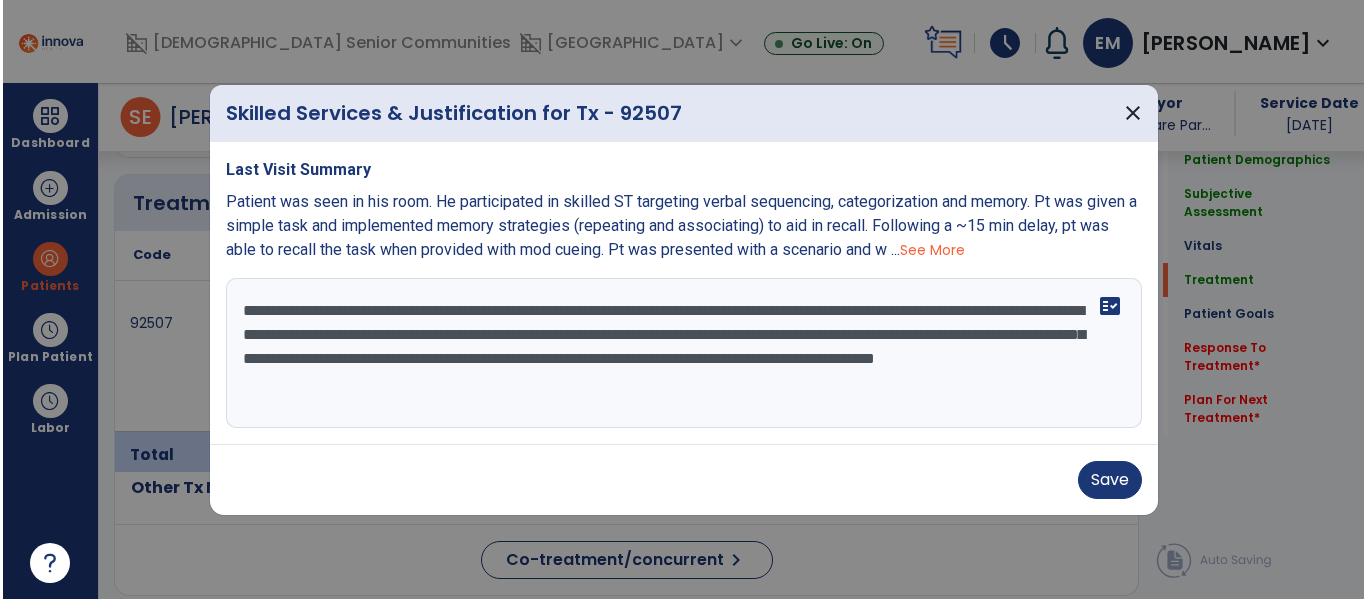 scroll, scrollTop: 1235, scrollLeft: 0, axis: vertical 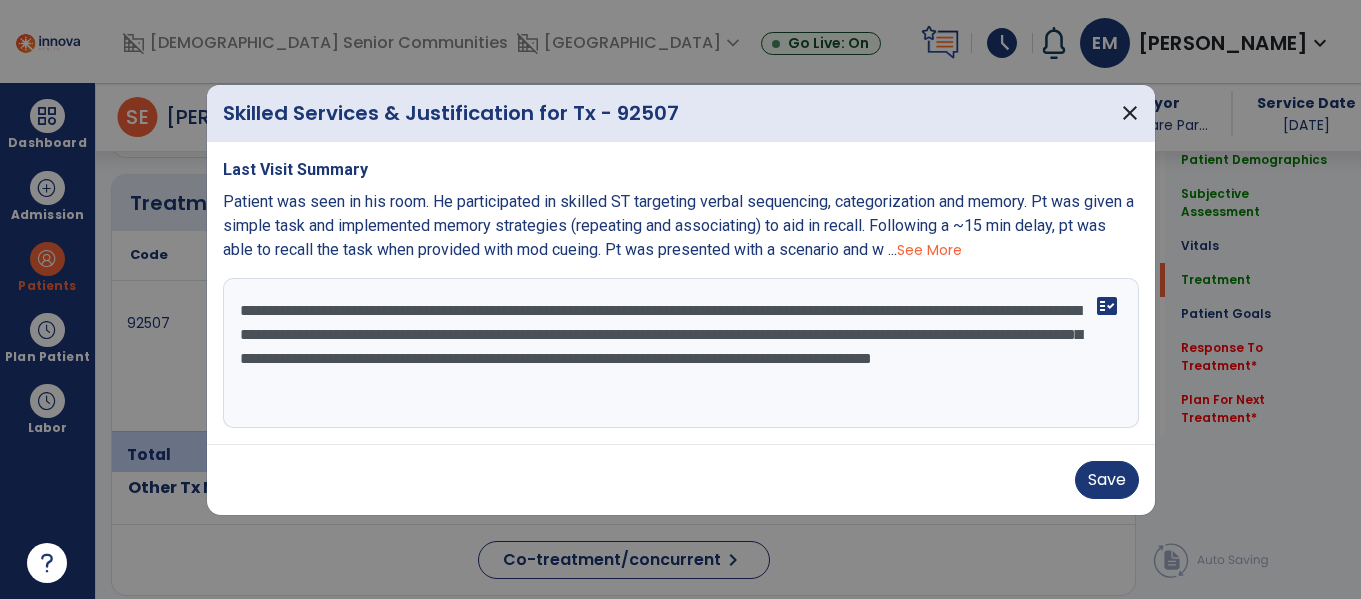 click on "**********" at bounding box center (681, 353) 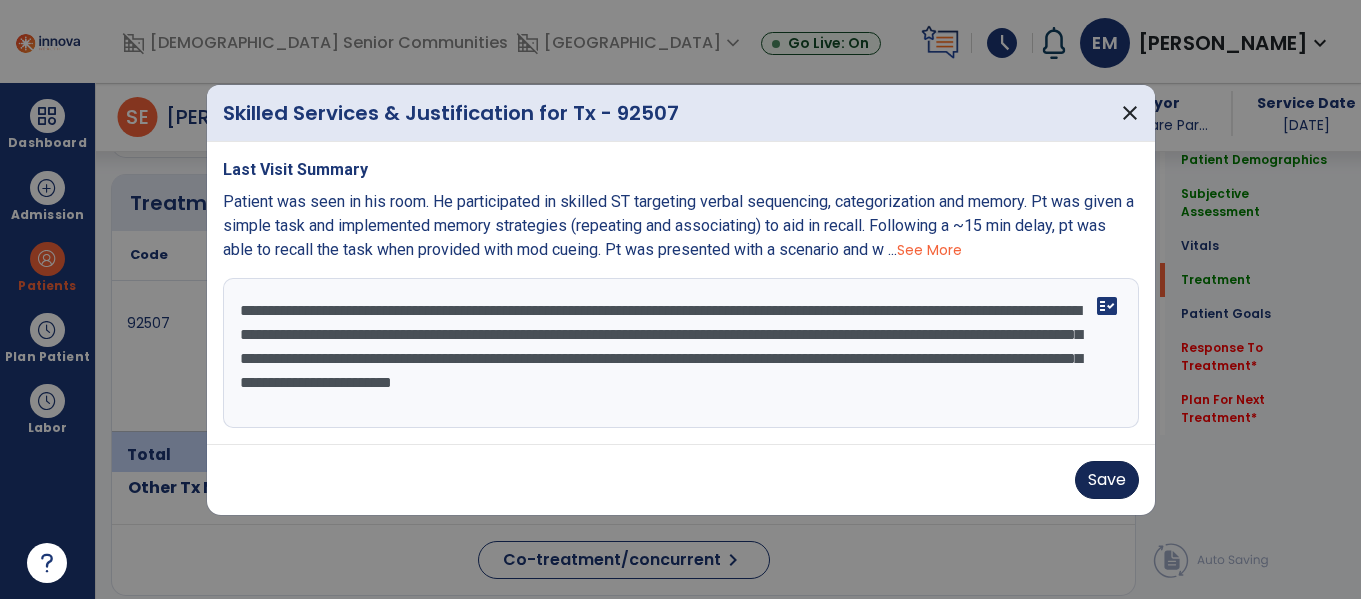 type on "**********" 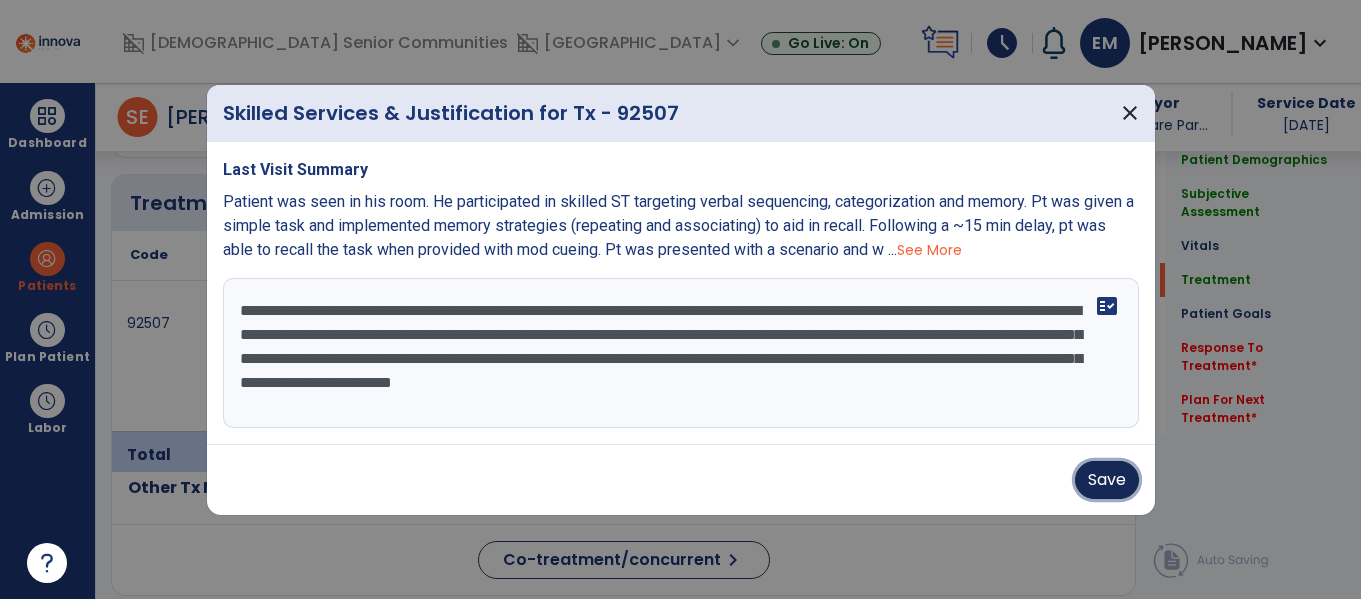 click on "Save" at bounding box center (1107, 480) 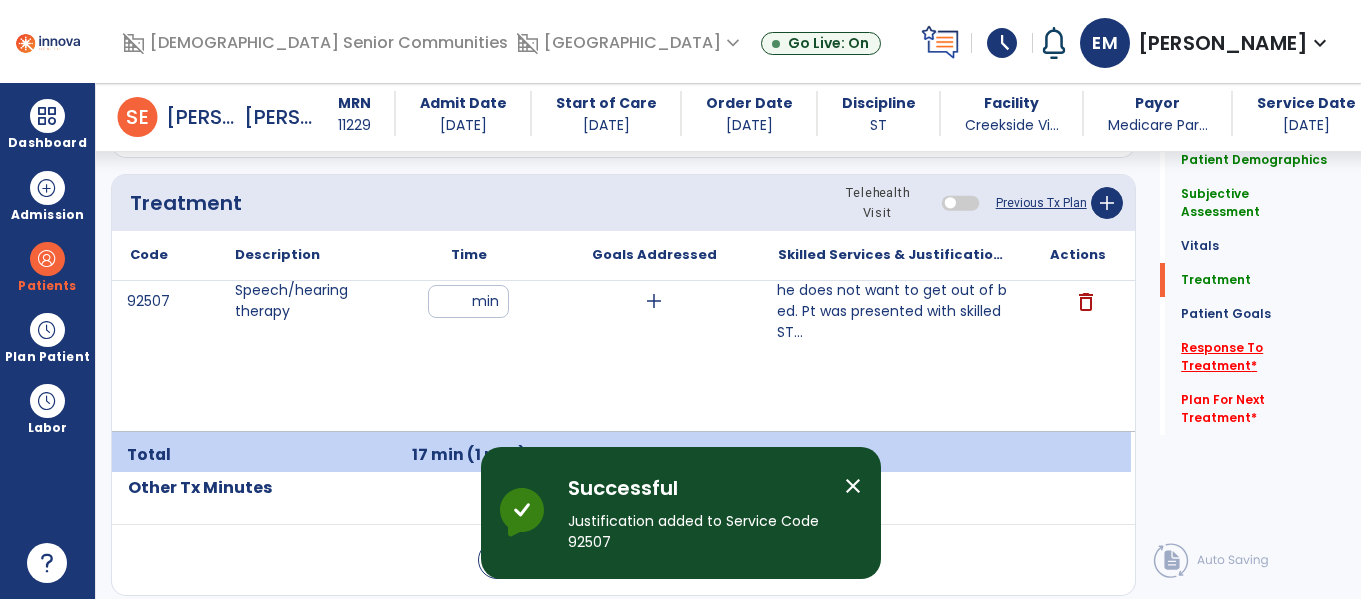 click on "Response To Treatment   *" 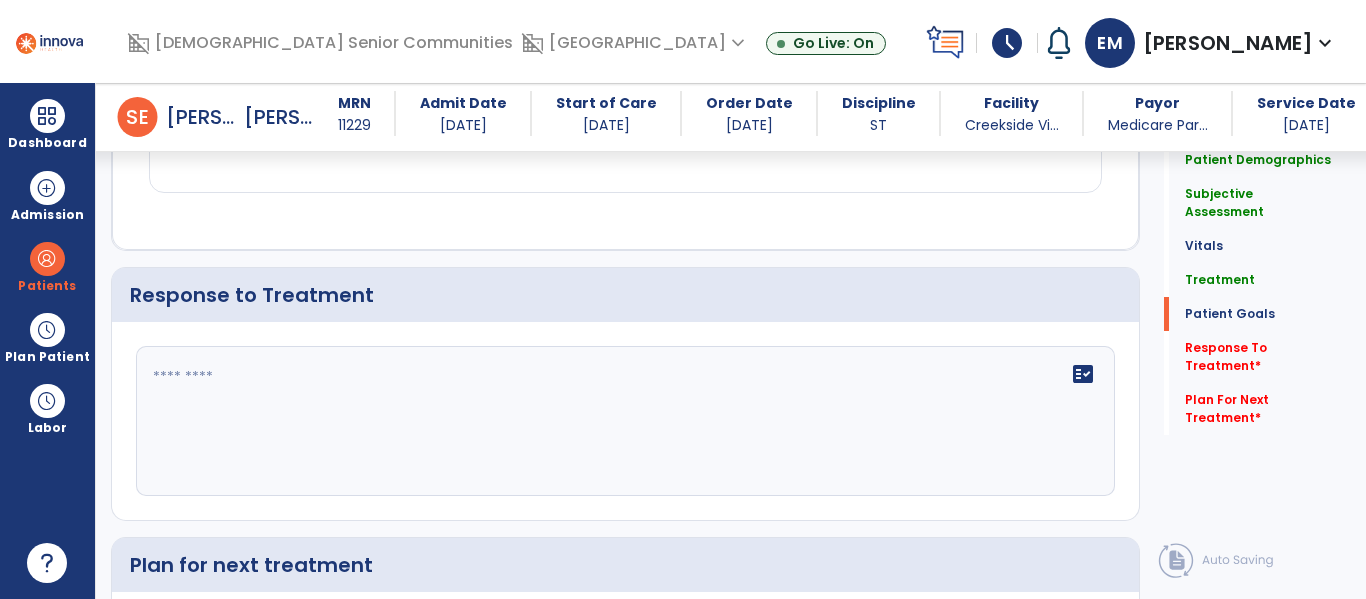 scroll, scrollTop: 3119, scrollLeft: 0, axis: vertical 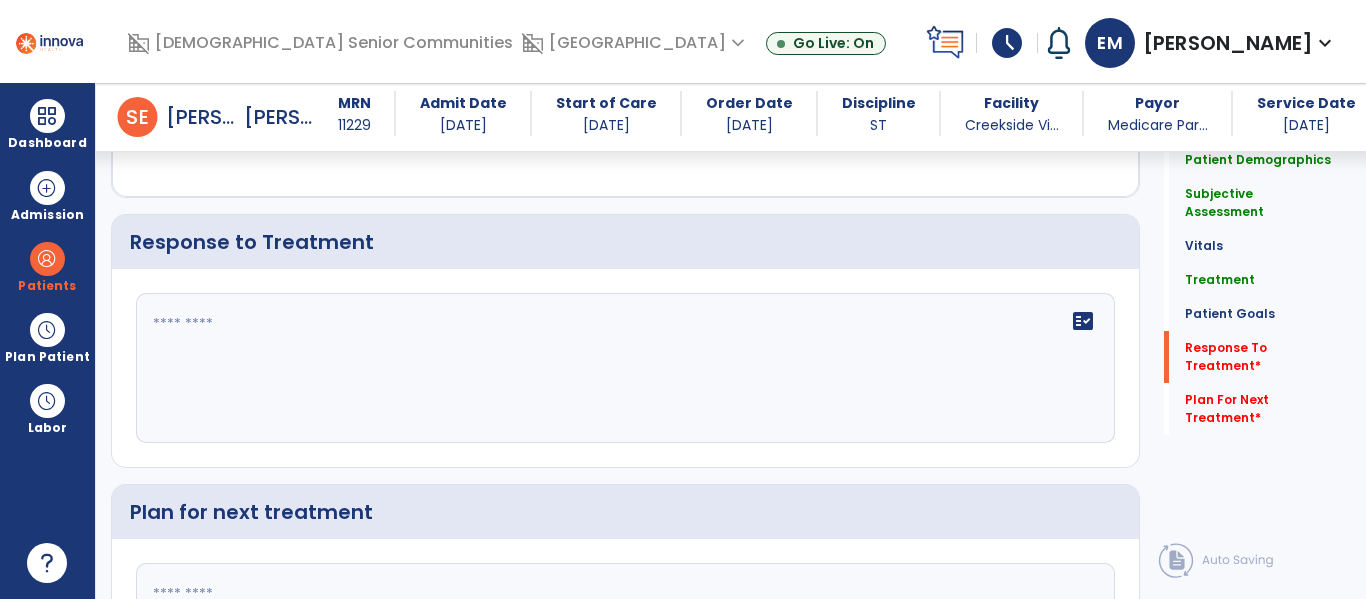 click on "fact_check" 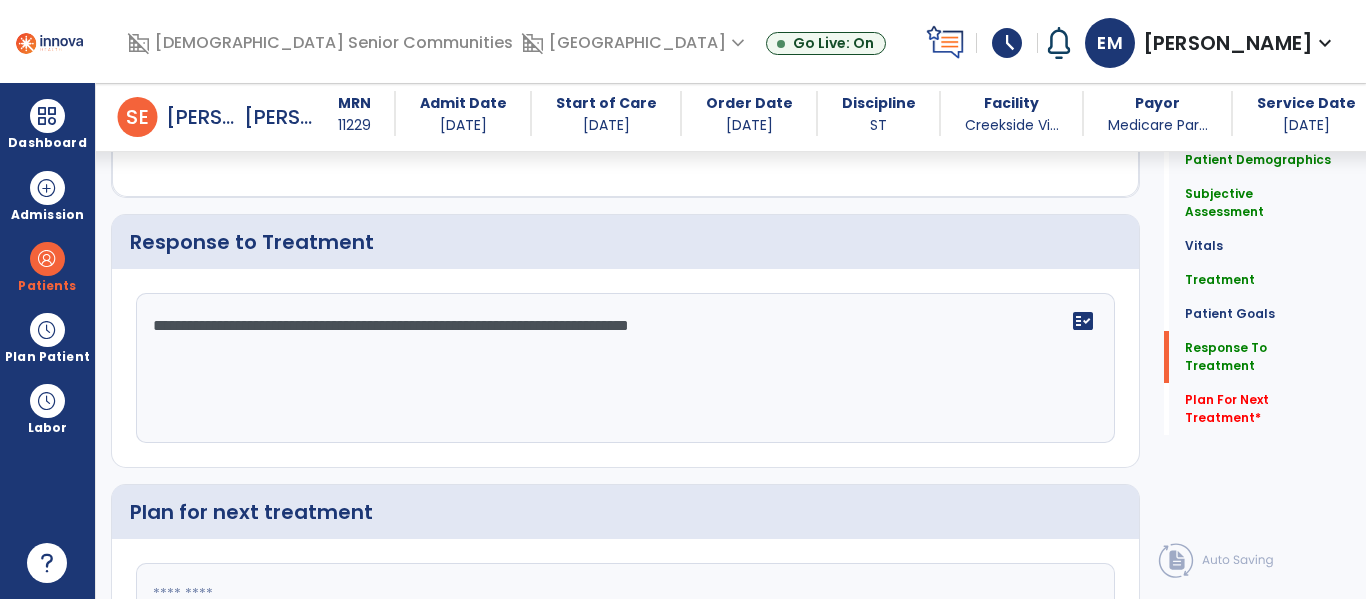 click on "**********" 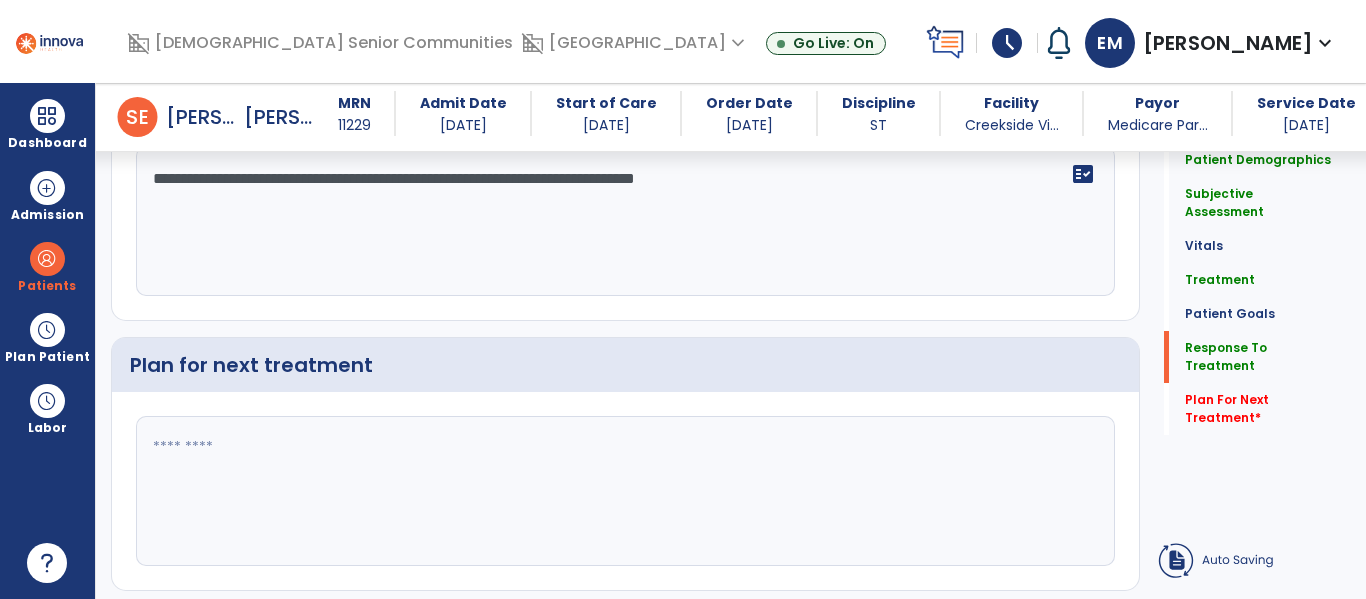 type on "**********" 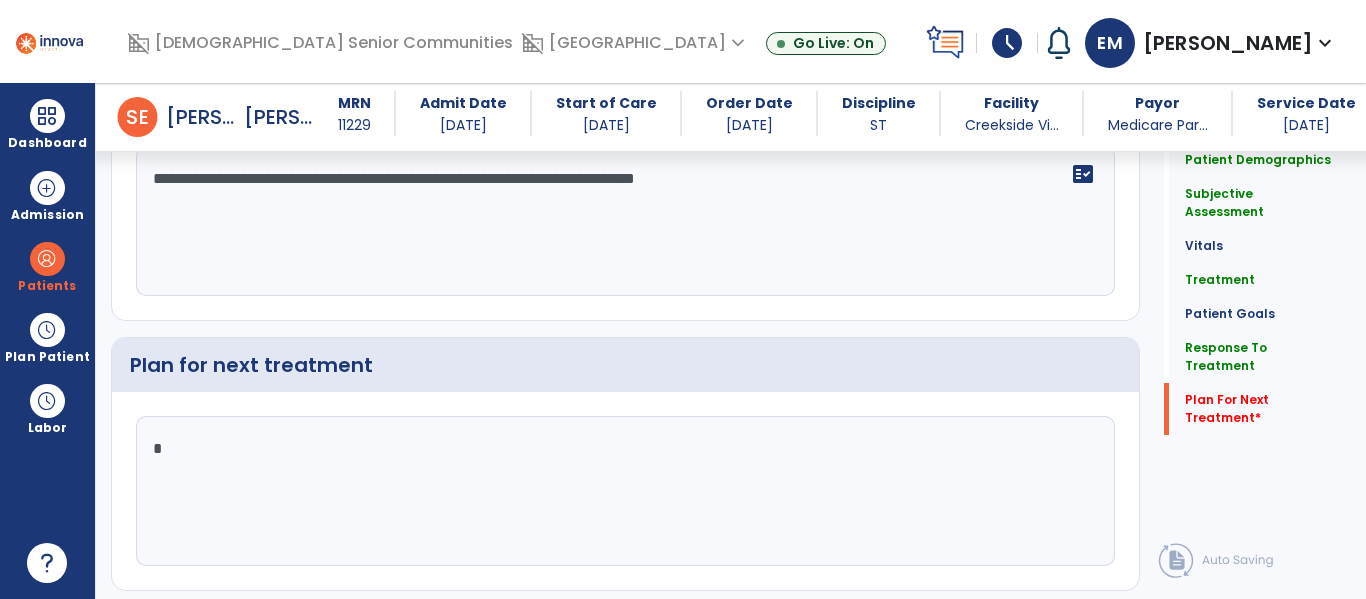 scroll, scrollTop: 3324, scrollLeft: 0, axis: vertical 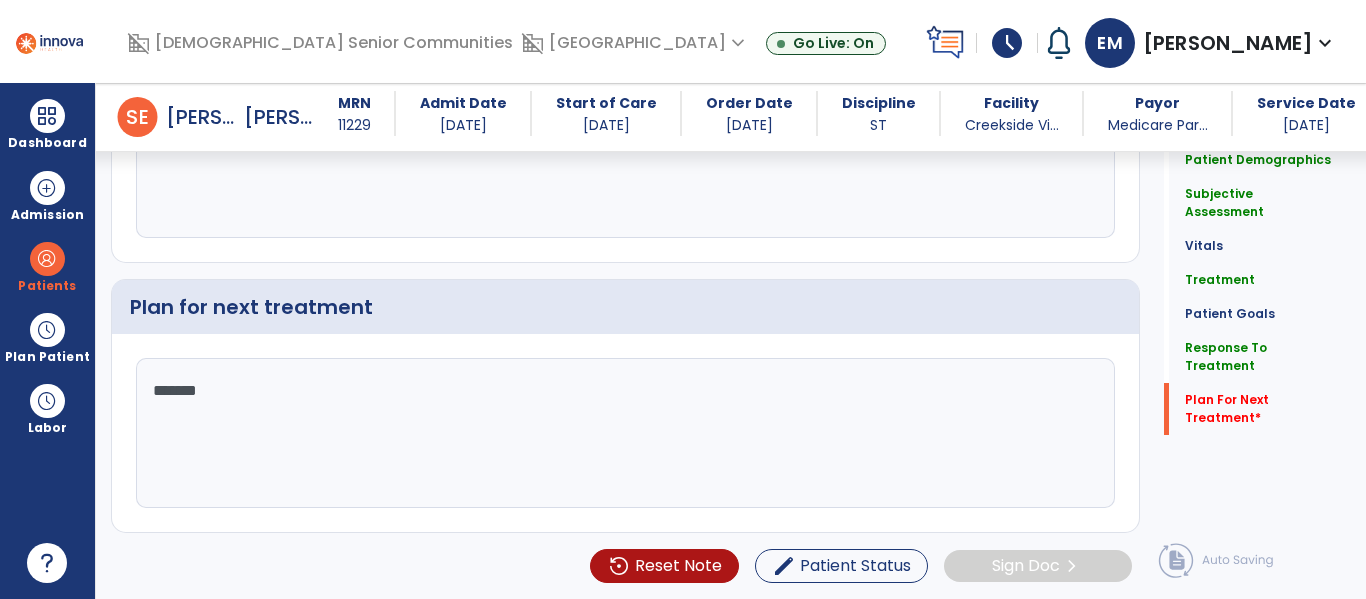 type on "********" 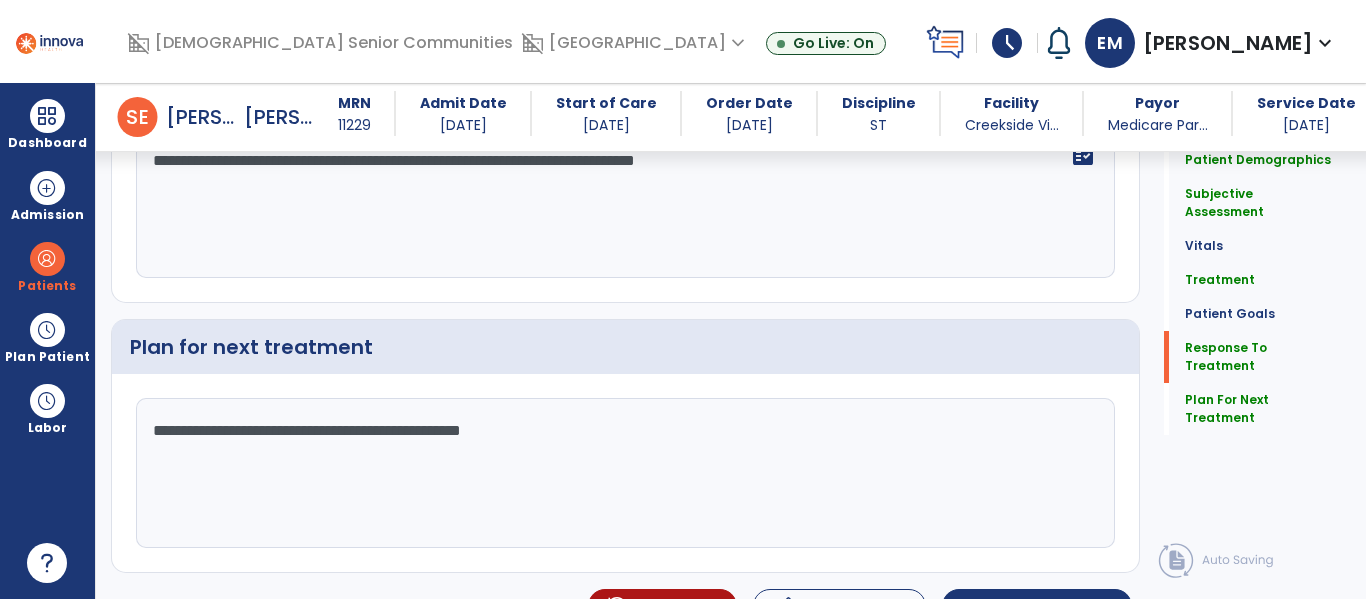 scroll, scrollTop: 3324, scrollLeft: 0, axis: vertical 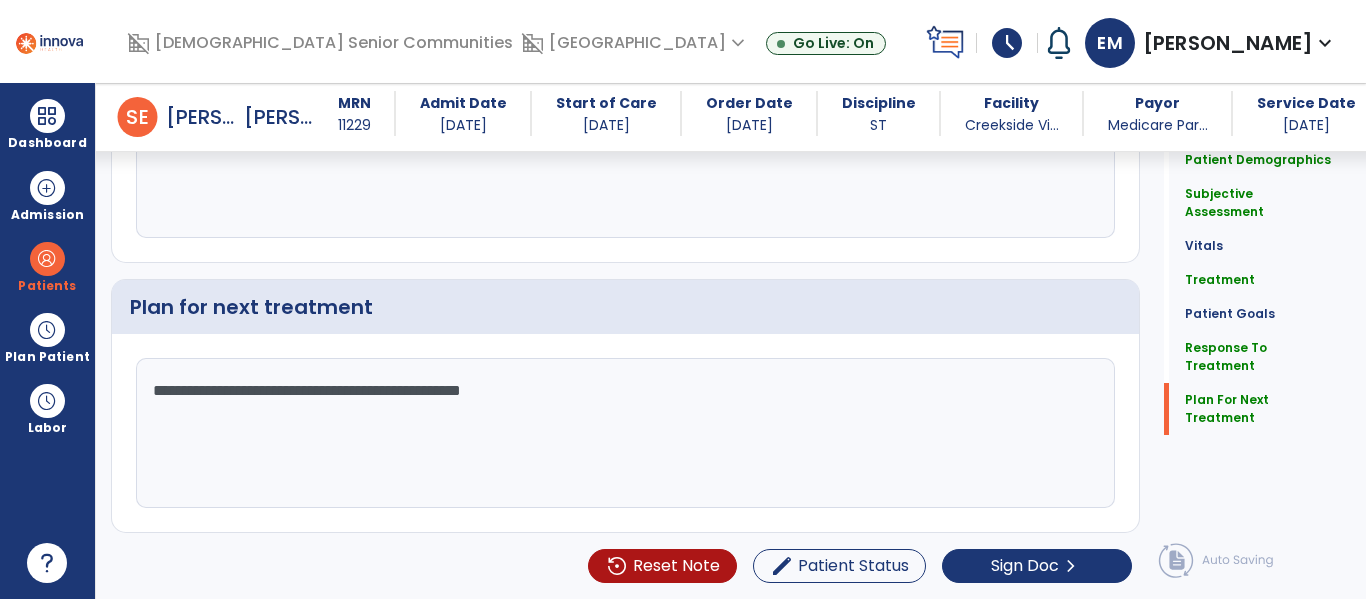 click on "**********" 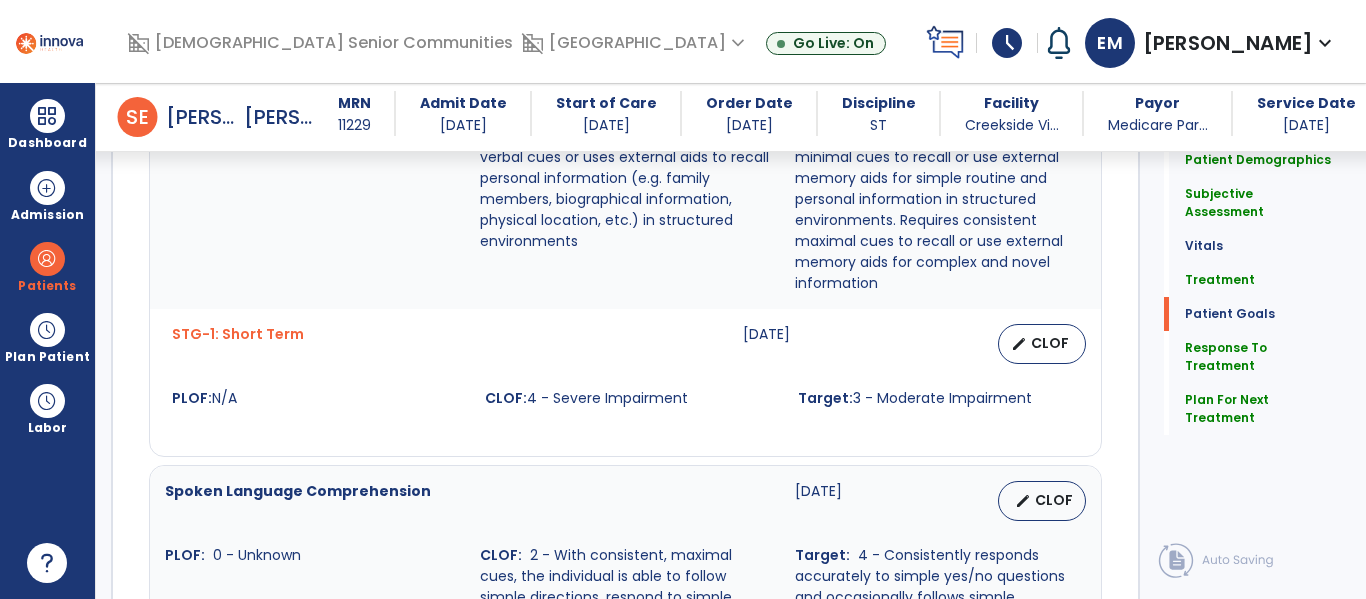 scroll, scrollTop: 2382, scrollLeft: 0, axis: vertical 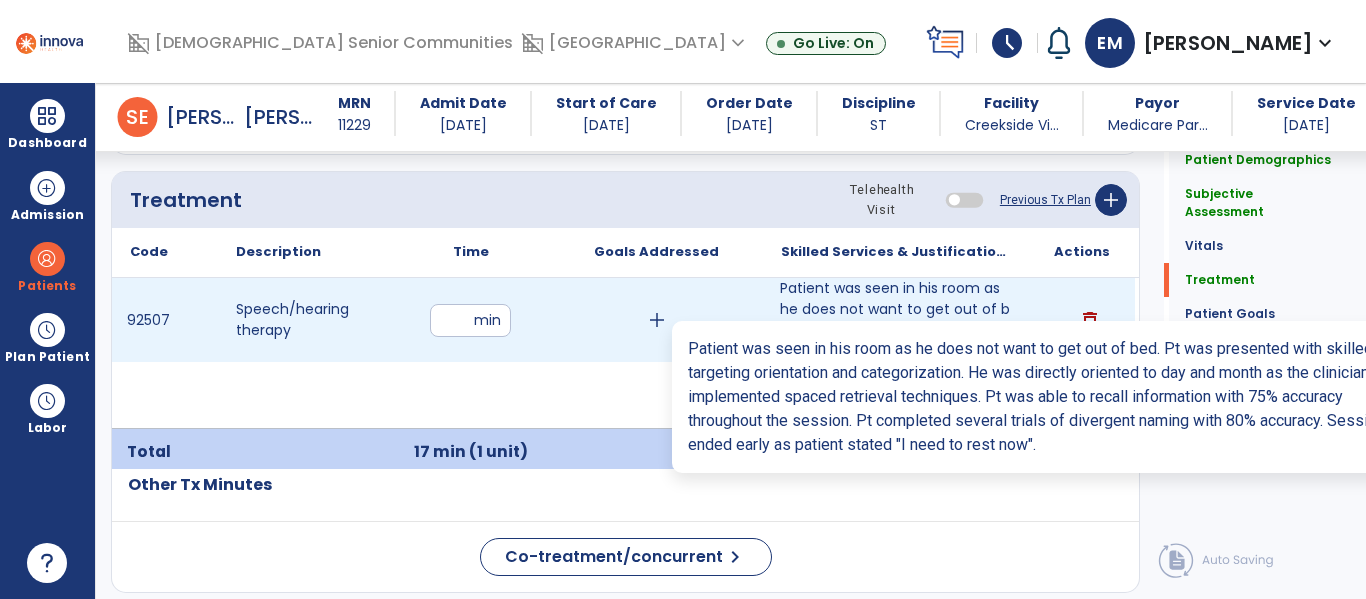type on "**********" 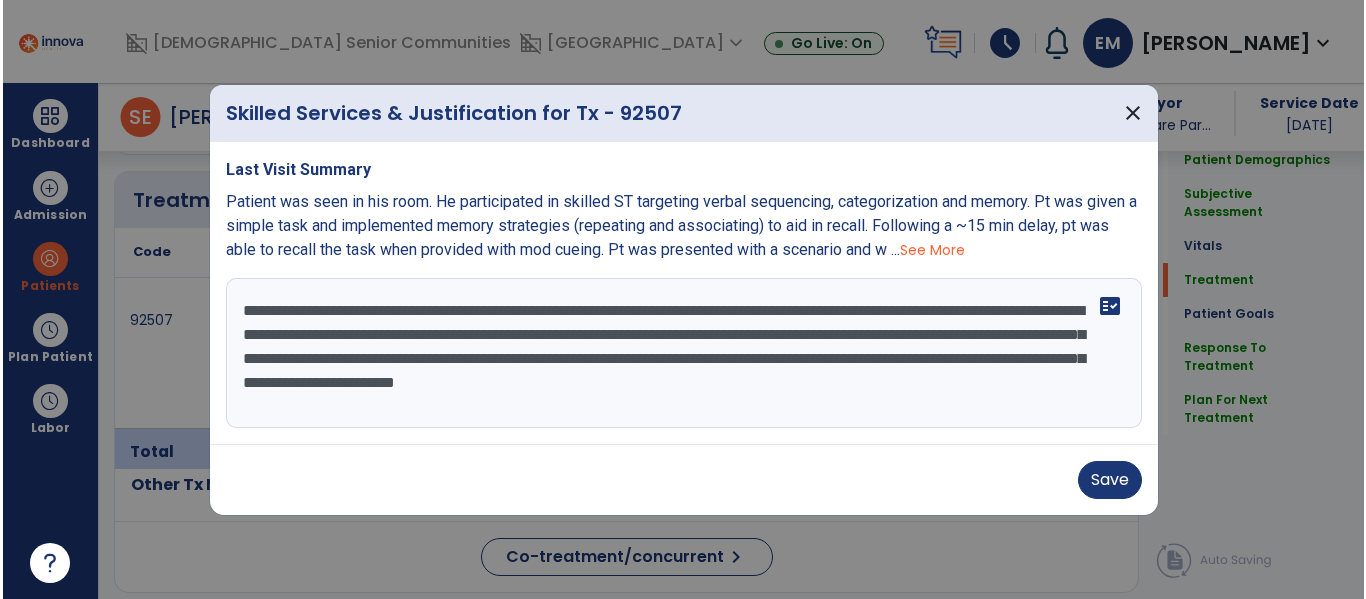 scroll, scrollTop: 1238, scrollLeft: 0, axis: vertical 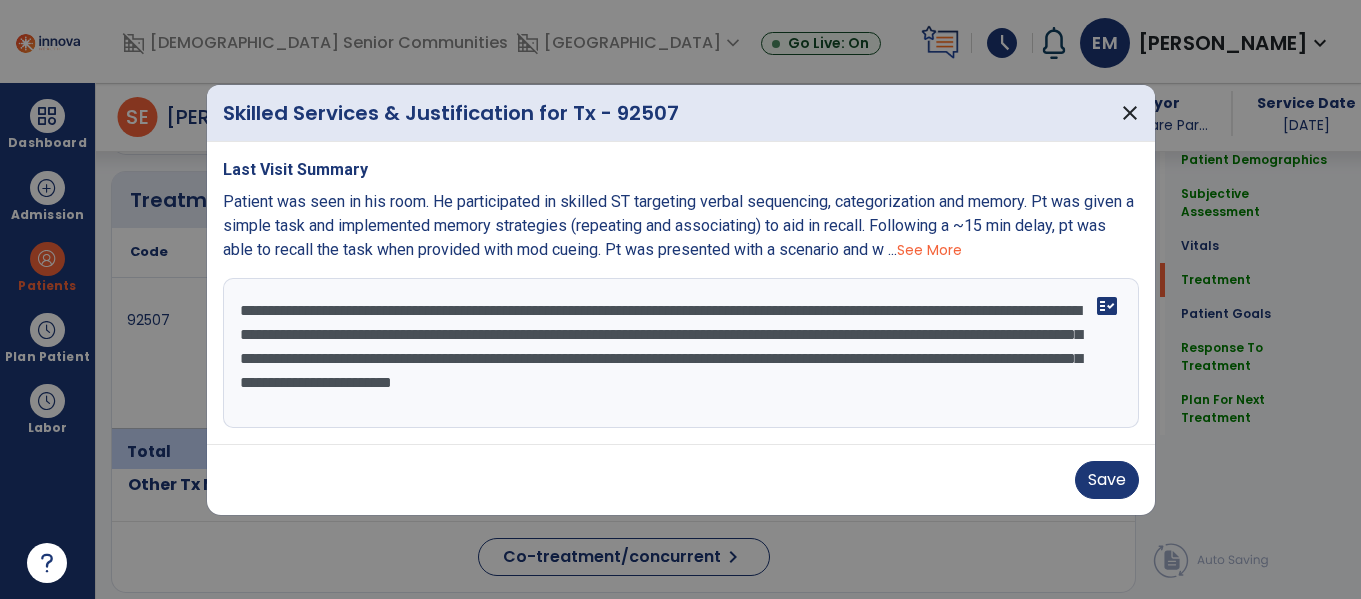 click on "**********" at bounding box center (681, 353) 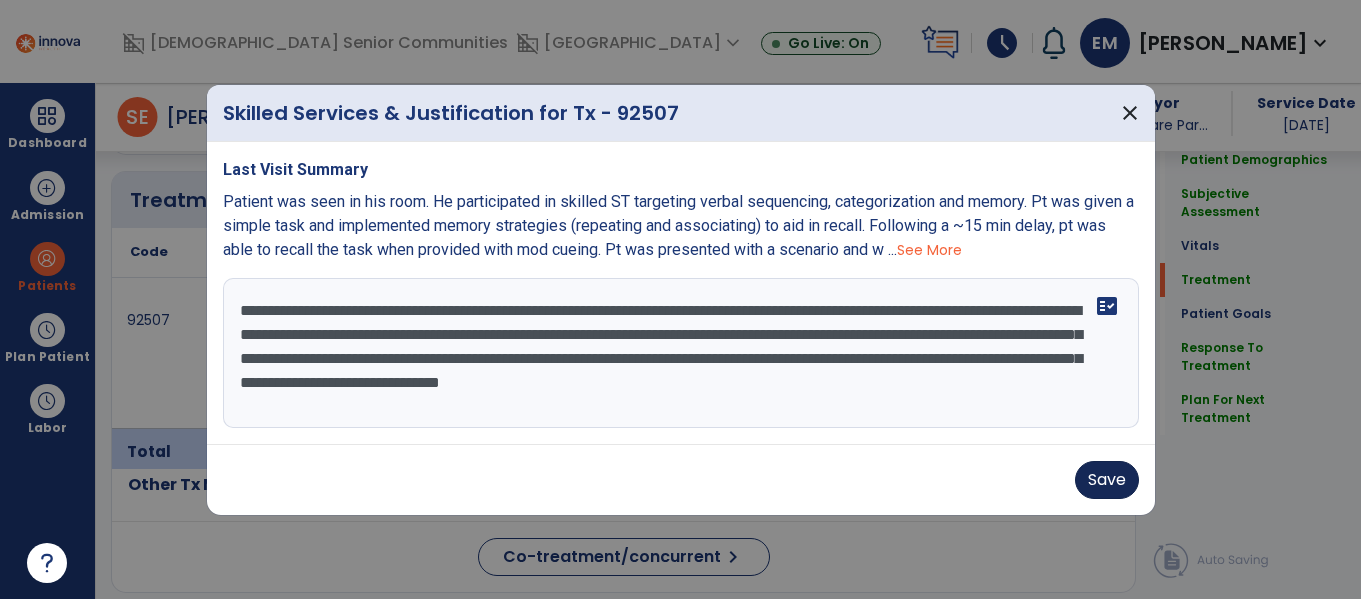 type on "**********" 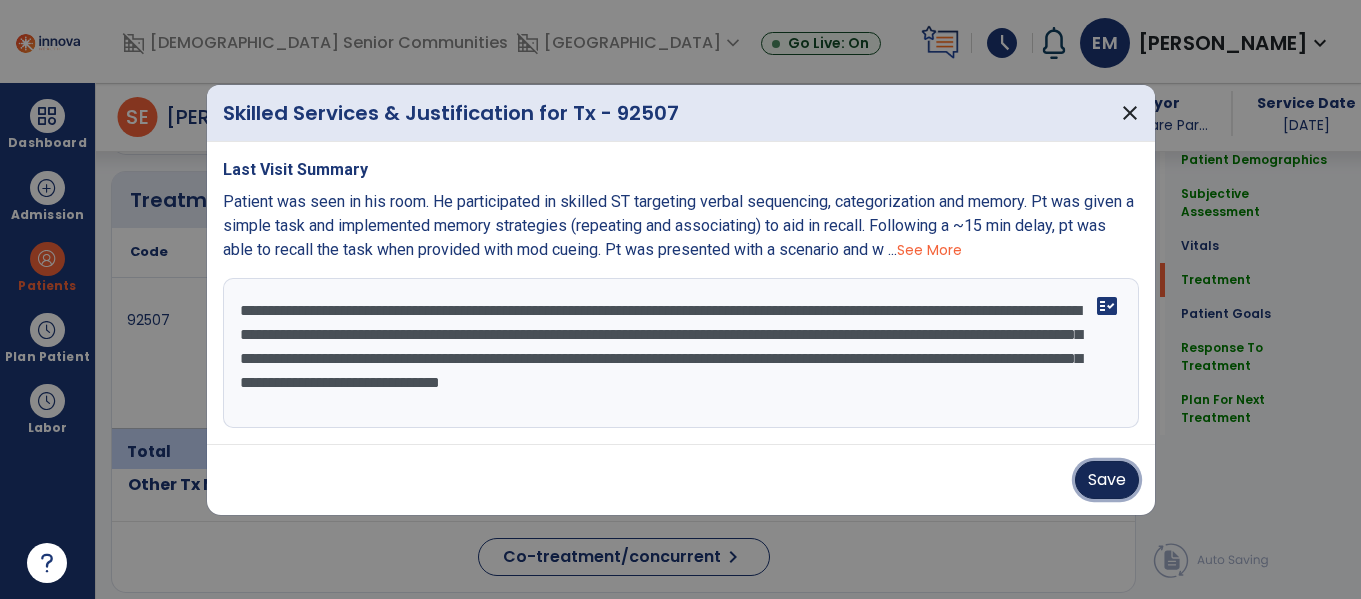 click on "Save" at bounding box center (1107, 480) 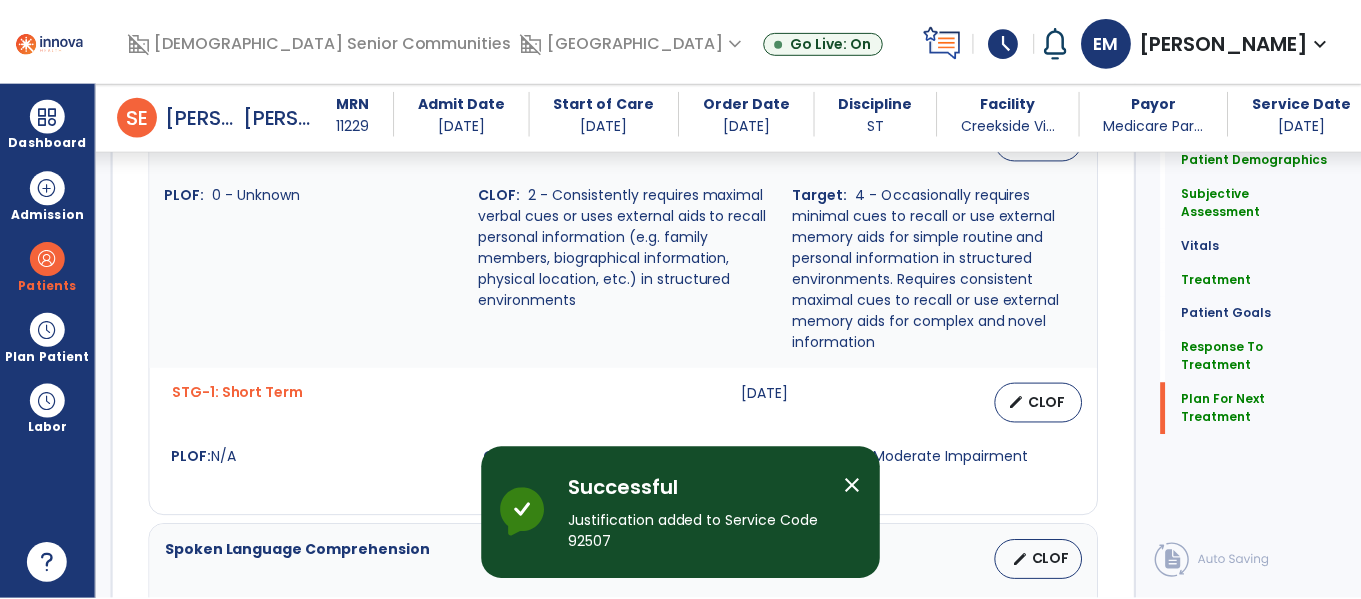 scroll, scrollTop: 3324, scrollLeft: 0, axis: vertical 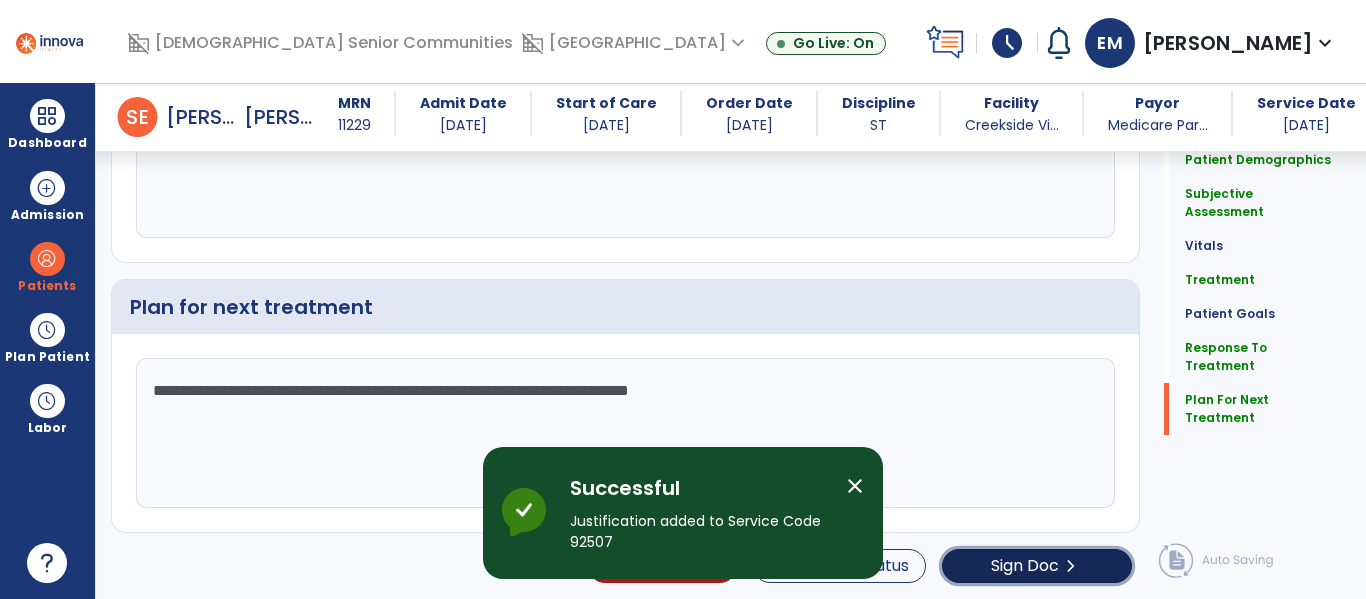 click on "Sign Doc  chevron_right" 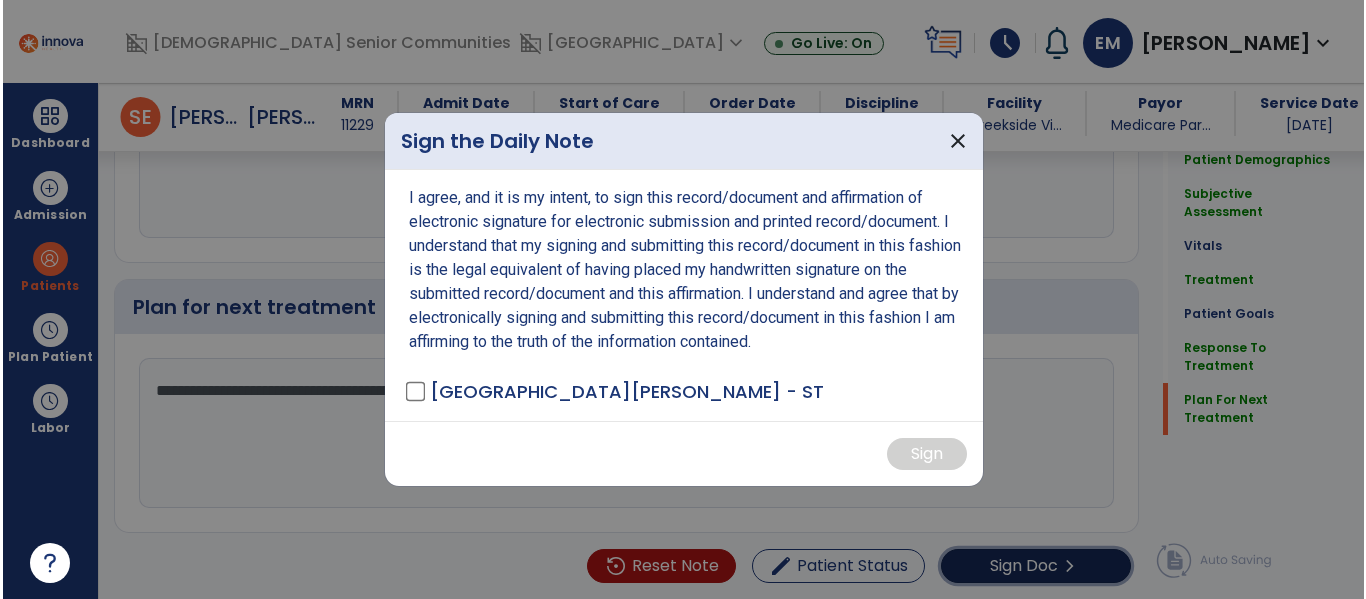scroll, scrollTop: 3324, scrollLeft: 0, axis: vertical 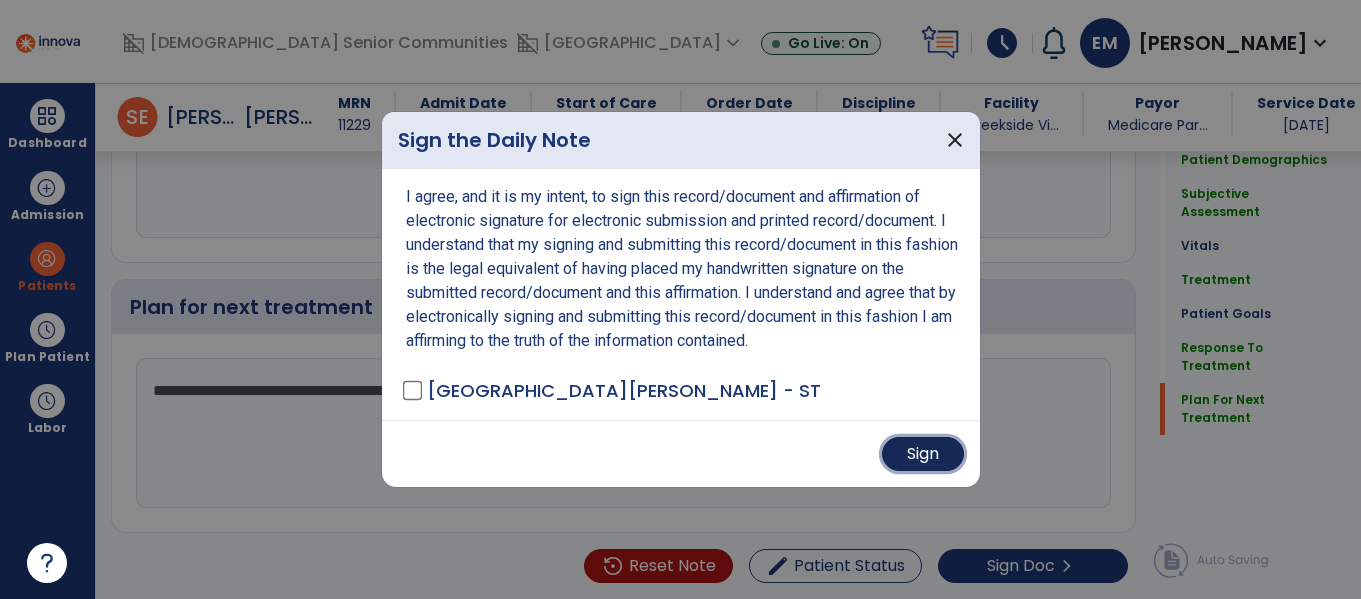 click on "Sign" at bounding box center [923, 454] 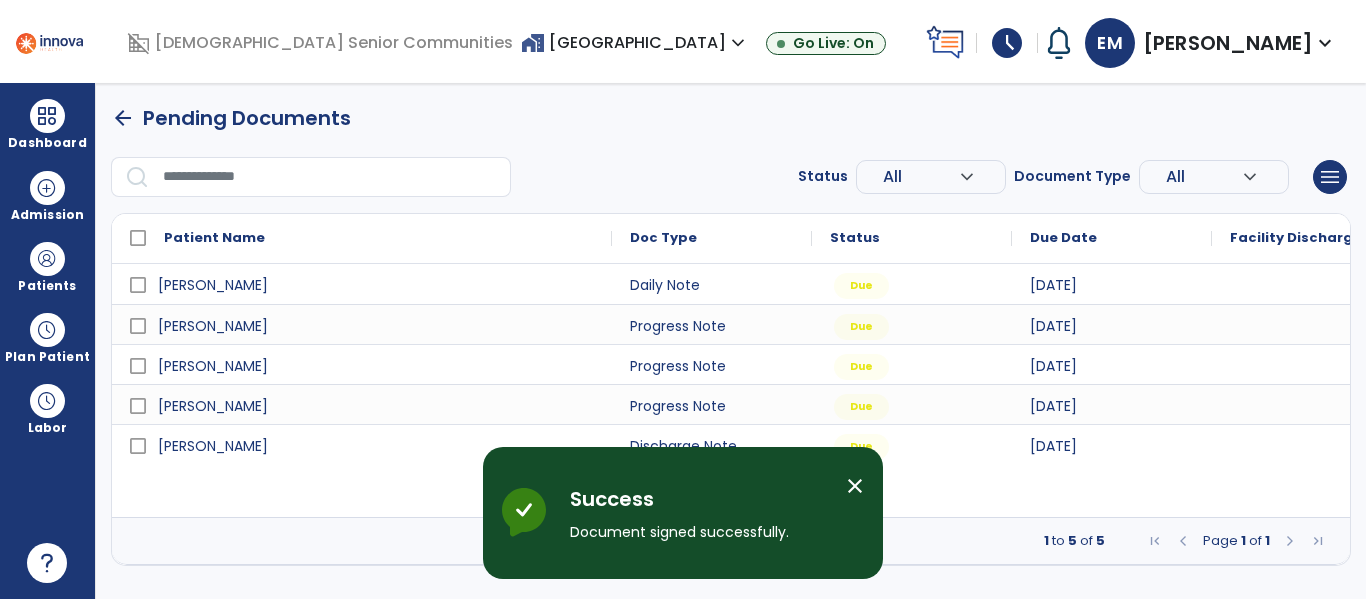 scroll, scrollTop: 0, scrollLeft: 0, axis: both 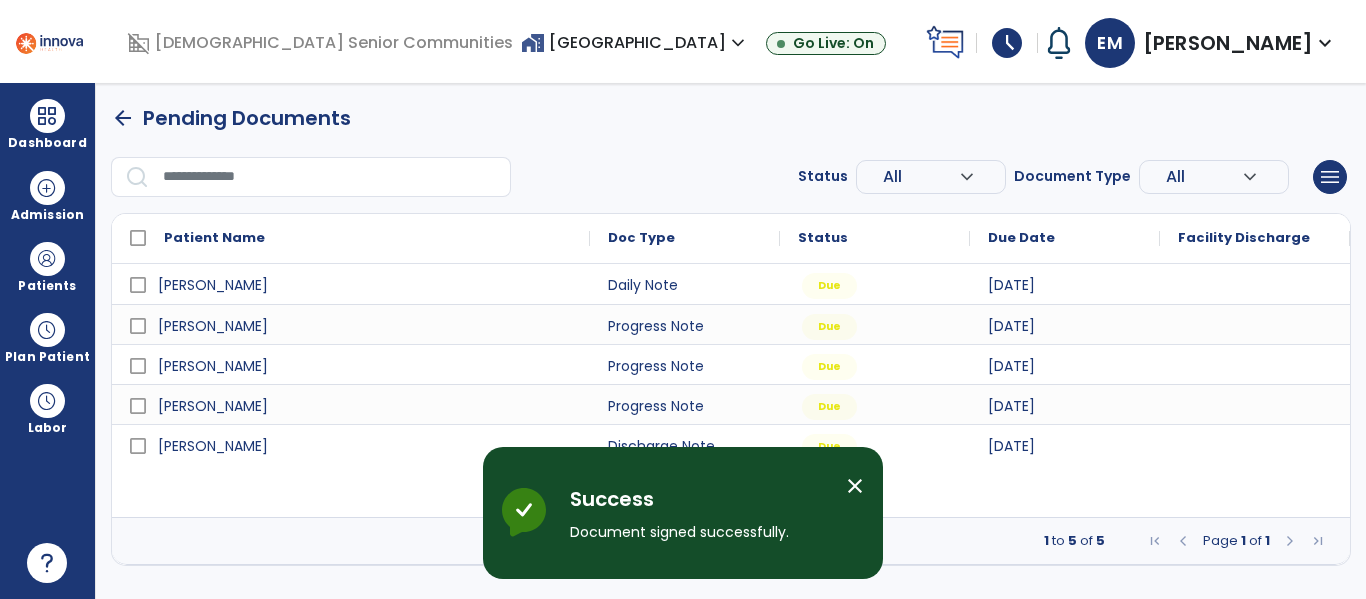 click on "close" at bounding box center (855, 486) 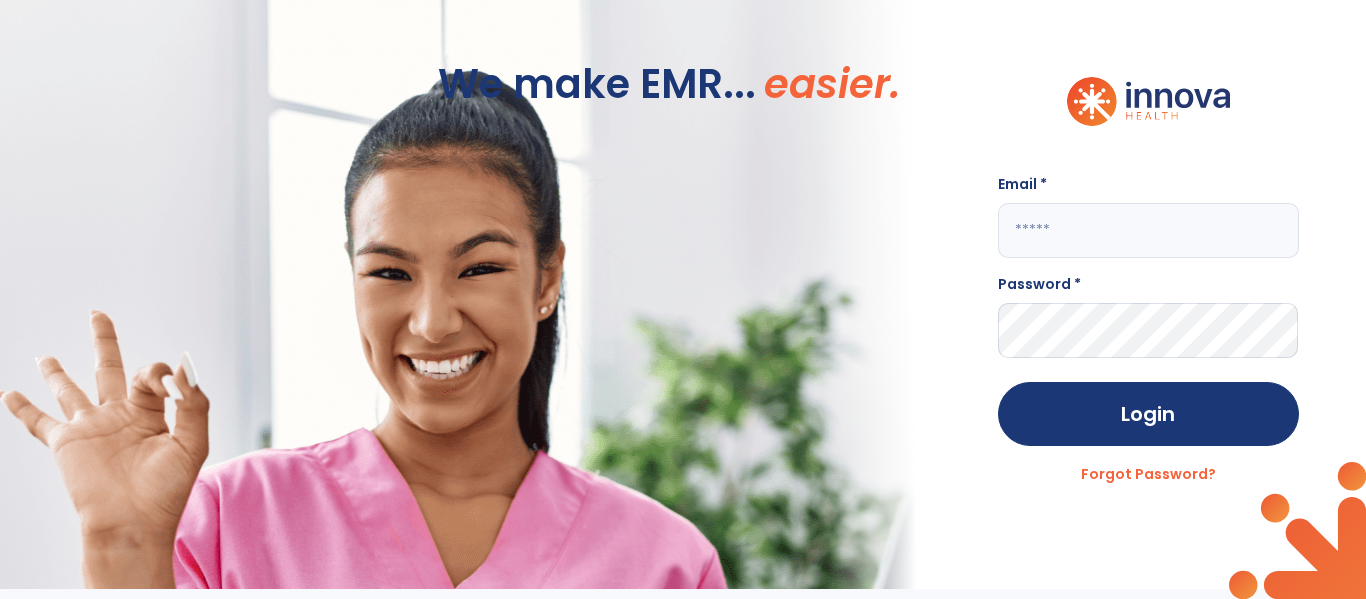 click 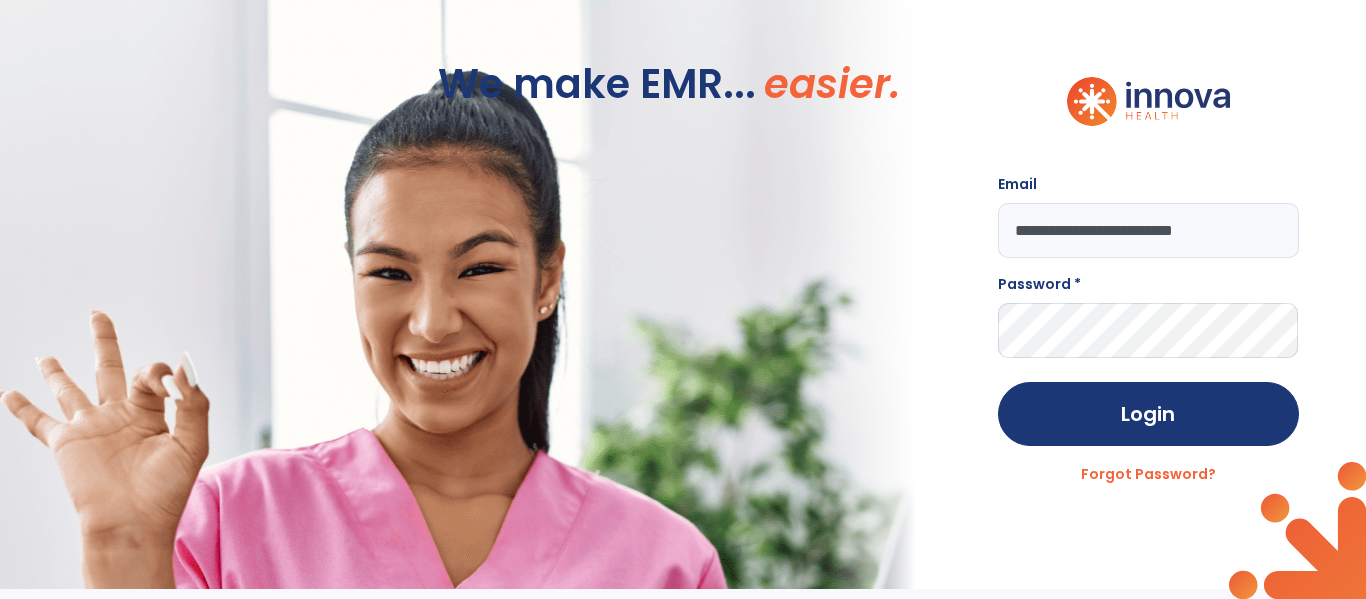 type on "**********" 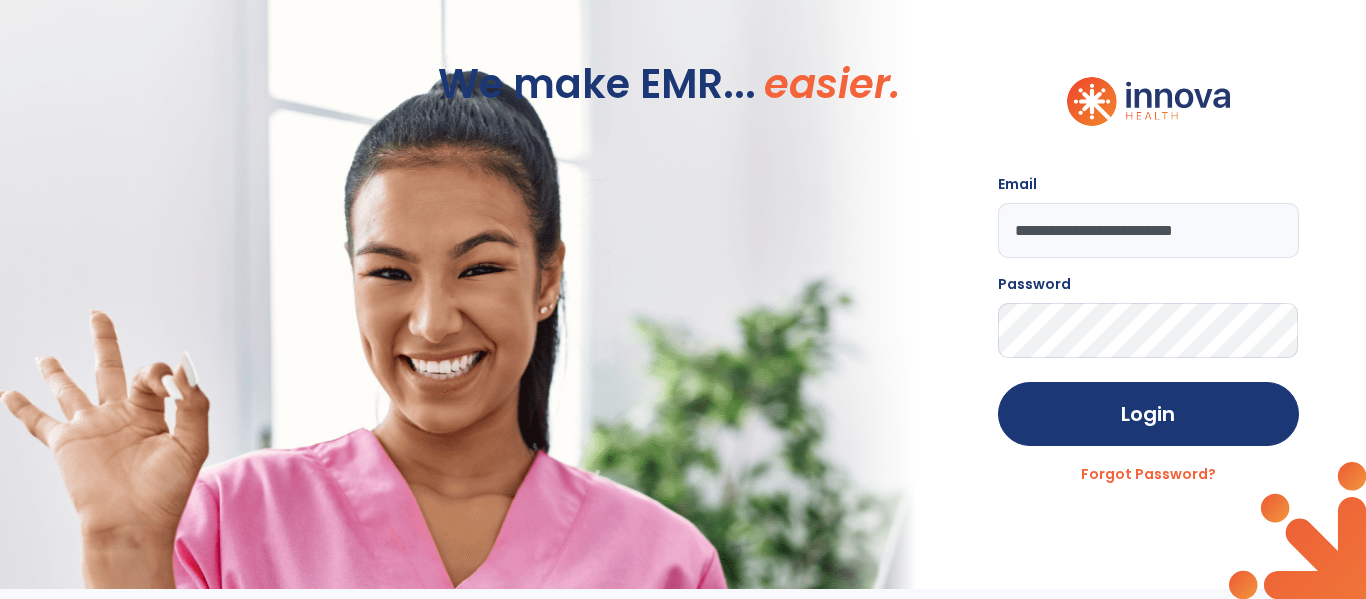 click on "Login" 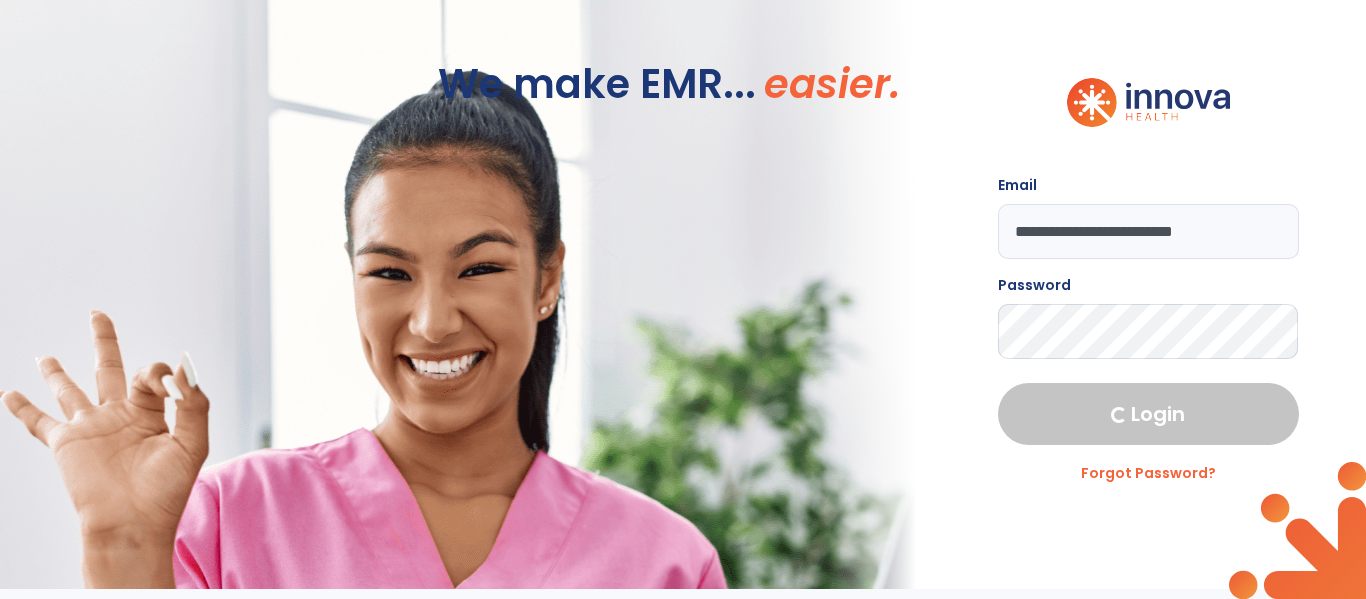 select on "****" 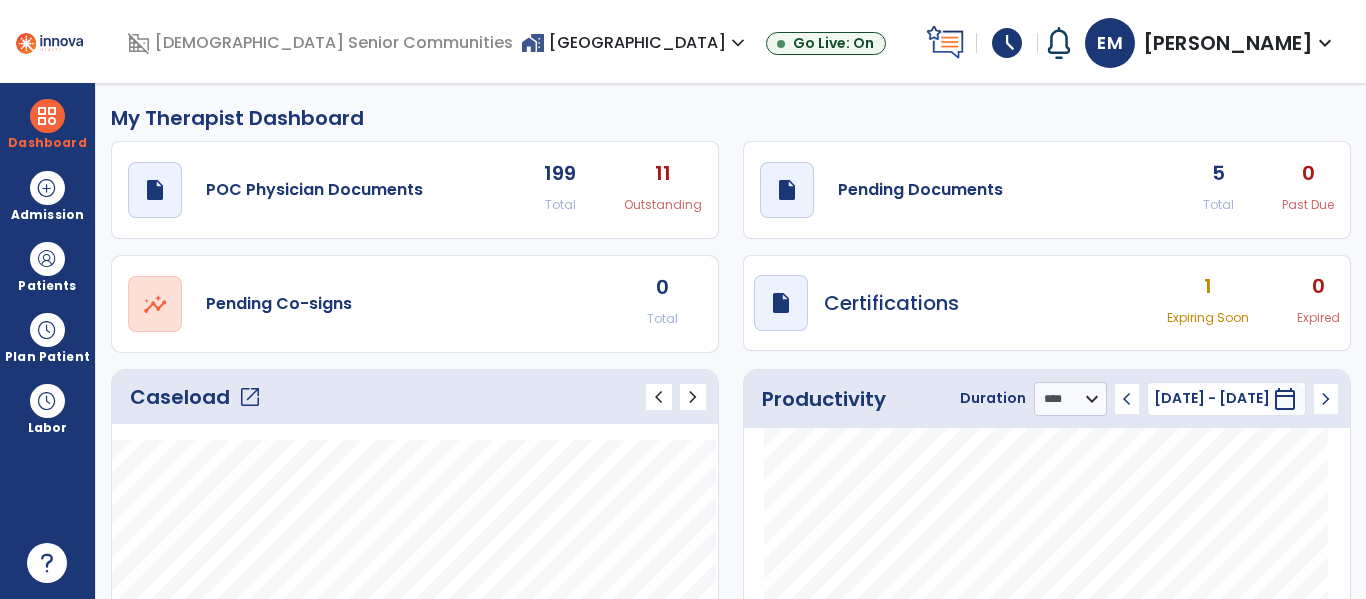 click on "5" 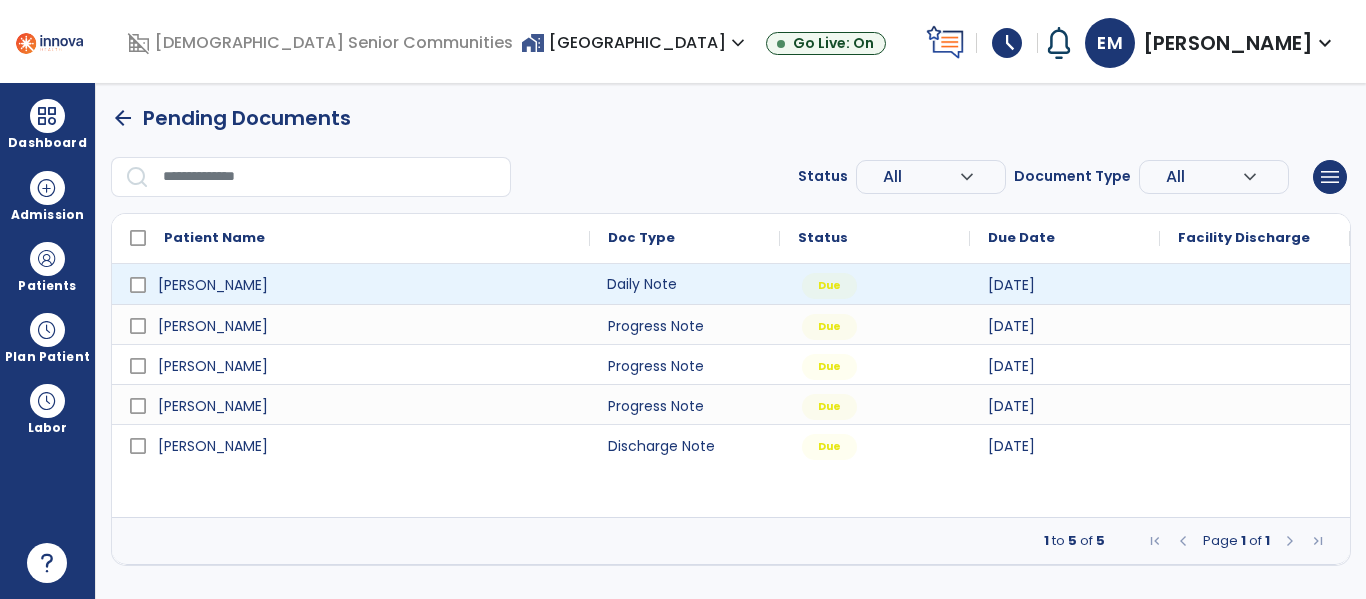 click on "Daily Note" at bounding box center (685, 284) 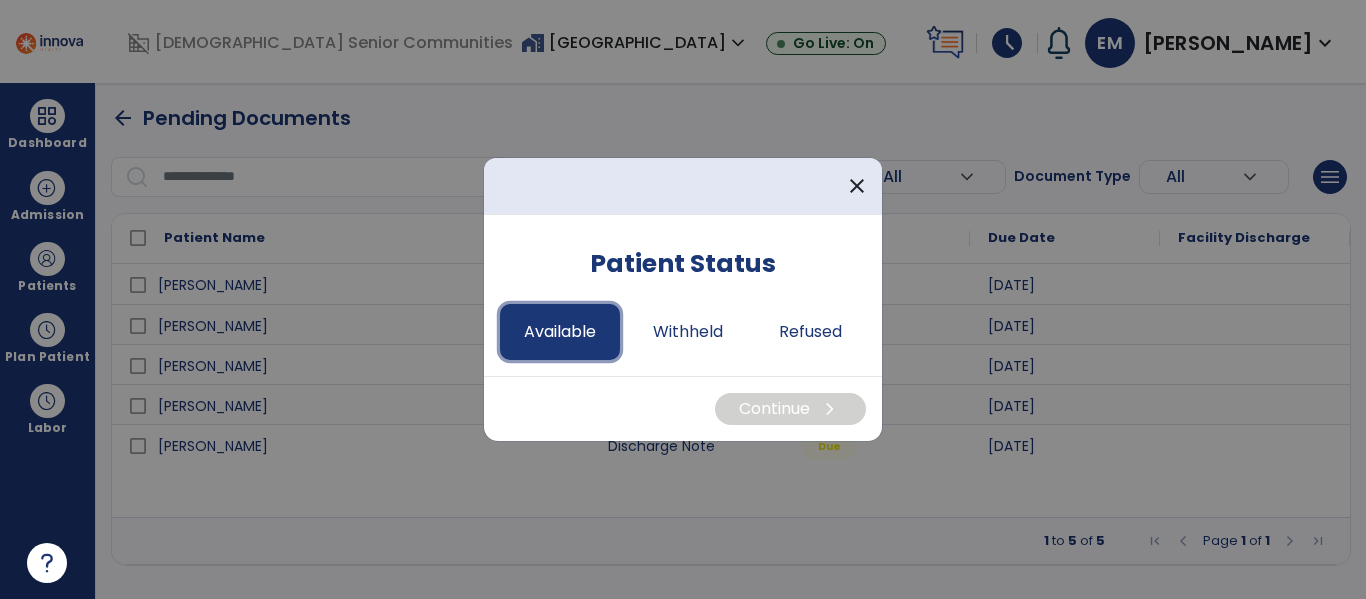 click on "Available" at bounding box center (560, 332) 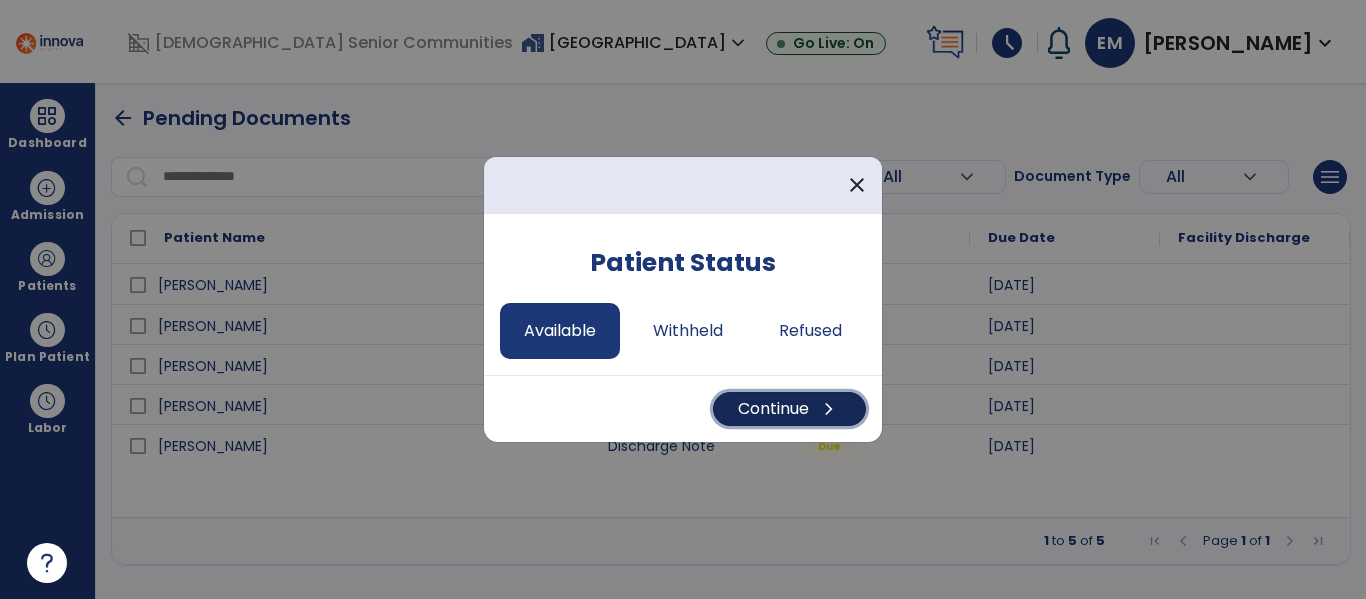 click on "Continue   chevron_right" at bounding box center (789, 409) 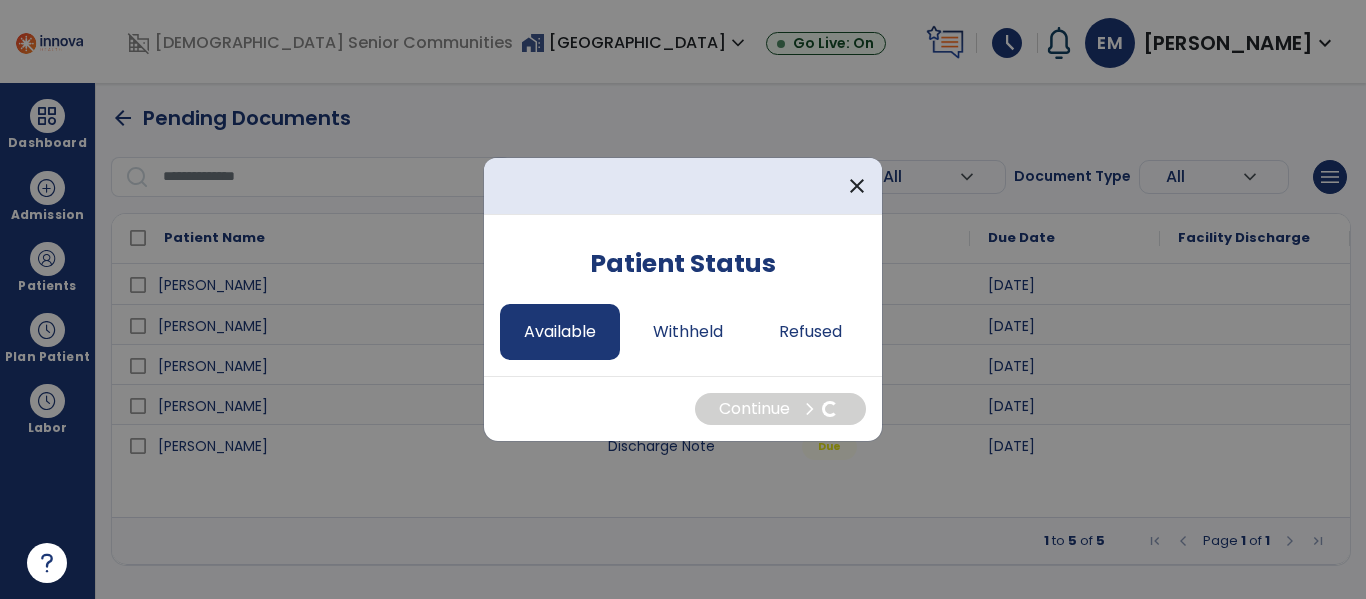 select on "*" 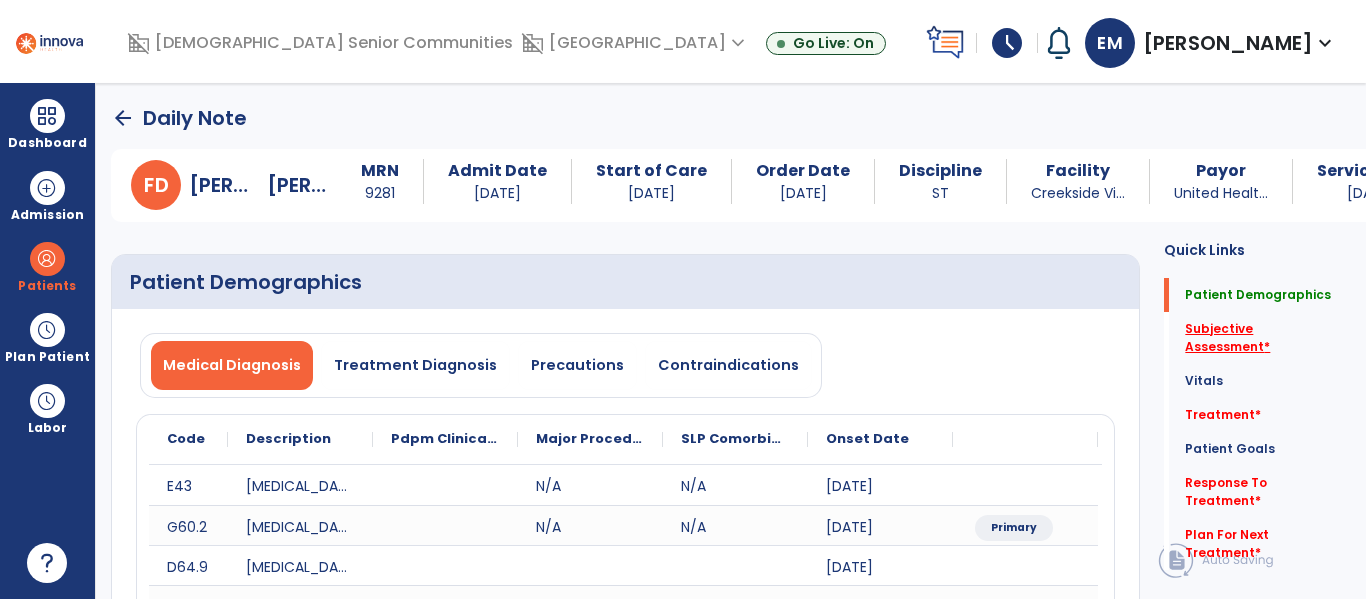 click on "Subjective Assessment   *" 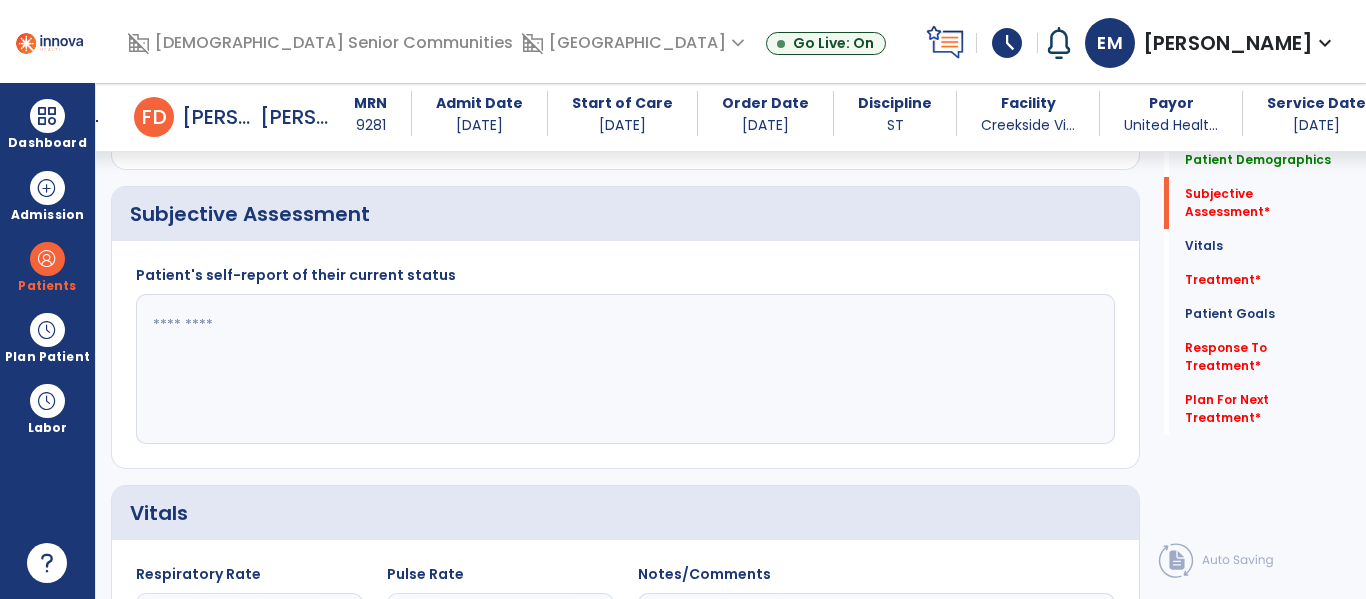 scroll, scrollTop: 467, scrollLeft: 0, axis: vertical 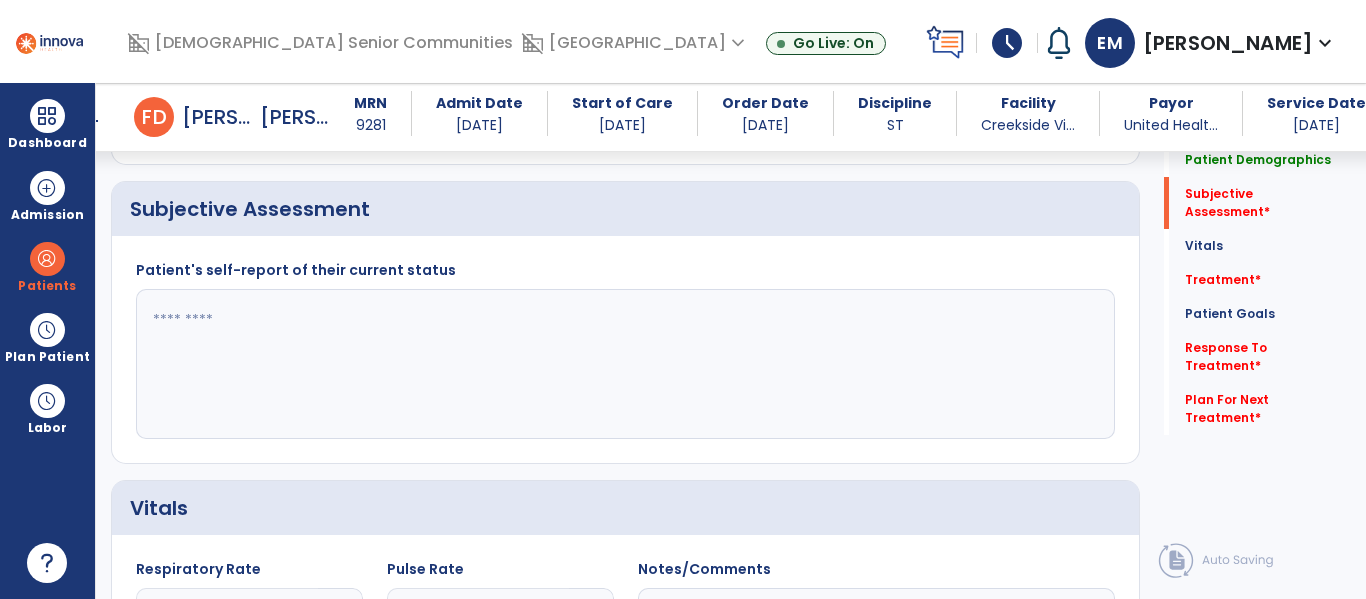 click 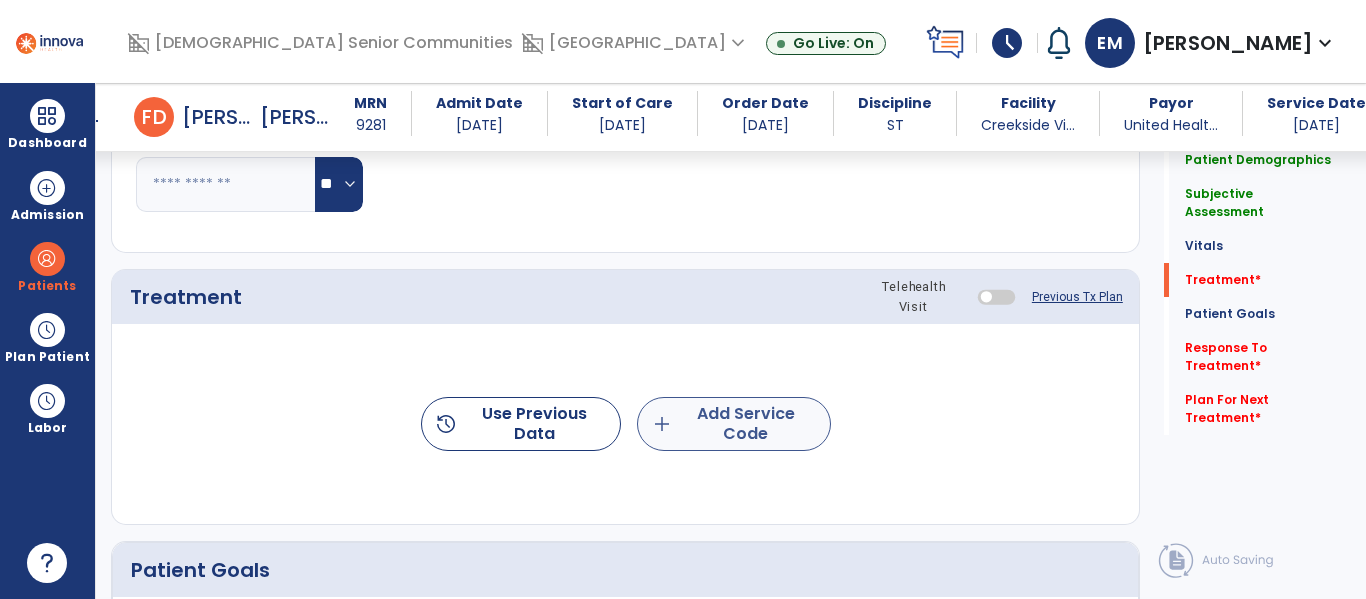 type on "**********" 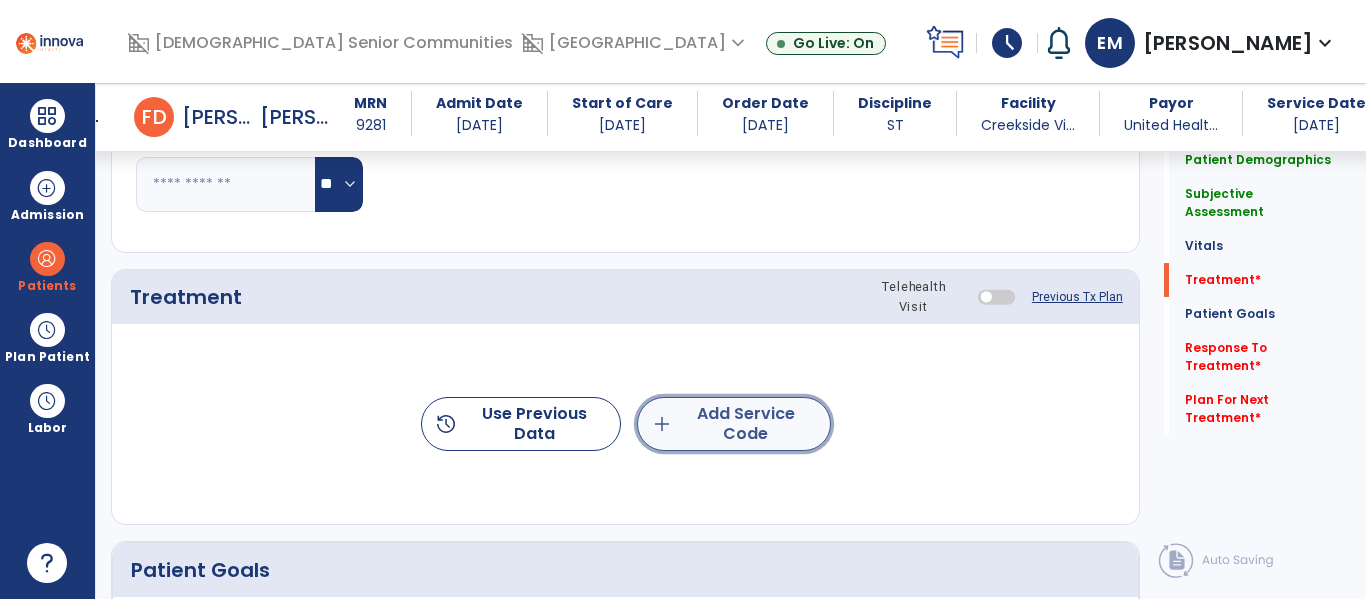 click on "add  Add Service Code" 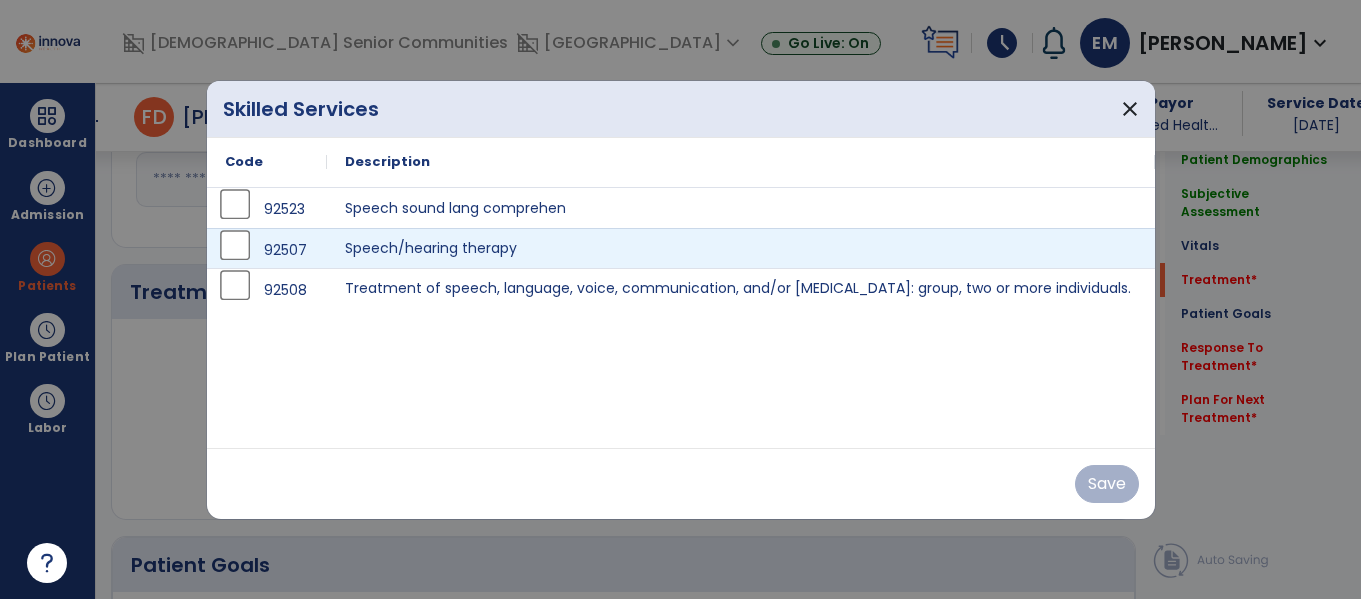scroll, scrollTop: 1100, scrollLeft: 0, axis: vertical 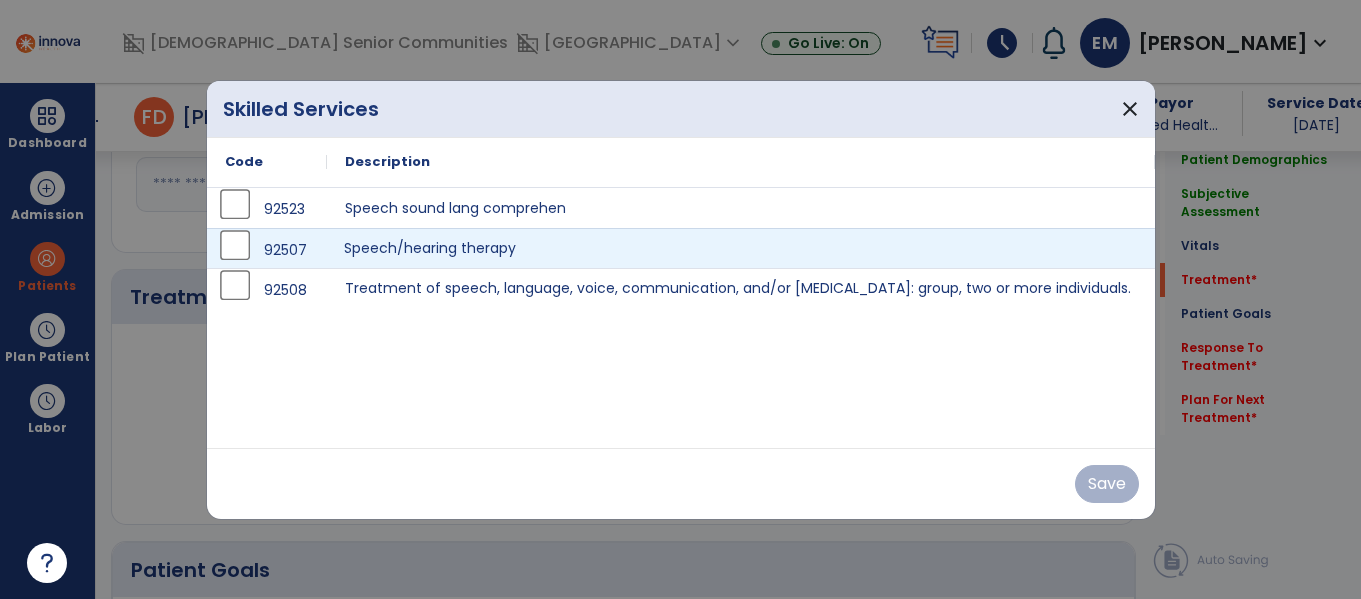 click on "Speech/hearing therapy" at bounding box center [741, 248] 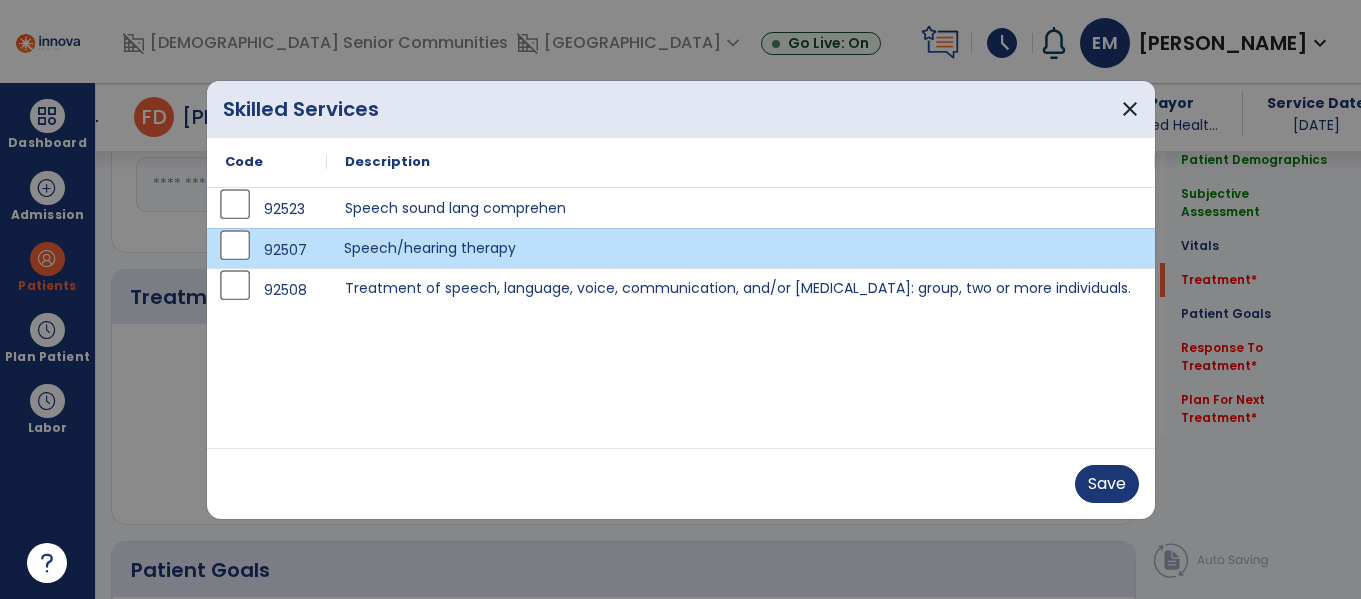 click on "Save" at bounding box center (681, 483) 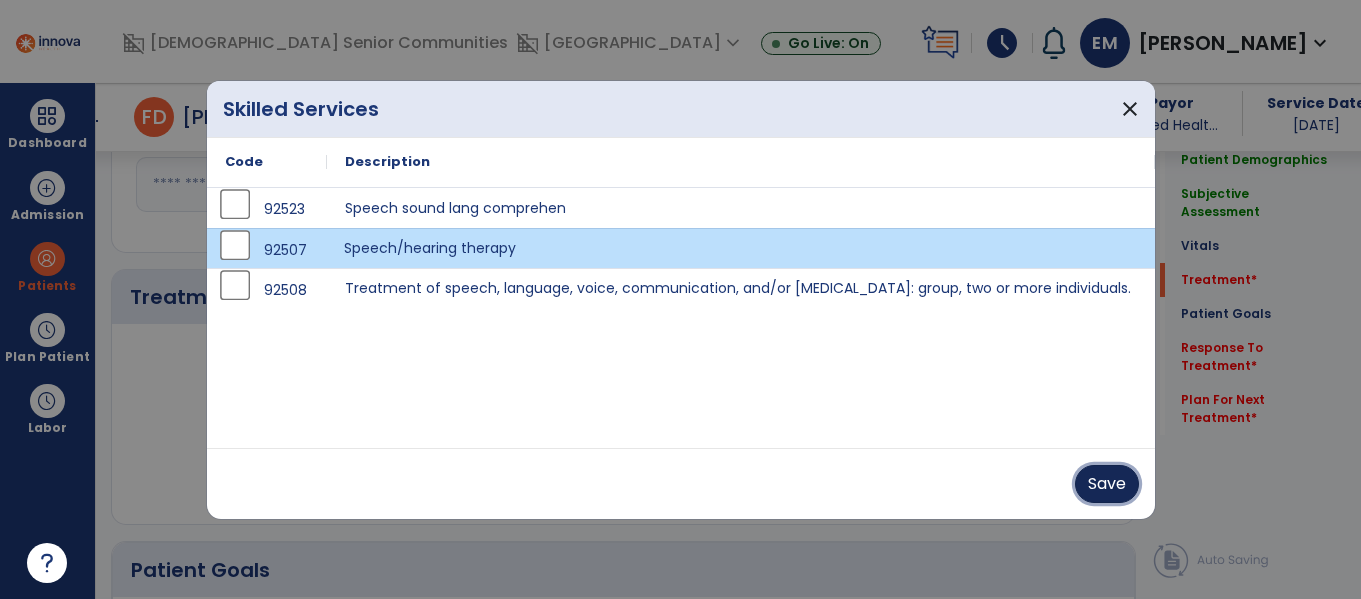 click on "Save" at bounding box center (1107, 484) 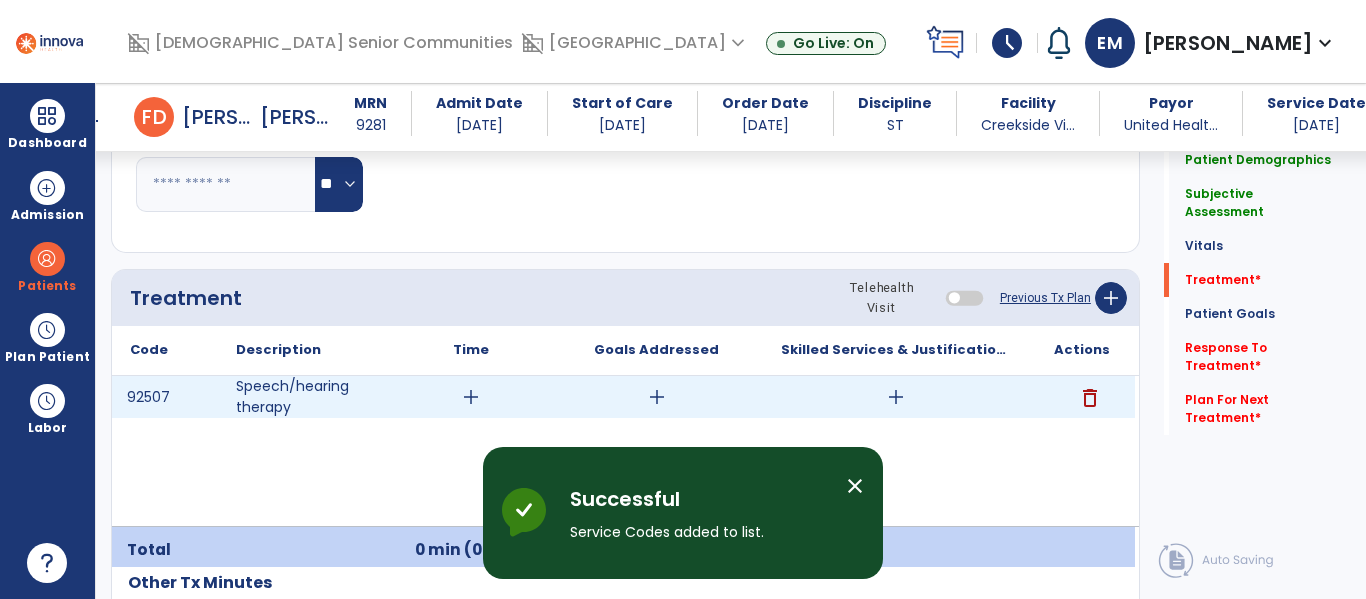 click on "add" at bounding box center (471, 397) 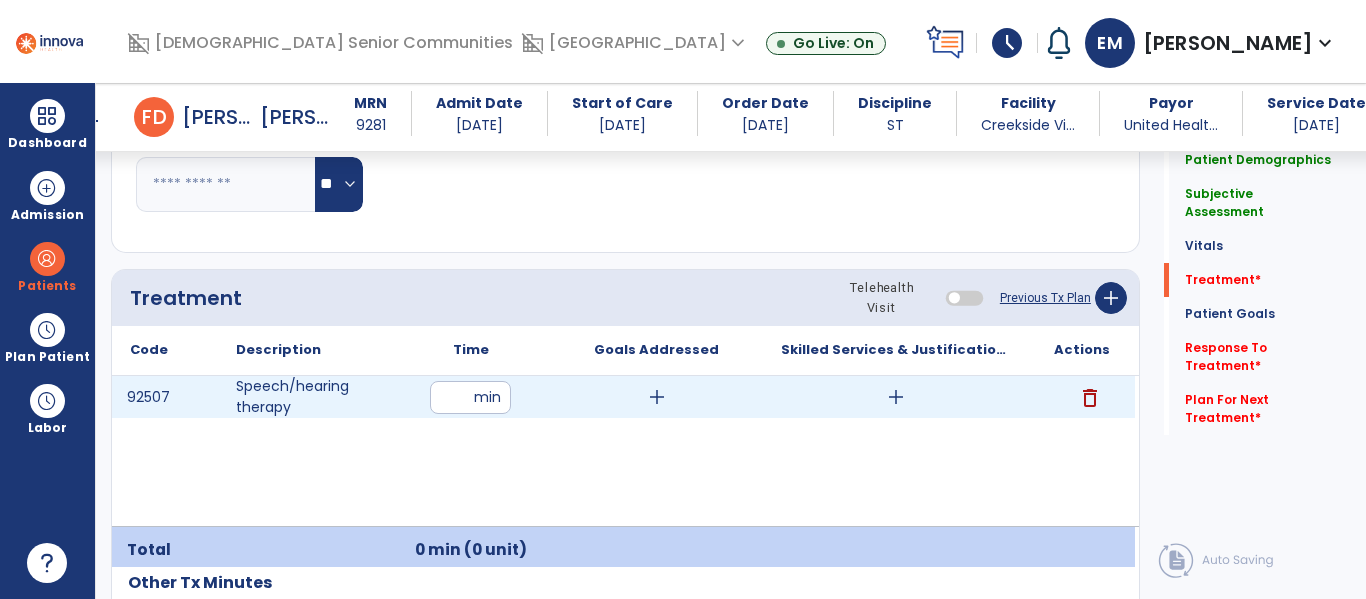 type on "**" 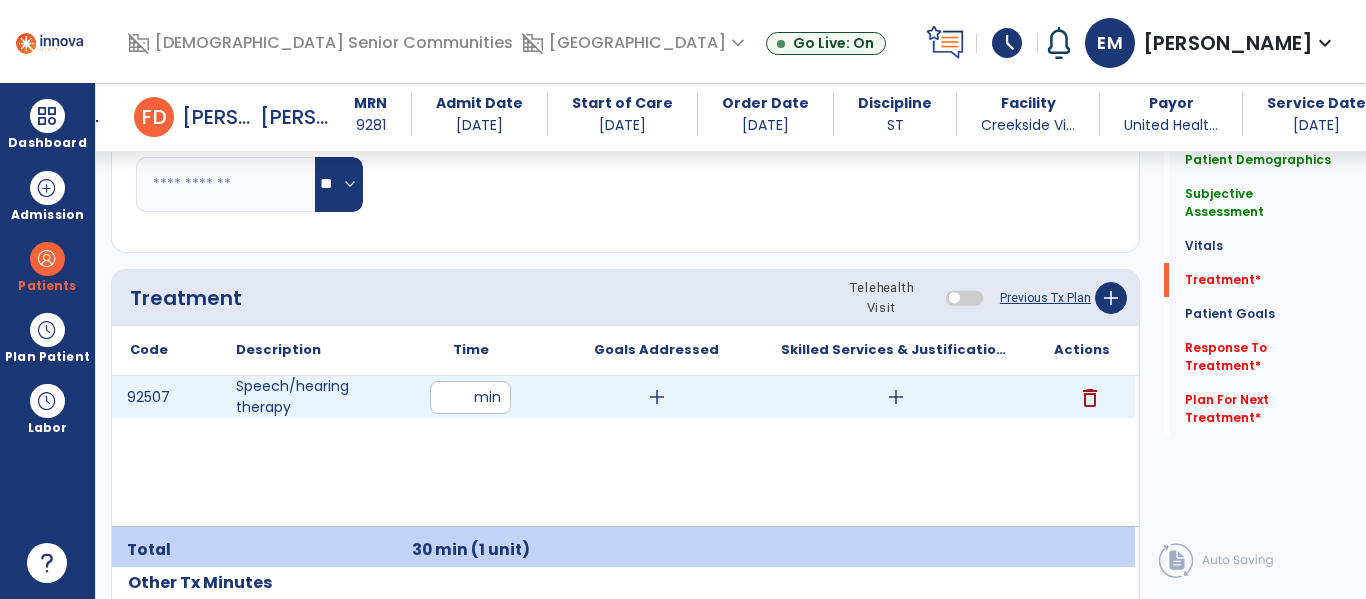 click on "add" at bounding box center (896, 397) 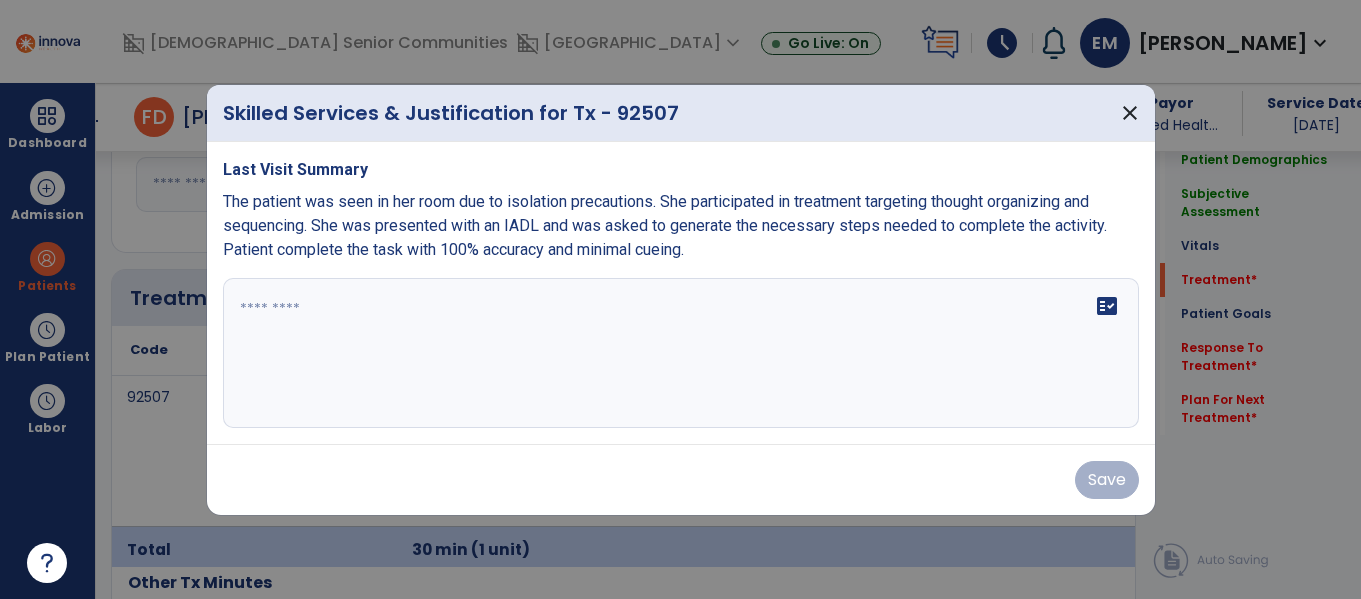 click on "fact_check" at bounding box center (681, 353) 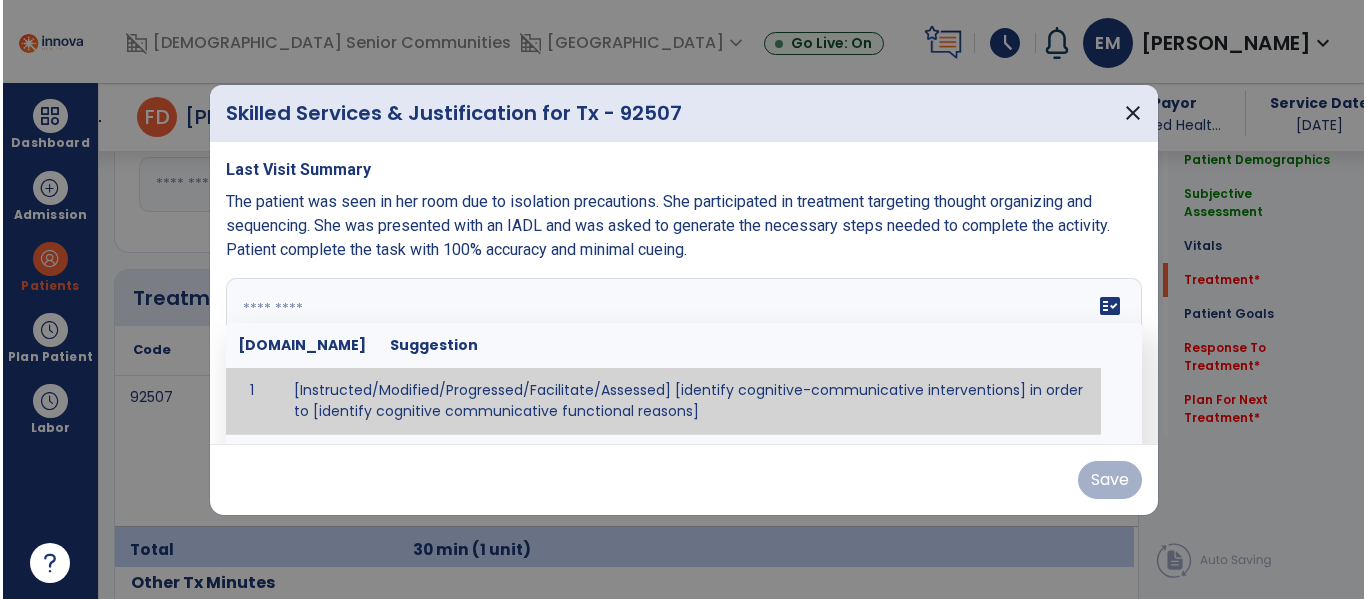 scroll, scrollTop: 1100, scrollLeft: 0, axis: vertical 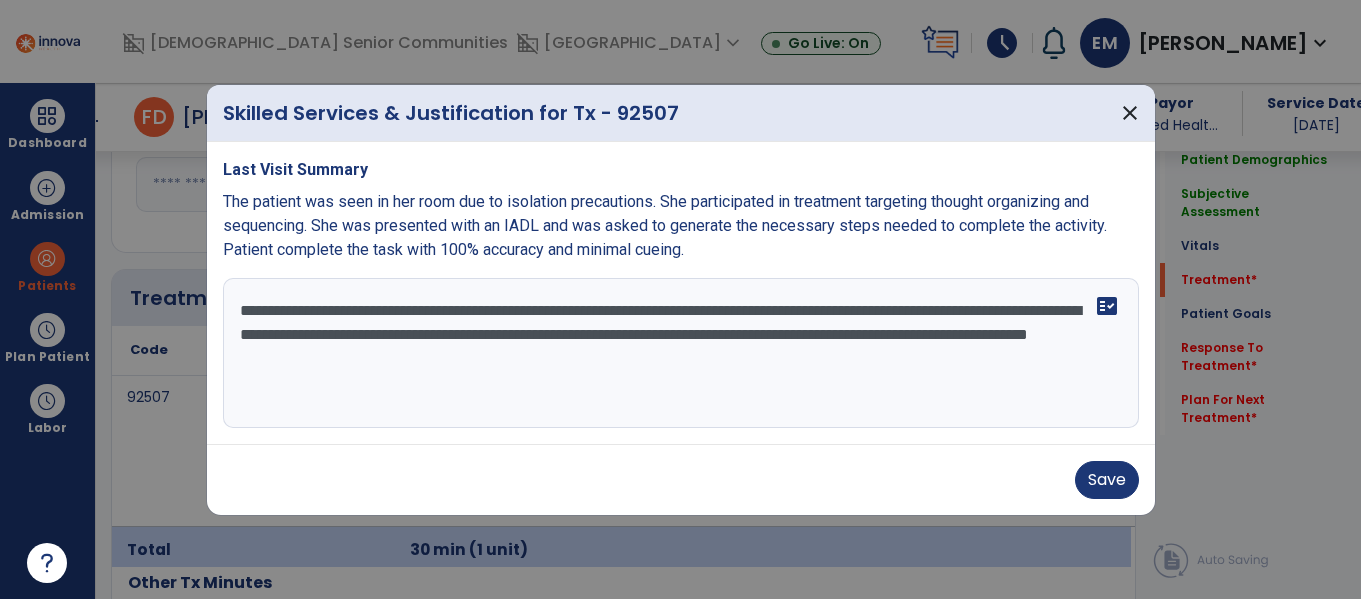click on "**********" at bounding box center [681, 353] 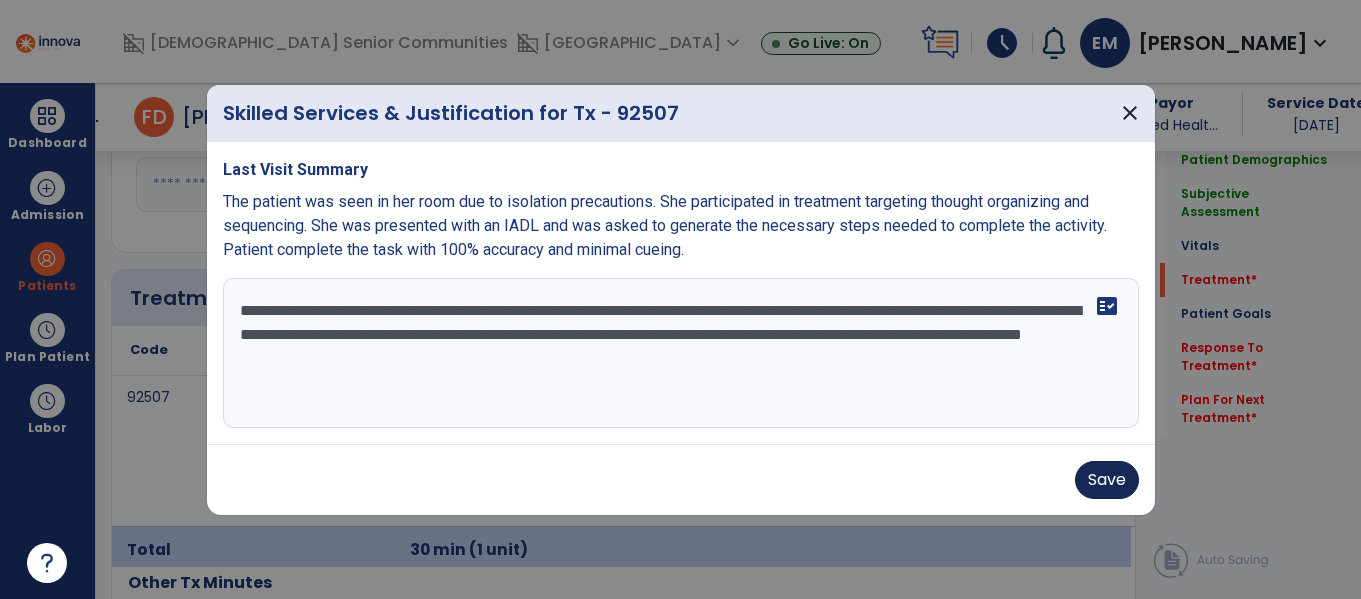 type on "**********" 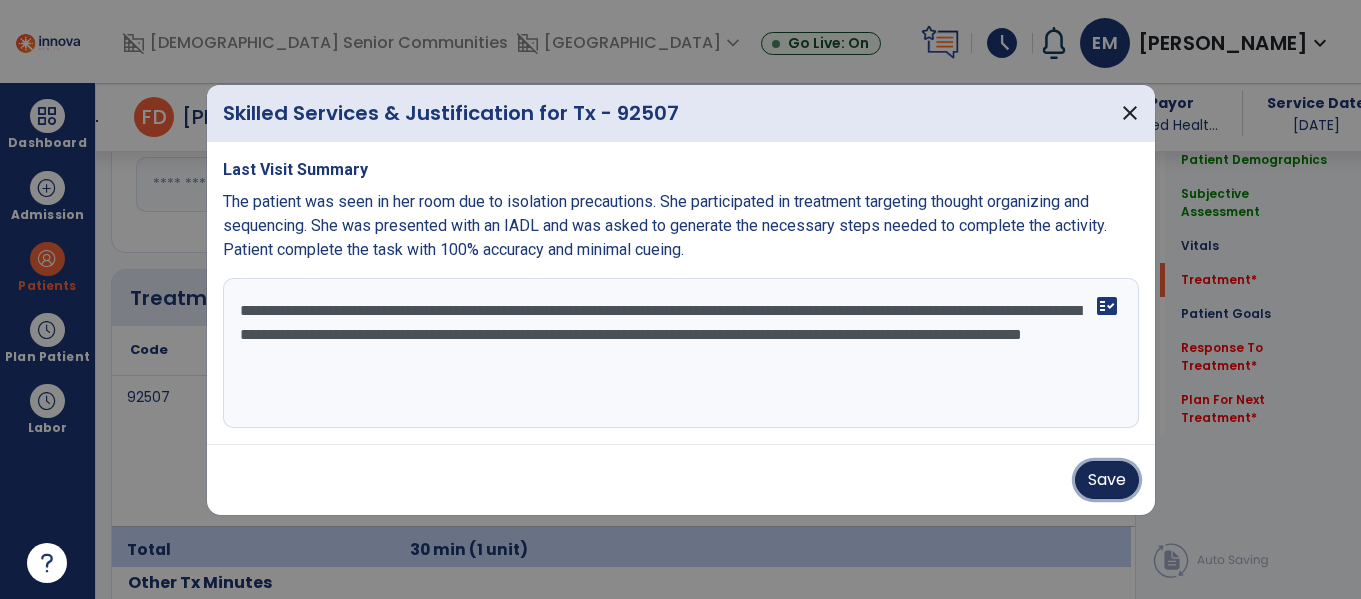 click on "Save" at bounding box center (1107, 480) 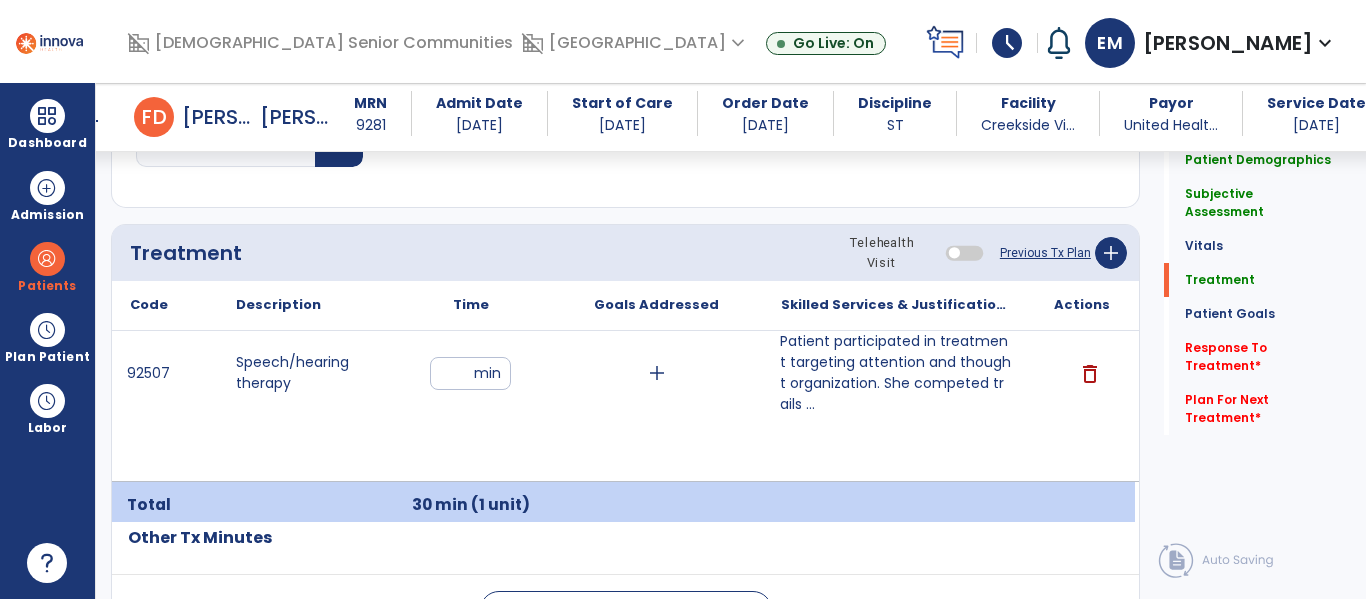 click on "Patient participated in treatment targeting attention and thought organization. She competed trails ..." at bounding box center [896, 373] 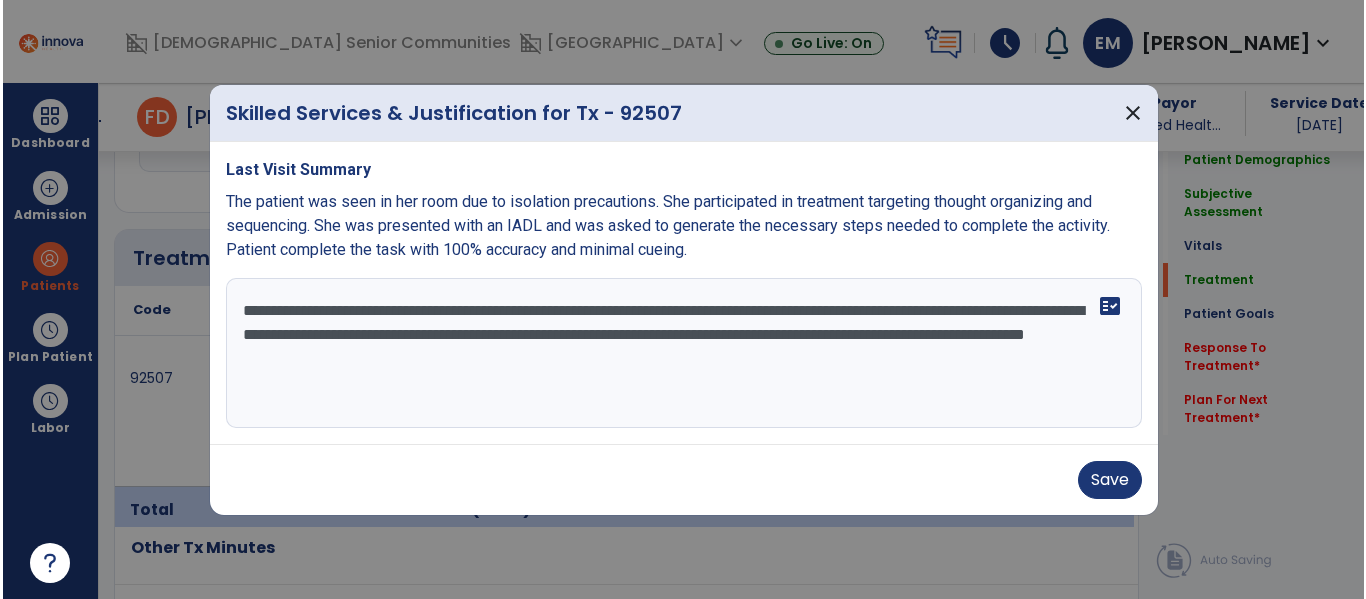 scroll, scrollTop: 1145, scrollLeft: 0, axis: vertical 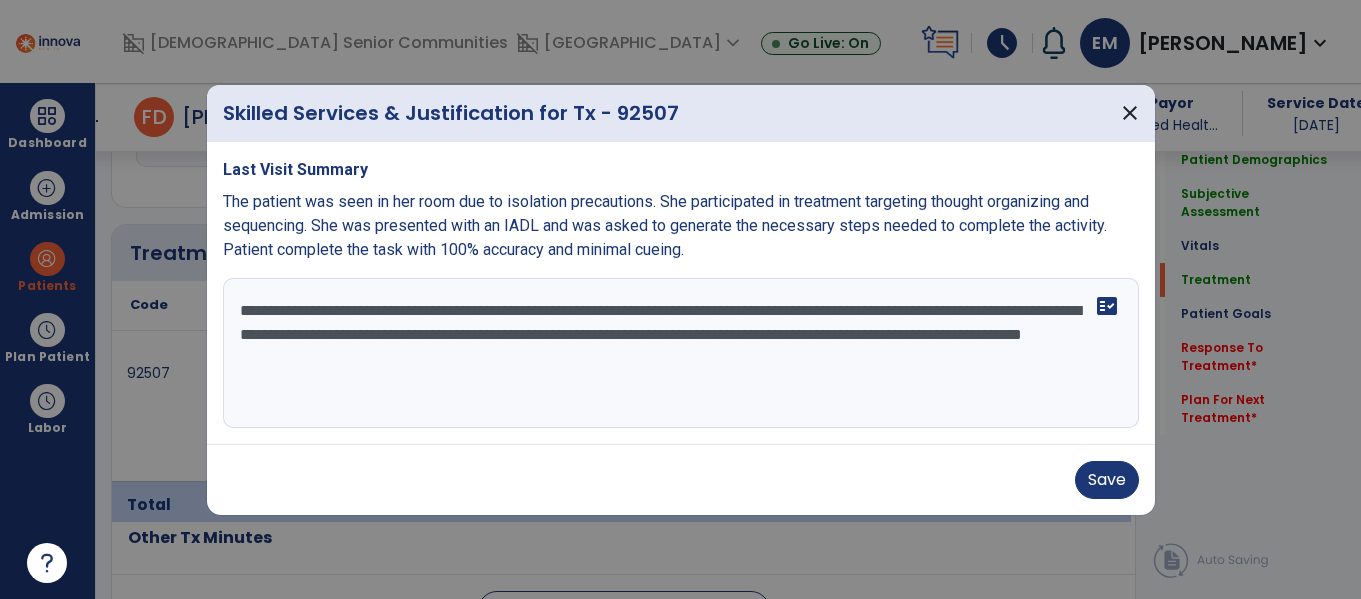 click on "**********" at bounding box center (681, 353) 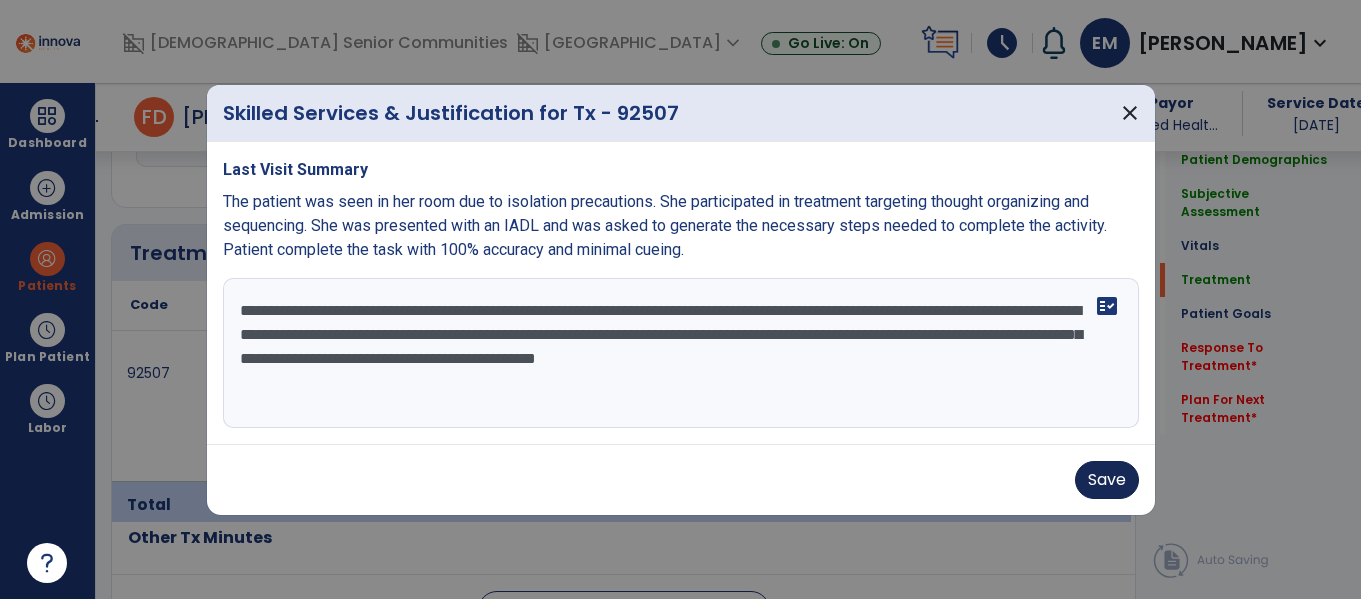 type on "**********" 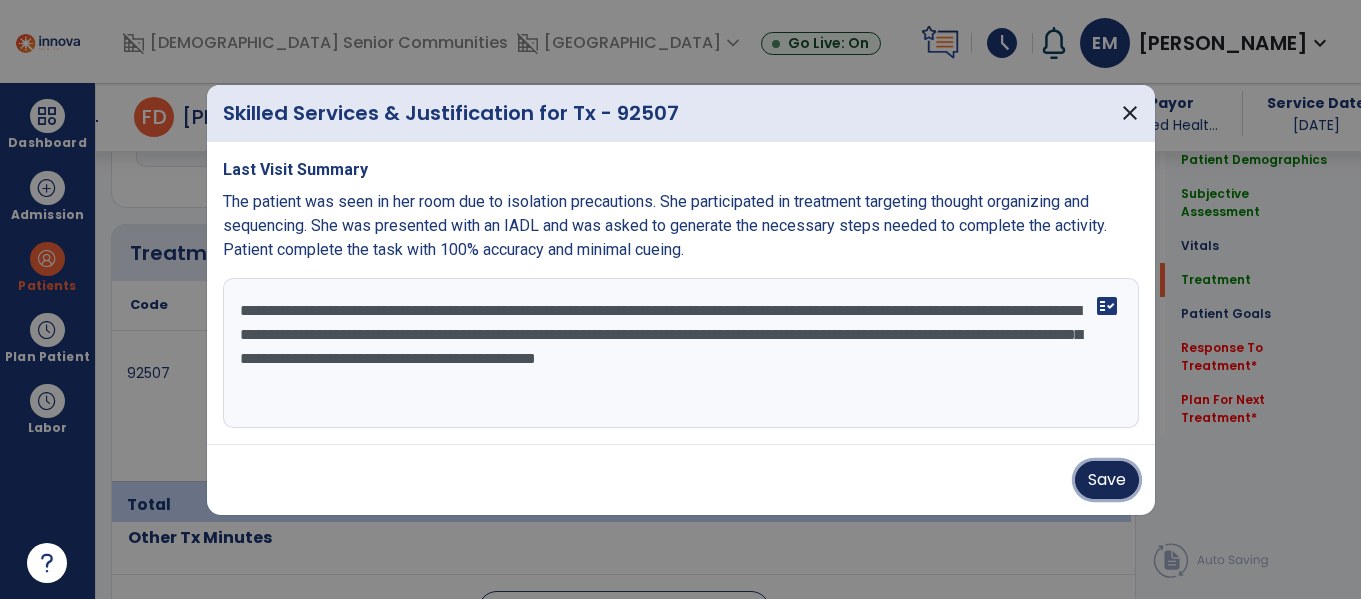 click on "Save" at bounding box center [1107, 480] 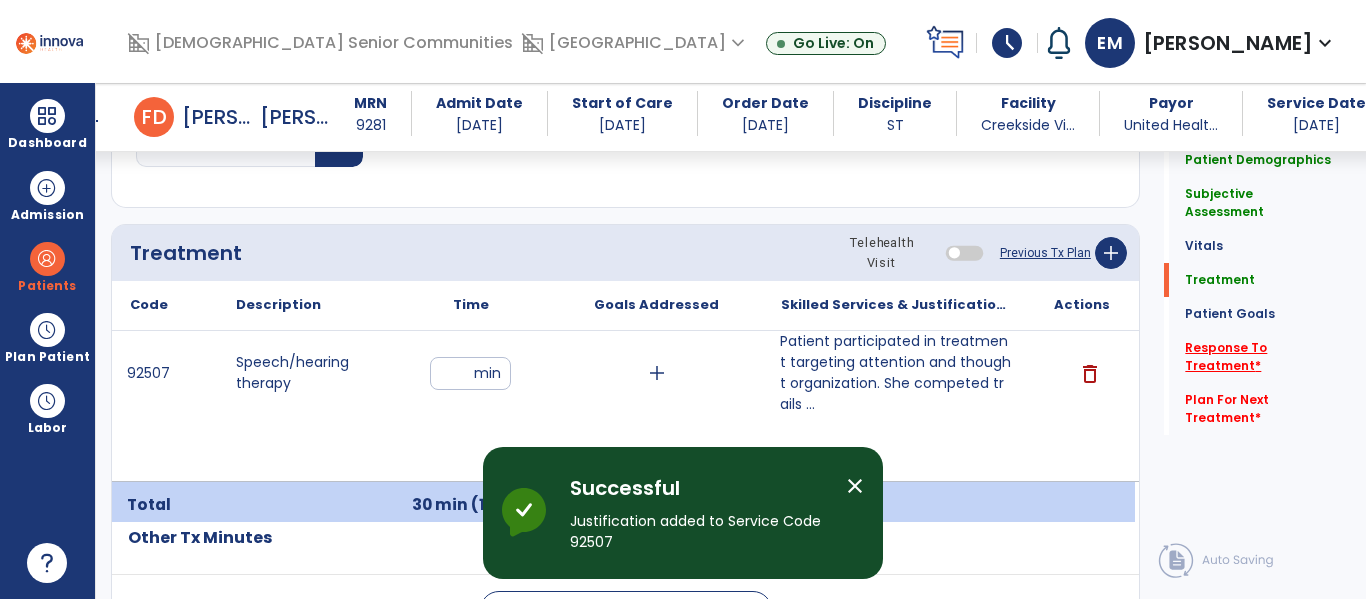 click on "Response To Treatment   *" 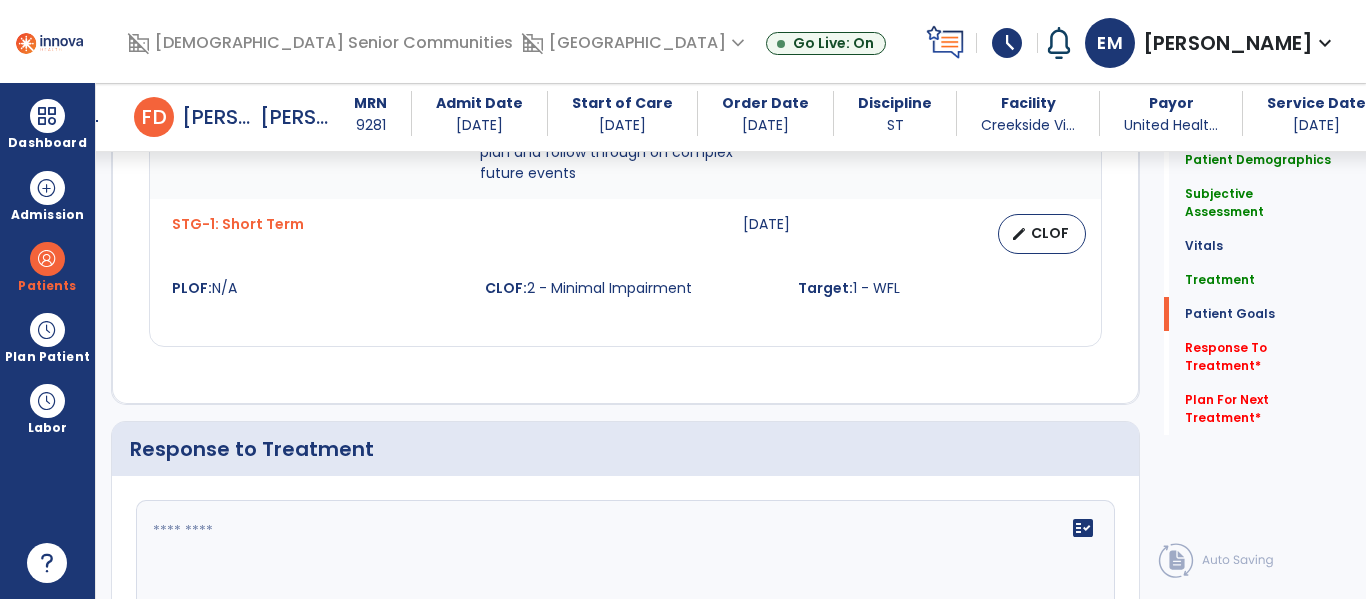 scroll, scrollTop: 3121, scrollLeft: 0, axis: vertical 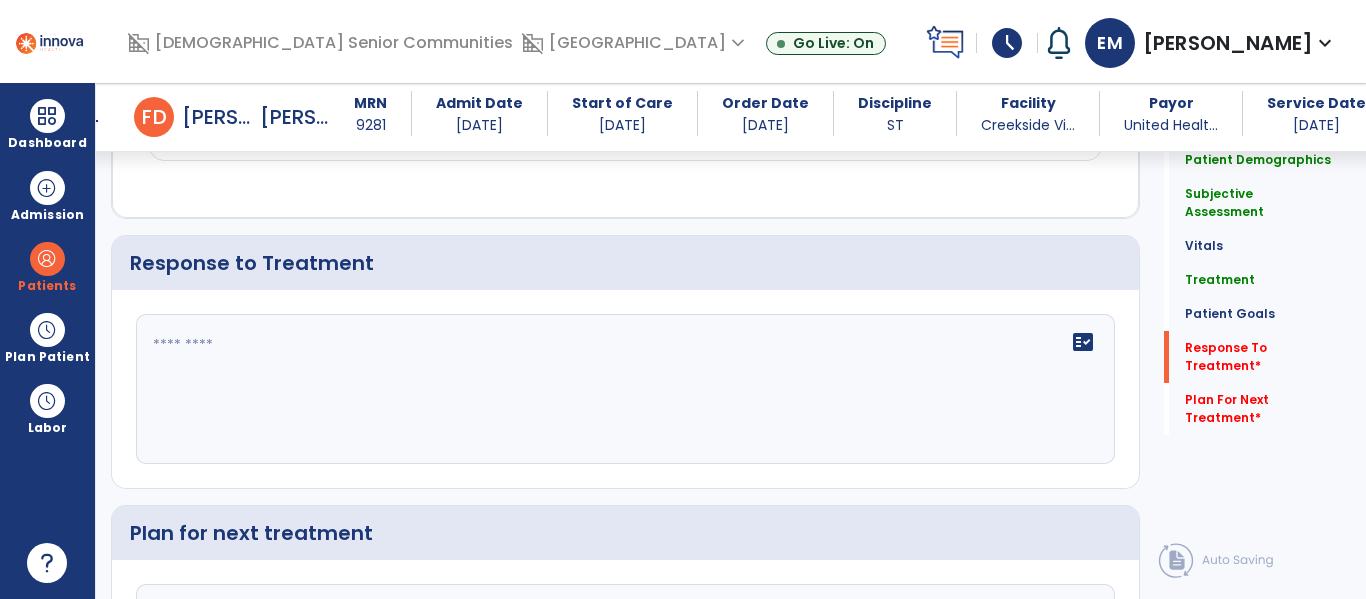 click on "fact_check" 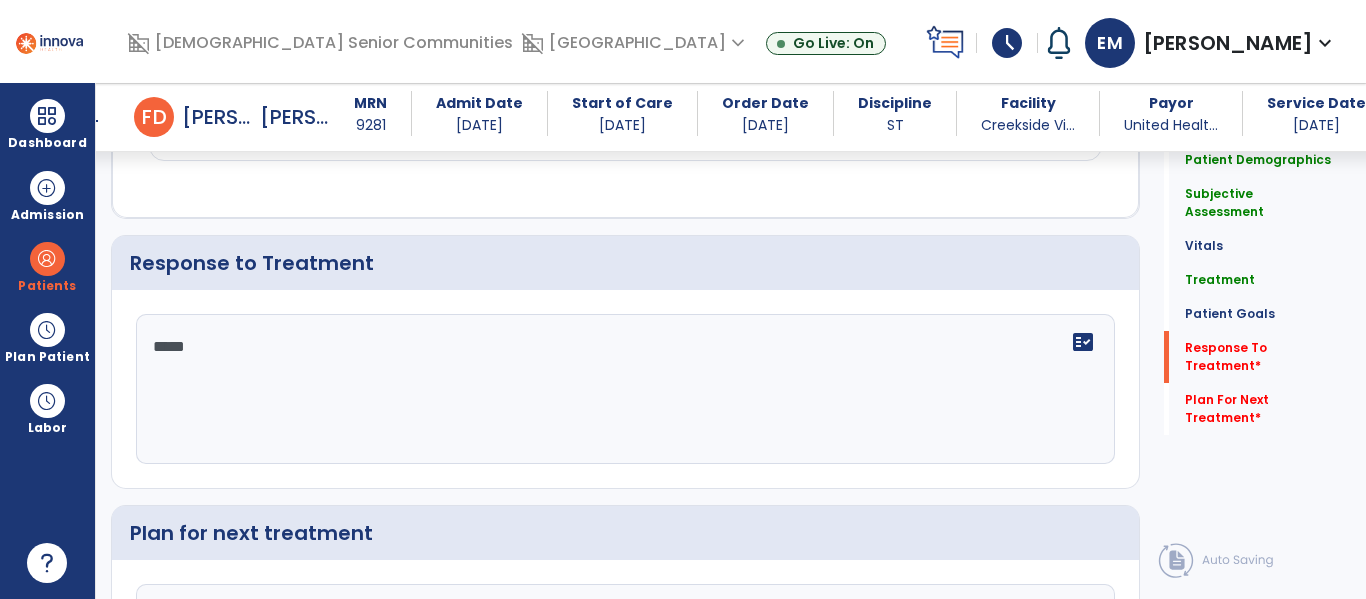 type on "******" 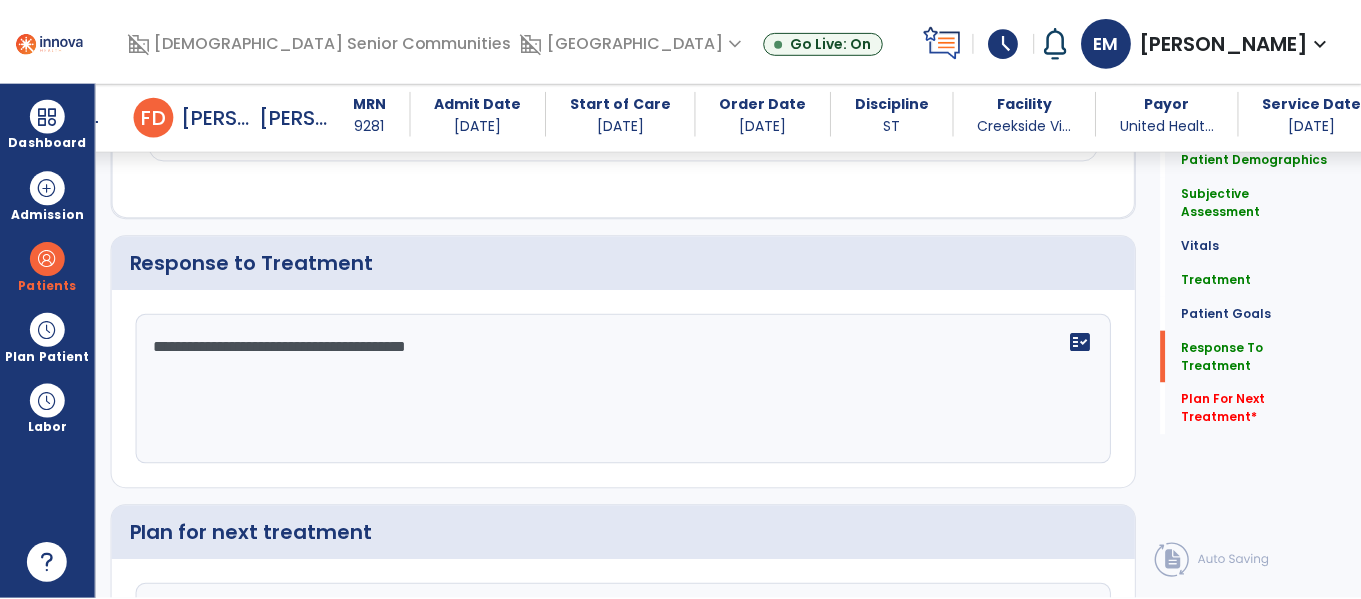 scroll, scrollTop: 3326, scrollLeft: 0, axis: vertical 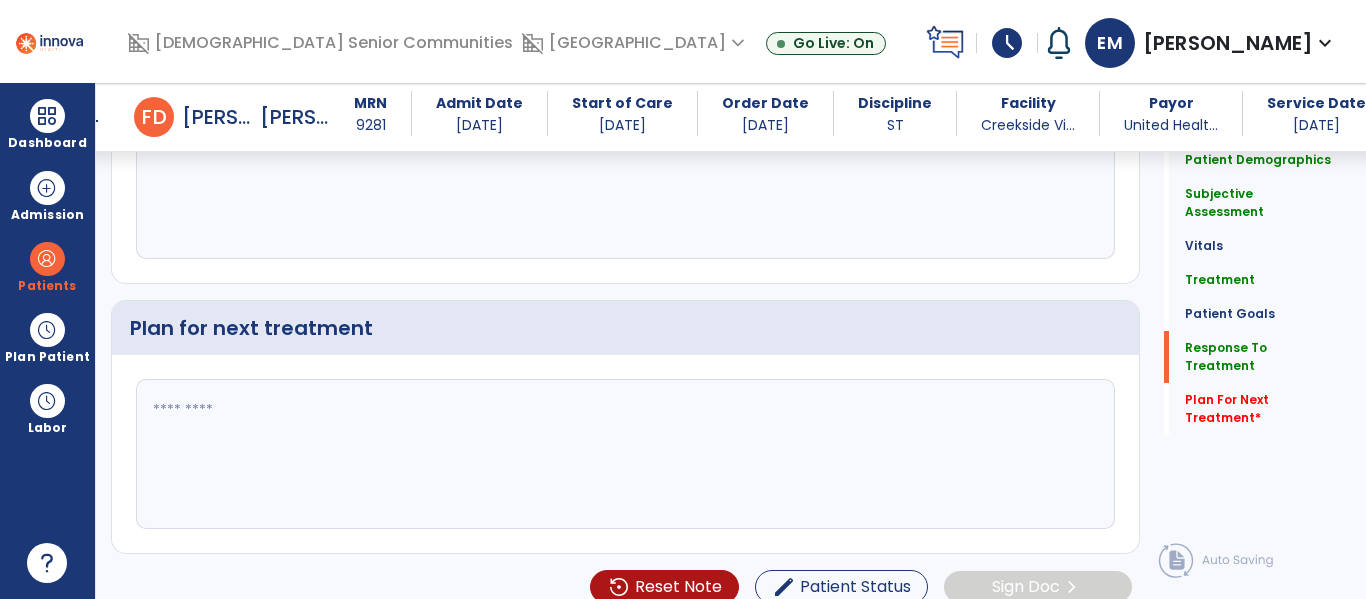 type on "**********" 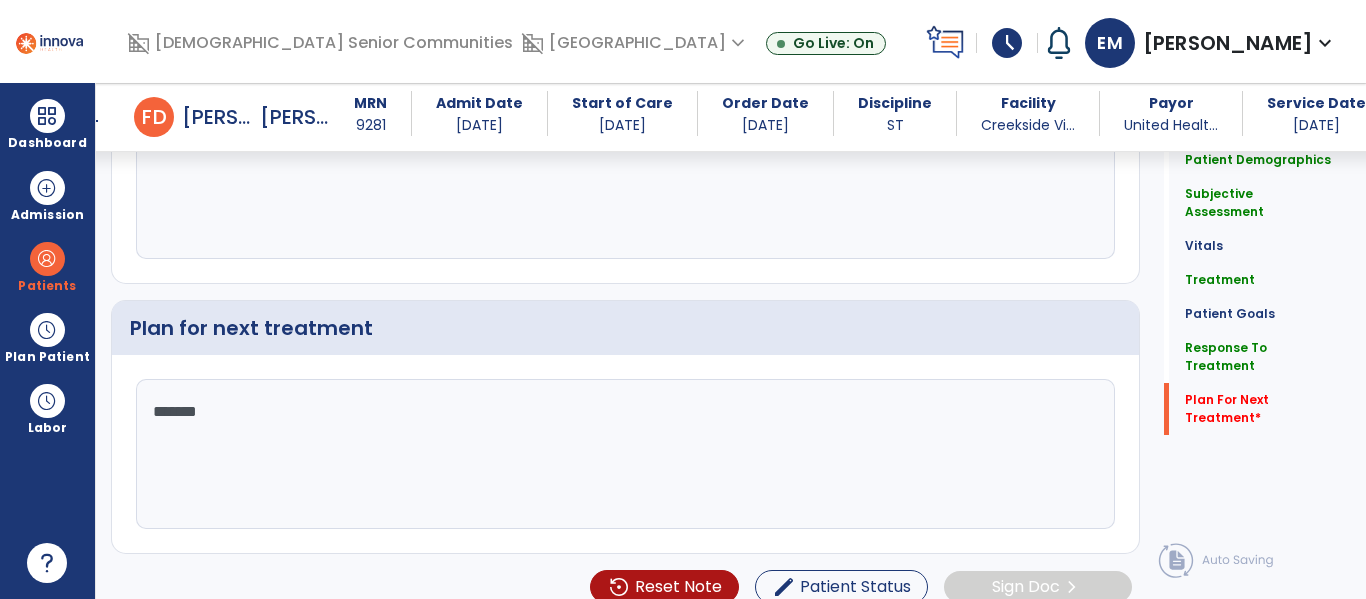 type on "********" 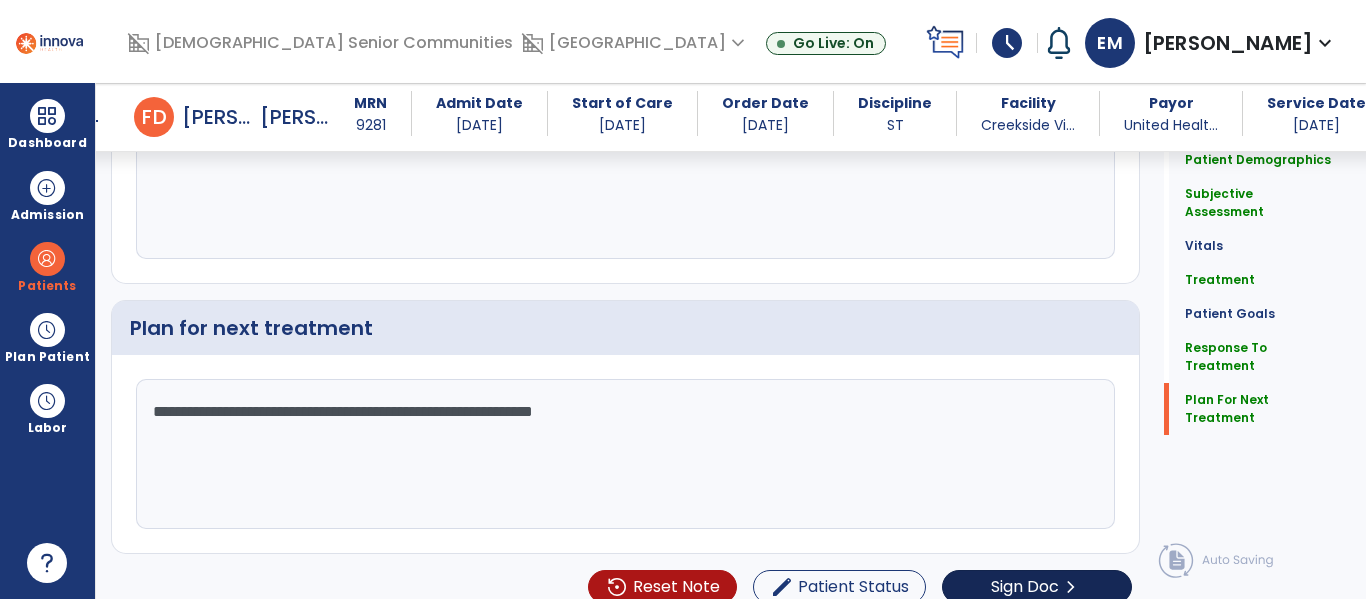 type on "**********" 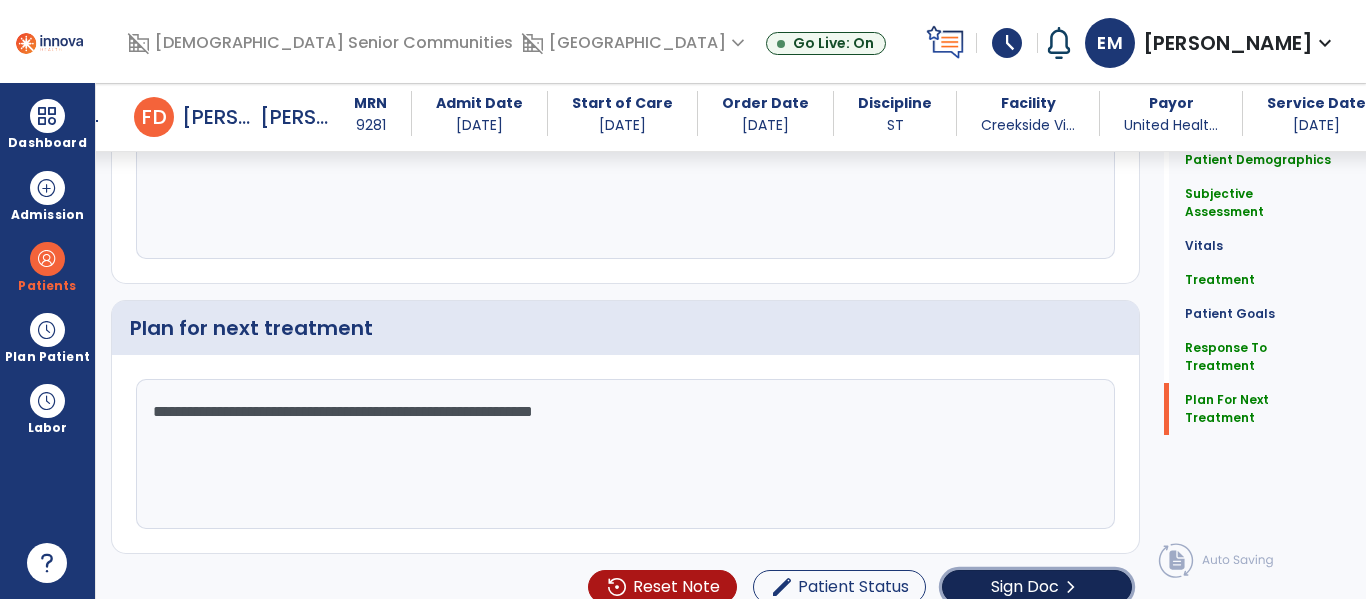 click on "Sign Doc" 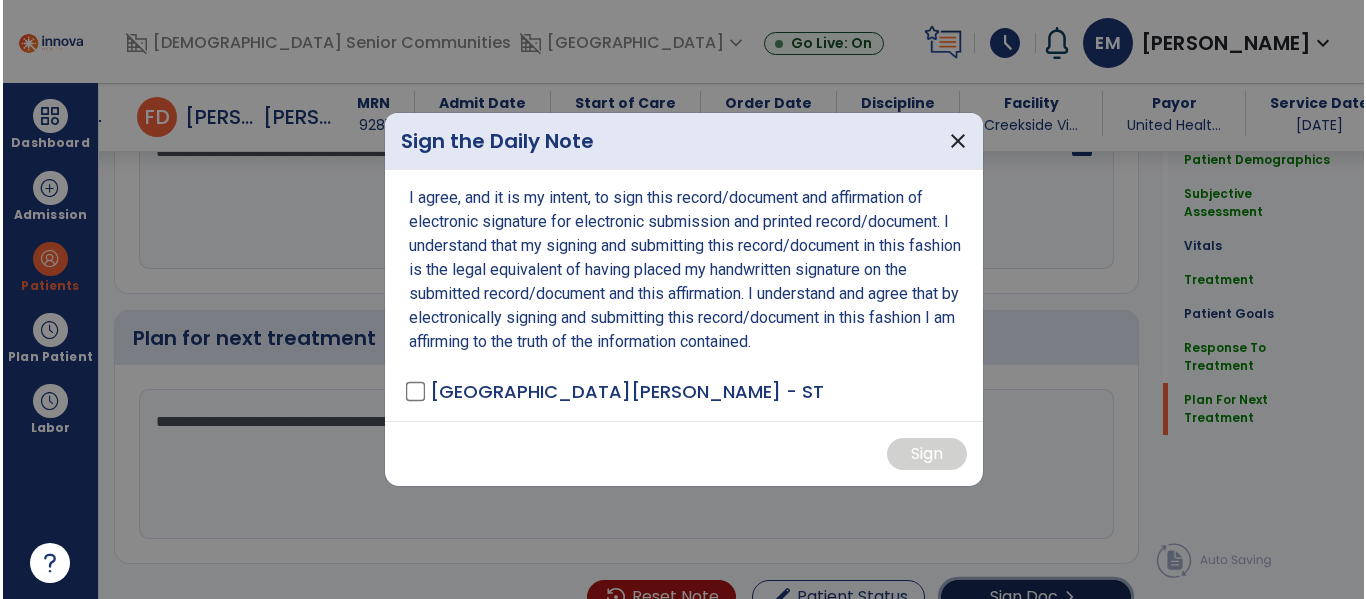 scroll, scrollTop: 3326, scrollLeft: 0, axis: vertical 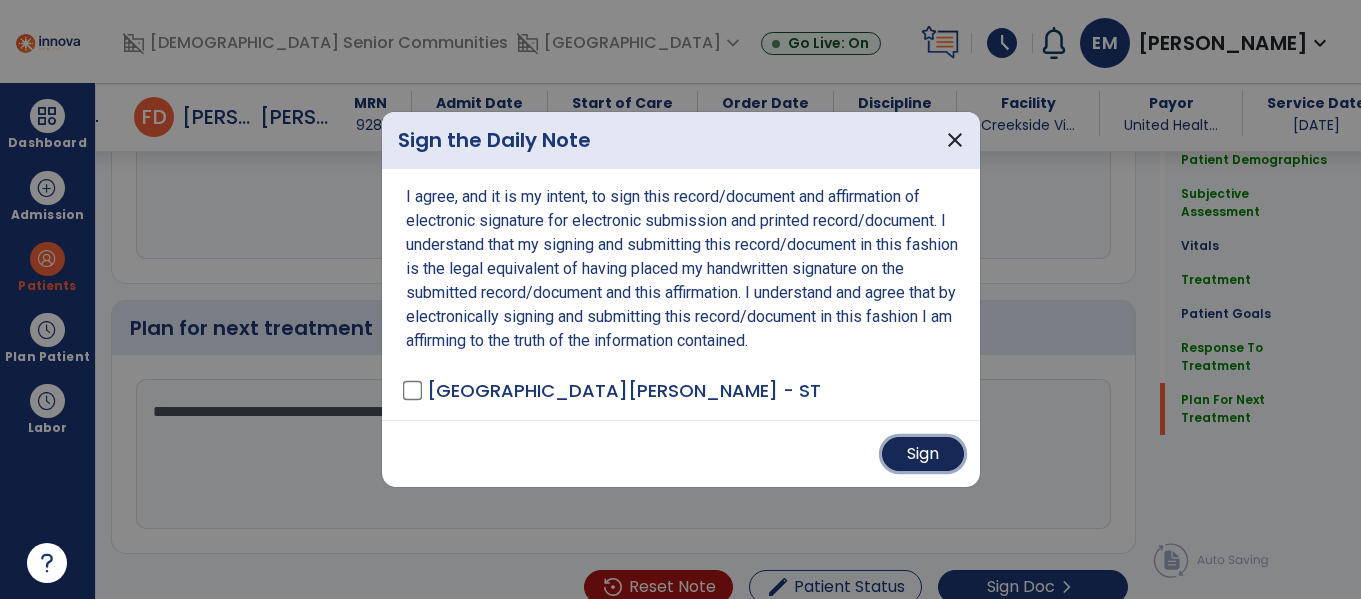 click on "Sign" at bounding box center (923, 454) 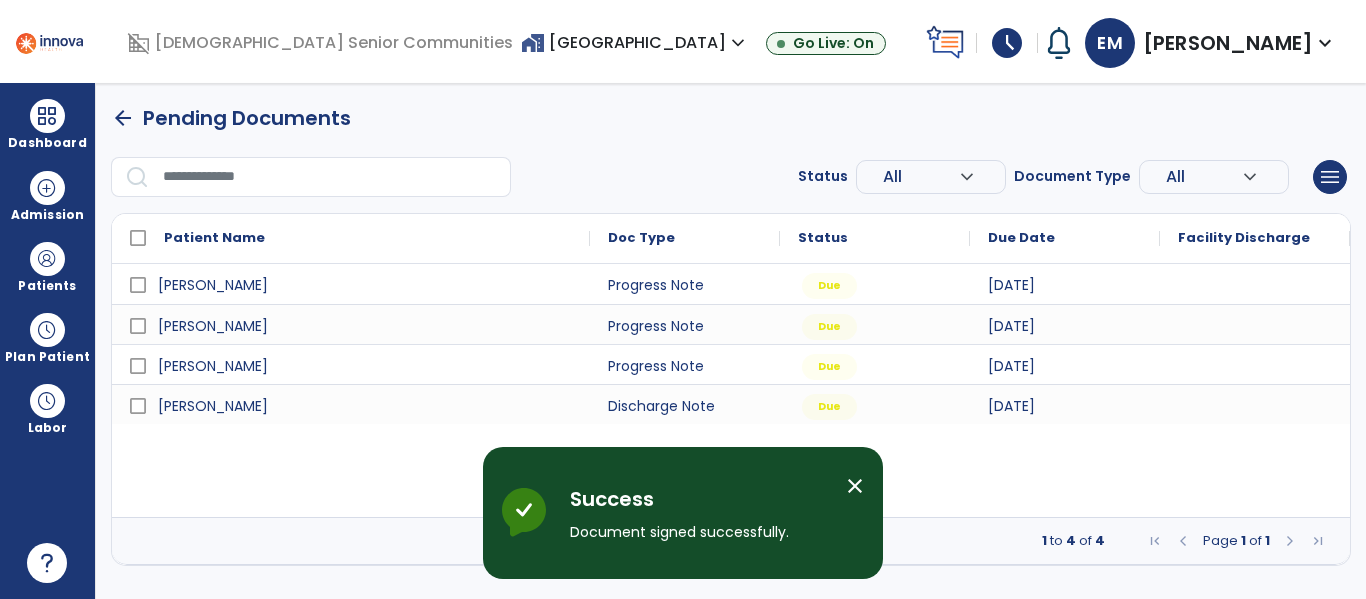 scroll, scrollTop: 0, scrollLeft: 0, axis: both 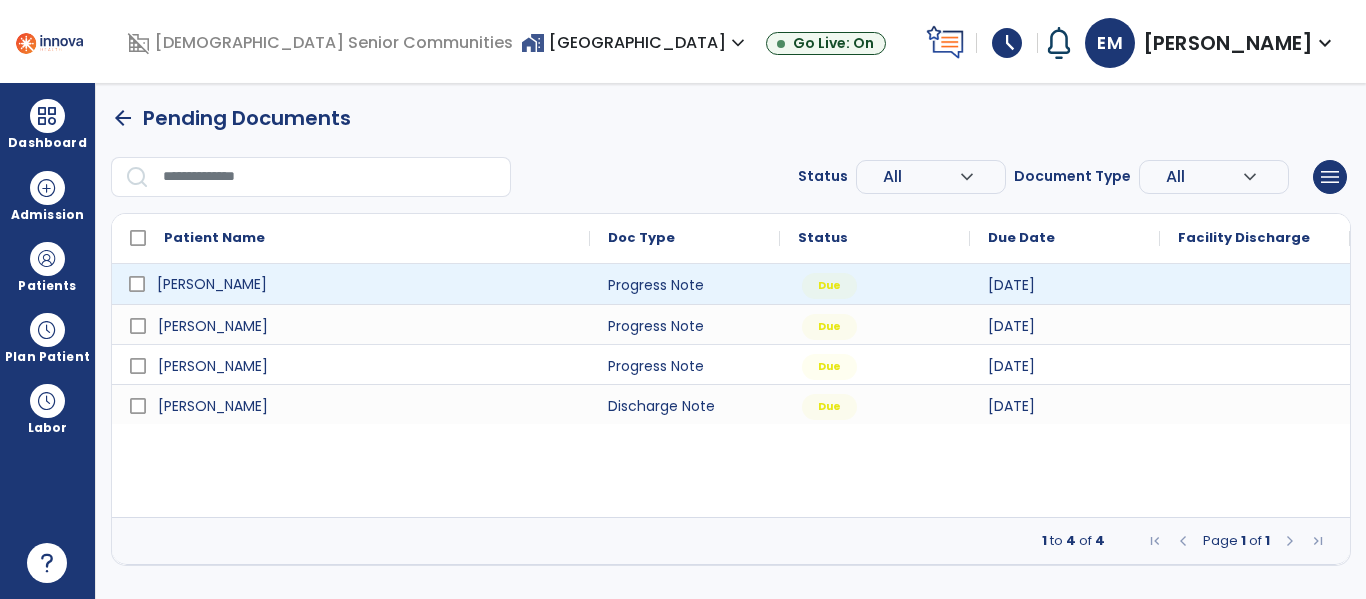 click on "[PERSON_NAME]" at bounding box center (365, 284) 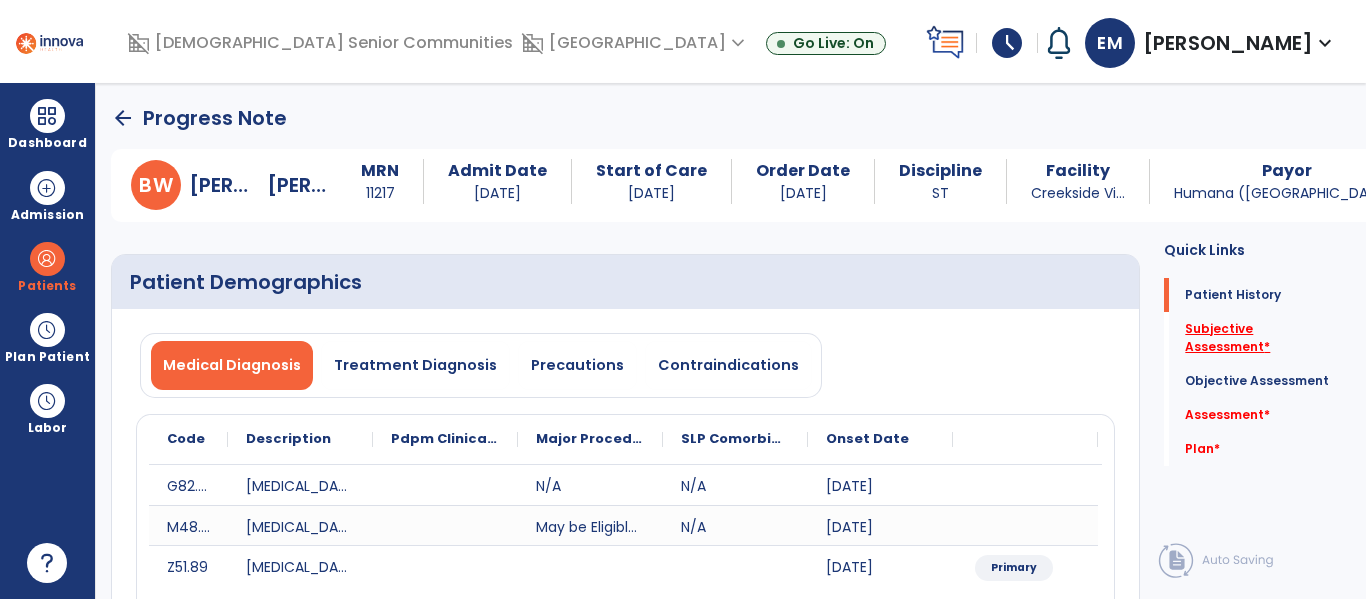 click on "Subjective Assessment   *" 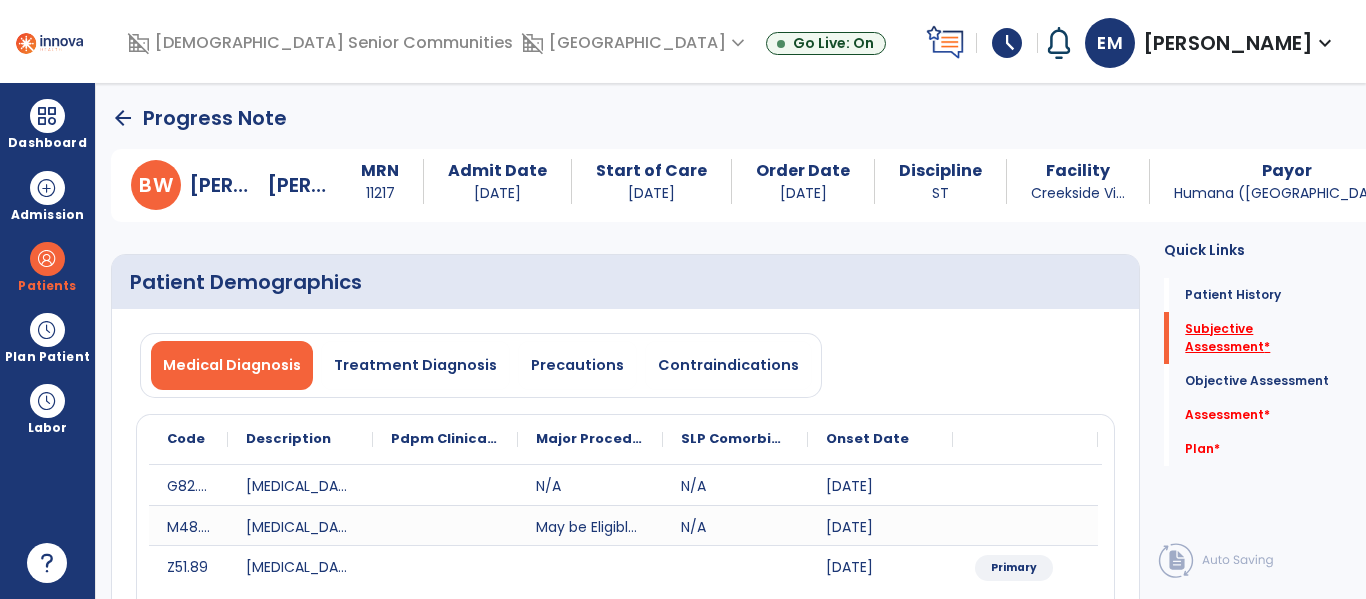 scroll, scrollTop: 42, scrollLeft: 0, axis: vertical 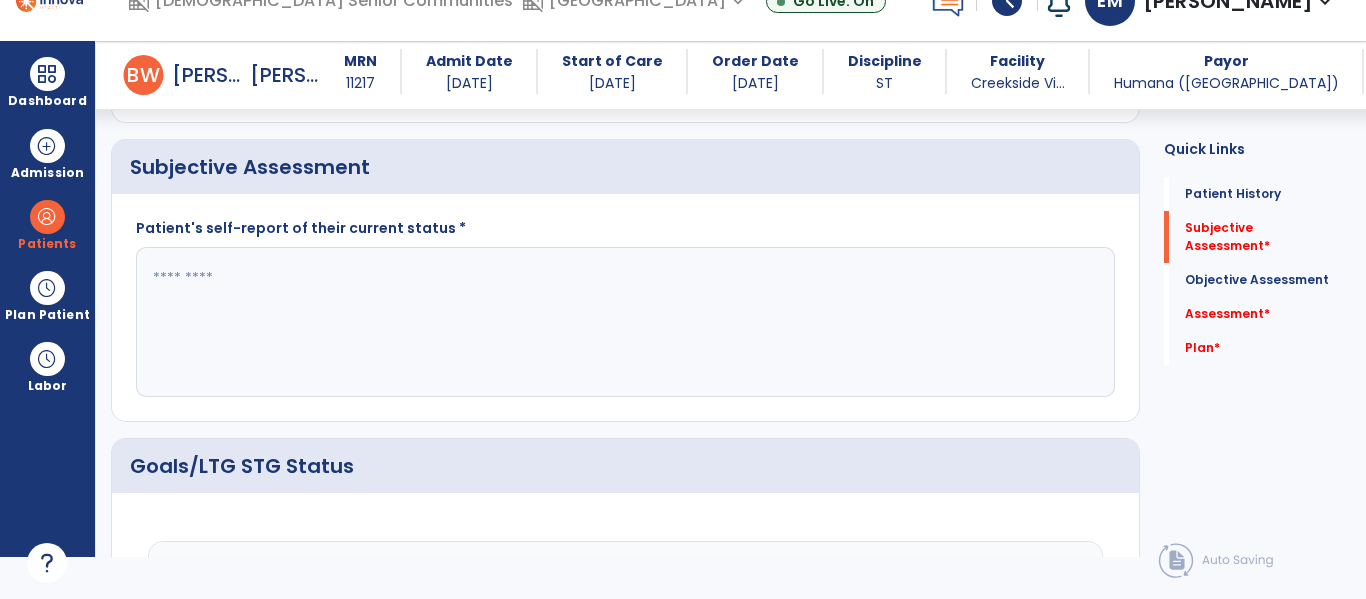 click 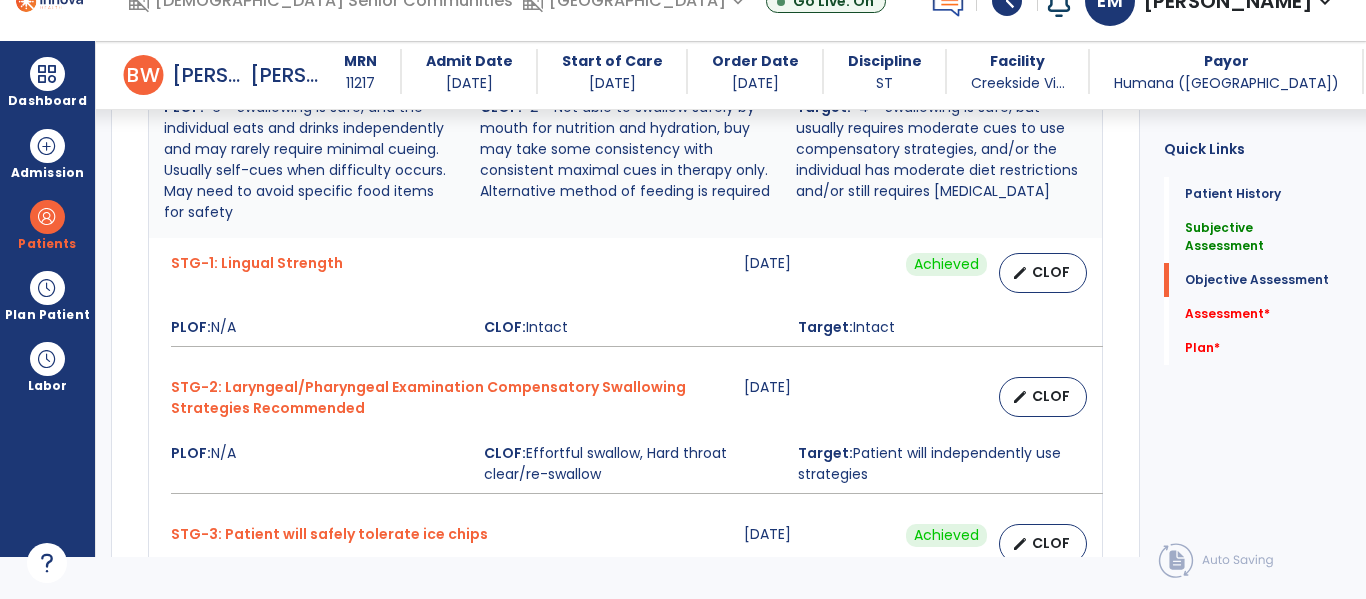 scroll, scrollTop: 980, scrollLeft: 0, axis: vertical 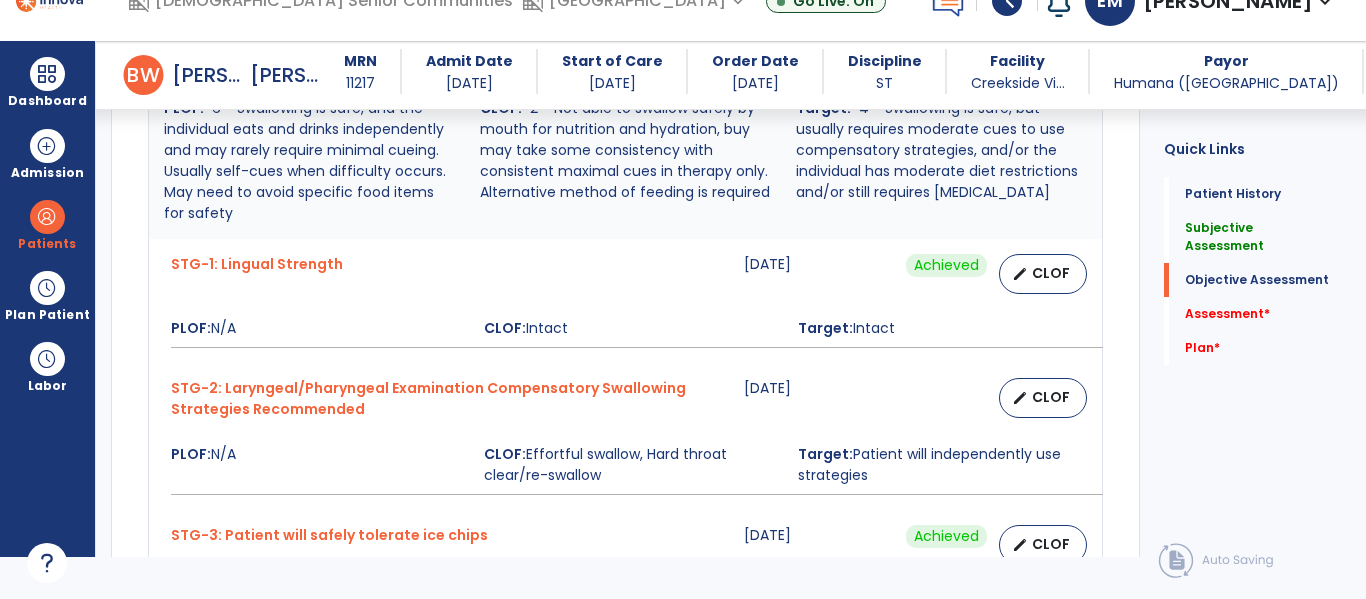 type on "**********" 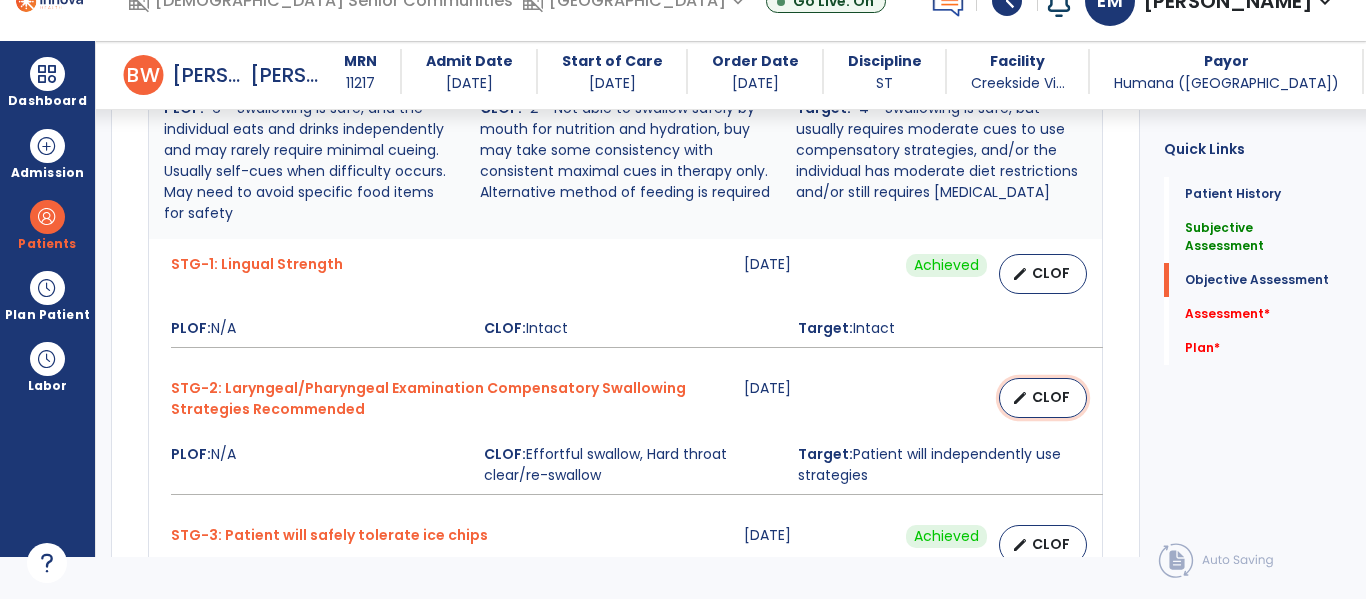 click on "CLOF" at bounding box center (1051, 397) 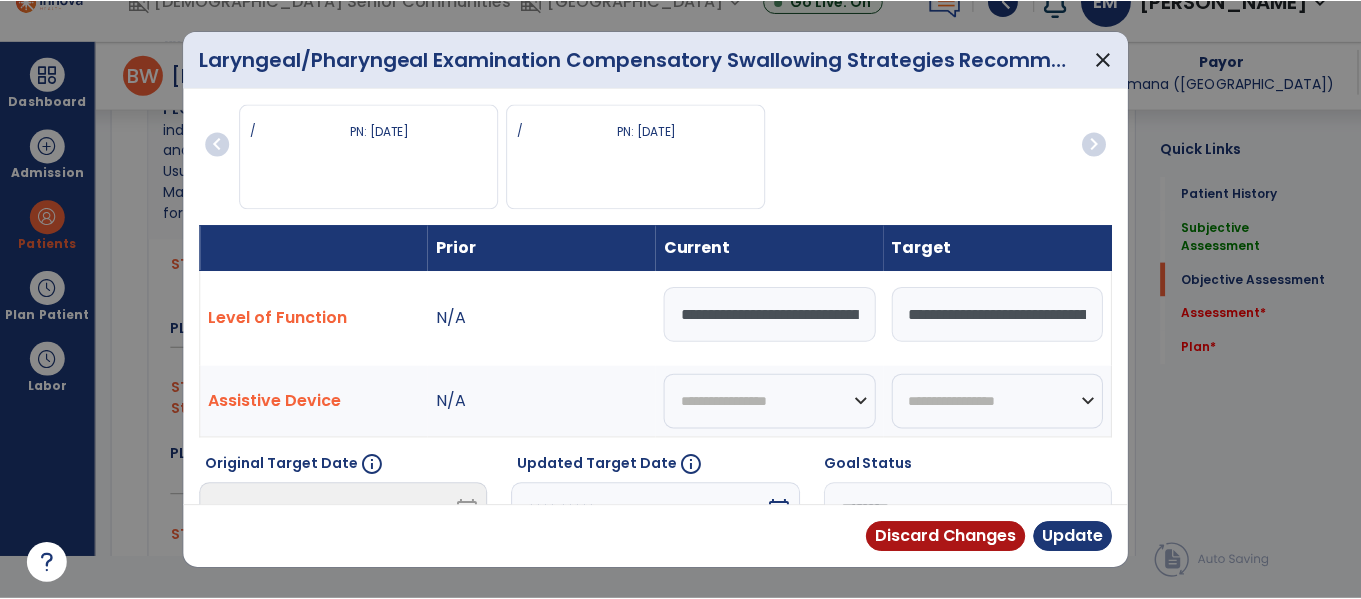 scroll, scrollTop: 0, scrollLeft: 0, axis: both 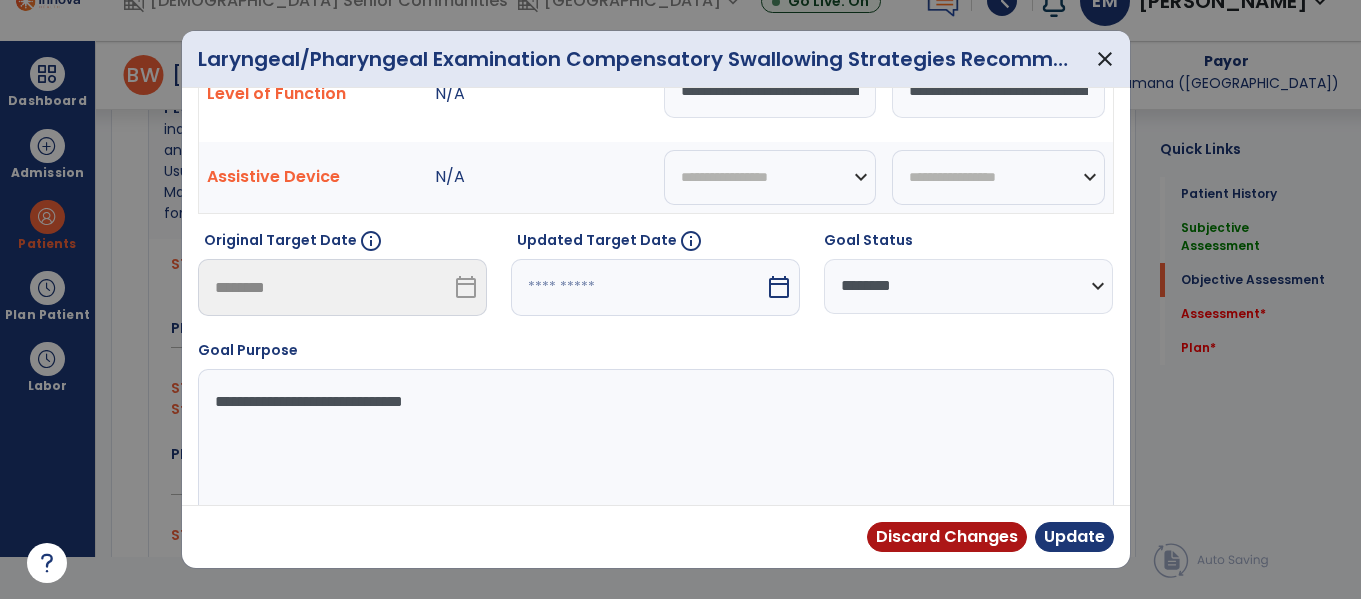 click at bounding box center [638, 287] 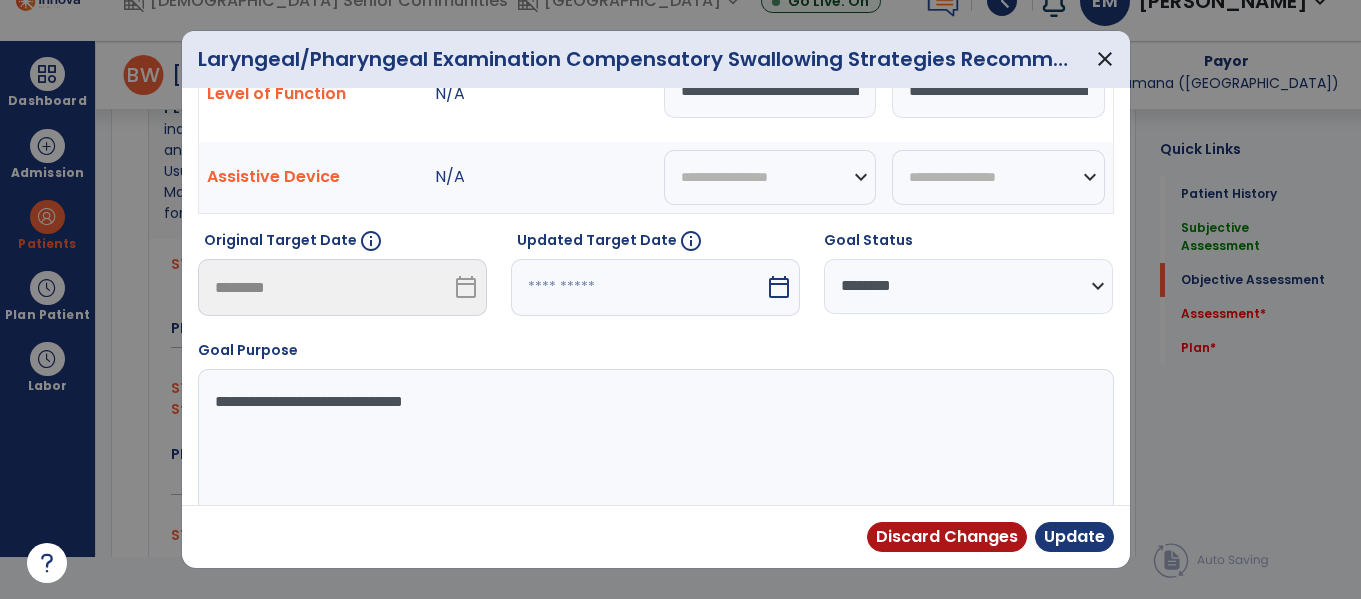 select on "*" 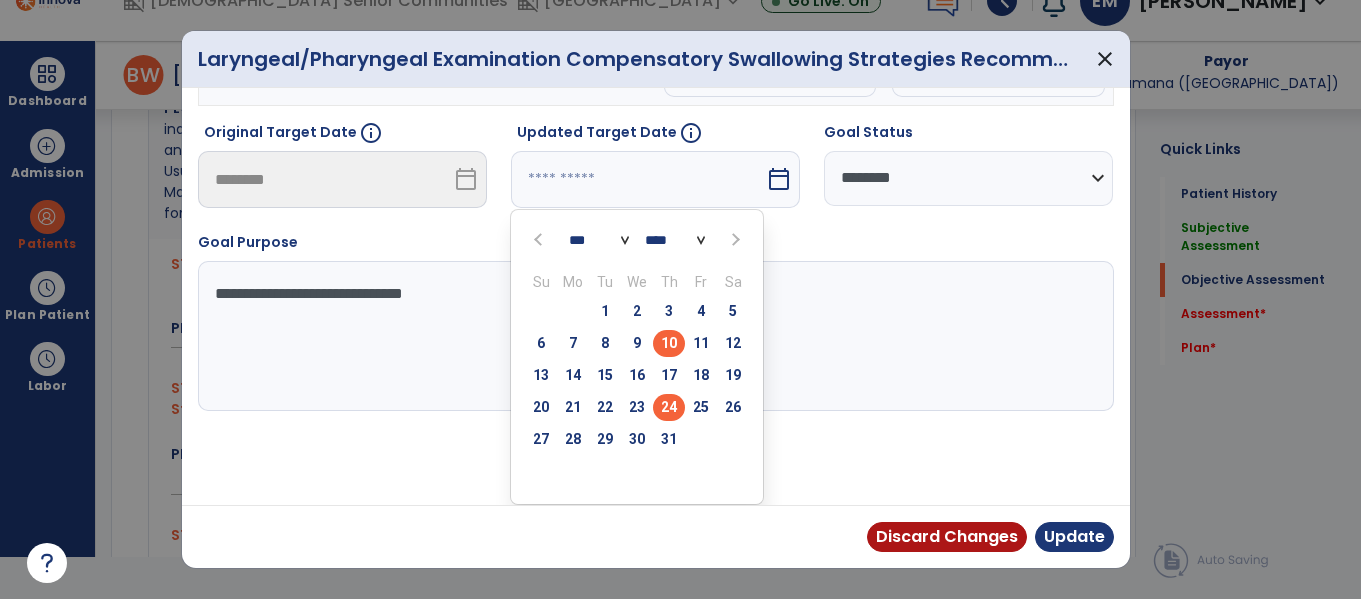 click on "24" at bounding box center [669, 407] 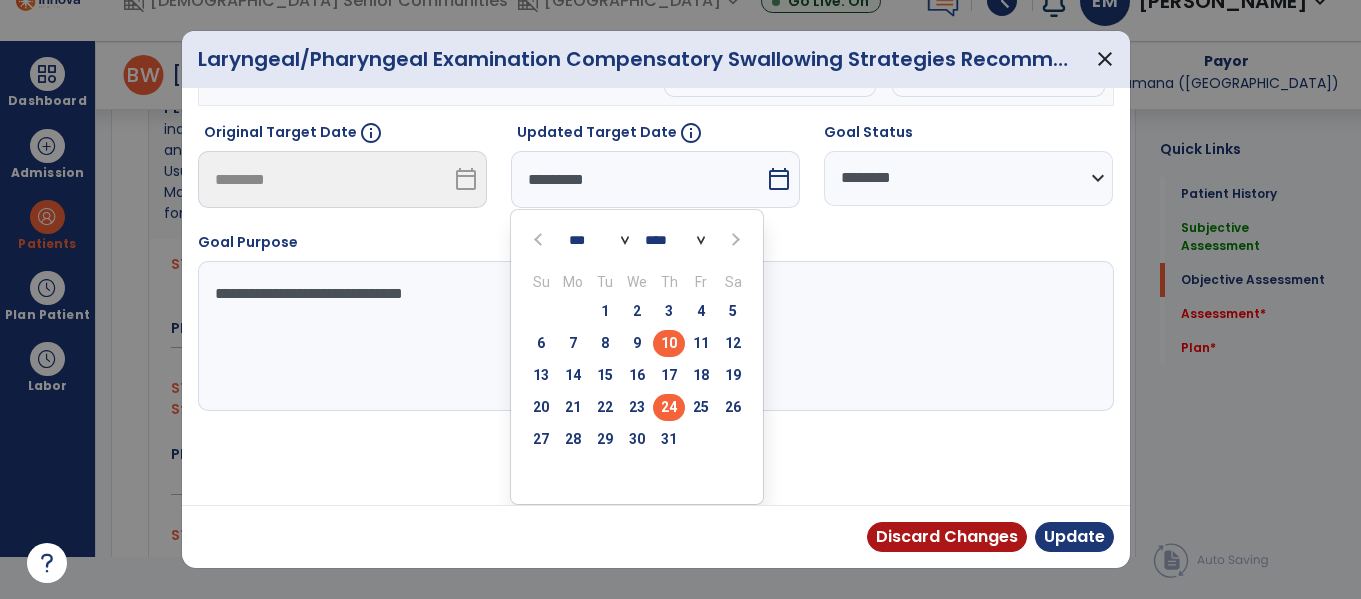 scroll, scrollTop: 254, scrollLeft: 0, axis: vertical 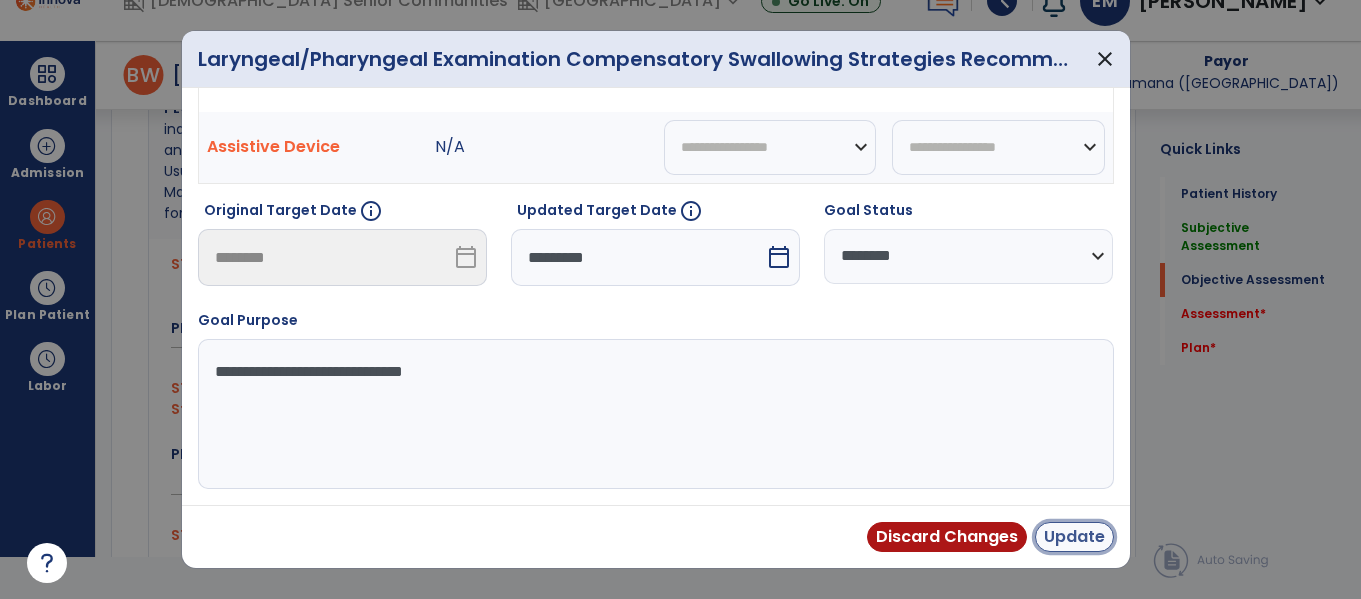 click on "Update" at bounding box center [1074, 537] 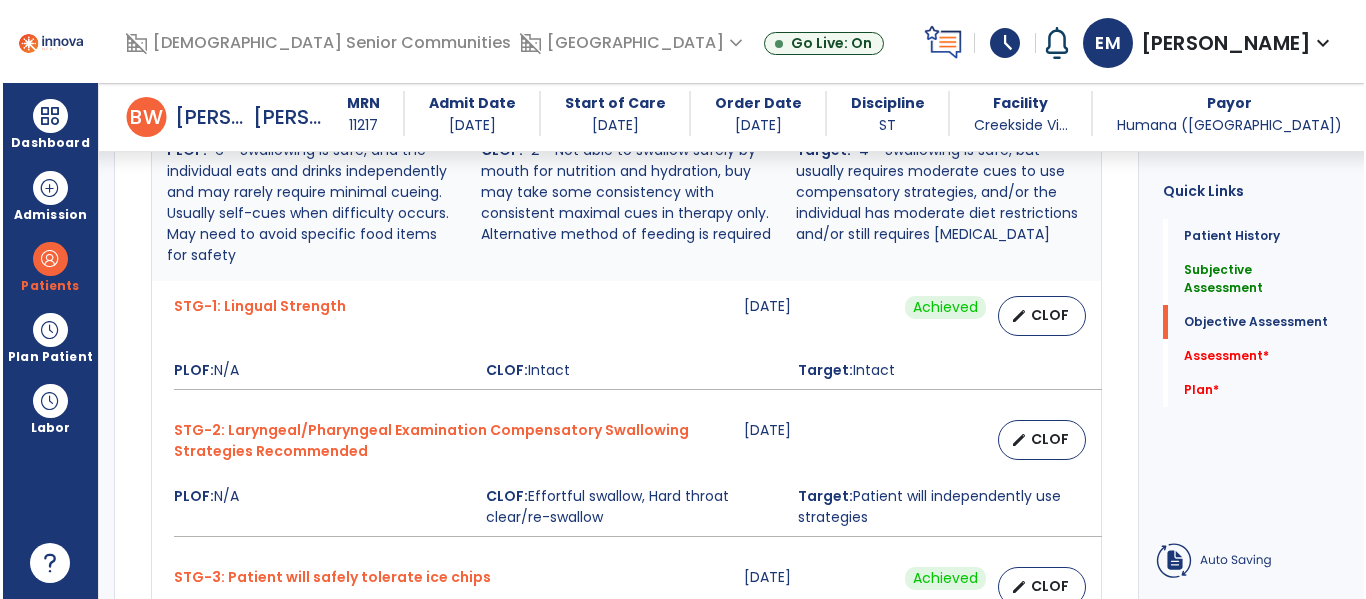 scroll, scrollTop: 42, scrollLeft: 0, axis: vertical 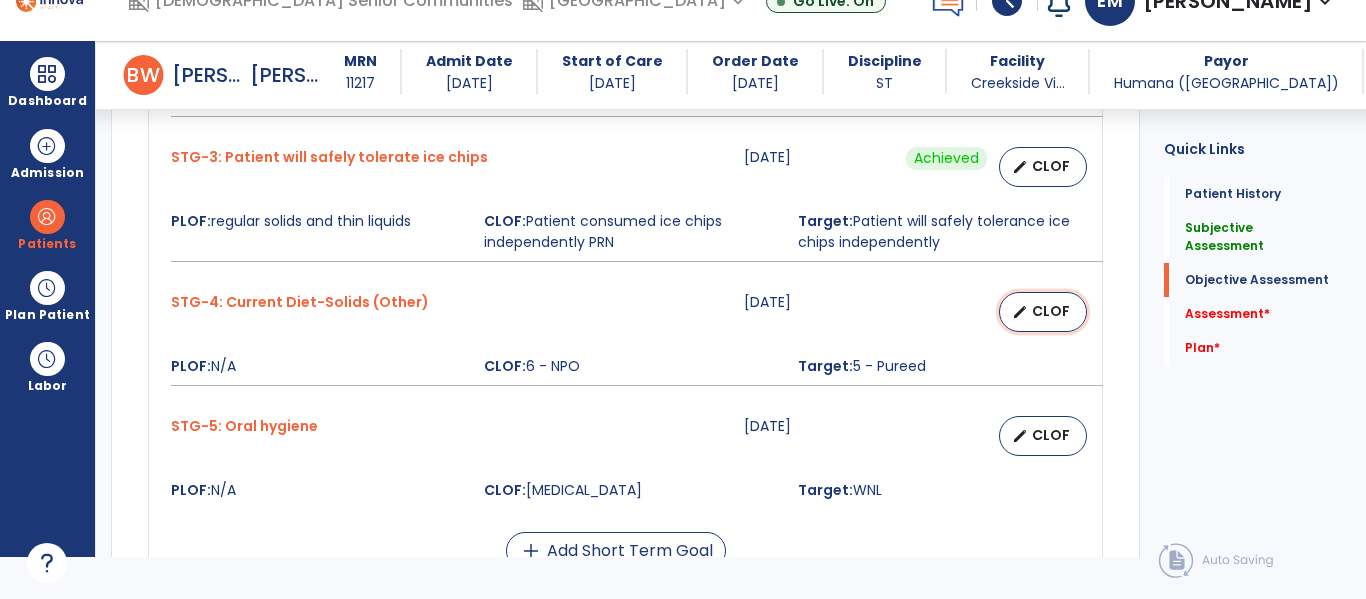 click on "CLOF" at bounding box center (1051, 311) 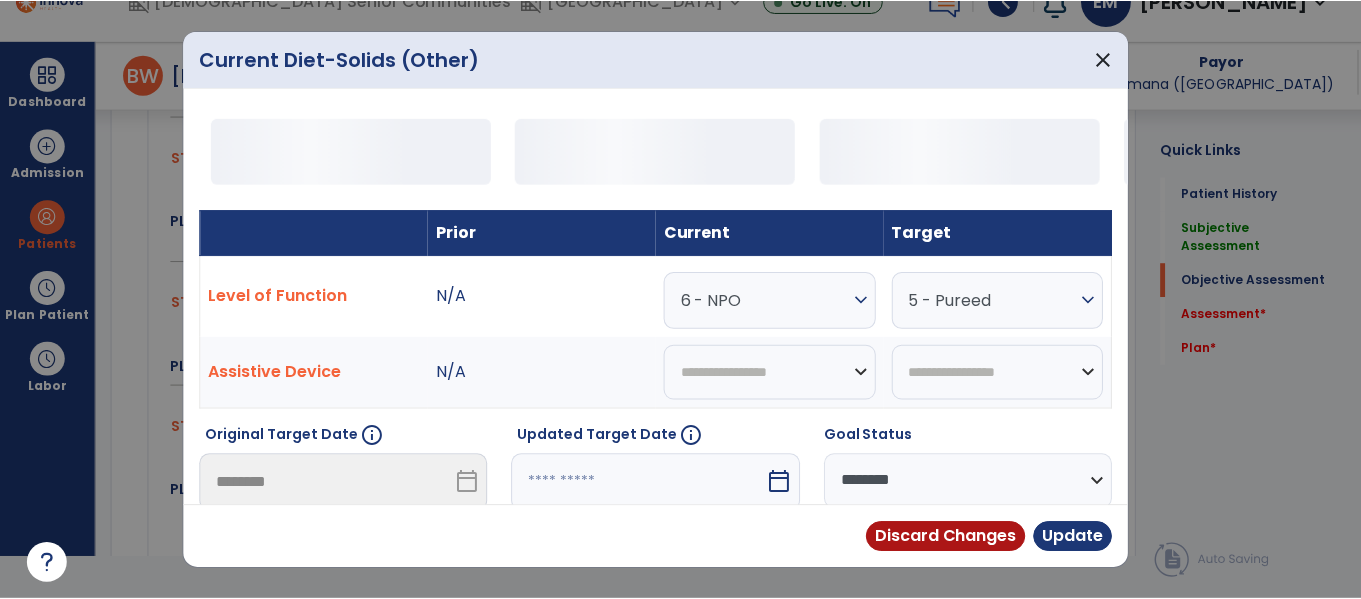 scroll, scrollTop: 0, scrollLeft: 0, axis: both 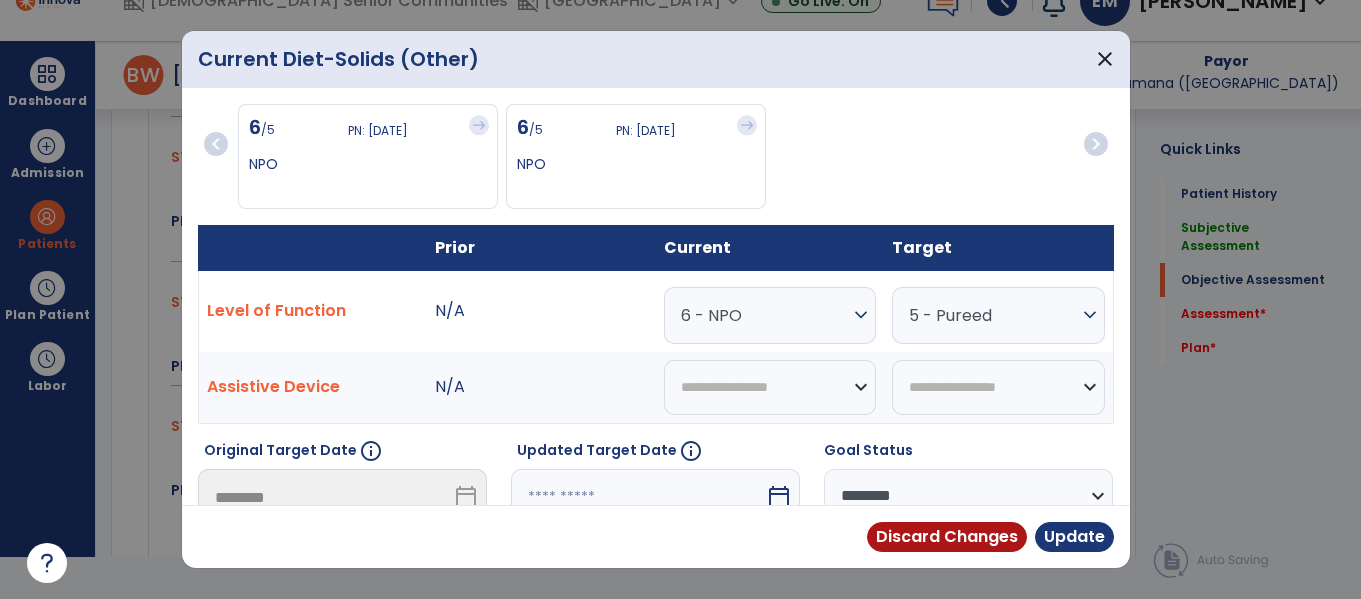 click on "6 - NPO" at bounding box center (765, 315) 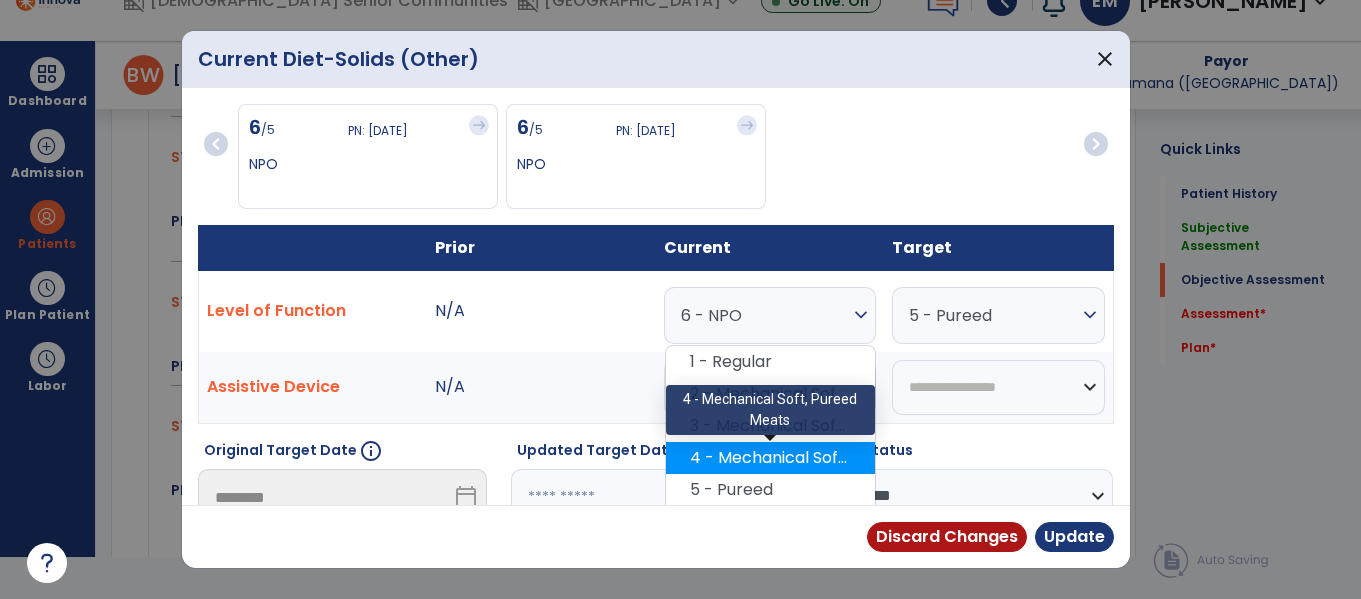 scroll, scrollTop: 21, scrollLeft: 0, axis: vertical 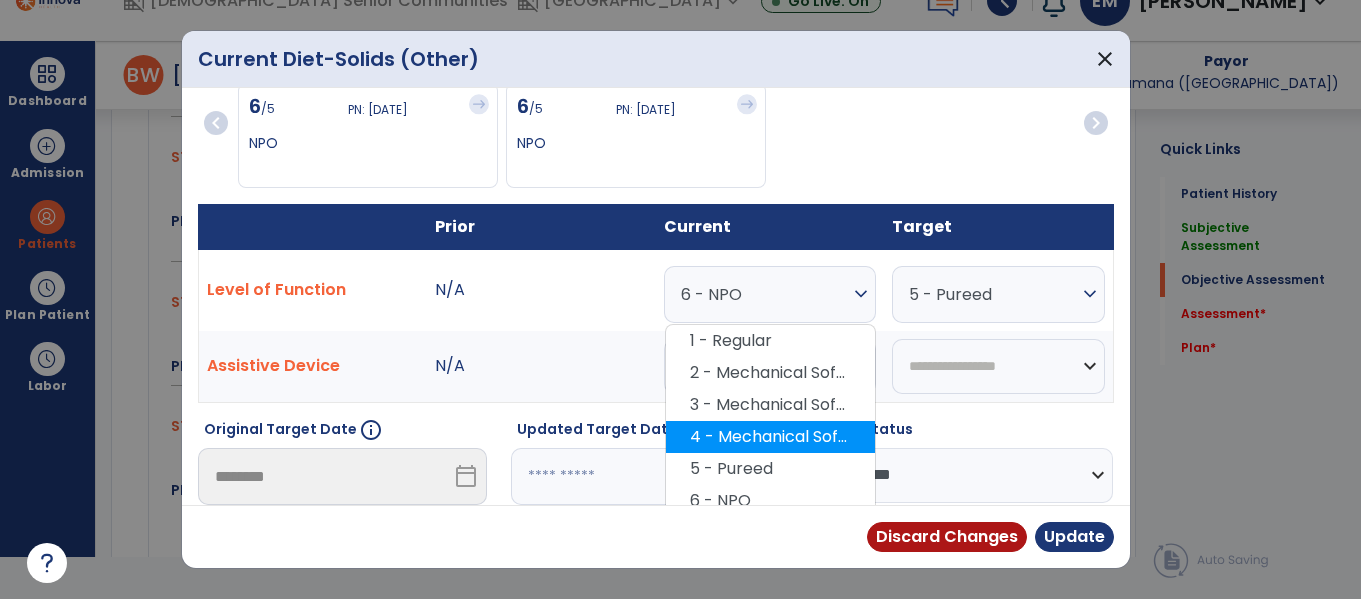 click on "5 - Pureed" at bounding box center [770, 469] 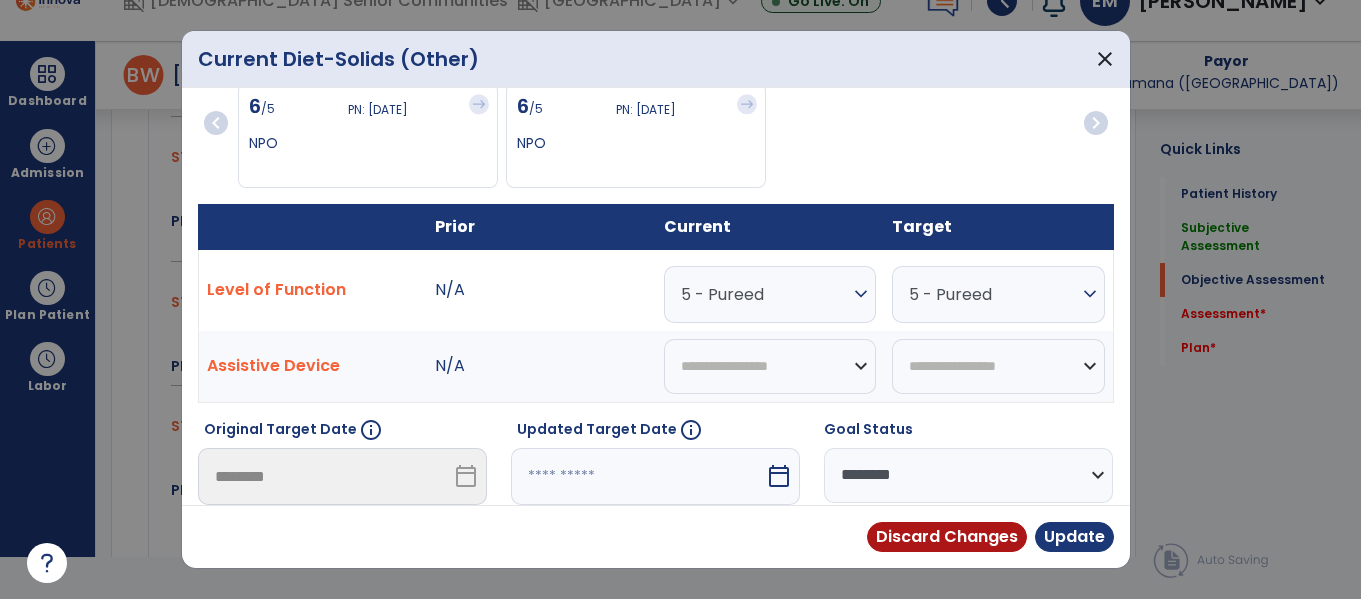 click on "5 - Pureed" at bounding box center (993, 294) 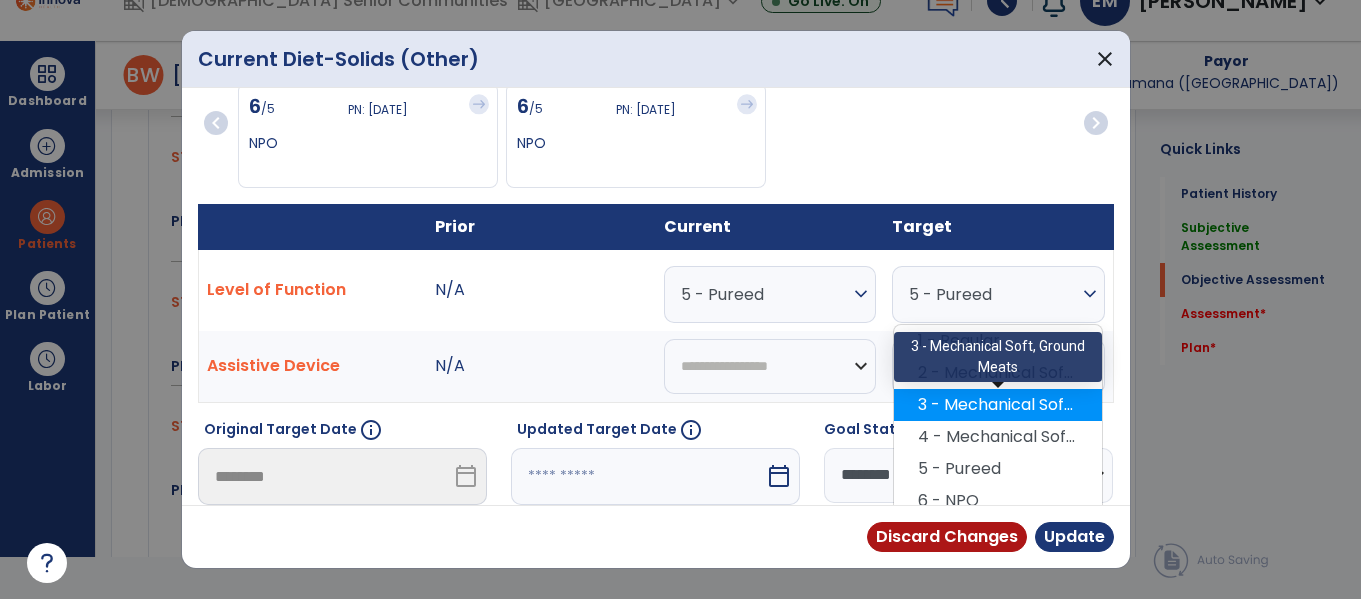 click on "3 - Mechanical Soft, Ground Meats" at bounding box center [998, 405] 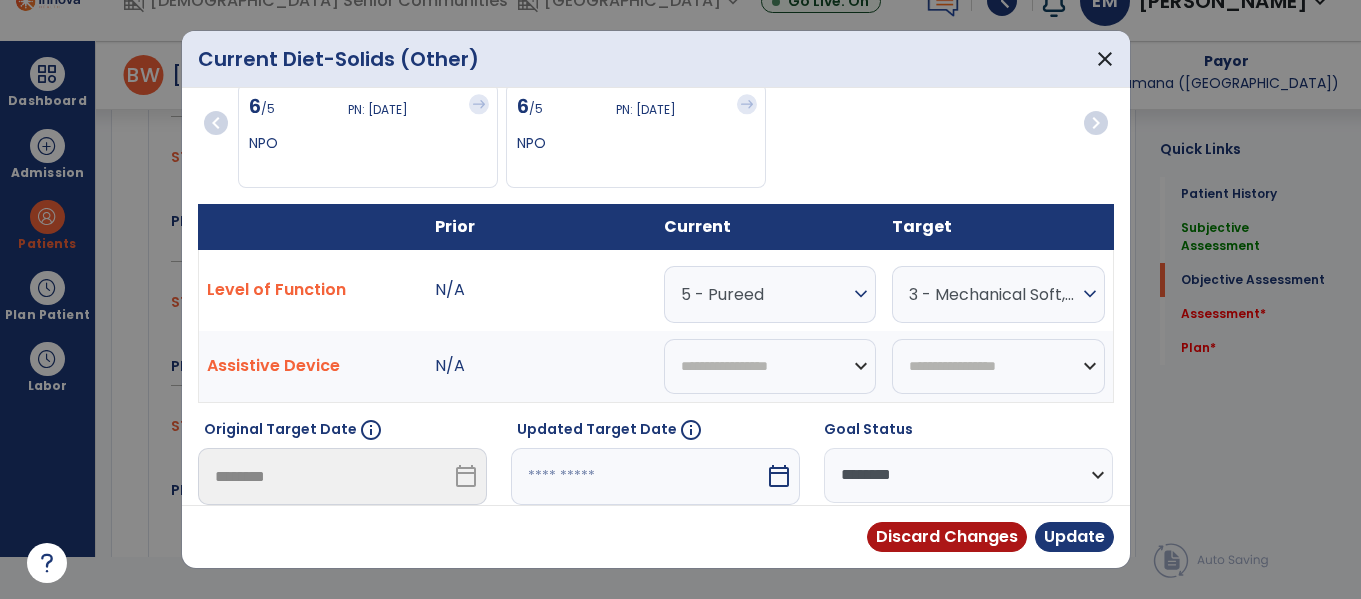 click at bounding box center (638, 476) 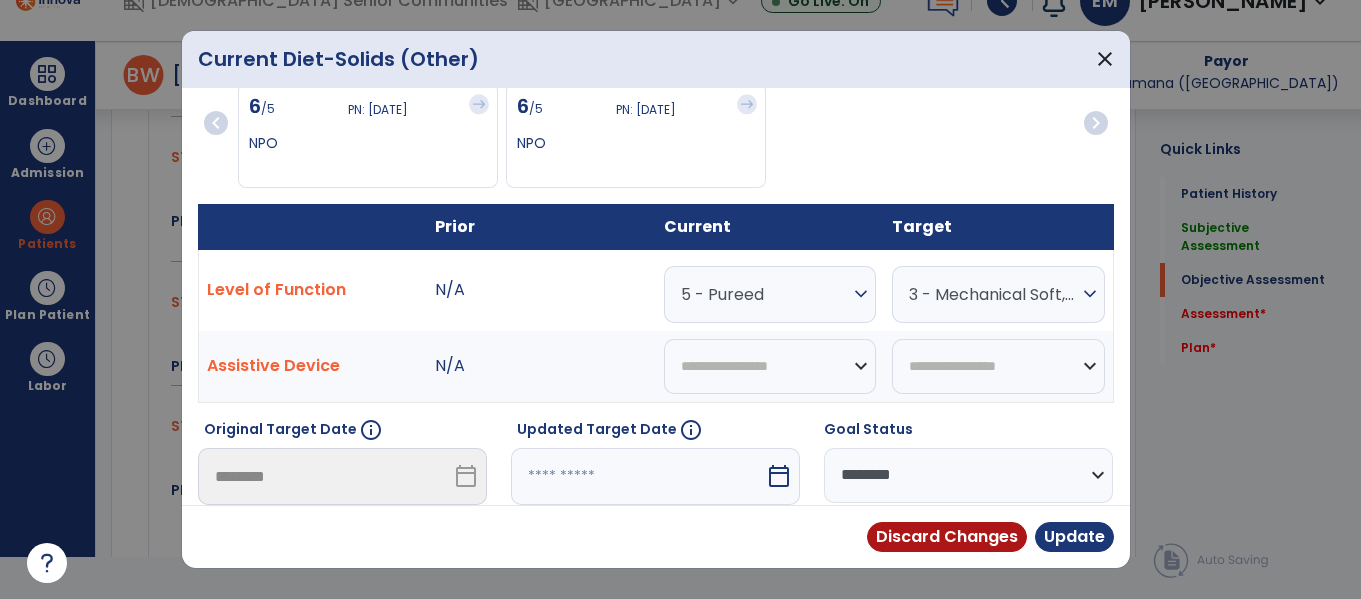 select on "*" 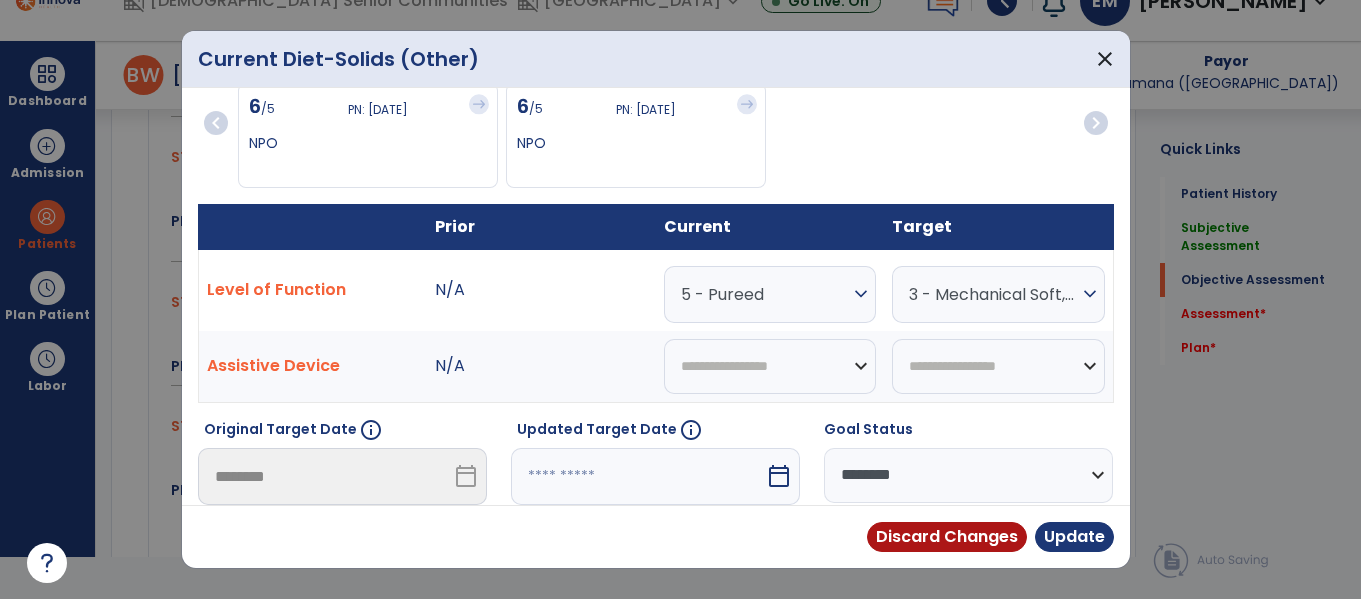 scroll, scrollTop: 318, scrollLeft: 0, axis: vertical 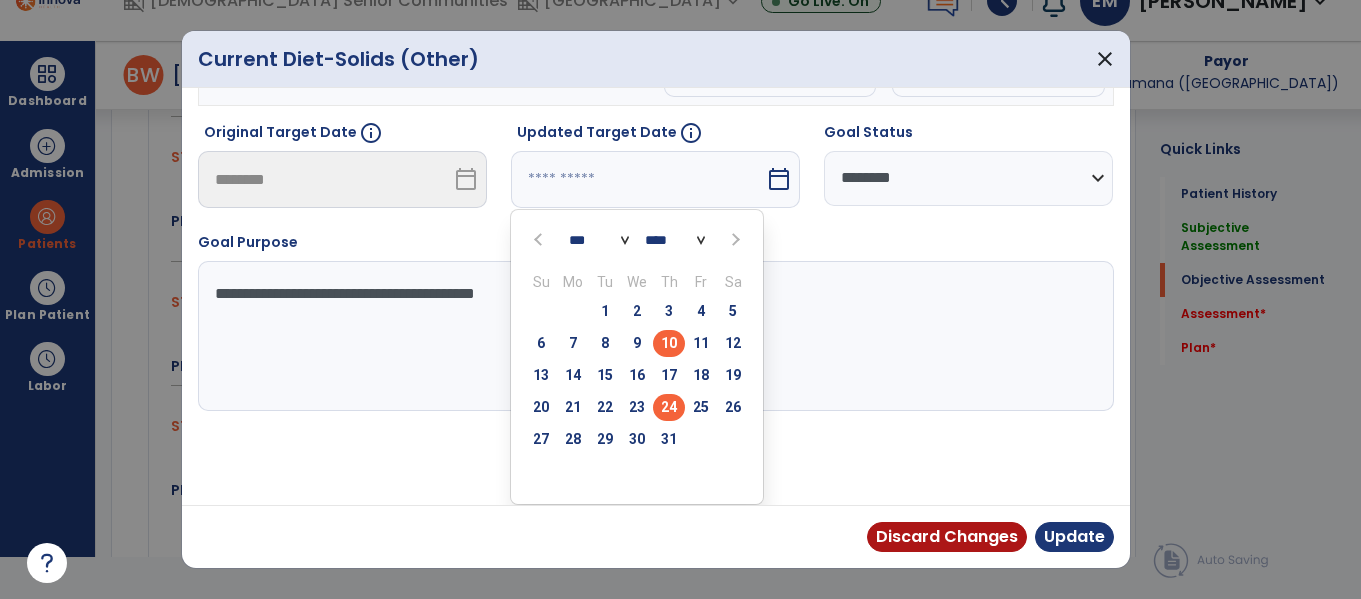 click on "24" at bounding box center (669, 407) 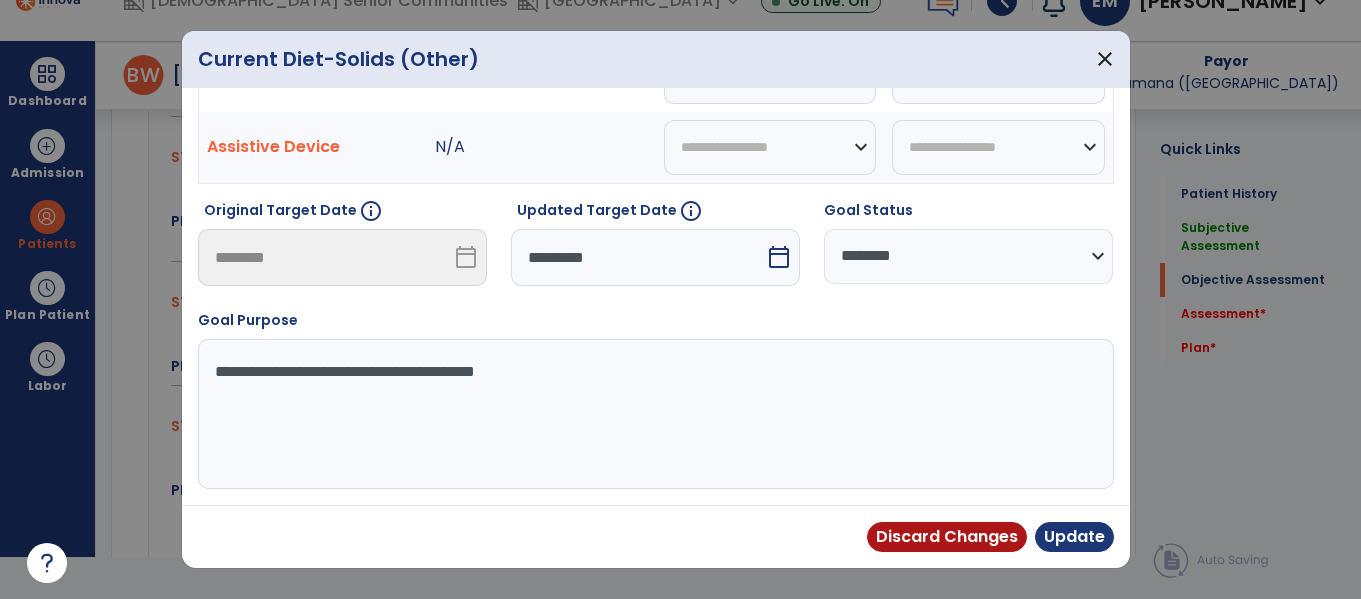 scroll, scrollTop: 240, scrollLeft: 0, axis: vertical 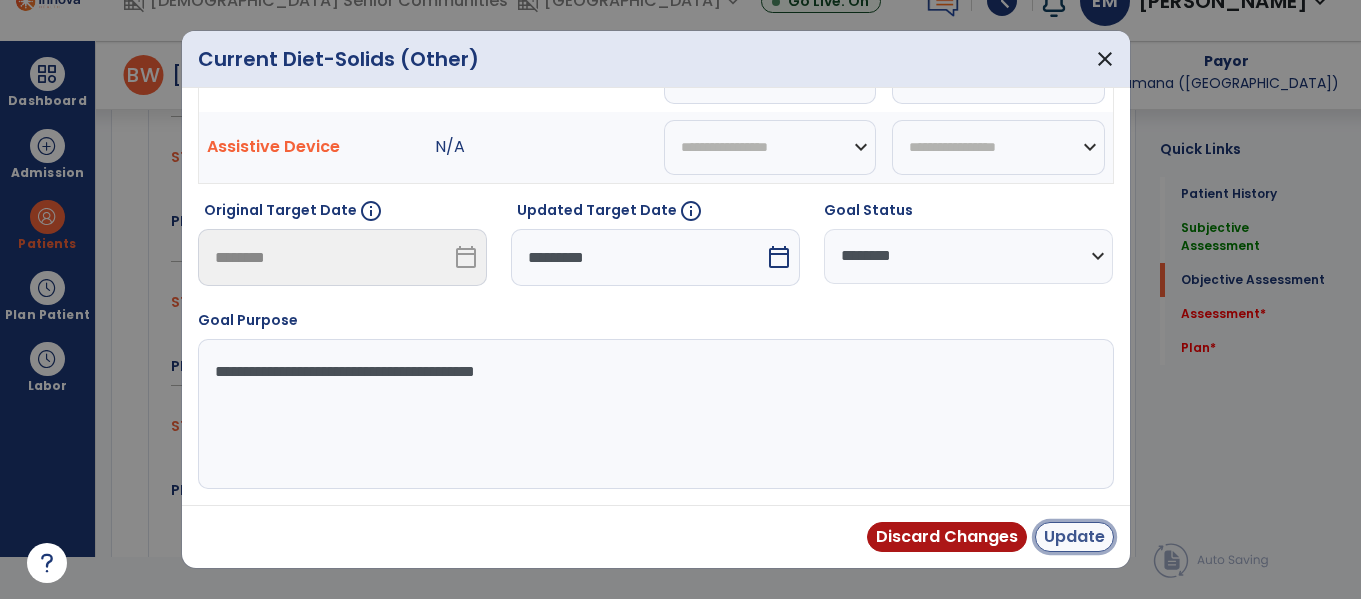 click on "Update" at bounding box center [1074, 537] 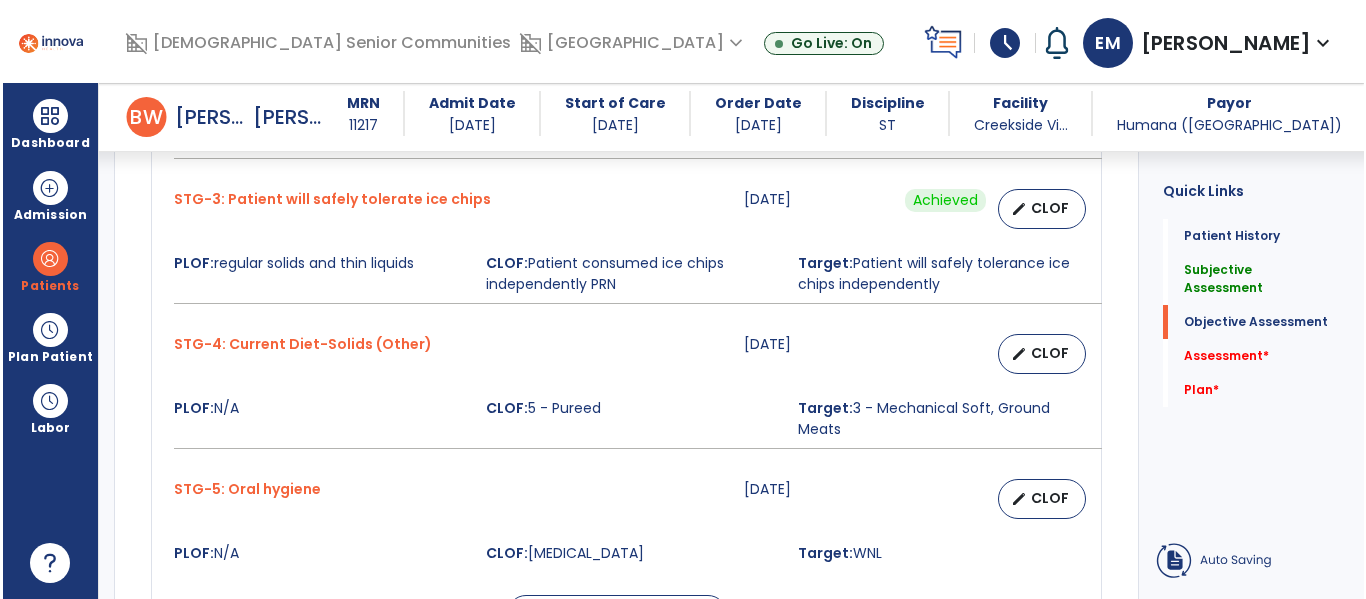 scroll, scrollTop: 42, scrollLeft: 0, axis: vertical 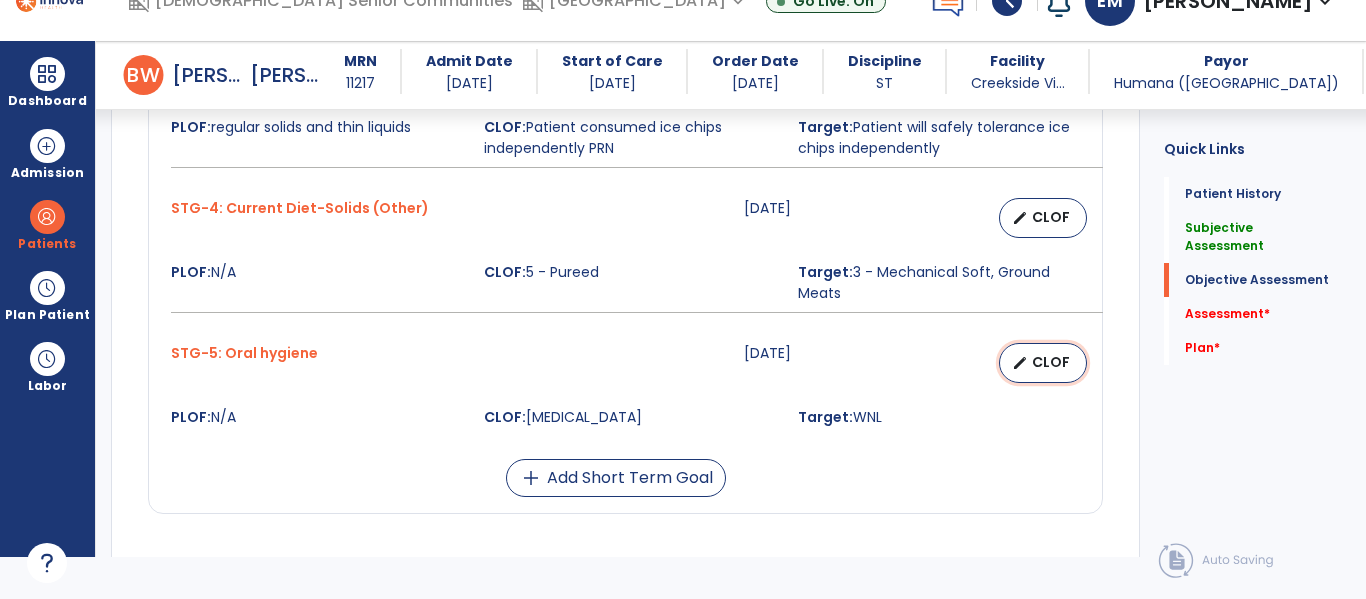 click on "edit   CLOF" at bounding box center [1043, 363] 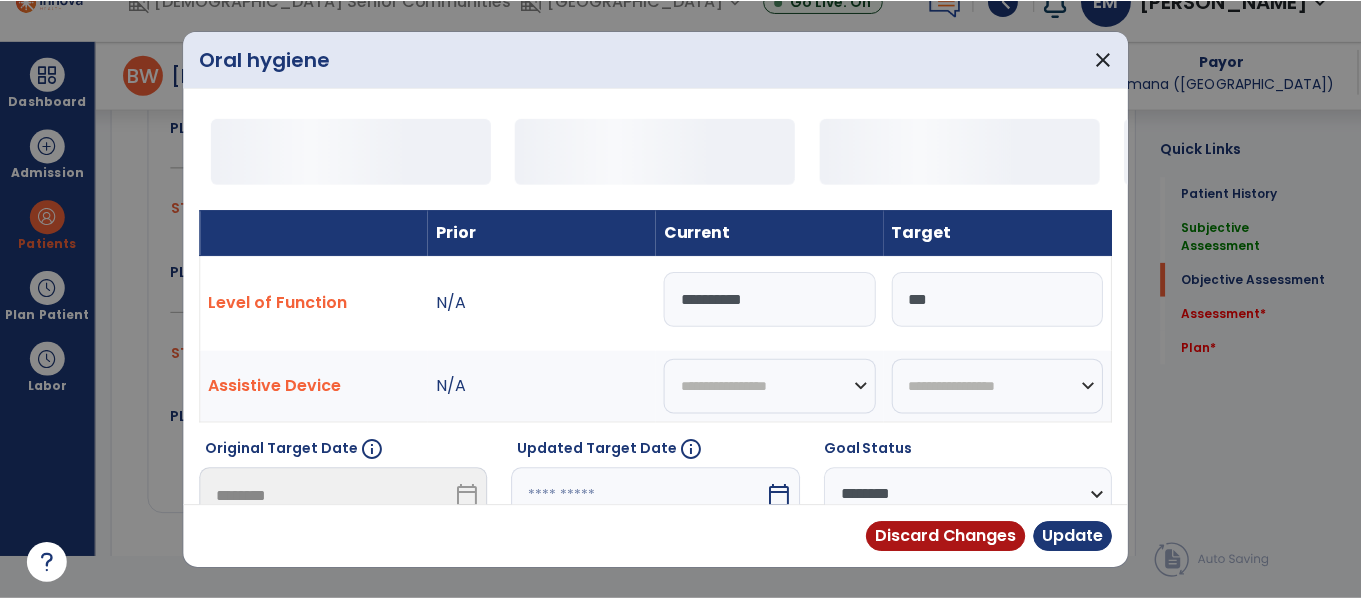 scroll, scrollTop: 0, scrollLeft: 0, axis: both 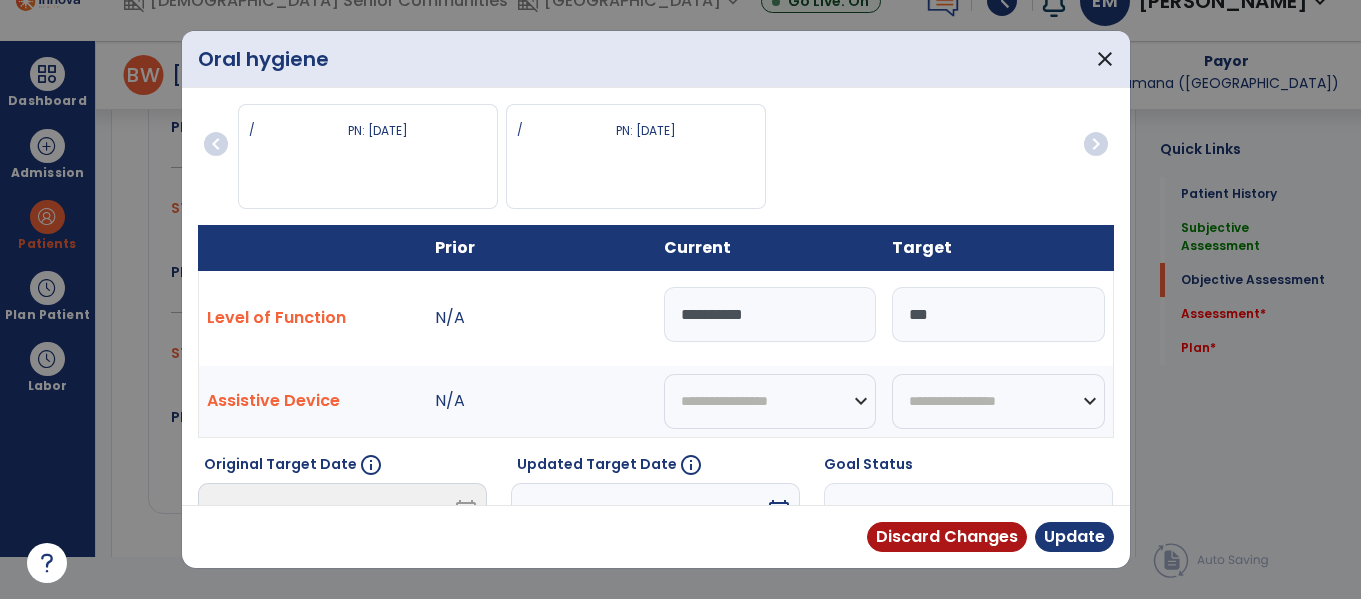 click on "**********" at bounding box center (770, 314) 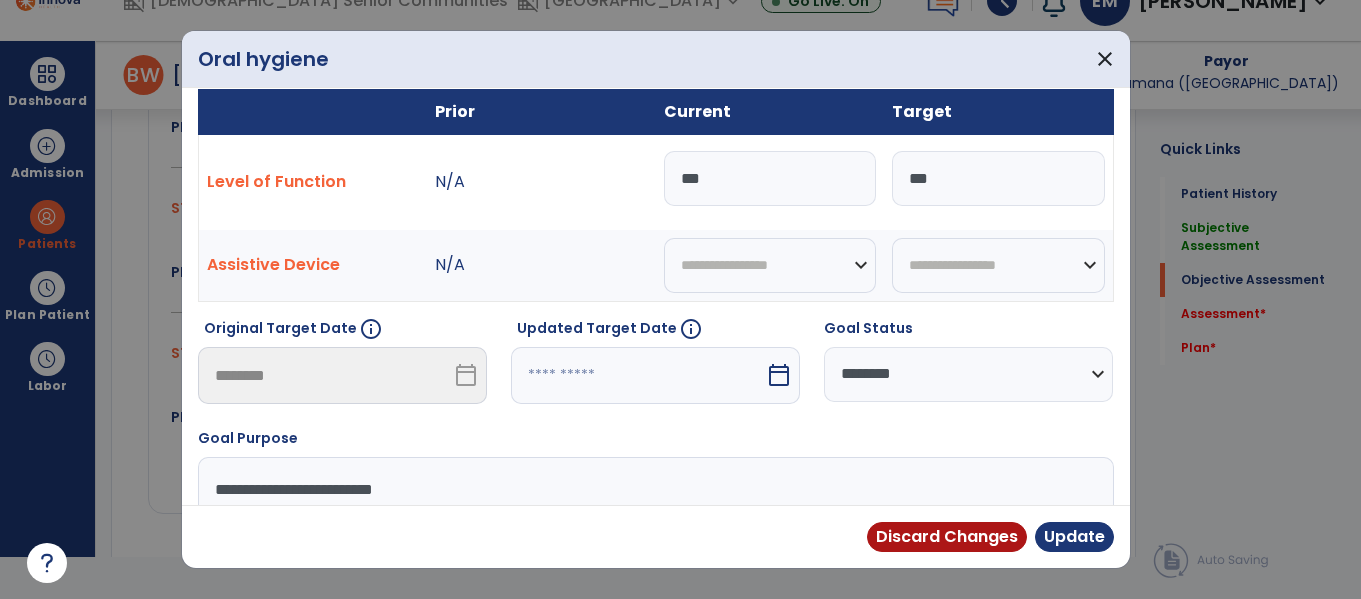 type on "***" 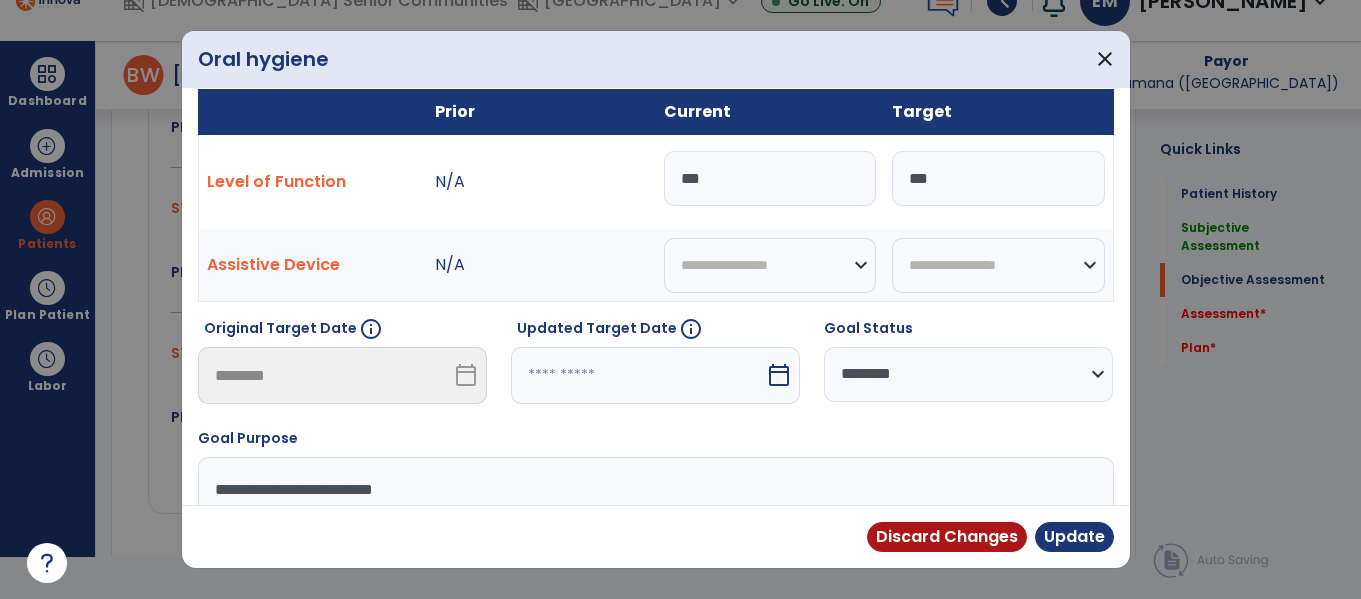 click at bounding box center (638, 375) 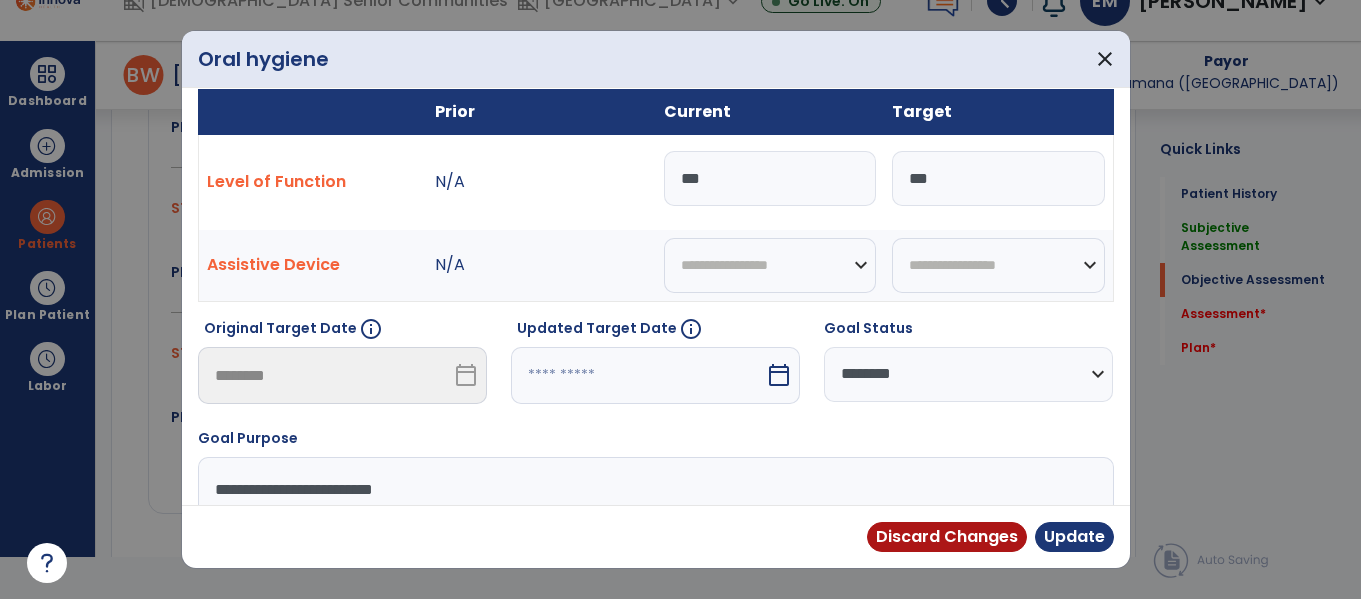 select on "*" 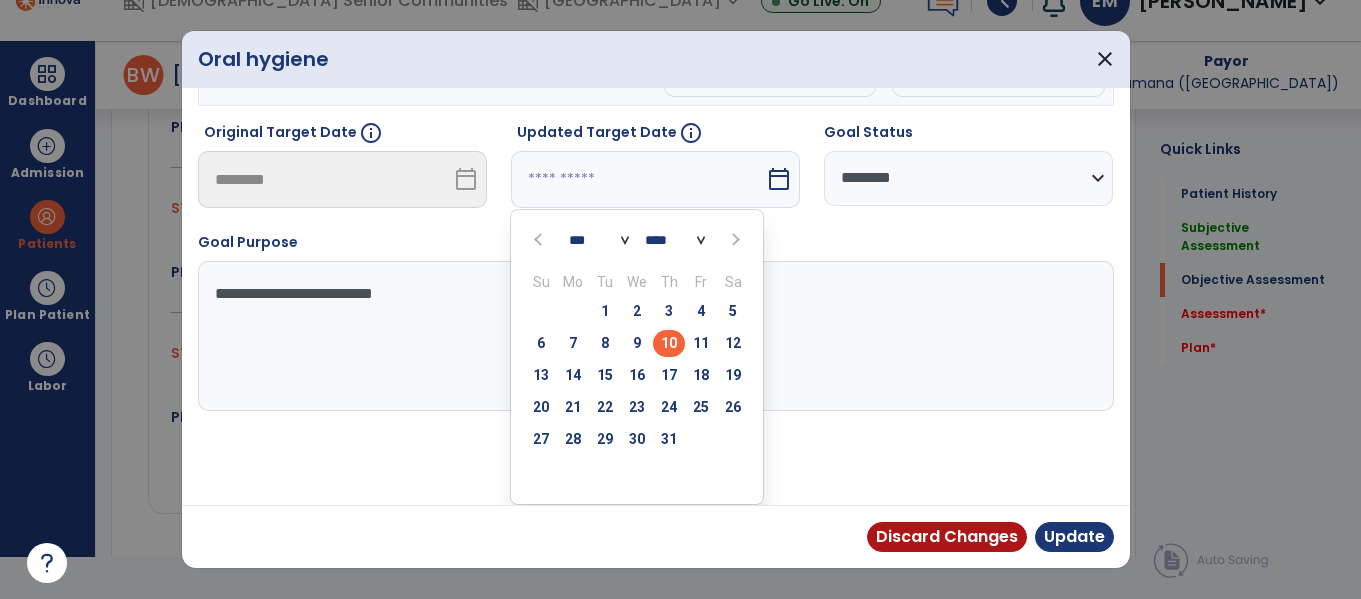 click on "**********" at bounding box center (653, 336) 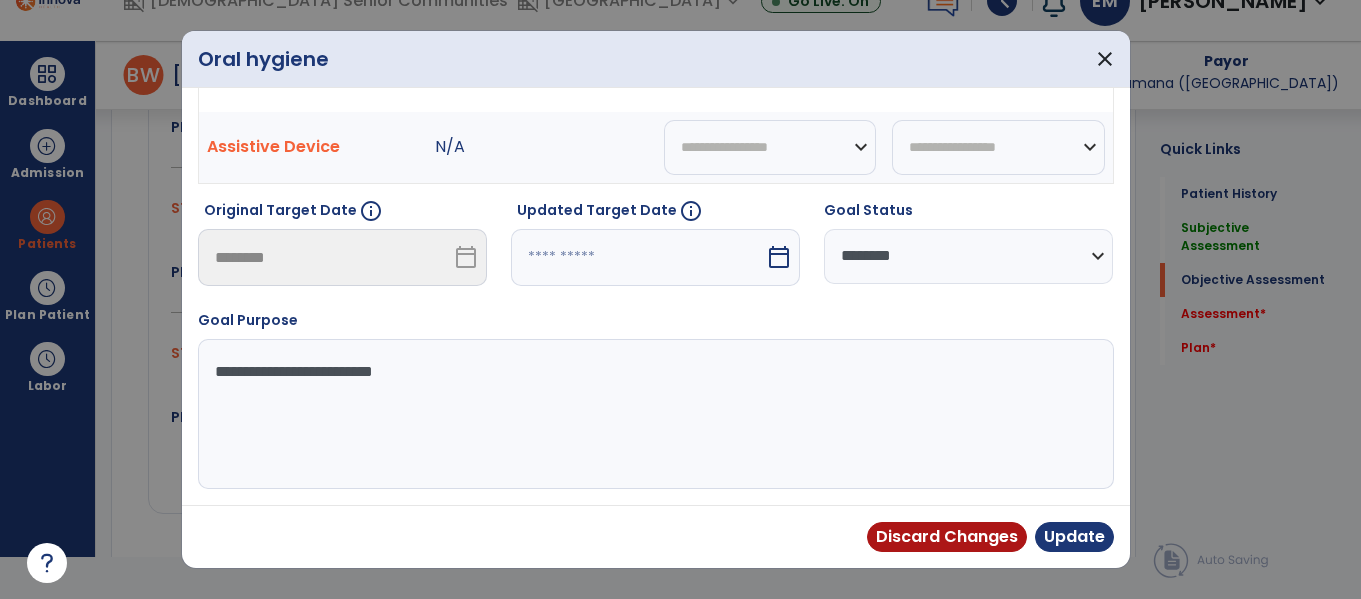 scroll, scrollTop: 254, scrollLeft: 0, axis: vertical 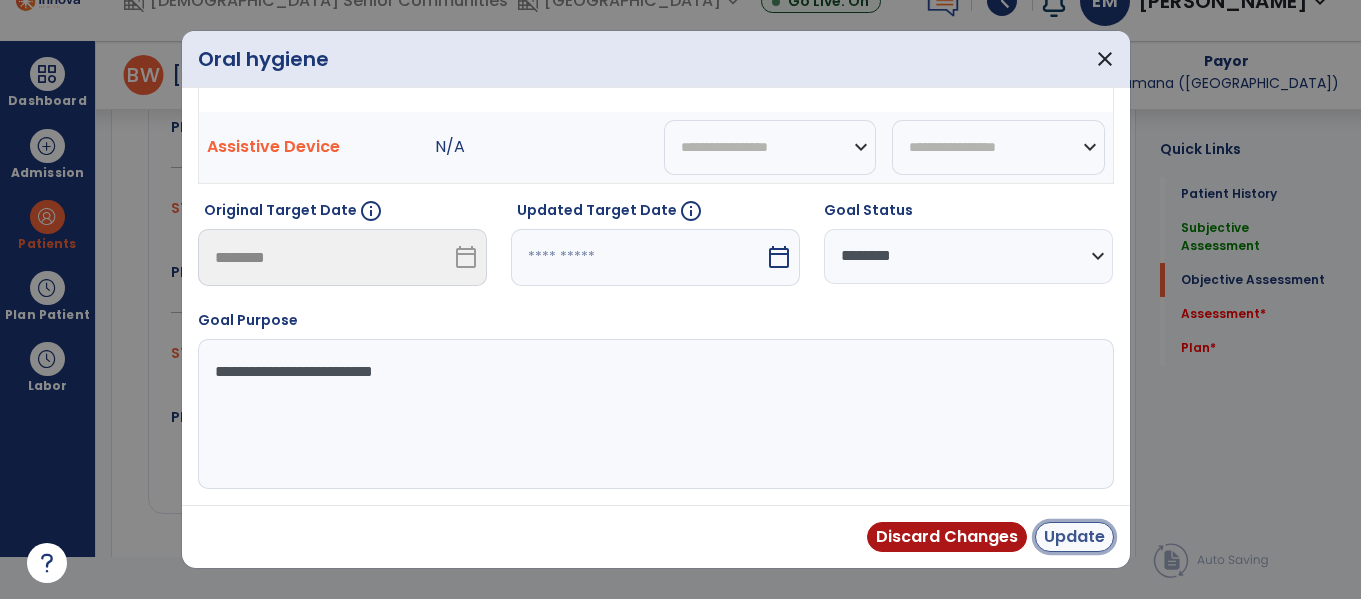 click on "Update" at bounding box center [1074, 537] 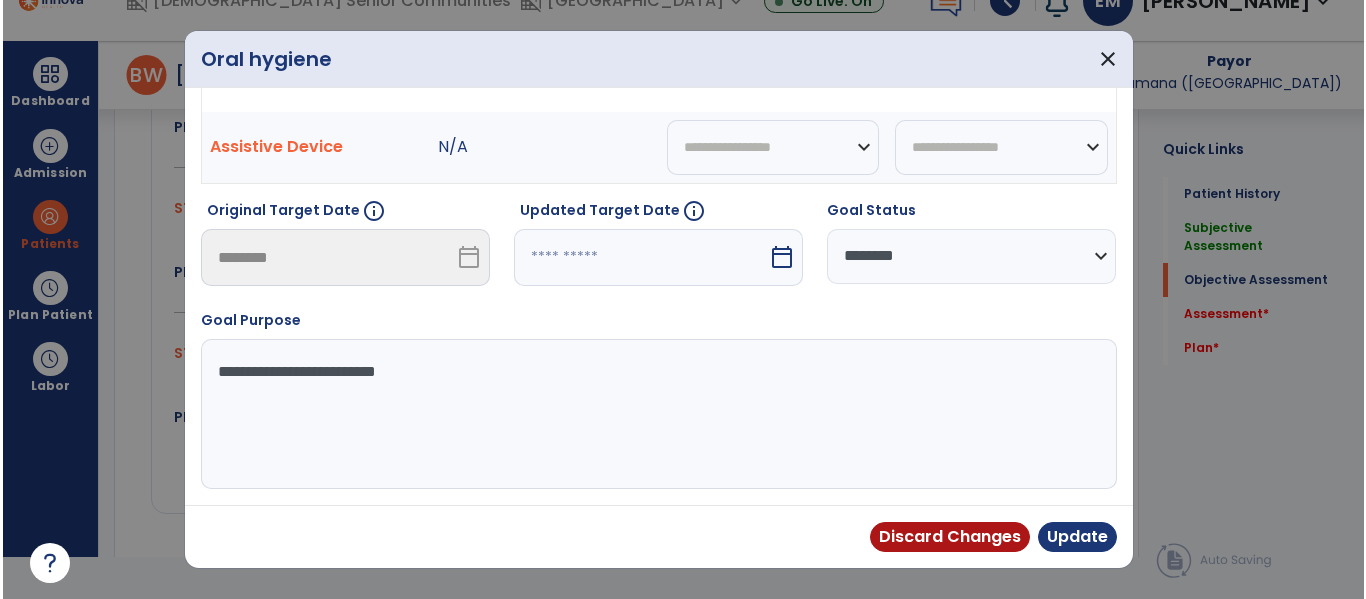 scroll, scrollTop: 42, scrollLeft: 0, axis: vertical 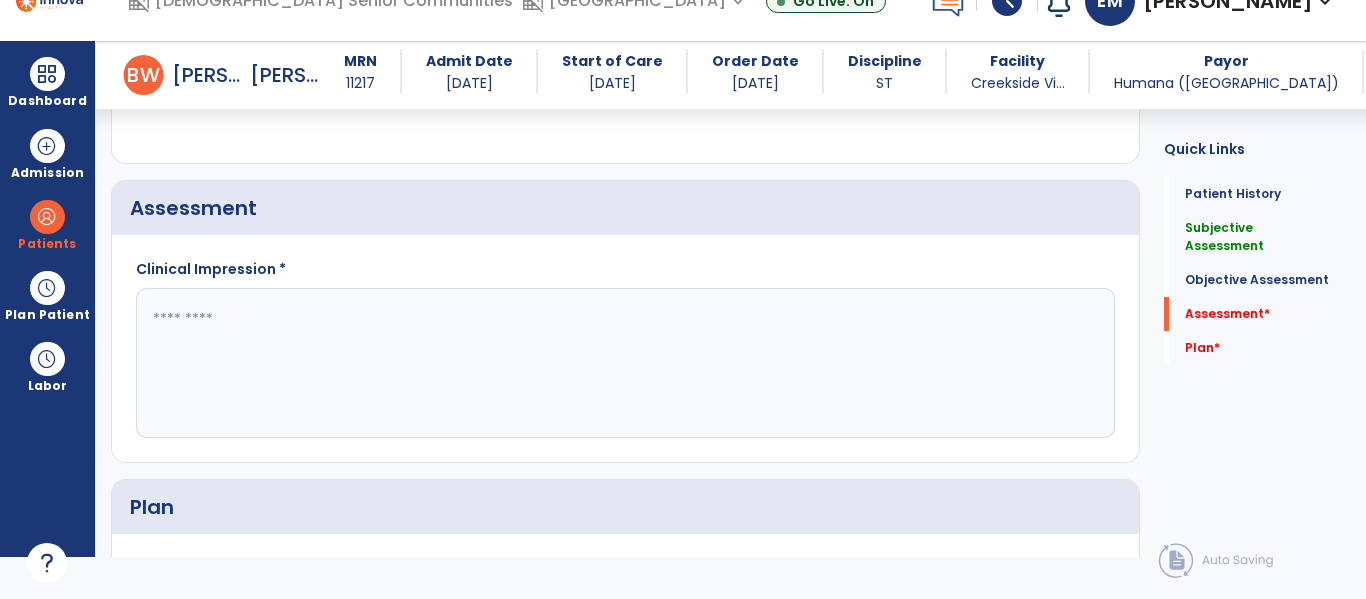 click 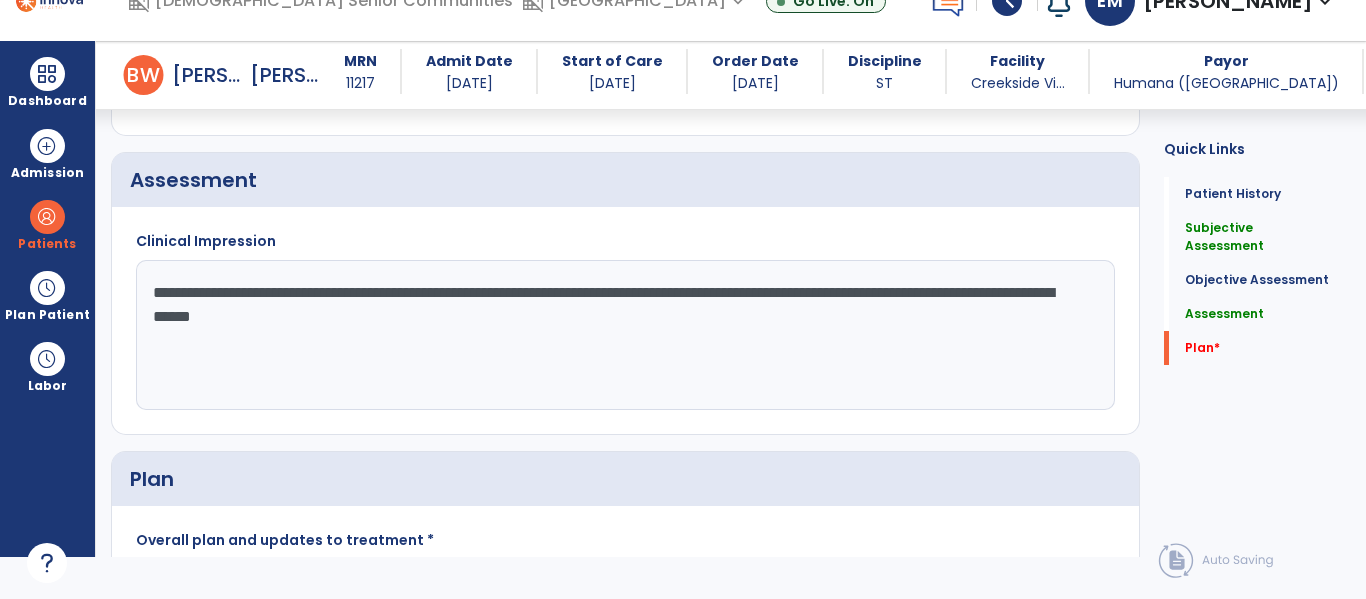 scroll, scrollTop: 1886, scrollLeft: 0, axis: vertical 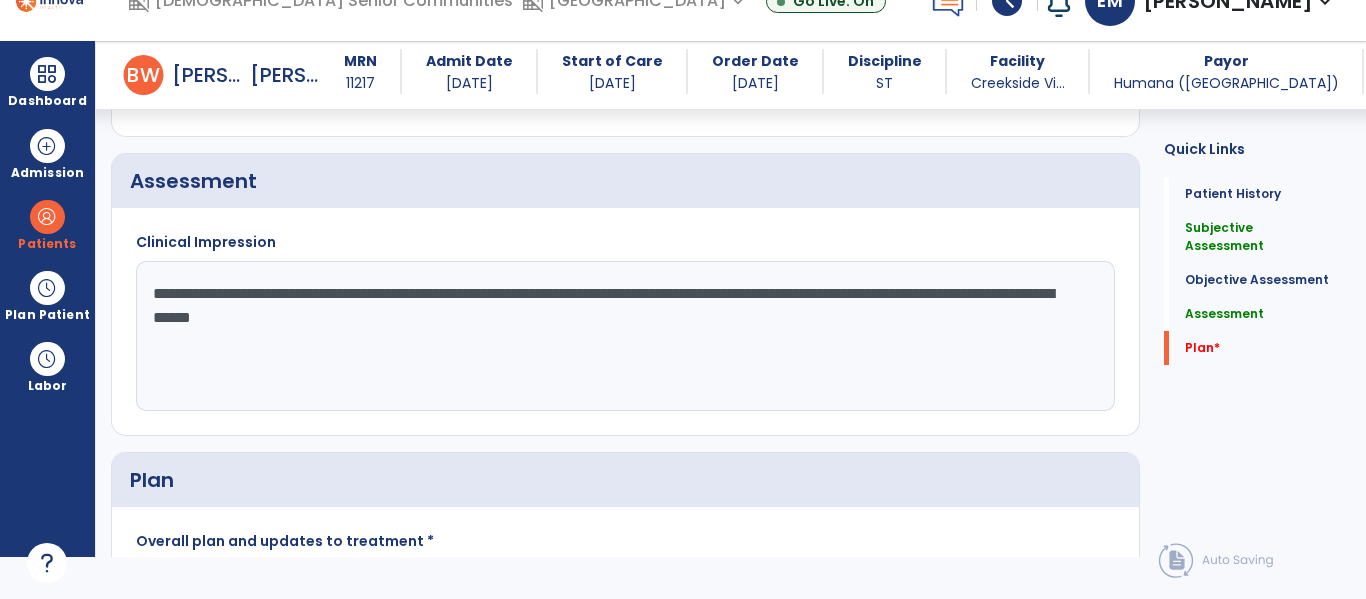 click on "**********" 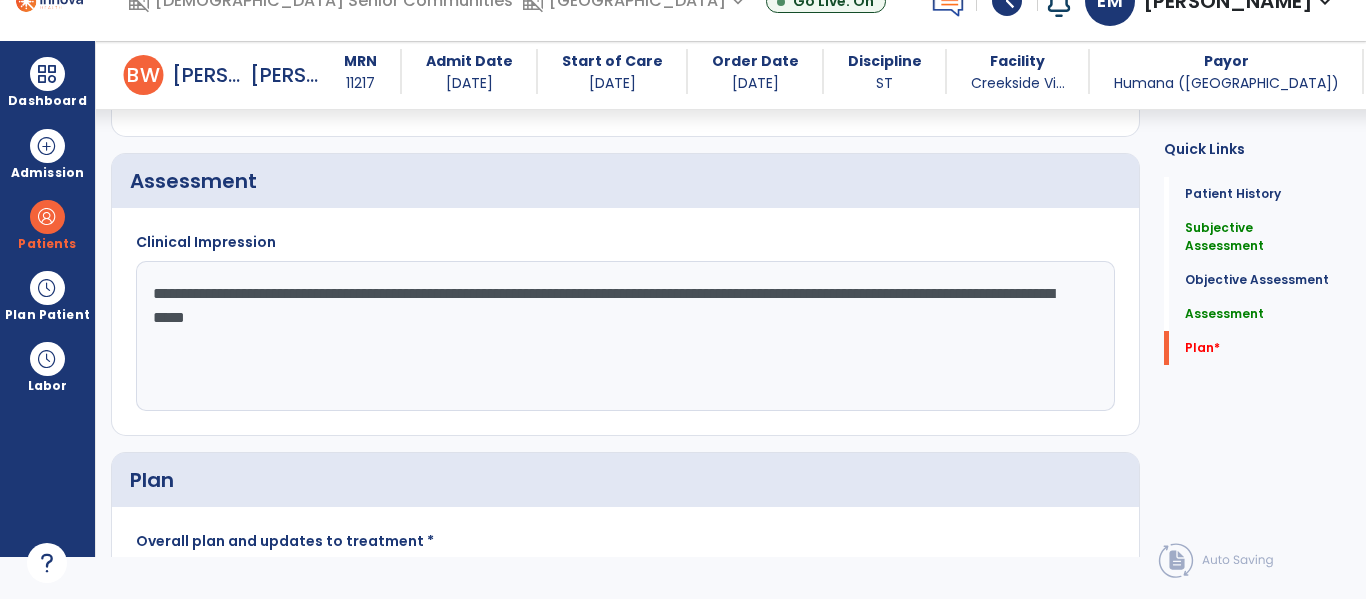 click on "**********" 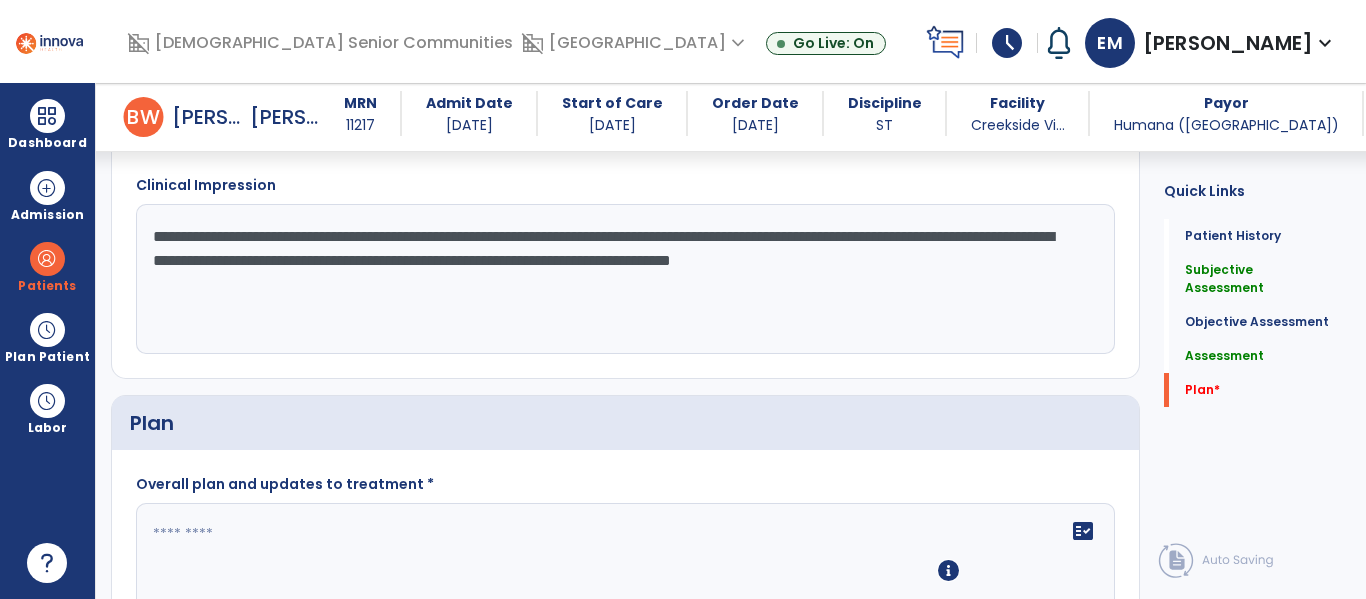 scroll, scrollTop: 2136, scrollLeft: 0, axis: vertical 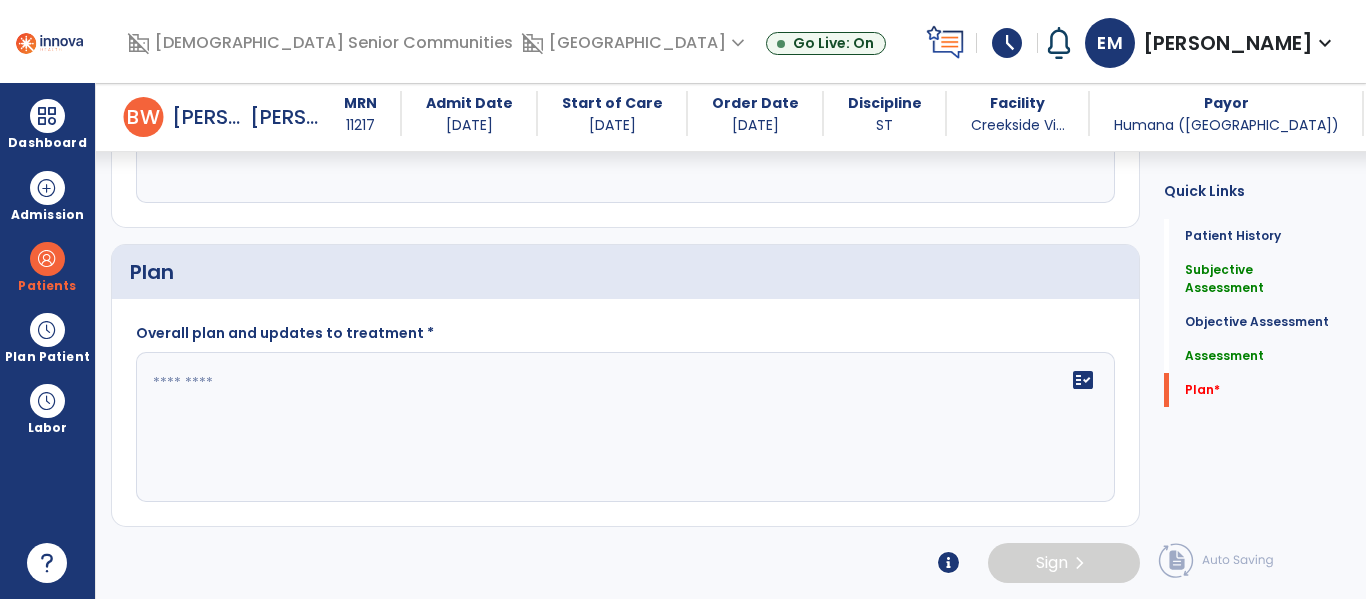 type on "**********" 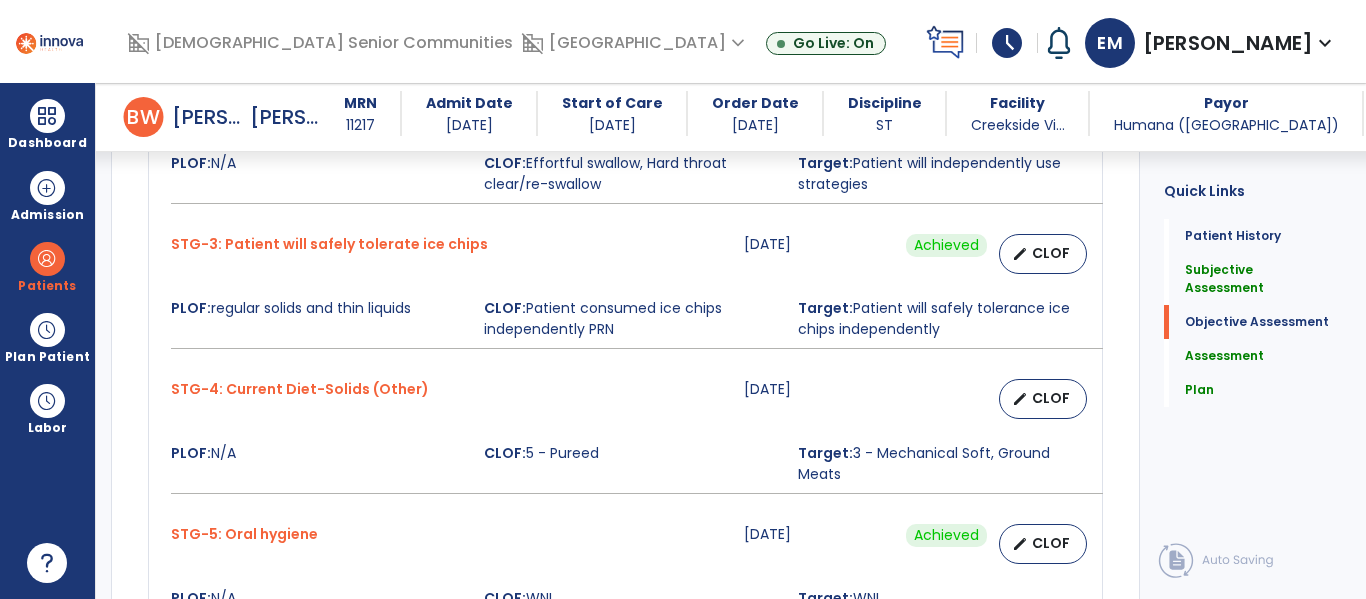 scroll, scrollTop: 2138, scrollLeft: 0, axis: vertical 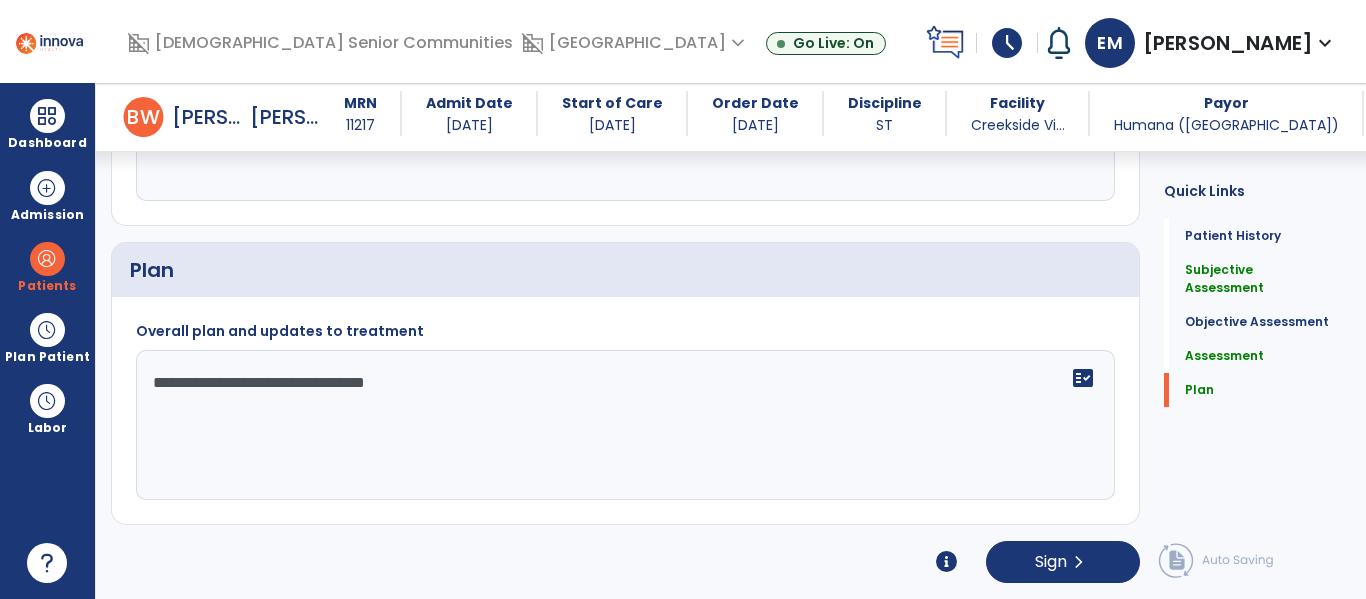 click on "**********" 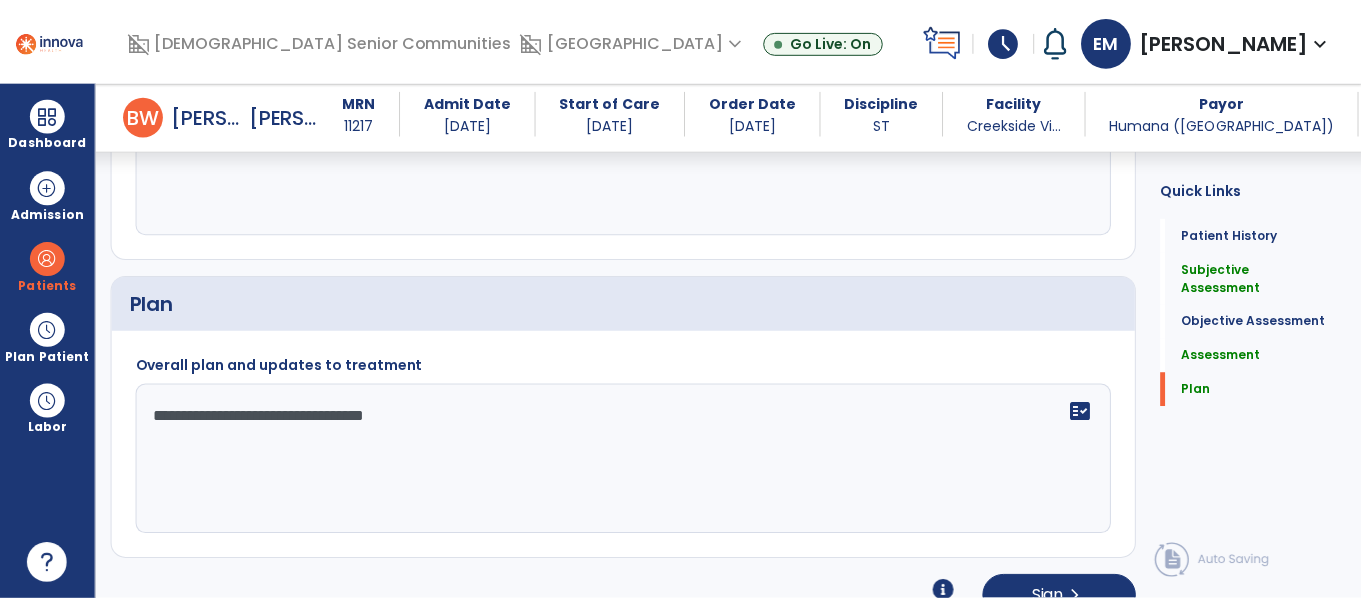 scroll, scrollTop: 2109, scrollLeft: 0, axis: vertical 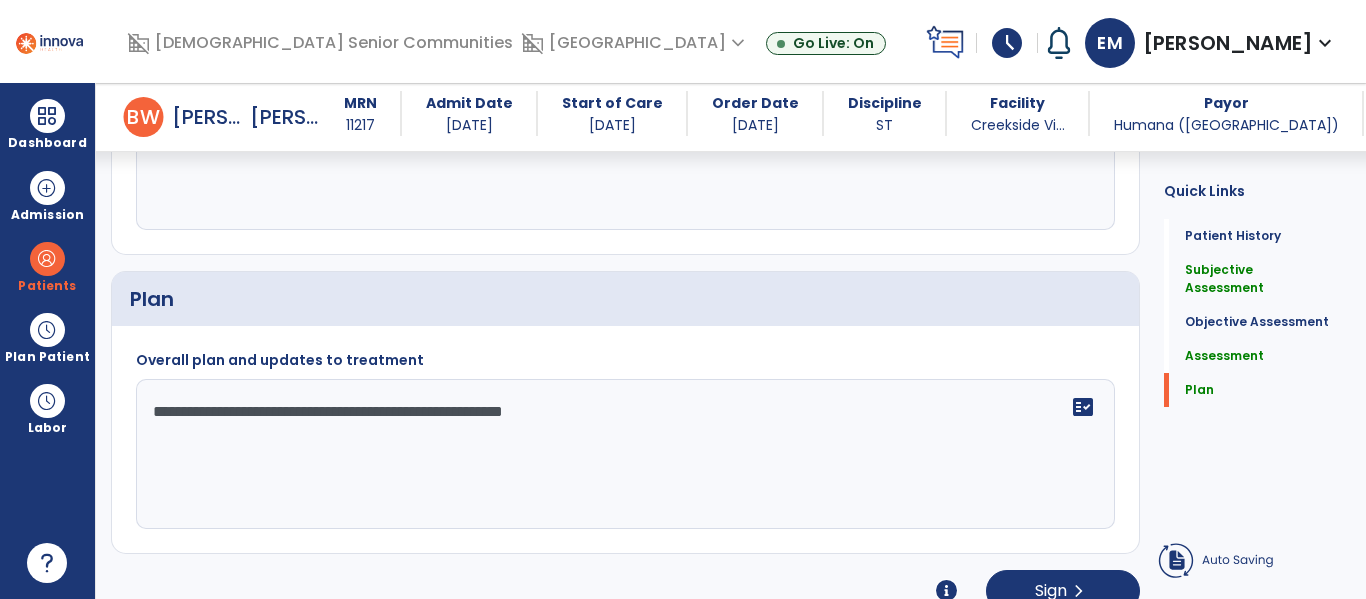 click on "**********" 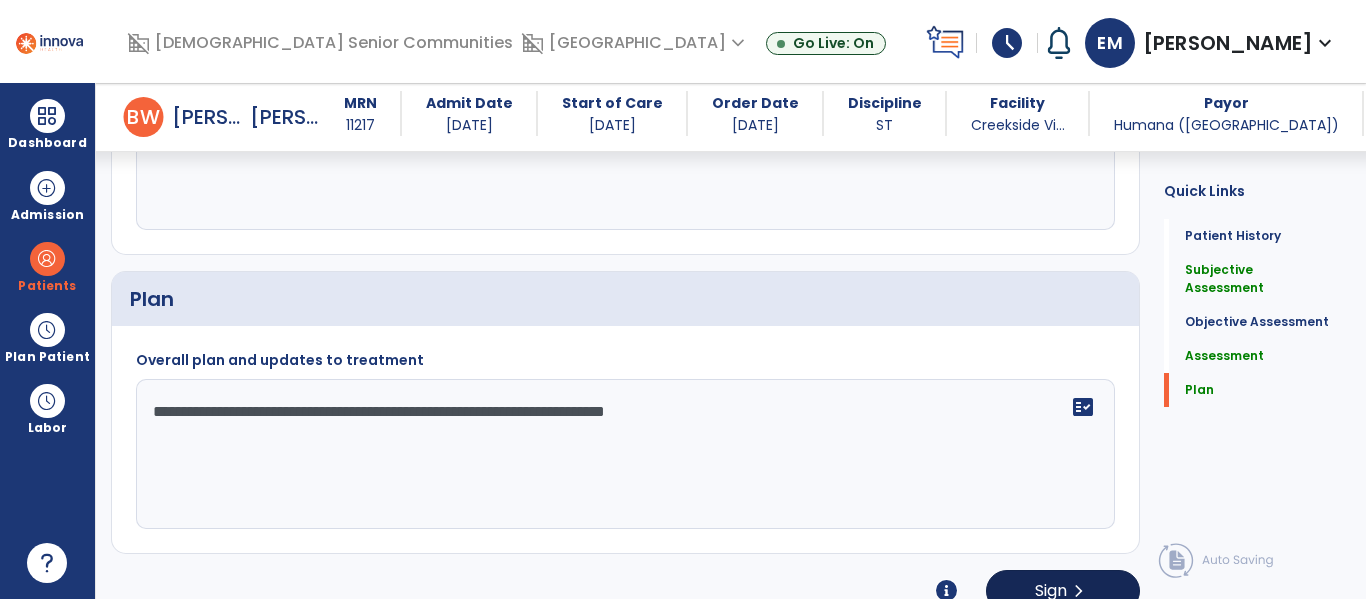 type on "**********" 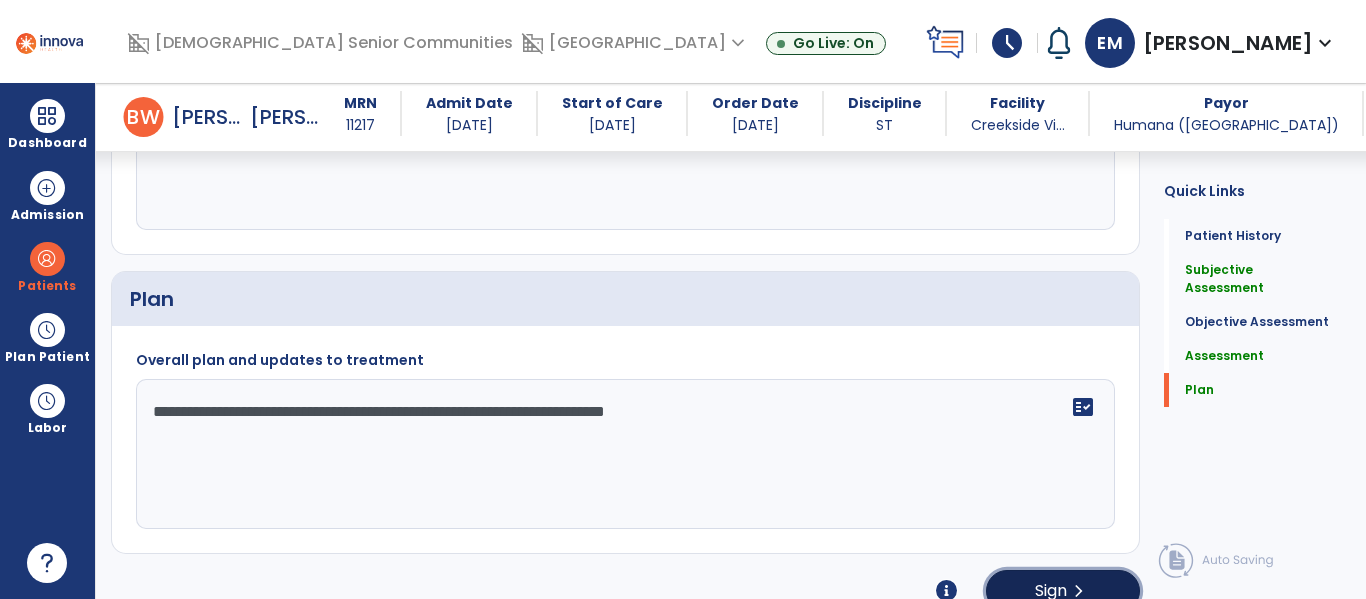 click on "Sign  chevron_right" 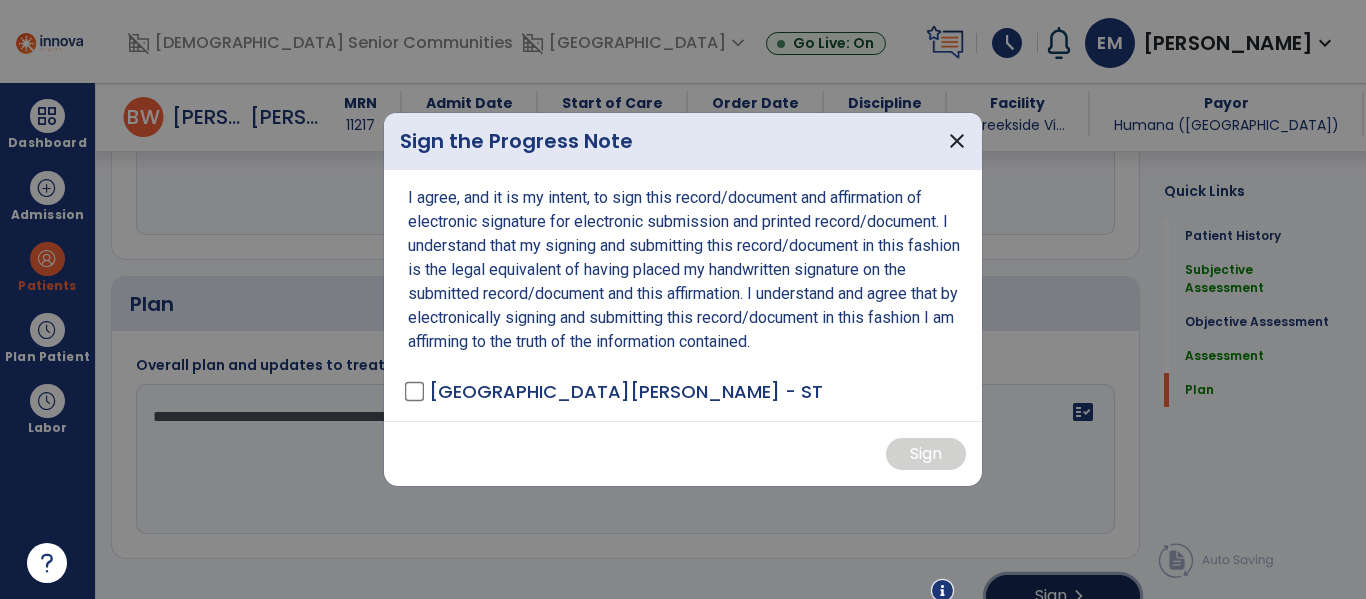 scroll, scrollTop: 2109, scrollLeft: 0, axis: vertical 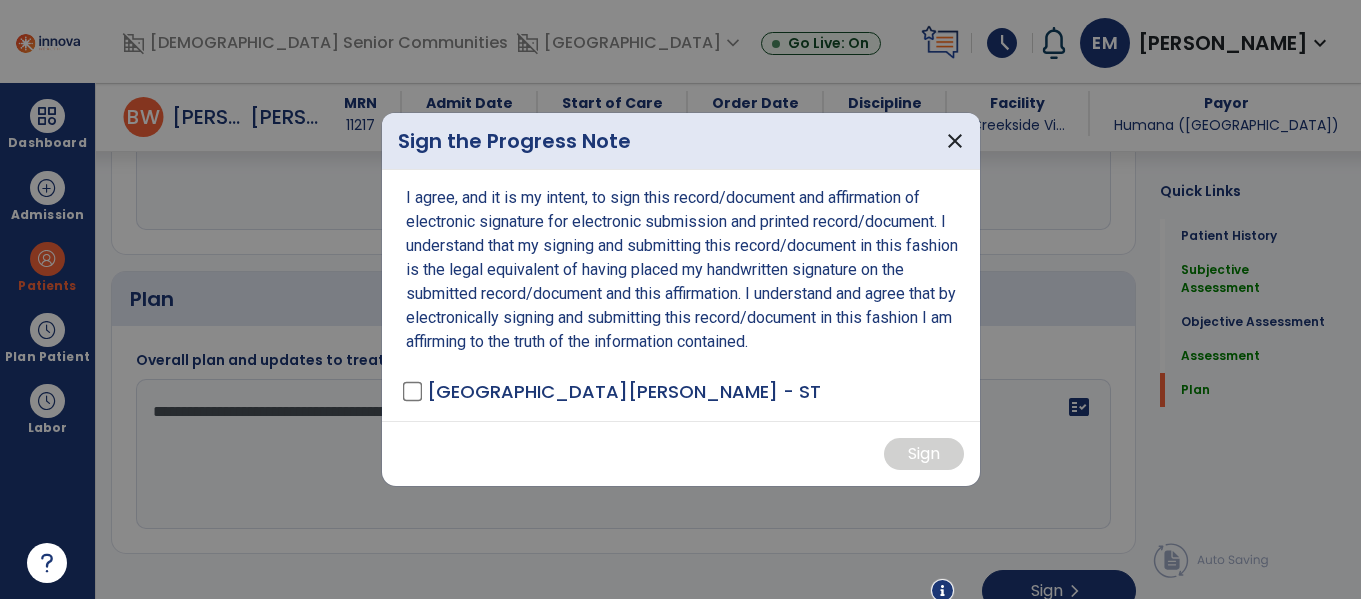 click on "[GEOGRAPHIC_DATA][PERSON_NAME]  - ST" at bounding box center (613, 391) 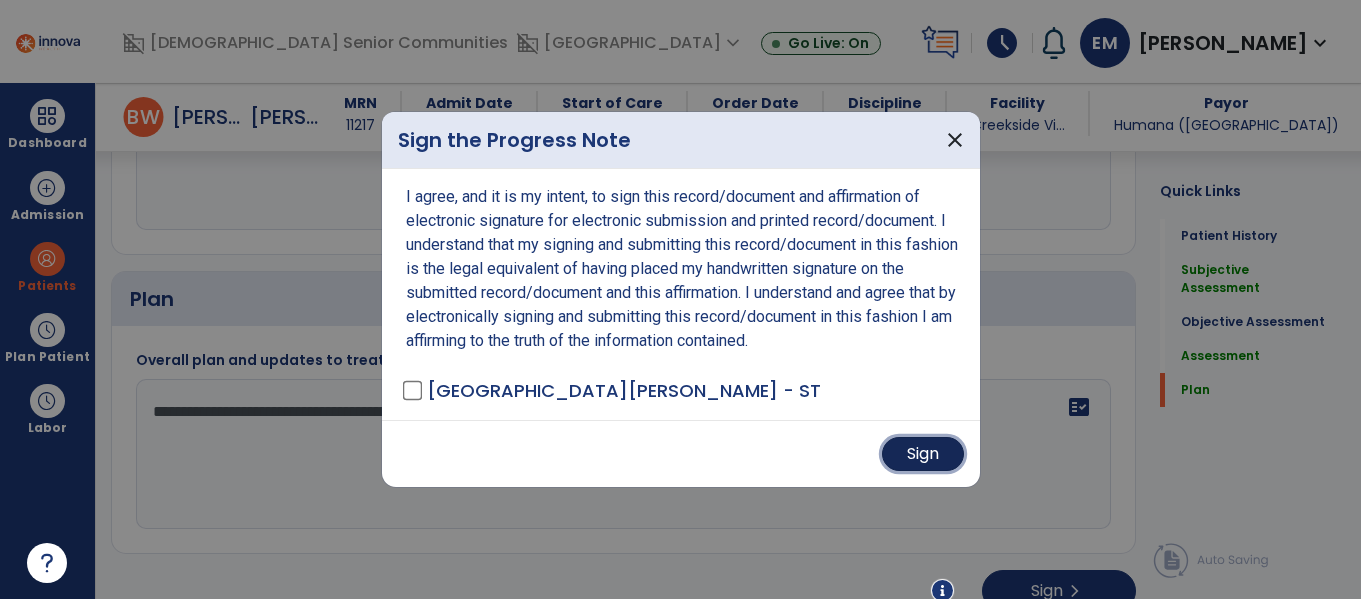 click on "Sign" at bounding box center [923, 454] 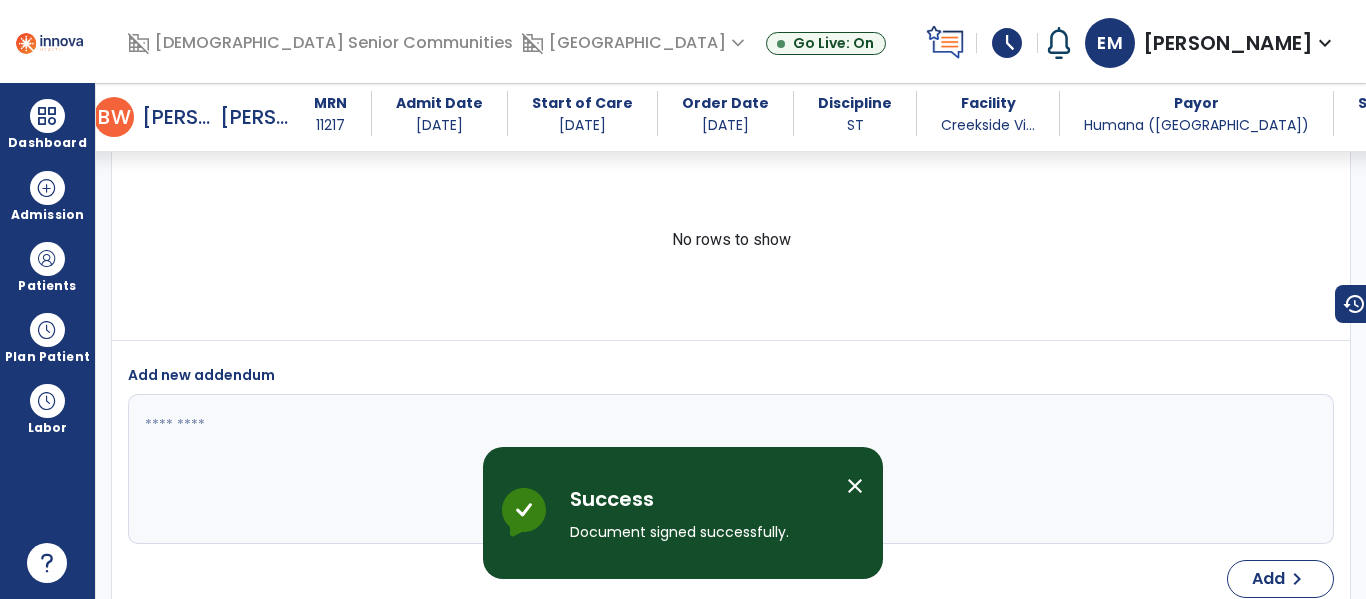 scroll, scrollTop: 2940, scrollLeft: 0, axis: vertical 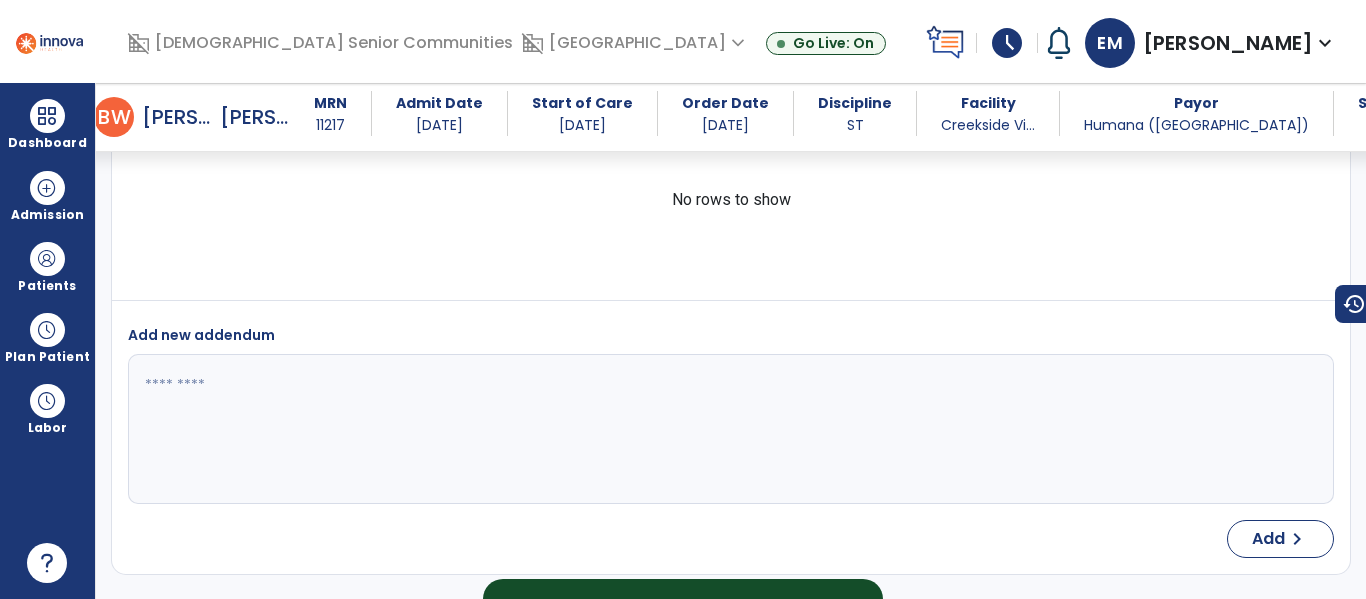 click on "Success Document signed successfully.  close   Innova Health  Success" at bounding box center [683, 513] 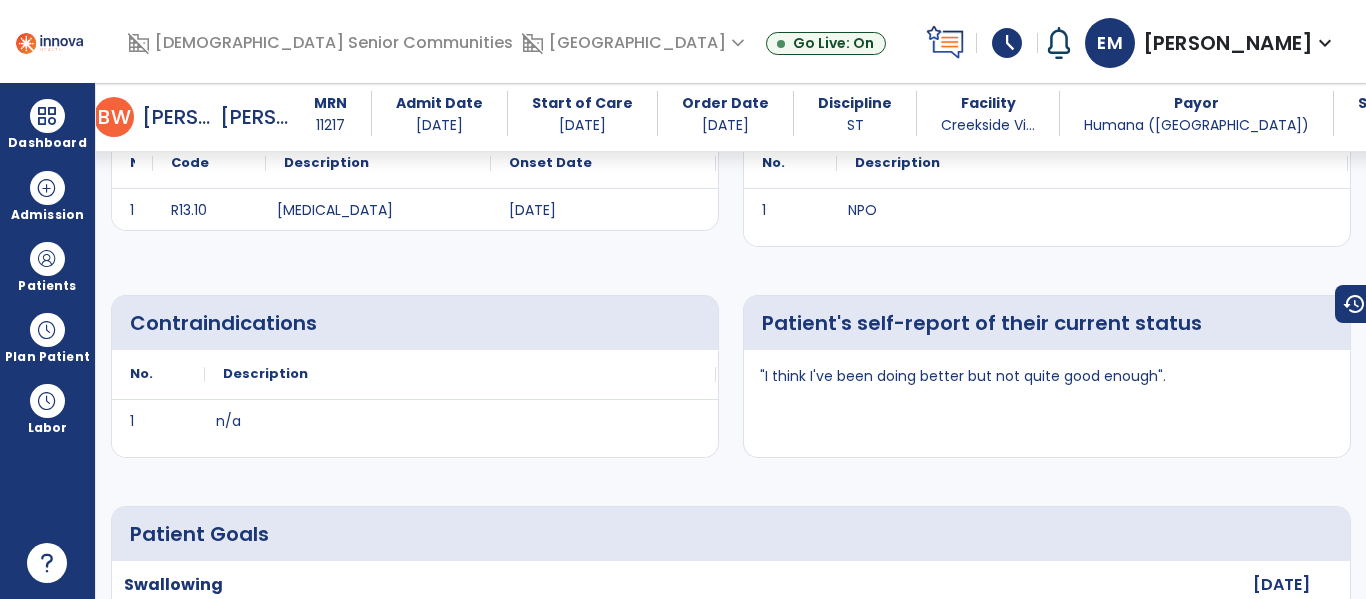scroll, scrollTop: 470, scrollLeft: 0, axis: vertical 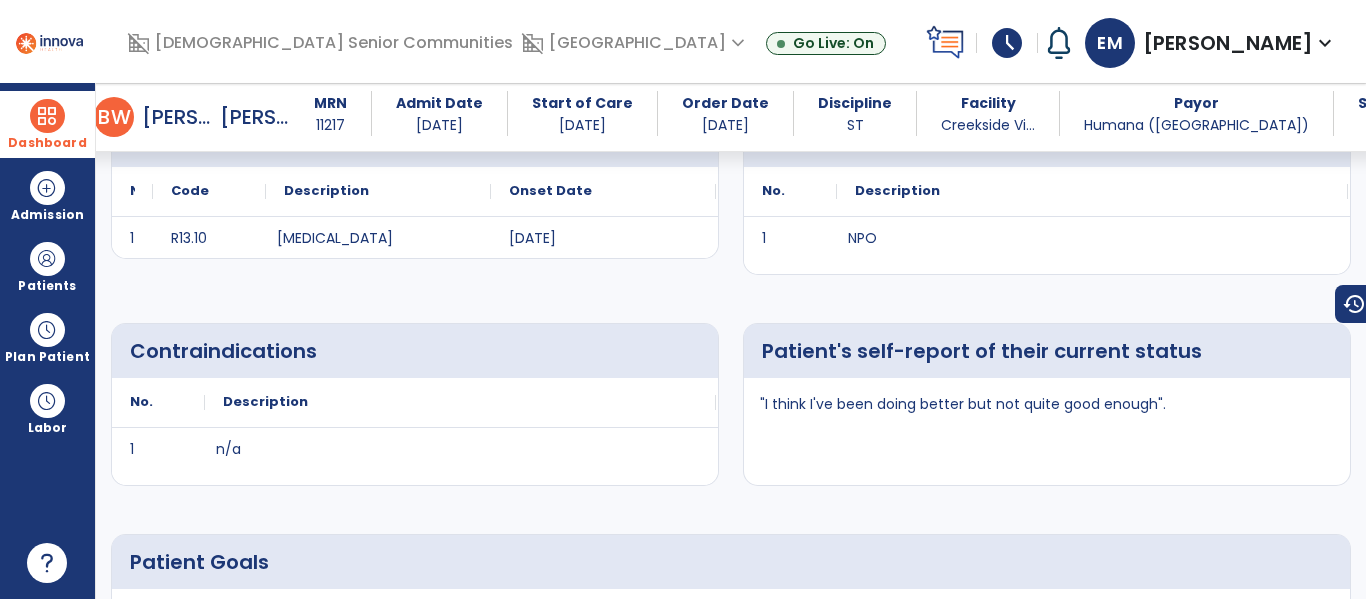 click at bounding box center (47, 116) 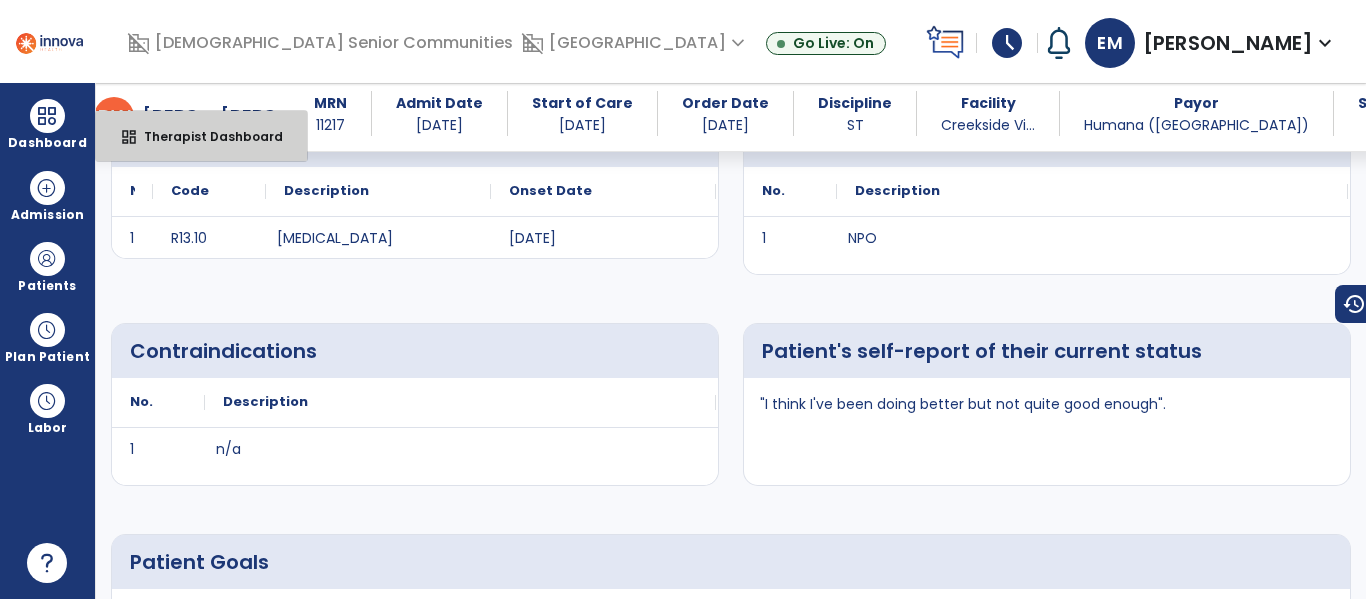 click on "dashboard  Therapist Dashboard" at bounding box center [201, 136] 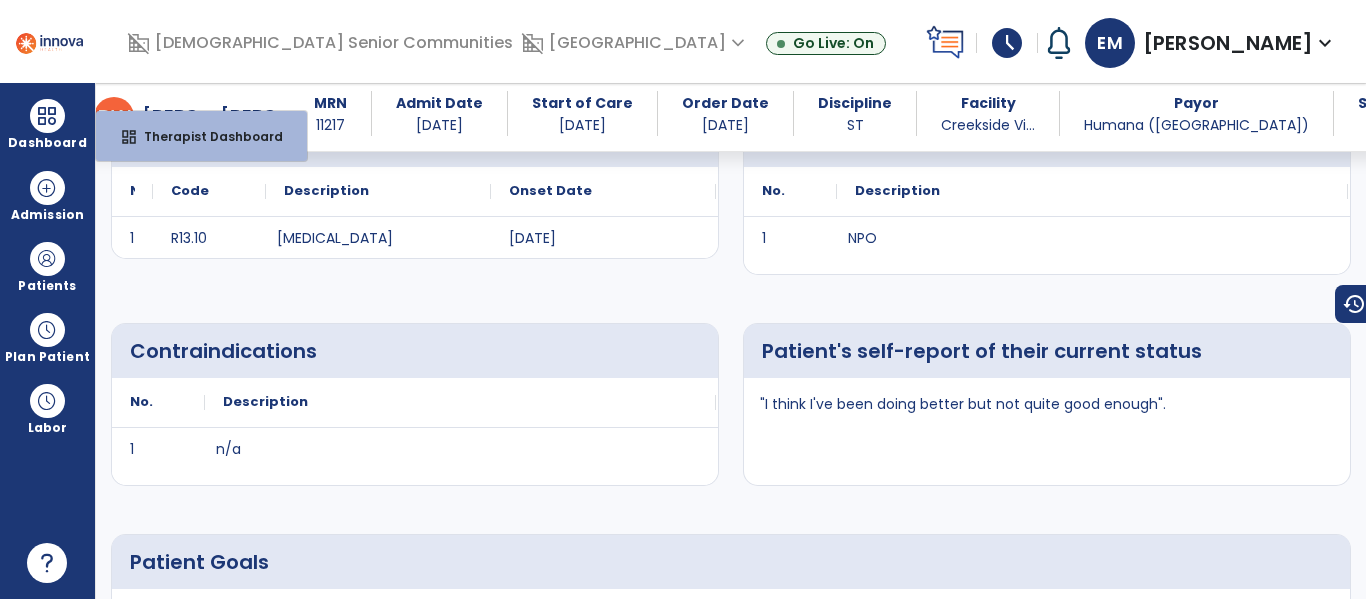 select on "****" 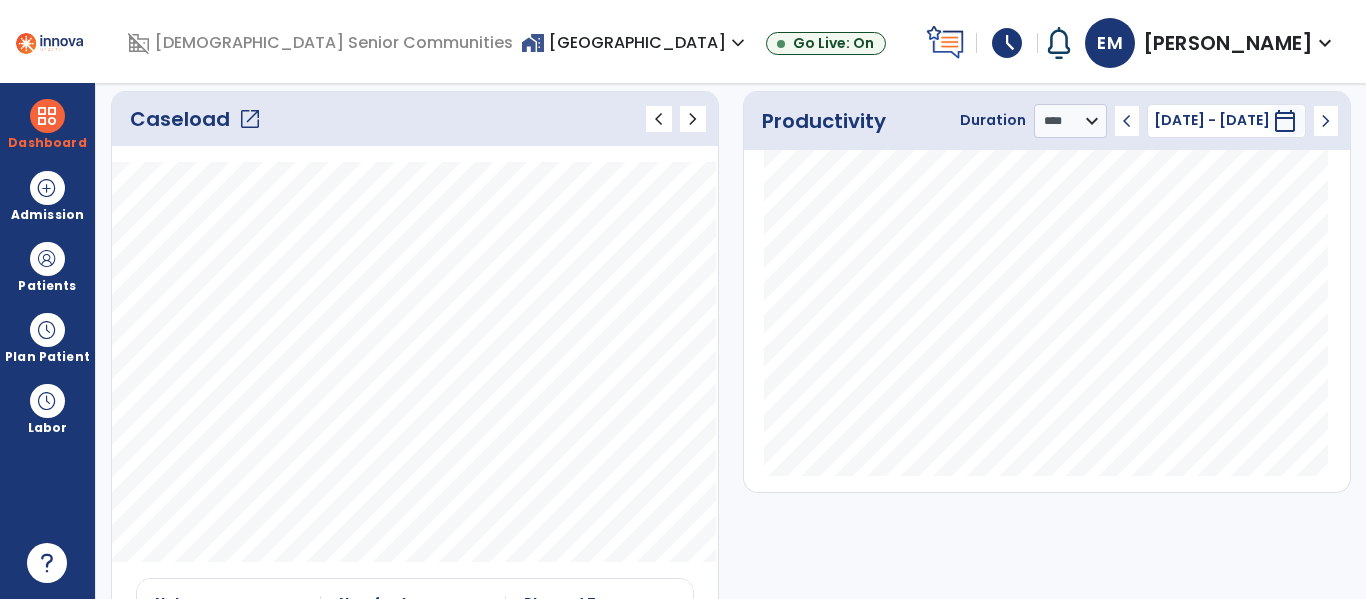 scroll, scrollTop: 0, scrollLeft: 0, axis: both 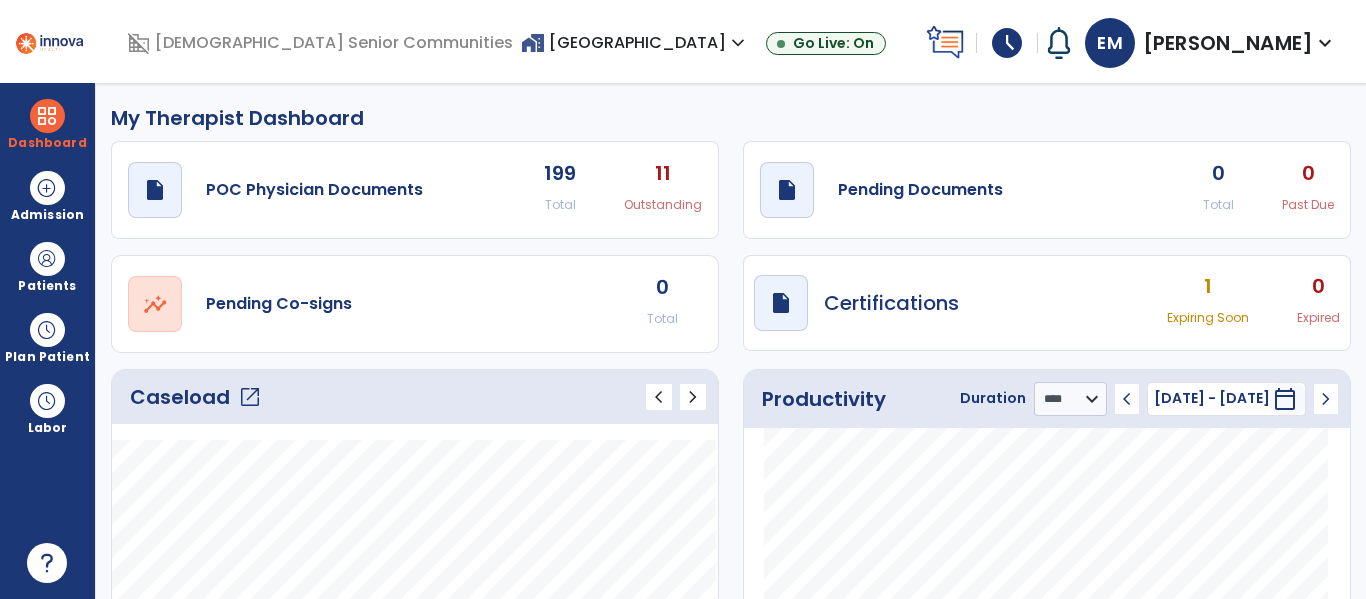 click on "0" 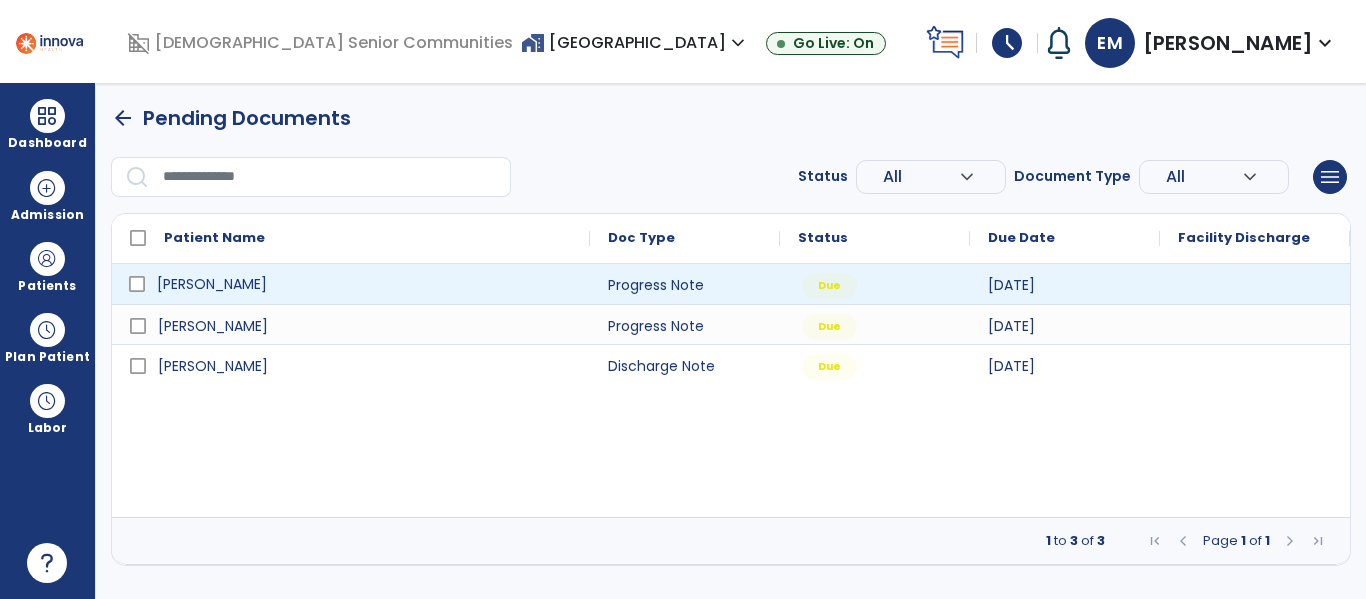 click on "[PERSON_NAME]" at bounding box center [365, 284] 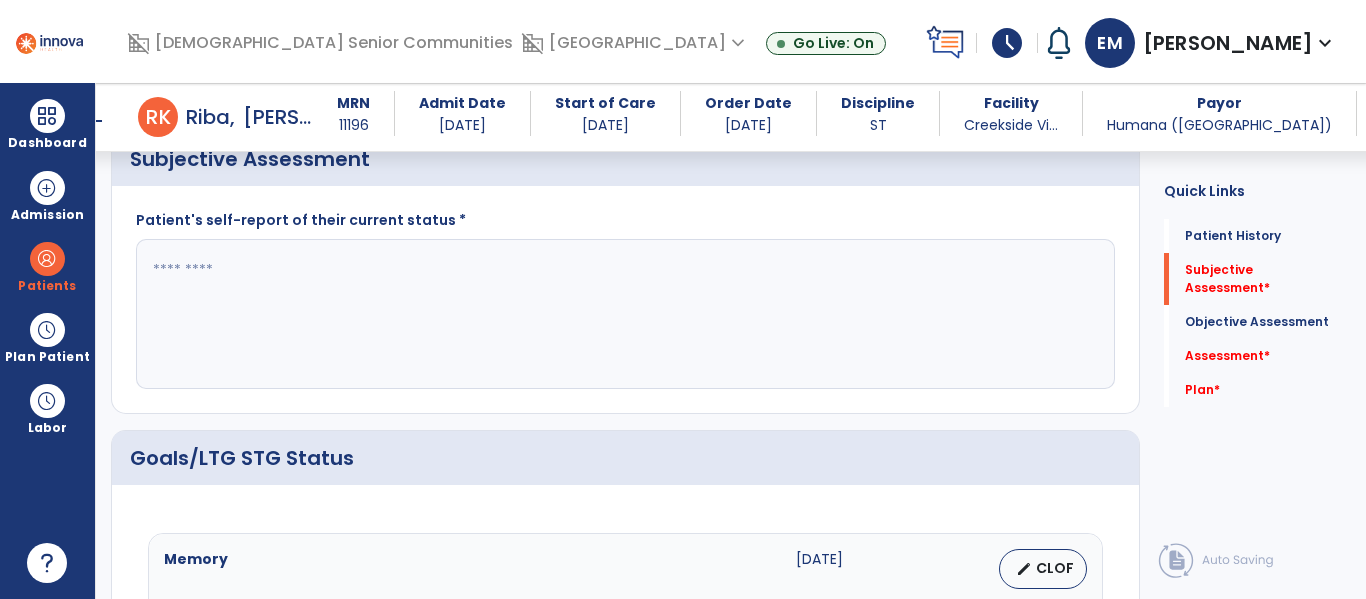 scroll, scrollTop: 540, scrollLeft: 0, axis: vertical 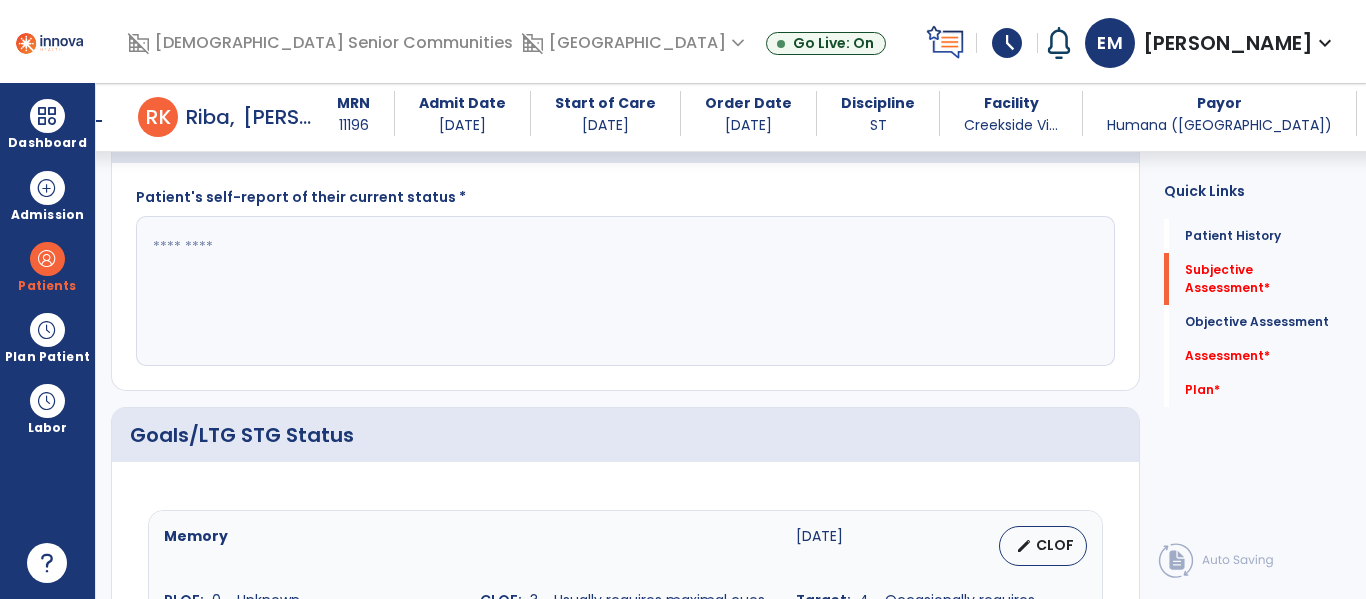 click 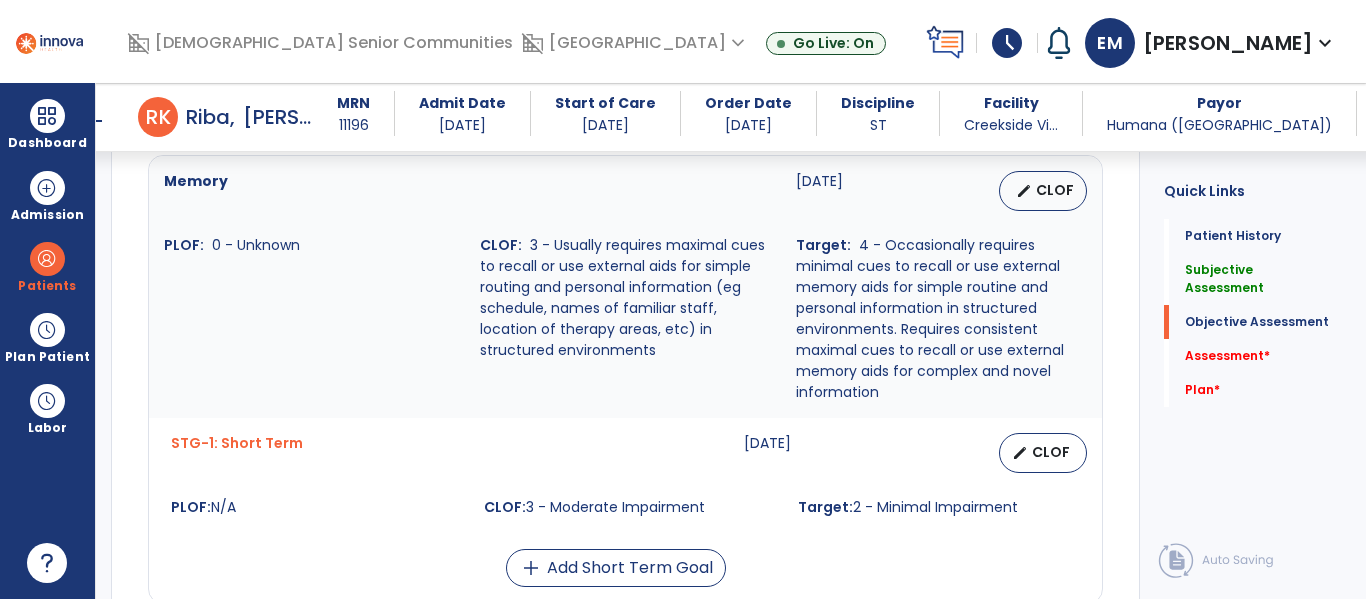 type on "**********" 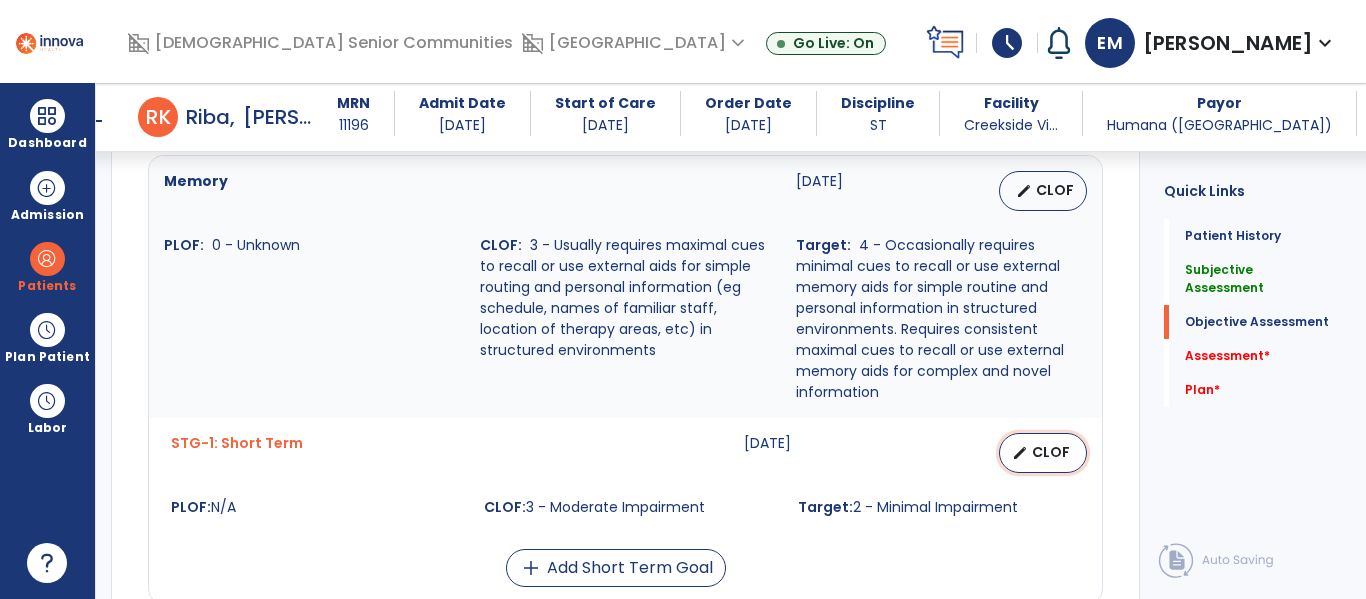click on "CLOF" at bounding box center [1051, 452] 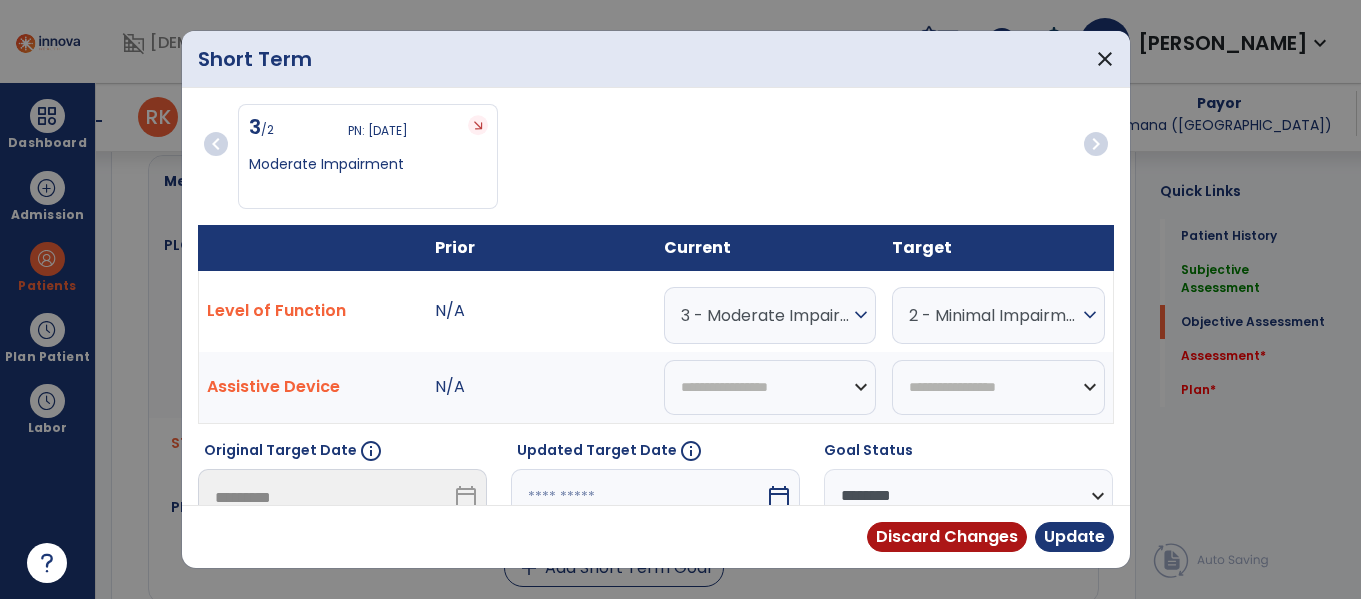 scroll, scrollTop: 895, scrollLeft: 0, axis: vertical 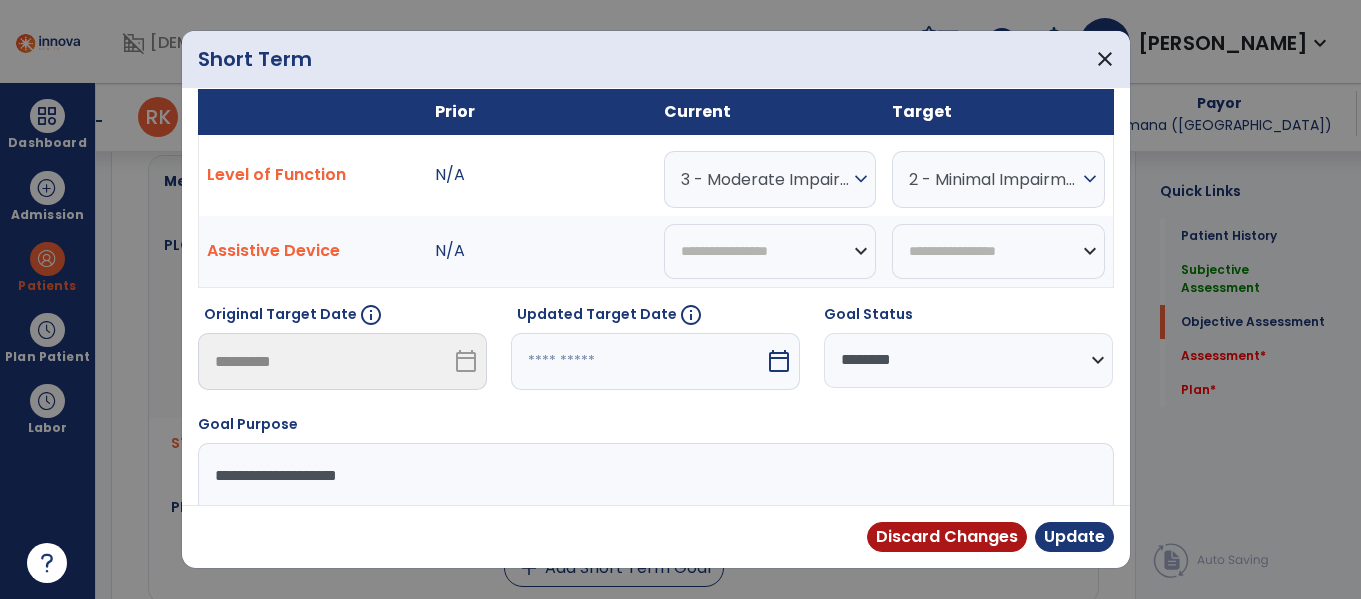 click on "3 - Moderate Impairment" at bounding box center [765, 179] 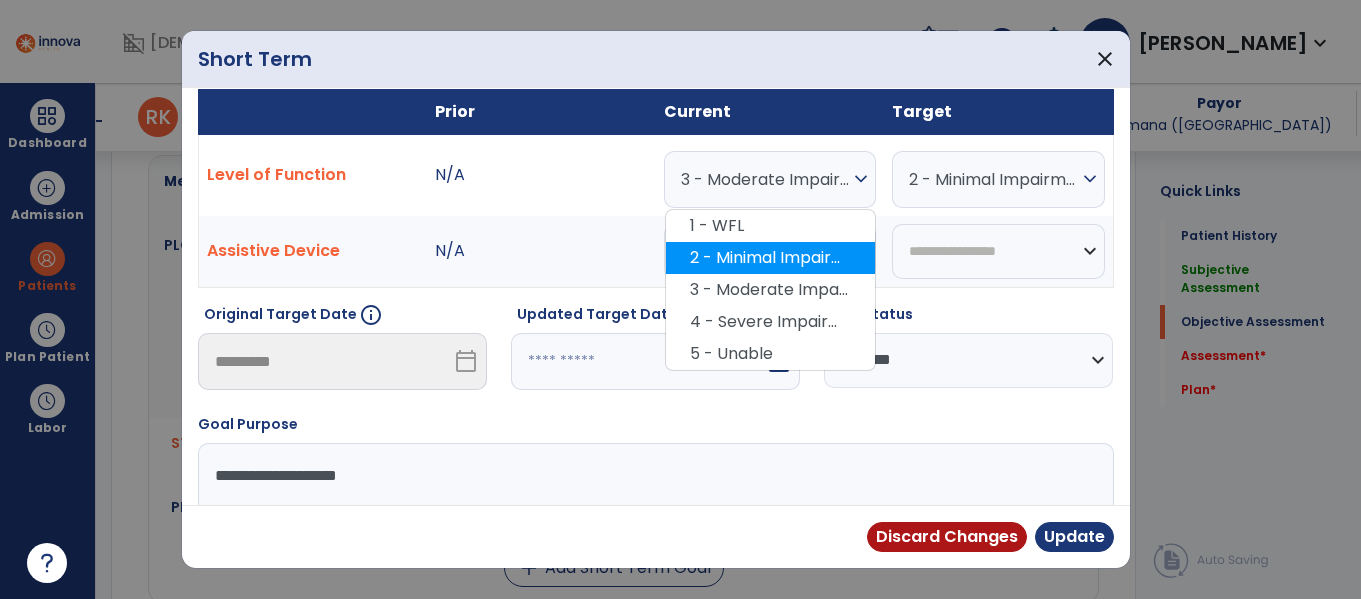 click on "2 - Minimal Impairment" at bounding box center (770, 258) 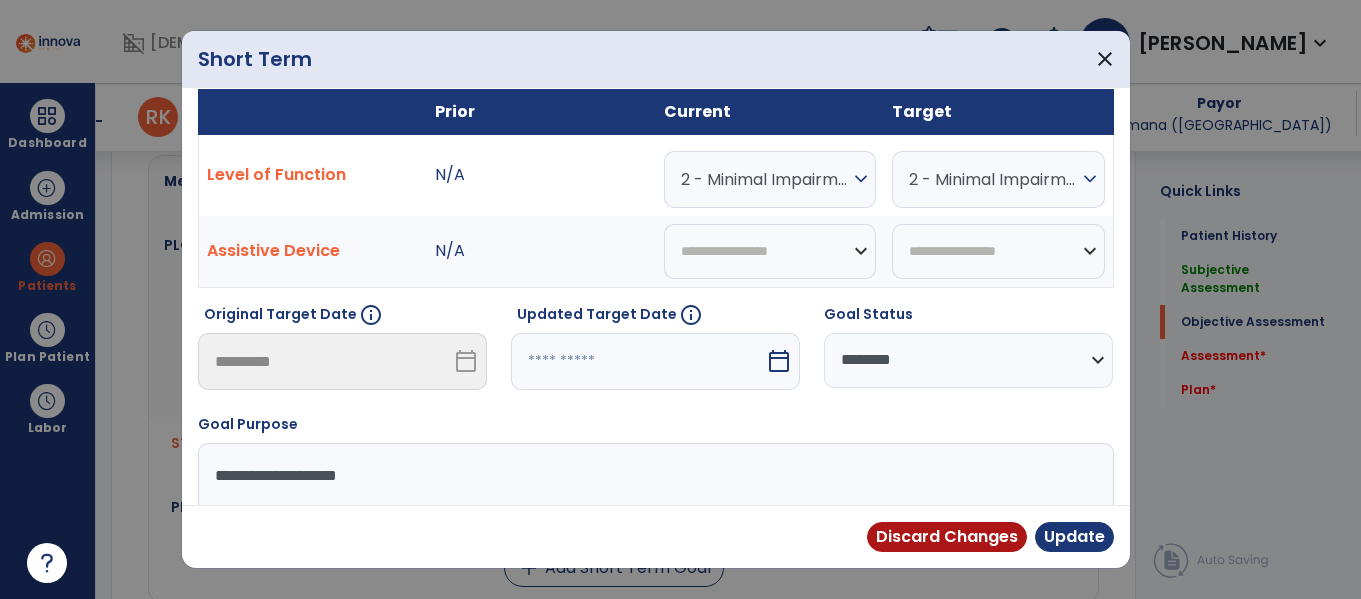click on "2 - Minimal Impairment" at bounding box center (993, 179) 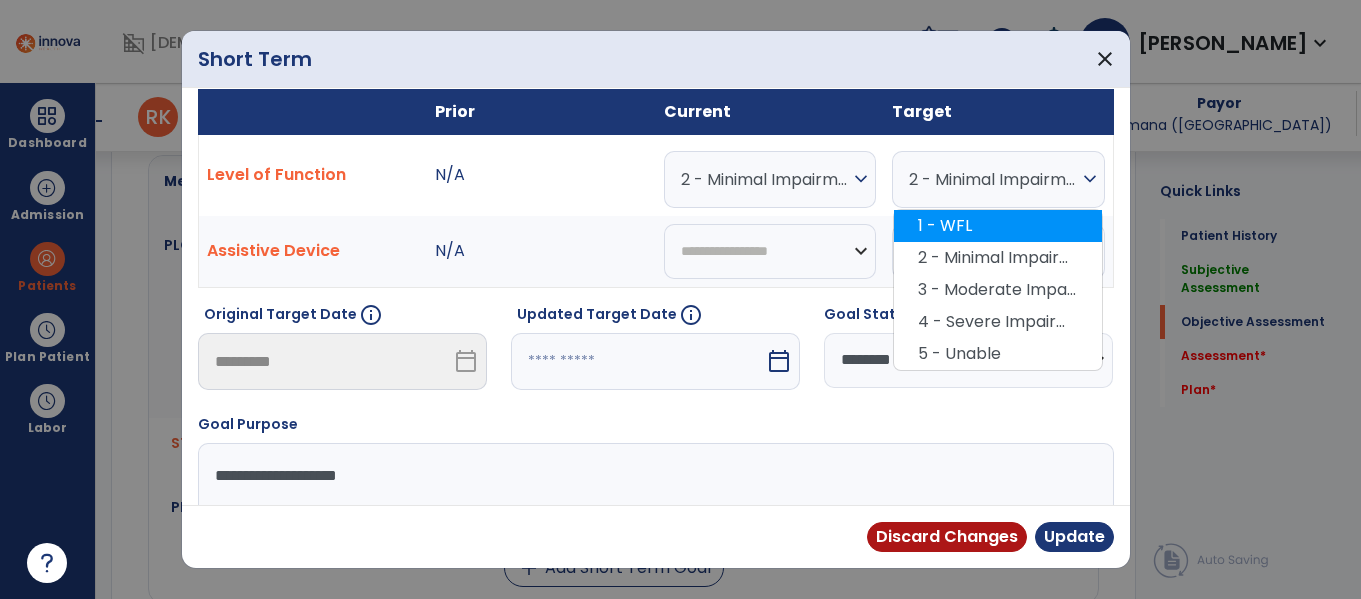 click on "1 - WFL" at bounding box center (998, 226) 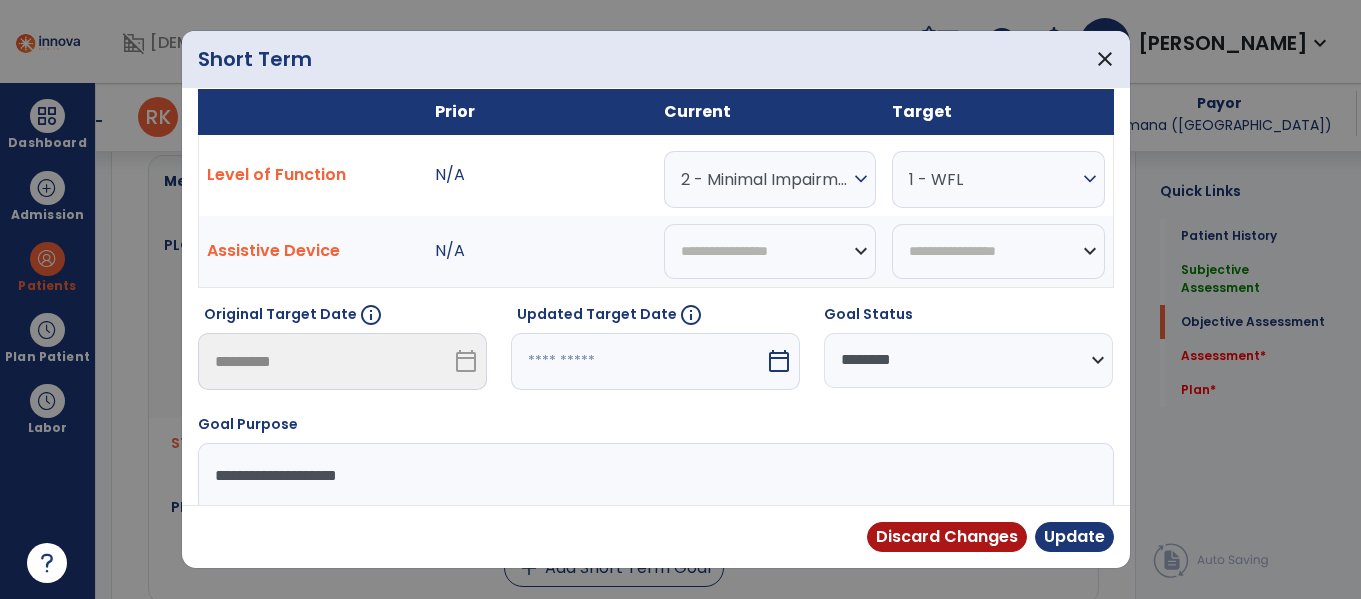 click at bounding box center (638, 361) 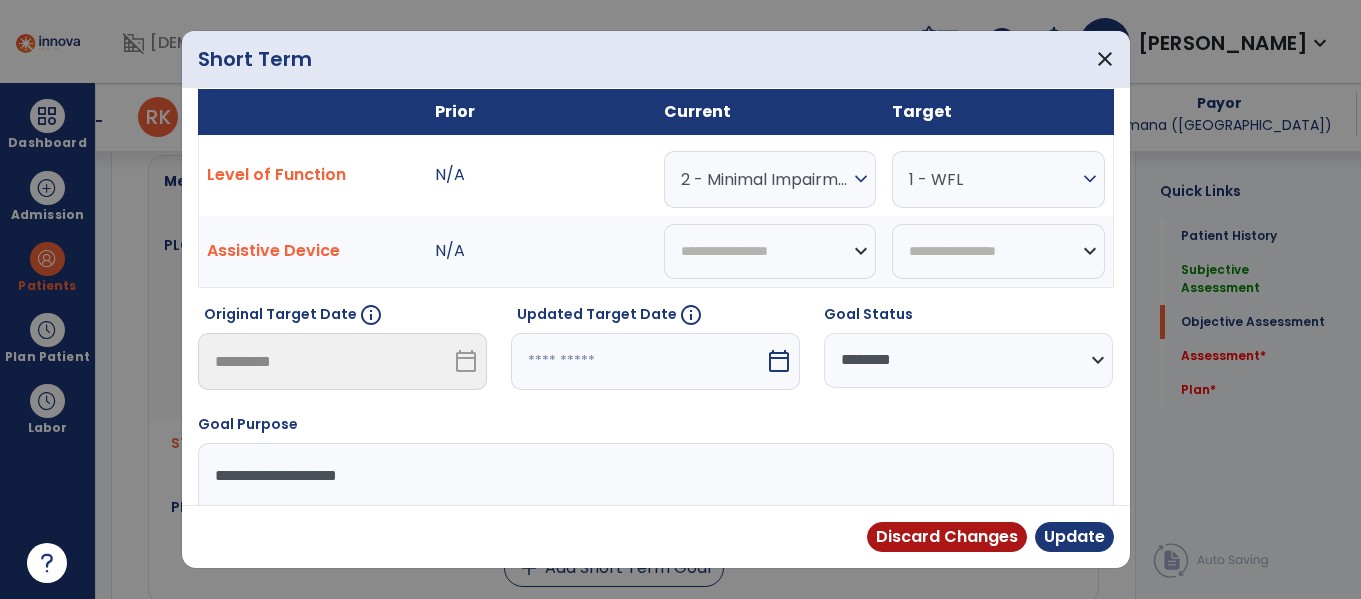 select on "*" 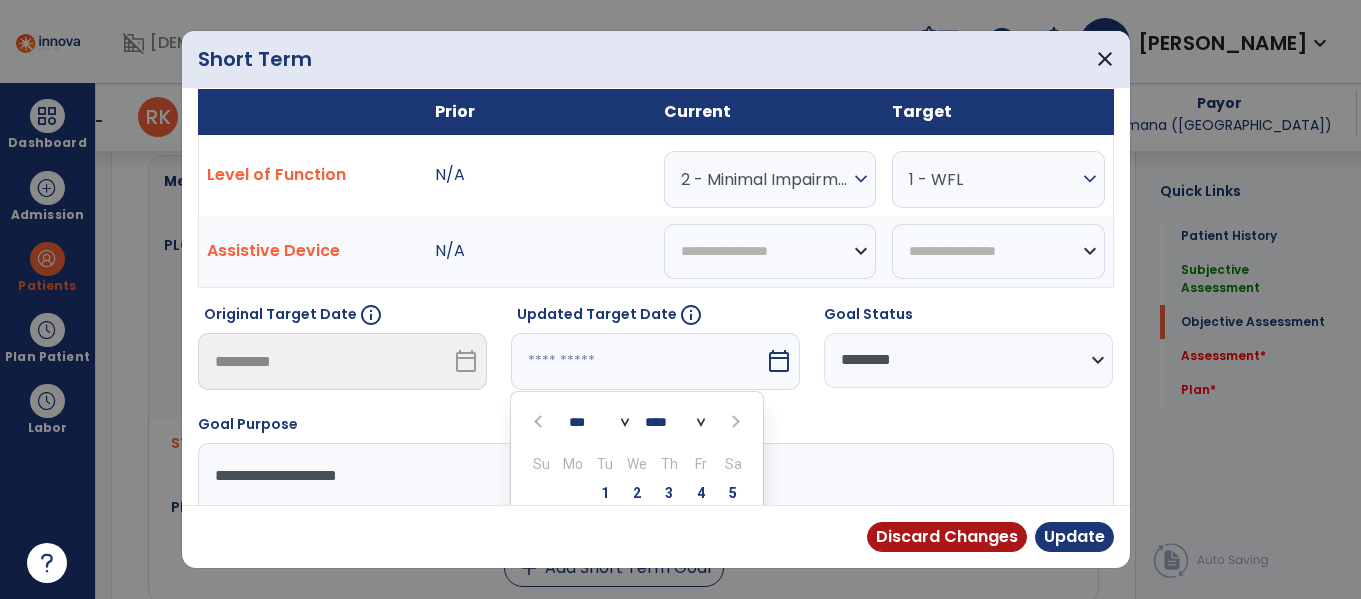 scroll, scrollTop: 318, scrollLeft: 0, axis: vertical 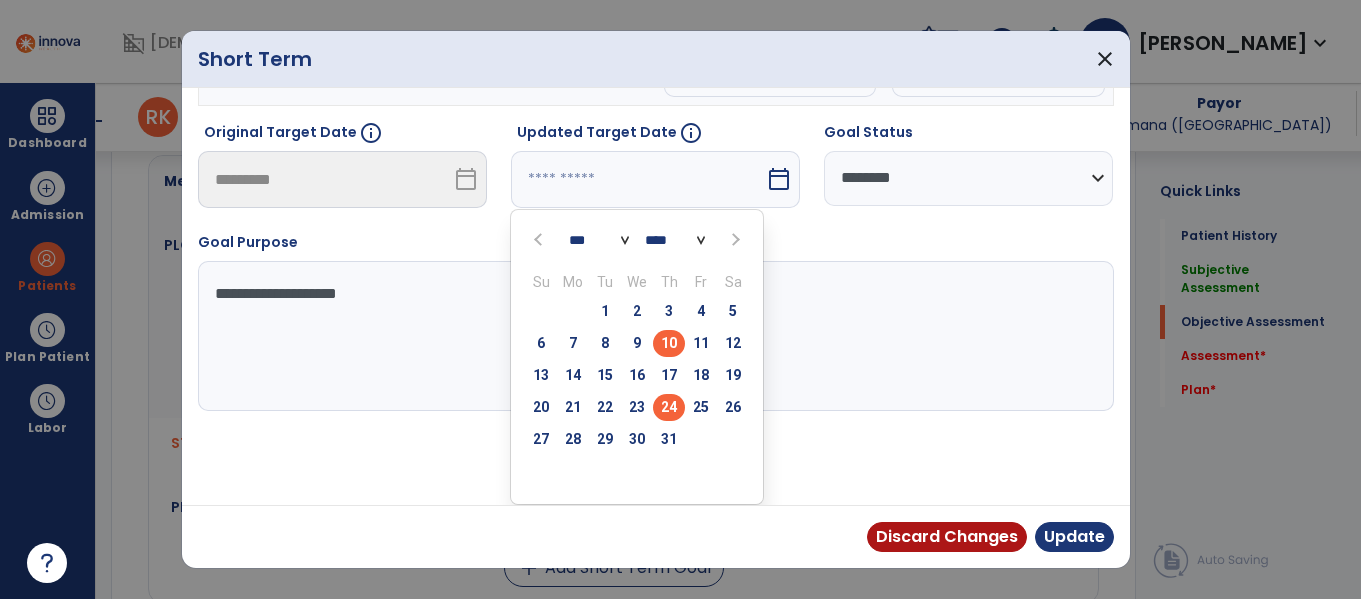 click on "24" at bounding box center (669, 407) 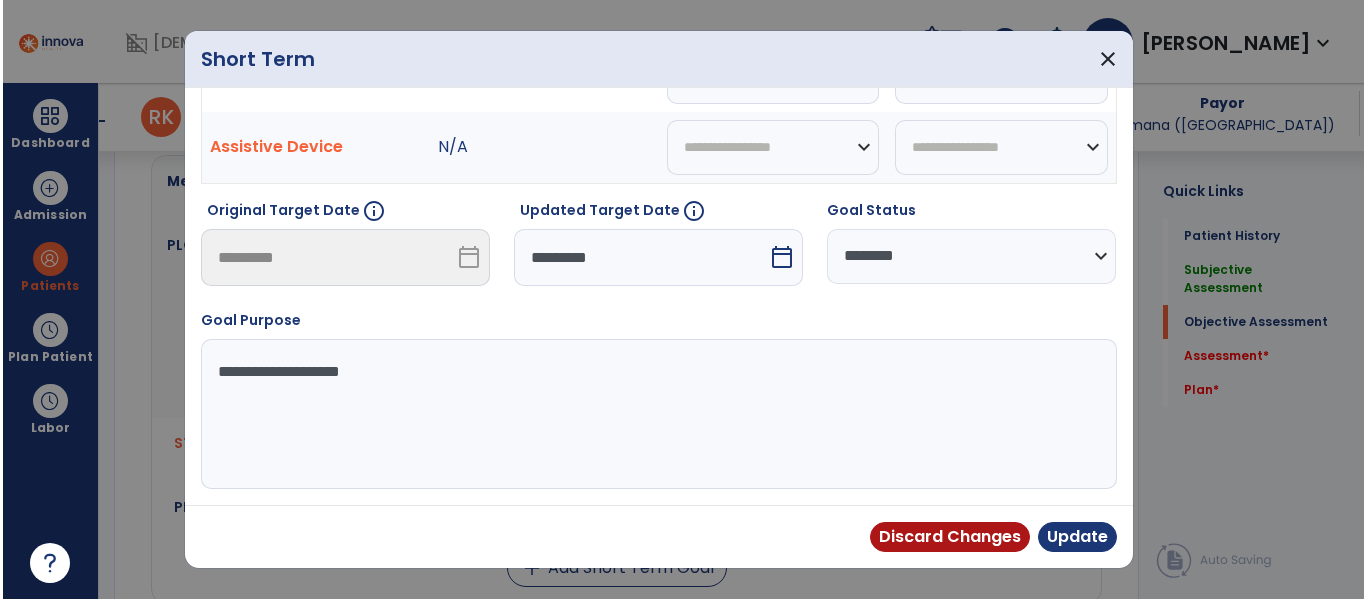 scroll, scrollTop: 240, scrollLeft: 0, axis: vertical 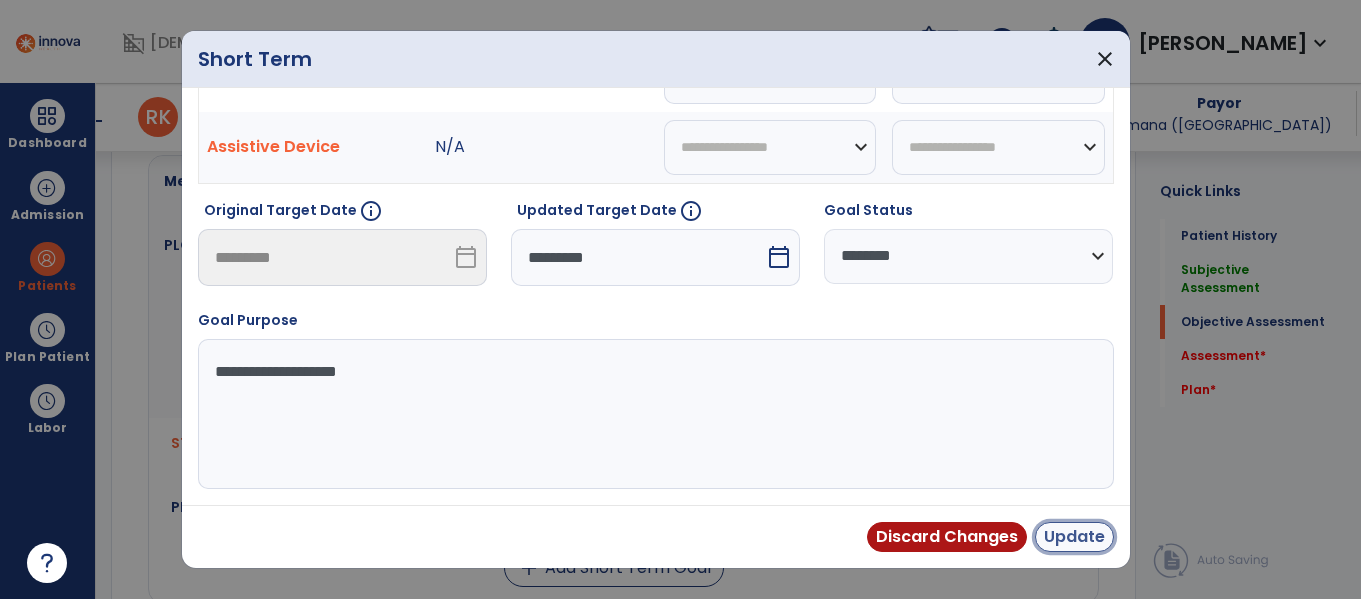 click on "Update" at bounding box center [1074, 537] 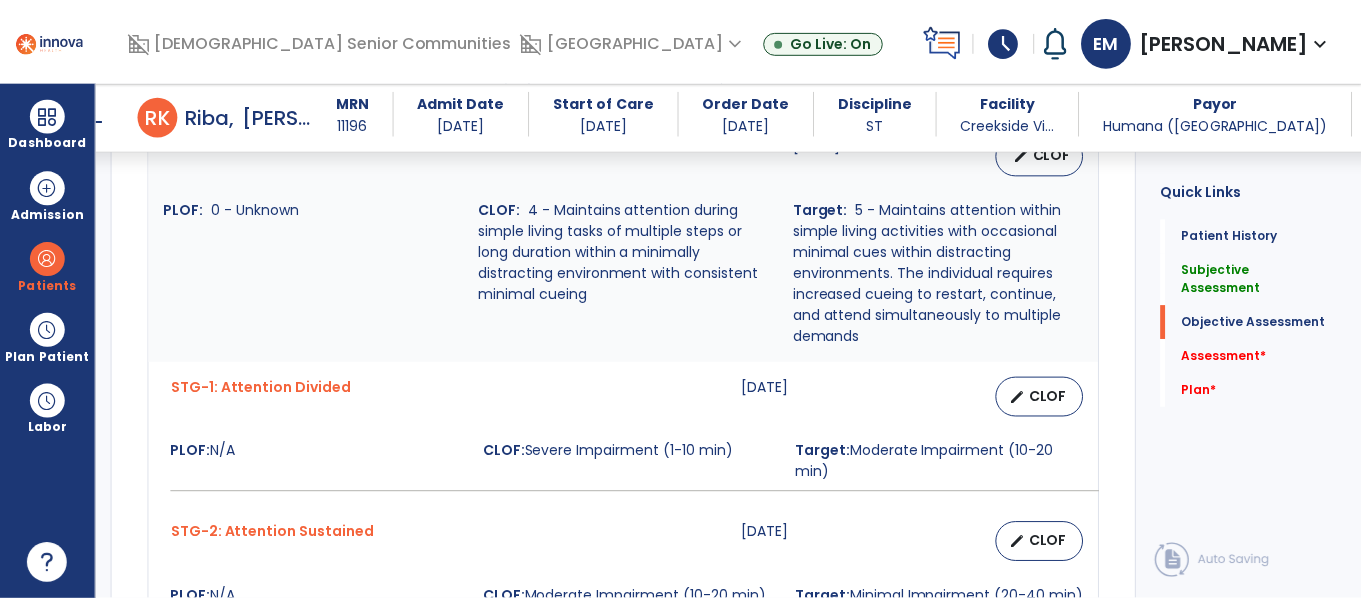 scroll, scrollTop: 1501, scrollLeft: 0, axis: vertical 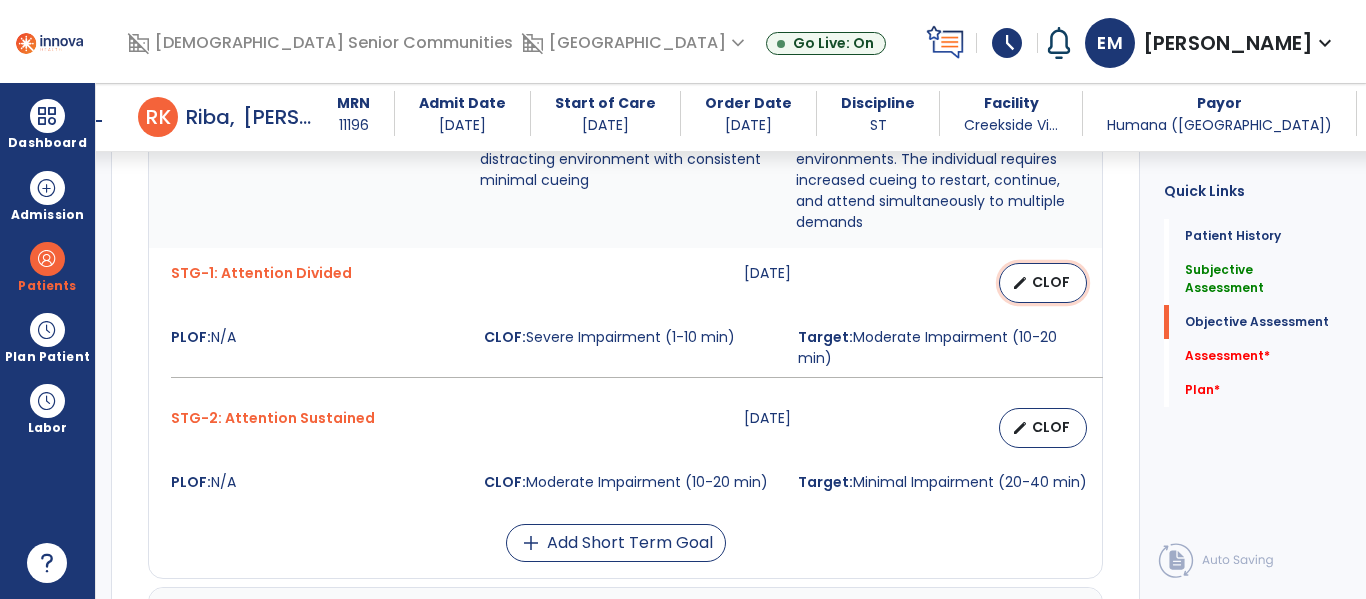 click on "edit" at bounding box center [1020, 283] 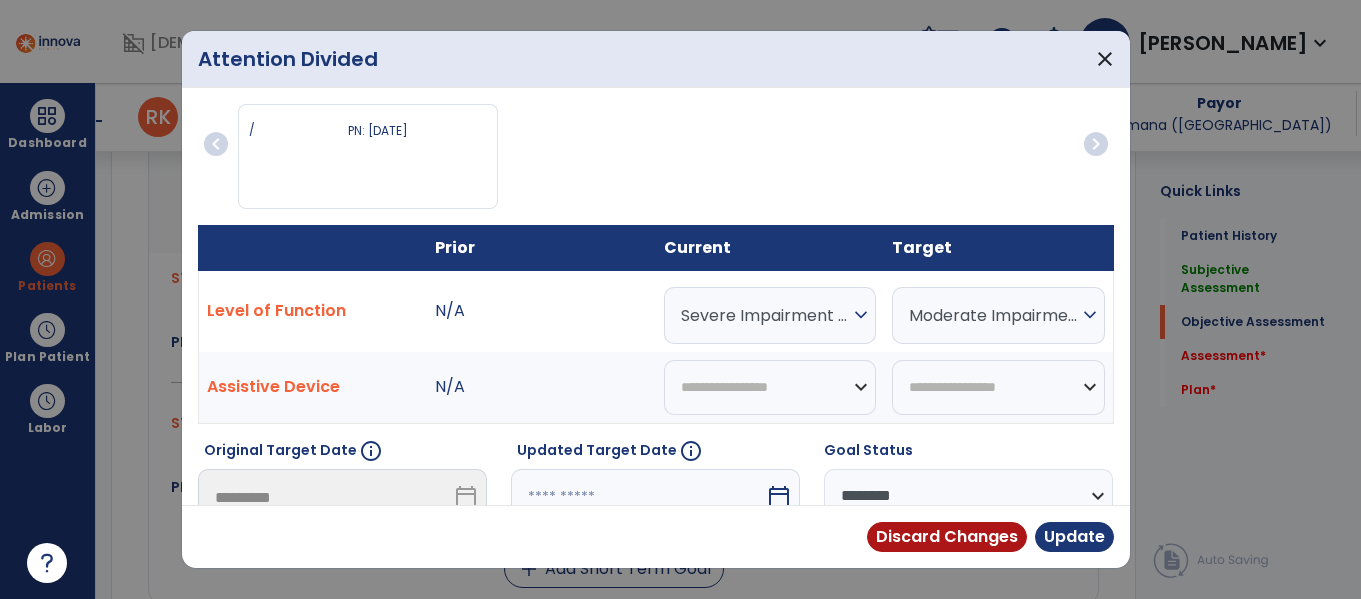 scroll, scrollTop: 1501, scrollLeft: 0, axis: vertical 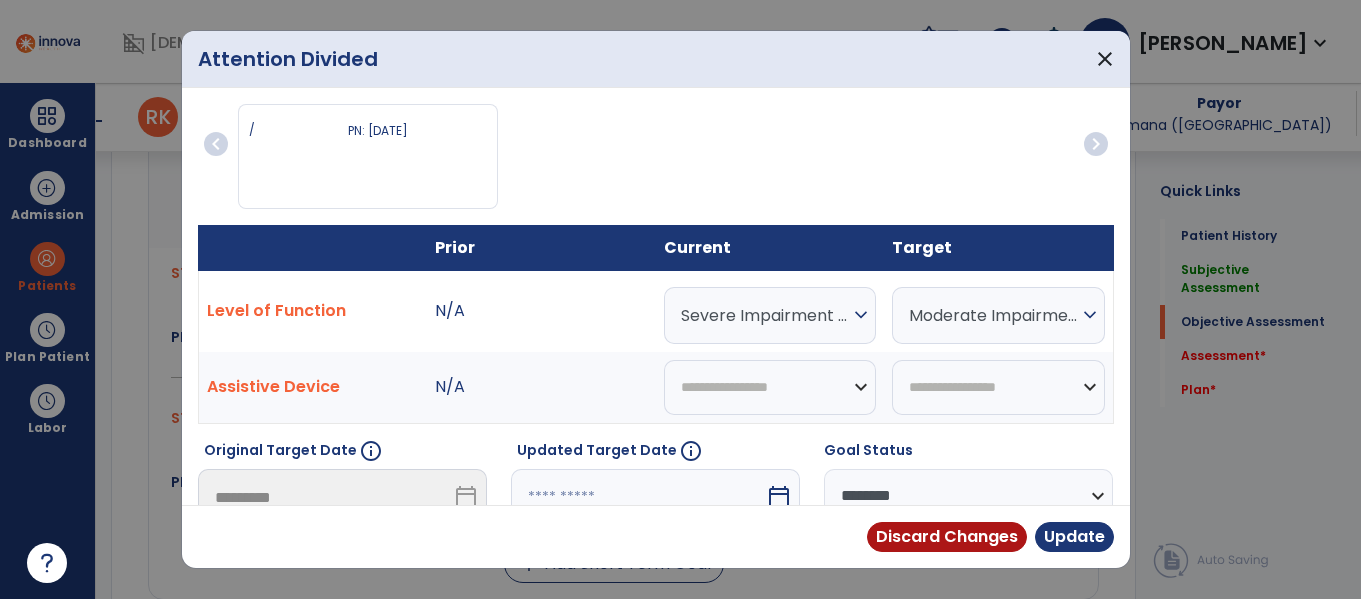 click on "Severe Impairment (1-10 min)" at bounding box center [765, 315] 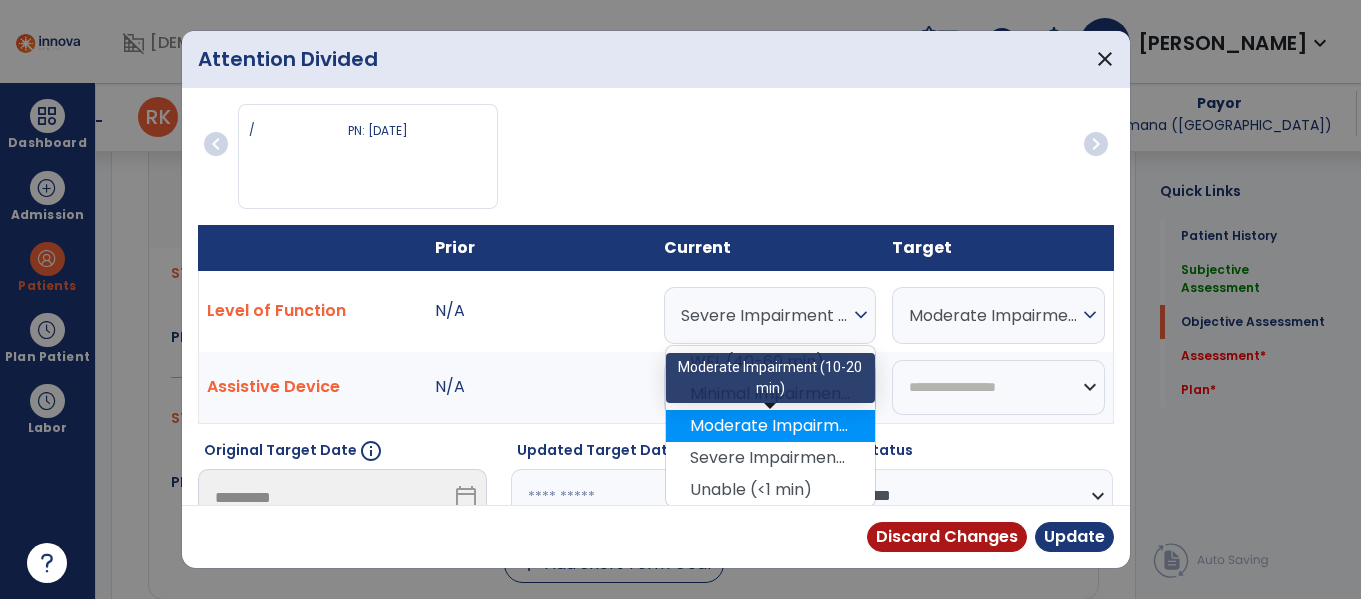 click on "Moderate Impairment (10-20 min)" at bounding box center [770, 426] 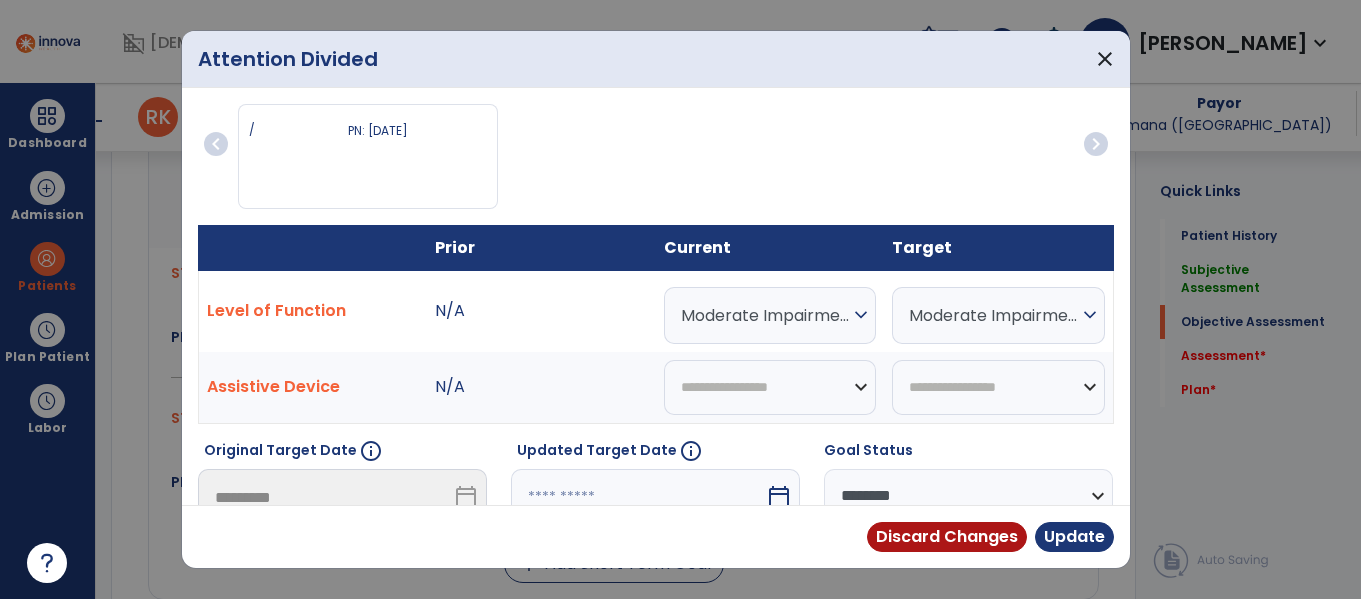 click on "Moderate Impairment (10-20 min)" at bounding box center (993, 315) 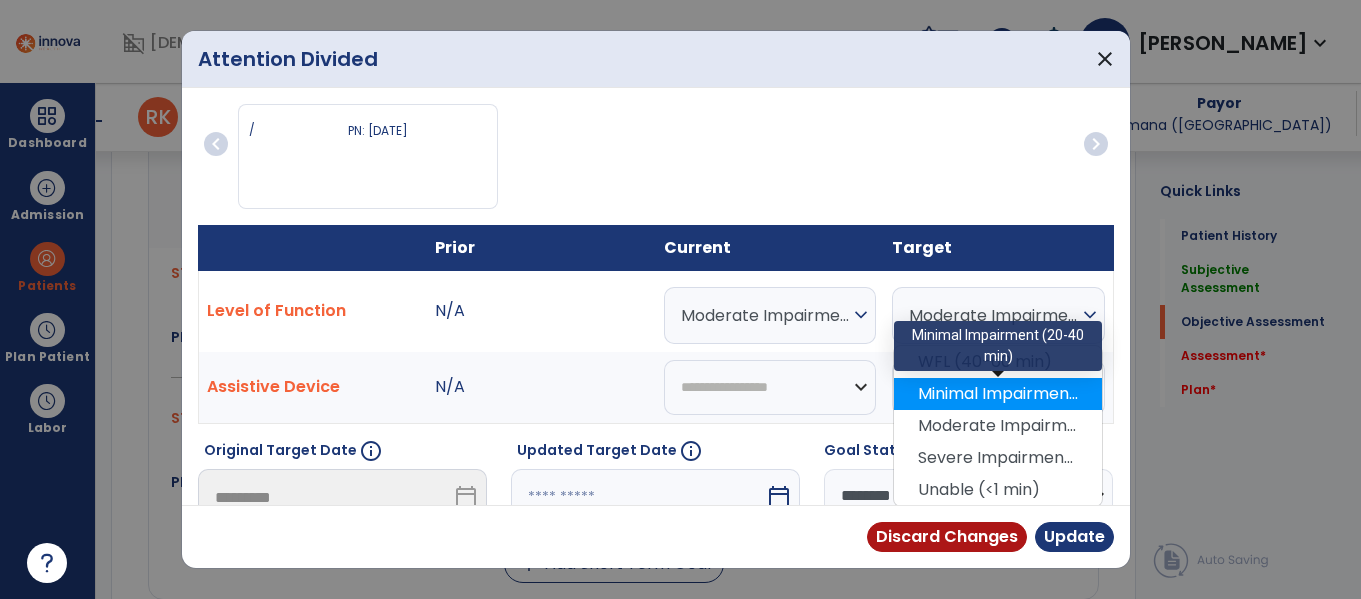 click on "Minimal Impairment (20-40 min)" at bounding box center (998, 394) 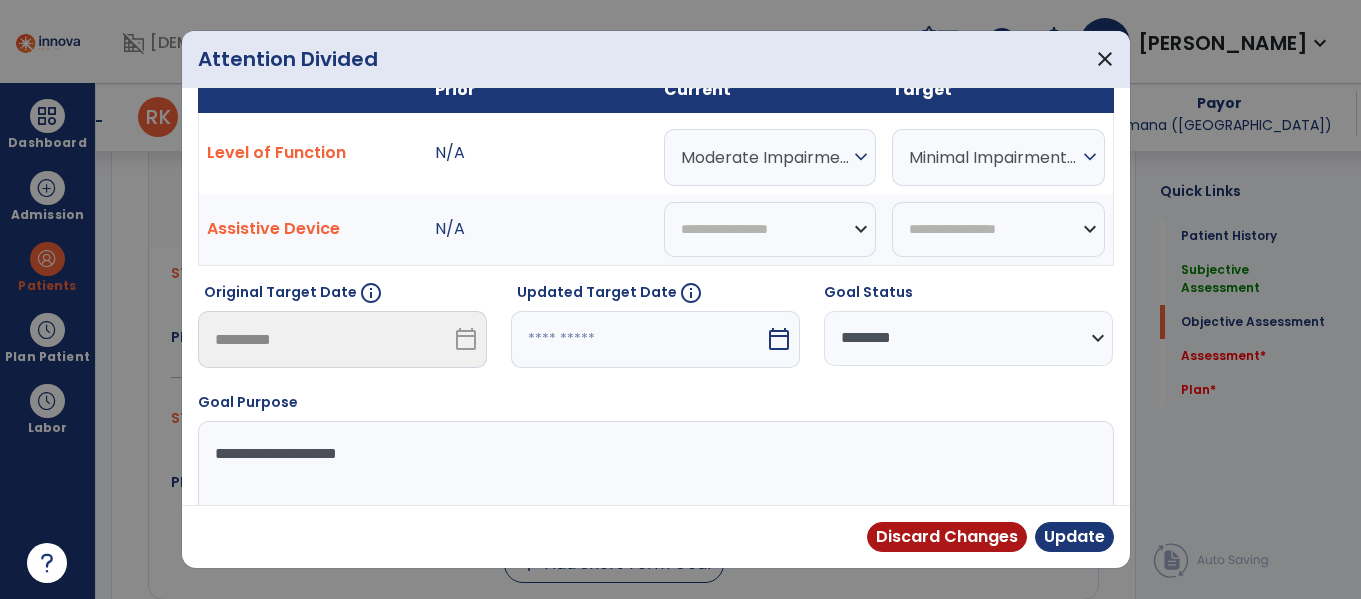 click at bounding box center [638, 339] 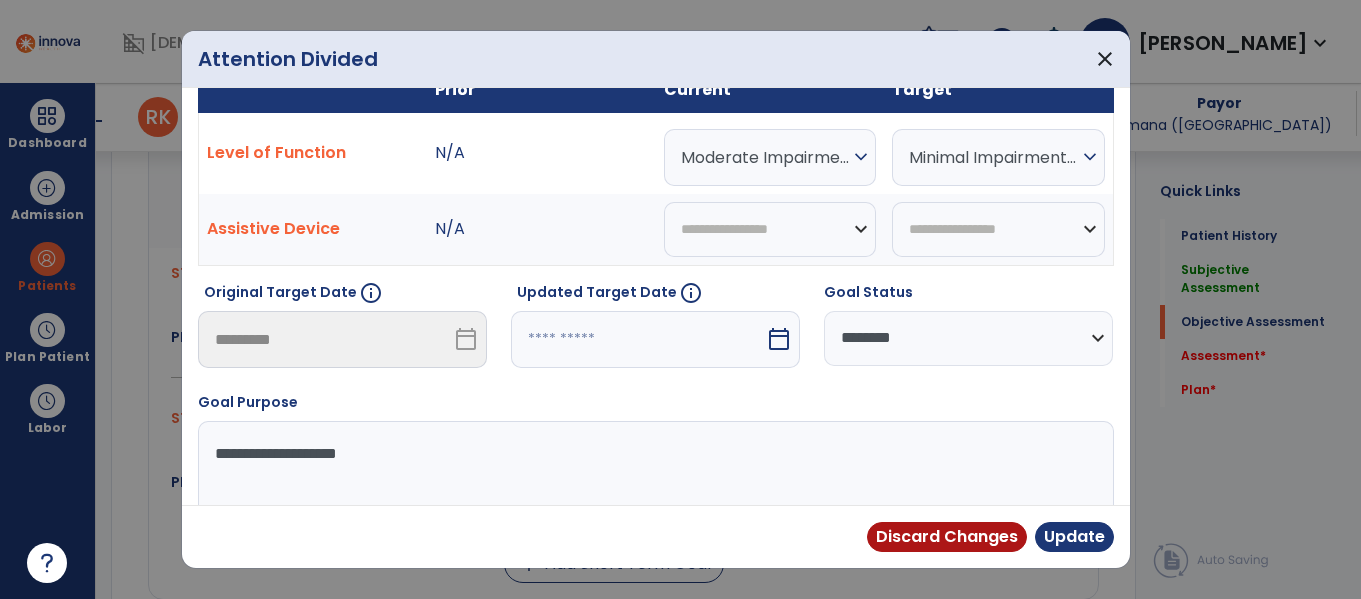 select on "*" 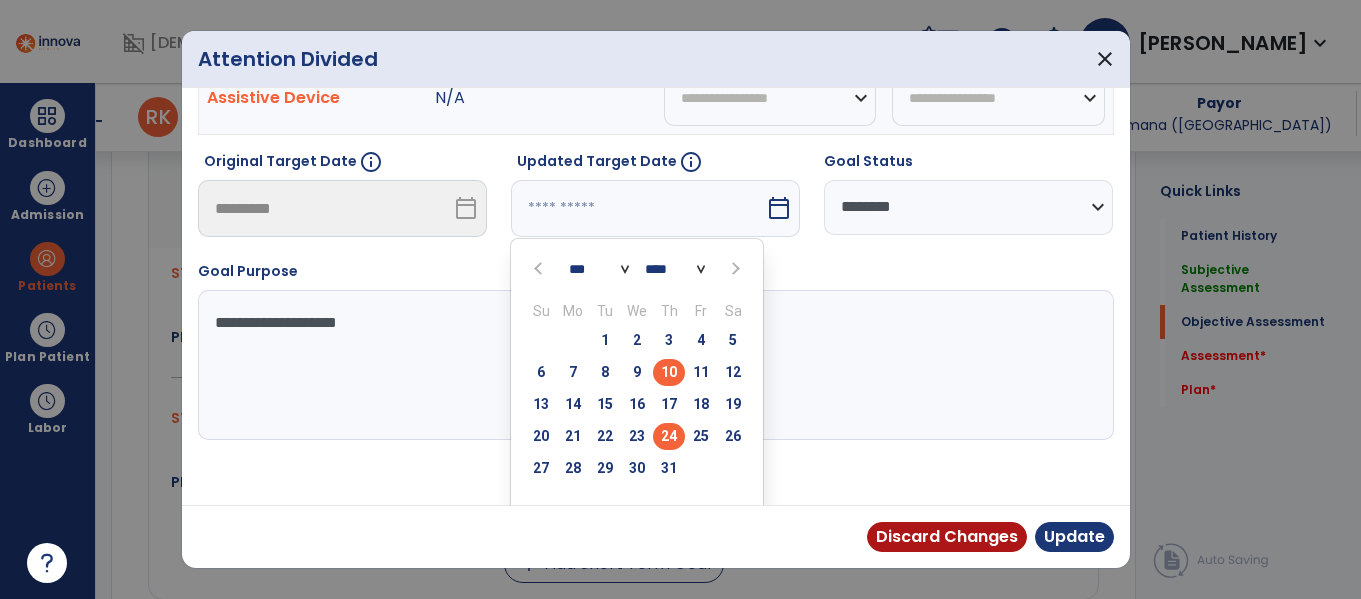click on "24" at bounding box center (669, 436) 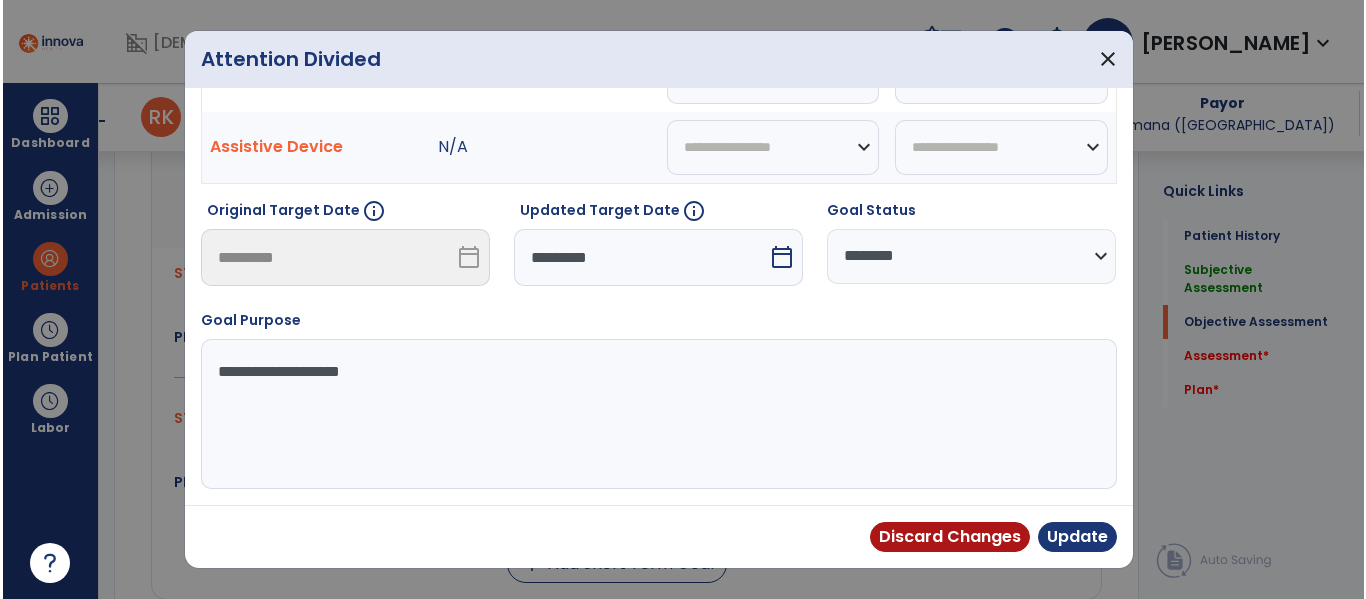scroll, scrollTop: 240, scrollLeft: 0, axis: vertical 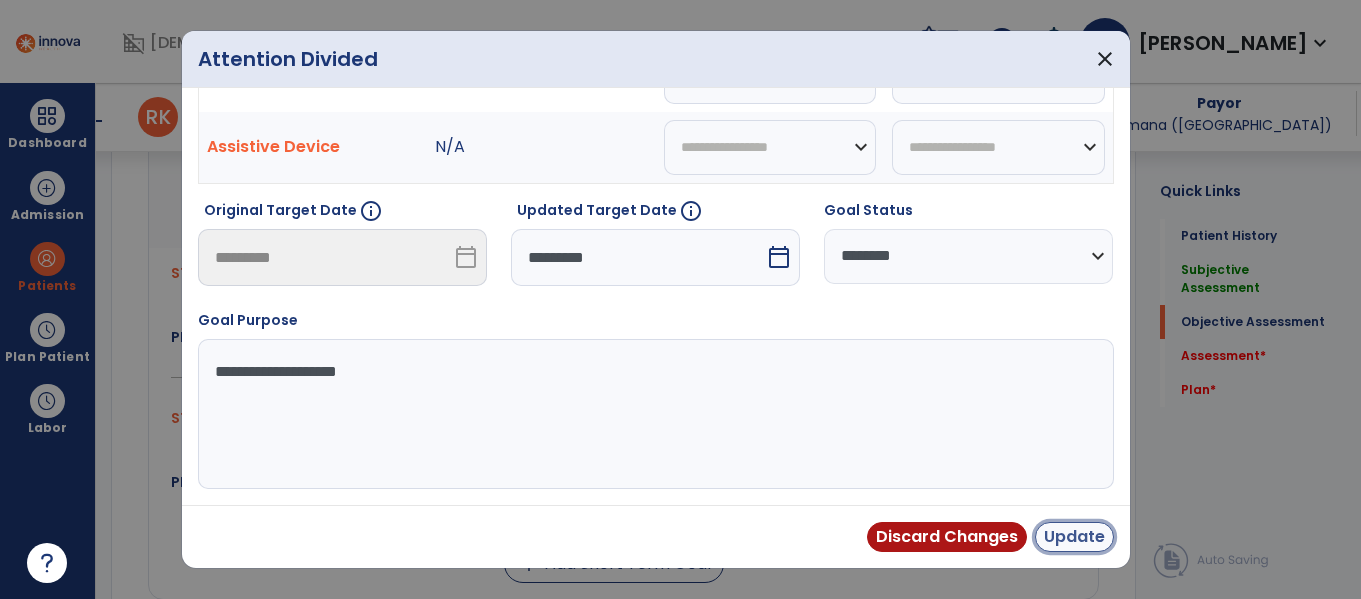 click on "Update" at bounding box center (1074, 537) 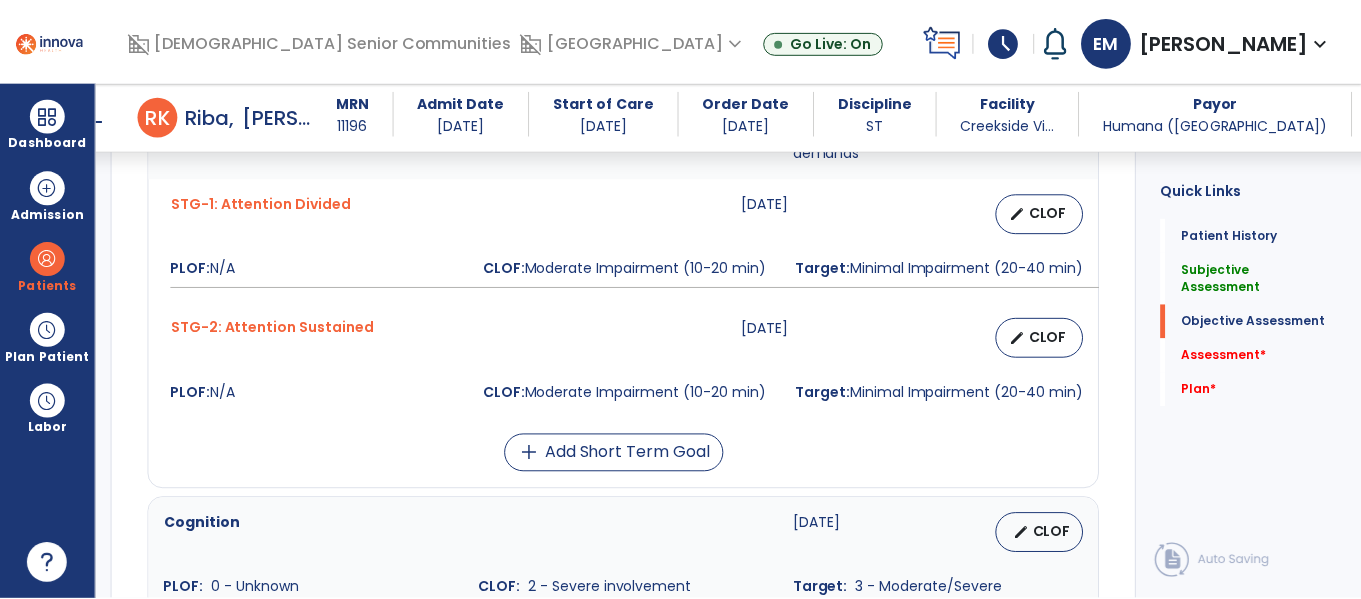 scroll, scrollTop: 1573, scrollLeft: 0, axis: vertical 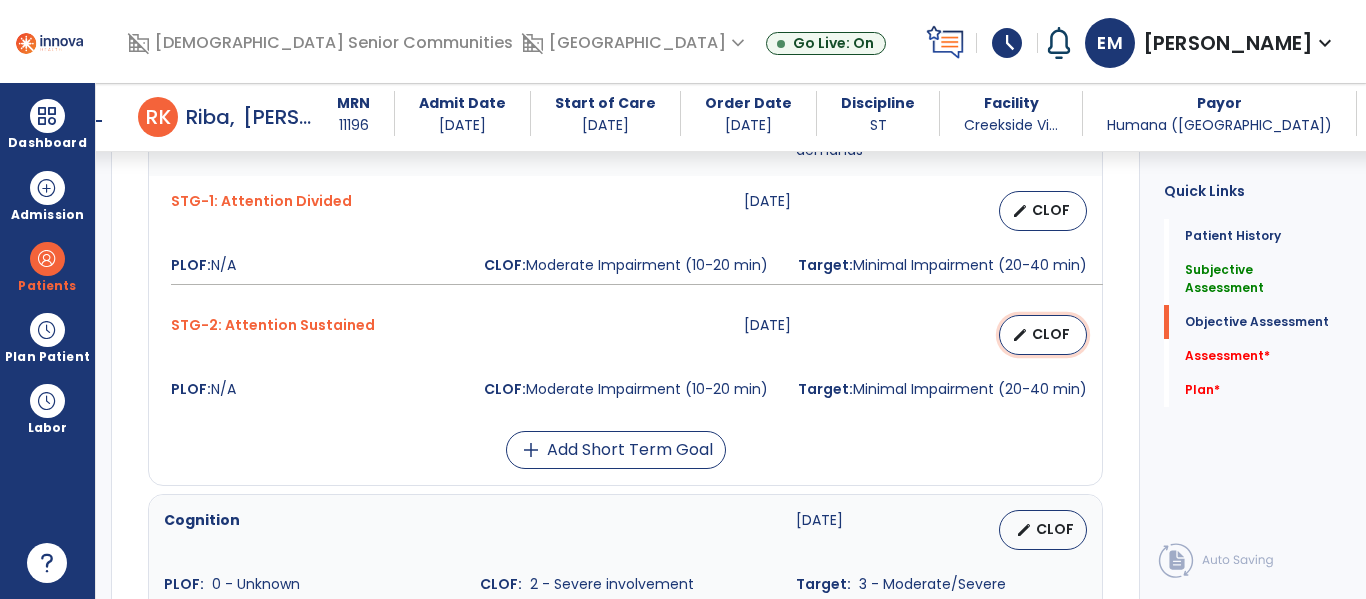 click on "CLOF" at bounding box center [1051, 334] 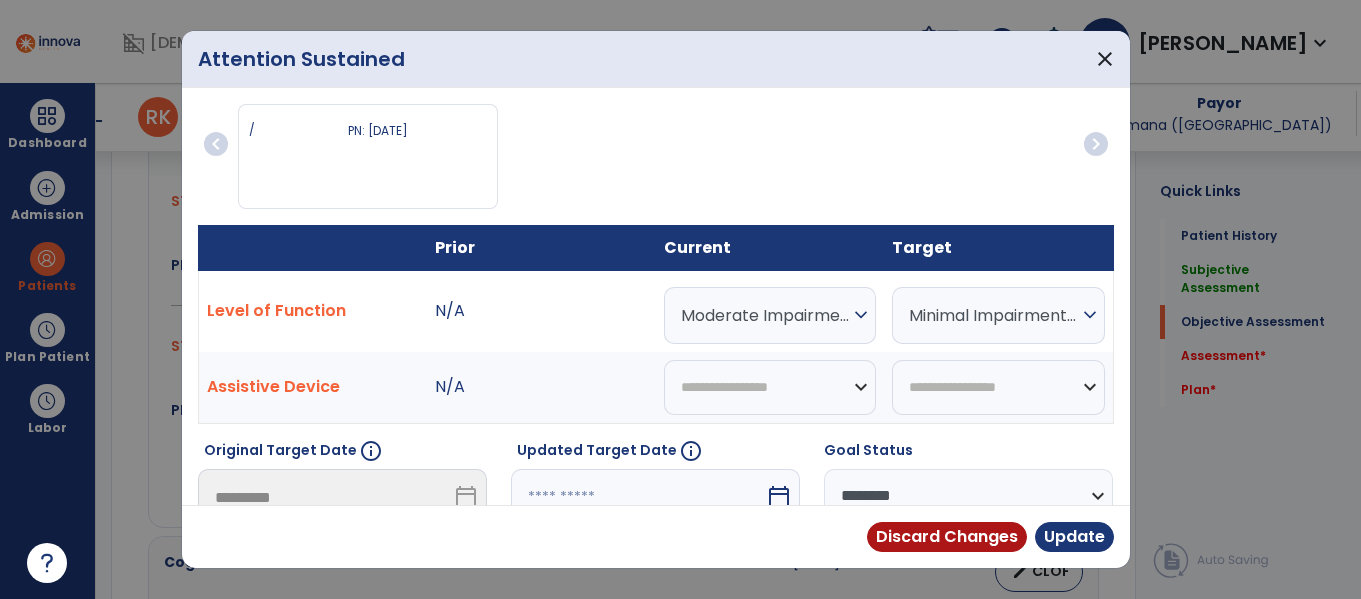 scroll, scrollTop: 1573, scrollLeft: 0, axis: vertical 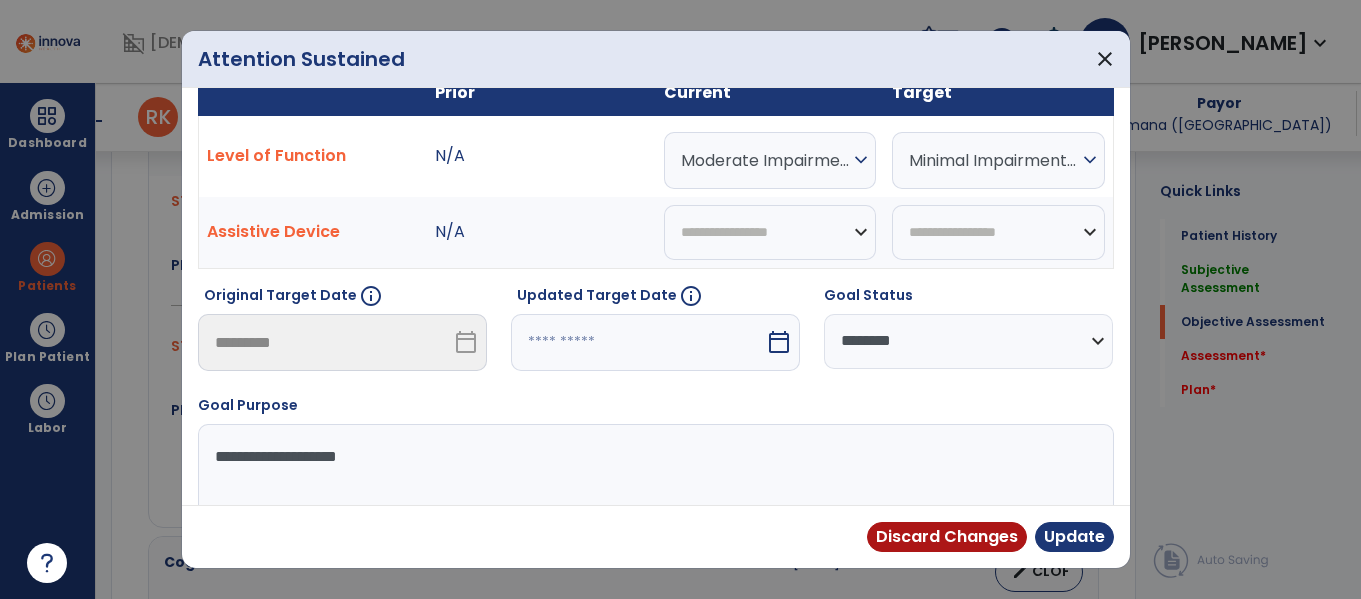 click at bounding box center (638, 342) 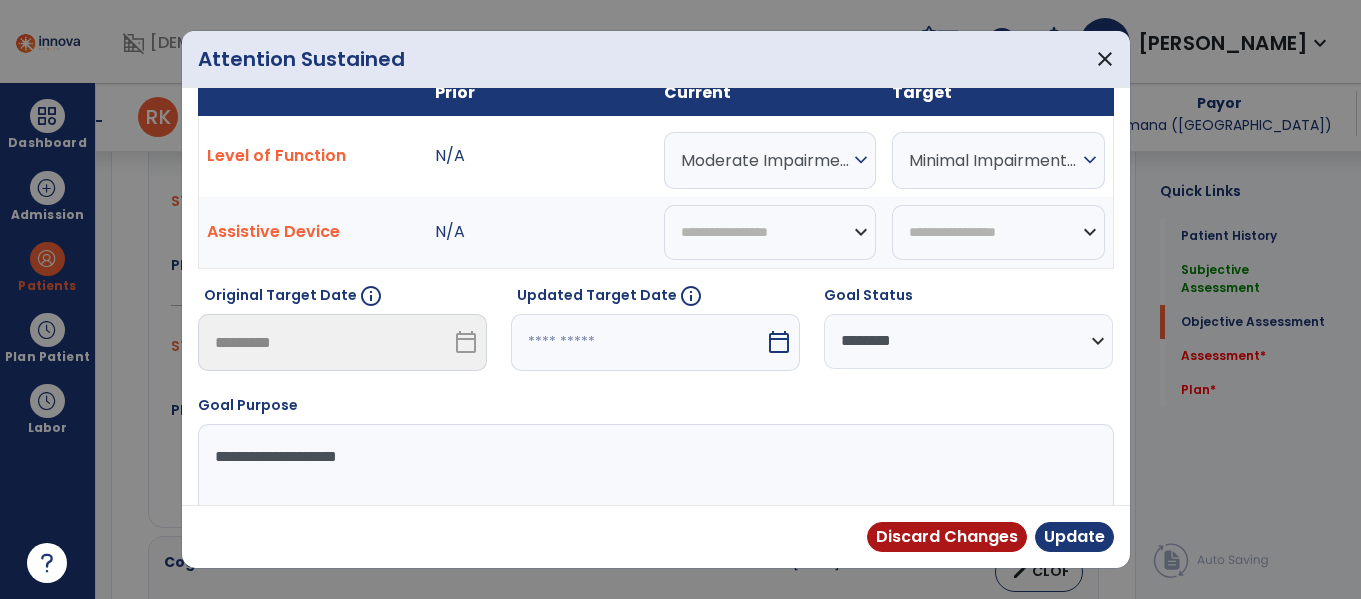 select on "*" 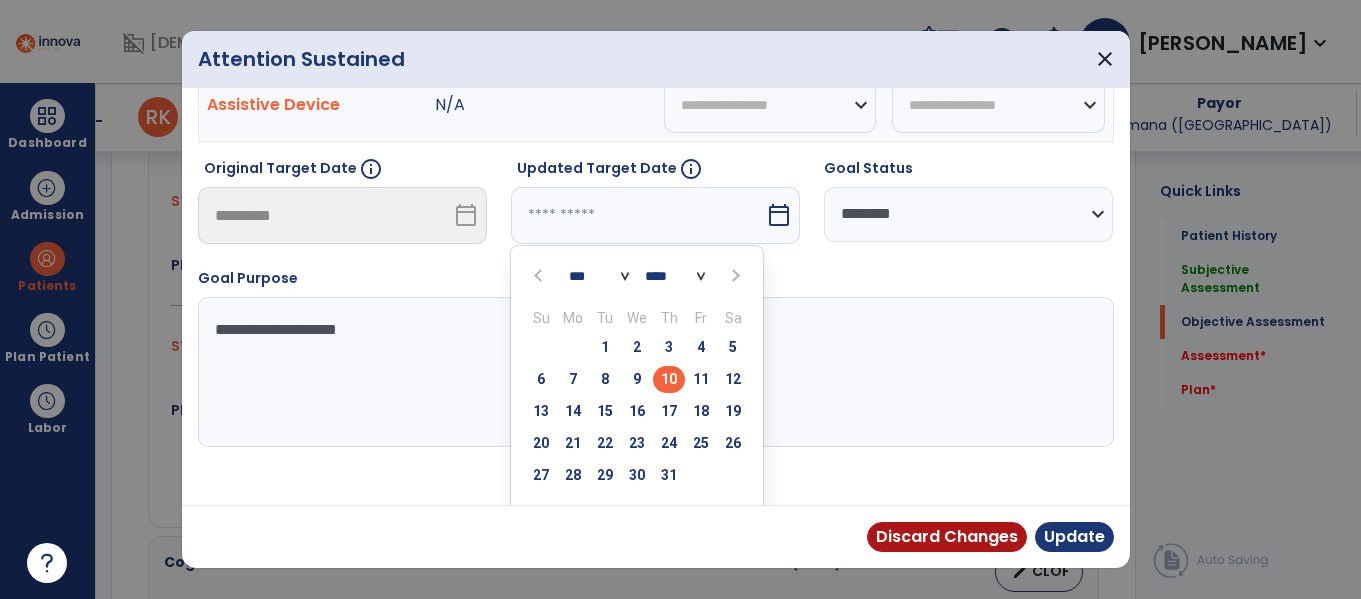 click on "24" at bounding box center [669, 443] 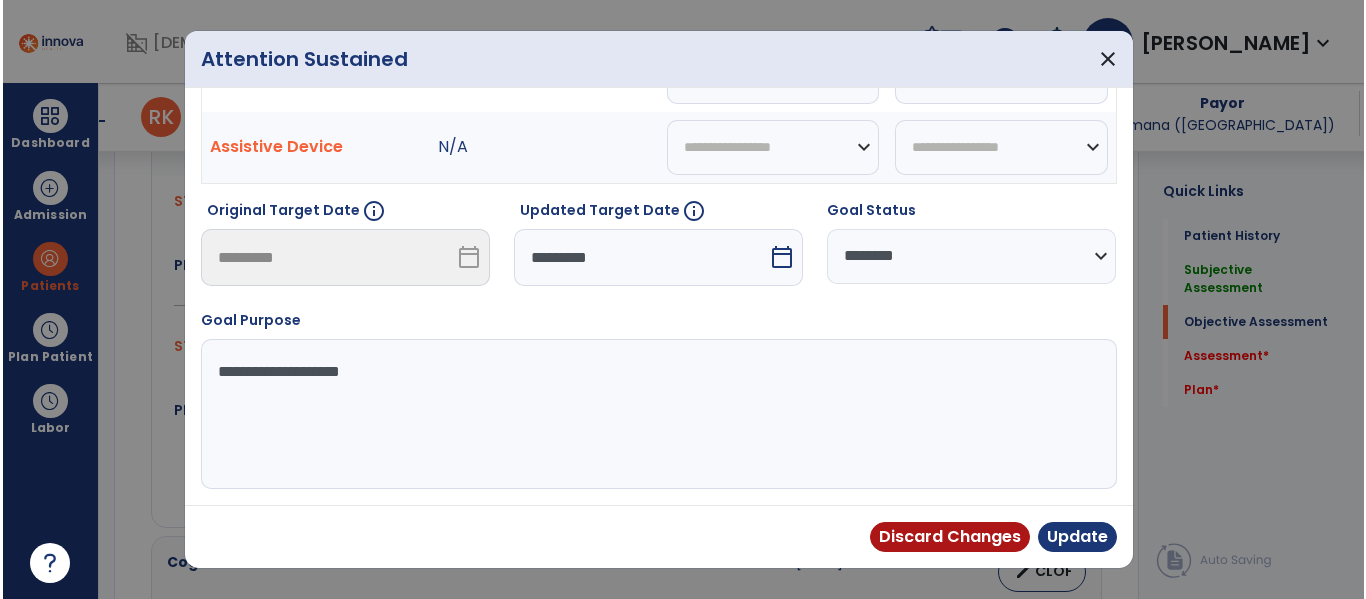 scroll, scrollTop: 240, scrollLeft: 0, axis: vertical 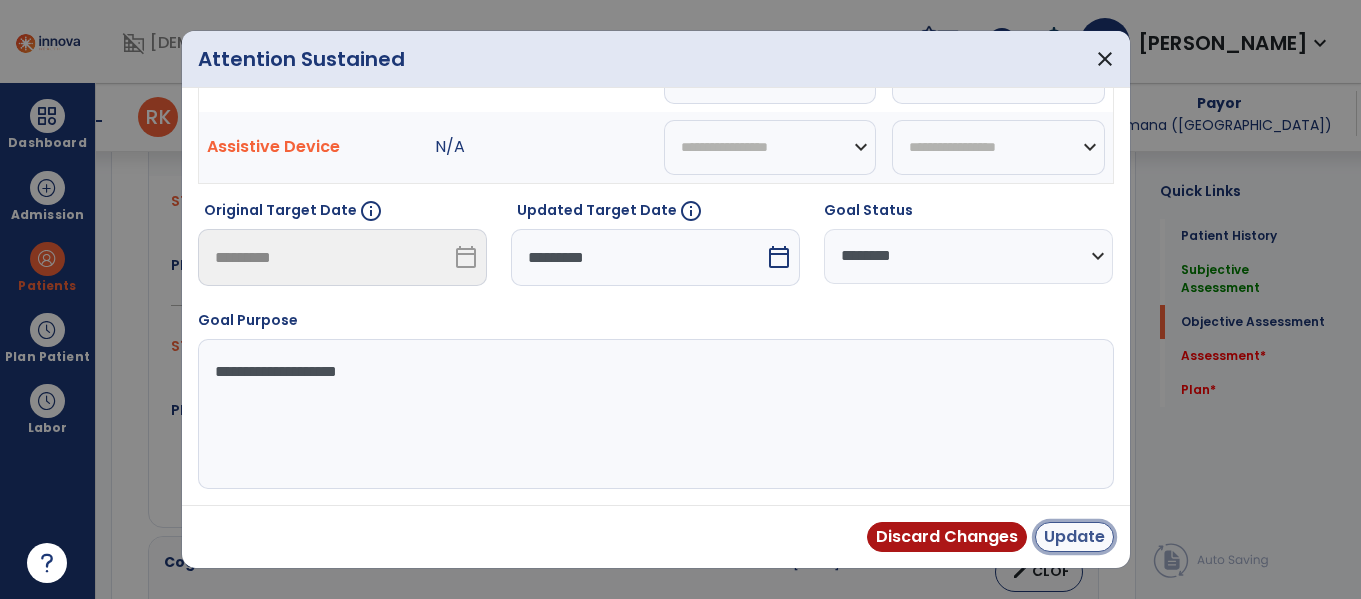 click on "Update" at bounding box center (1074, 537) 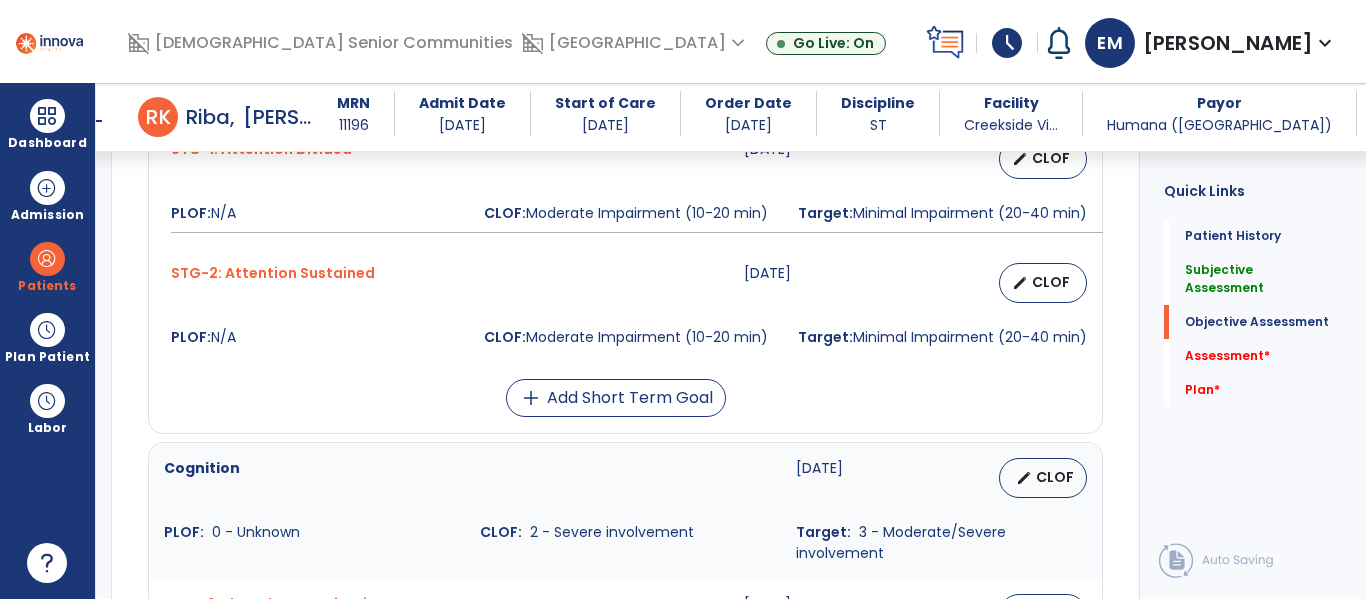scroll, scrollTop: 1738, scrollLeft: 0, axis: vertical 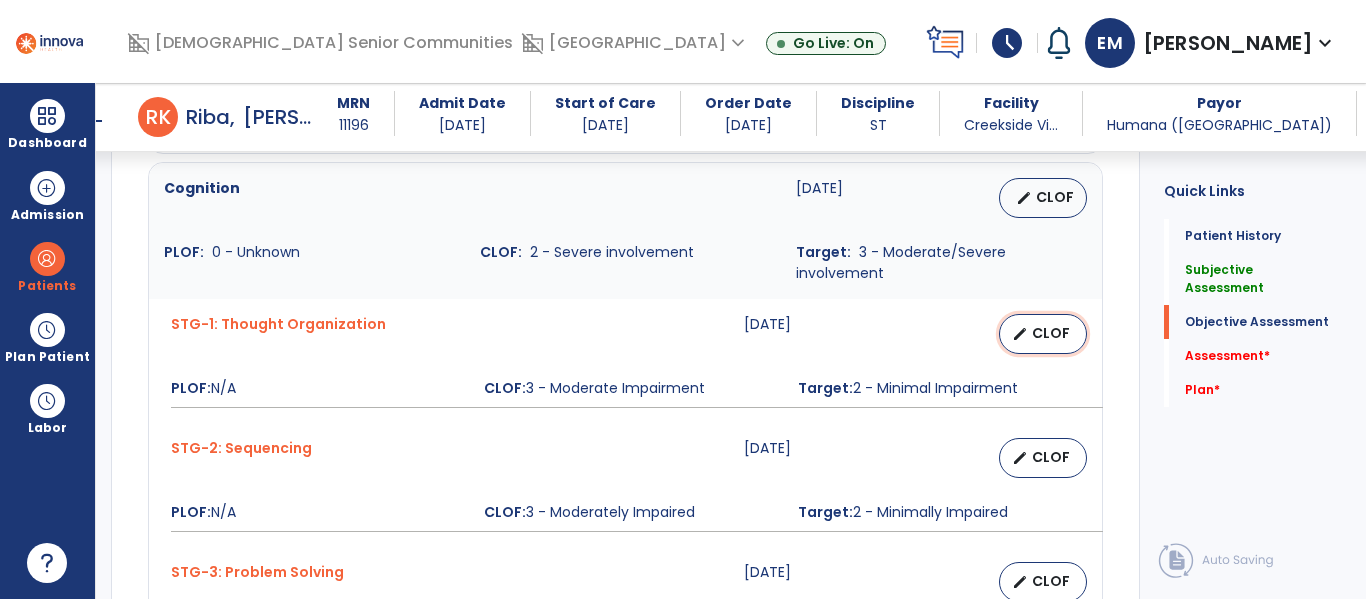 click on "edit   CLOF" at bounding box center [1043, 334] 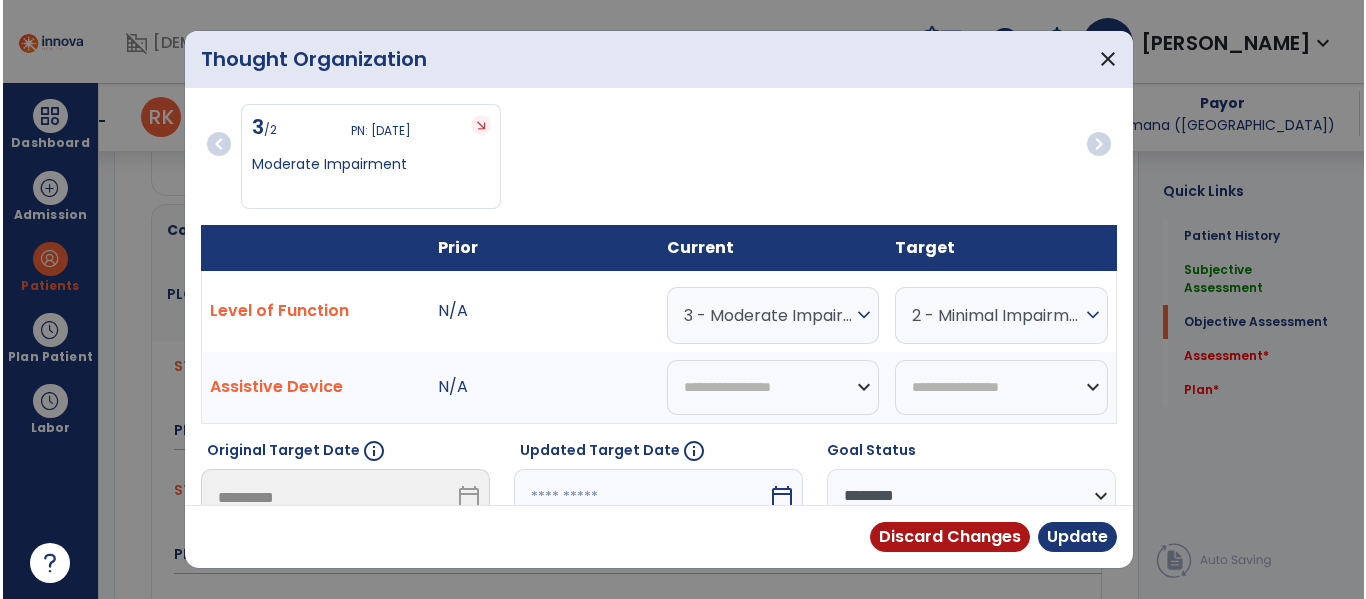 scroll, scrollTop: 1905, scrollLeft: 0, axis: vertical 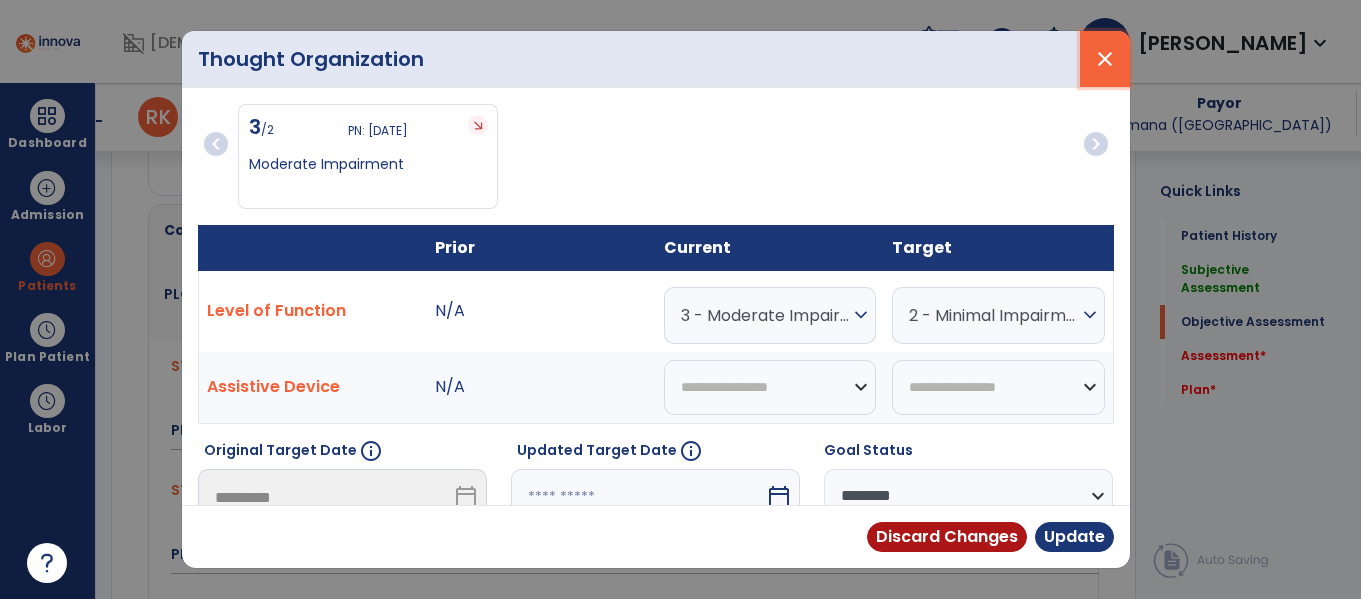 click on "close" at bounding box center (1105, 59) 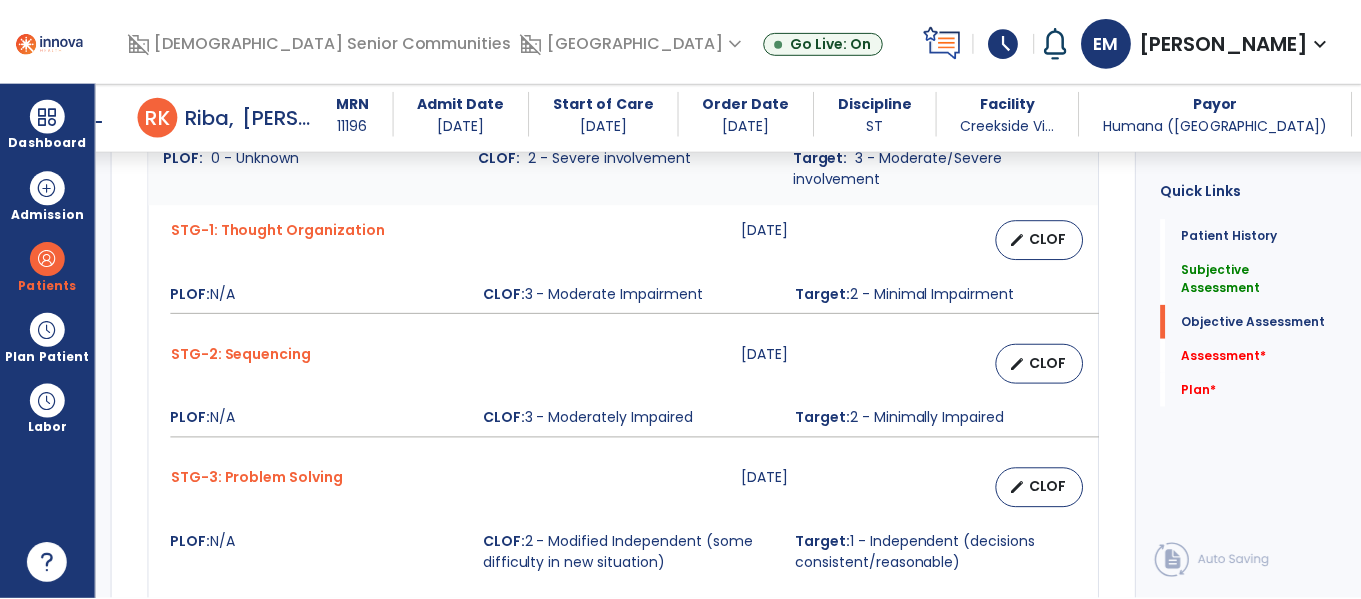 scroll, scrollTop: 2012, scrollLeft: 0, axis: vertical 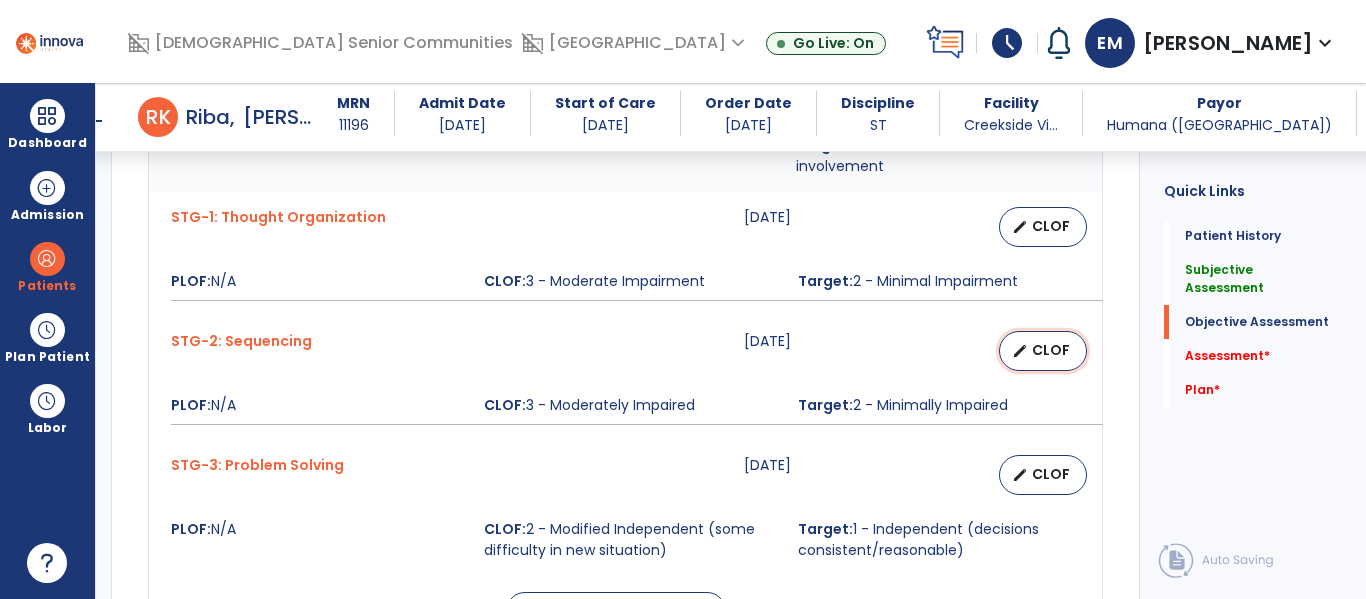 click on "CLOF" at bounding box center (1051, 350) 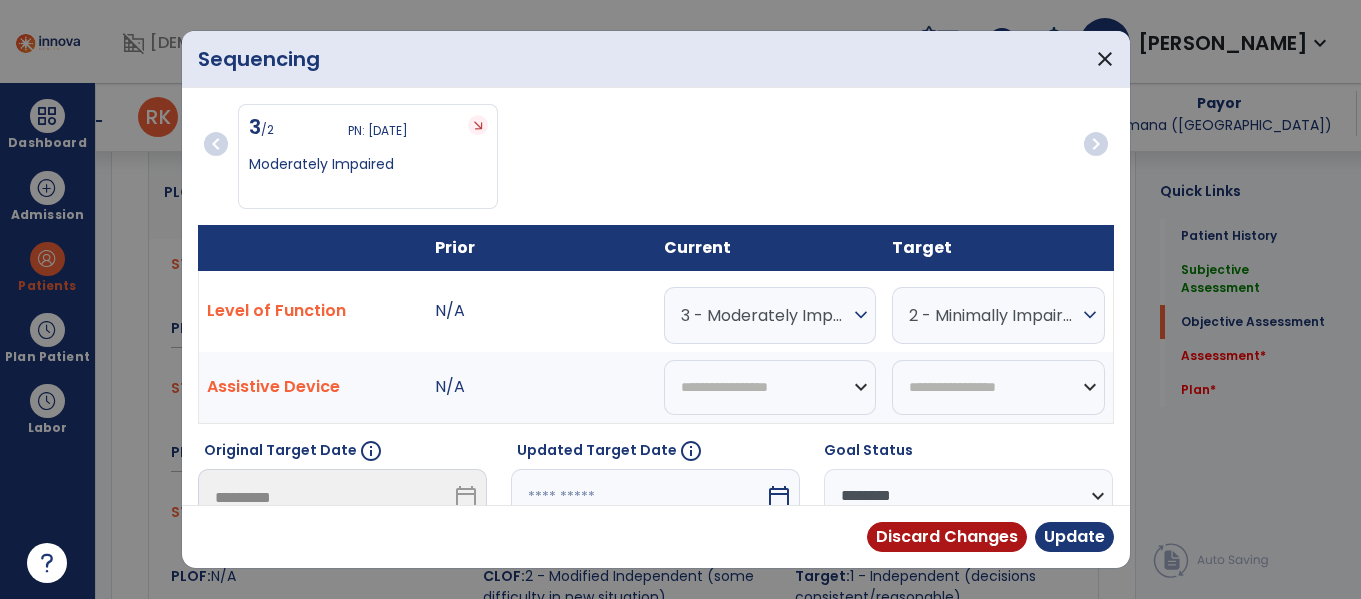 scroll, scrollTop: 2012, scrollLeft: 0, axis: vertical 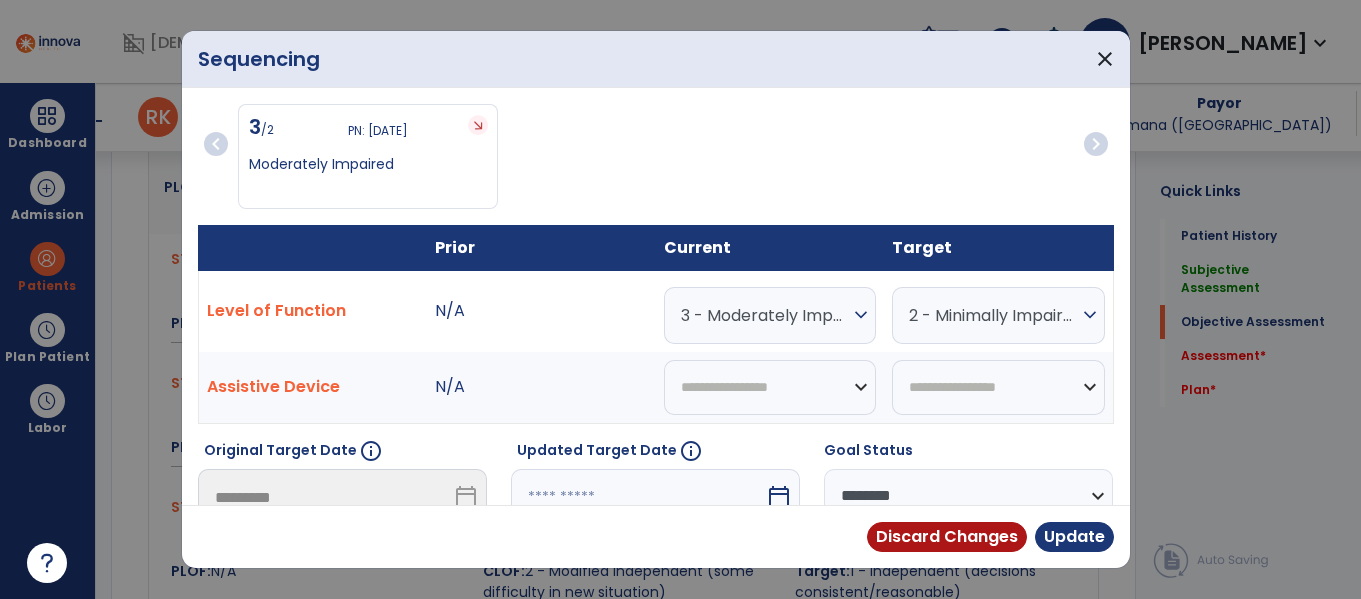drag, startPoint x: 809, startPoint y: 320, endPoint x: 1365, endPoint y: 192, distance: 570.5436 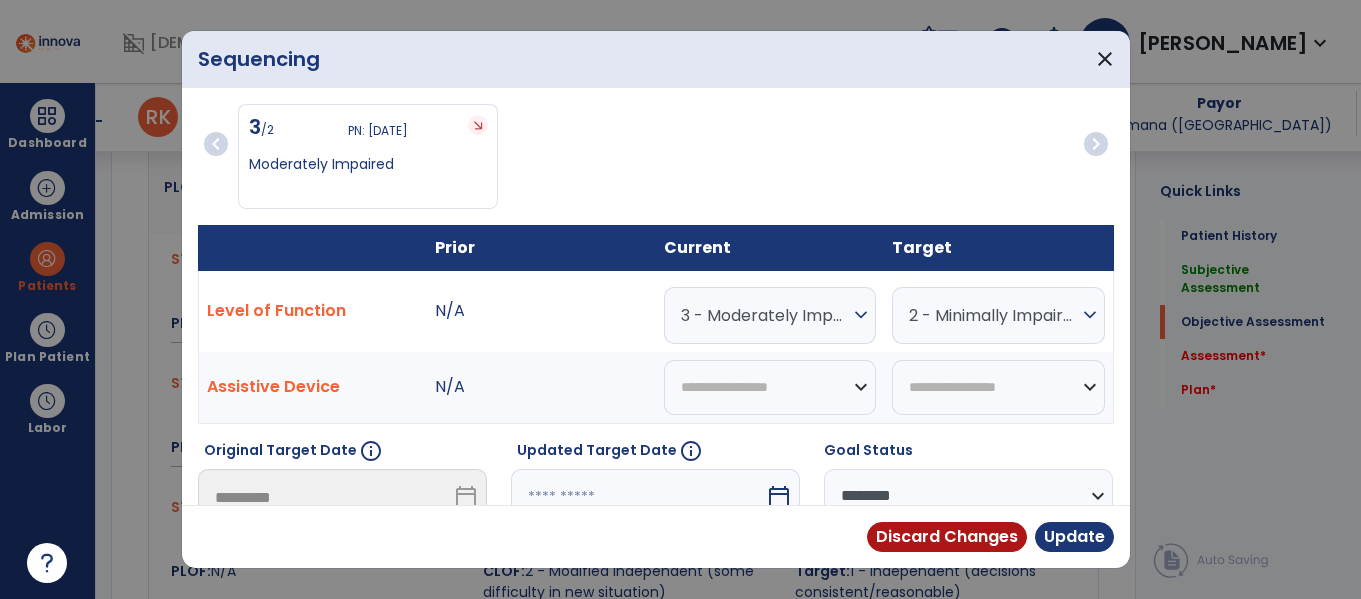 click on "3 - Moderately Impaired" at bounding box center [765, 315] 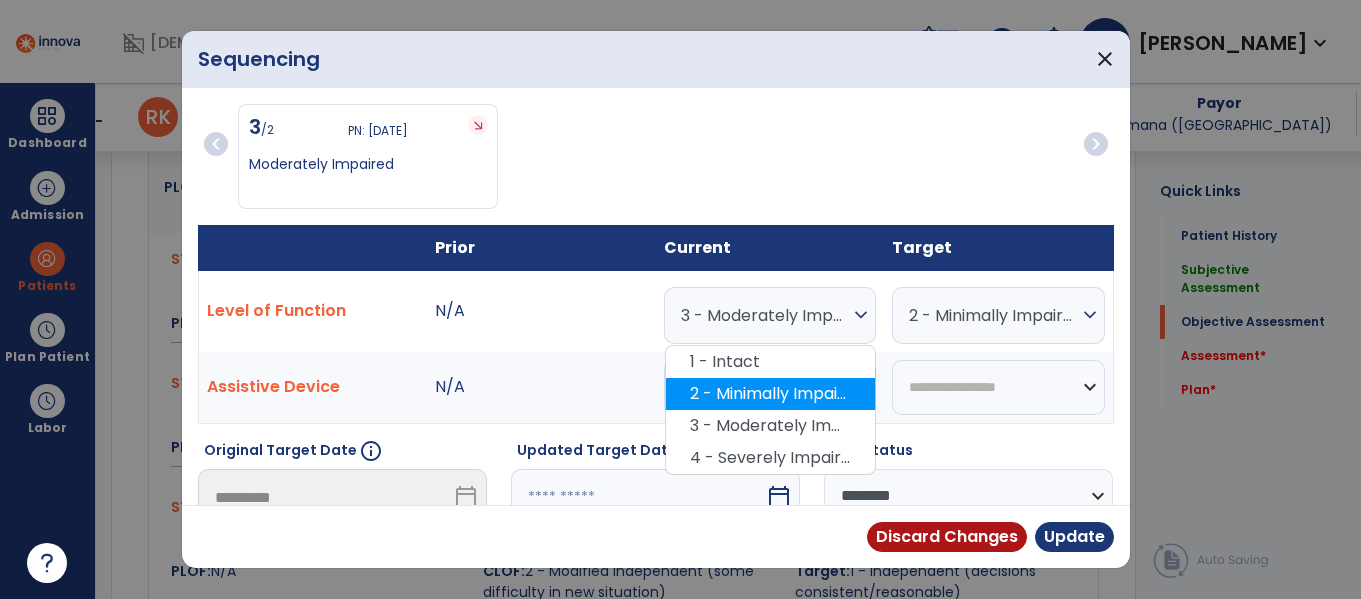 click on "2 - Minimally Impaired" at bounding box center (770, 394) 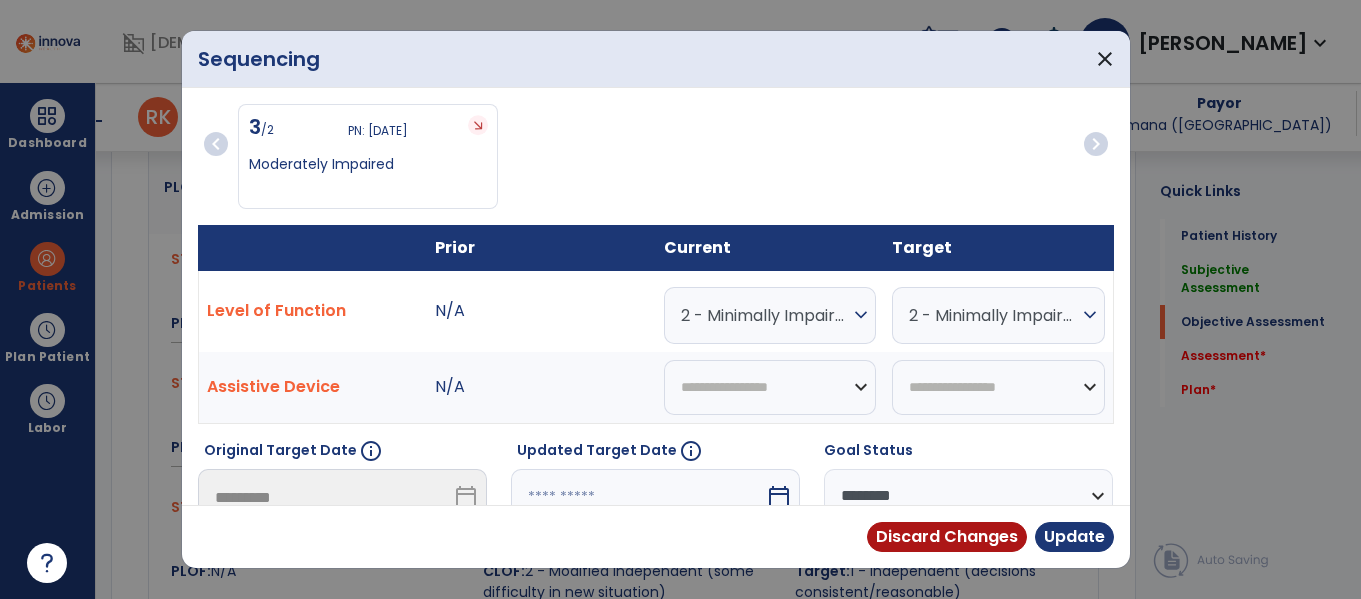 click on "2 - Minimally Impaired" at bounding box center (993, 315) 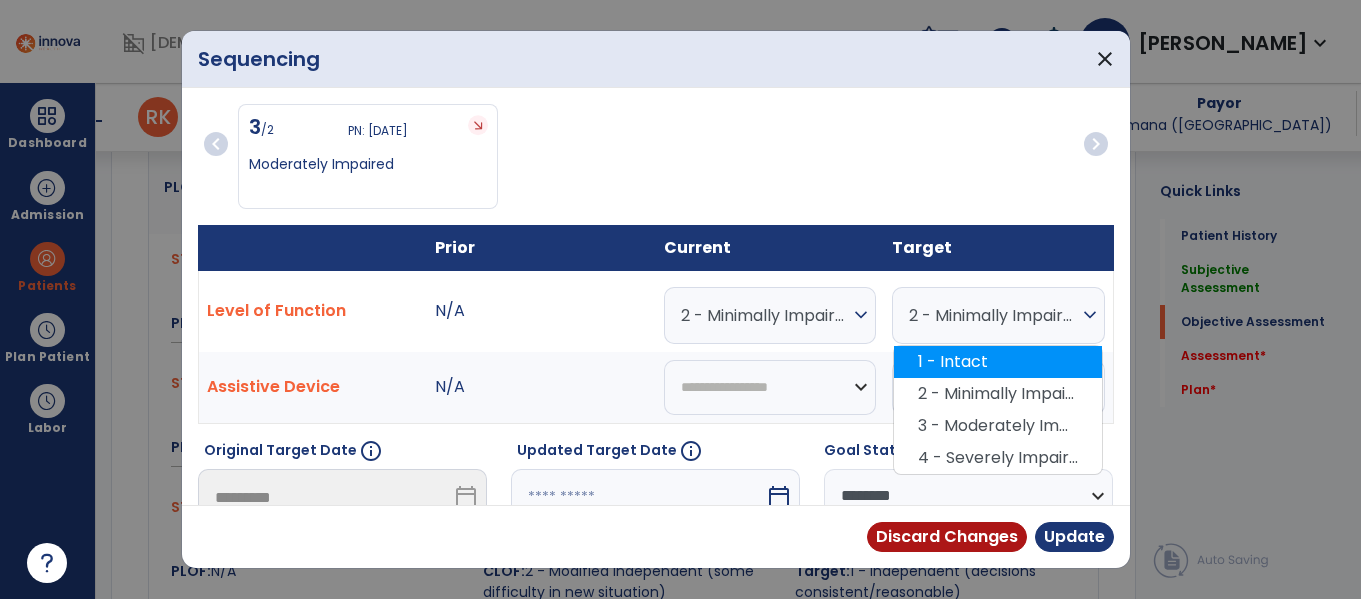 click on "1 - Intact" at bounding box center [998, 362] 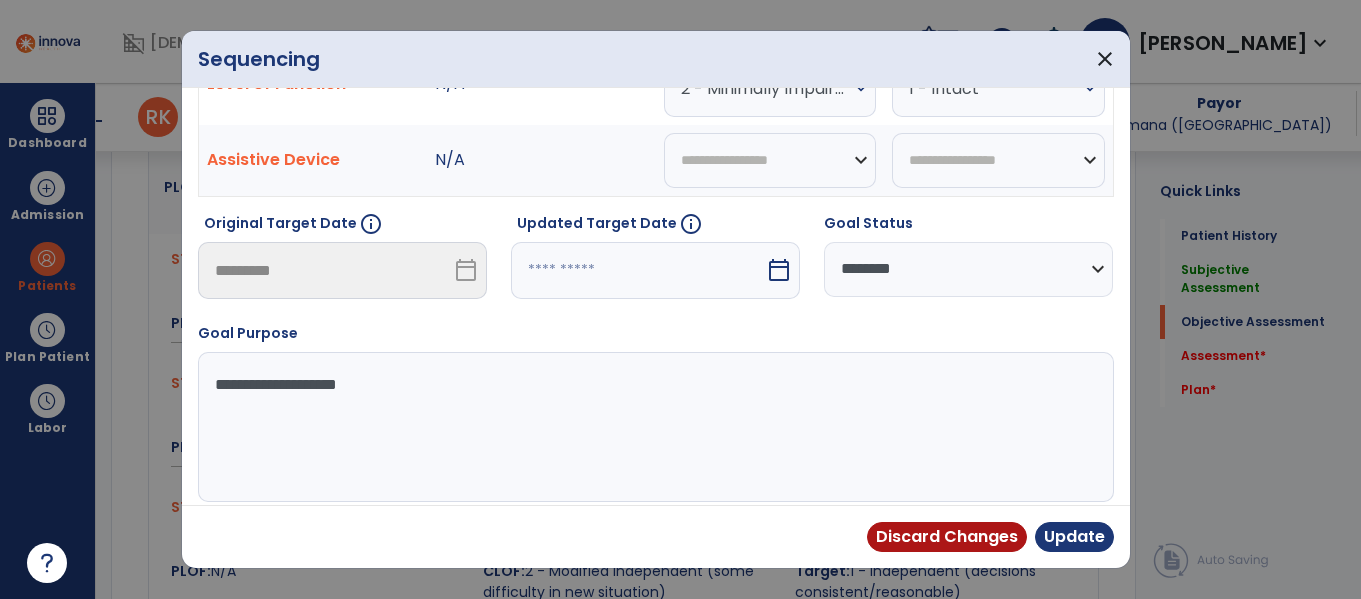 click at bounding box center (638, 270) 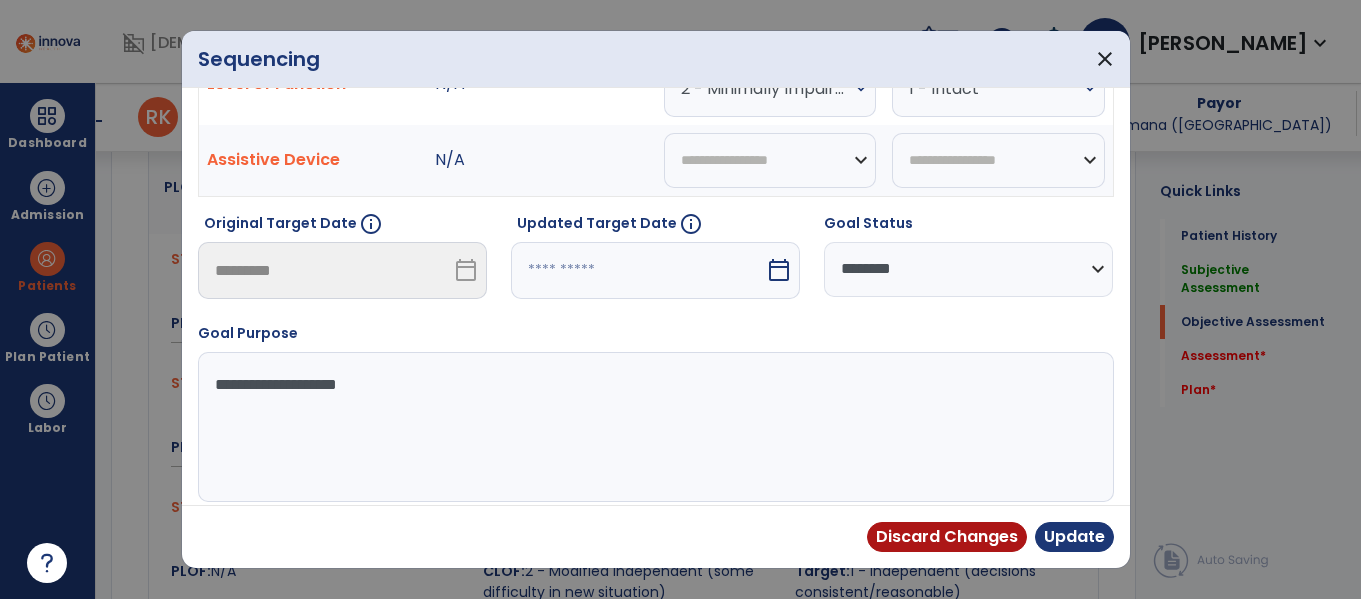 select on "*" 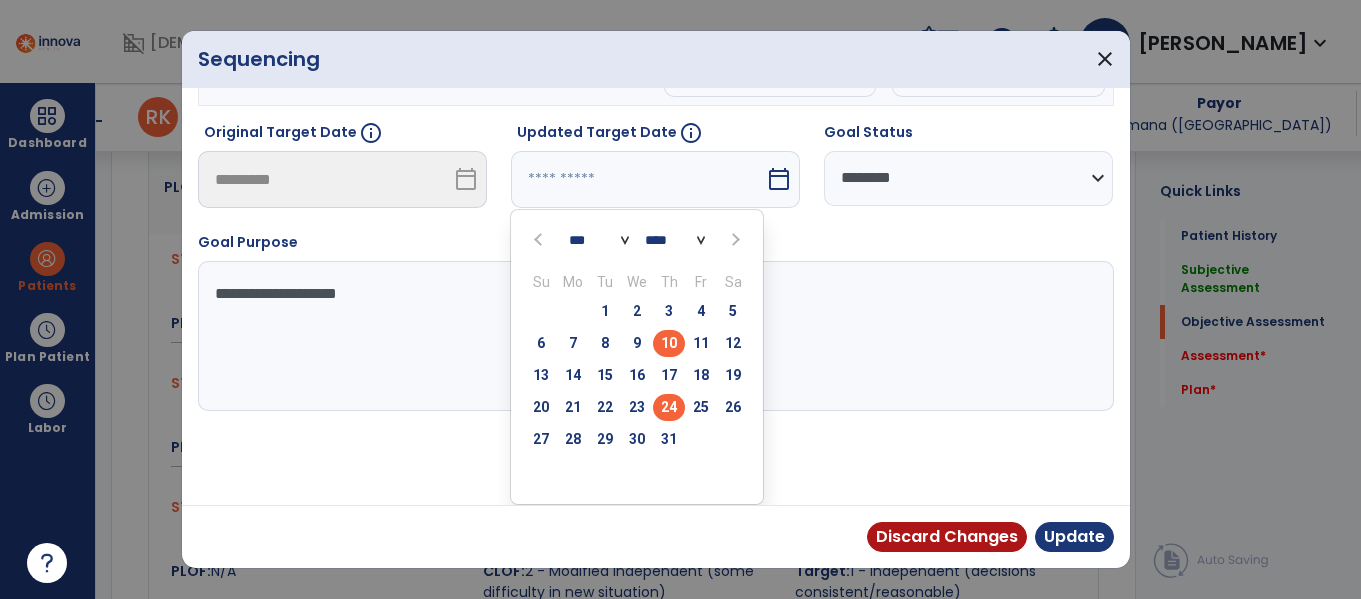 click on "24" at bounding box center (669, 407) 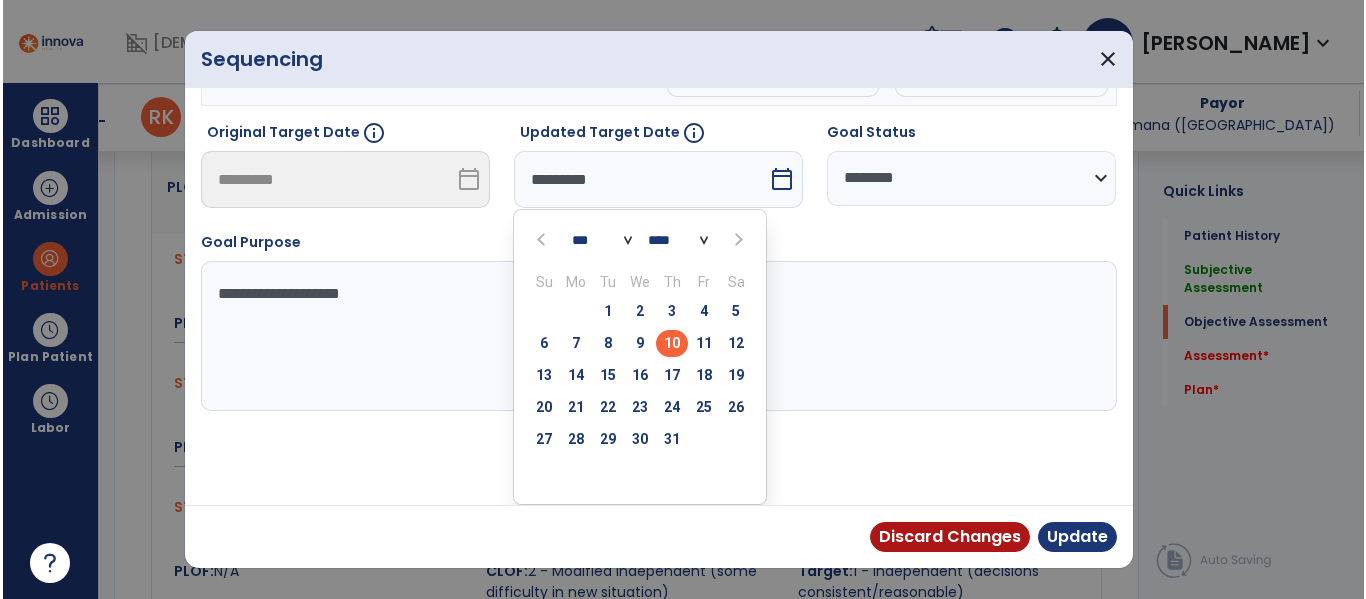 scroll, scrollTop: 240, scrollLeft: 0, axis: vertical 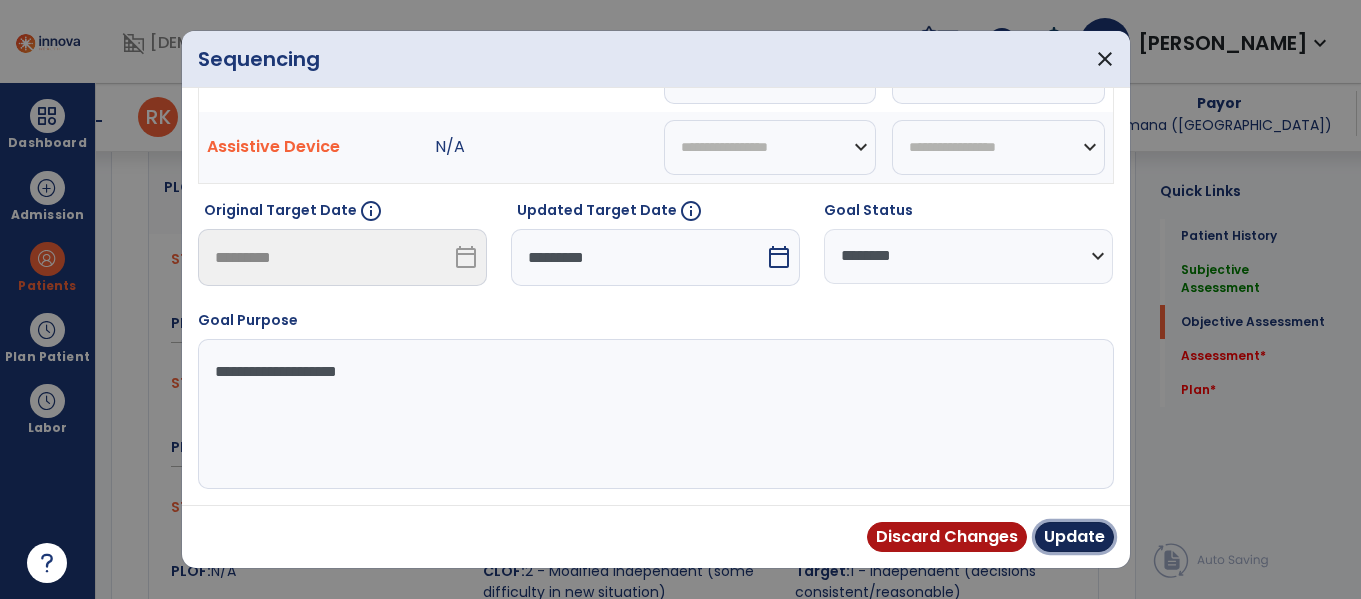 drag, startPoint x: 1061, startPoint y: 529, endPoint x: 1063, endPoint y: 517, distance: 12.165525 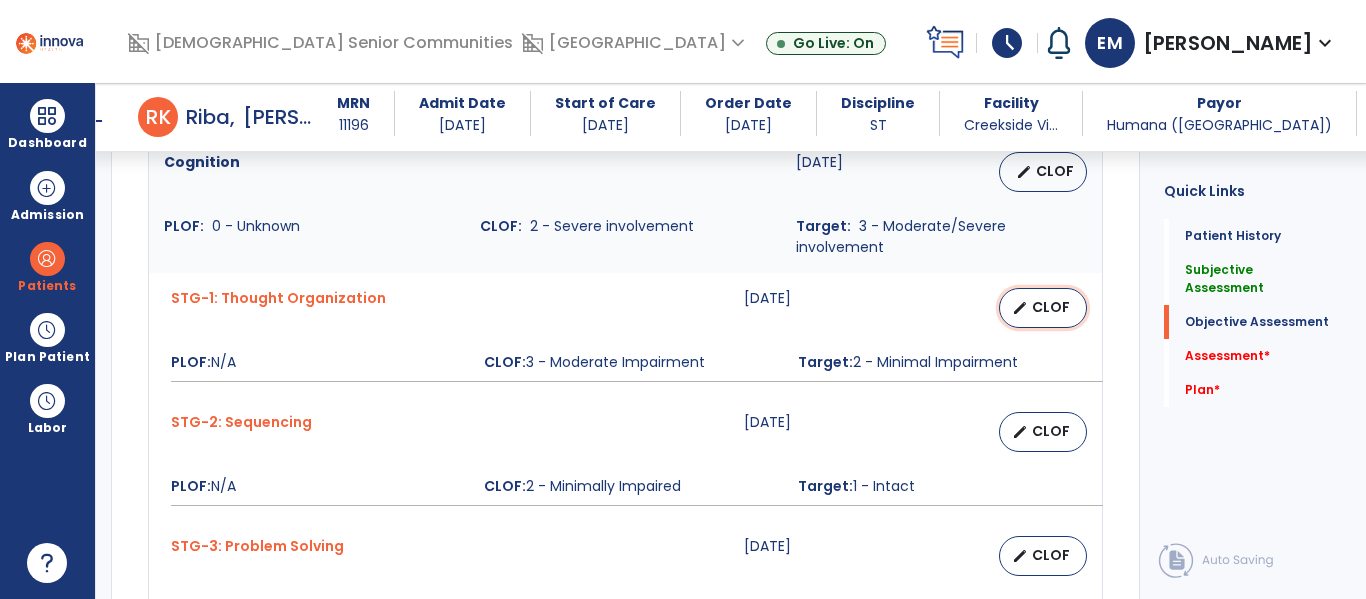 click on "edit   CLOF" at bounding box center (1043, 308) 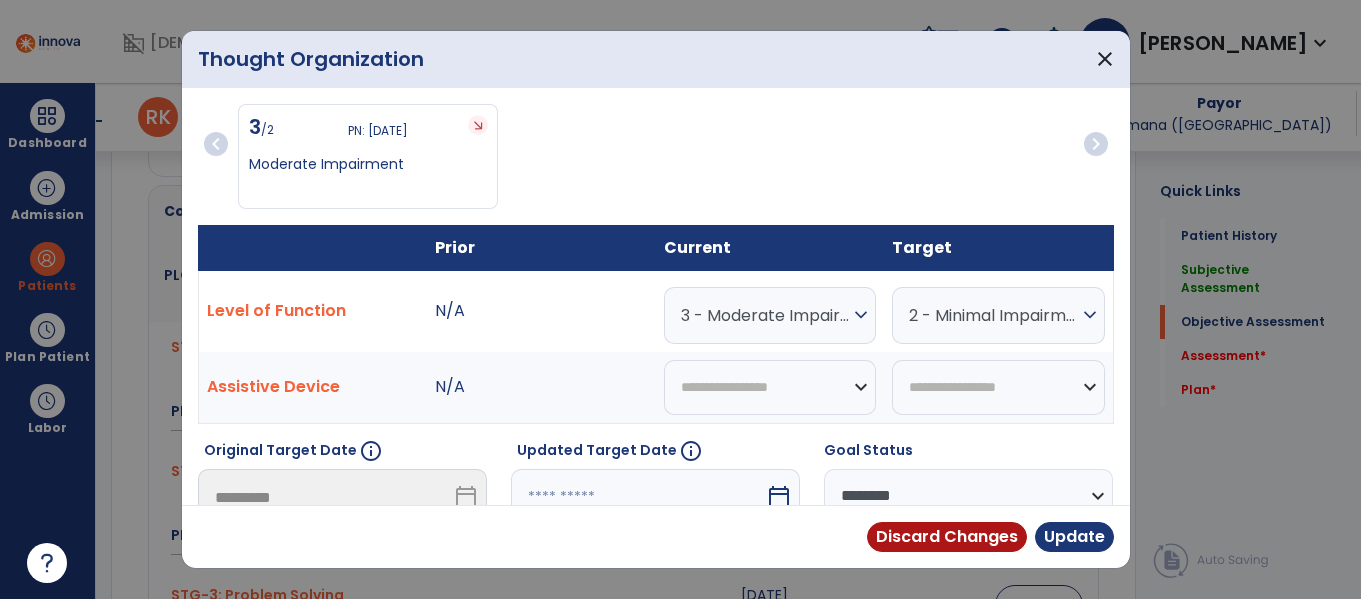 scroll, scrollTop: 1924, scrollLeft: 0, axis: vertical 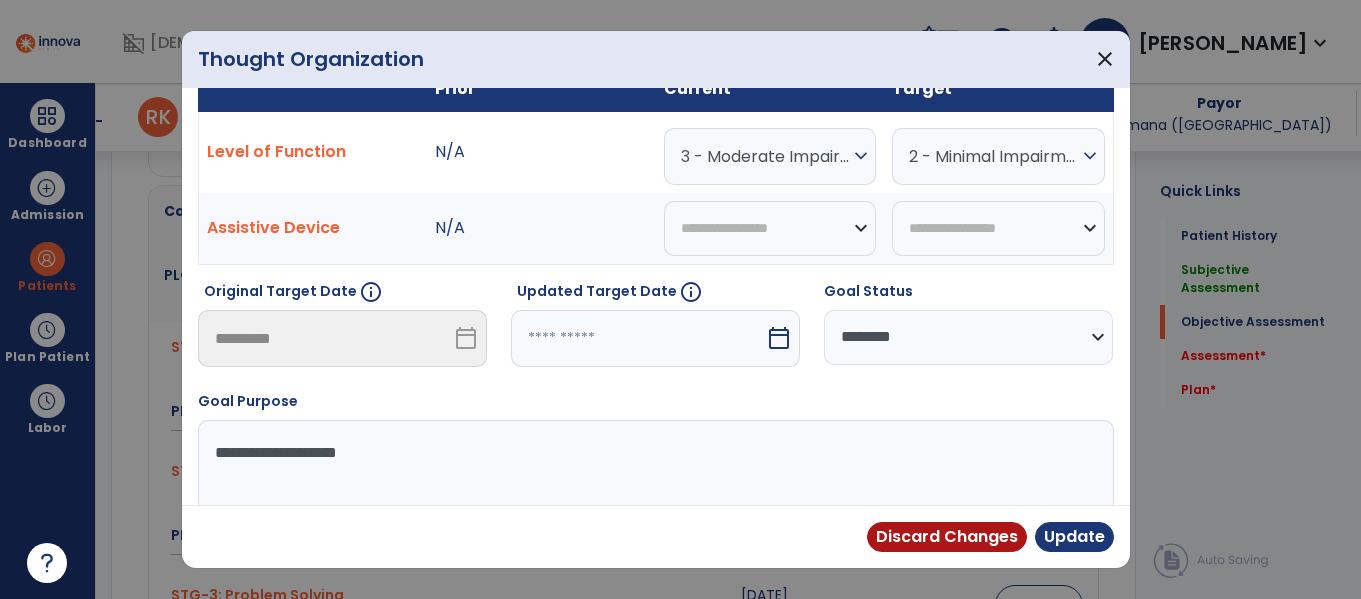 click at bounding box center (638, 338) 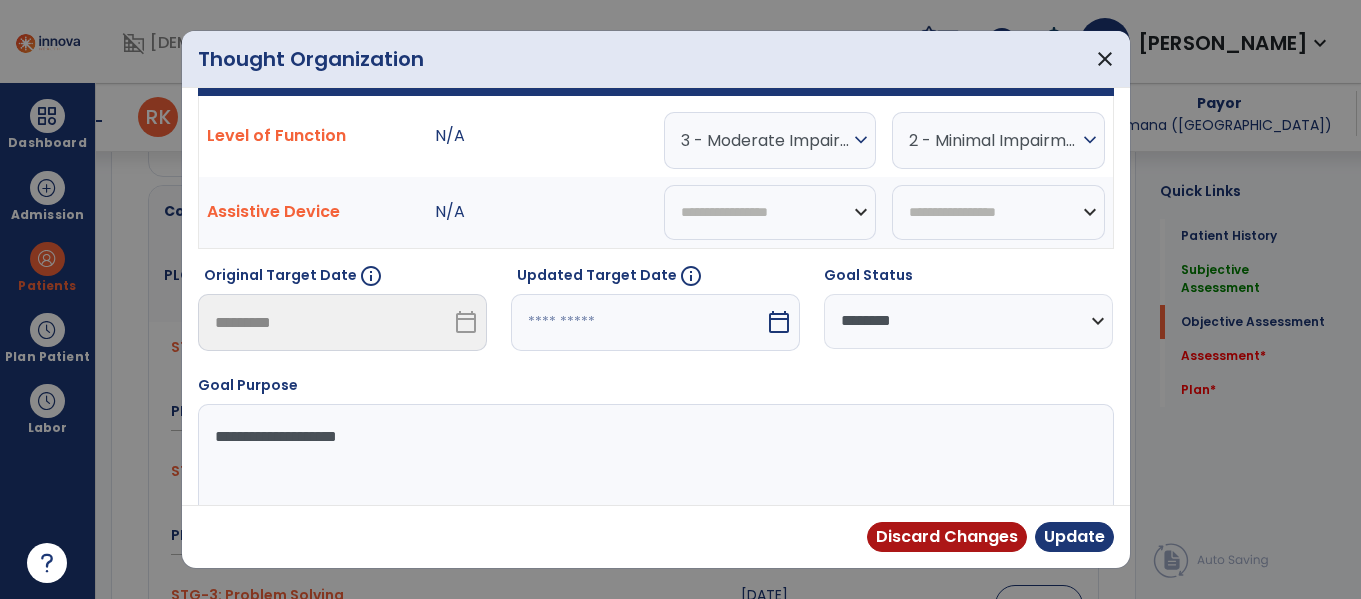 select on "*" 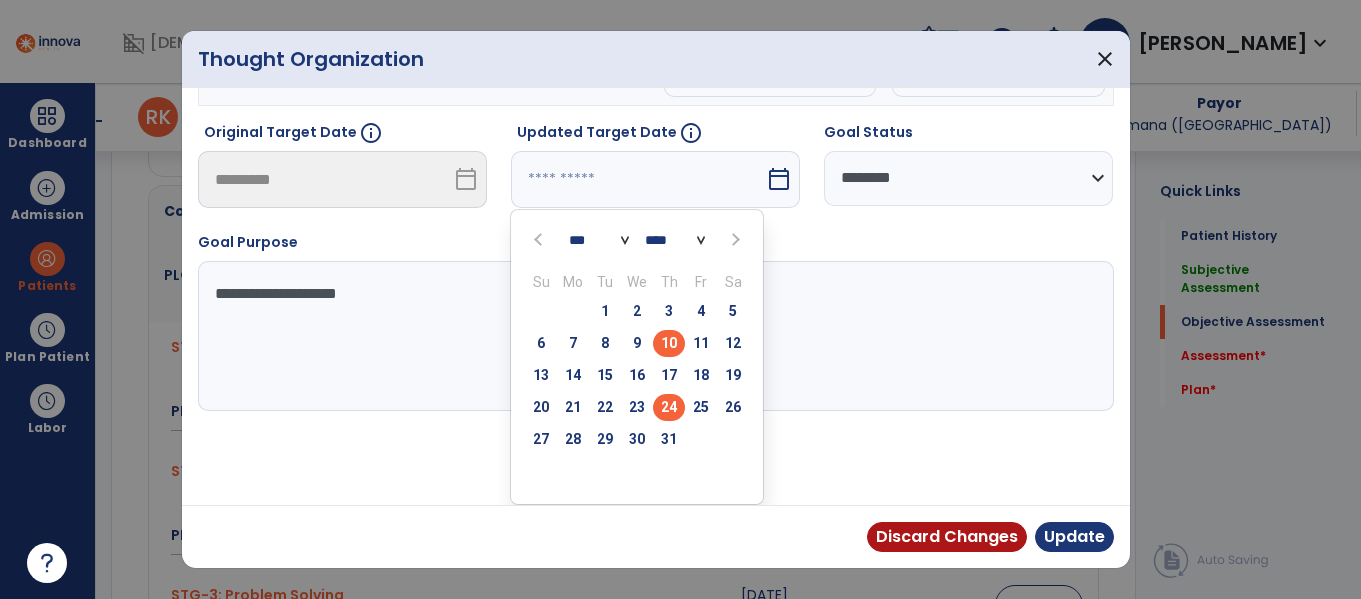 click on "24" at bounding box center (669, 407) 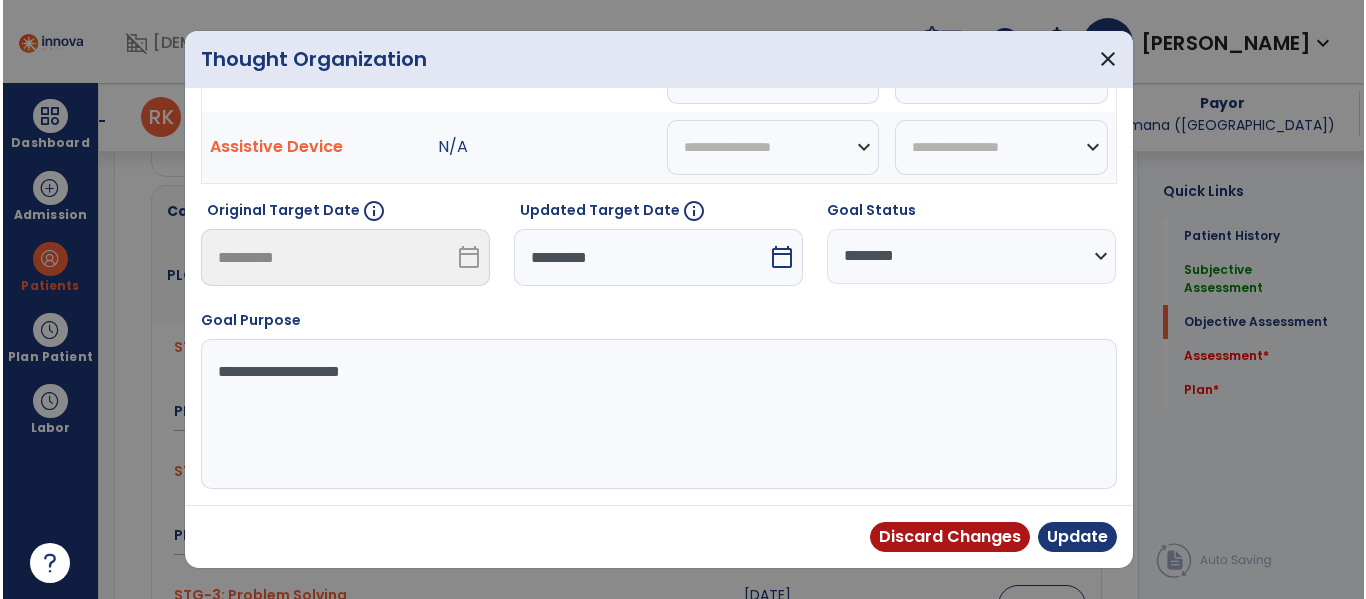 scroll, scrollTop: 240, scrollLeft: 0, axis: vertical 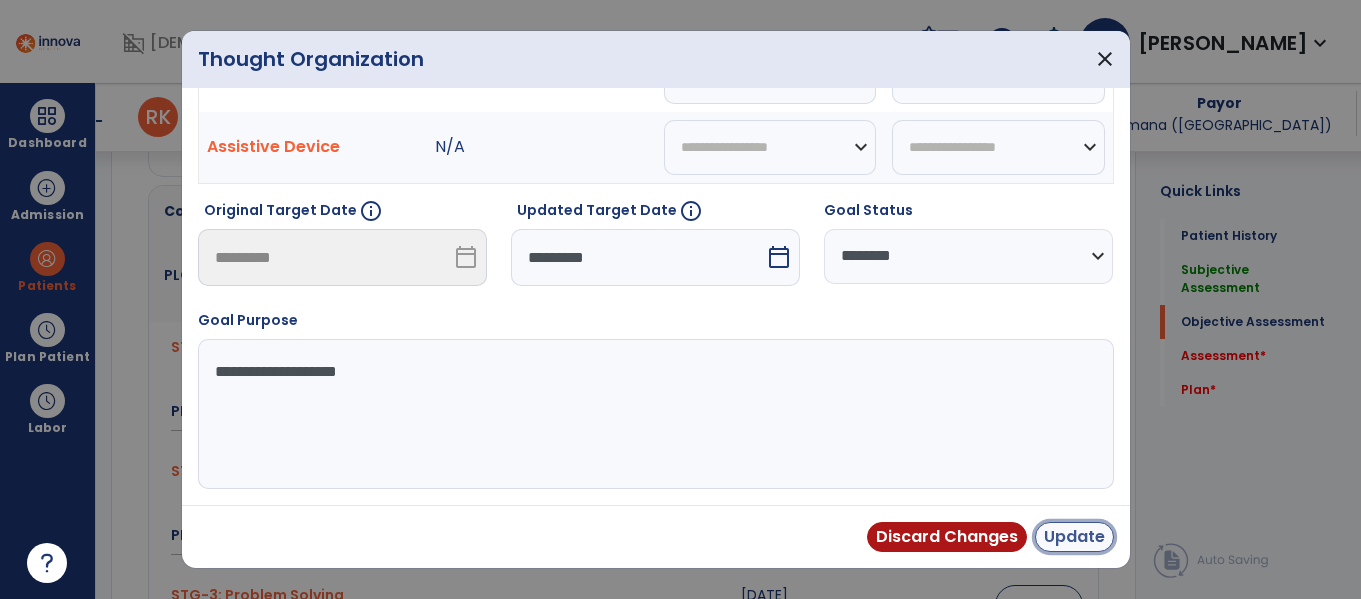click on "Update" at bounding box center [1074, 537] 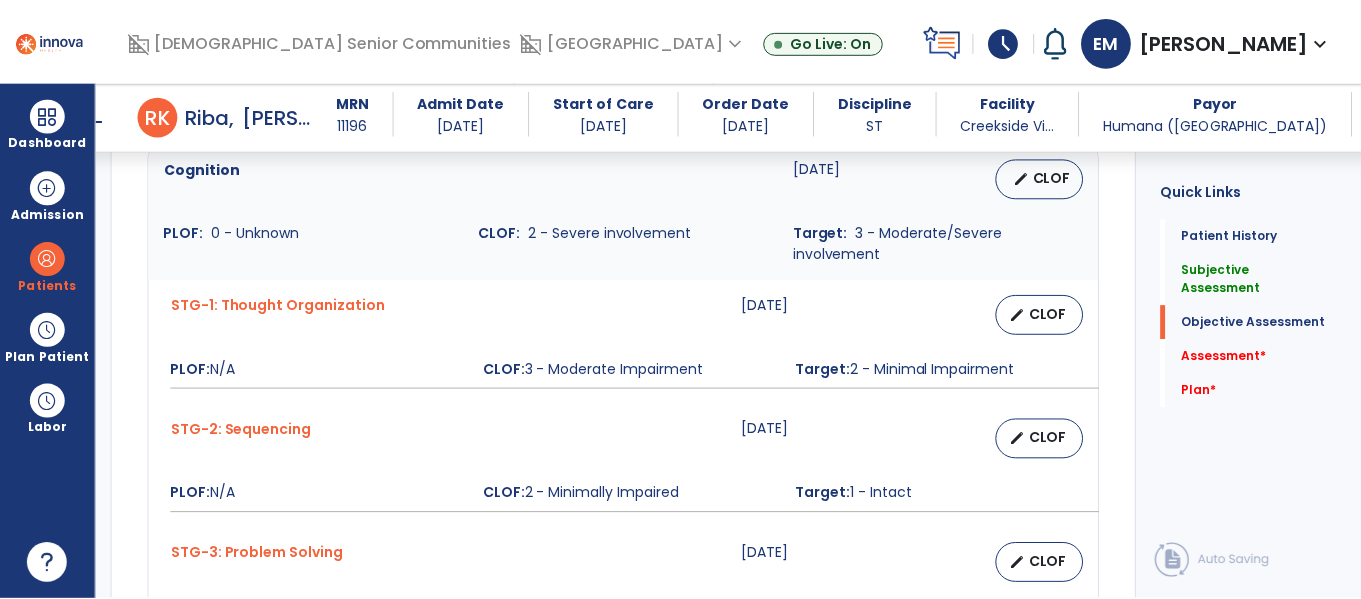 scroll, scrollTop: 2142, scrollLeft: 0, axis: vertical 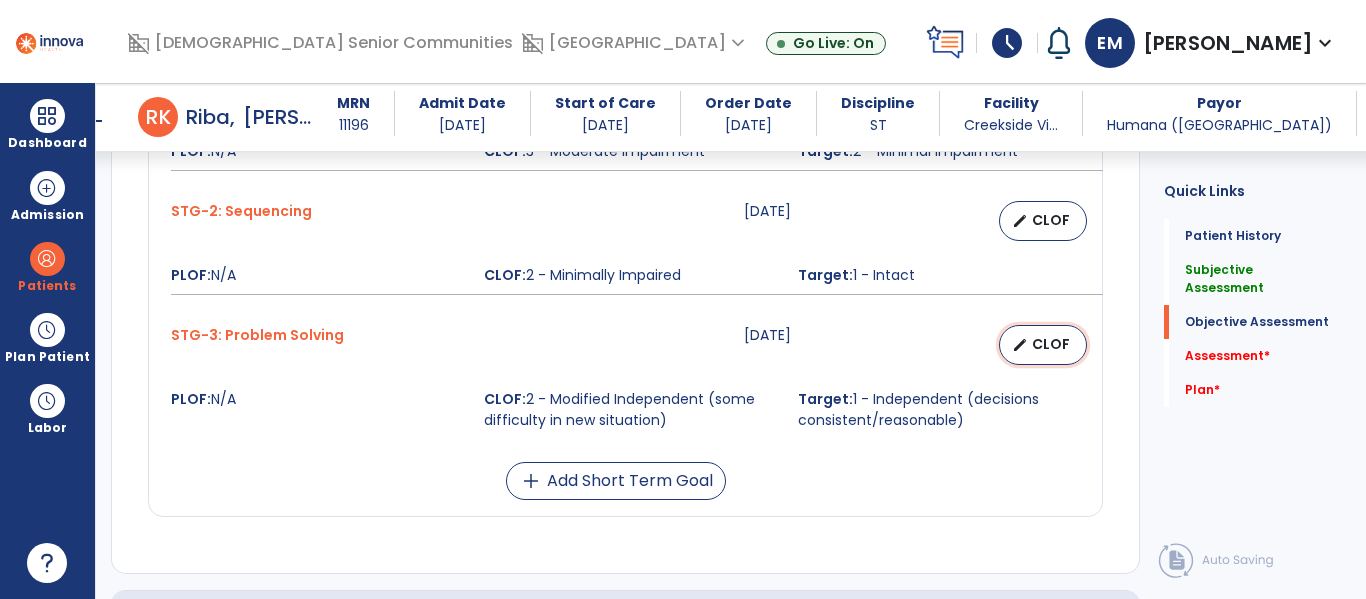 click on "edit   CLOF" at bounding box center [1043, 345] 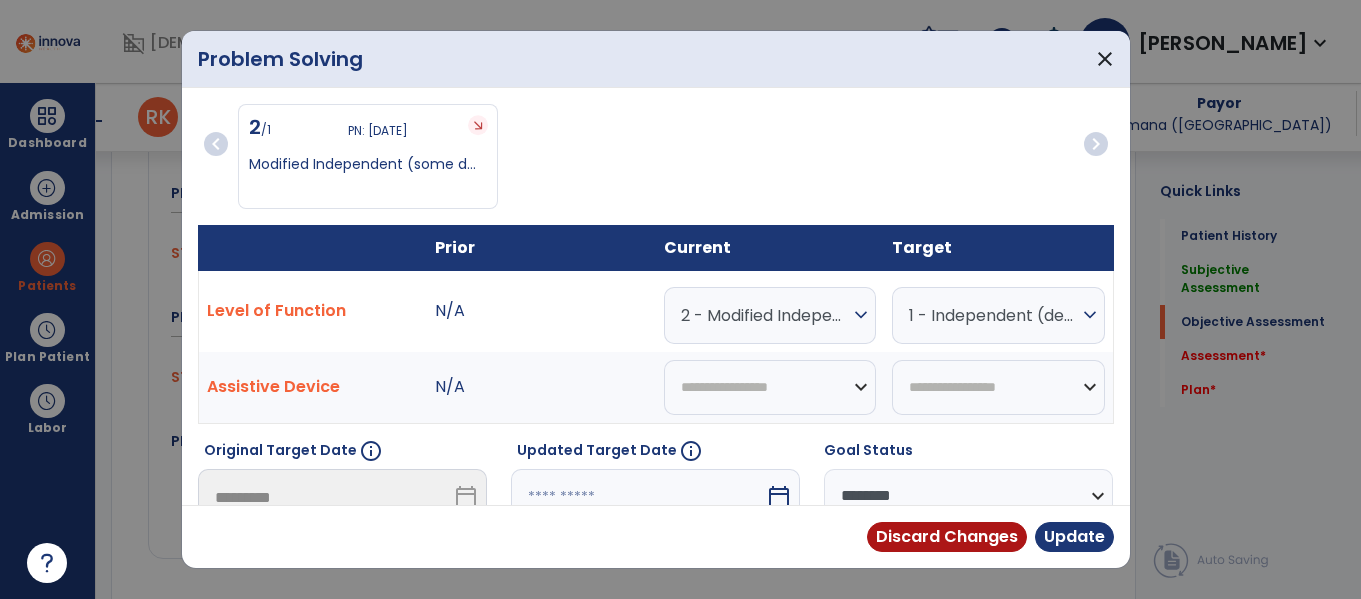 scroll, scrollTop: 2142, scrollLeft: 0, axis: vertical 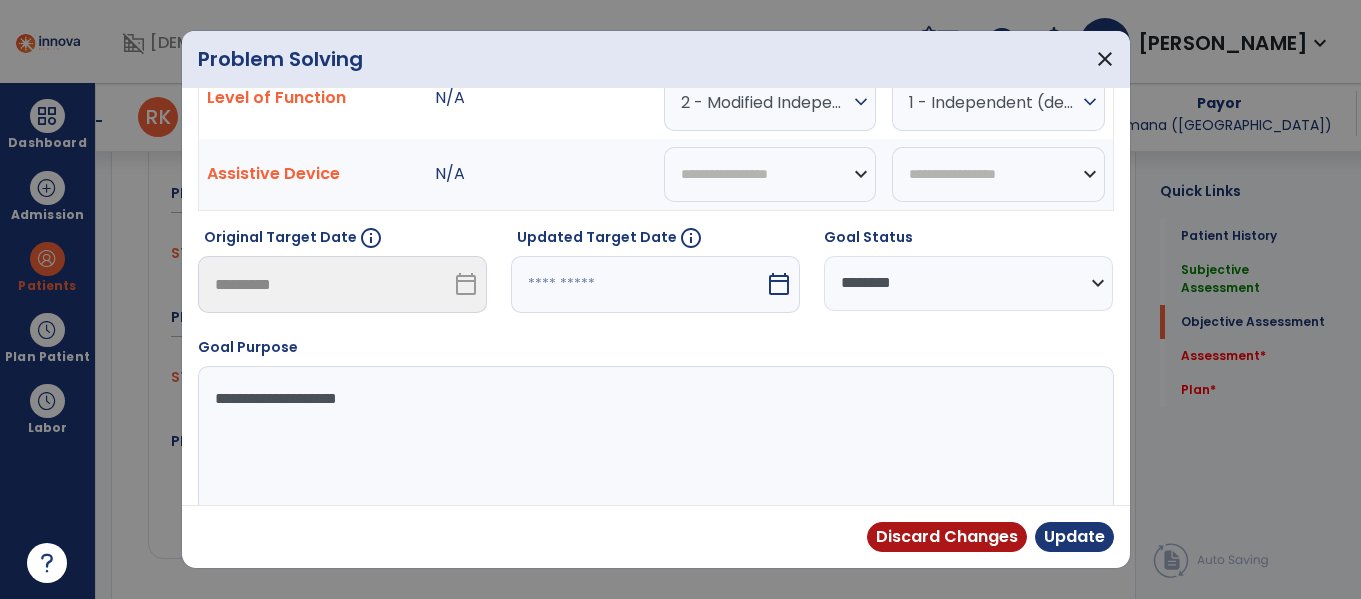 click at bounding box center [638, 284] 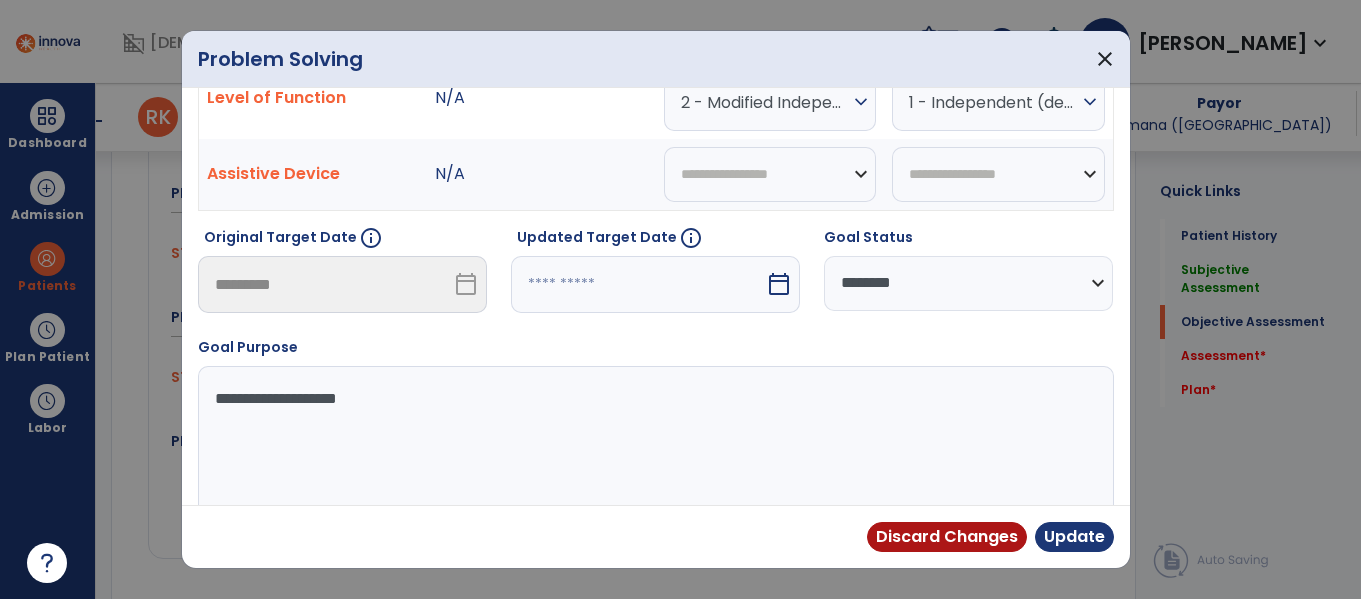 select on "*" 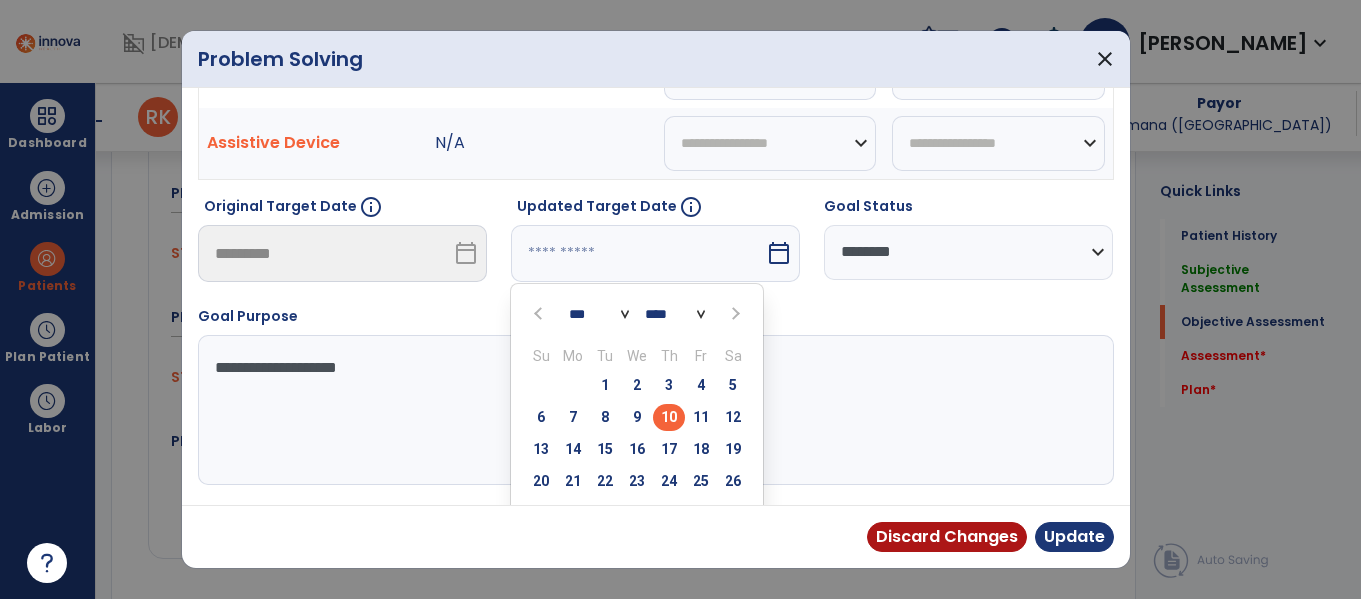 scroll, scrollTop: 270, scrollLeft: 0, axis: vertical 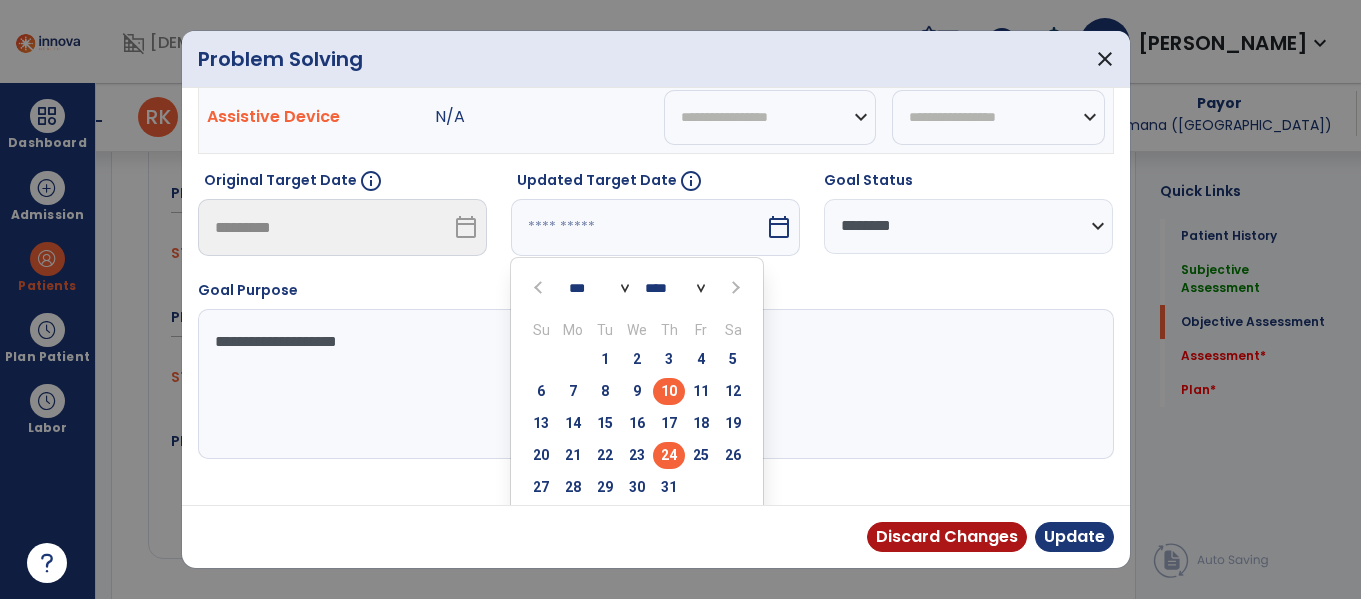 click on "24" at bounding box center [669, 455] 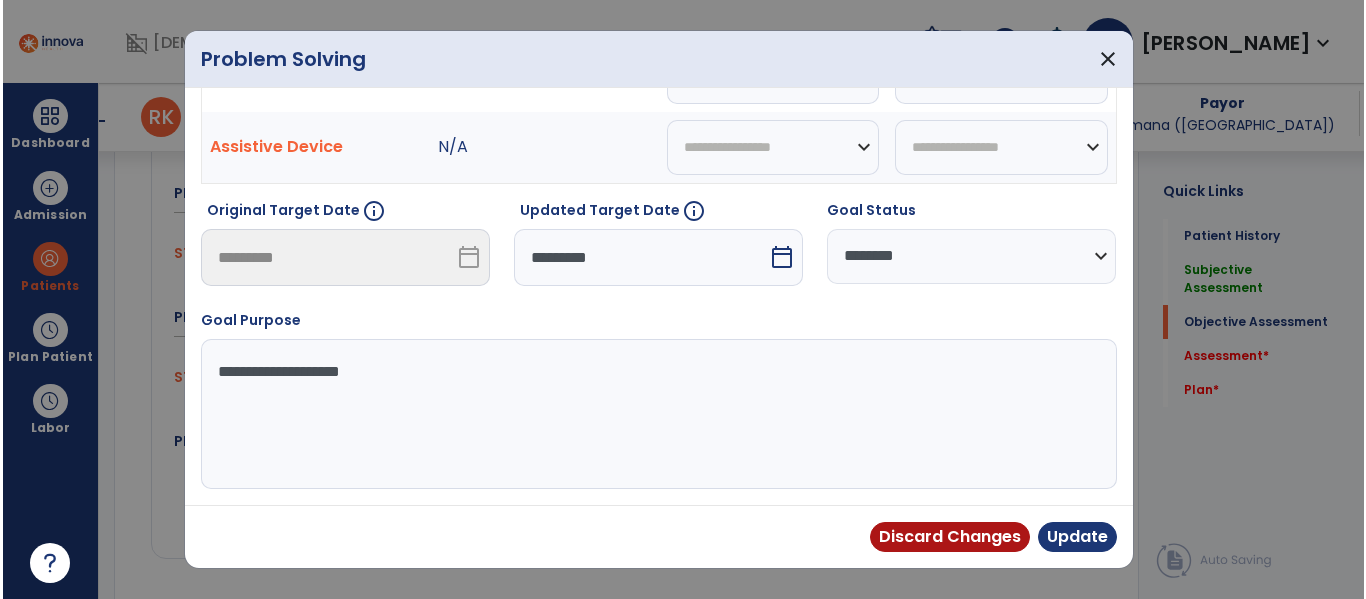 scroll, scrollTop: 240, scrollLeft: 0, axis: vertical 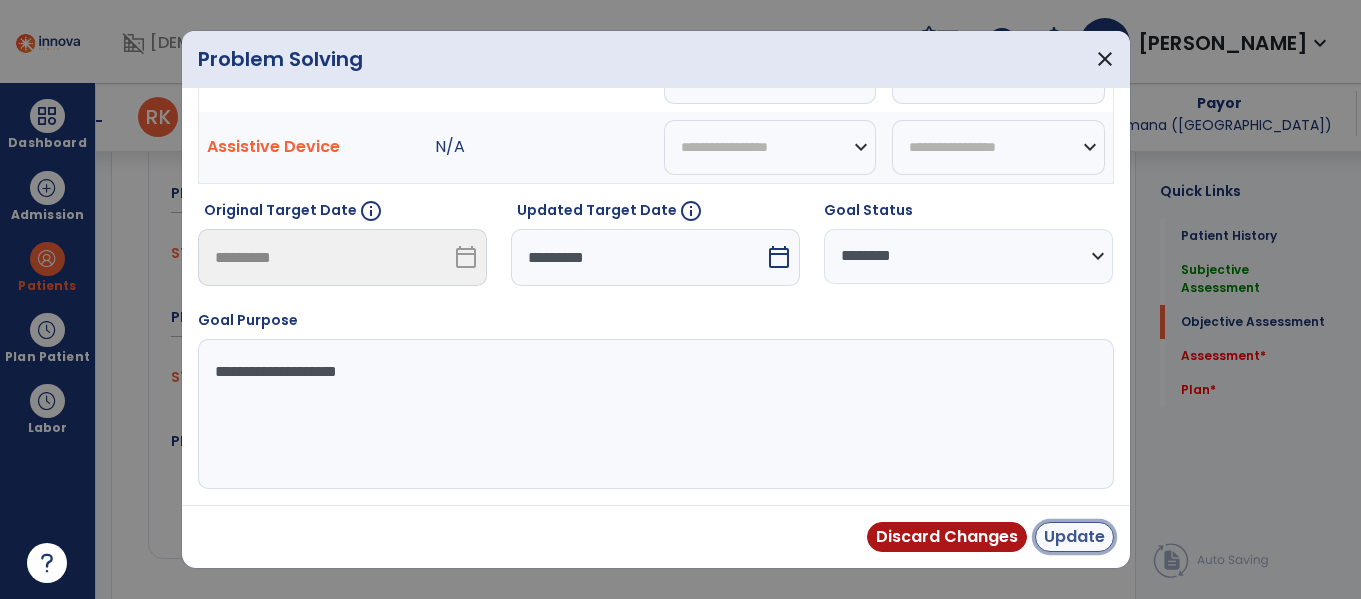 click on "Update" at bounding box center (1074, 537) 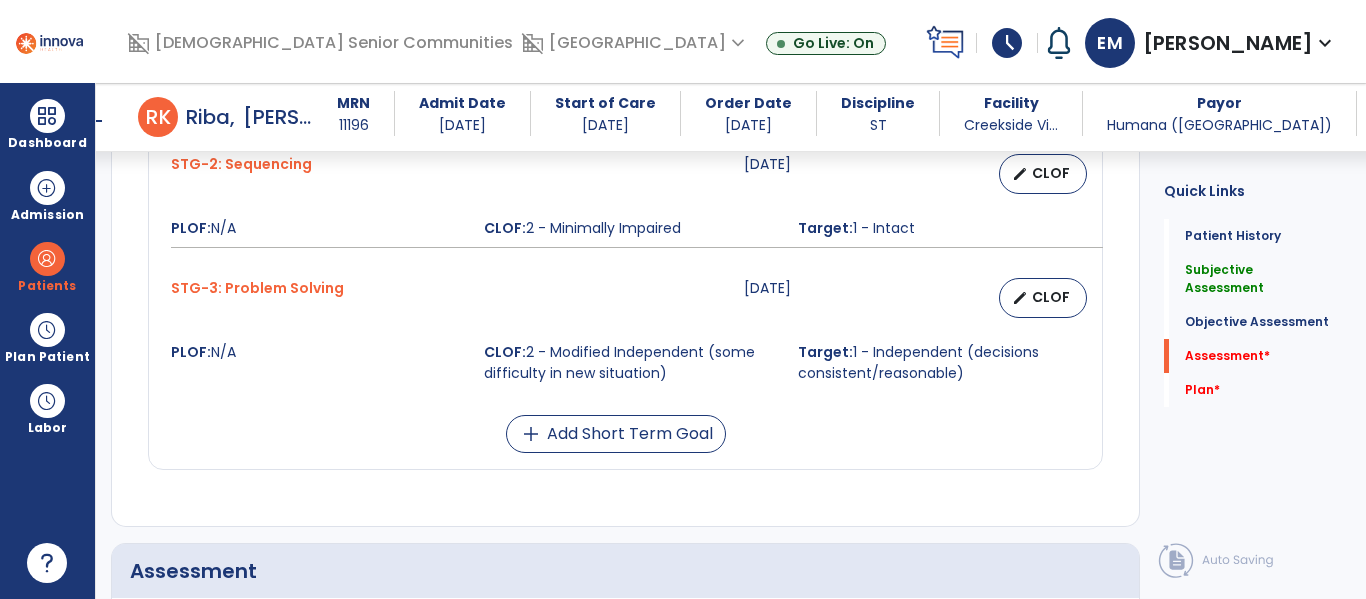 scroll, scrollTop: 2527, scrollLeft: 0, axis: vertical 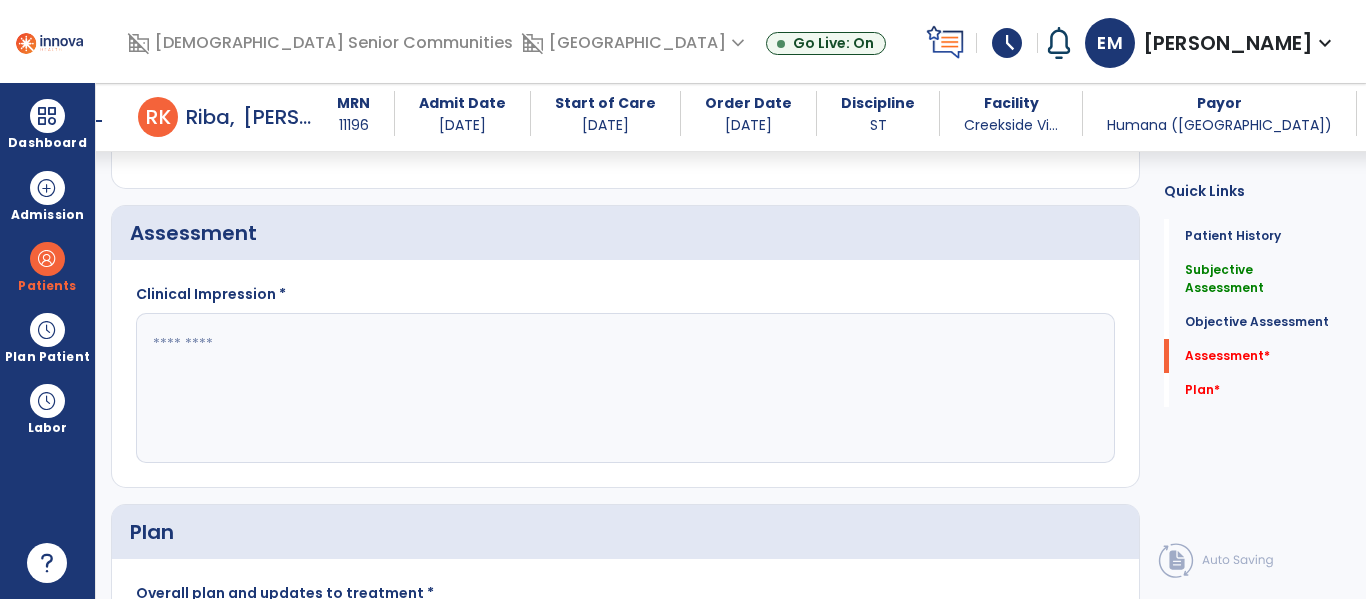 click 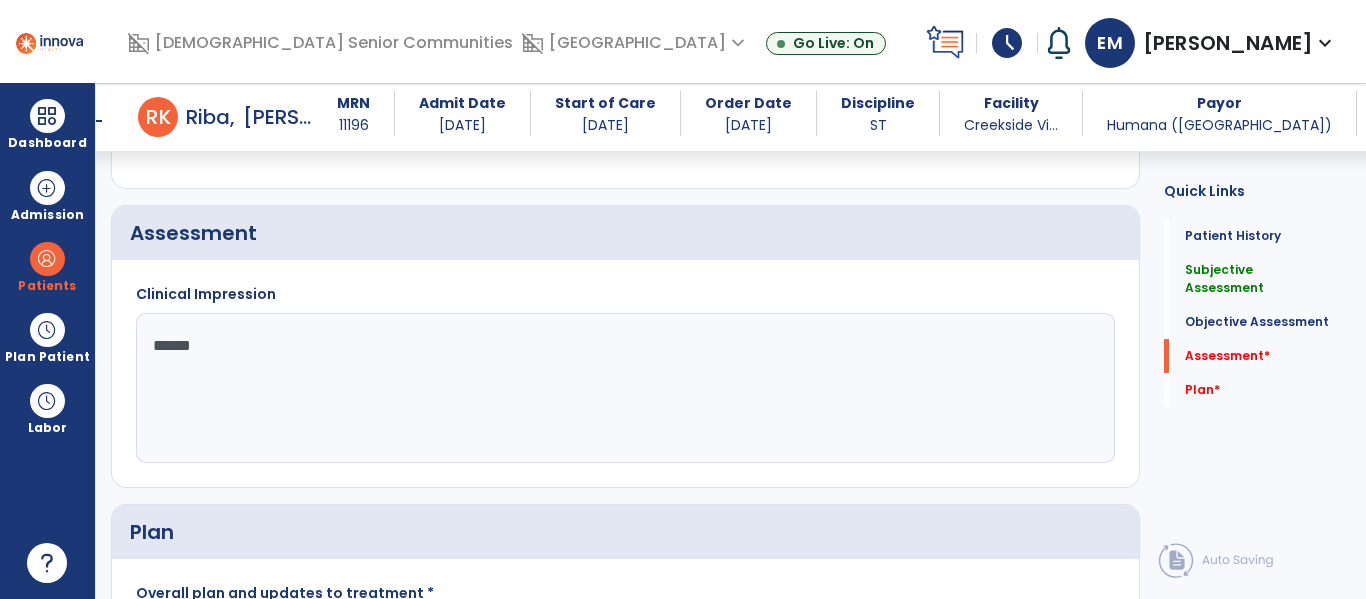 type on "*******" 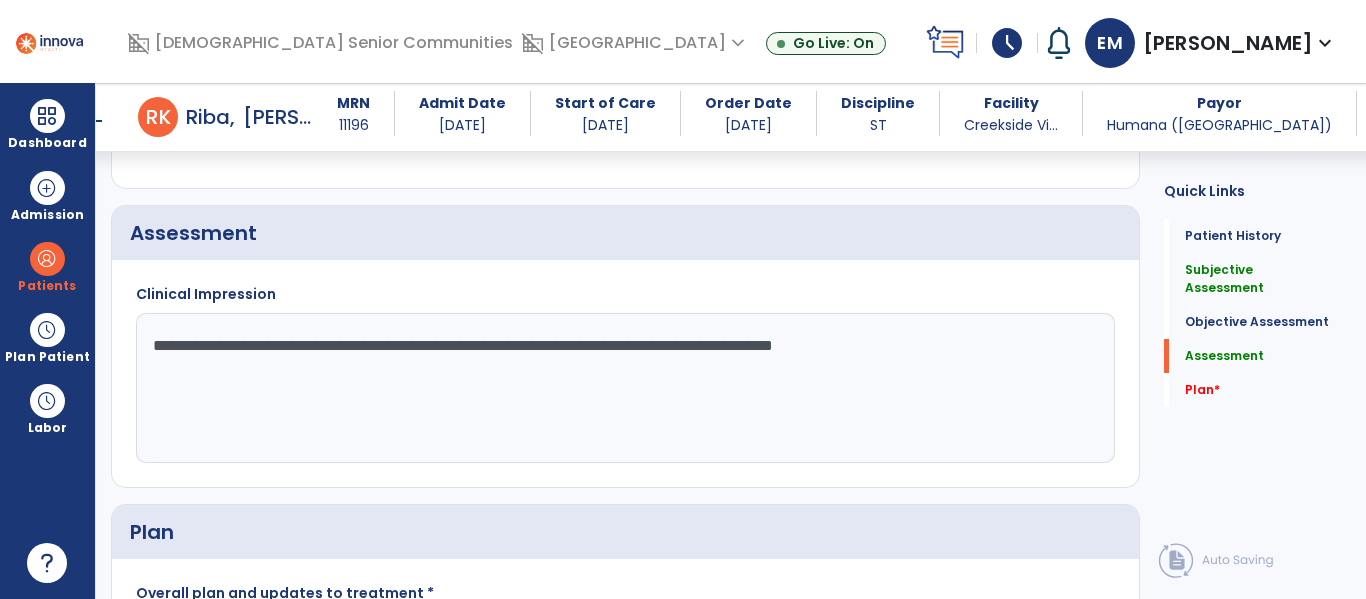 drag, startPoint x: 1046, startPoint y: 352, endPoint x: 914, endPoint y: 392, distance: 137.92752 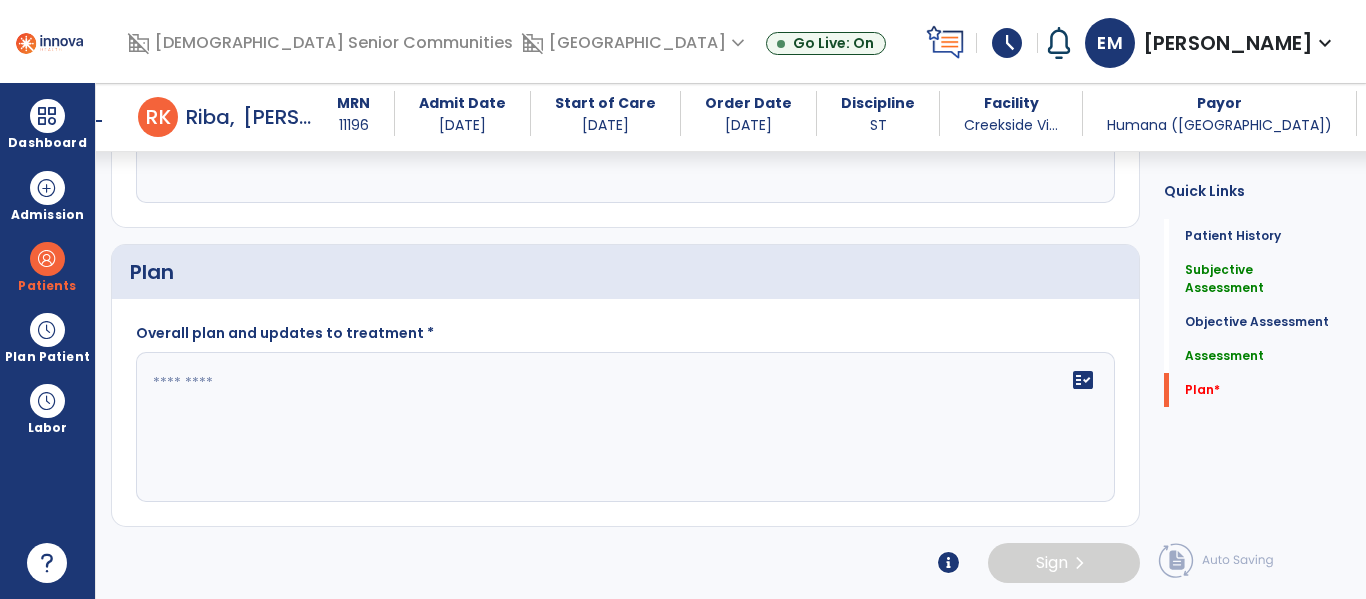 type on "**********" 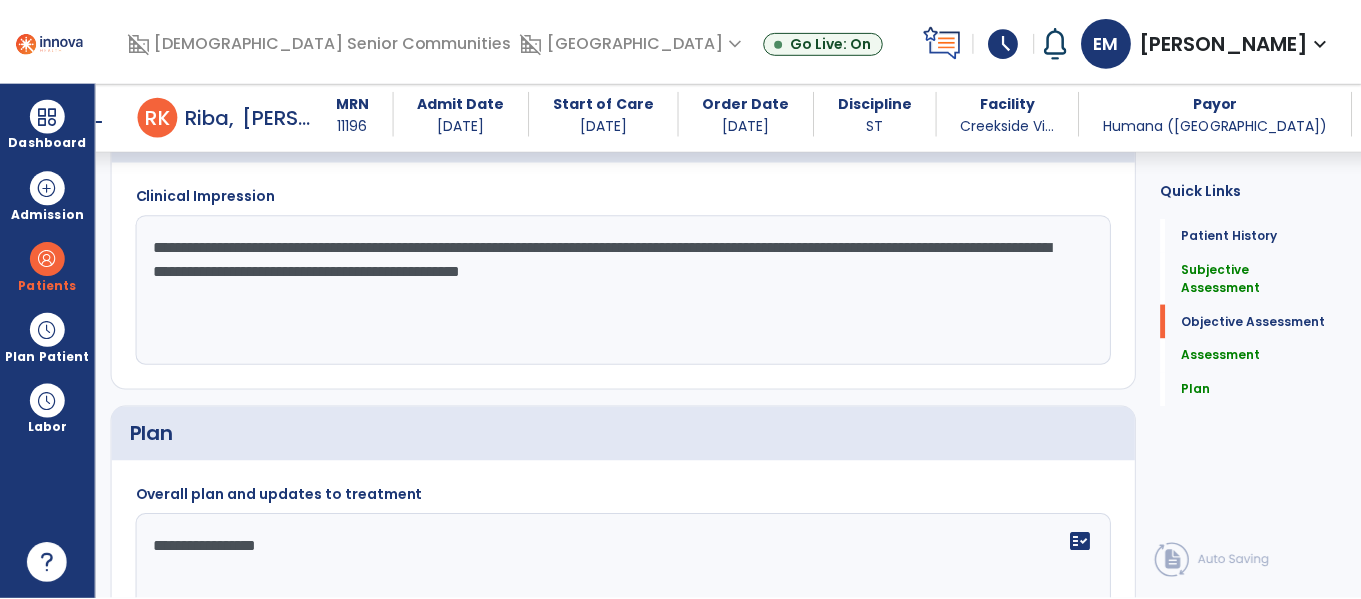 scroll, scrollTop: 2789, scrollLeft: 0, axis: vertical 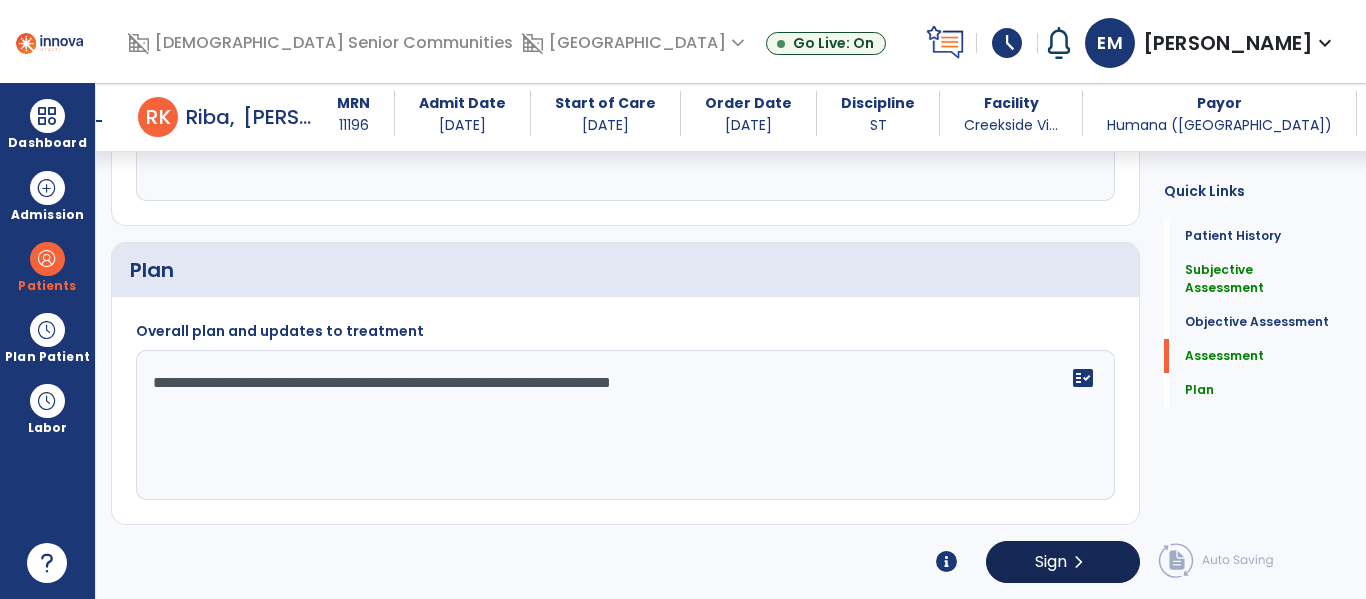 type on "**********" 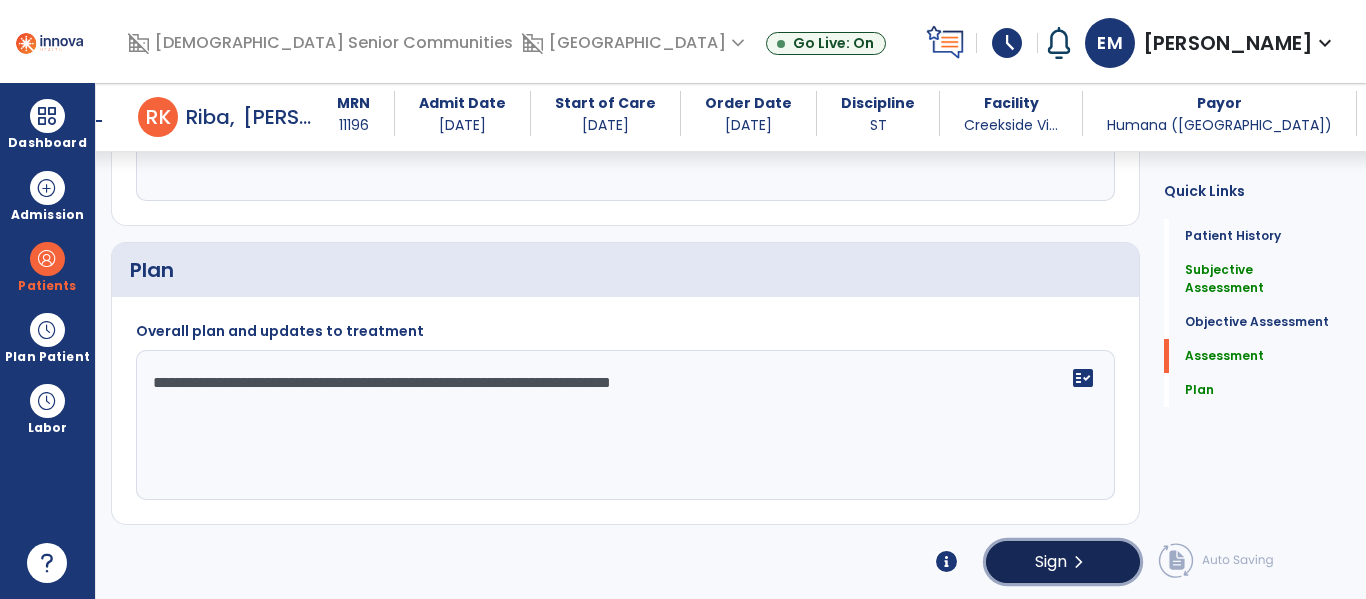 click on "Sign" 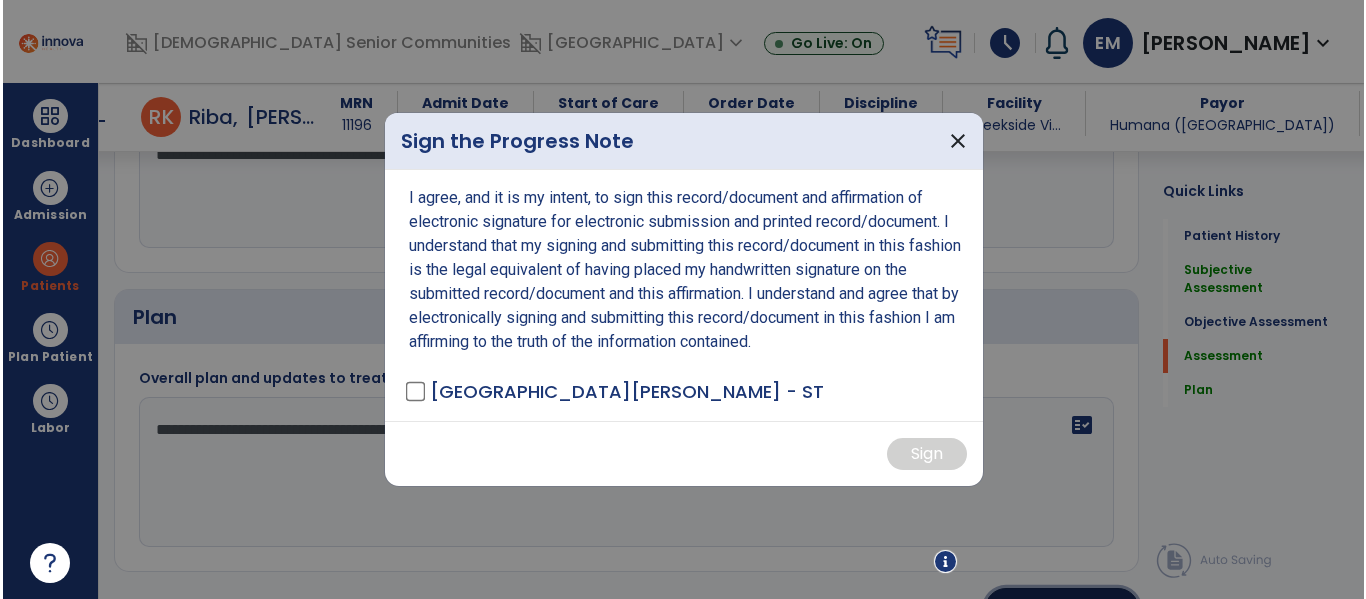 scroll, scrollTop: 2789, scrollLeft: 0, axis: vertical 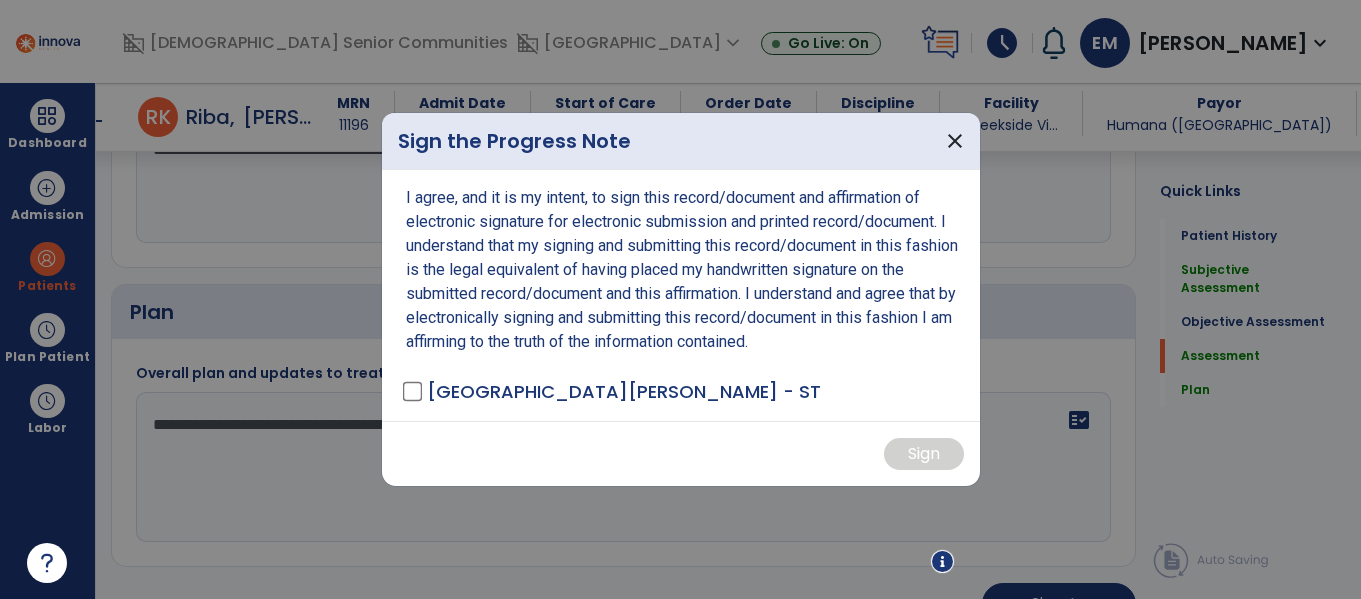 click on "[GEOGRAPHIC_DATA][PERSON_NAME]  - ST" at bounding box center [613, 391] 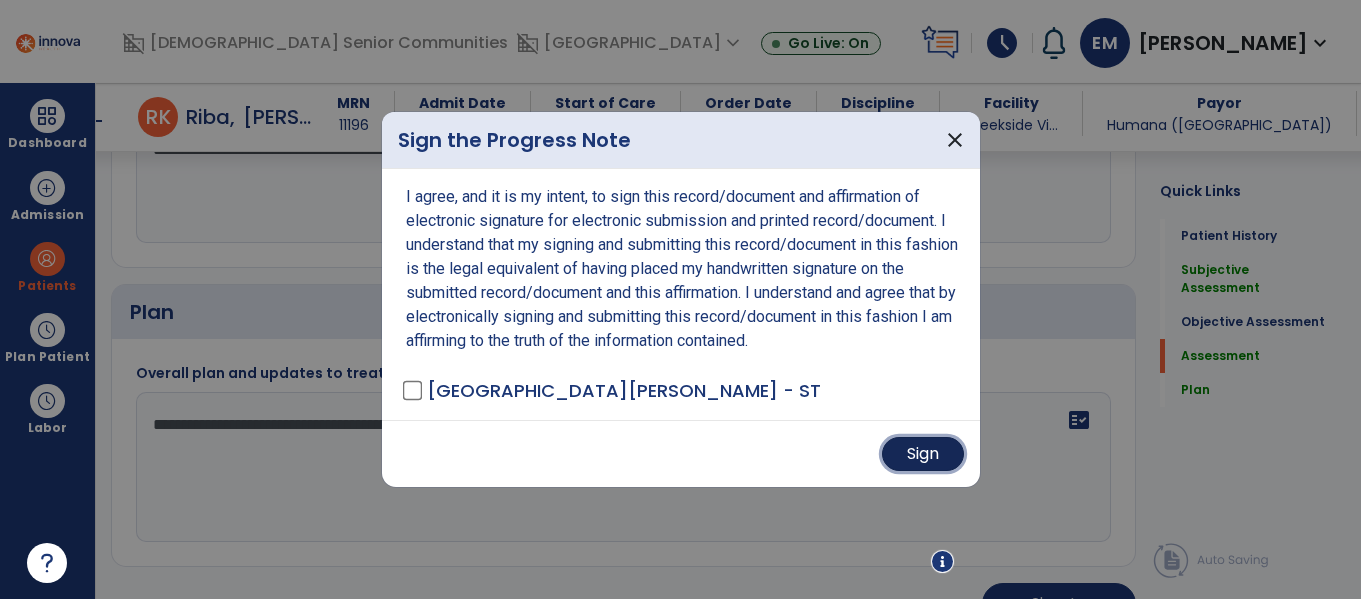 click on "Sign" at bounding box center [923, 454] 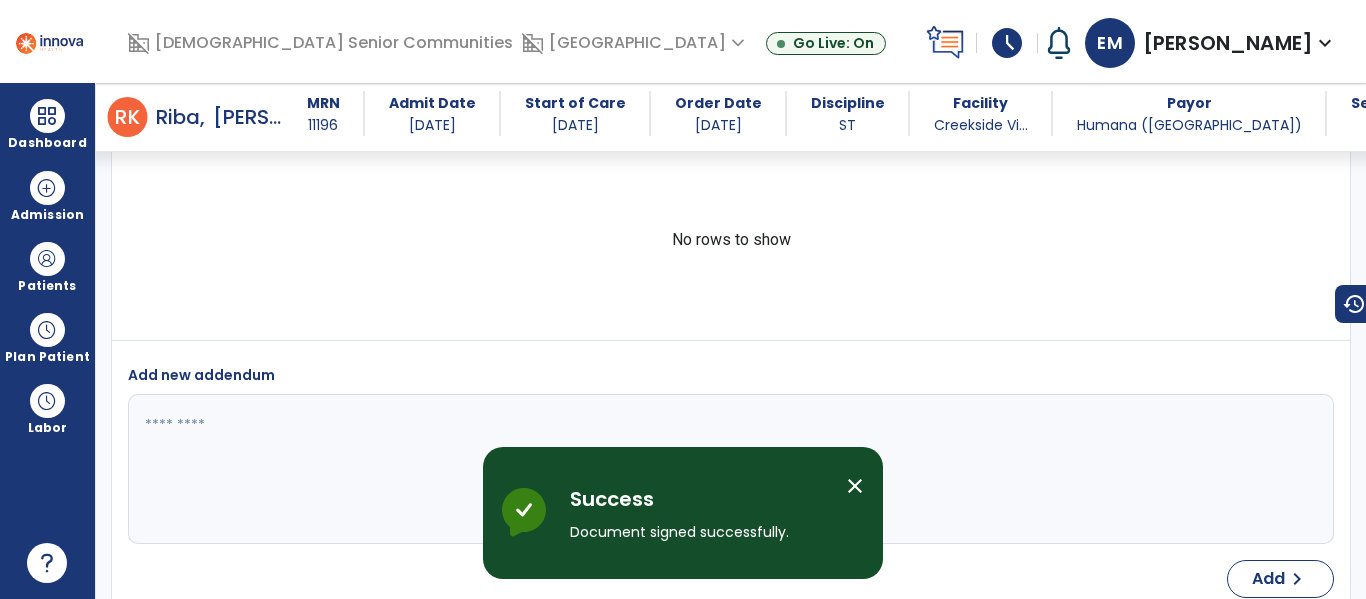 scroll, scrollTop: 3965, scrollLeft: 0, axis: vertical 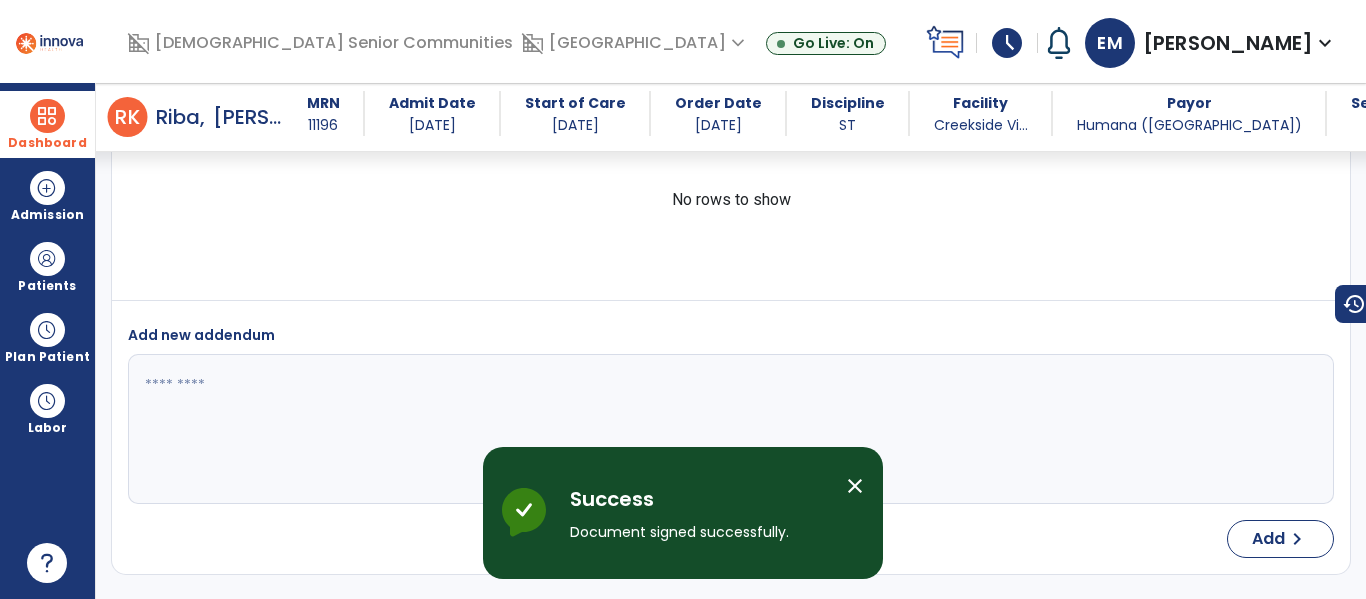 click on "Dashboard" at bounding box center [47, 143] 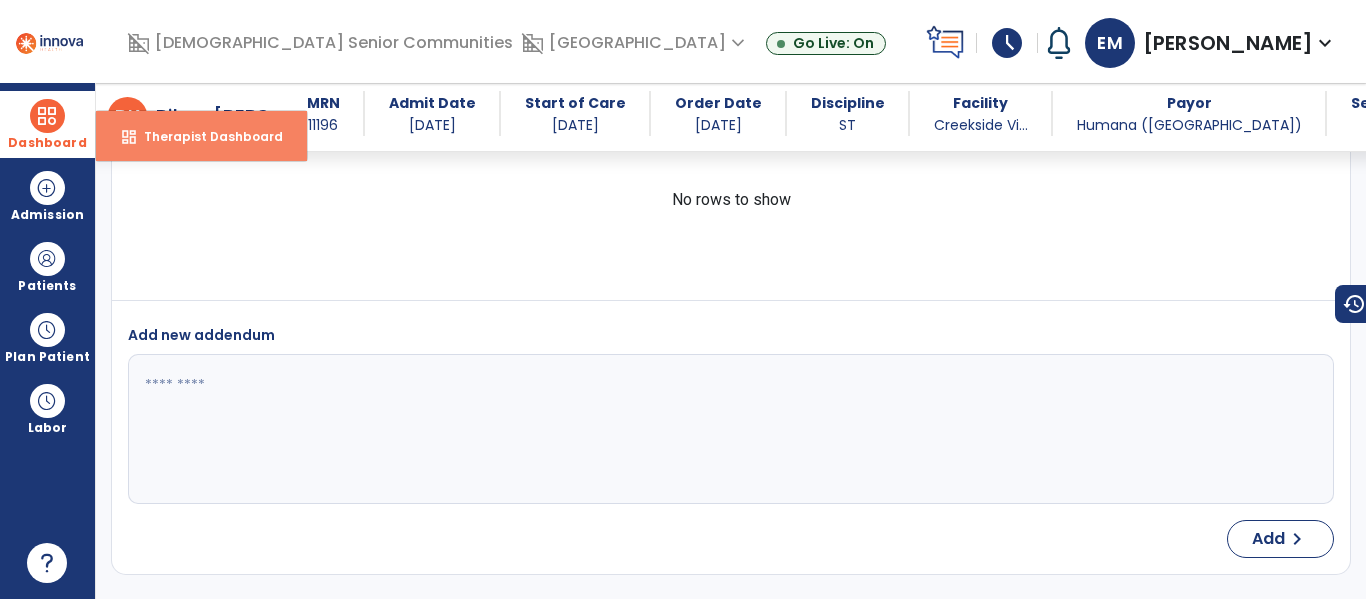 click on "dashboard  Therapist Dashboard" at bounding box center [201, 136] 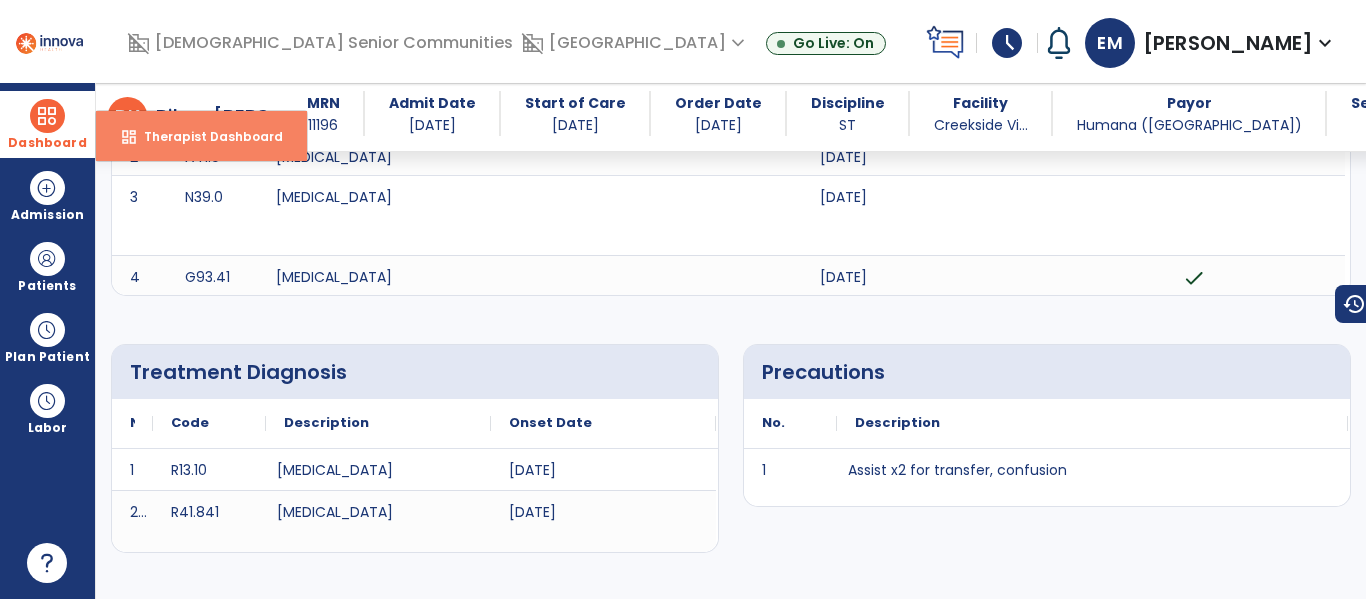 select on "****" 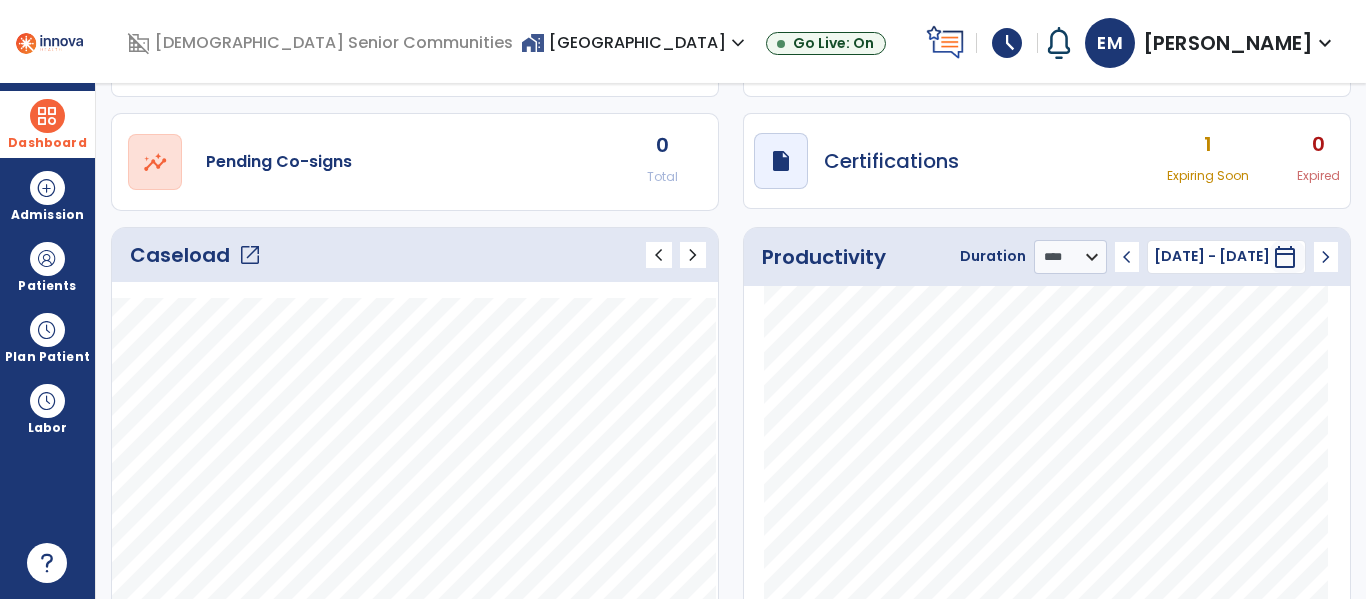 scroll, scrollTop: 0, scrollLeft: 0, axis: both 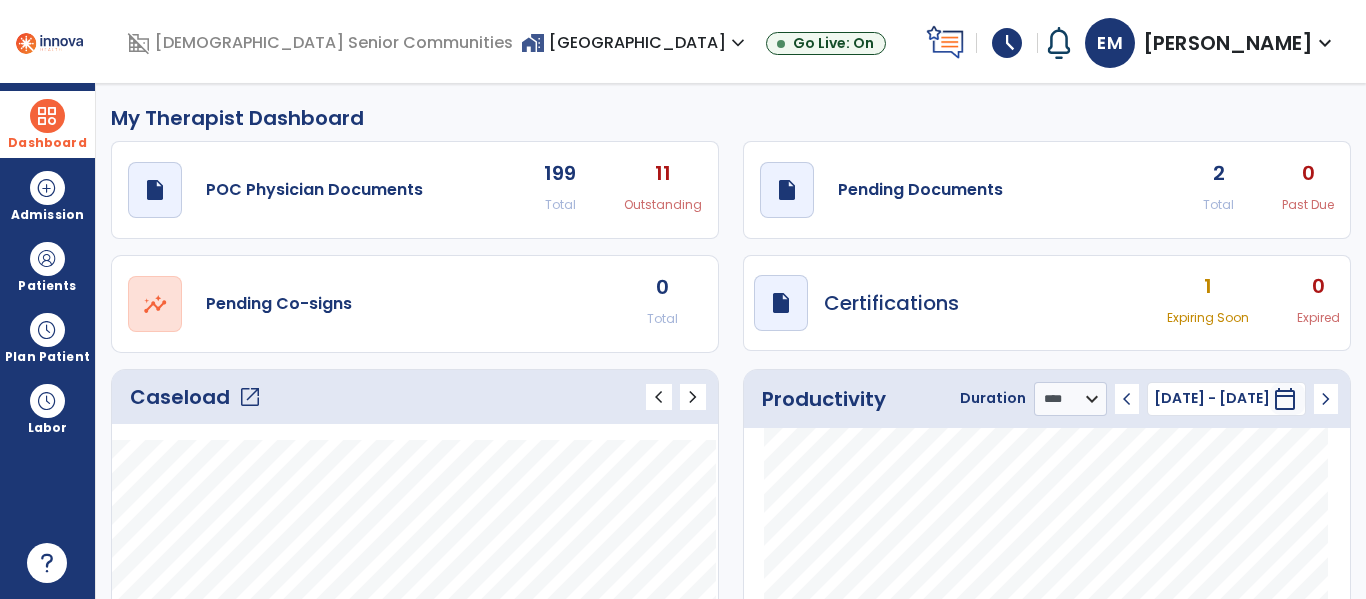 click on "2" 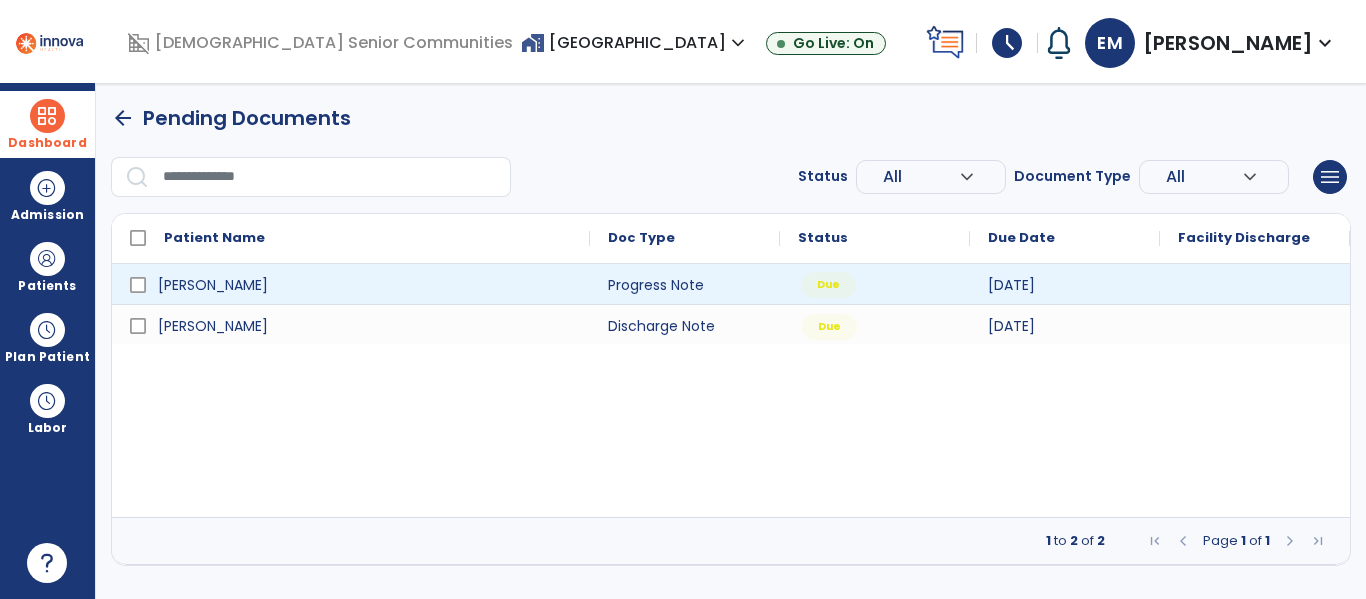 click on "Due" at bounding box center [828, 285] 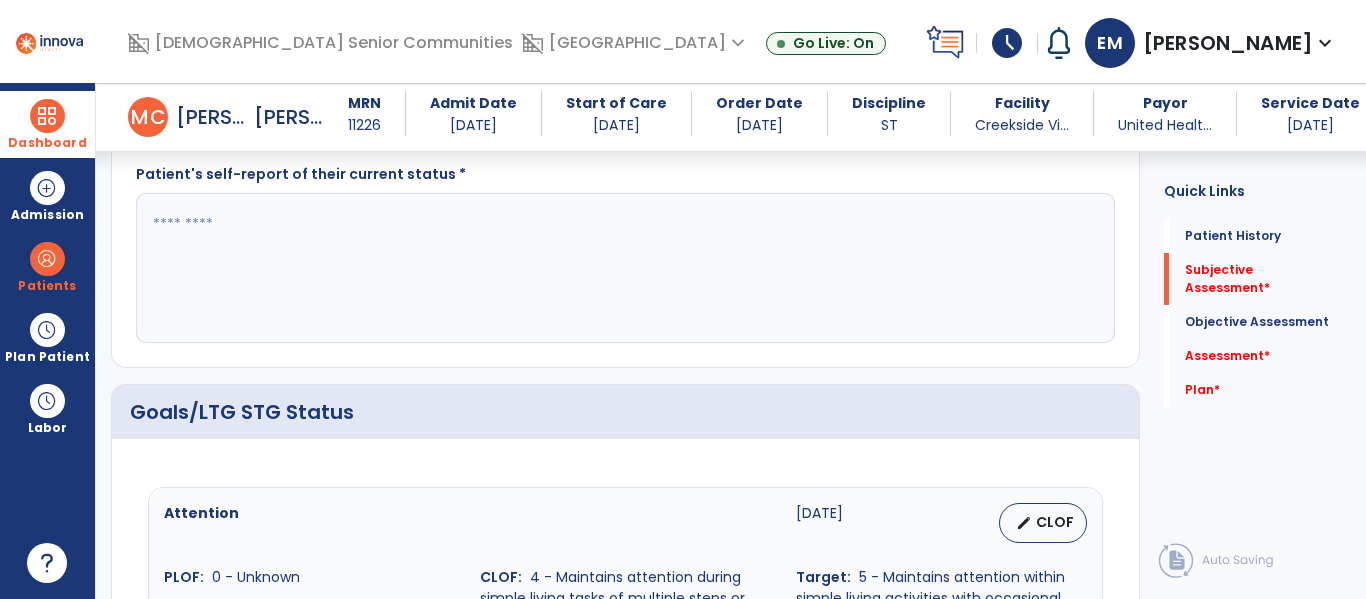 scroll, scrollTop: 549, scrollLeft: 0, axis: vertical 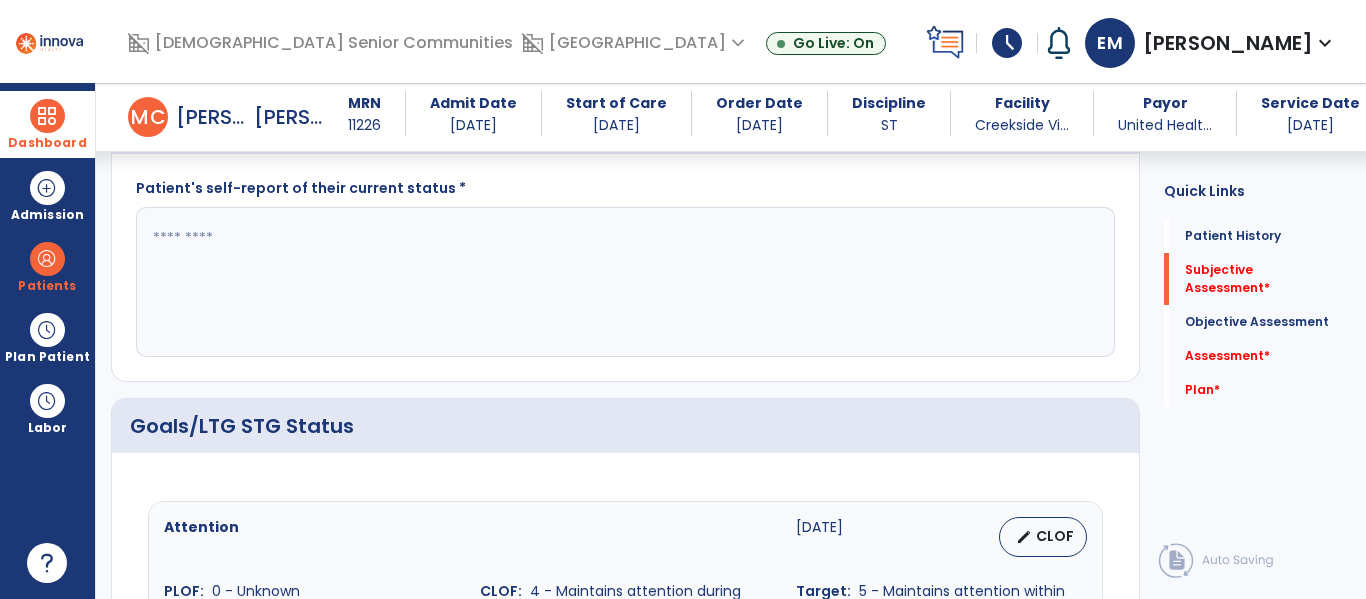 click 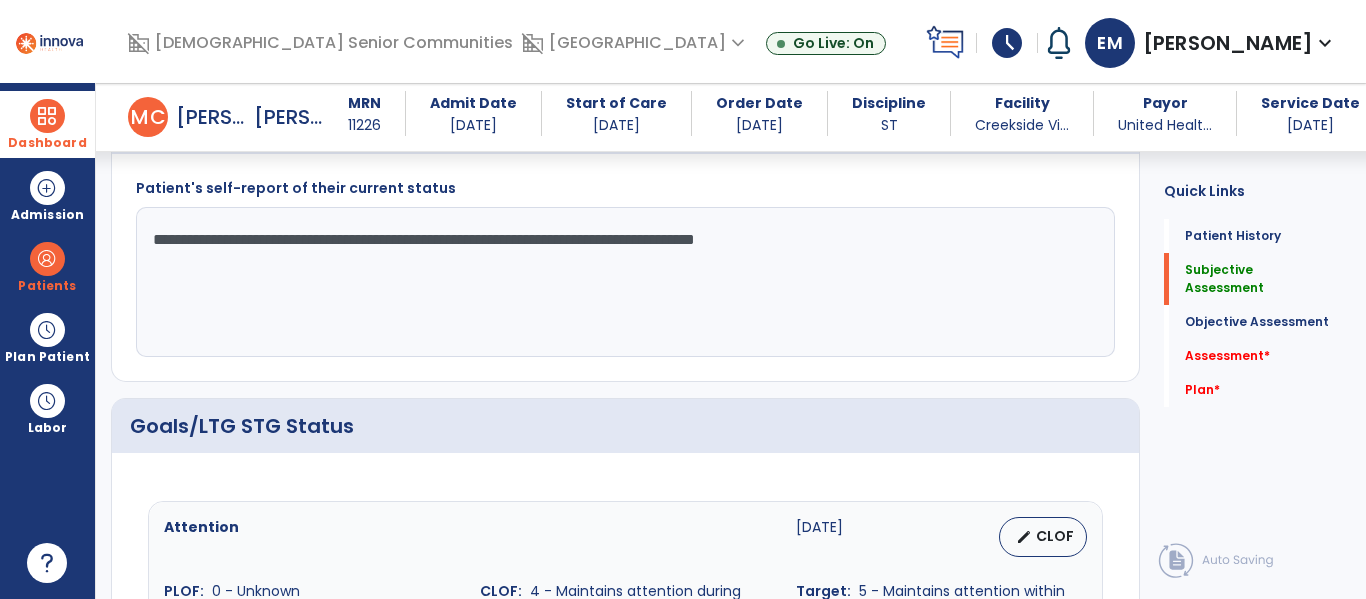 drag, startPoint x: 537, startPoint y: 230, endPoint x: 470, endPoint y: 279, distance: 83.00603 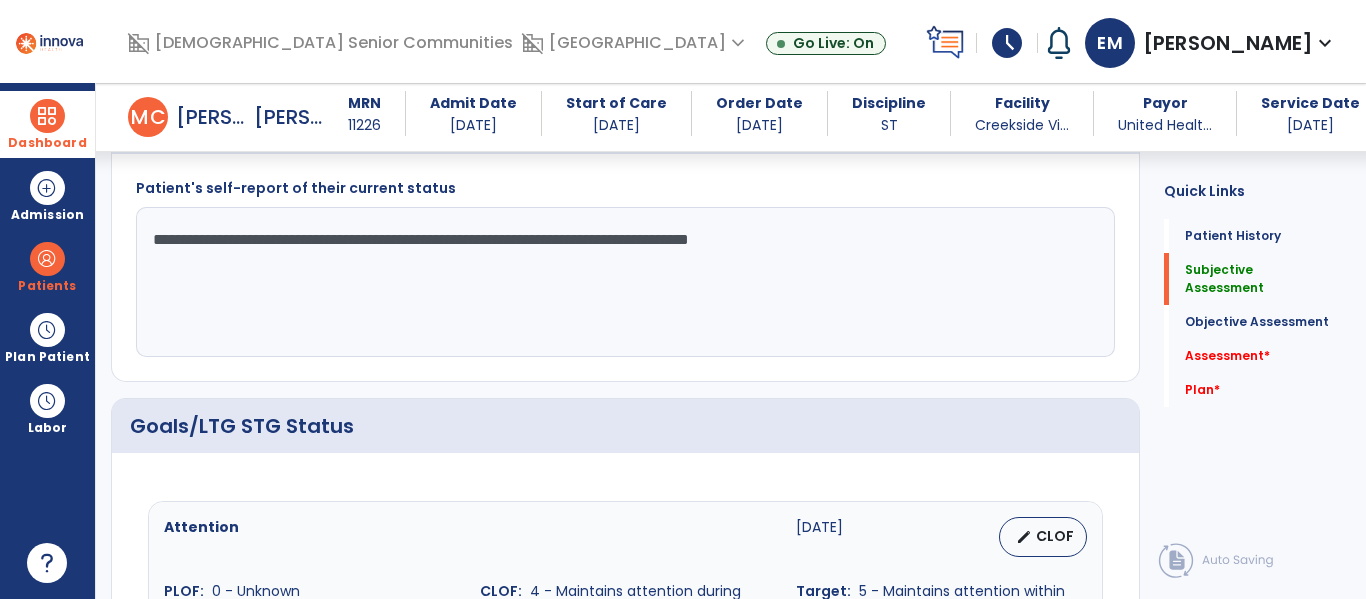 click on "**********" 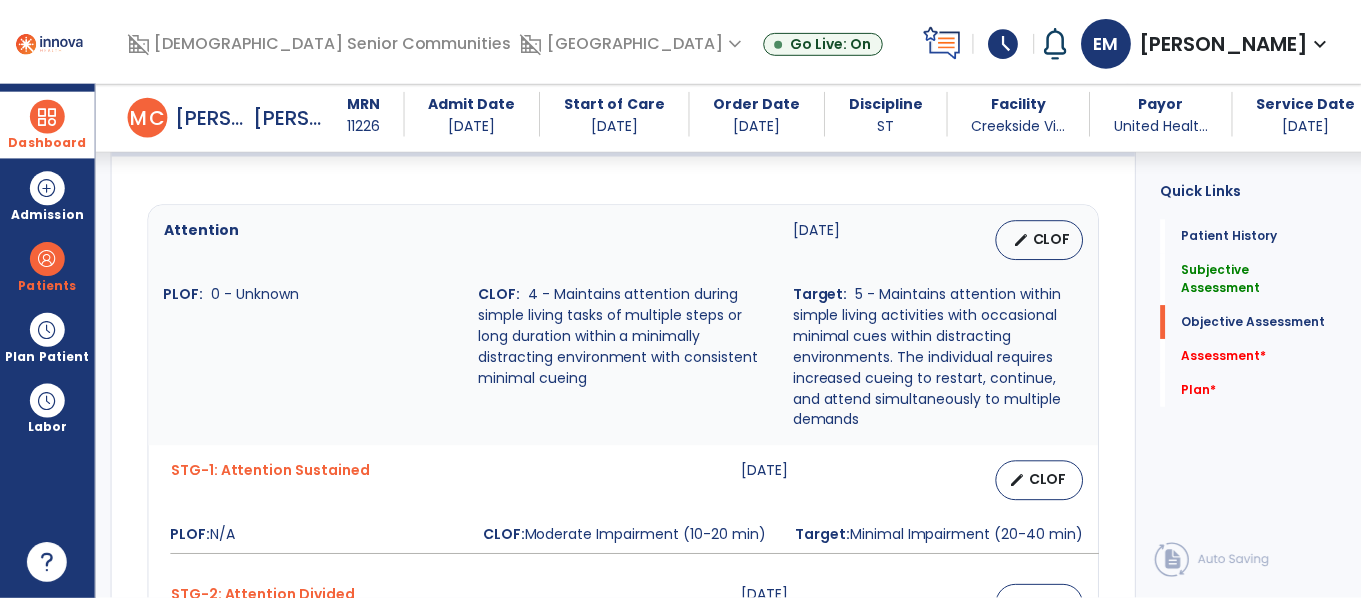 scroll, scrollTop: 959, scrollLeft: 0, axis: vertical 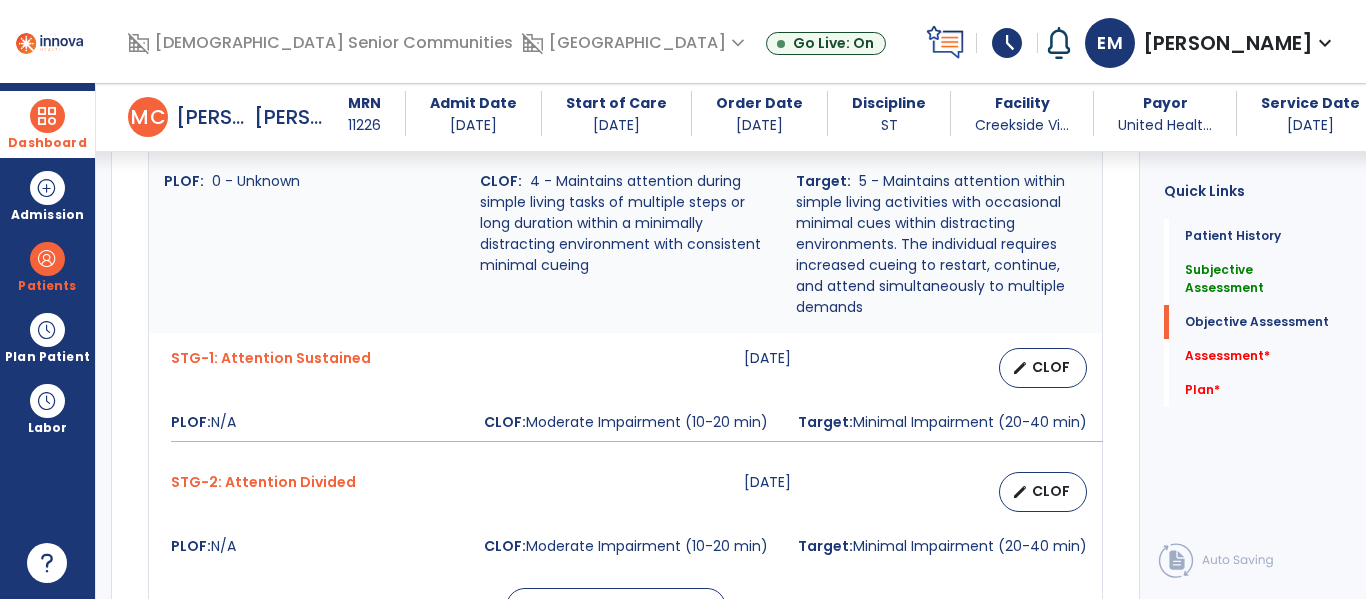 type on "**********" 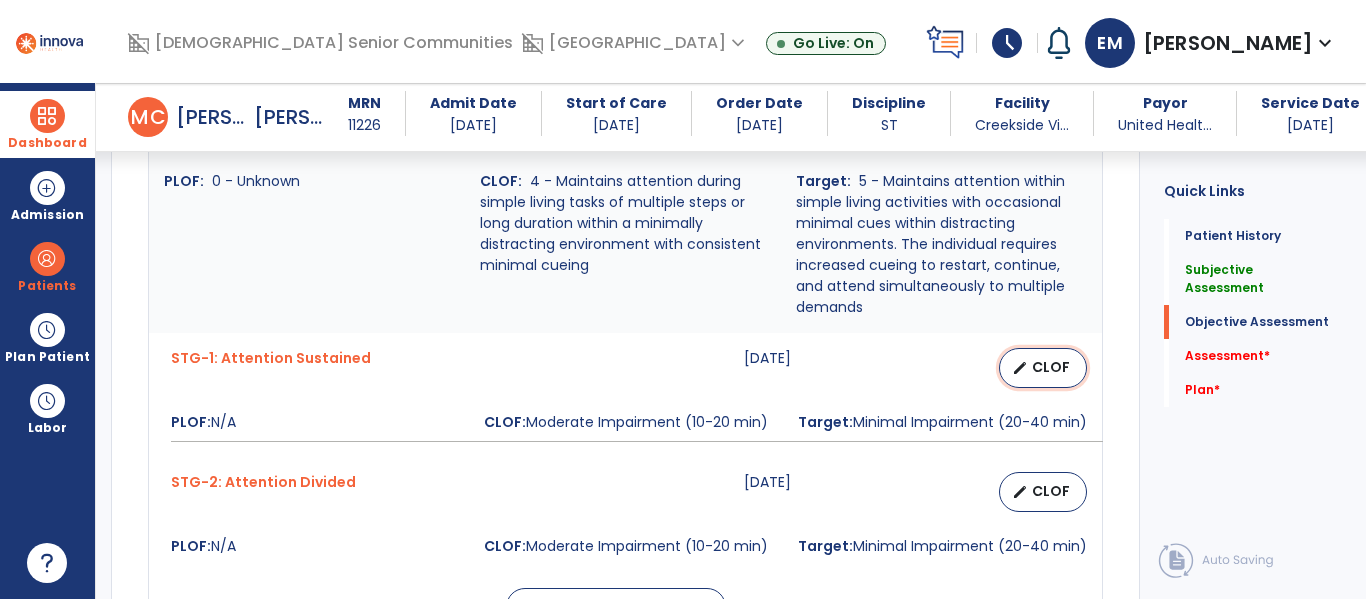 click on "edit" at bounding box center [1020, 368] 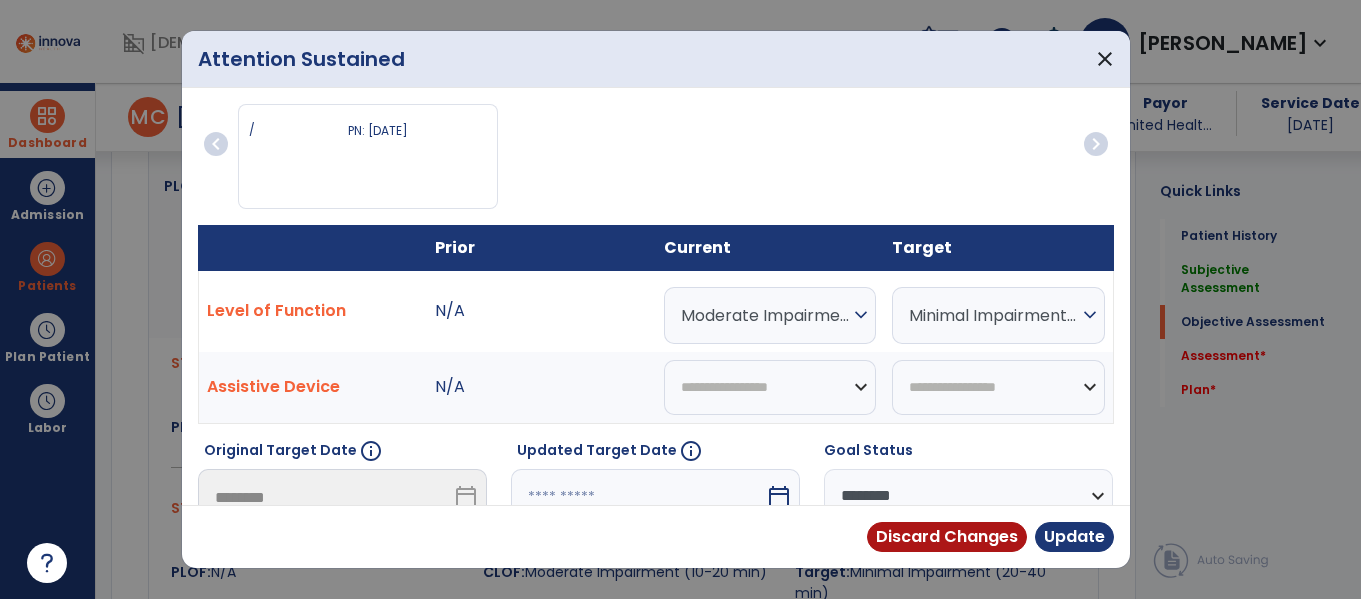 scroll, scrollTop: 959, scrollLeft: 0, axis: vertical 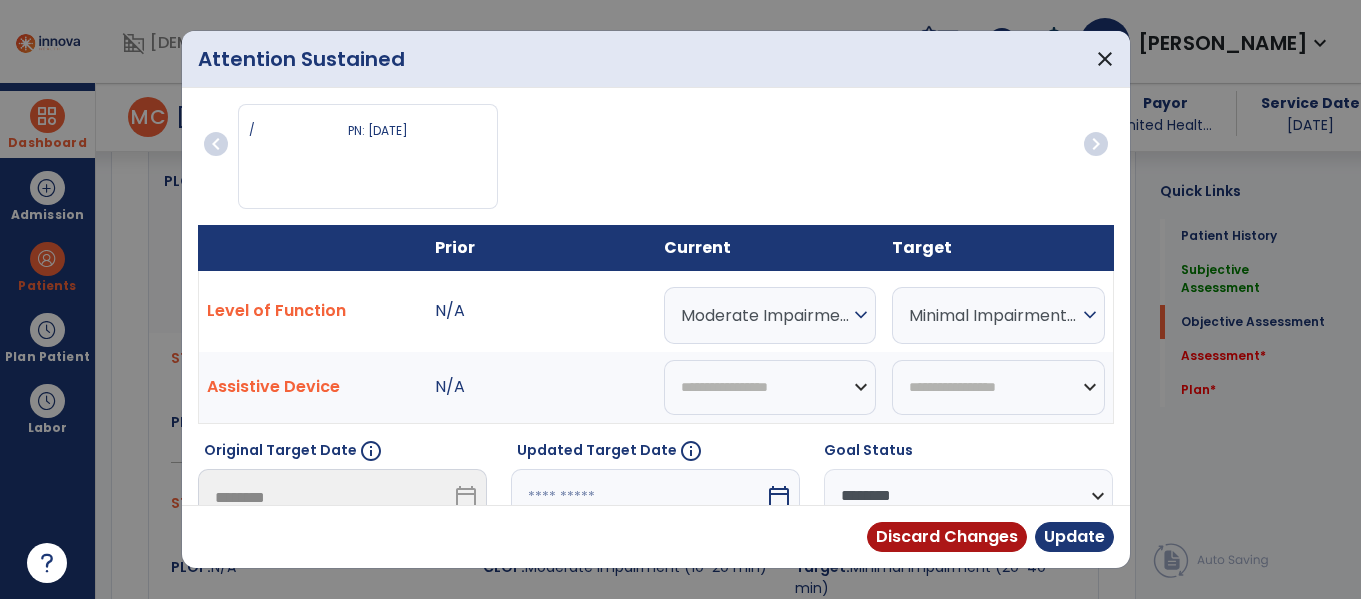 click on "Moderate Impairment (10-20 min)" at bounding box center (765, 315) 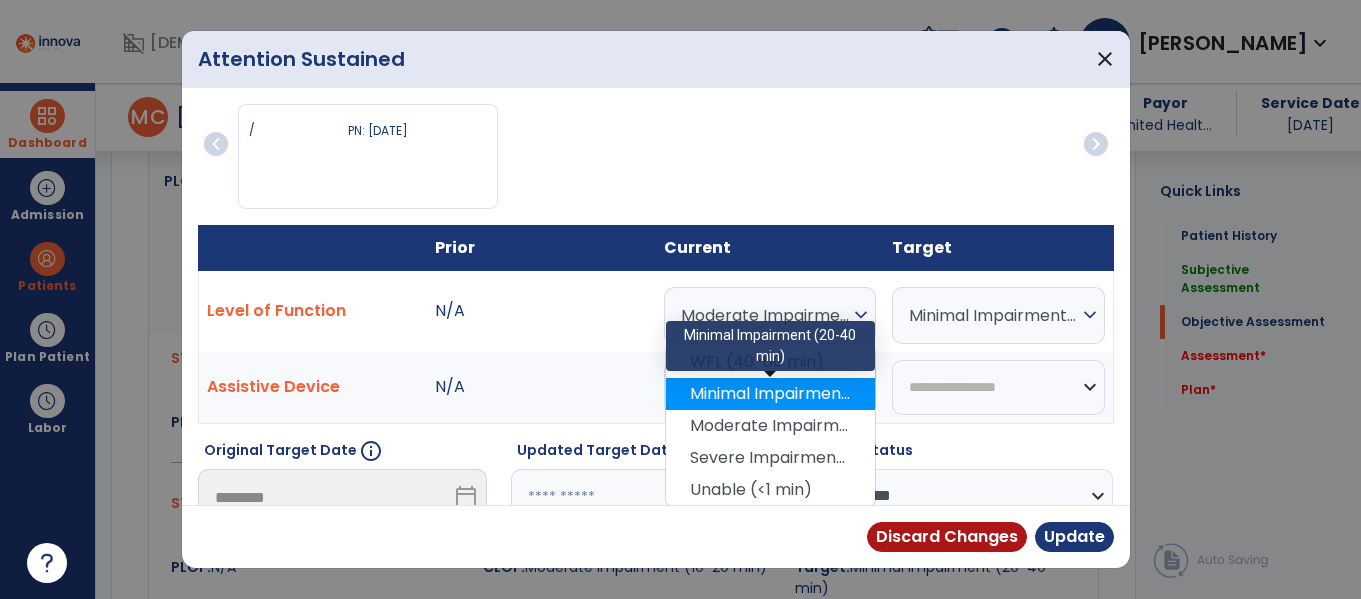 click on "Minimal Impairment (20-40 min)" at bounding box center [770, 394] 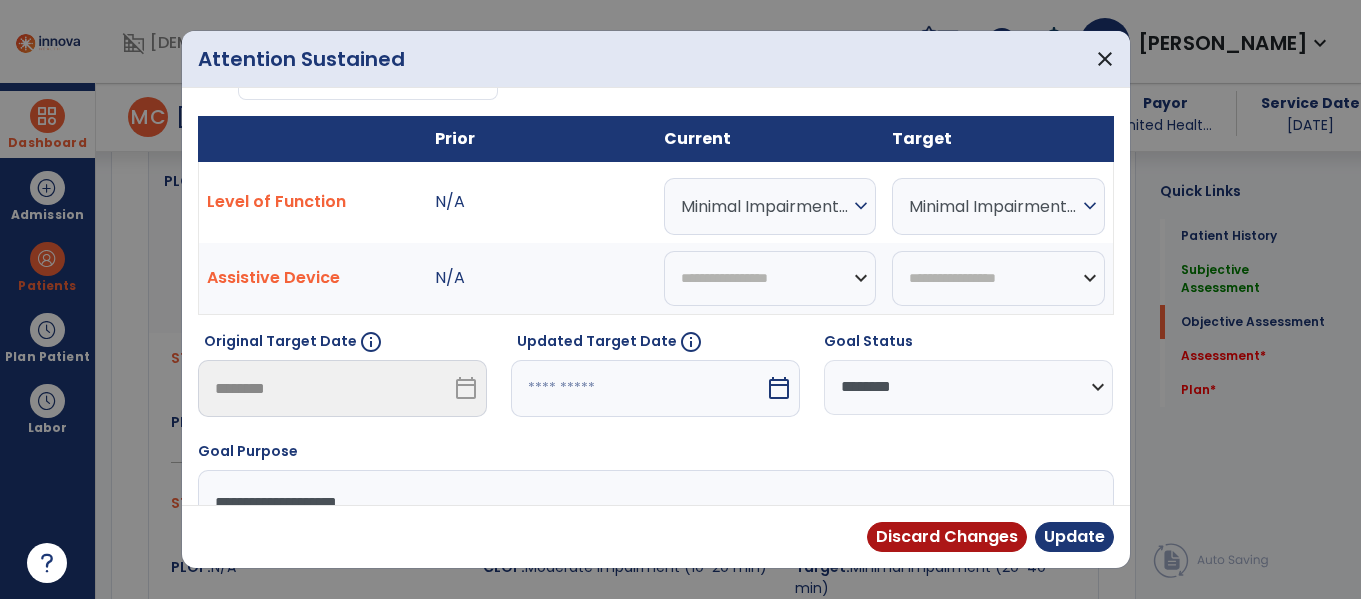 click at bounding box center [638, 388] 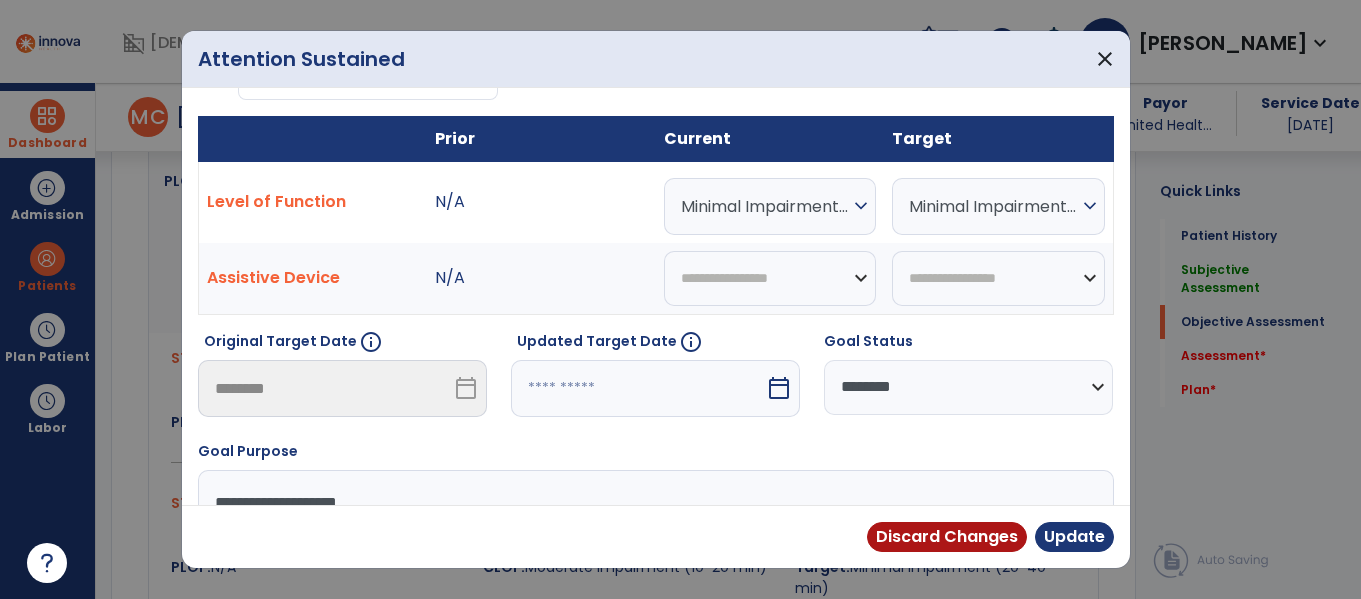 select on "*" 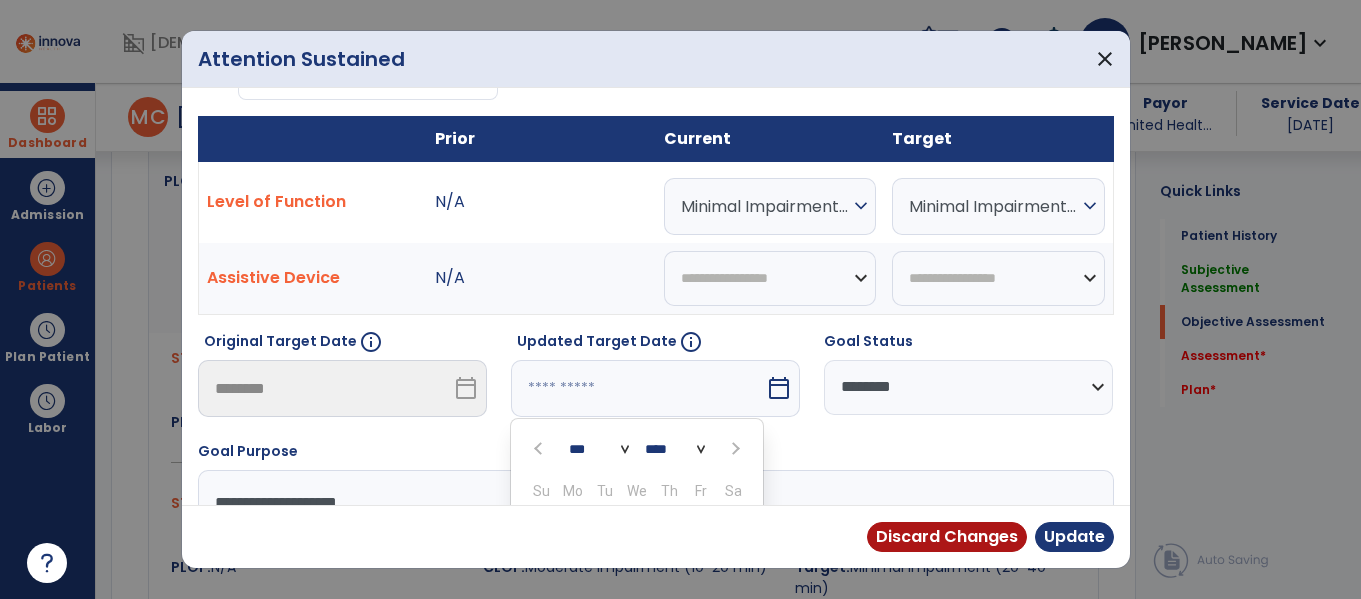 scroll, scrollTop: 318, scrollLeft: 0, axis: vertical 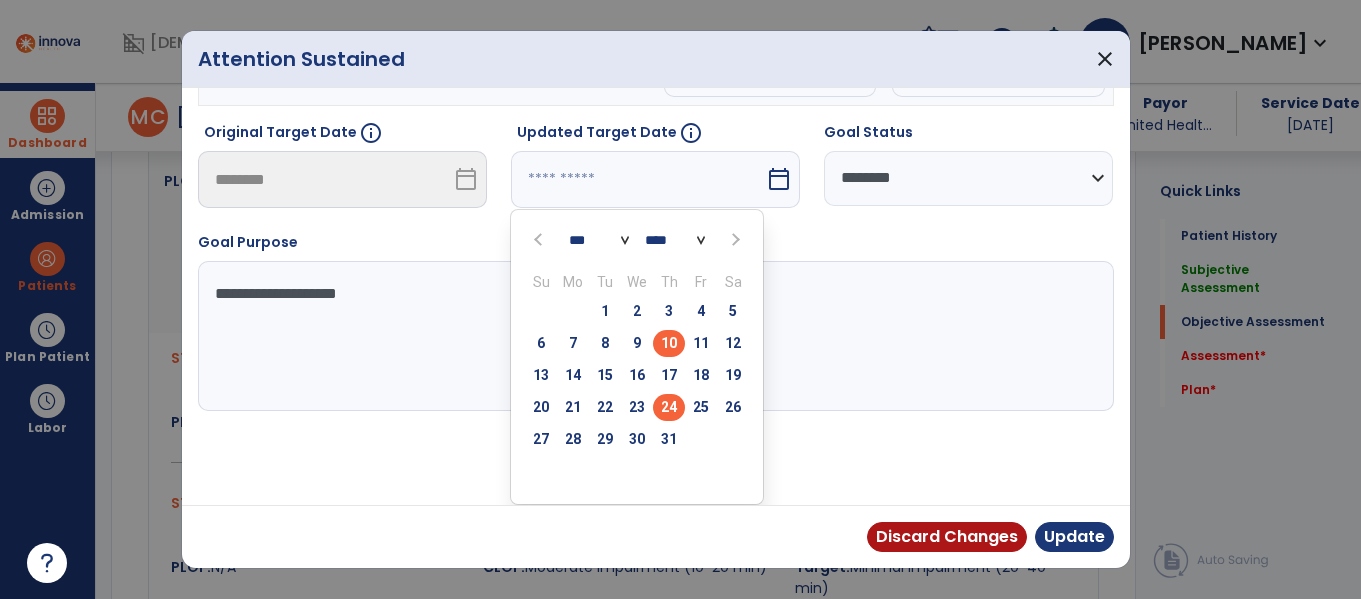 click on "24" at bounding box center (669, 407) 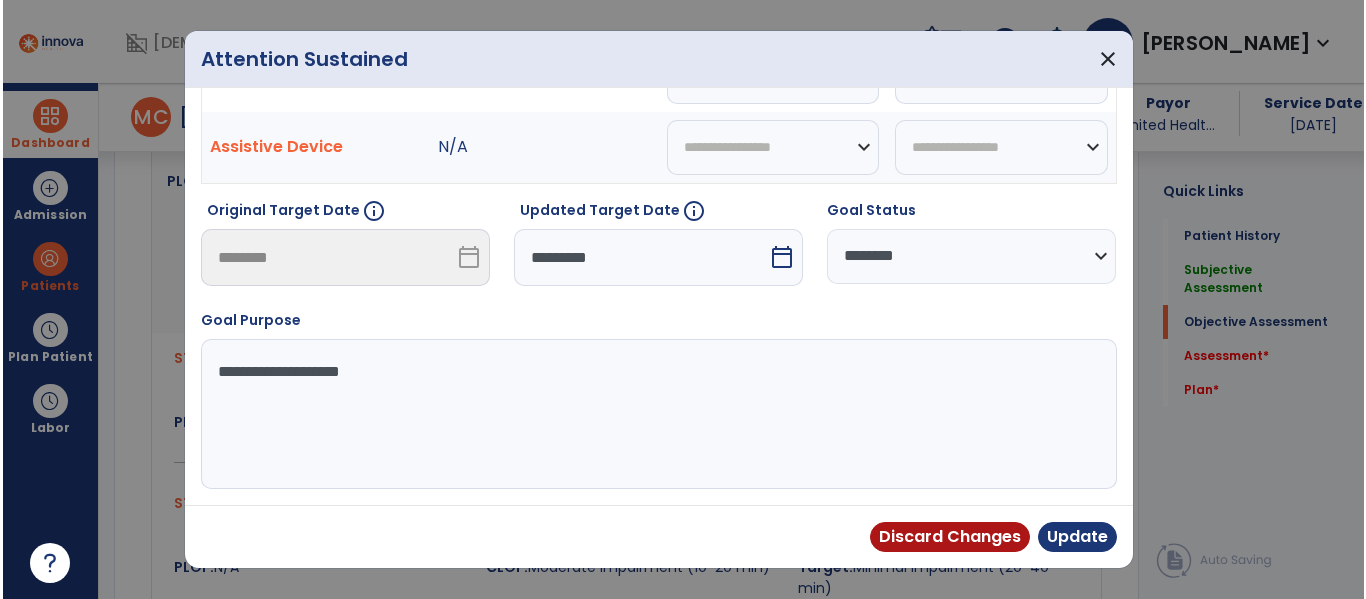 scroll, scrollTop: 240, scrollLeft: 0, axis: vertical 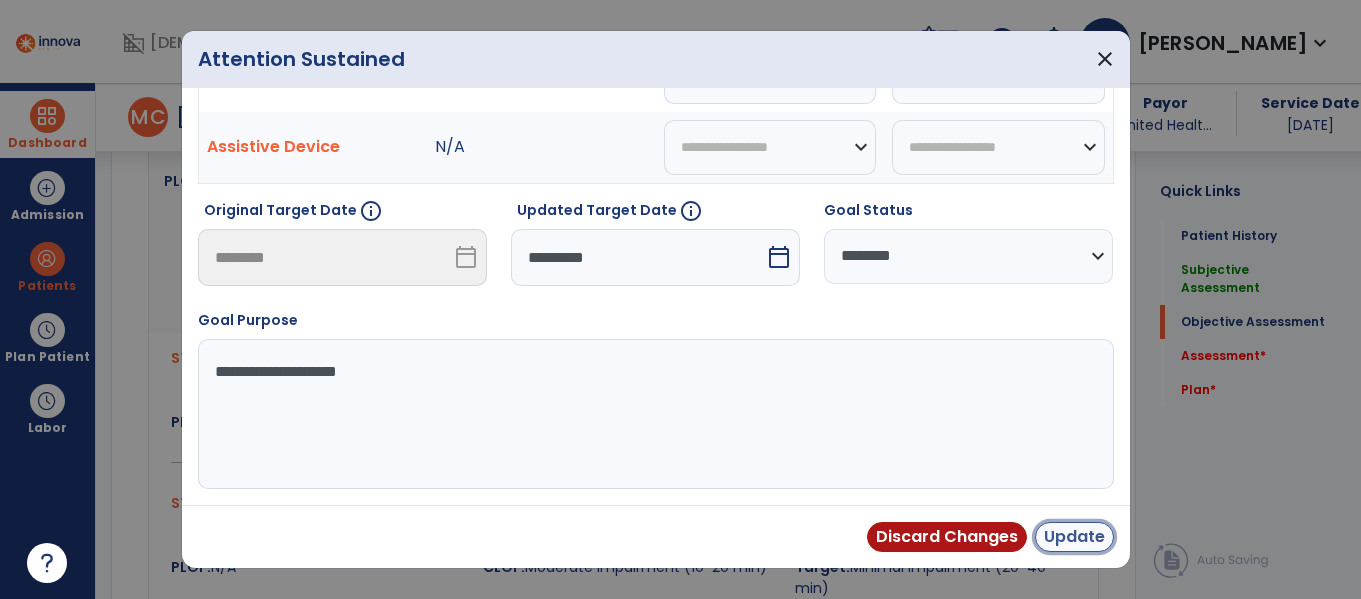 click on "Update" at bounding box center [1074, 537] 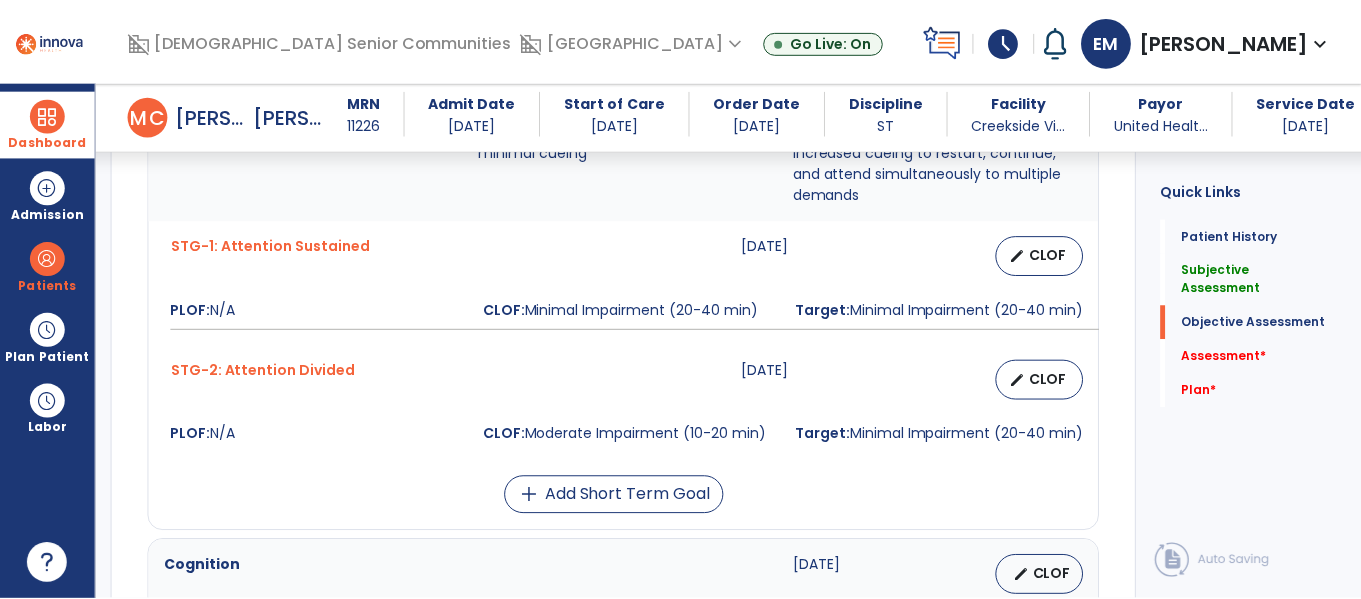 scroll, scrollTop: 1075, scrollLeft: 0, axis: vertical 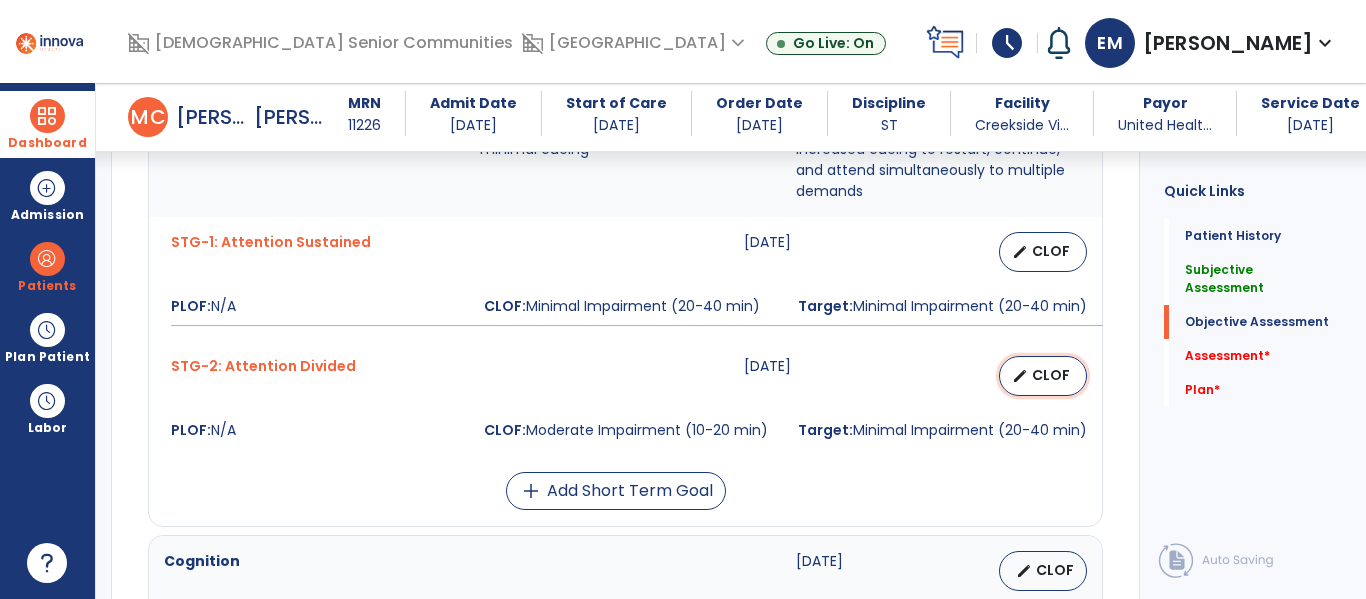 click on "CLOF" at bounding box center (1051, 375) 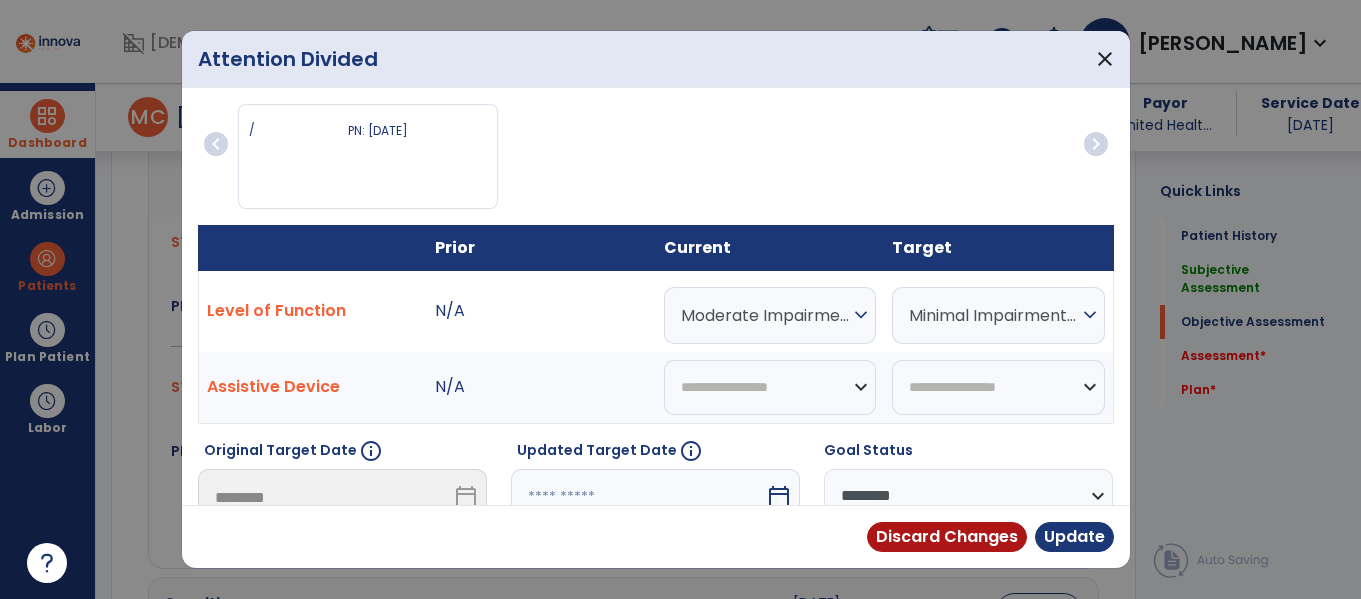 scroll, scrollTop: 1075, scrollLeft: 0, axis: vertical 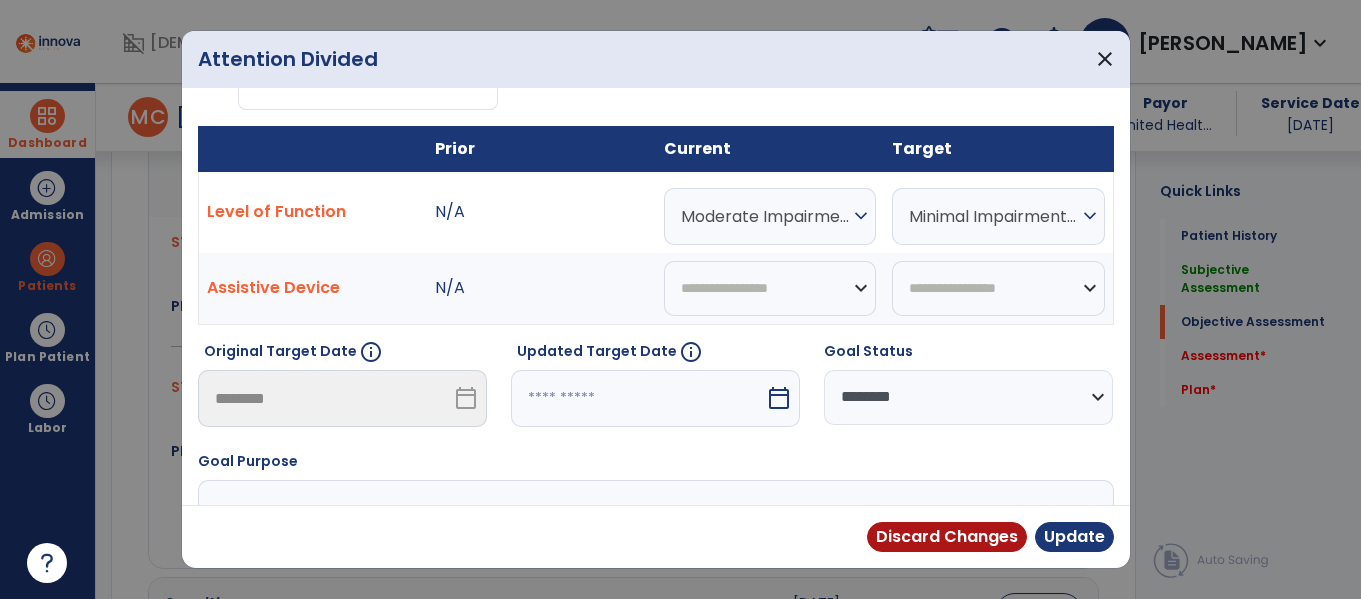 click at bounding box center [638, 398] 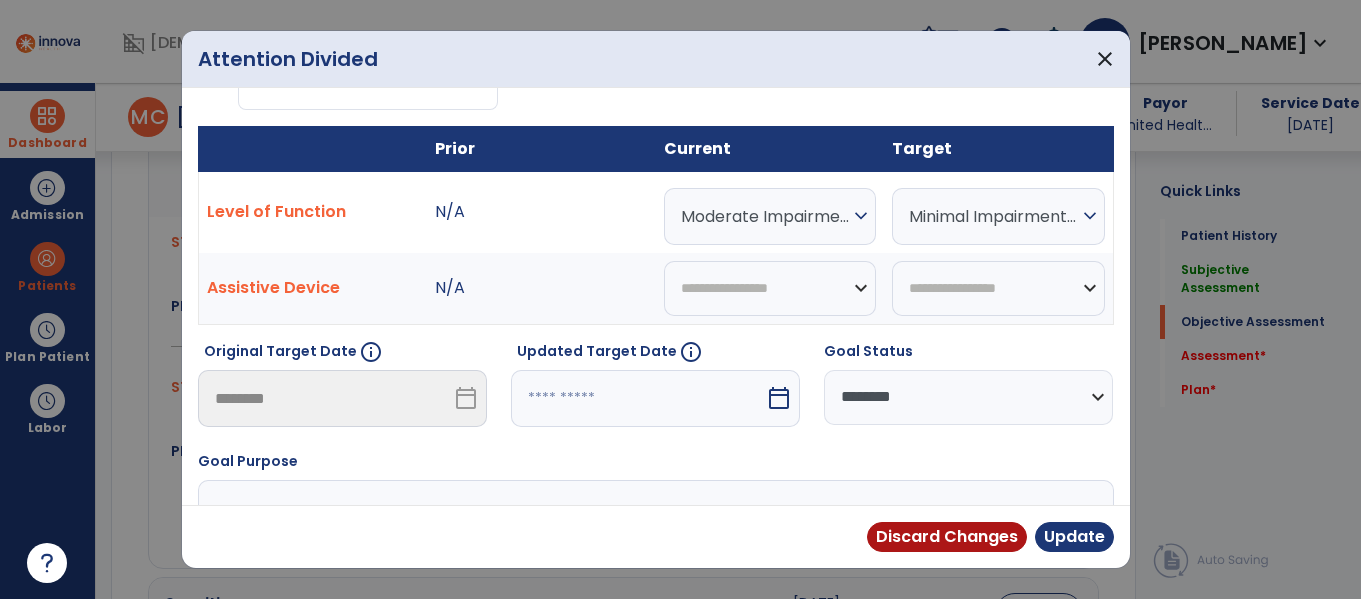 select on "*" 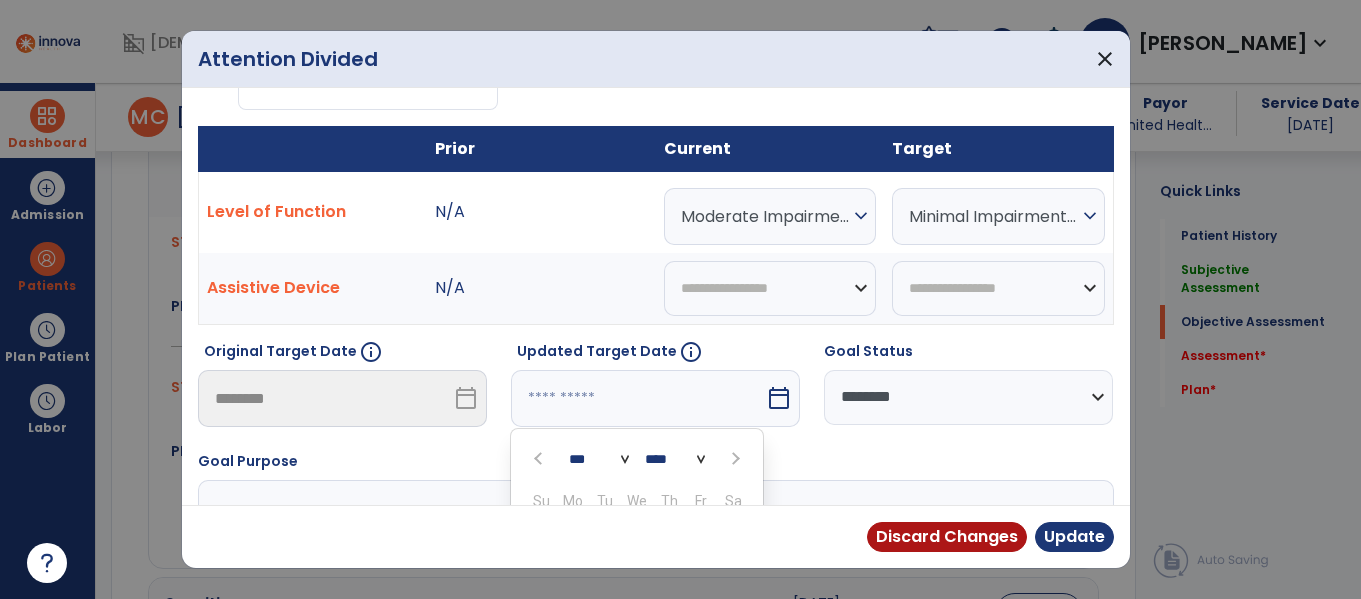 scroll, scrollTop: 318, scrollLeft: 0, axis: vertical 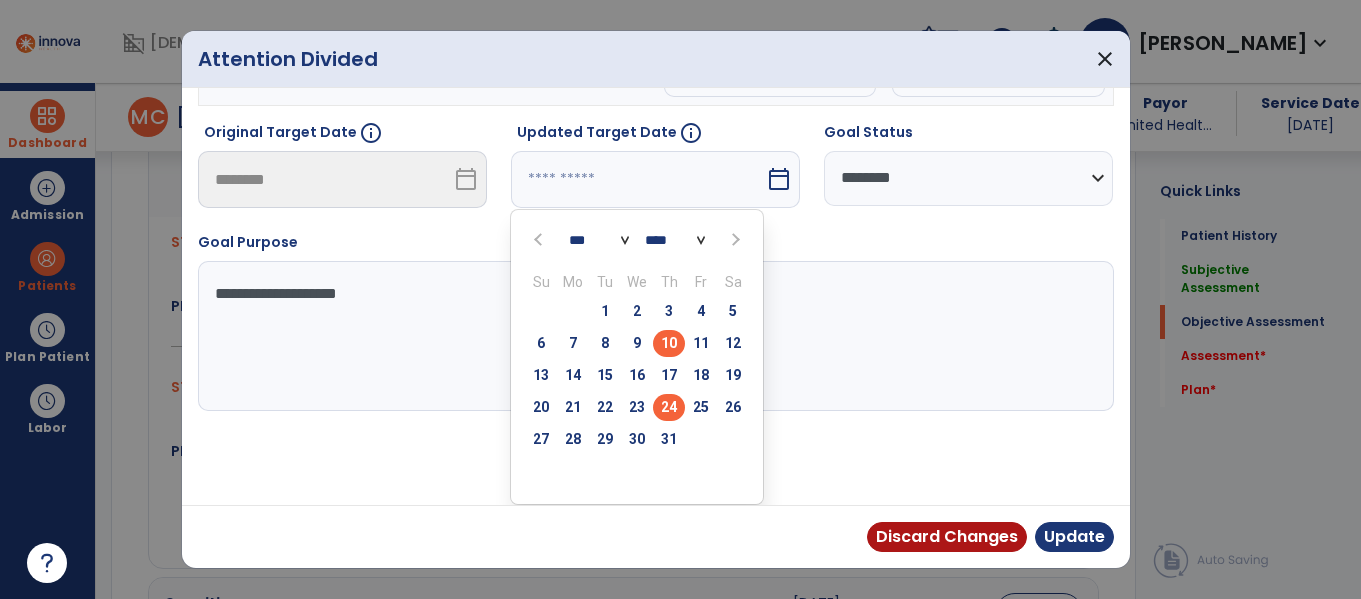 click on "24" at bounding box center [669, 407] 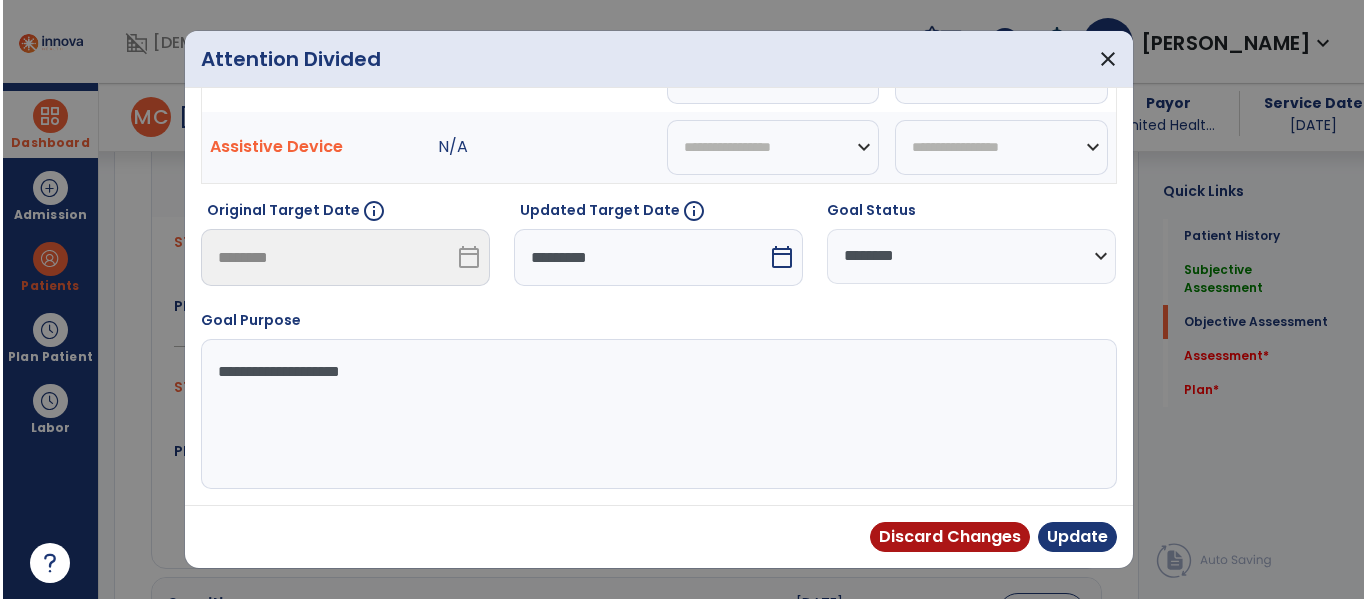 scroll, scrollTop: 240, scrollLeft: 0, axis: vertical 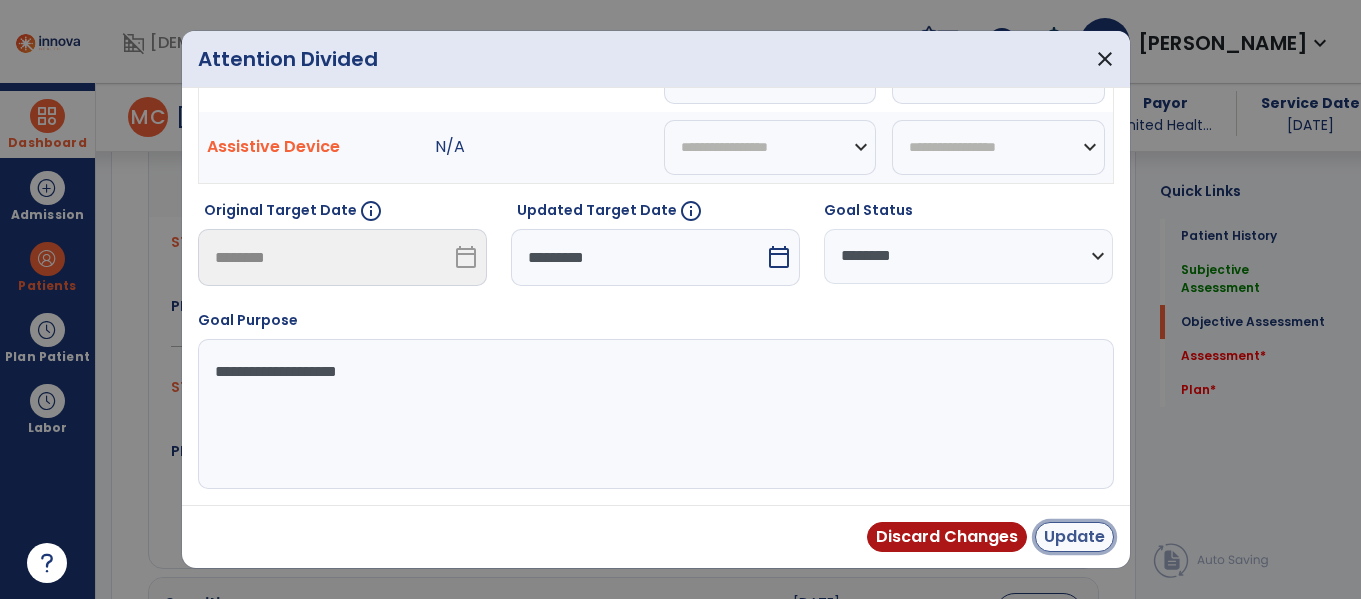 click on "Update" at bounding box center (1074, 537) 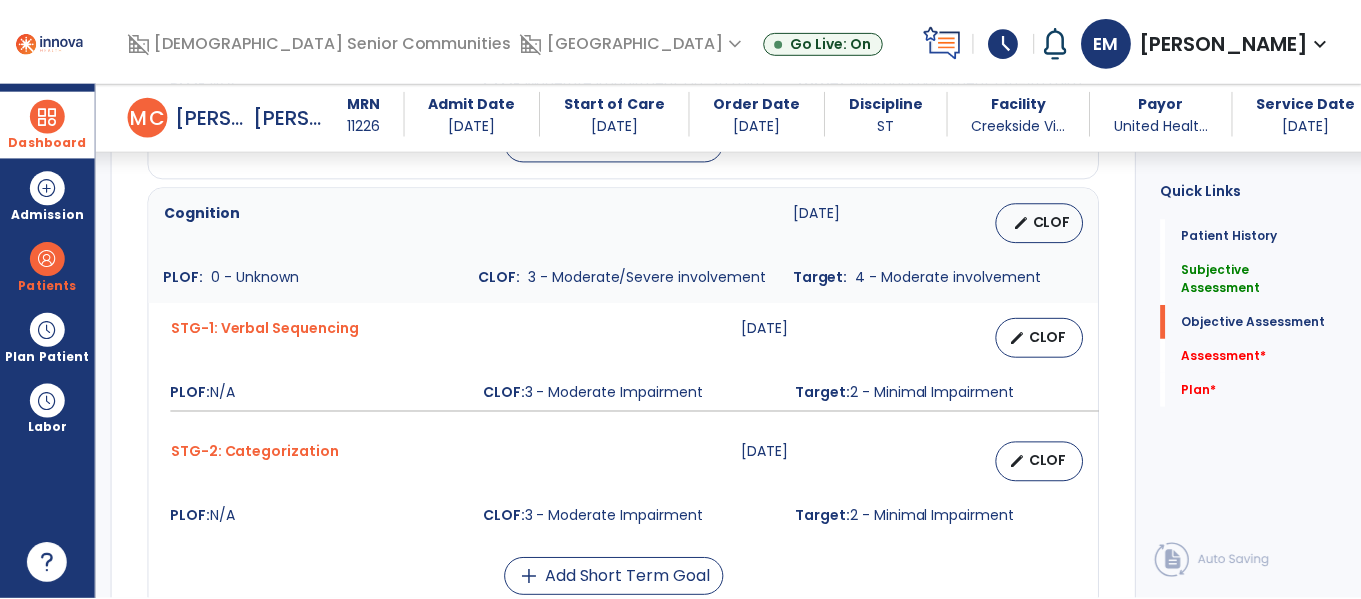 scroll, scrollTop: 1457, scrollLeft: 0, axis: vertical 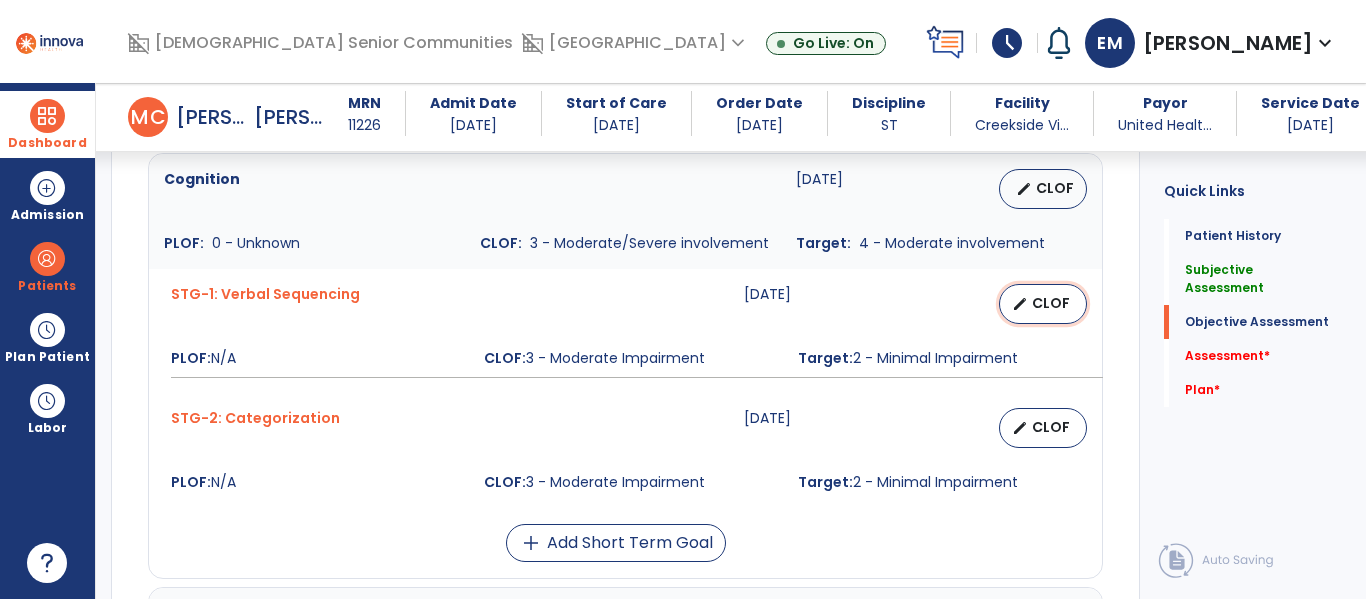 click on "CLOF" at bounding box center [1051, 303] 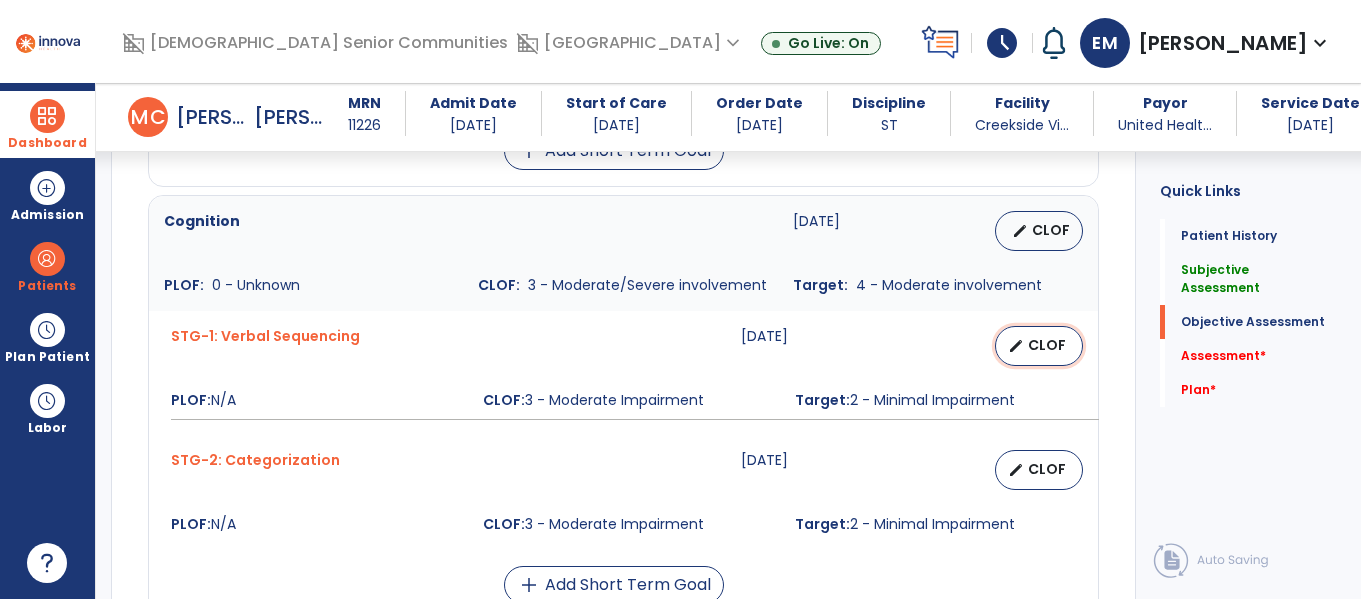 select on "********" 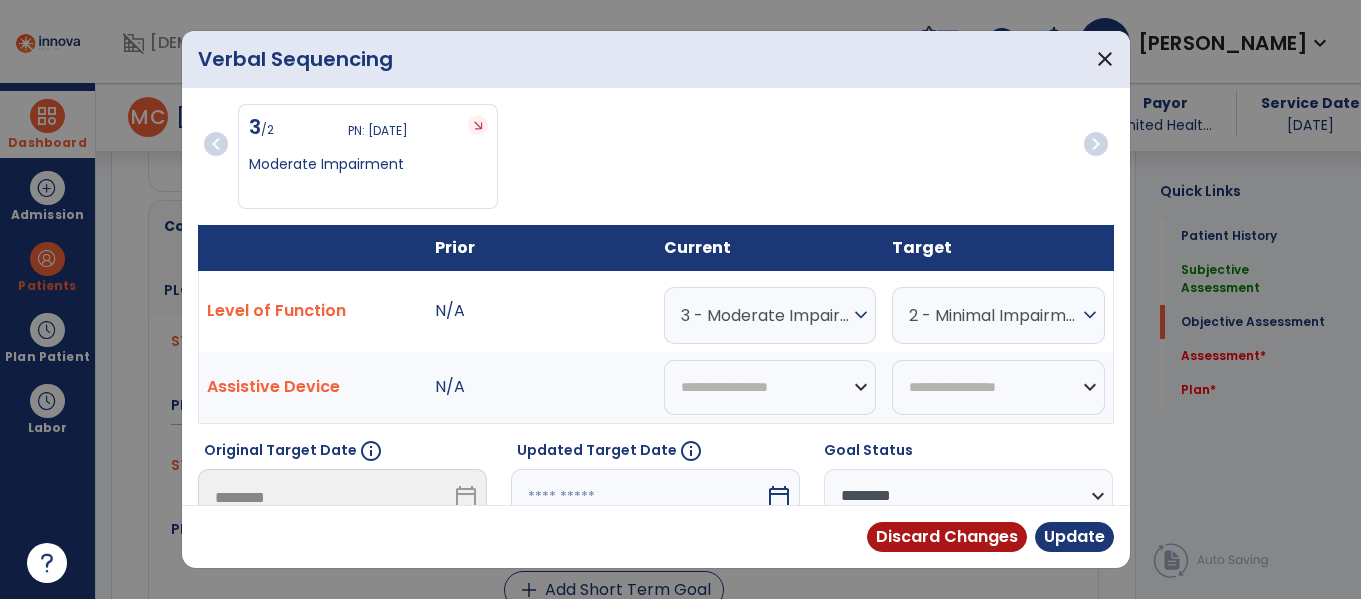 scroll, scrollTop: 1457, scrollLeft: 0, axis: vertical 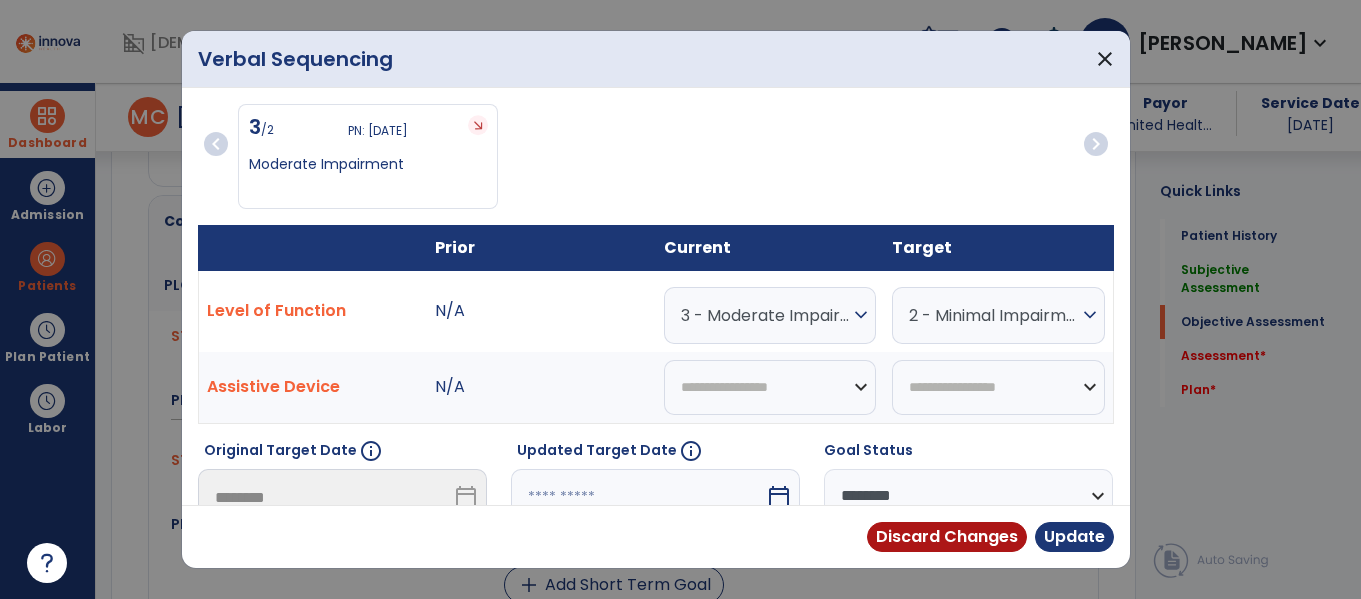 drag, startPoint x: 735, startPoint y: 324, endPoint x: 722, endPoint y: 359, distance: 37.336308 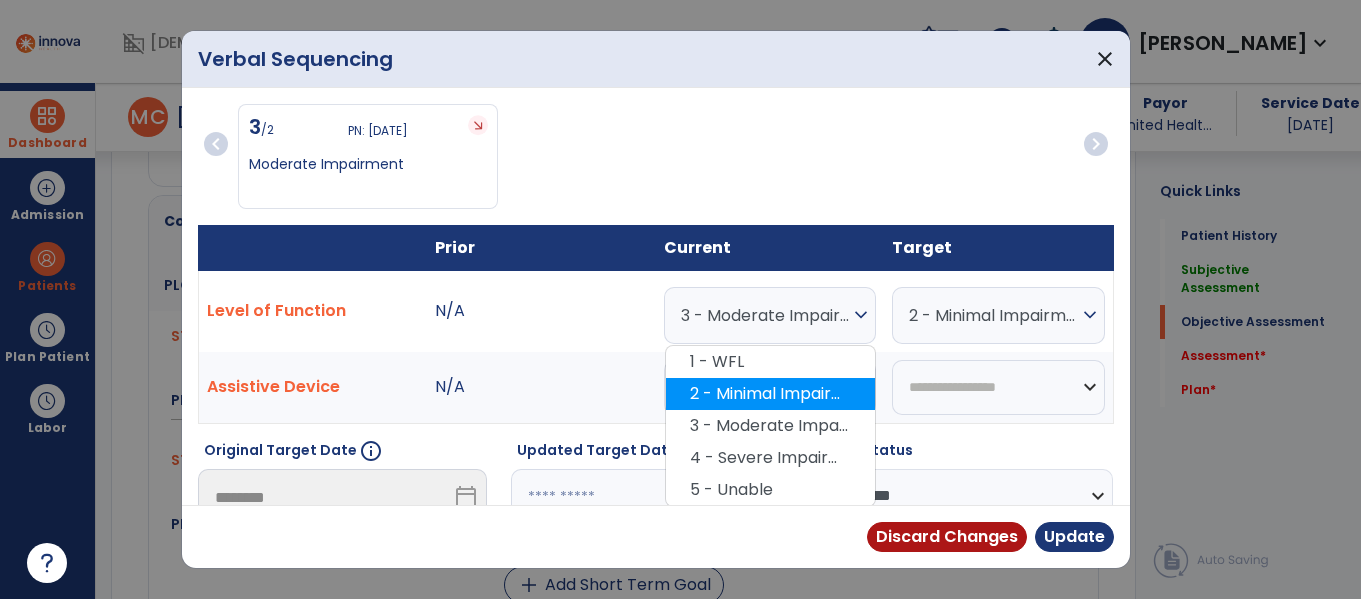 click on "2 - Minimal Impairment" at bounding box center [770, 394] 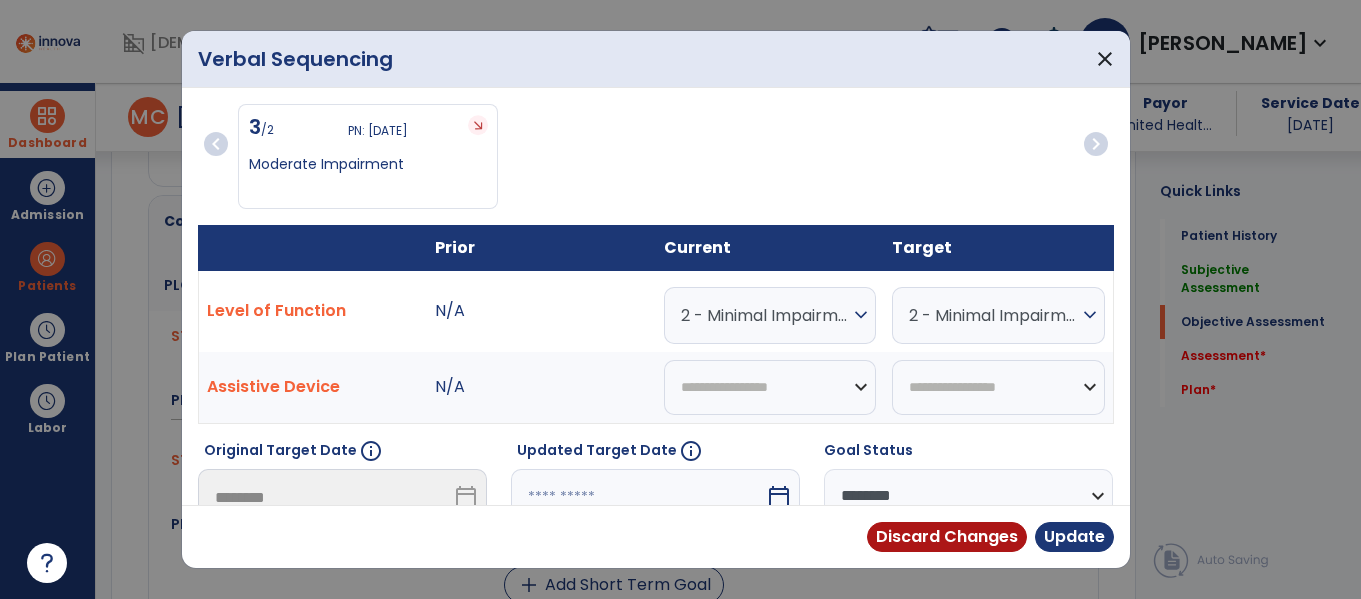 click on "2 - Minimal Impairment" at bounding box center (993, 315) 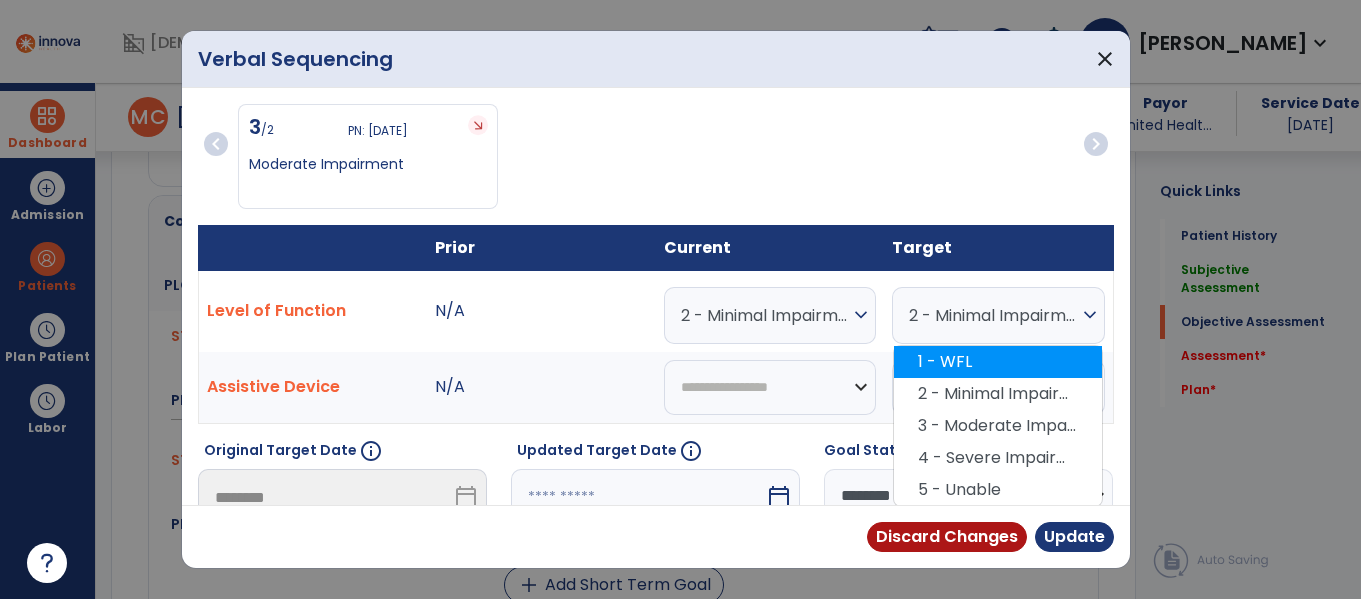 click on "1 - WFL" at bounding box center [998, 362] 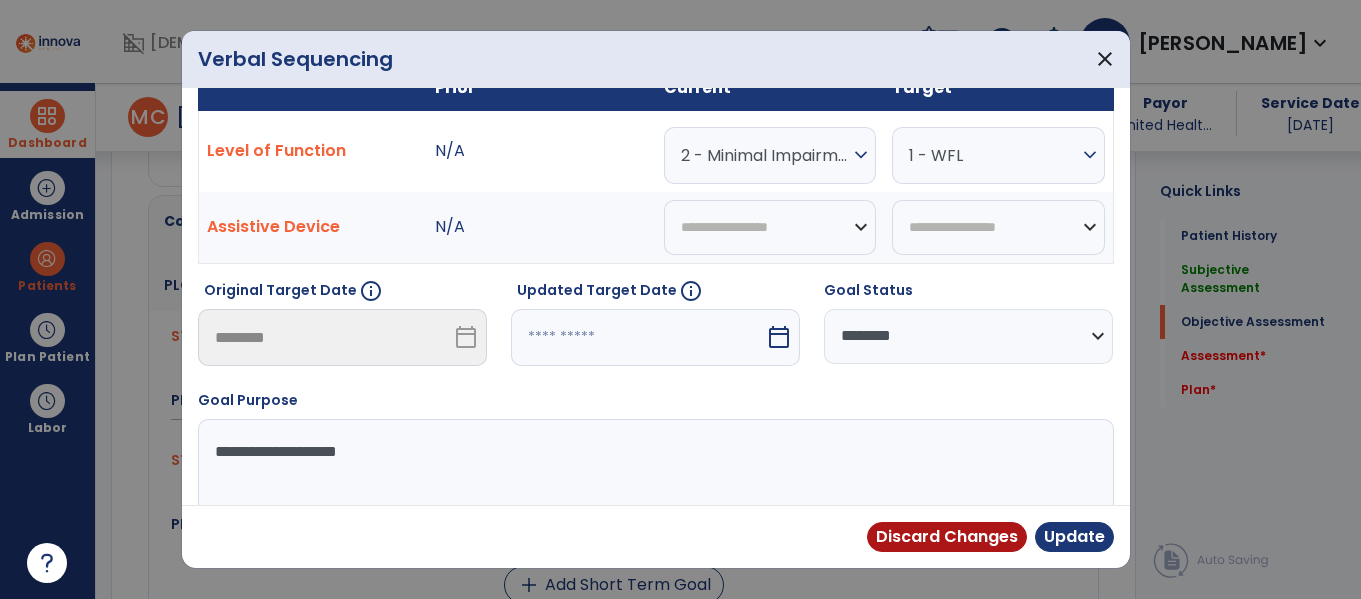 drag, startPoint x: 657, startPoint y: 319, endPoint x: 657, endPoint y: 332, distance: 13 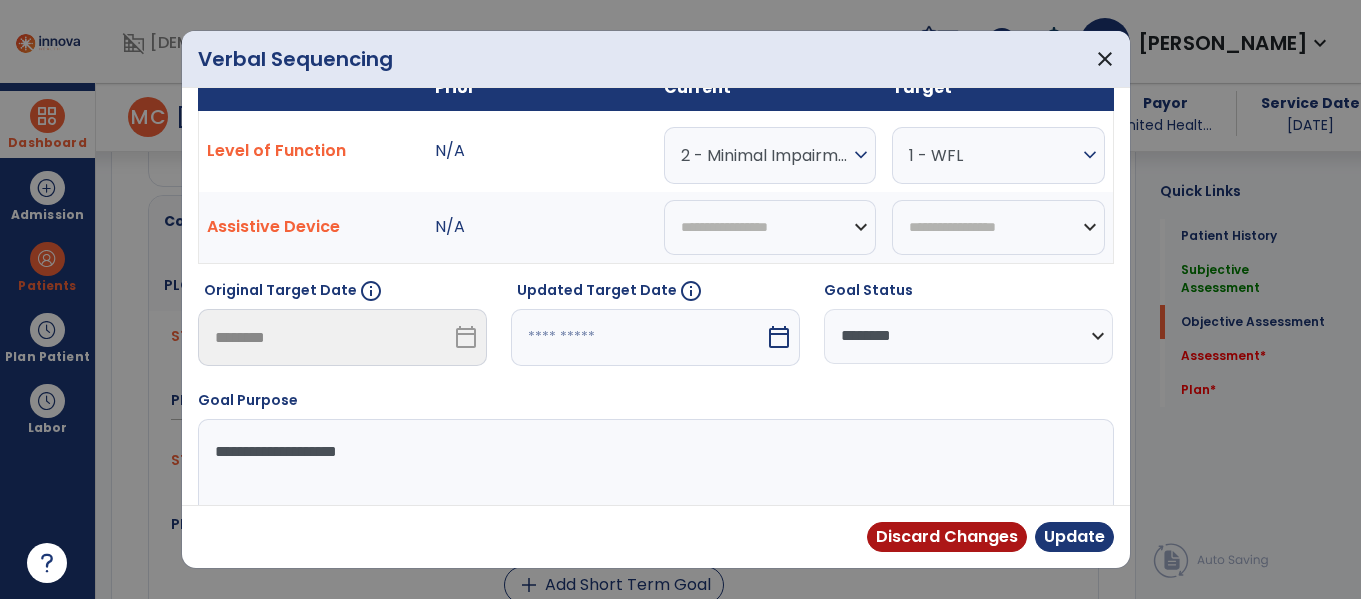 select on "*" 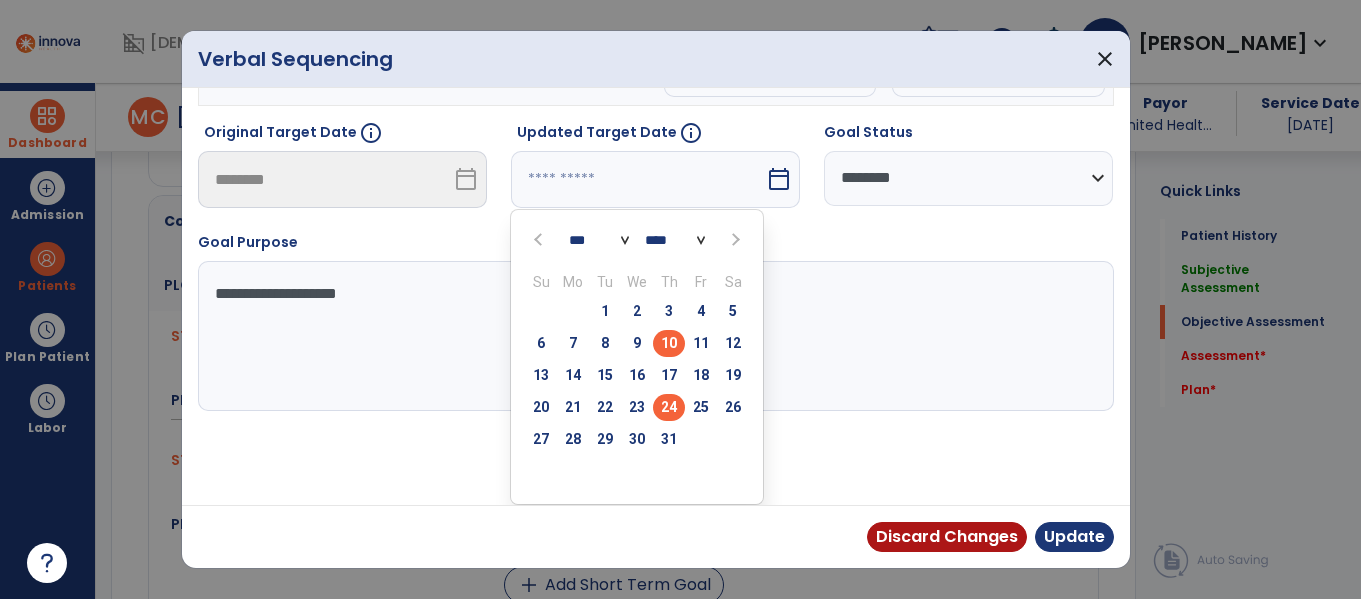 click on "24" at bounding box center [669, 407] 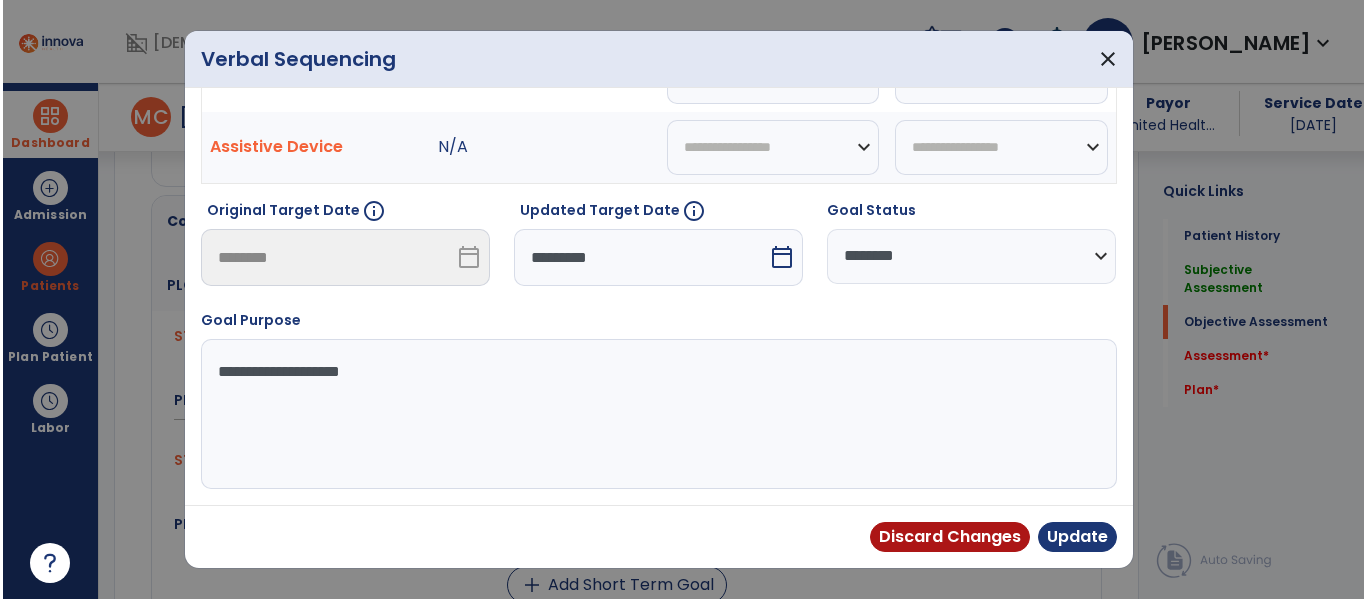 scroll, scrollTop: 240, scrollLeft: 0, axis: vertical 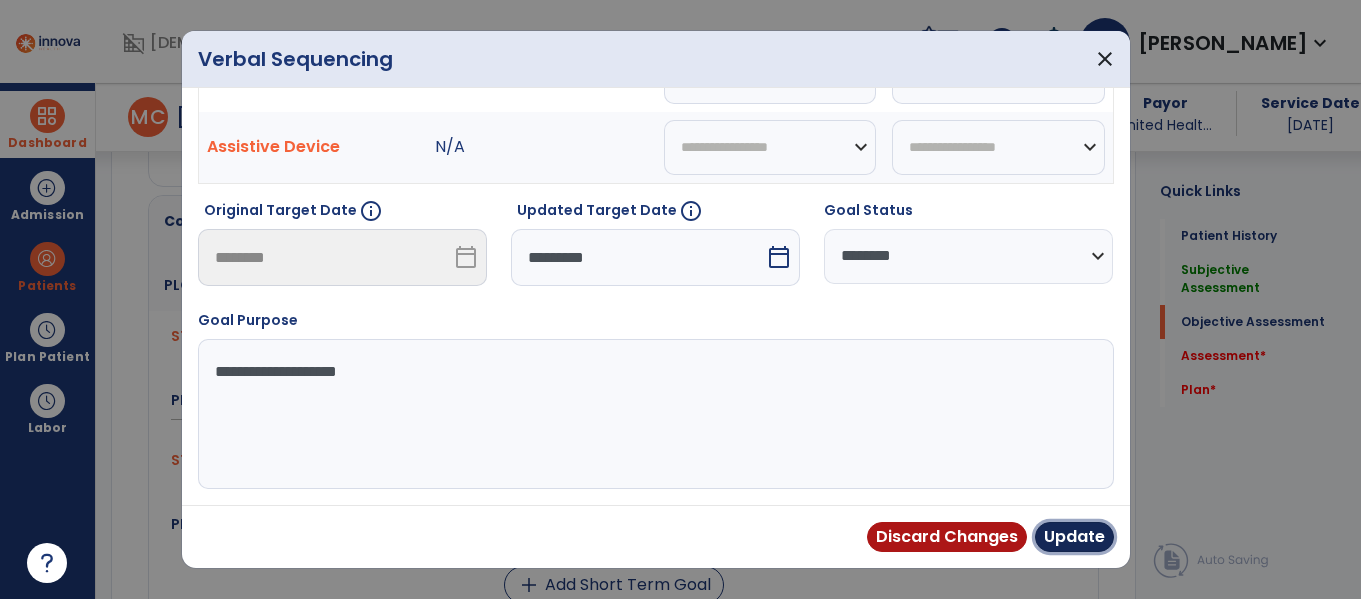 click on "Update" at bounding box center (1074, 537) 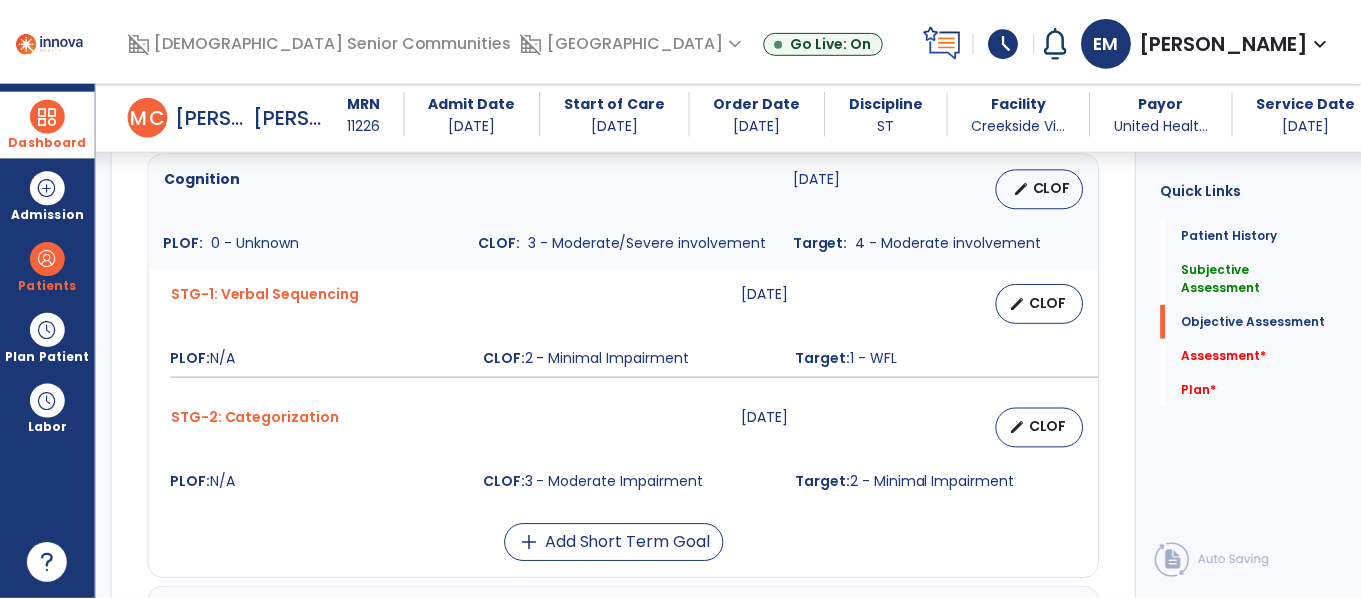 scroll, scrollTop: 1573, scrollLeft: 0, axis: vertical 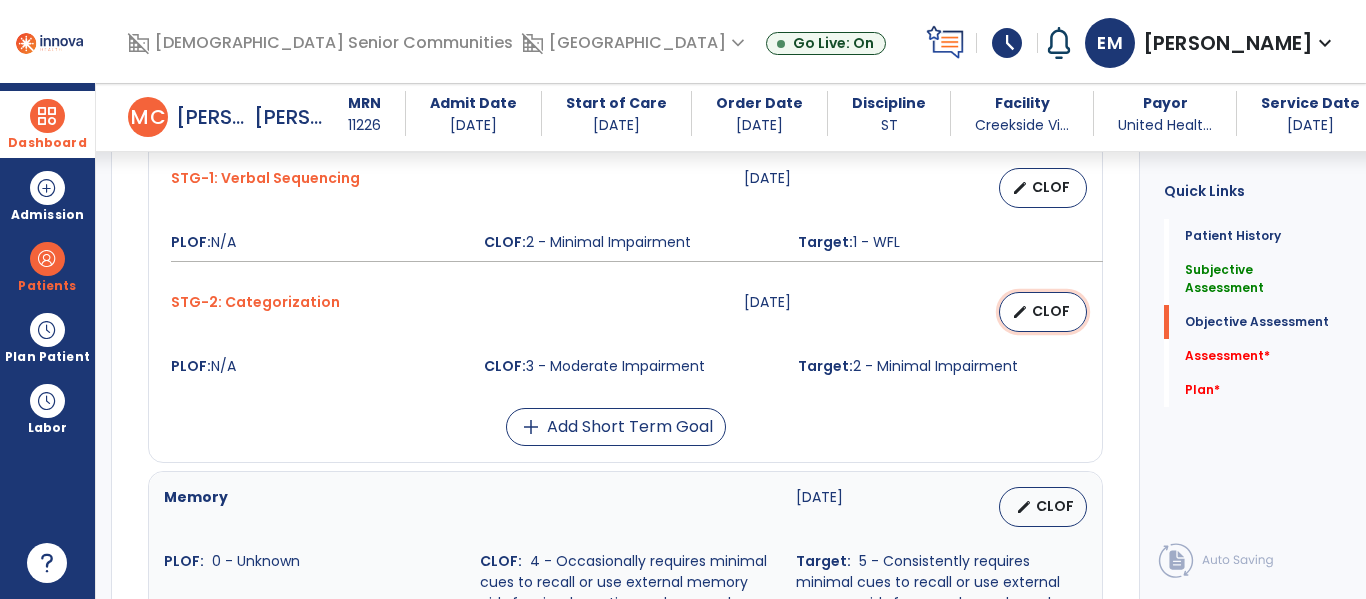 click on "CLOF" at bounding box center (1051, 311) 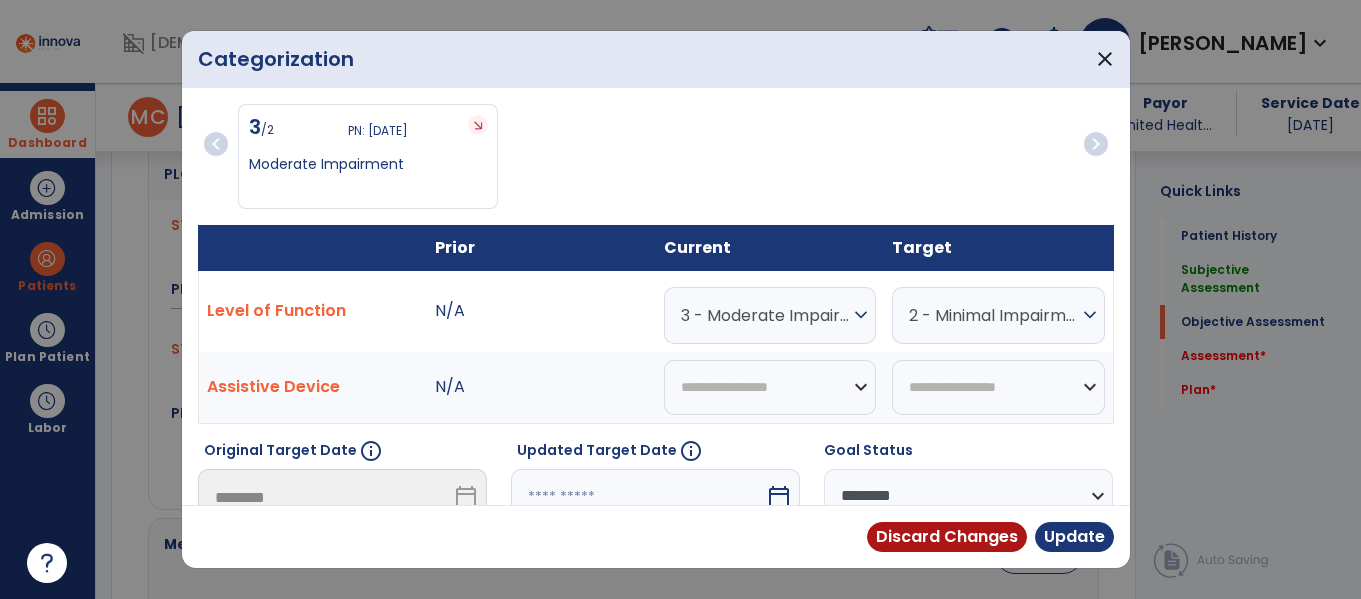 scroll, scrollTop: 118, scrollLeft: 0, axis: vertical 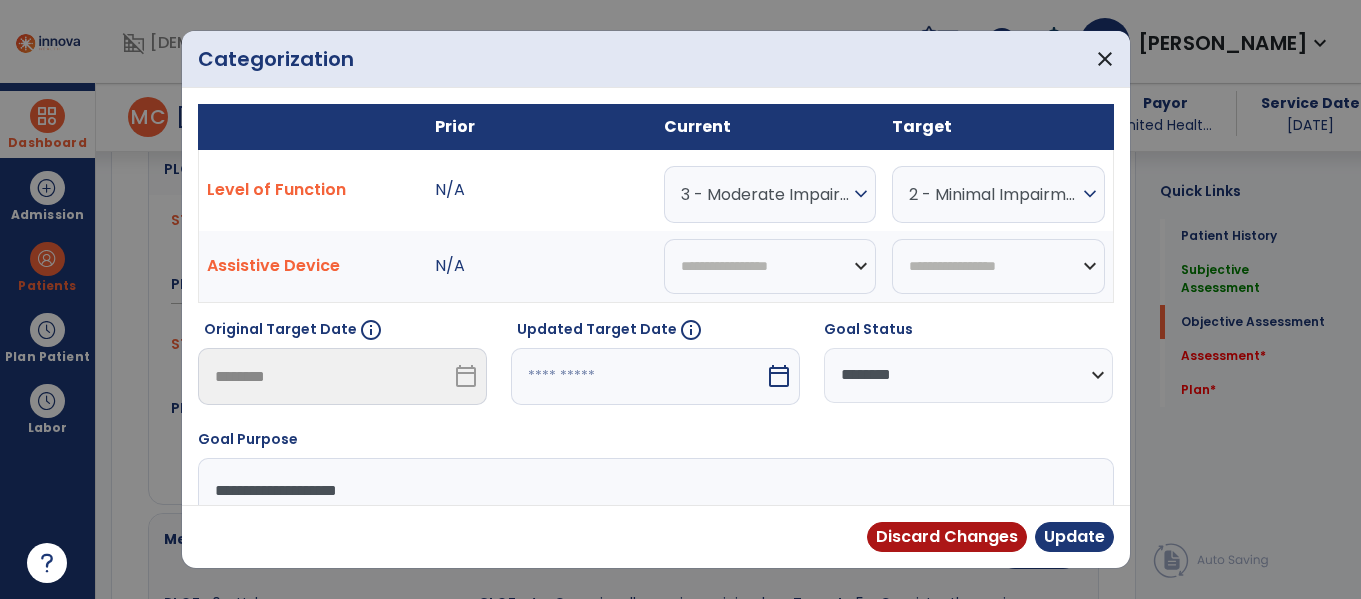 click at bounding box center (638, 376) 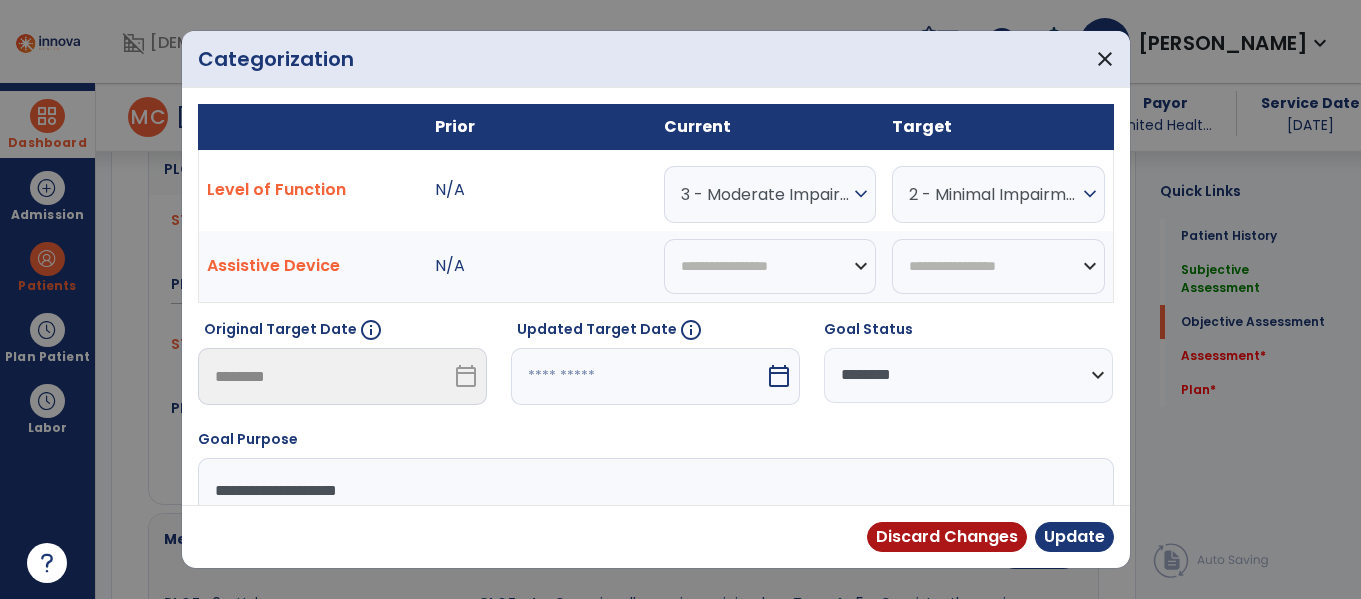 select on "*" 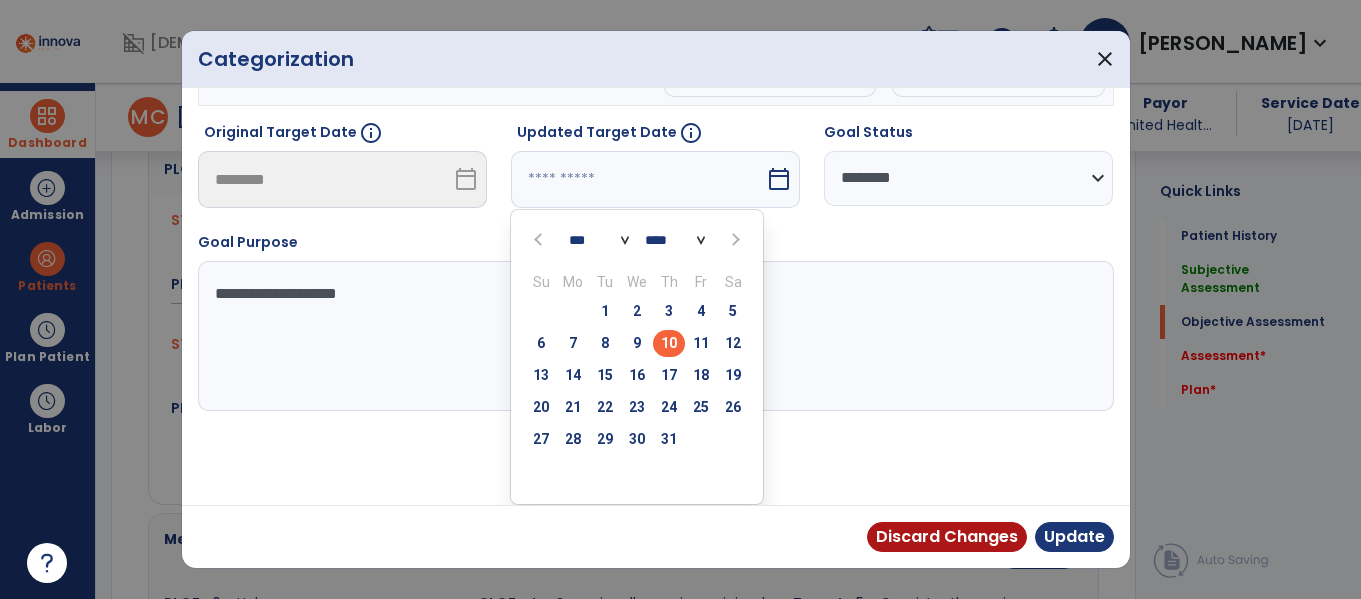 click on "24" at bounding box center [669, 410] 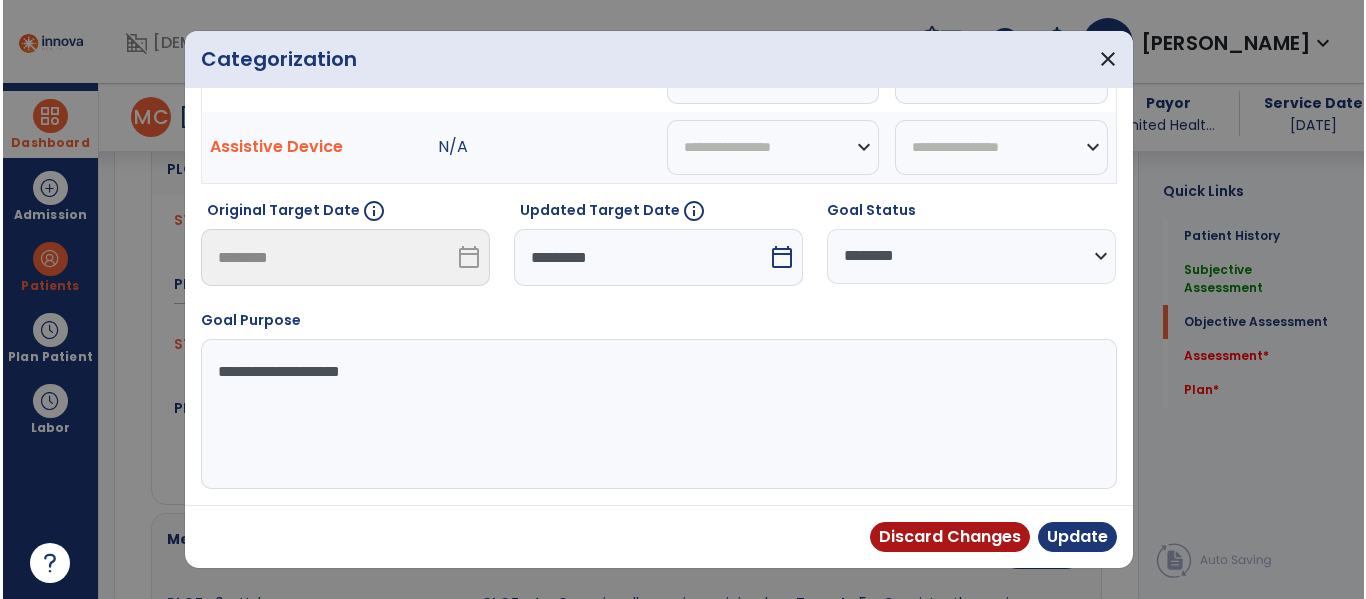 scroll, scrollTop: 240, scrollLeft: 0, axis: vertical 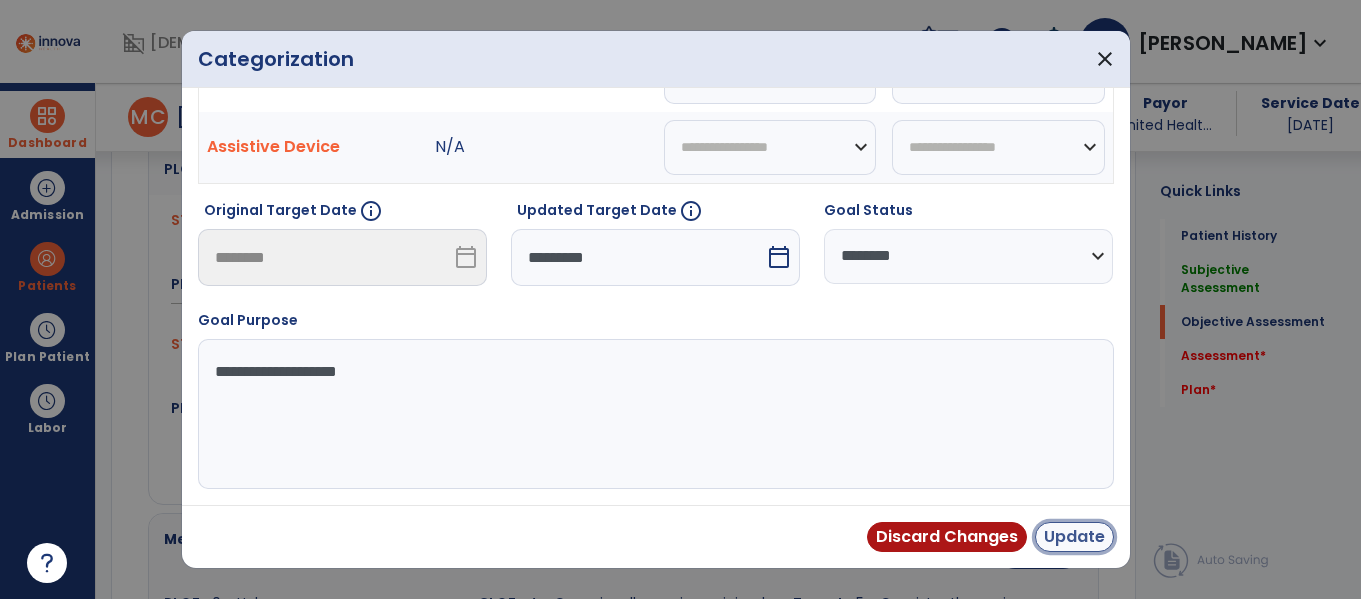 click on "Update" at bounding box center [1074, 537] 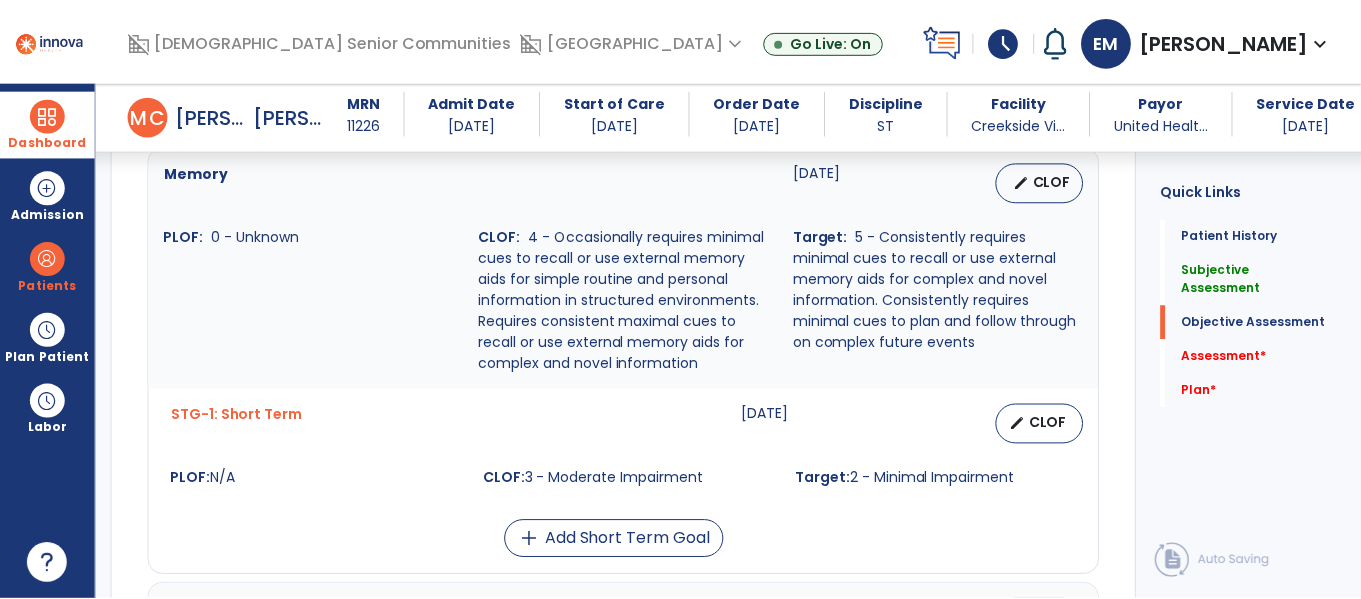 scroll, scrollTop: 1977, scrollLeft: 0, axis: vertical 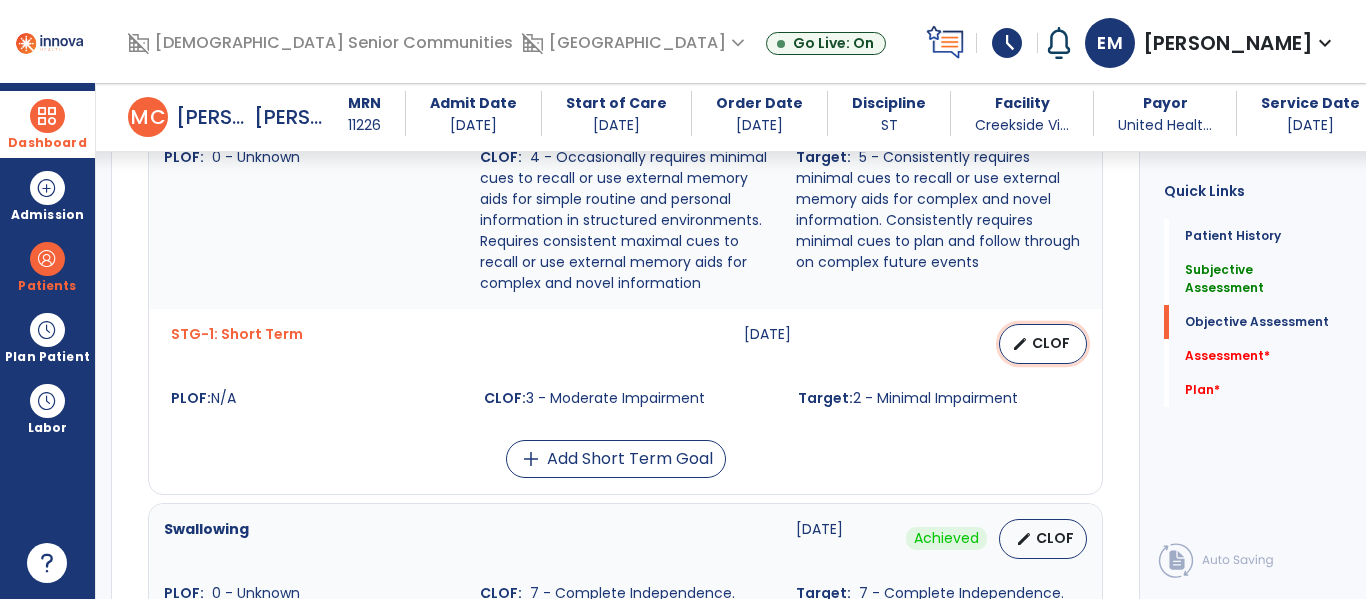 click on "edit" at bounding box center [1020, 344] 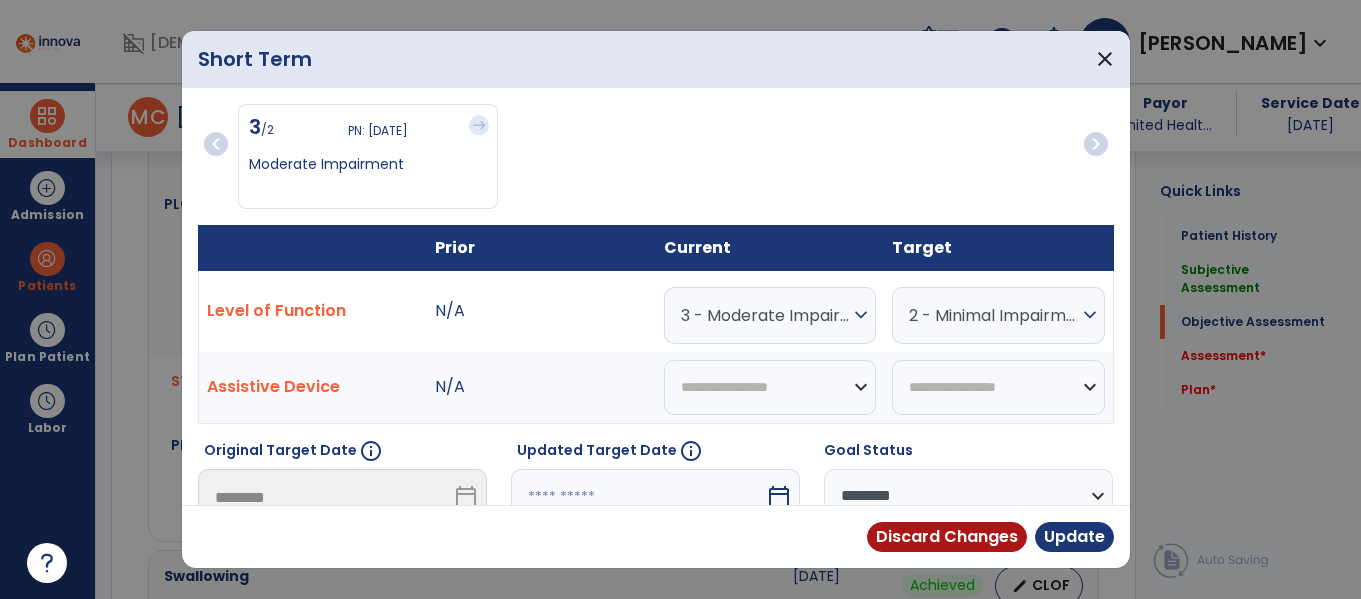 scroll, scrollTop: 1977, scrollLeft: 0, axis: vertical 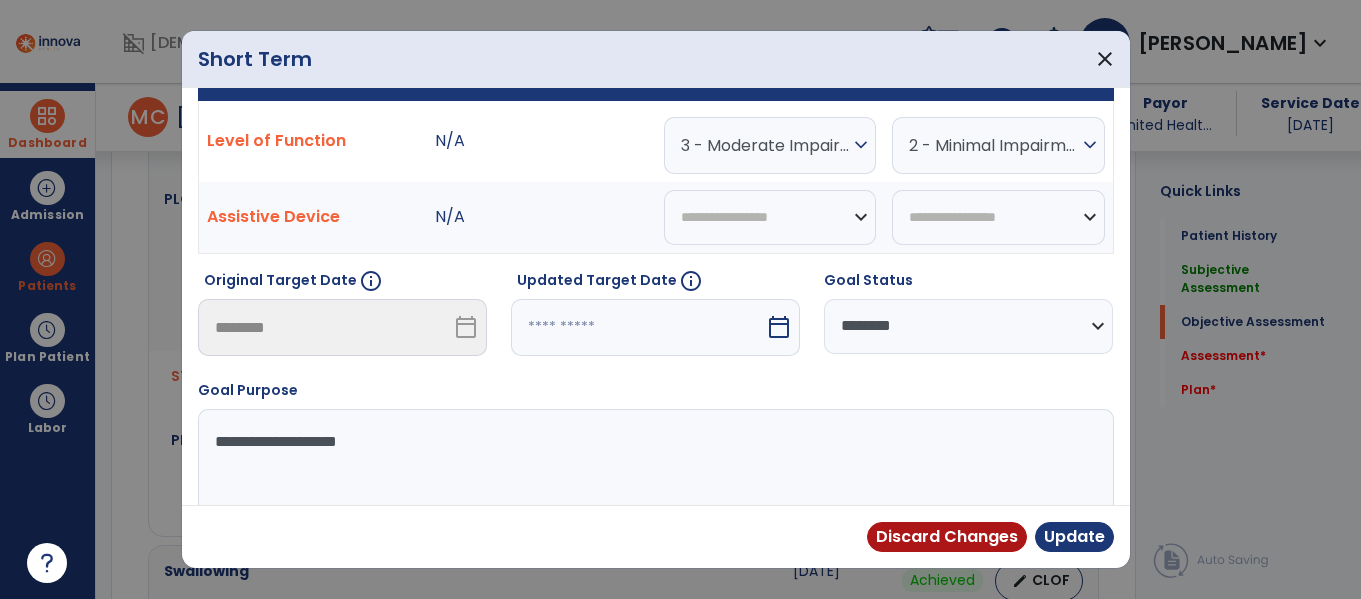click at bounding box center [638, 327] 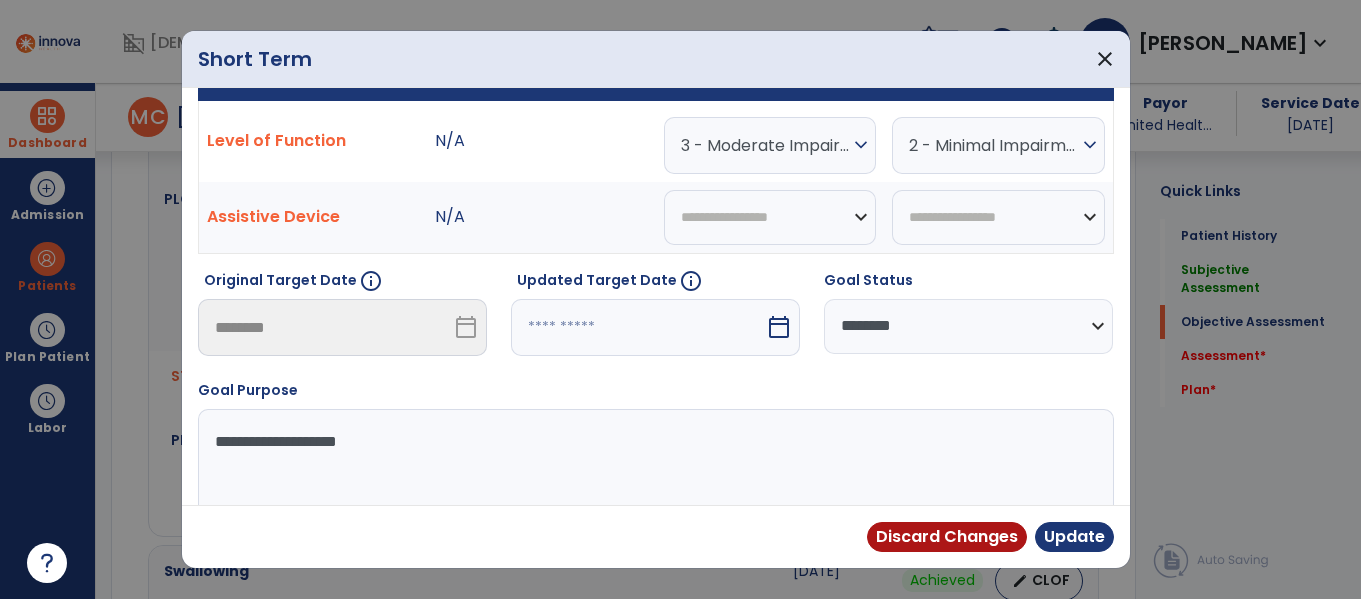 select on "*" 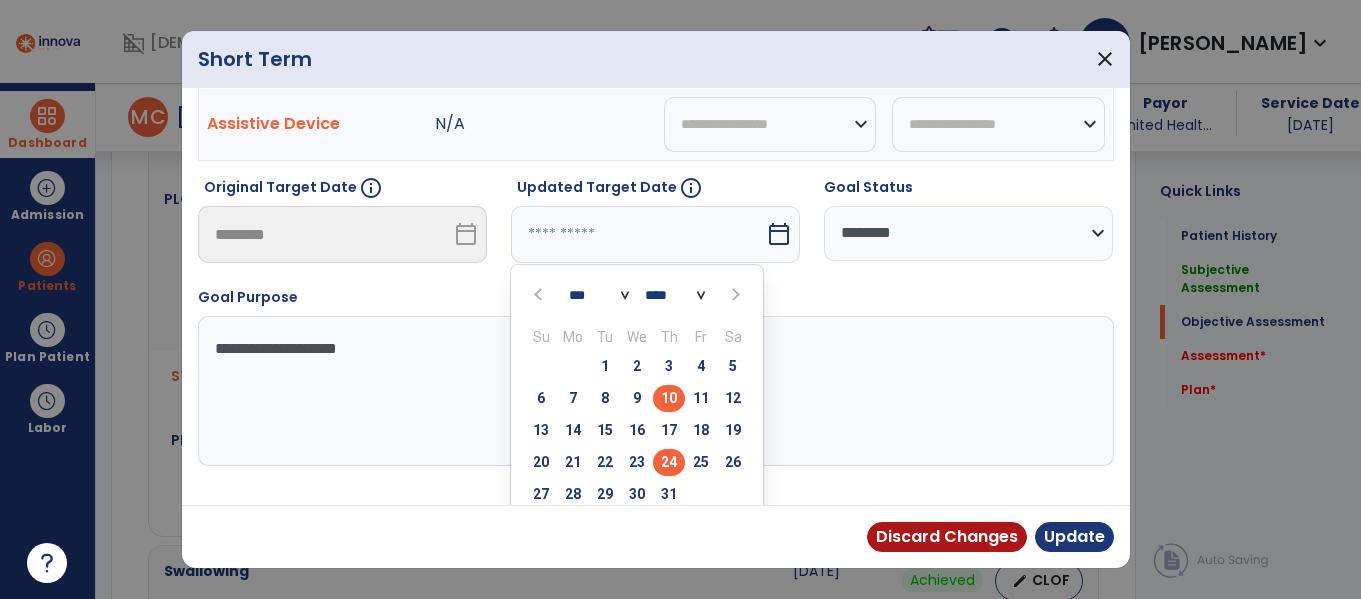 click on "24" at bounding box center [669, 462] 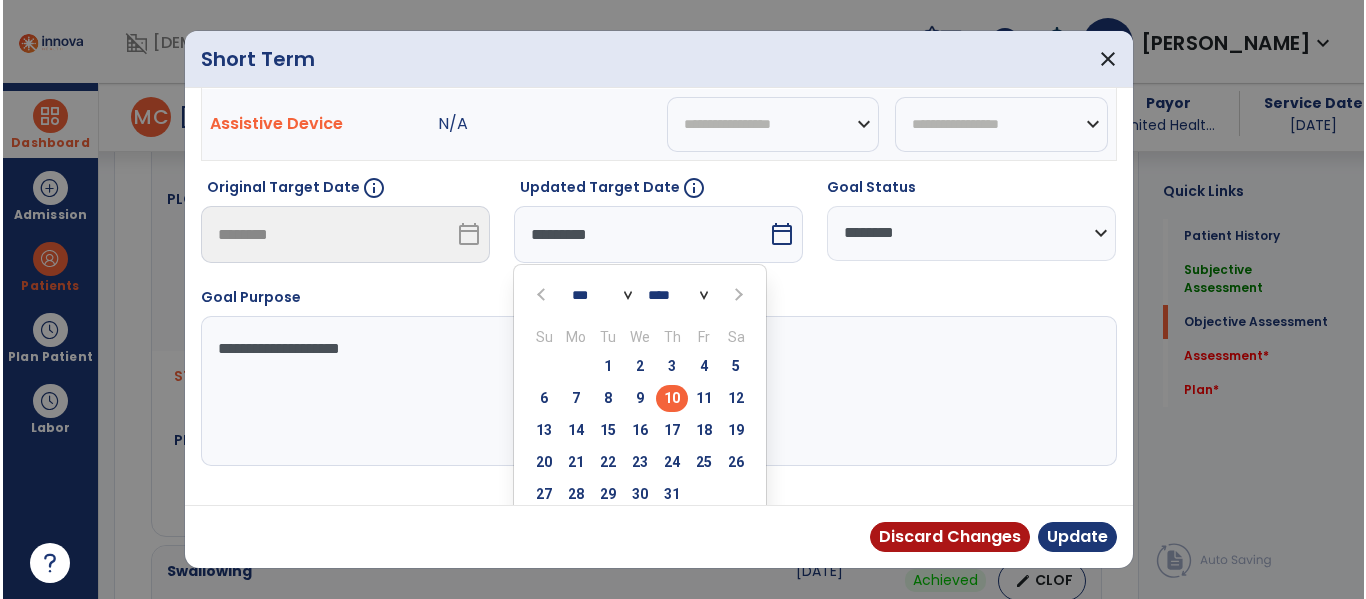 scroll, scrollTop: 240, scrollLeft: 0, axis: vertical 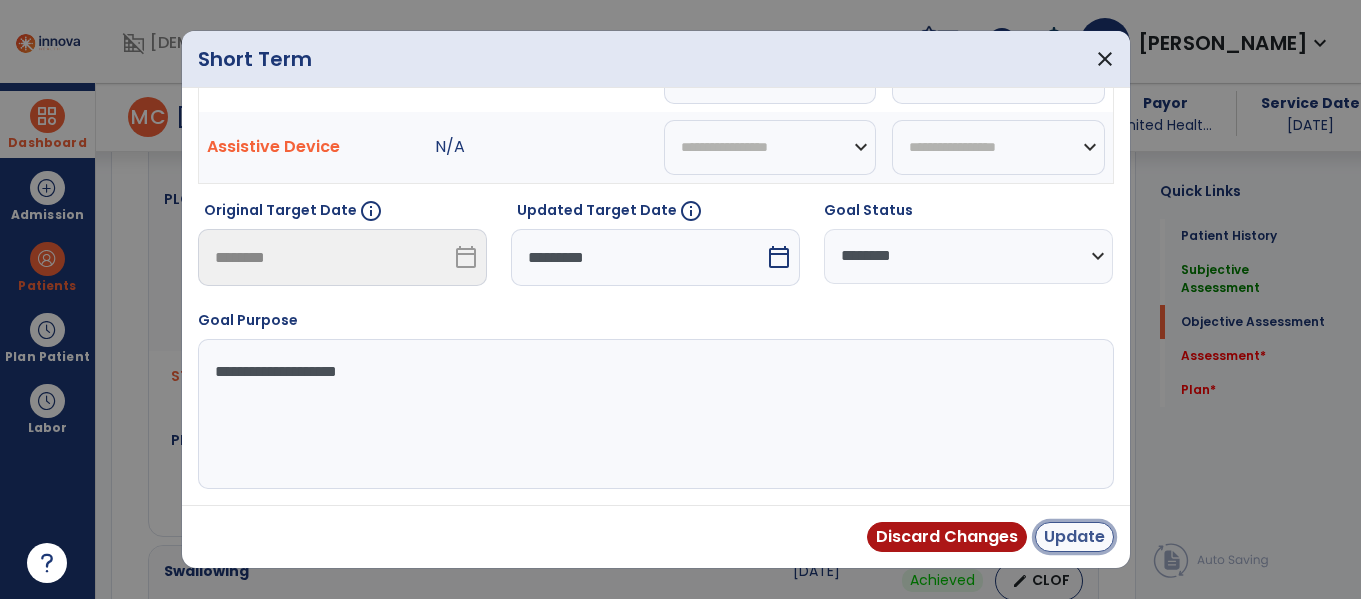click on "Update" at bounding box center (1074, 537) 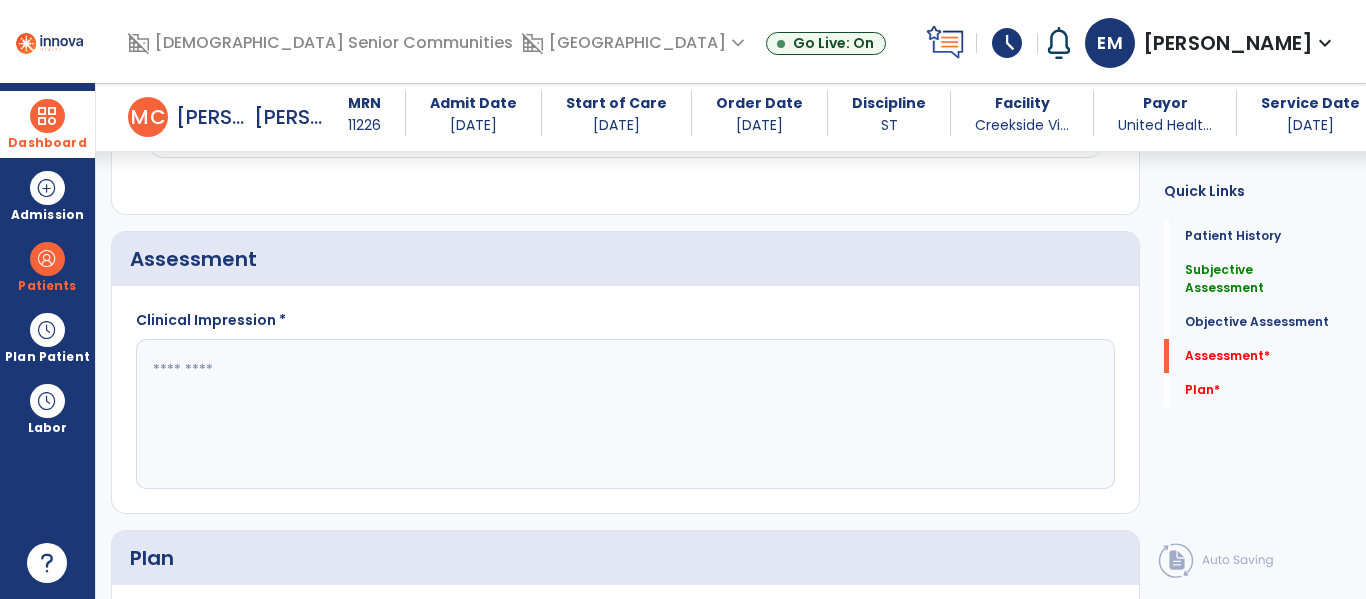 scroll, scrollTop: 2739, scrollLeft: 0, axis: vertical 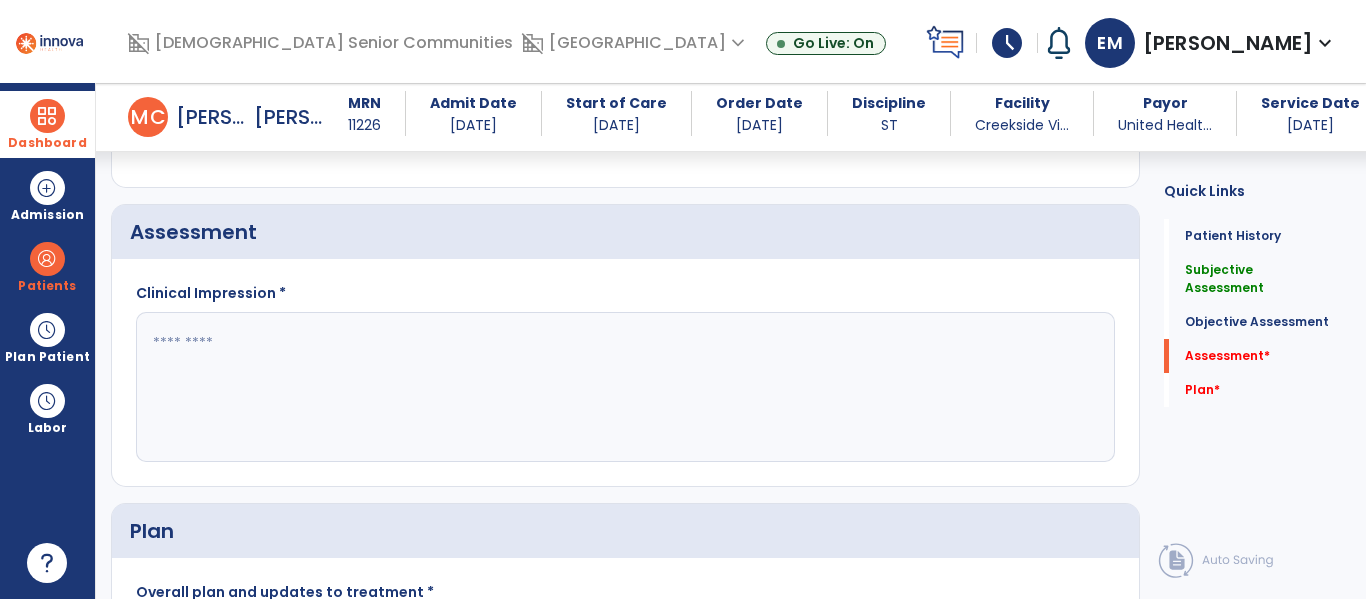 click 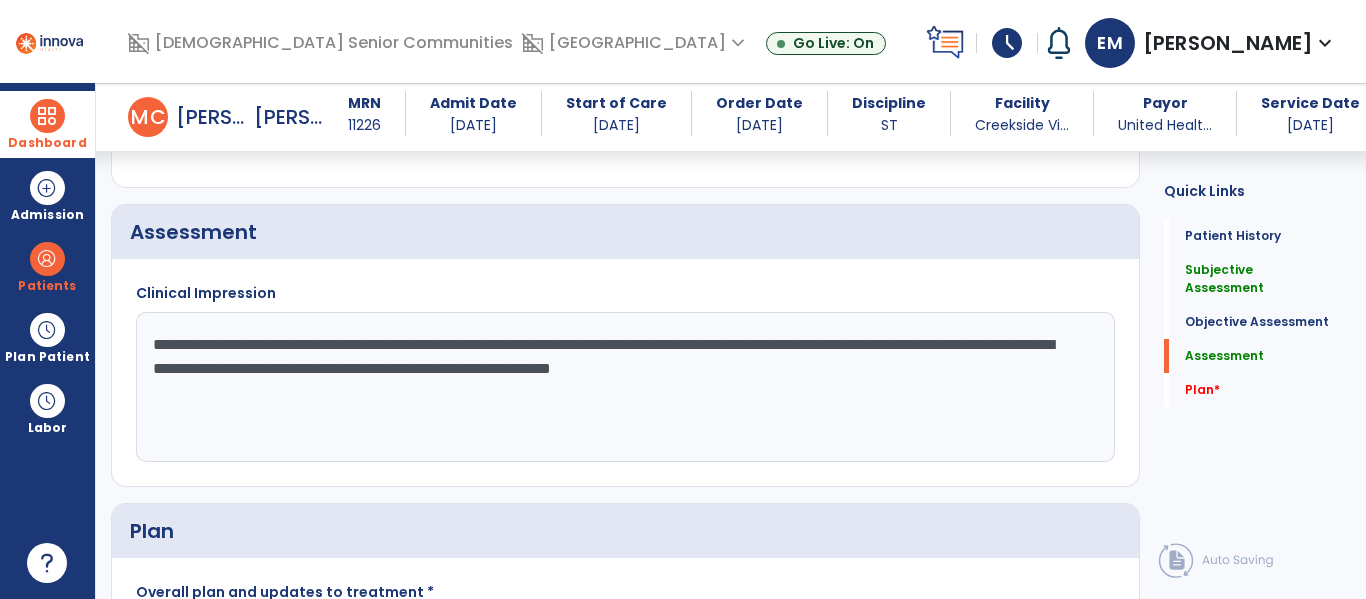 drag, startPoint x: 410, startPoint y: 347, endPoint x: 248, endPoint y: 352, distance: 162.07715 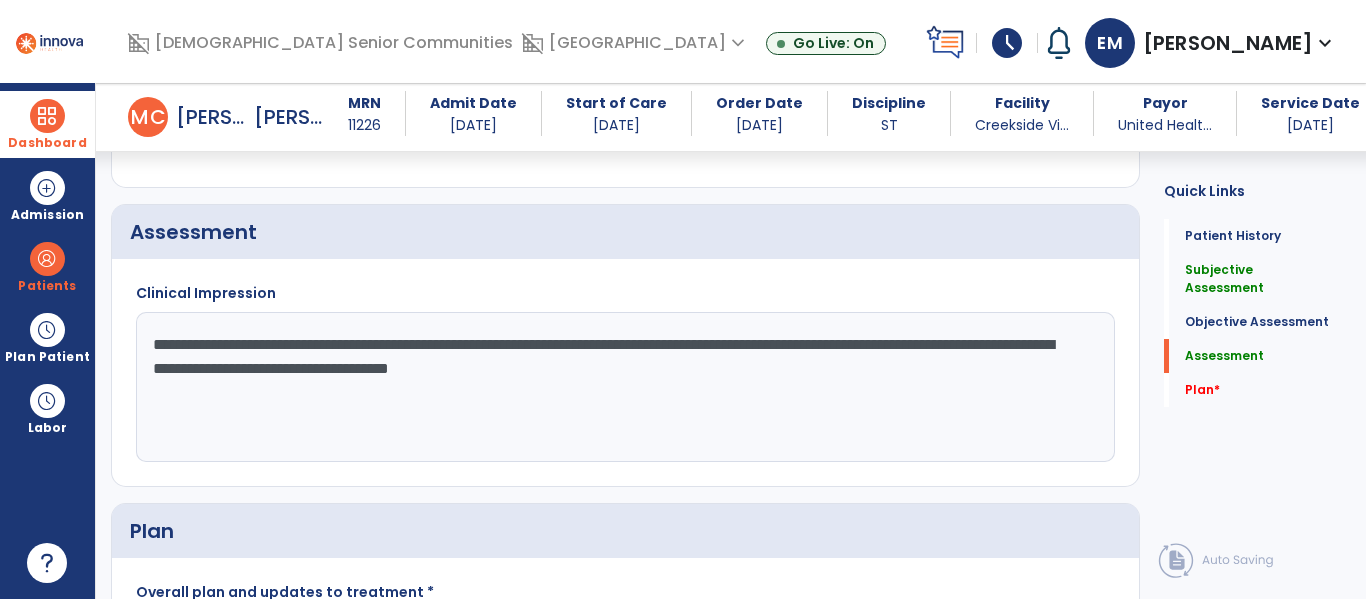 drag, startPoint x: 351, startPoint y: 351, endPoint x: 229, endPoint y: 358, distance: 122.20065 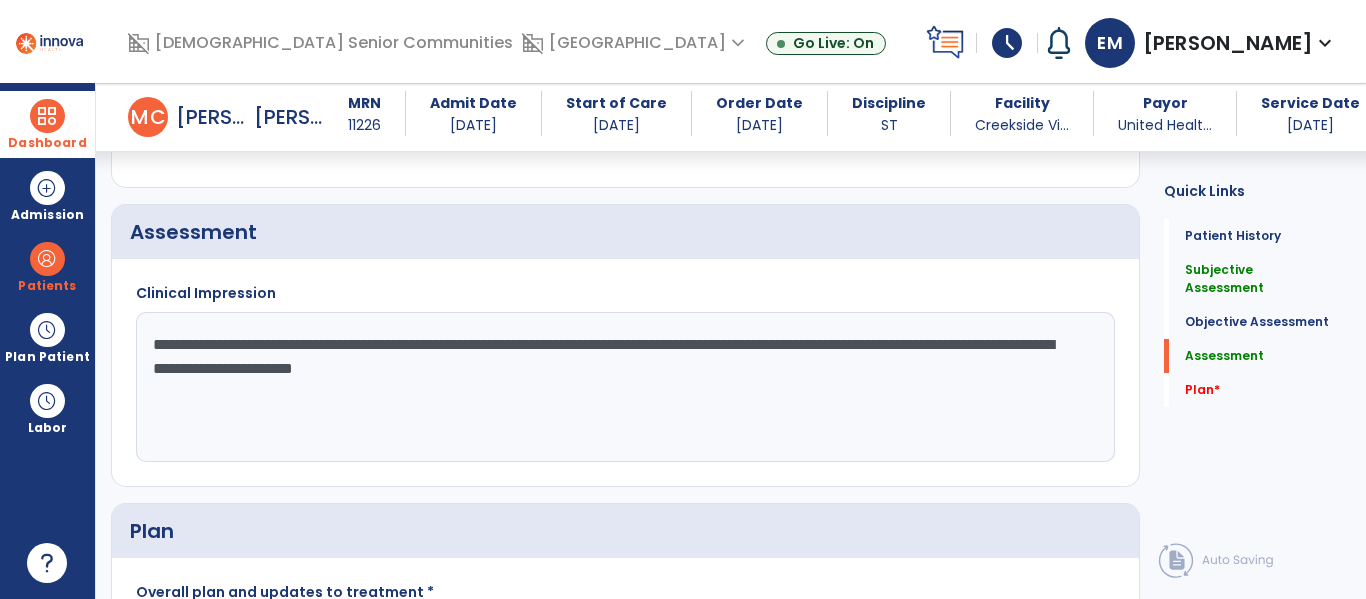 click on "**********" 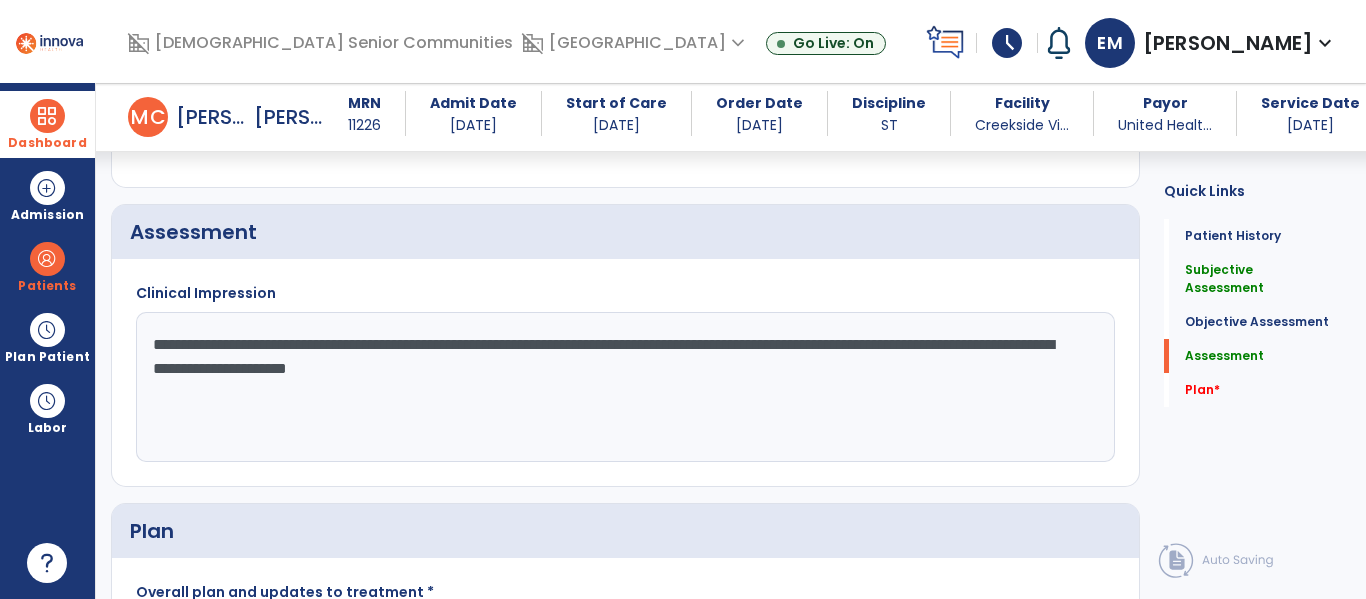 drag, startPoint x: 659, startPoint y: 389, endPoint x: 430, endPoint y: 425, distance: 231.81242 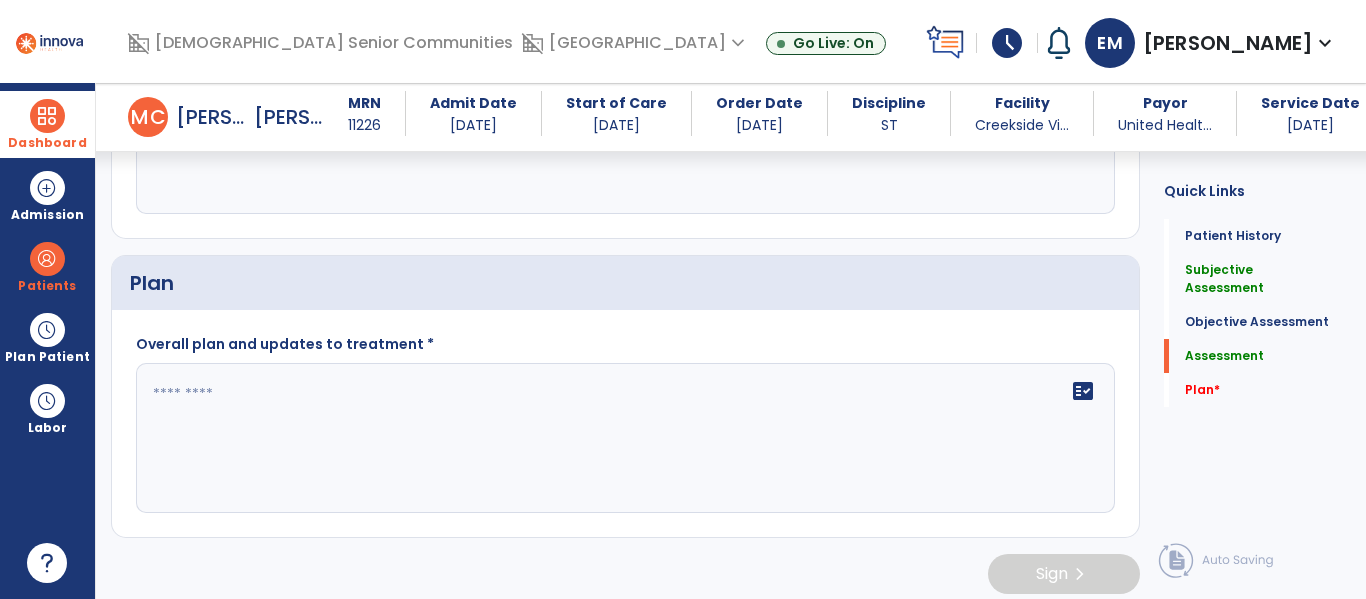 scroll, scrollTop: 2998, scrollLeft: 0, axis: vertical 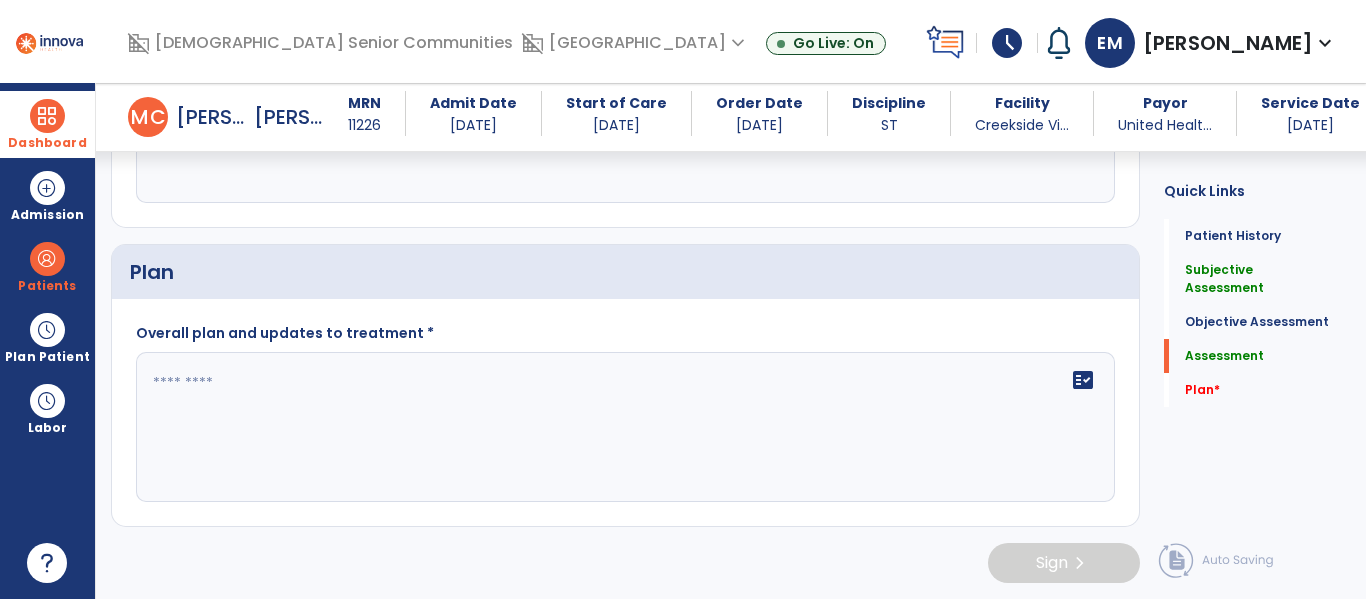 type on "**********" 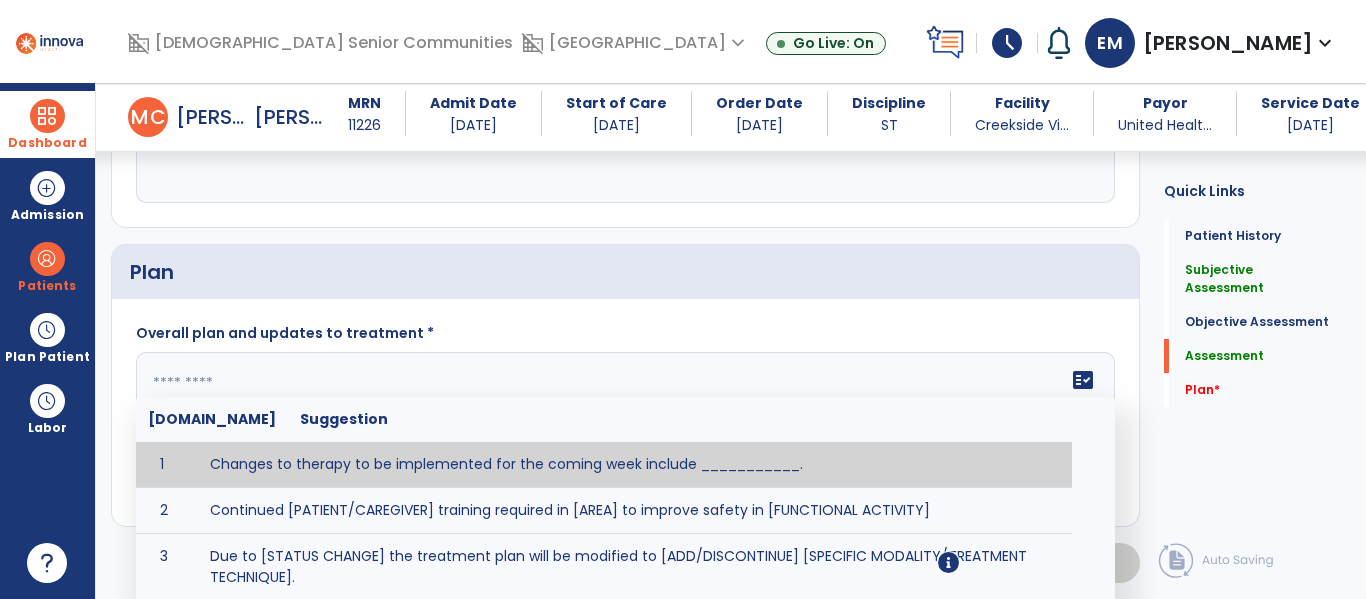 click 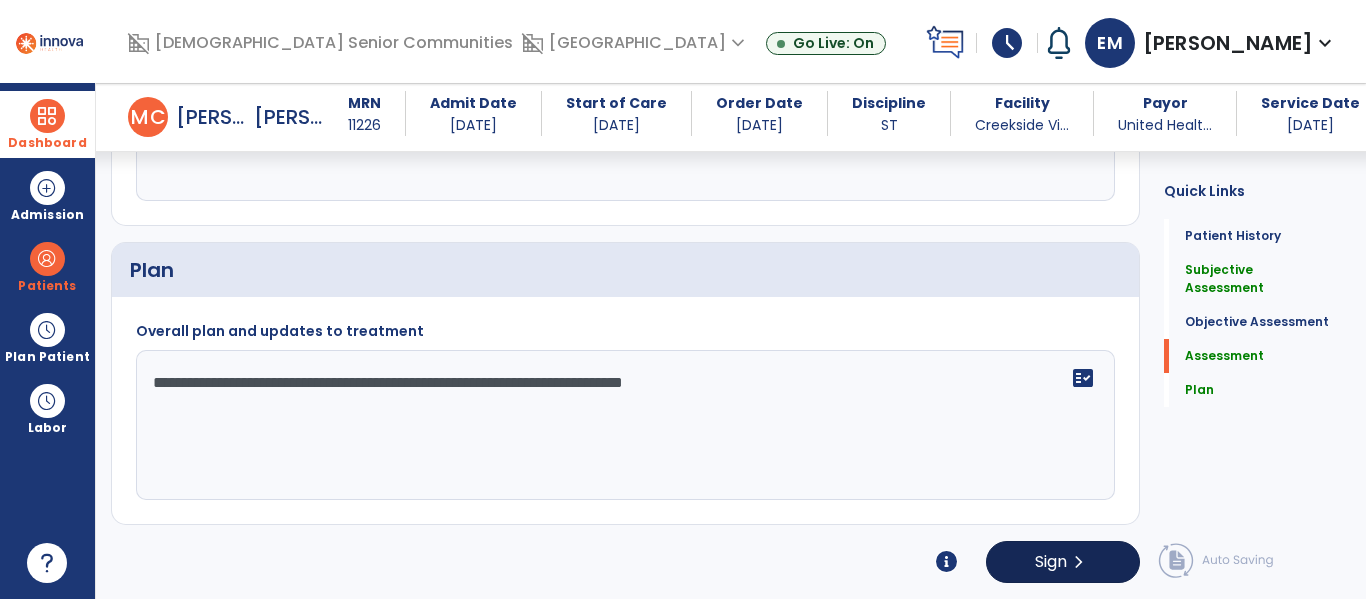 type on "**********" 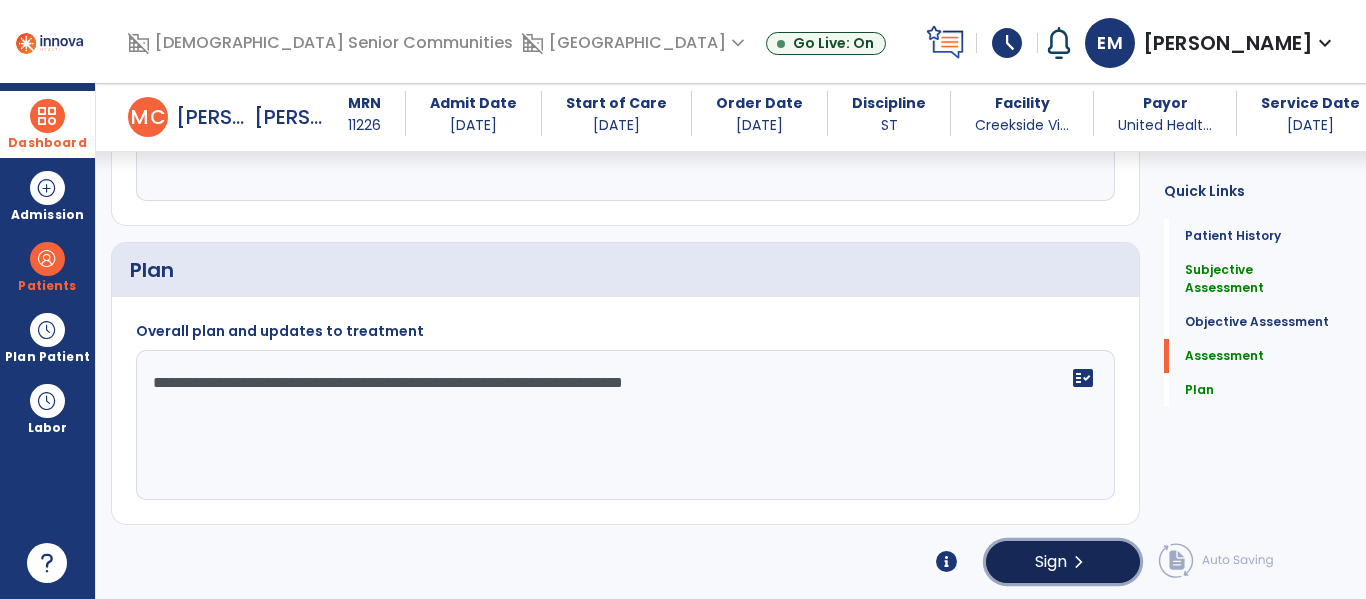 click on "Sign" 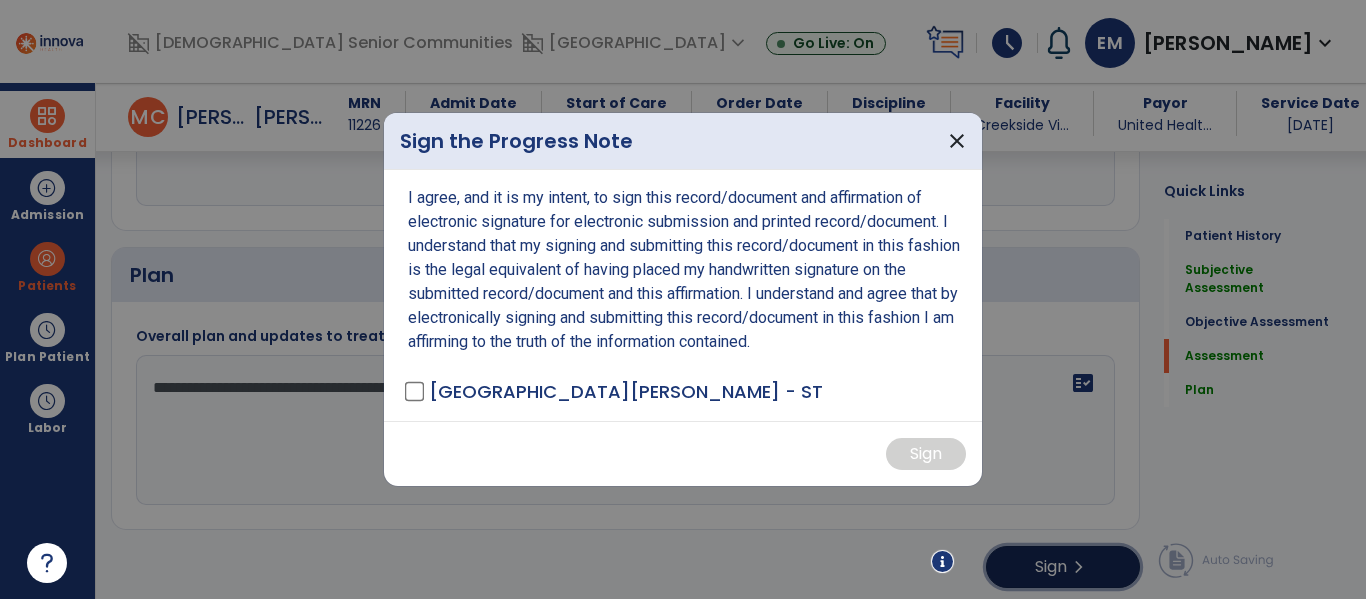 scroll, scrollTop: 3000, scrollLeft: 0, axis: vertical 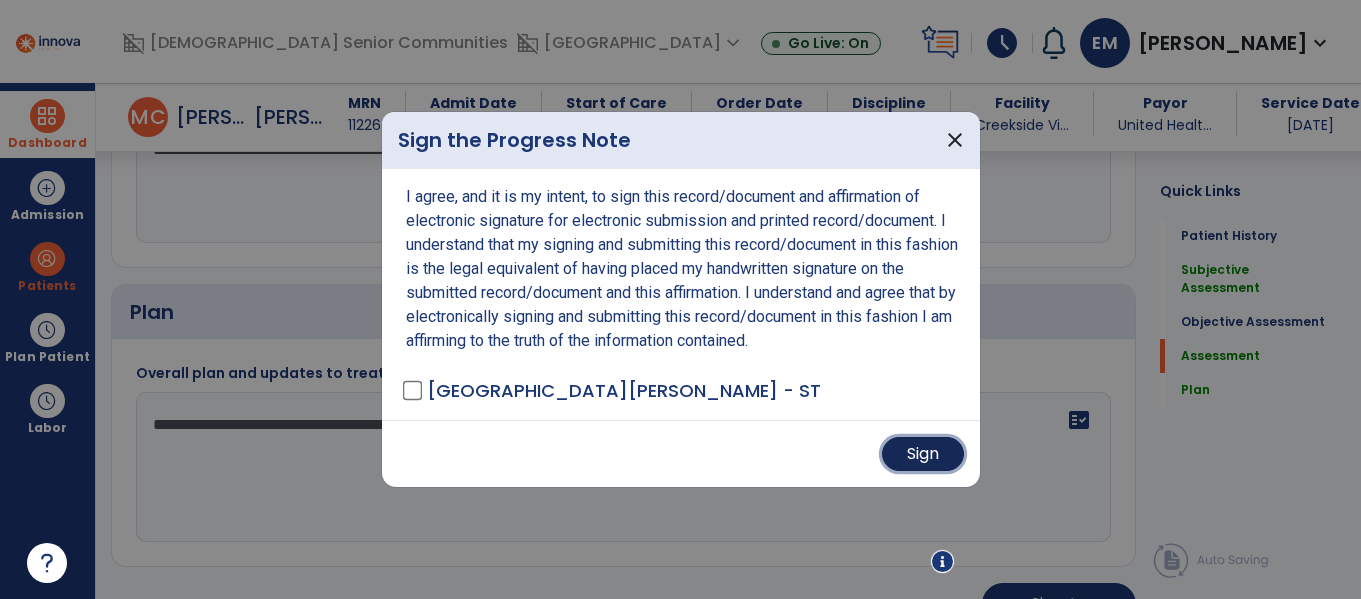 click on "Sign" at bounding box center (923, 454) 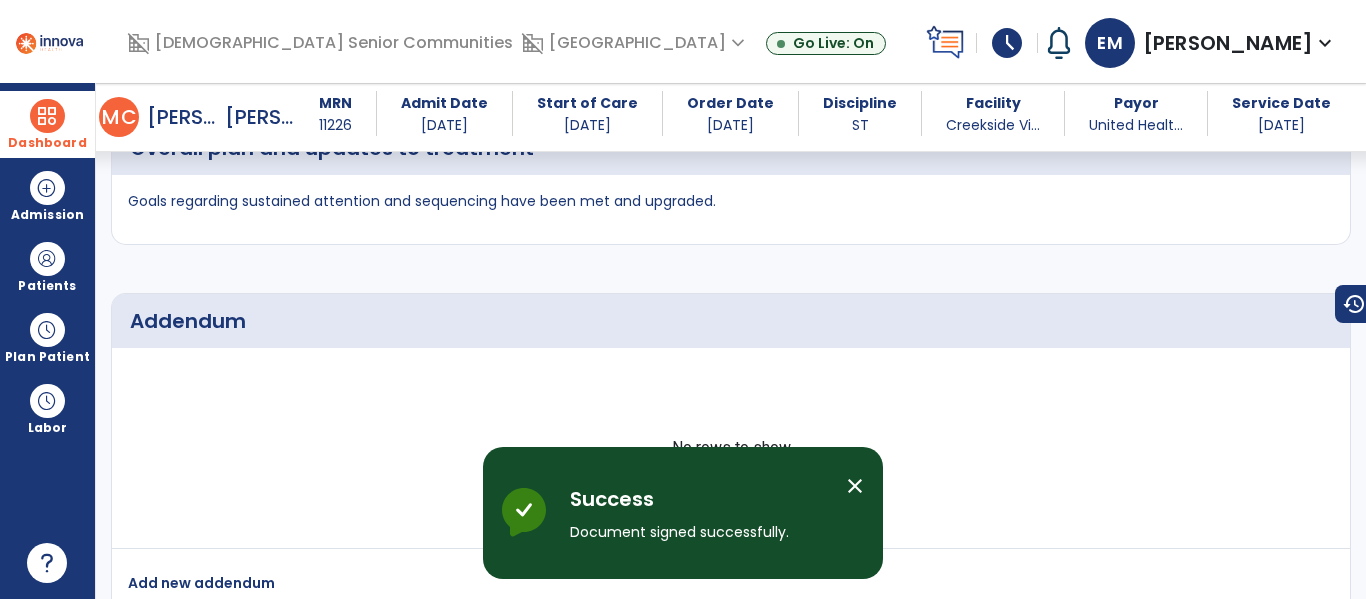 scroll, scrollTop: 4526, scrollLeft: 0, axis: vertical 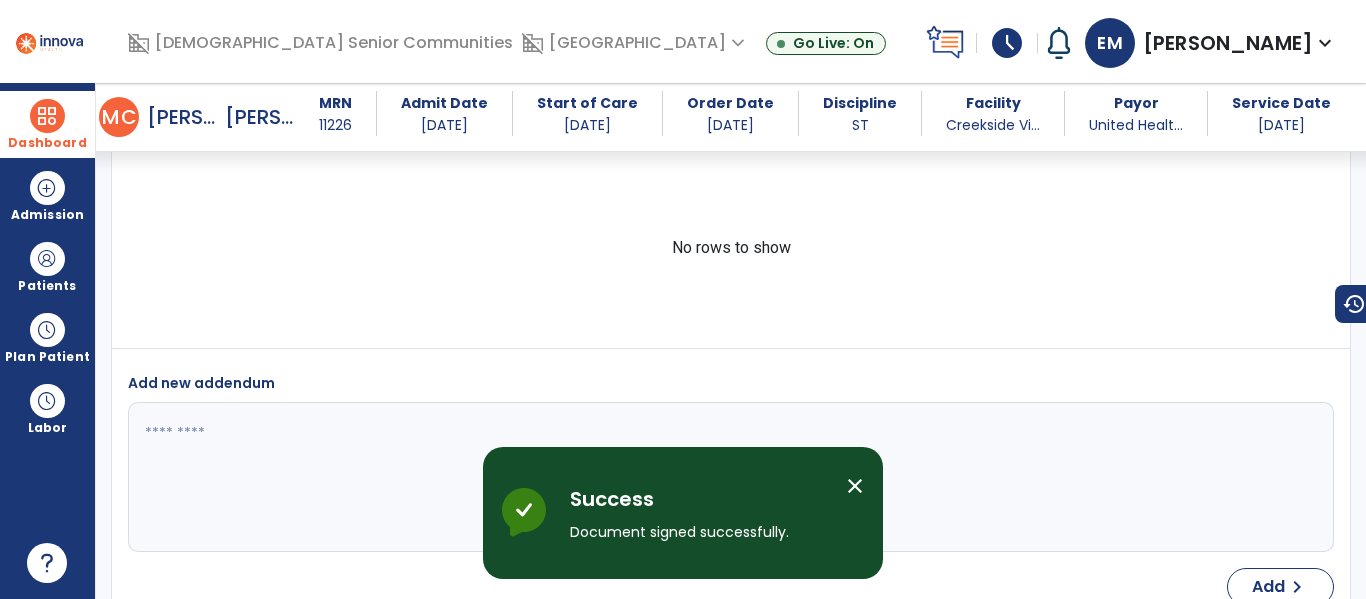 click on "Dashboard" at bounding box center (47, 124) 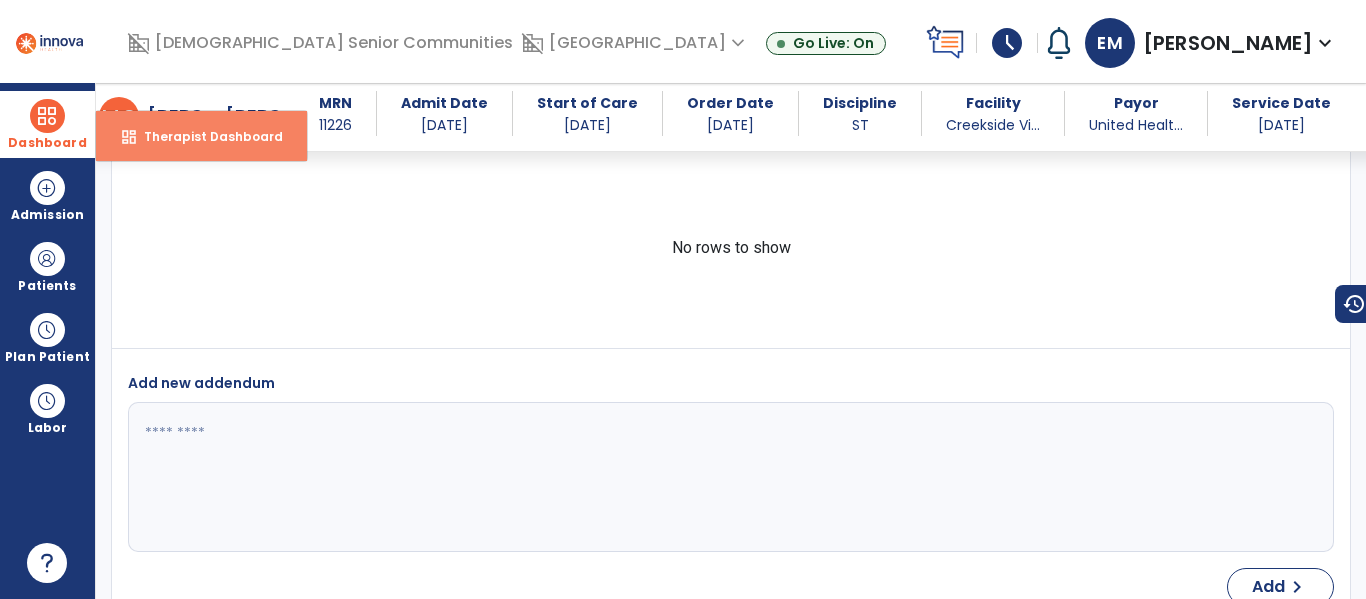 click on "dashboard  Therapist Dashboard" at bounding box center [201, 136] 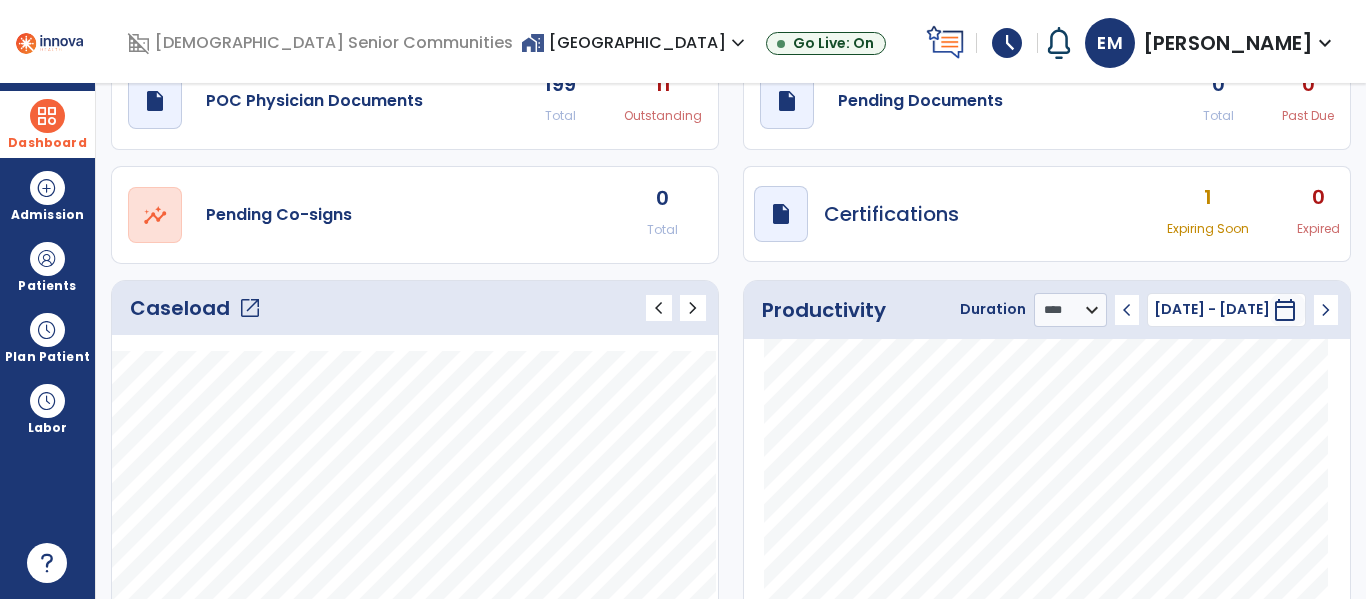 scroll, scrollTop: 0, scrollLeft: 0, axis: both 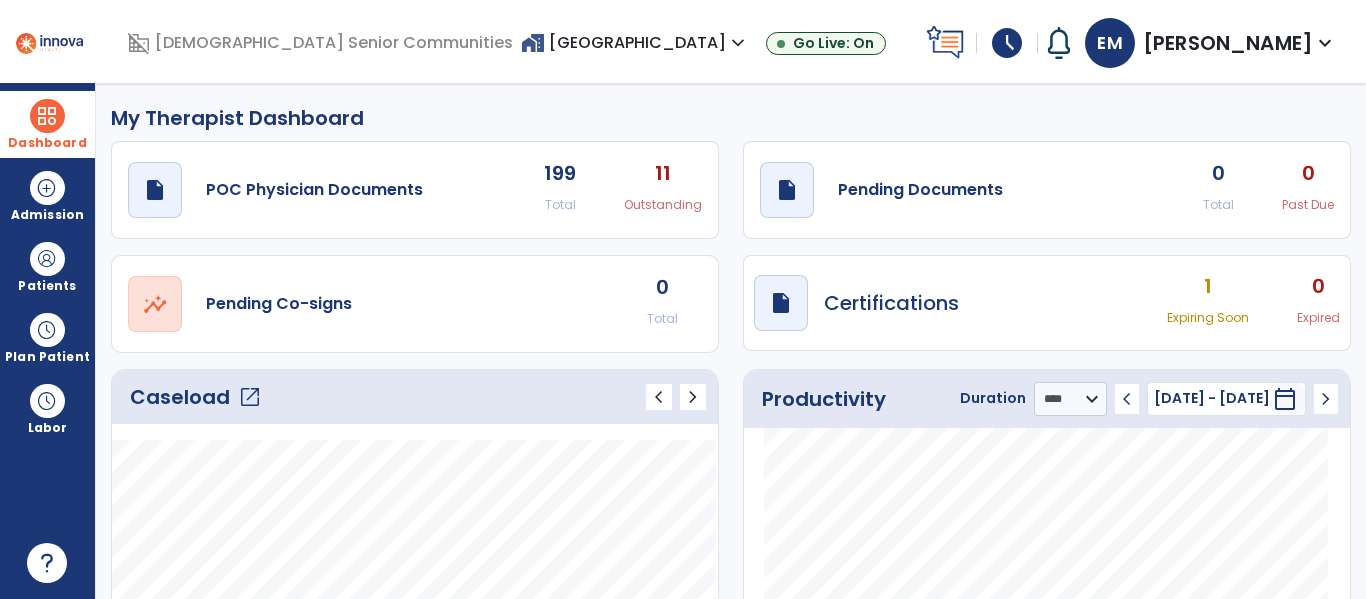 click on "0" 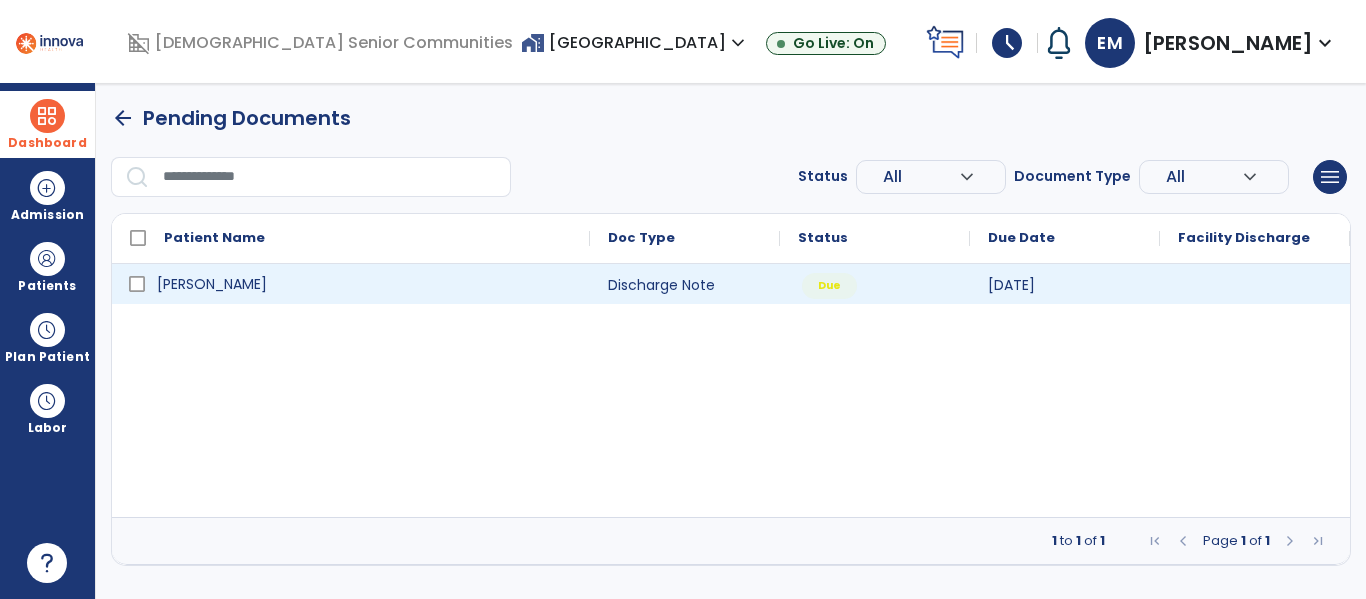 click on "[PERSON_NAME]" at bounding box center [365, 284] 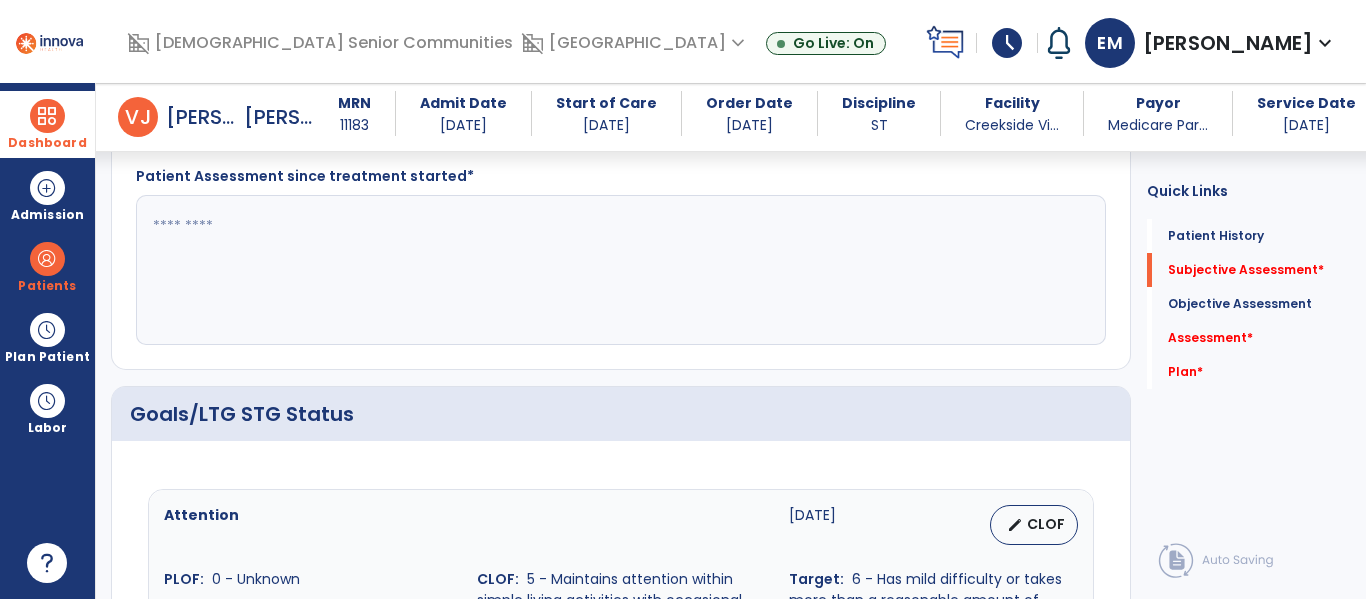 scroll, scrollTop: 546, scrollLeft: 0, axis: vertical 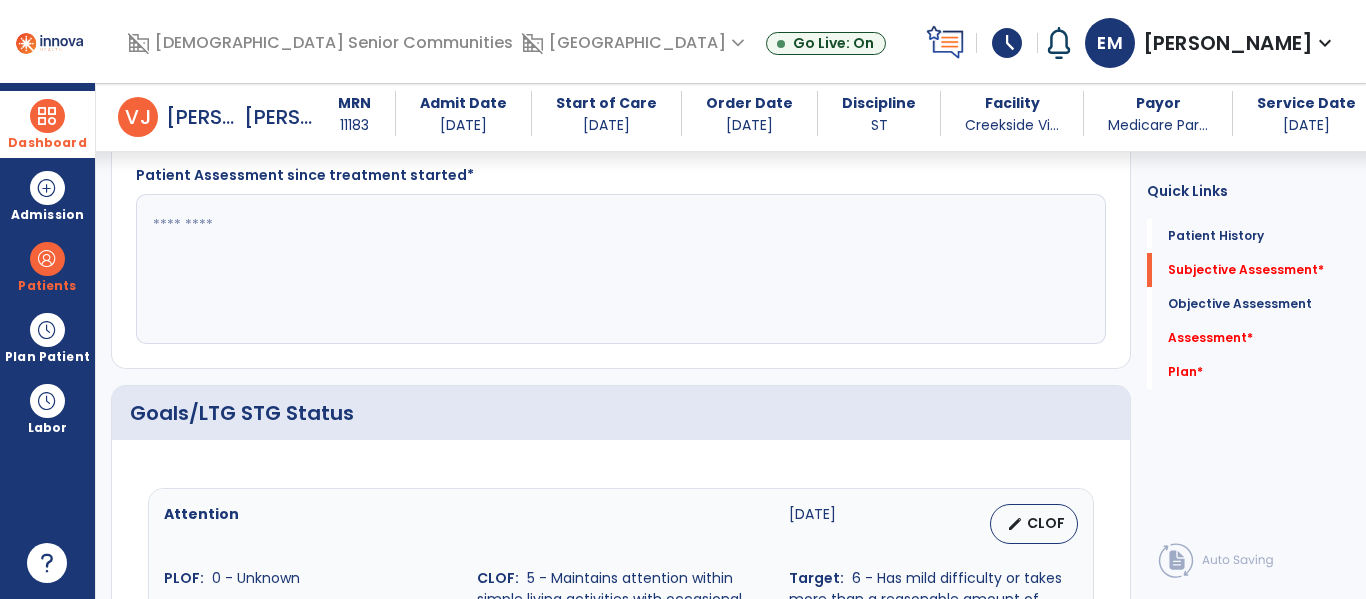 click 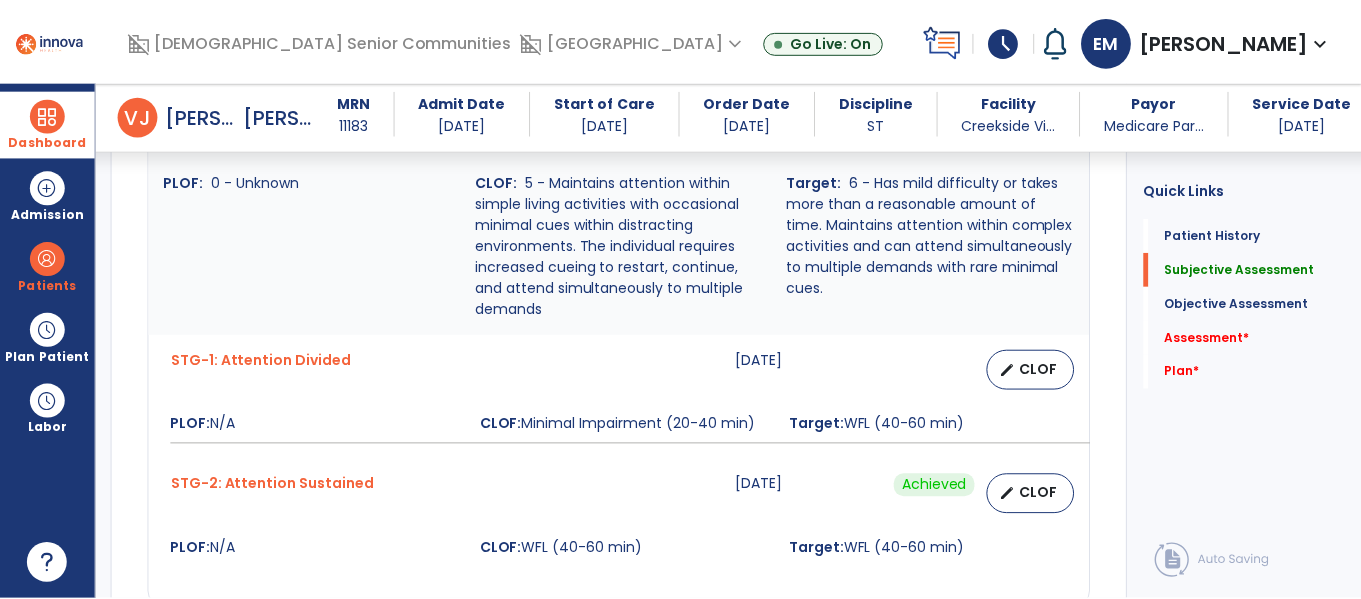 scroll, scrollTop: 937, scrollLeft: 0, axis: vertical 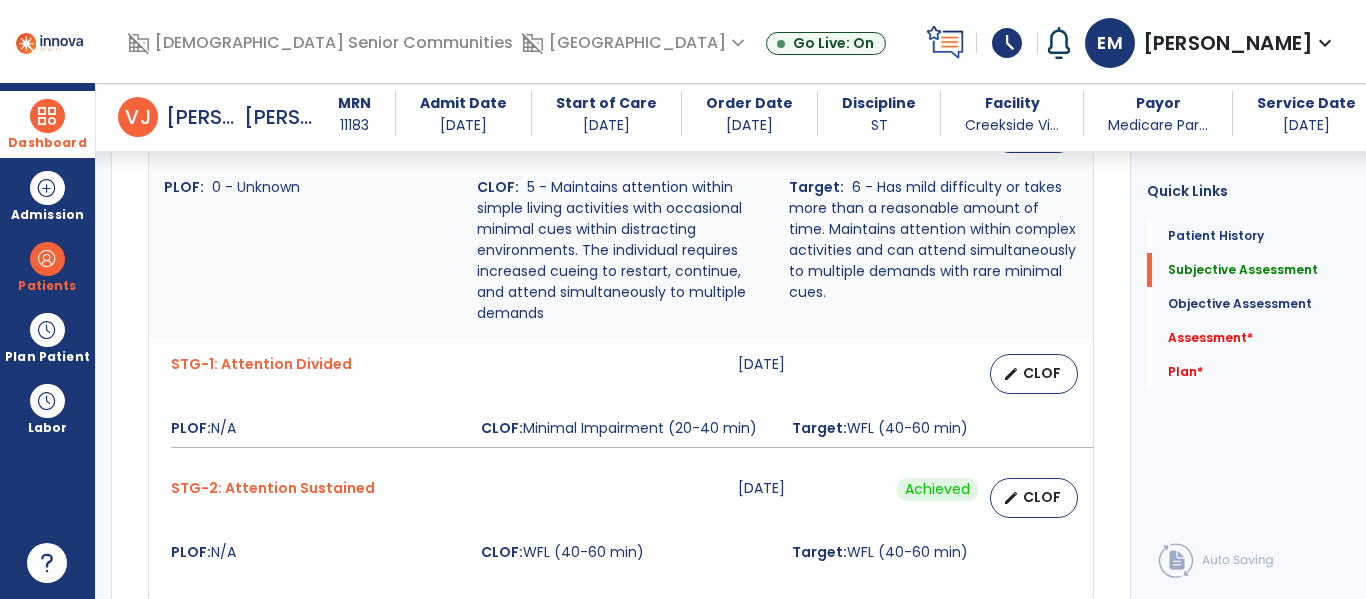 type on "**********" 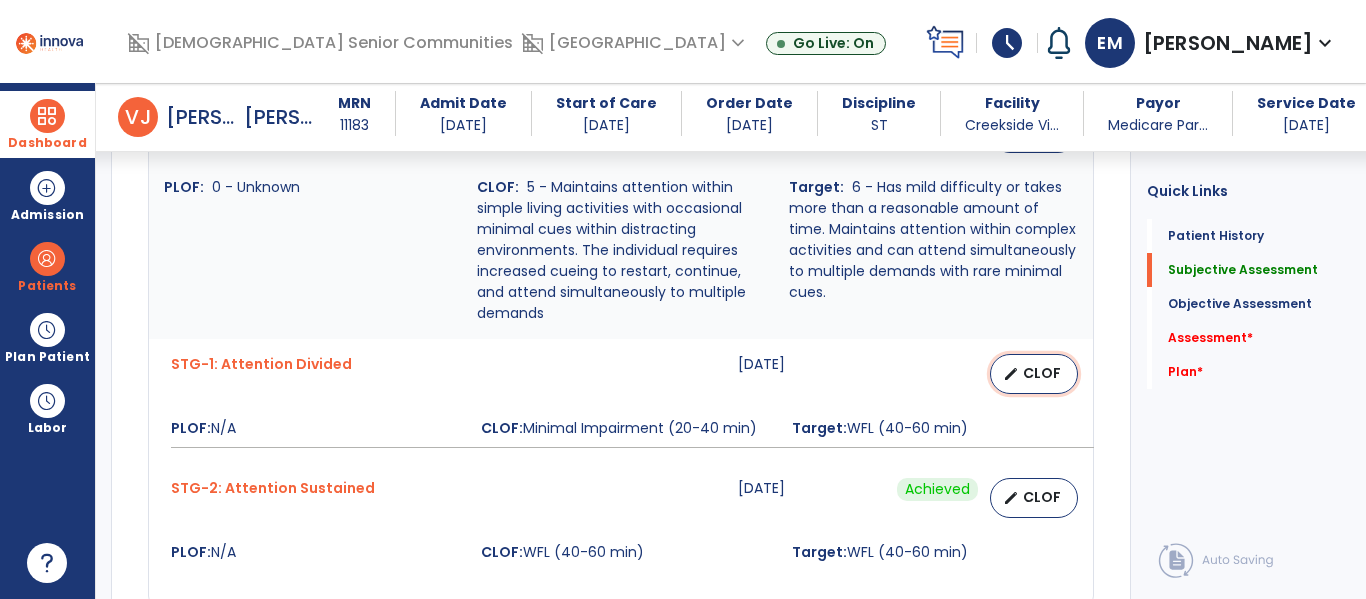 click on "edit   CLOF" at bounding box center [1034, 374] 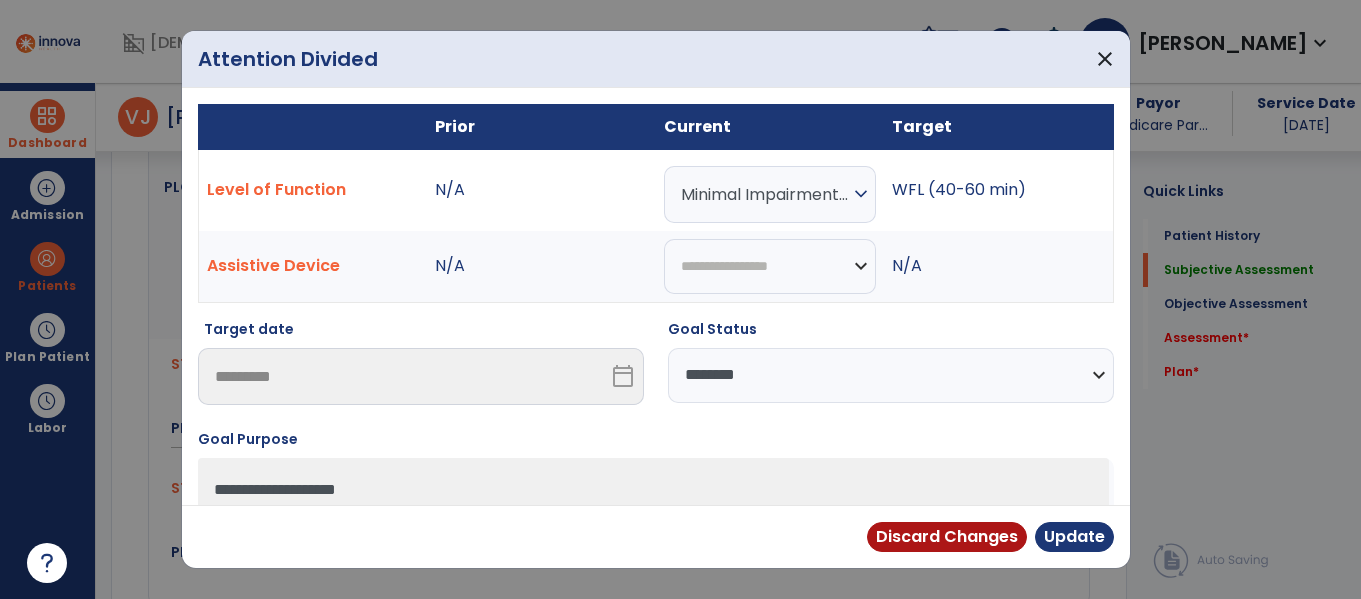 scroll, scrollTop: 937, scrollLeft: 0, axis: vertical 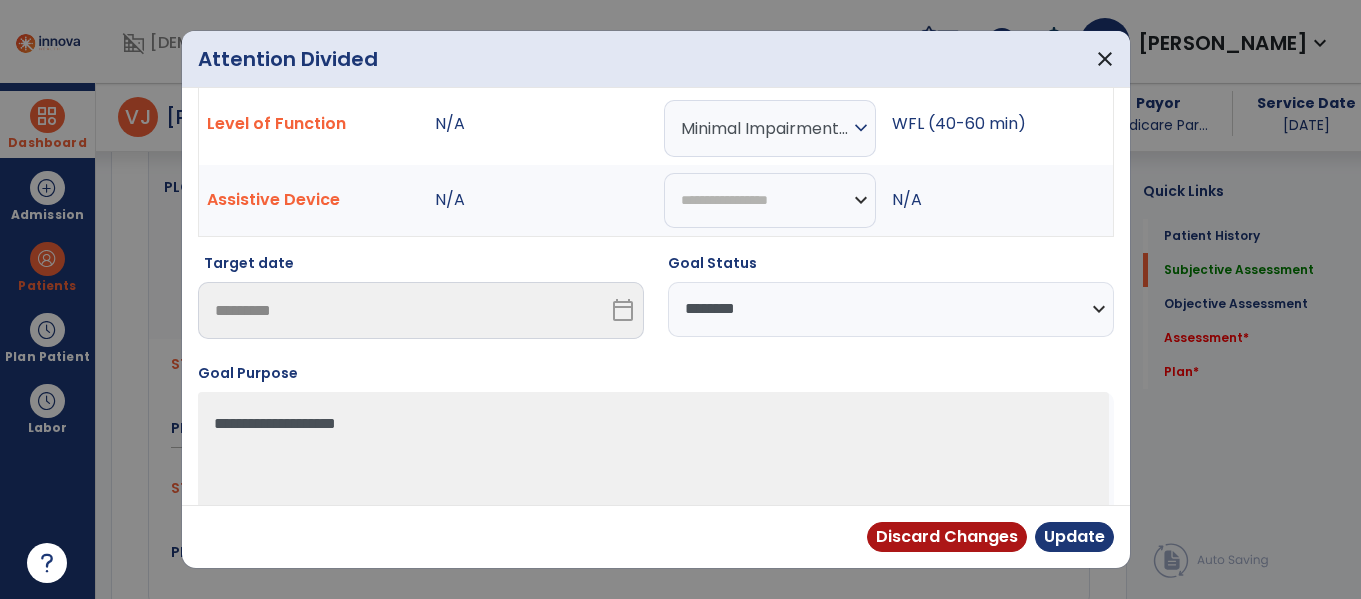 click on "**********" at bounding box center (891, 309) 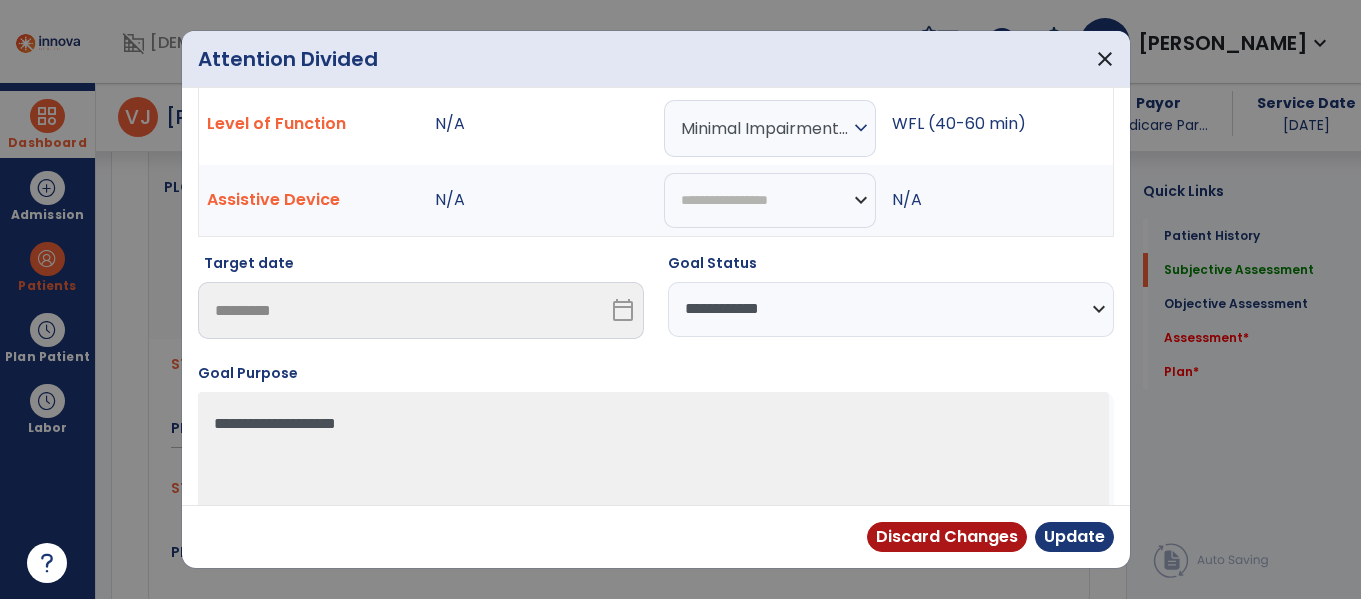 click on "**********" at bounding box center (891, 309) 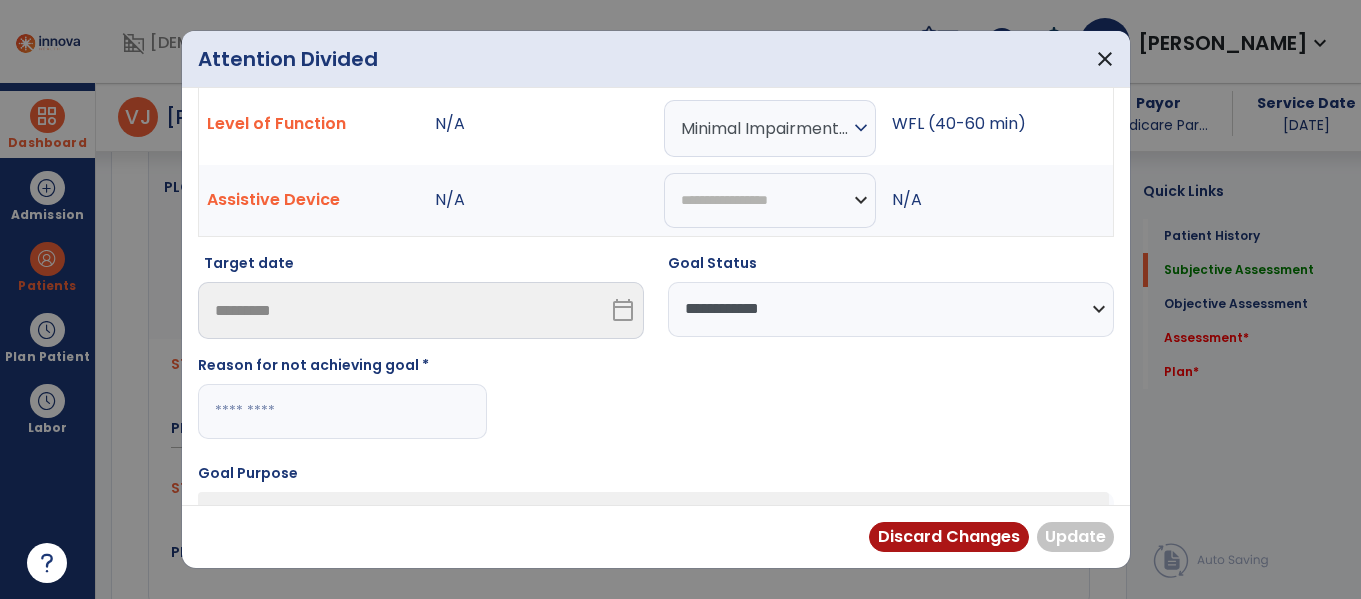 click at bounding box center (342, 411) 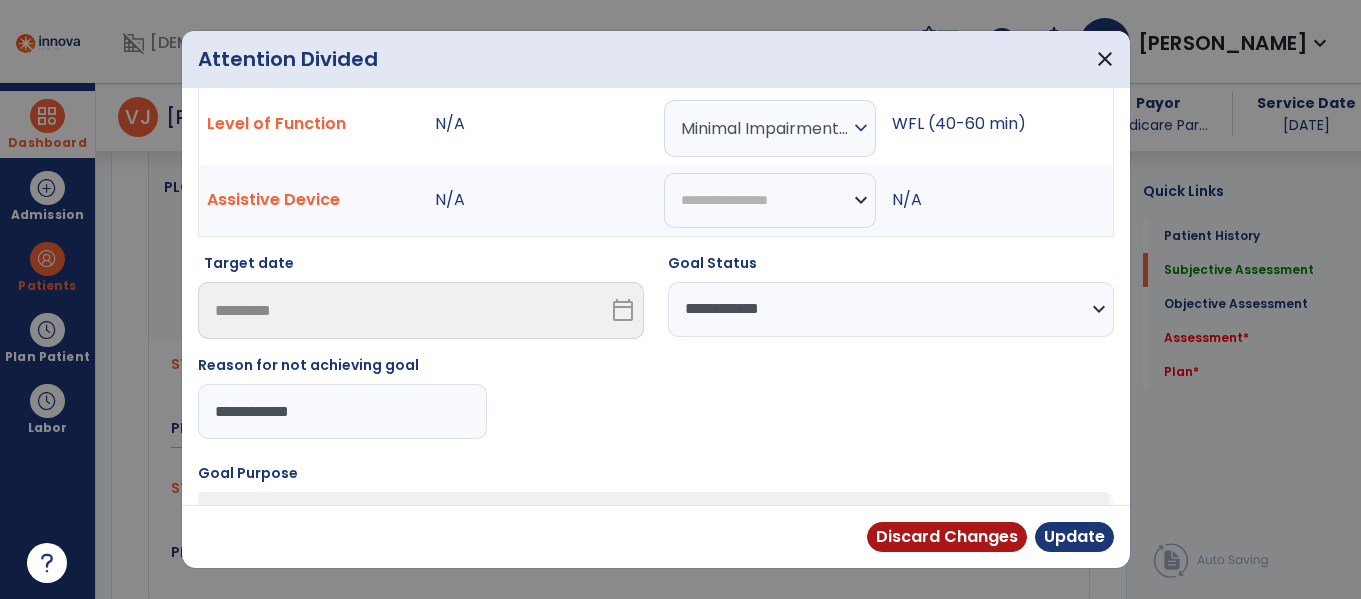 type on "**********" 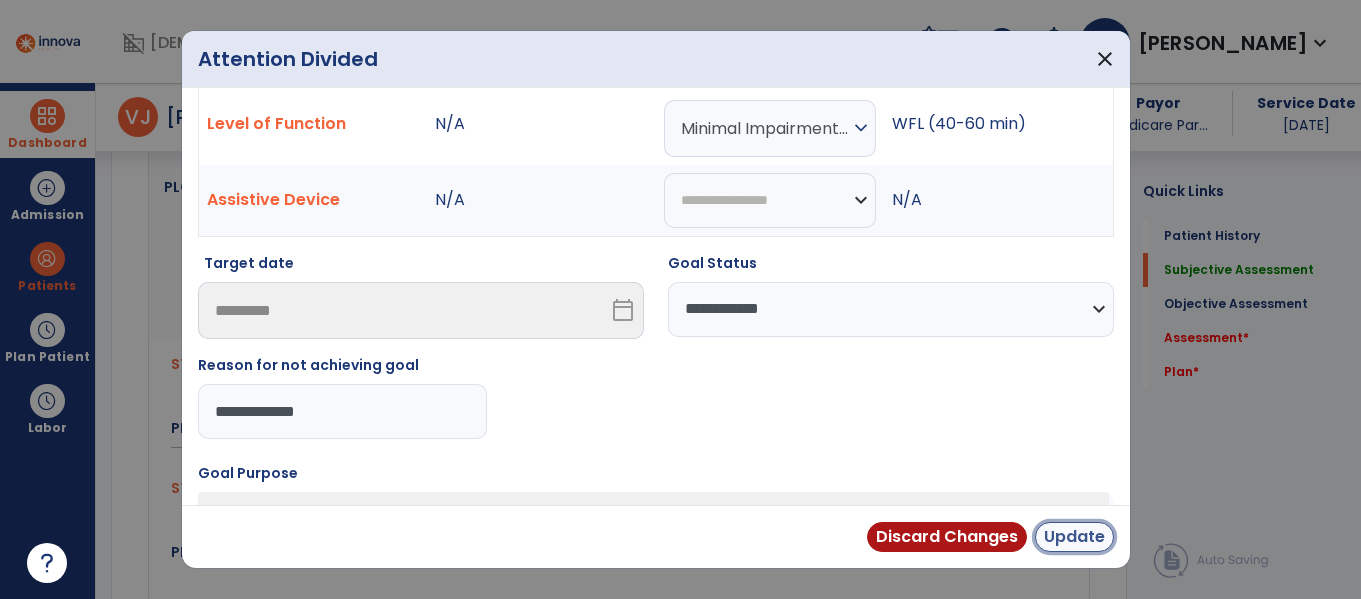 click on "Update" at bounding box center (1074, 537) 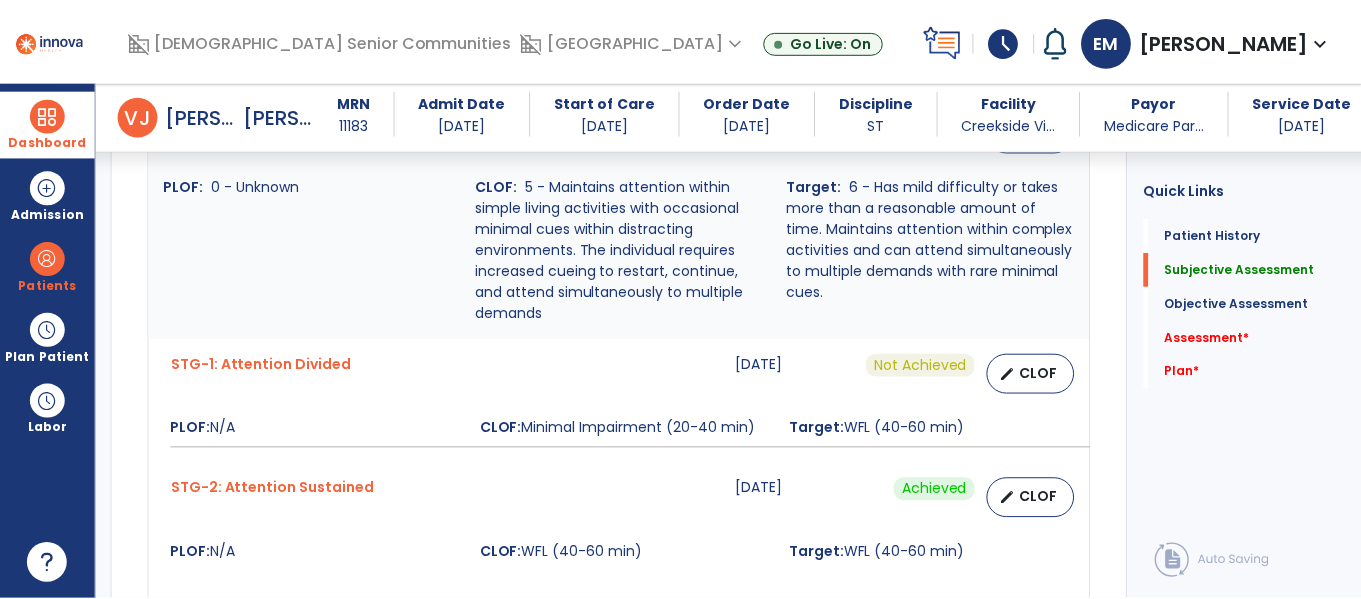 scroll, scrollTop: 563, scrollLeft: 0, axis: vertical 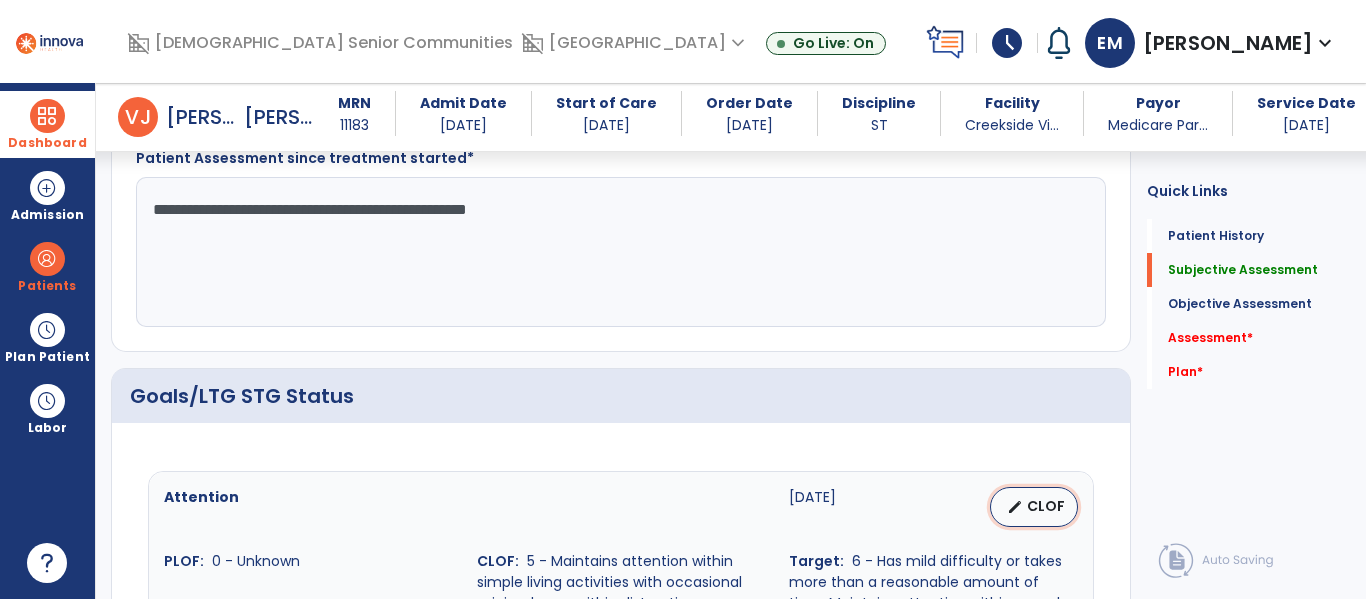 click on "CLOF" at bounding box center [1046, 506] 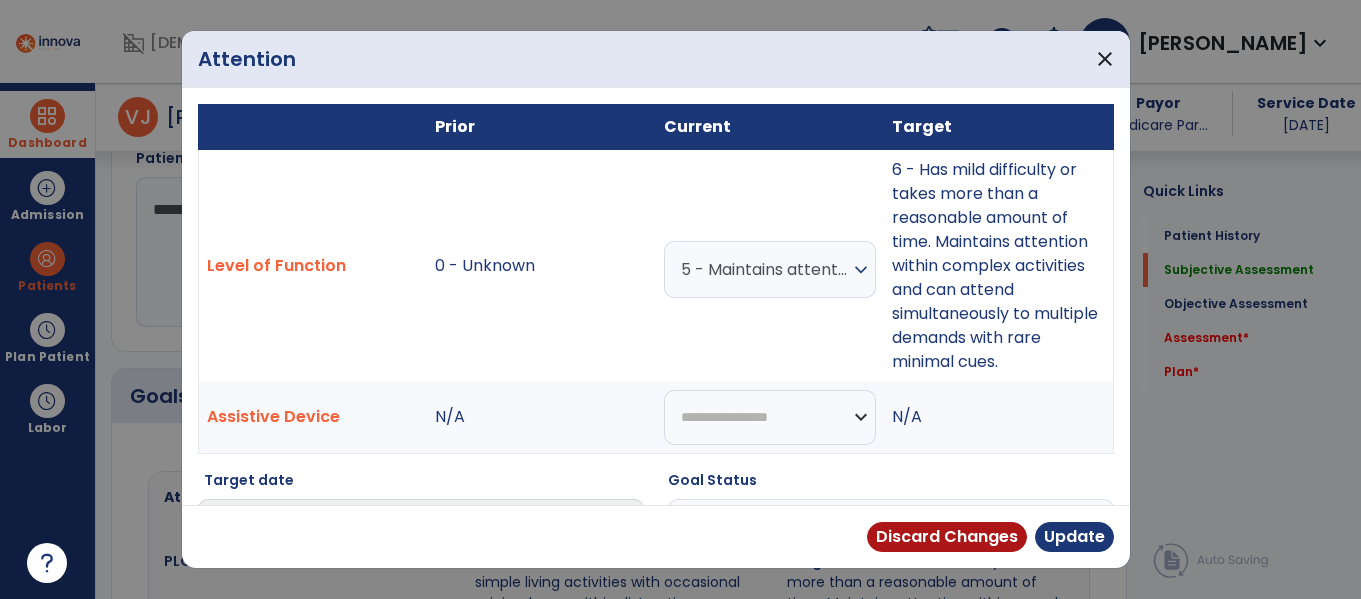 scroll, scrollTop: 563, scrollLeft: 0, axis: vertical 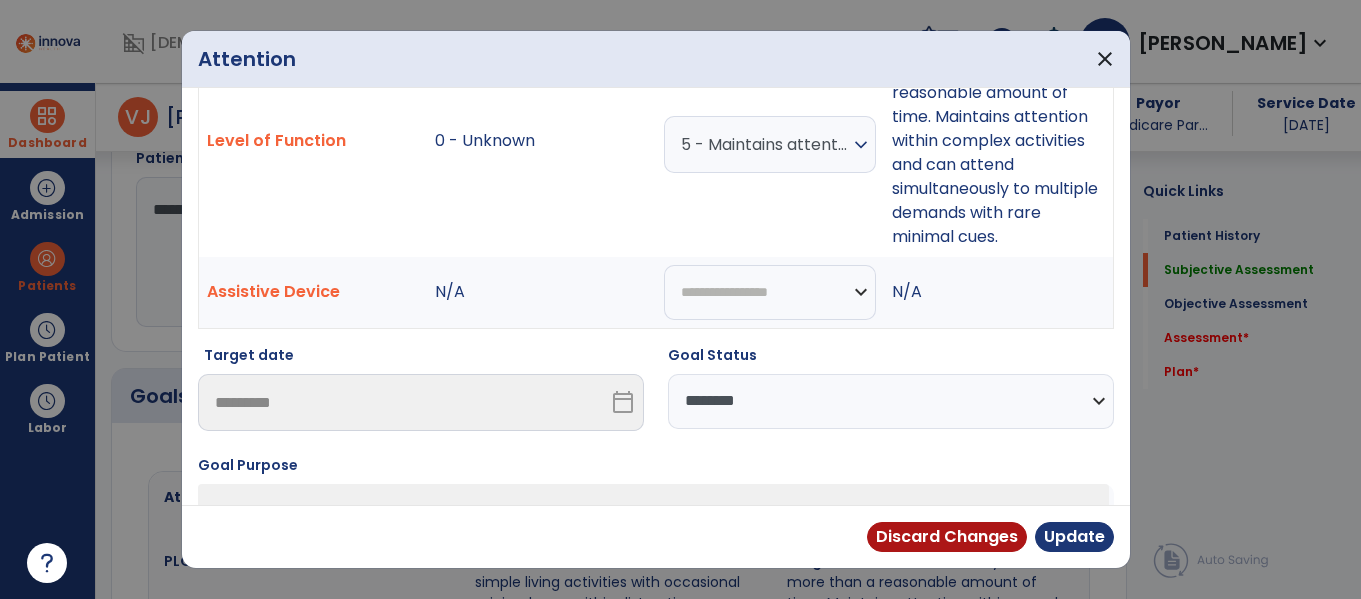 drag, startPoint x: 770, startPoint y: 135, endPoint x: 761, endPoint y: 173, distance: 39.051247 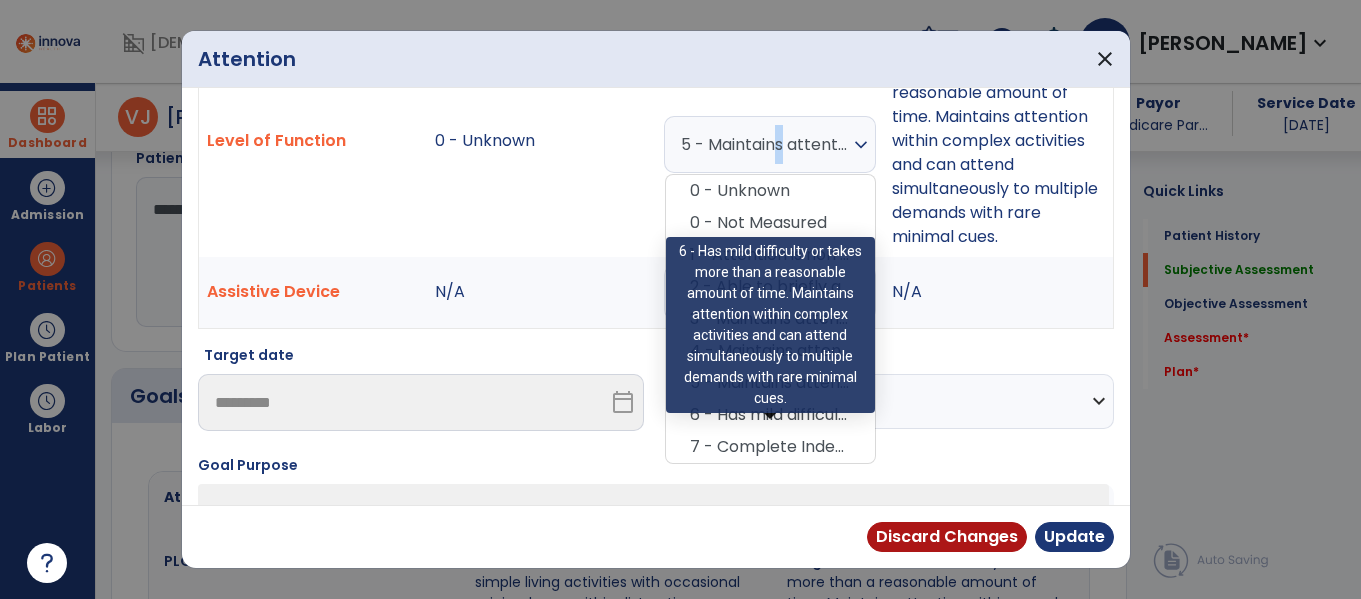 click on "6 - Has mild difficulty or takes more than a reasonable amount of time. Maintains attention within complex activities and can attend simultaneously to multiple demands with rare minimal cues." at bounding box center (770, 415) 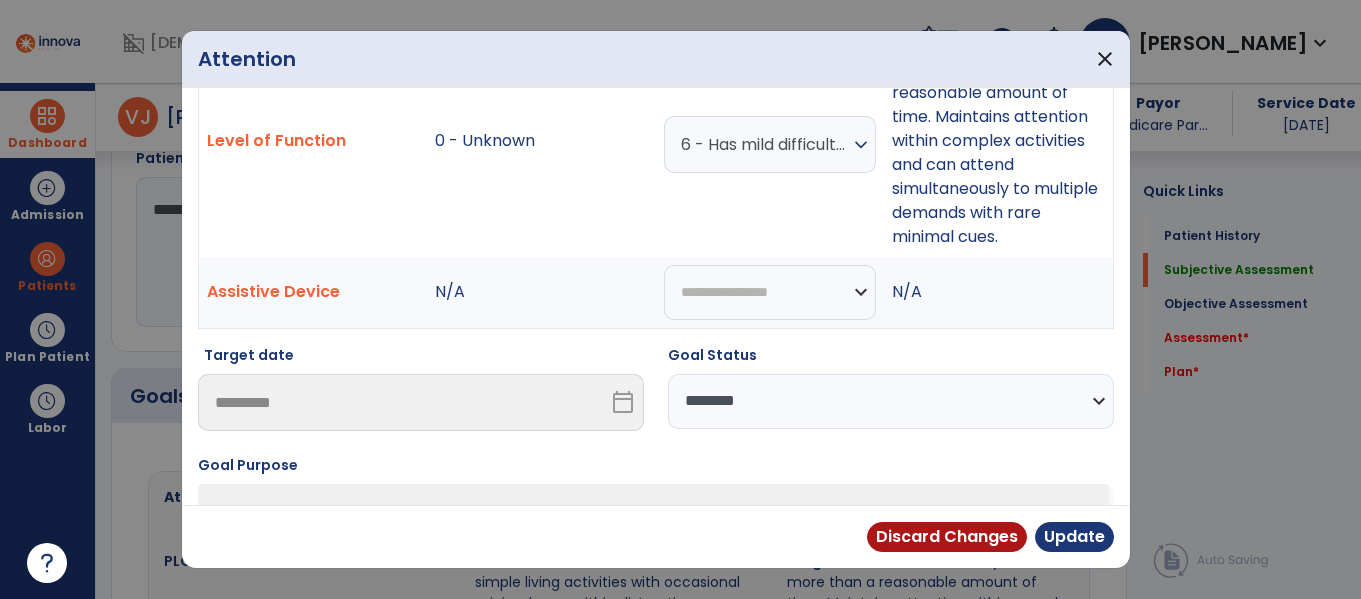 click on "**********" at bounding box center [891, 401] 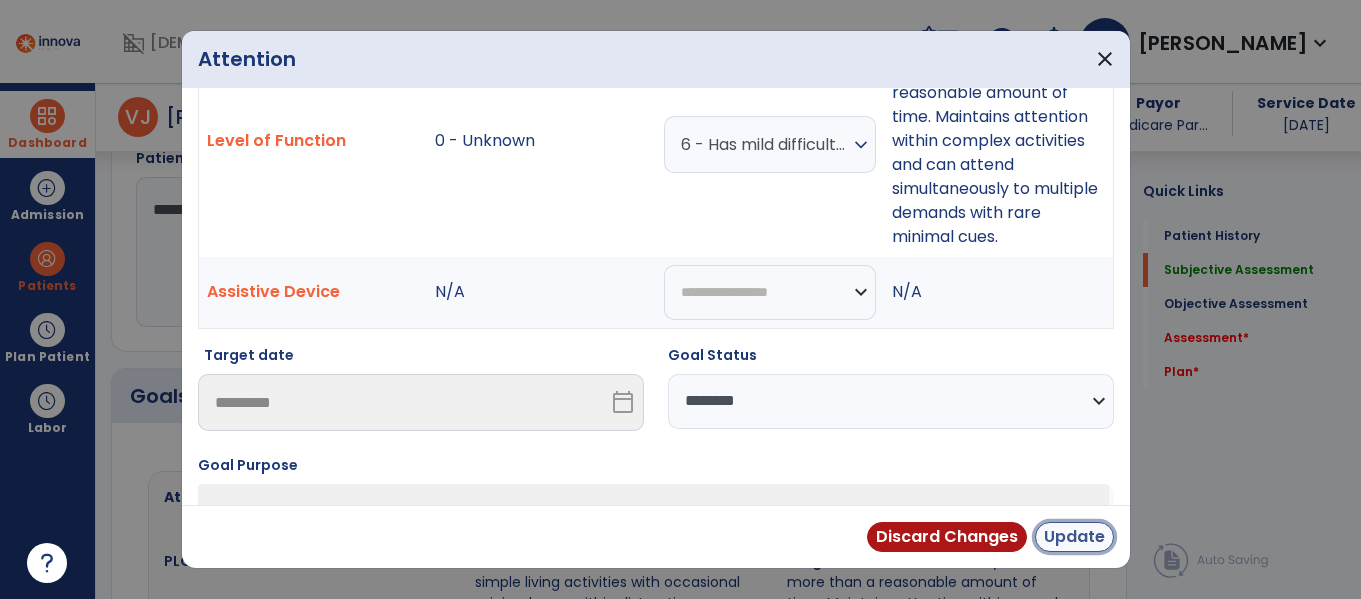 click on "Update" at bounding box center (1074, 537) 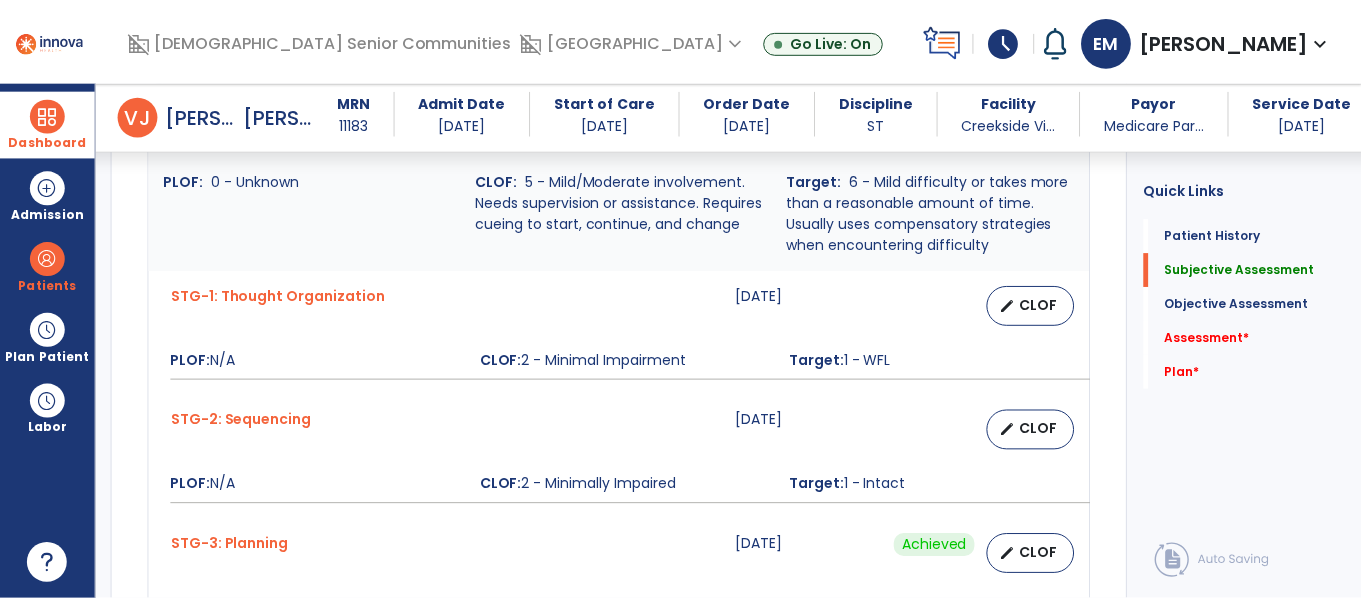 scroll, scrollTop: 1417, scrollLeft: 0, axis: vertical 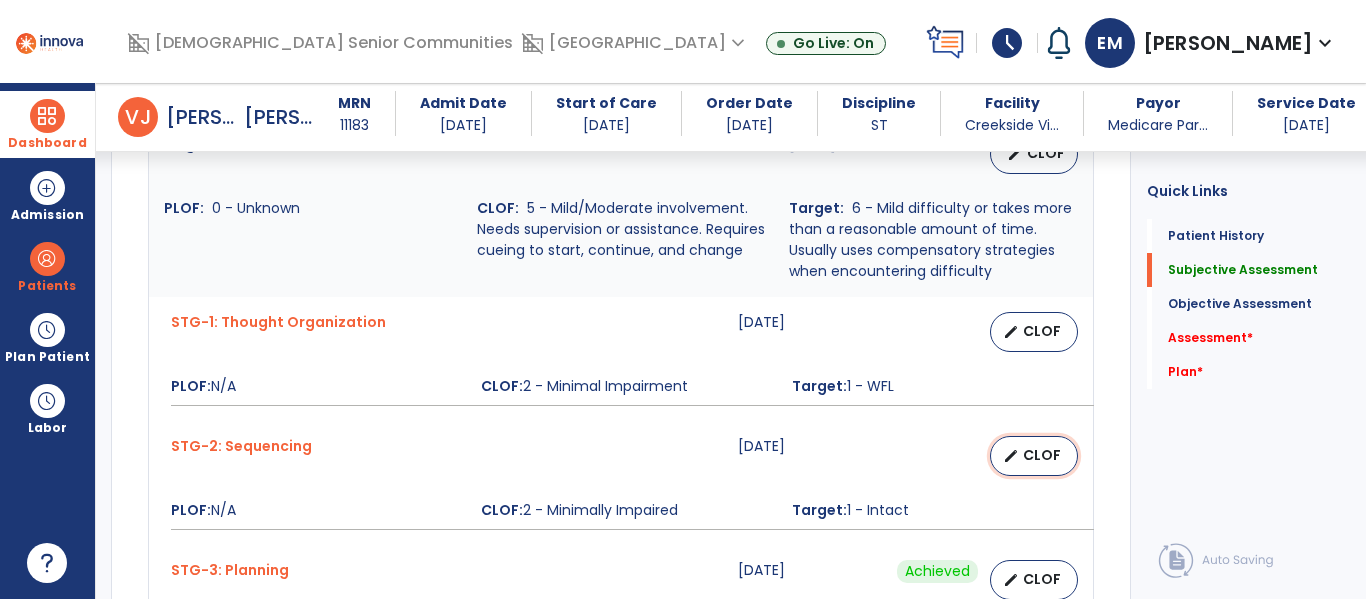 click on "edit" at bounding box center [1011, 456] 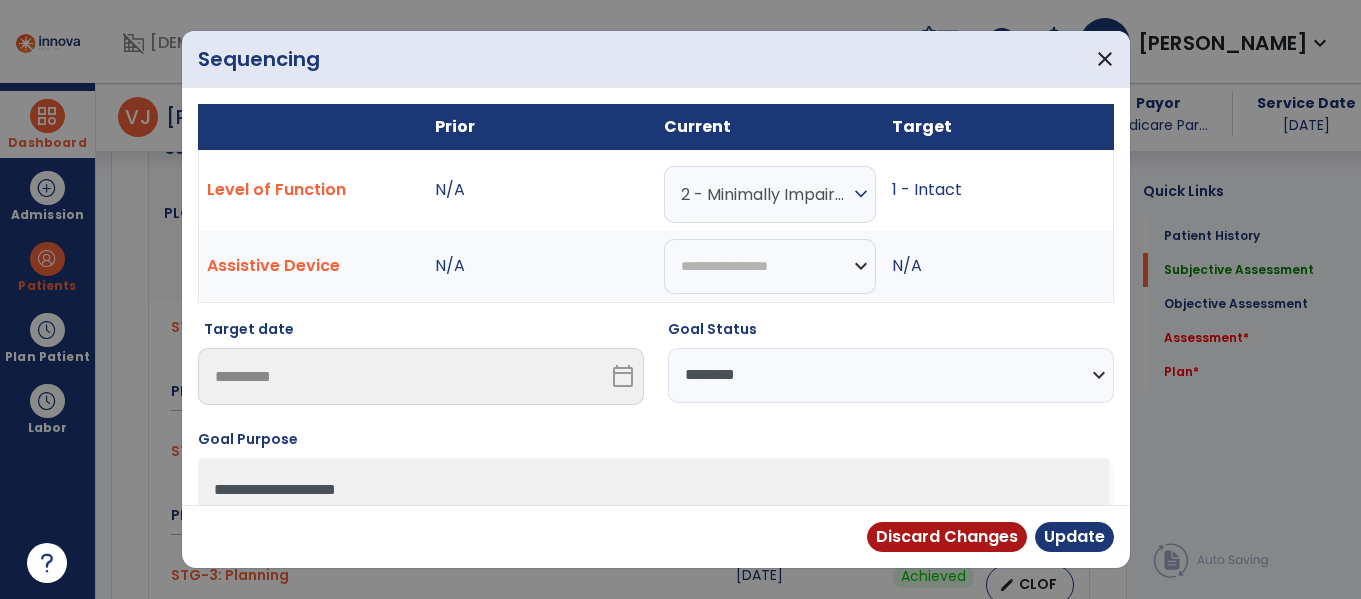scroll, scrollTop: 1417, scrollLeft: 0, axis: vertical 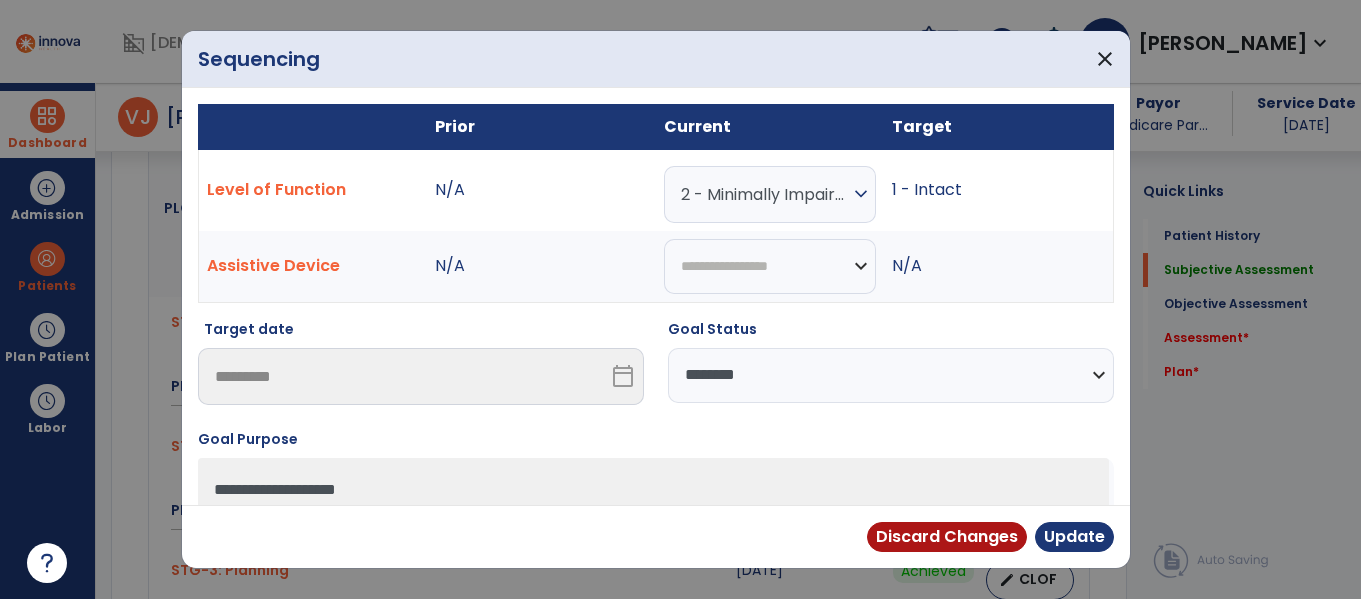 click on "2 - Minimally Impaired" at bounding box center [765, 194] 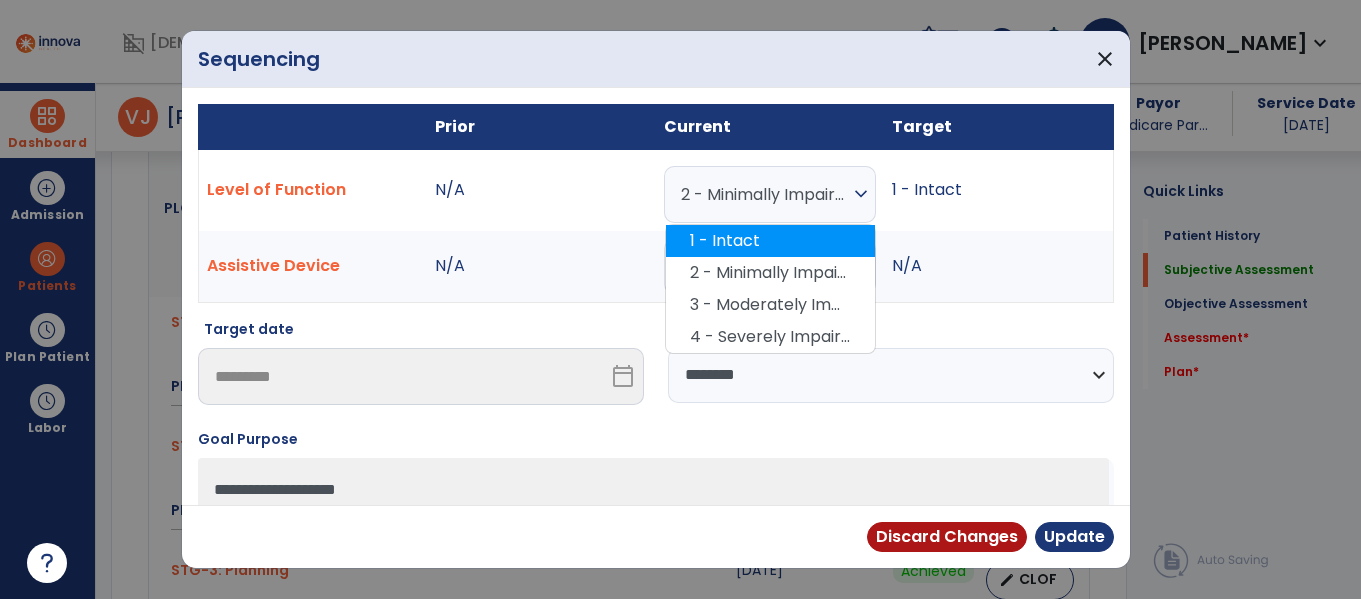 click on "1 - Intact" at bounding box center [770, 241] 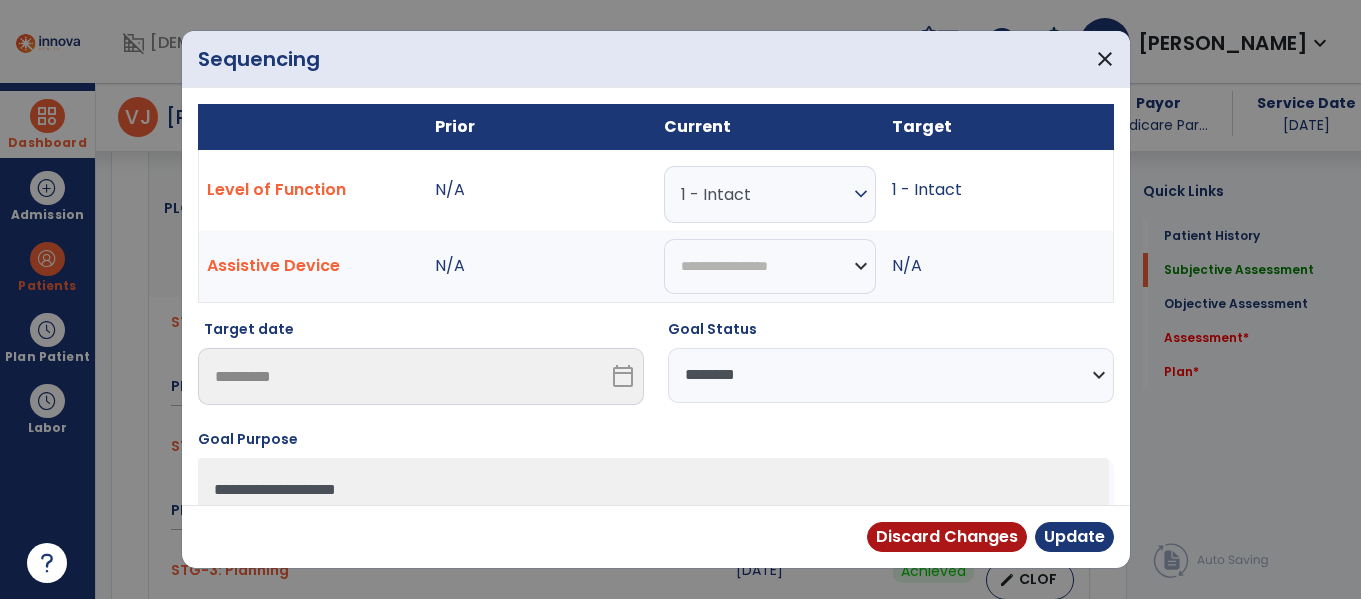click on "**********" at bounding box center [891, 375] 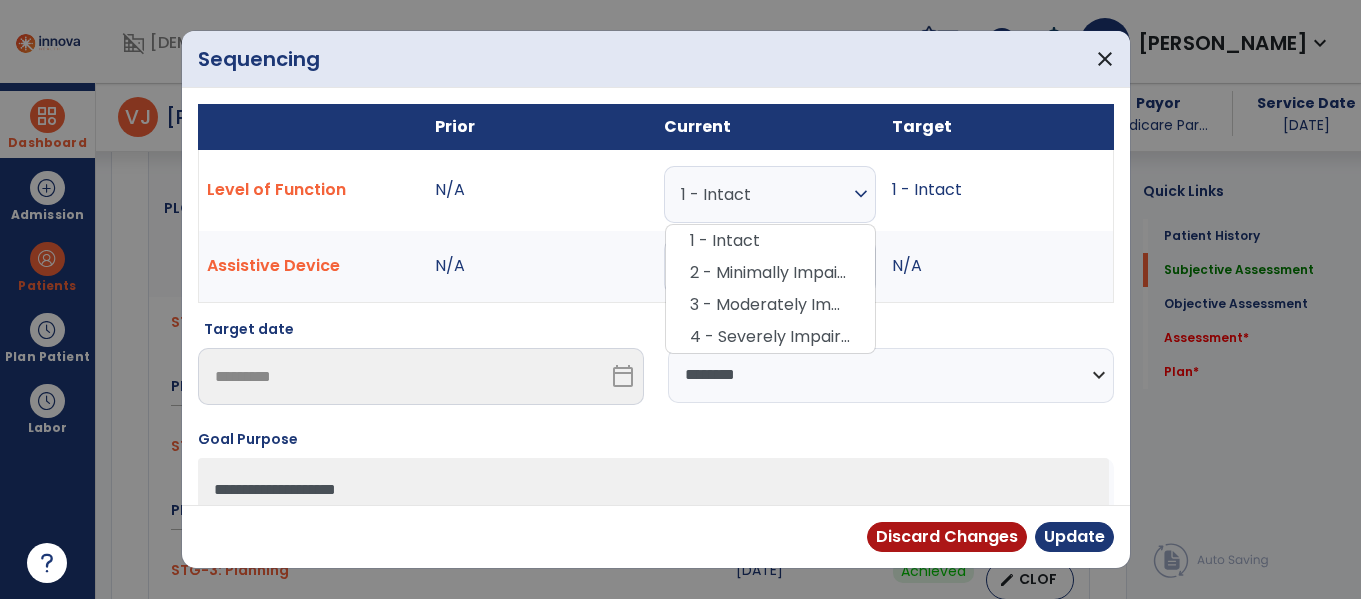 click on "2 - Minimally Impaired" at bounding box center [770, 273] 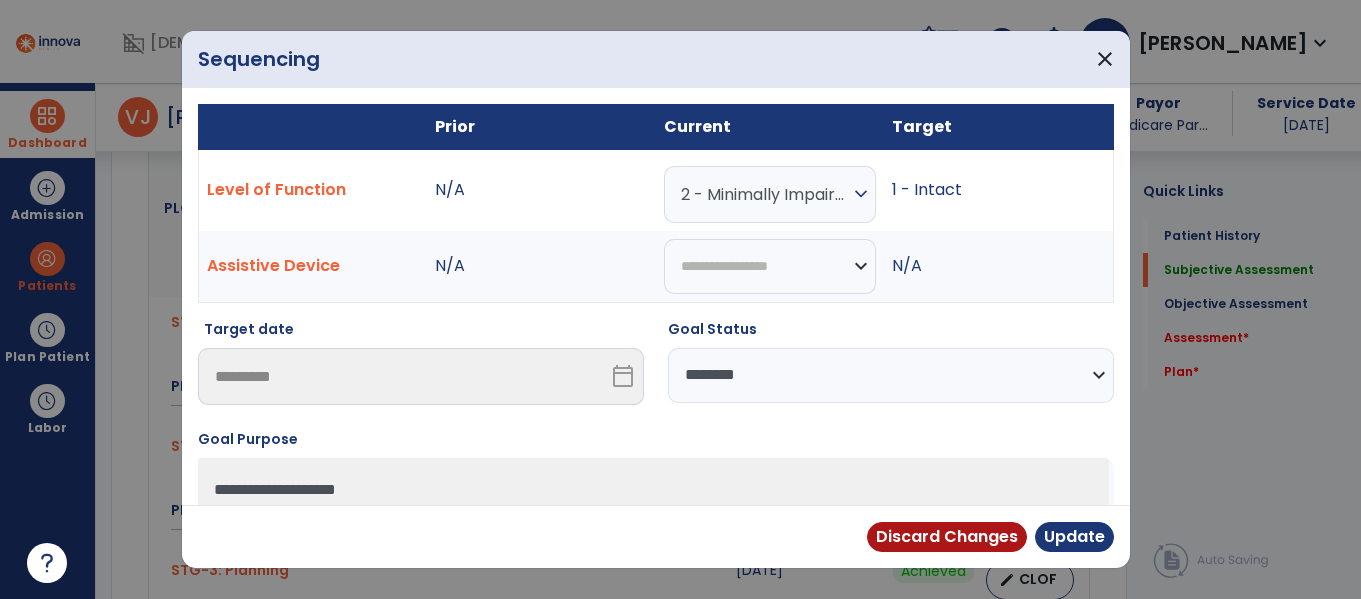 click on "**********" at bounding box center [891, 375] 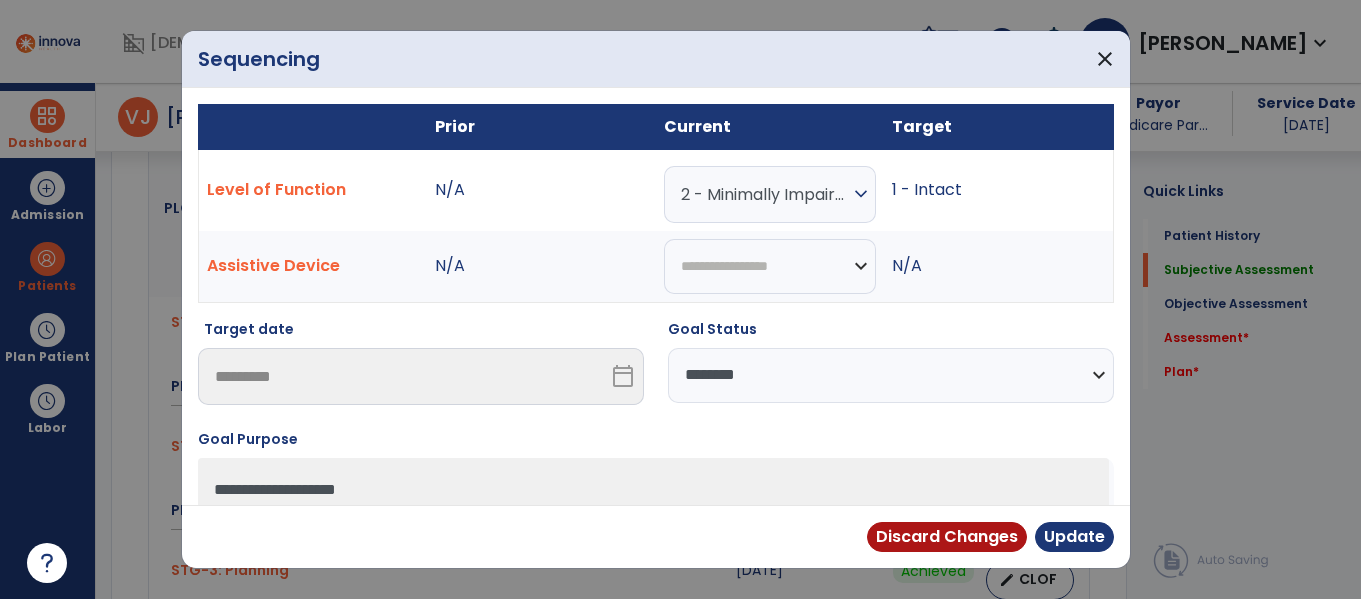 click on "**********" at bounding box center [891, 375] 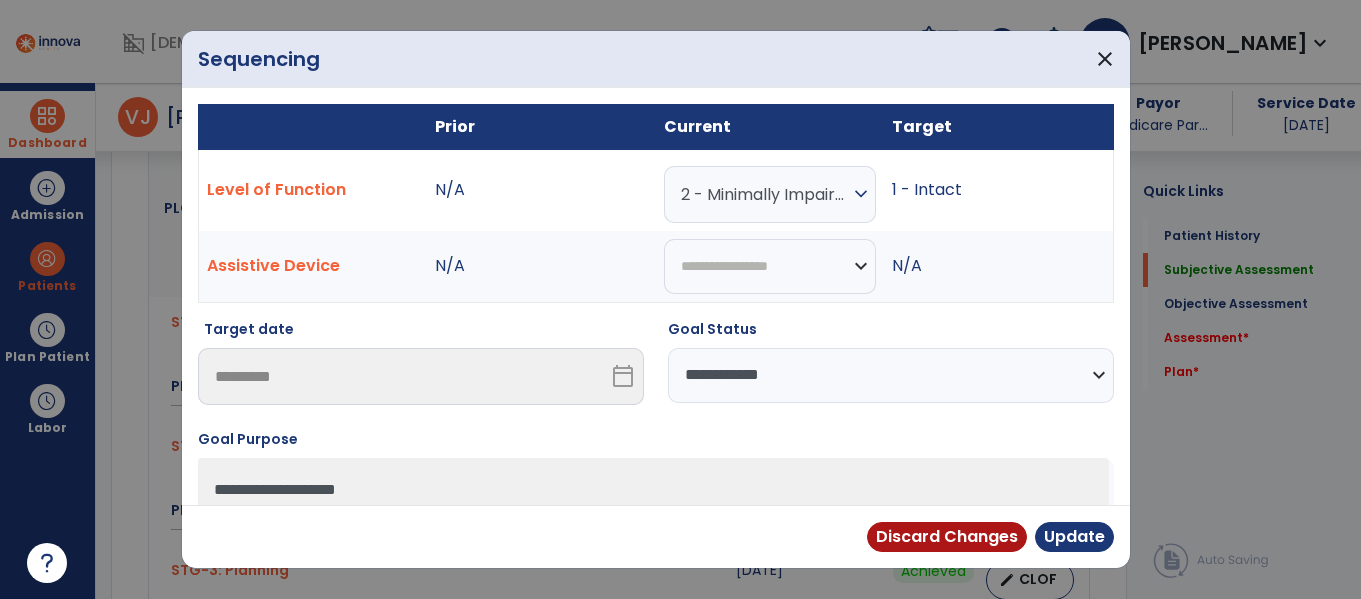 click on "**********" at bounding box center (891, 375) 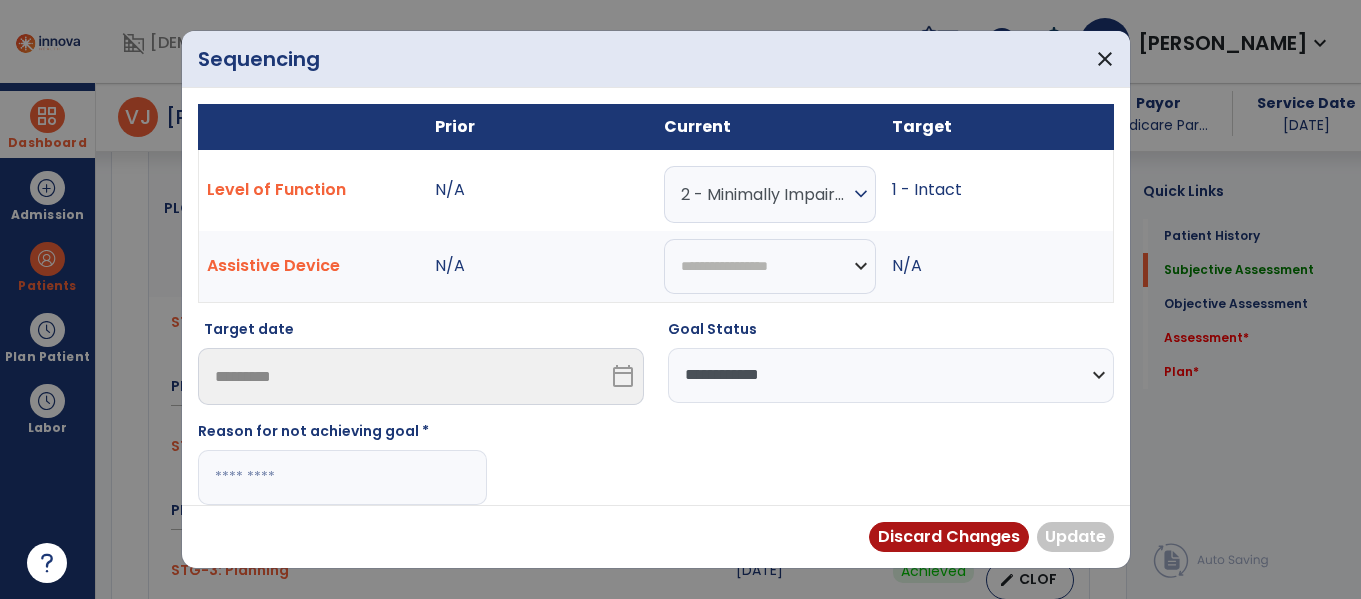 drag, startPoint x: 424, startPoint y: 468, endPoint x: 432, endPoint y: 461, distance: 10.630146 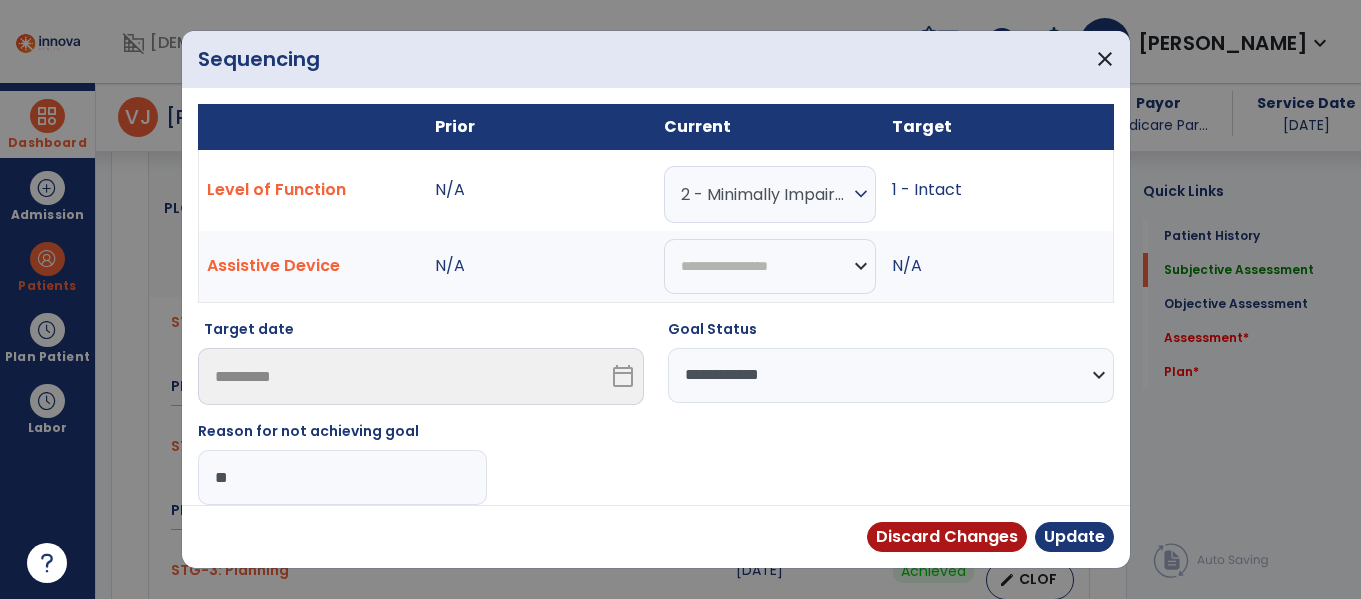 type on "*" 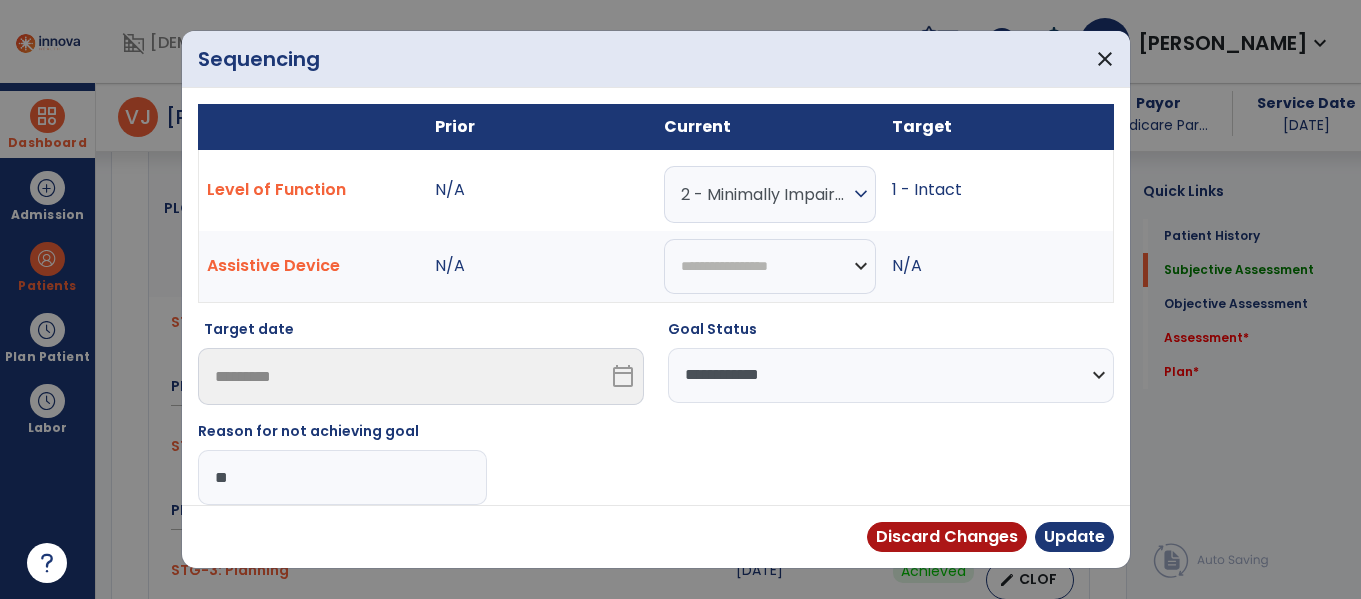 type on "*" 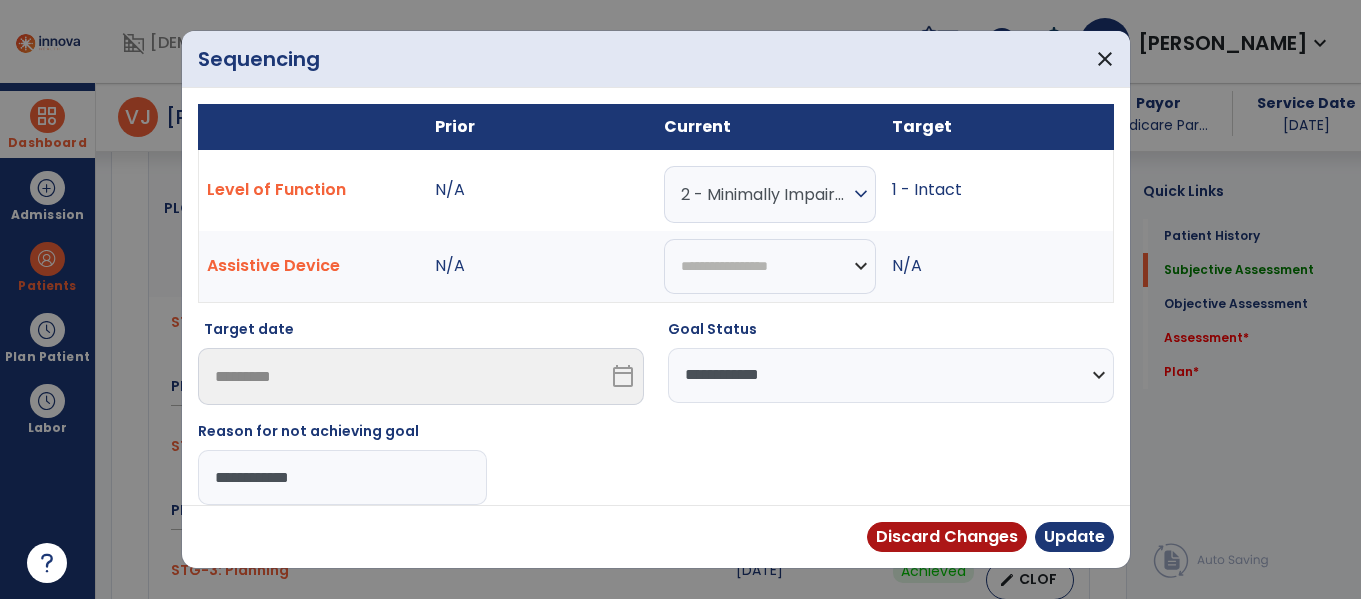 type on "**********" 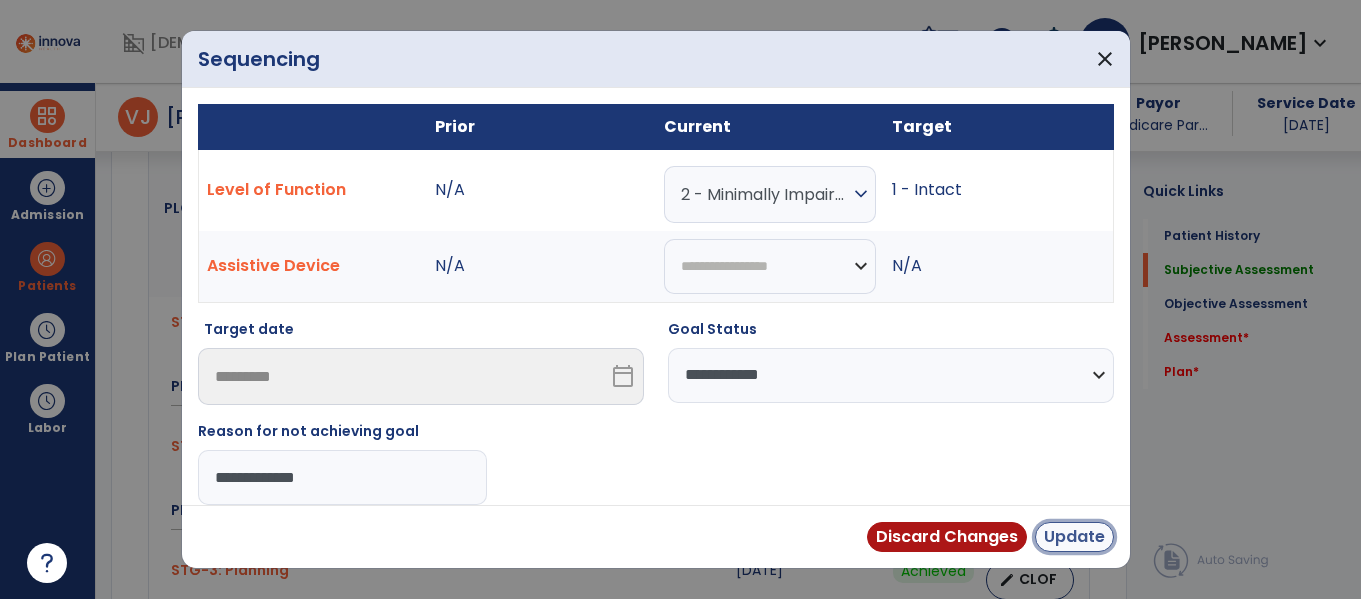 click on "Update" at bounding box center (1074, 537) 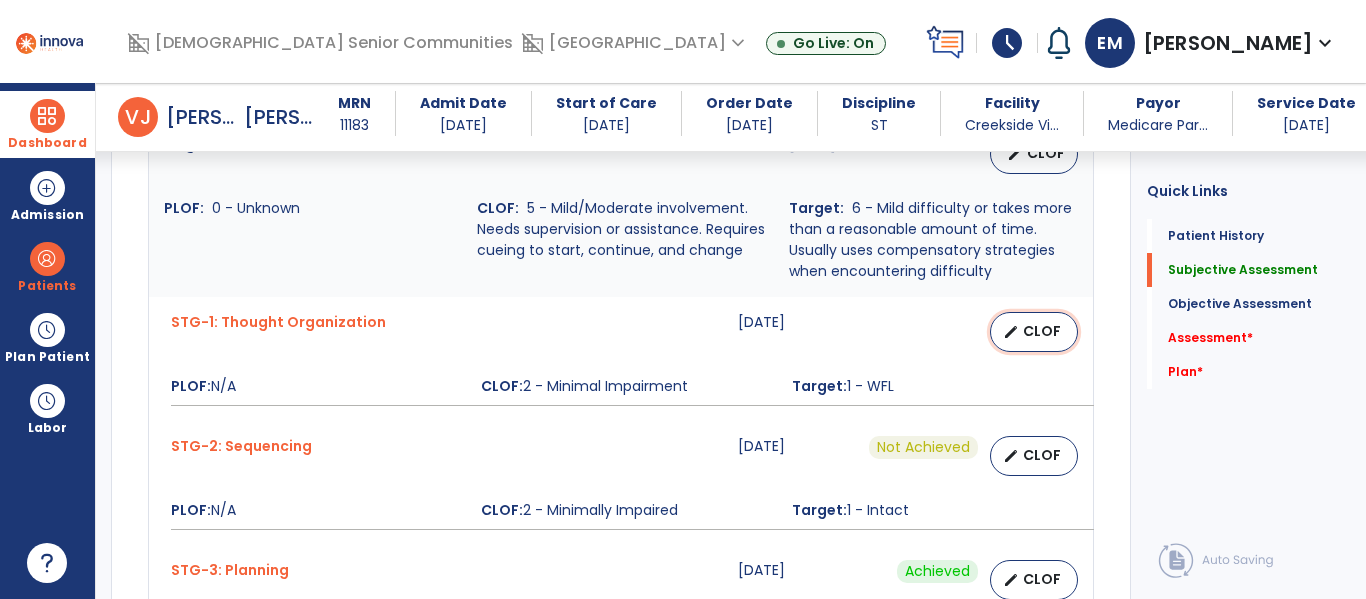 click on "CLOF" at bounding box center [1042, 331] 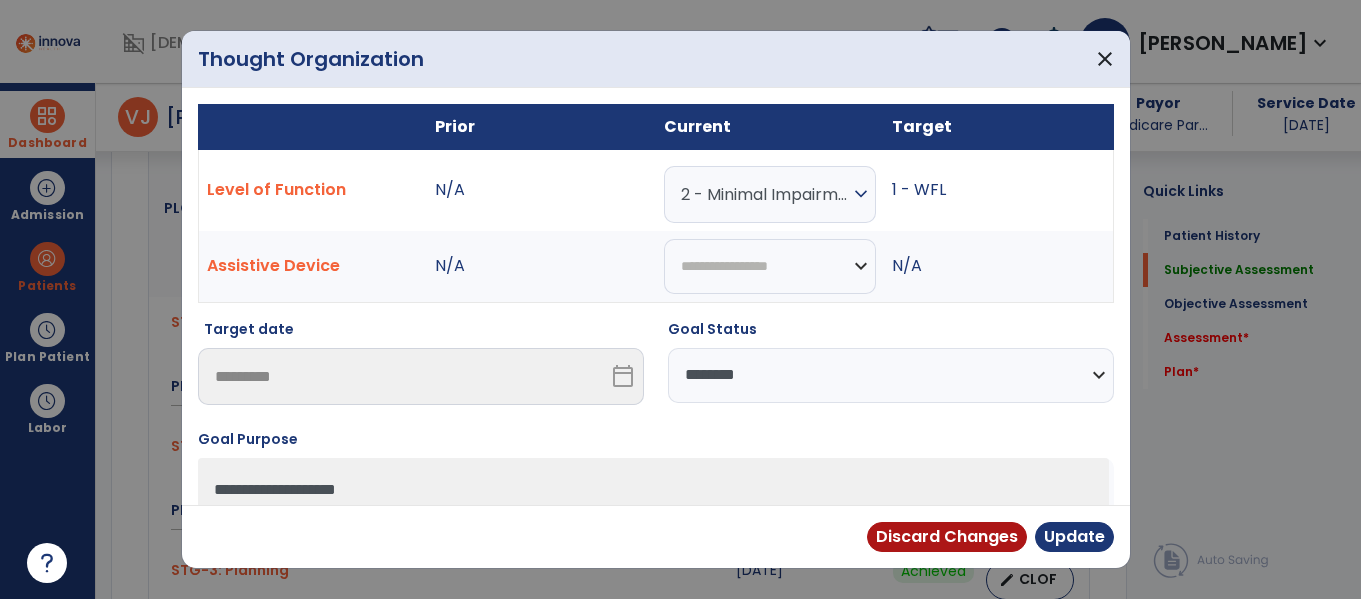 scroll, scrollTop: 1417, scrollLeft: 0, axis: vertical 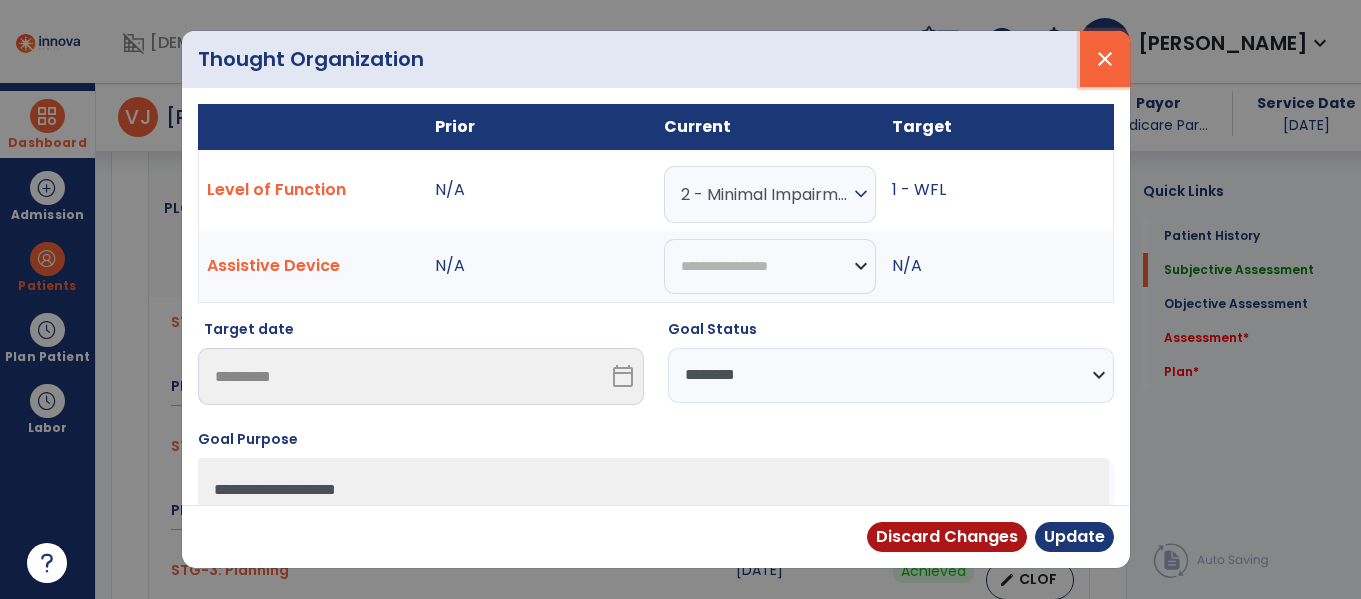 click on "close" at bounding box center [1105, 59] 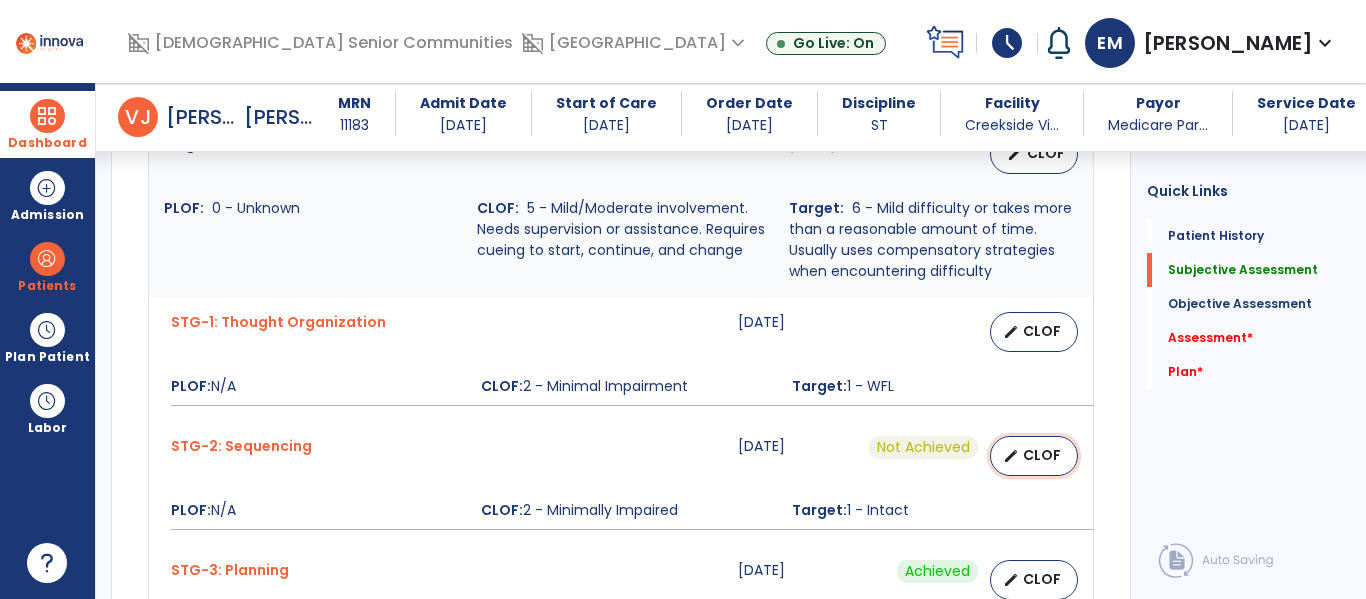 click on "CLOF" at bounding box center (1042, 455) 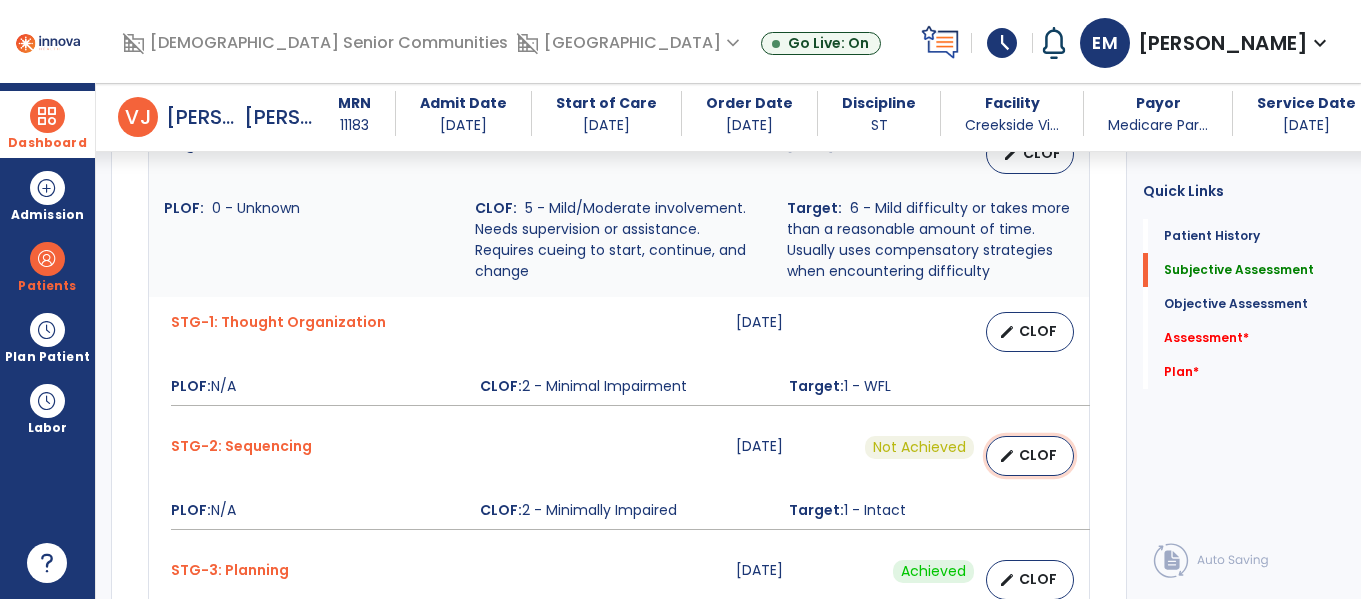 select on "**********" 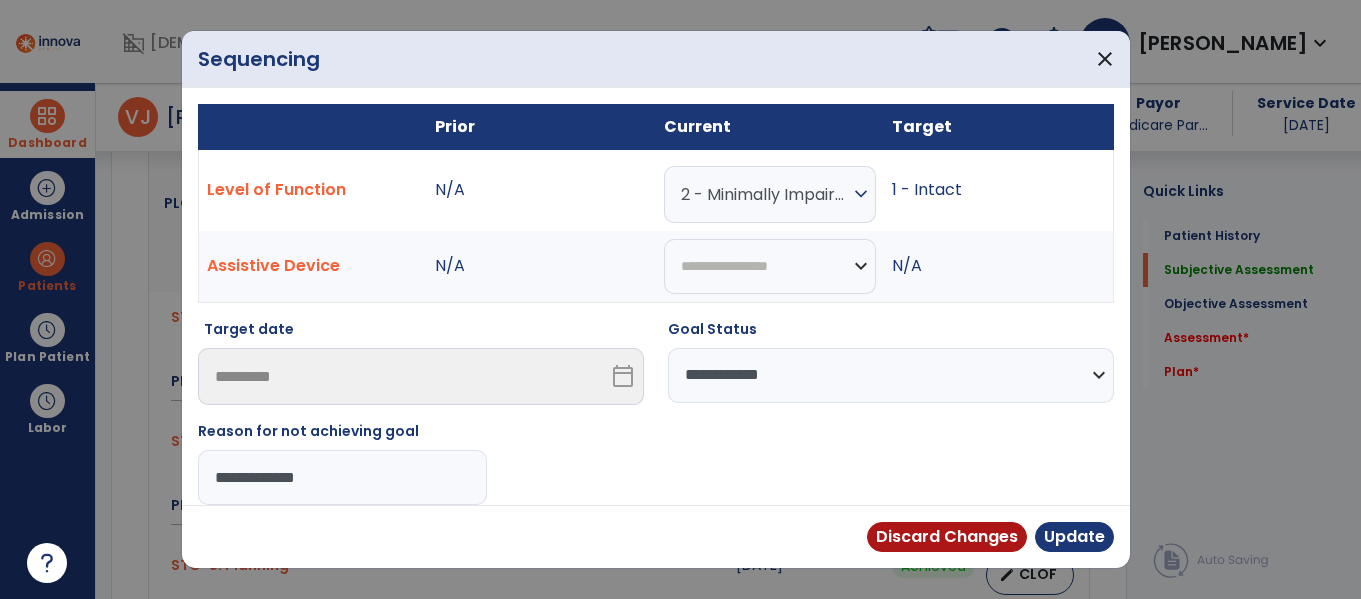 scroll, scrollTop: 1417, scrollLeft: 0, axis: vertical 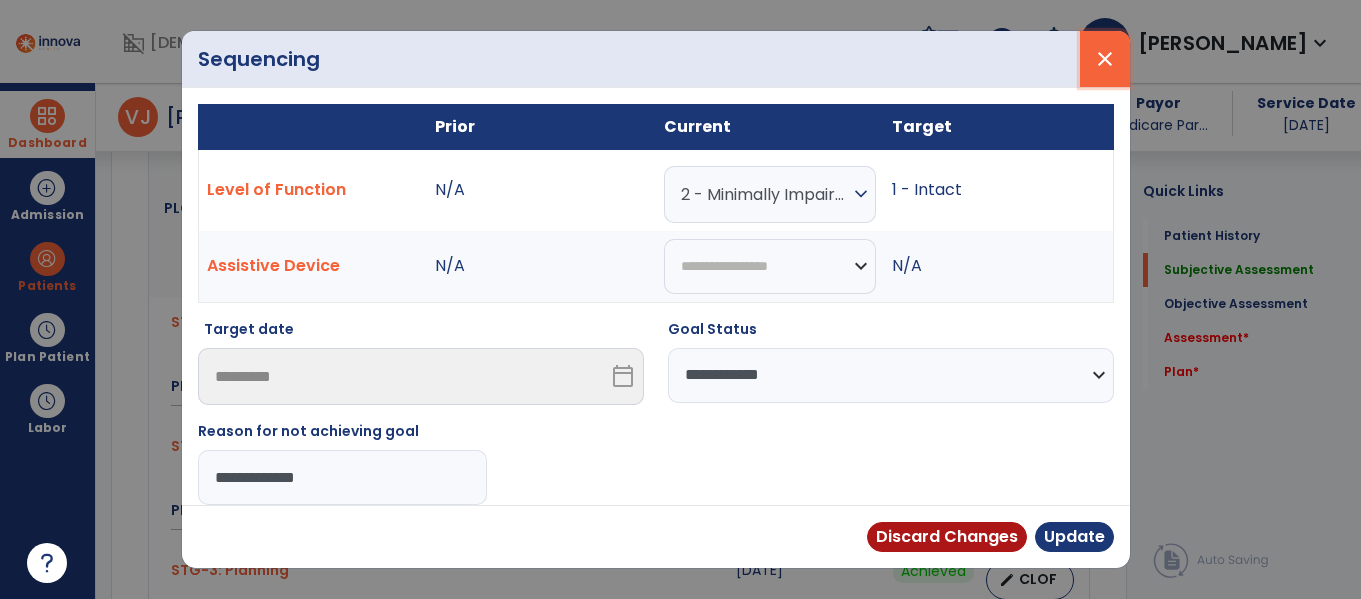click on "close" at bounding box center [1105, 59] 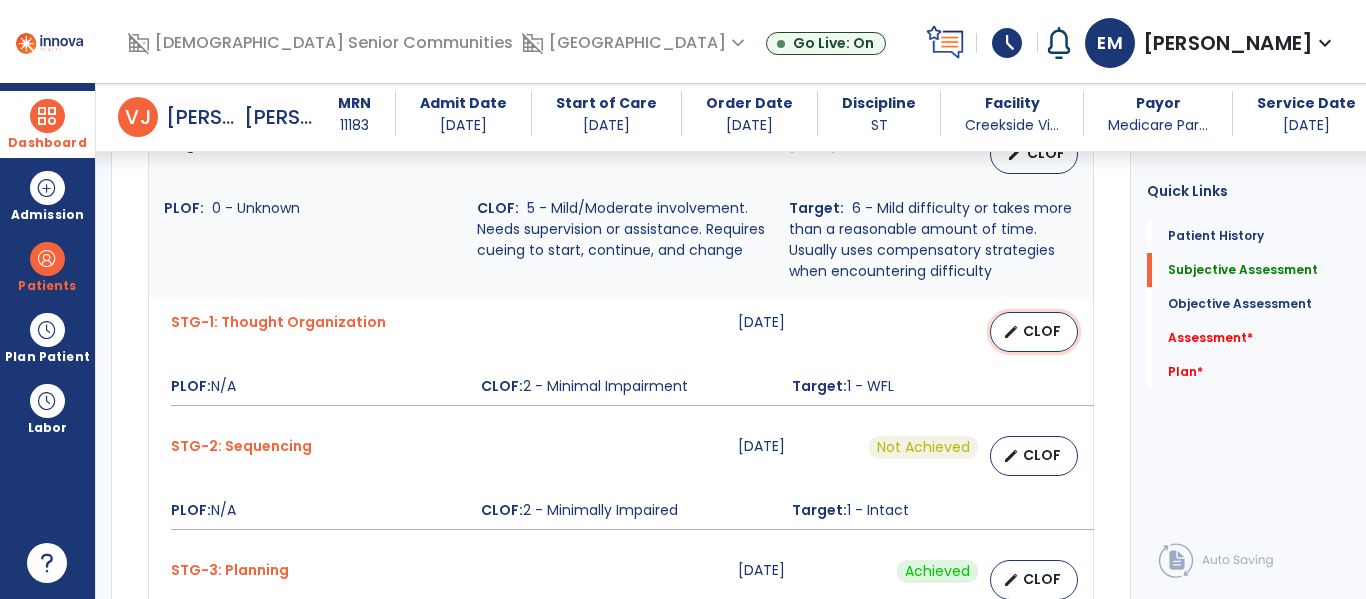 click on "edit" at bounding box center [1011, 332] 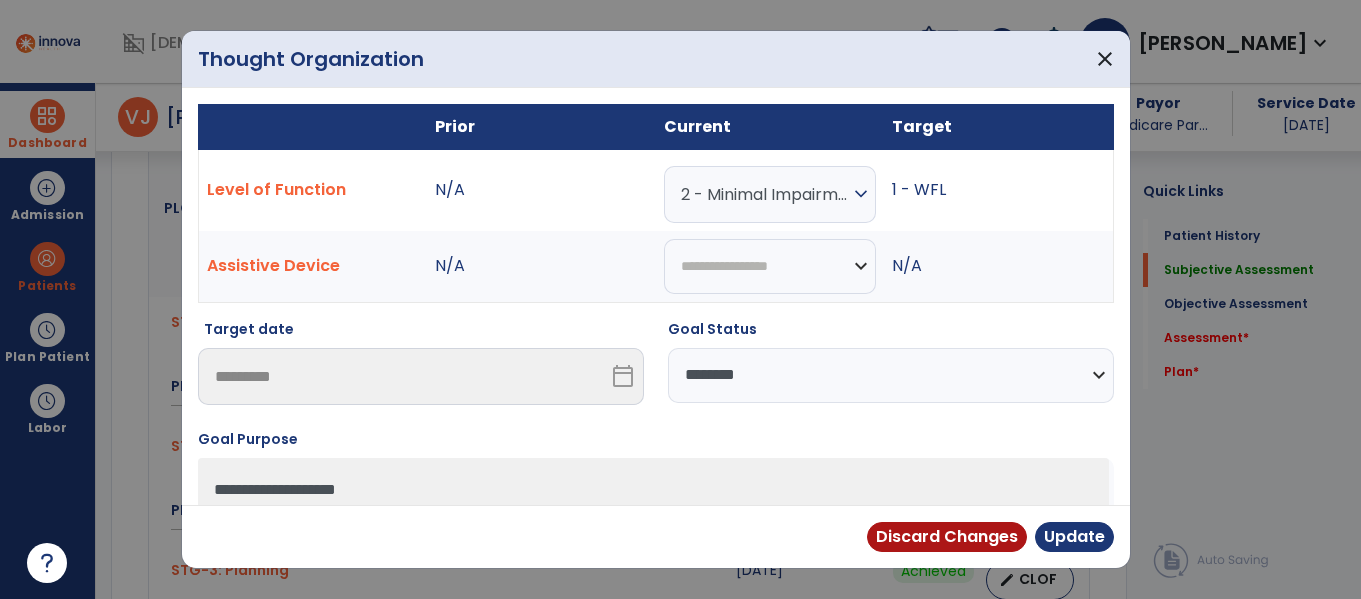 click on "**********" at bounding box center [891, 375] 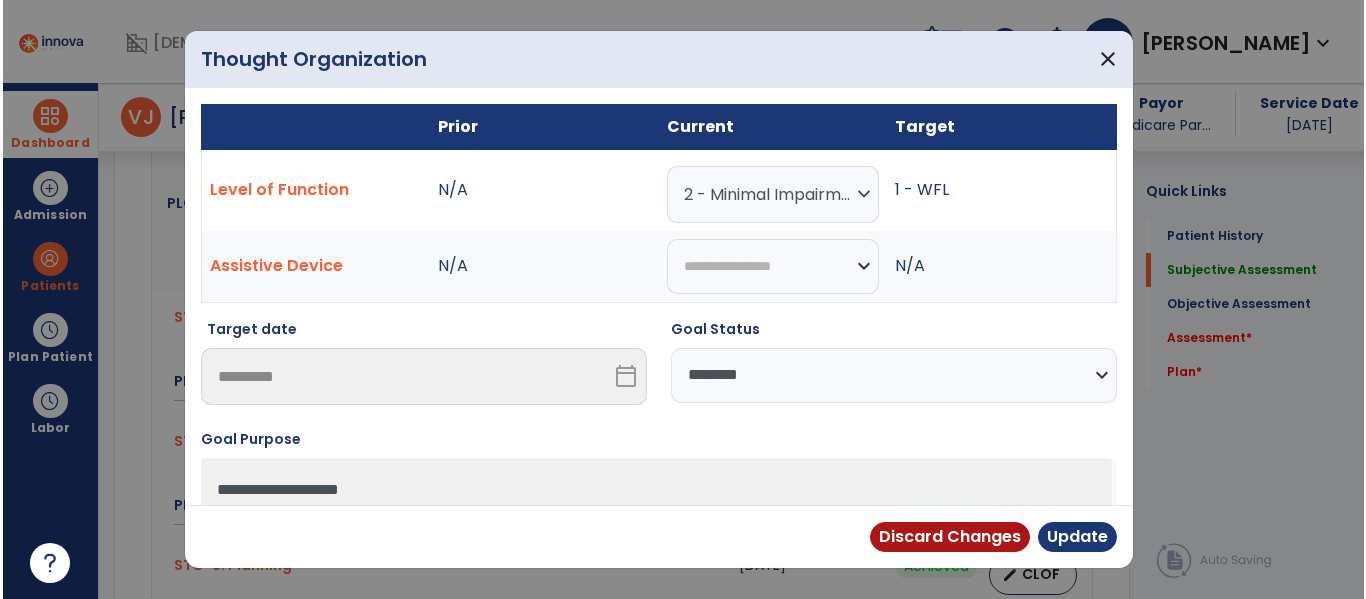 scroll, scrollTop: 1417, scrollLeft: 0, axis: vertical 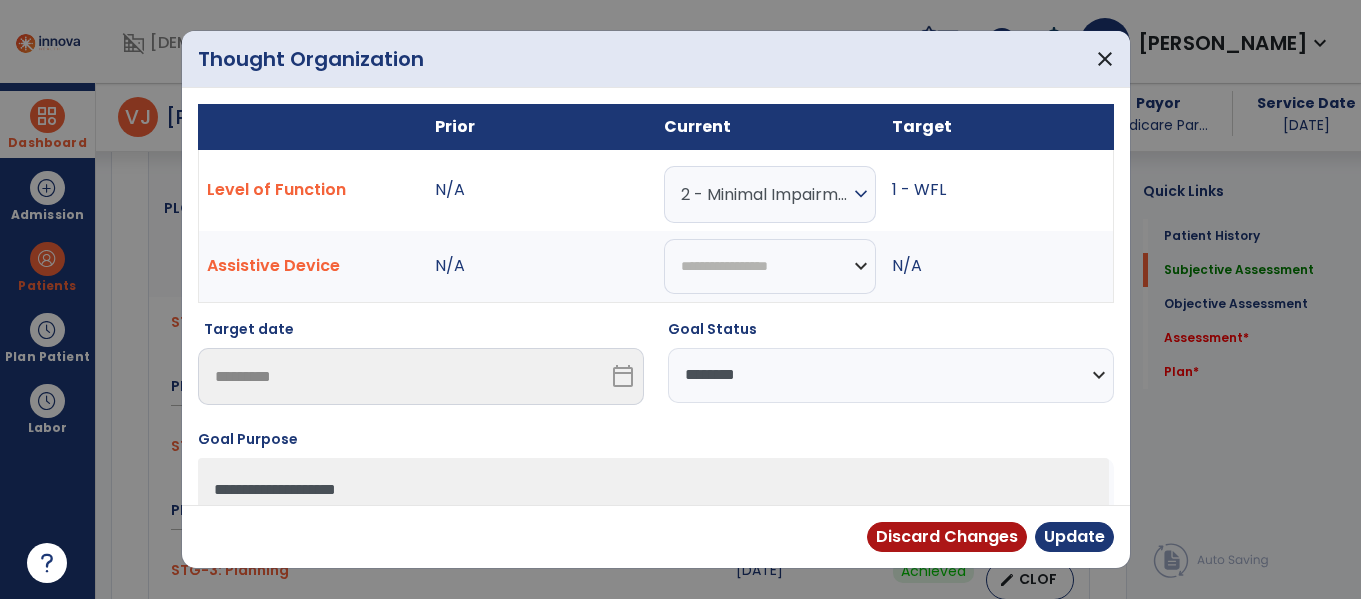 select on "**********" 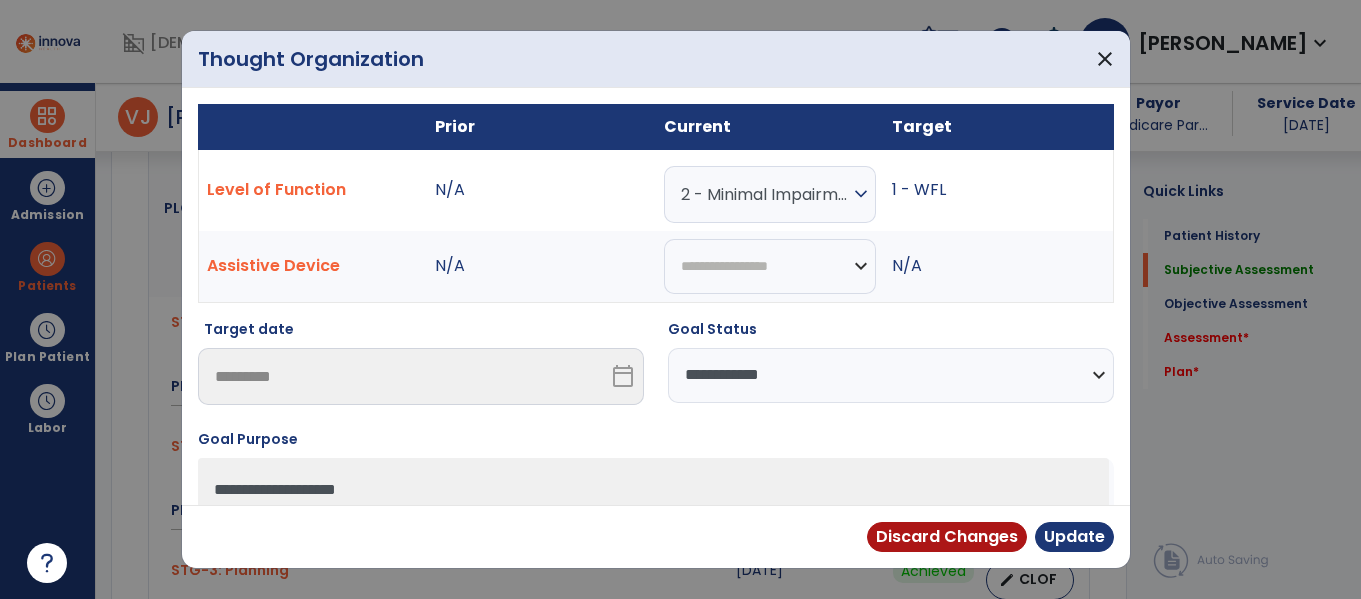 click on "**********" at bounding box center (891, 375) 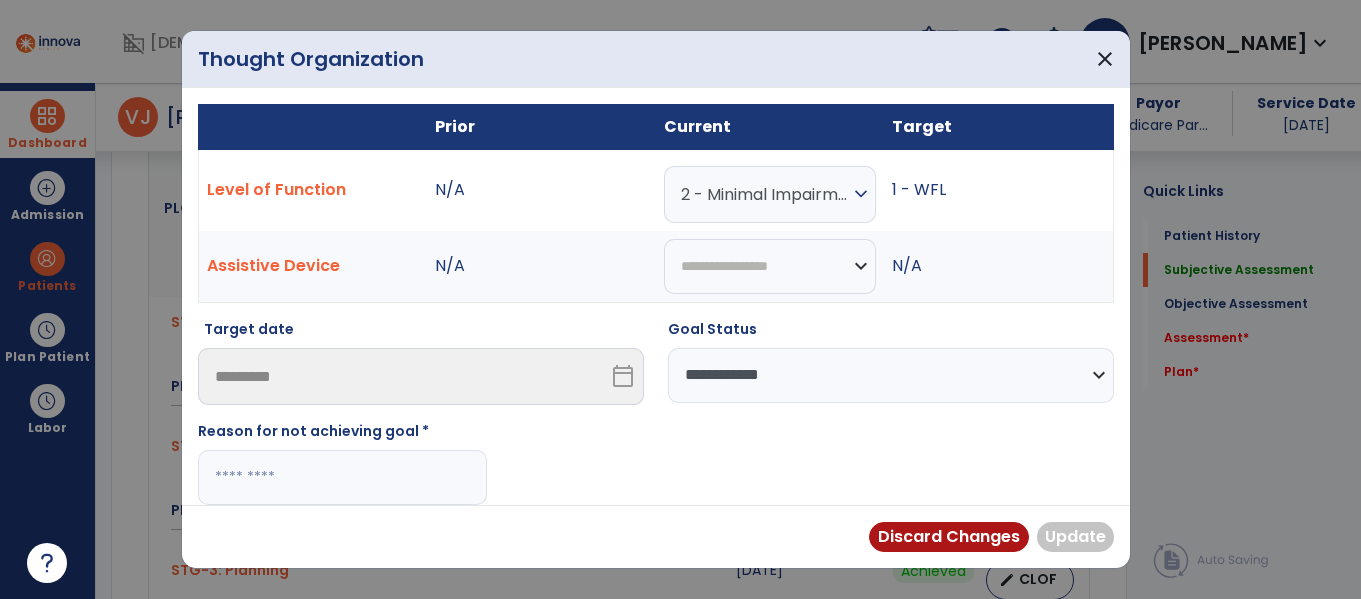 click at bounding box center (342, 477) 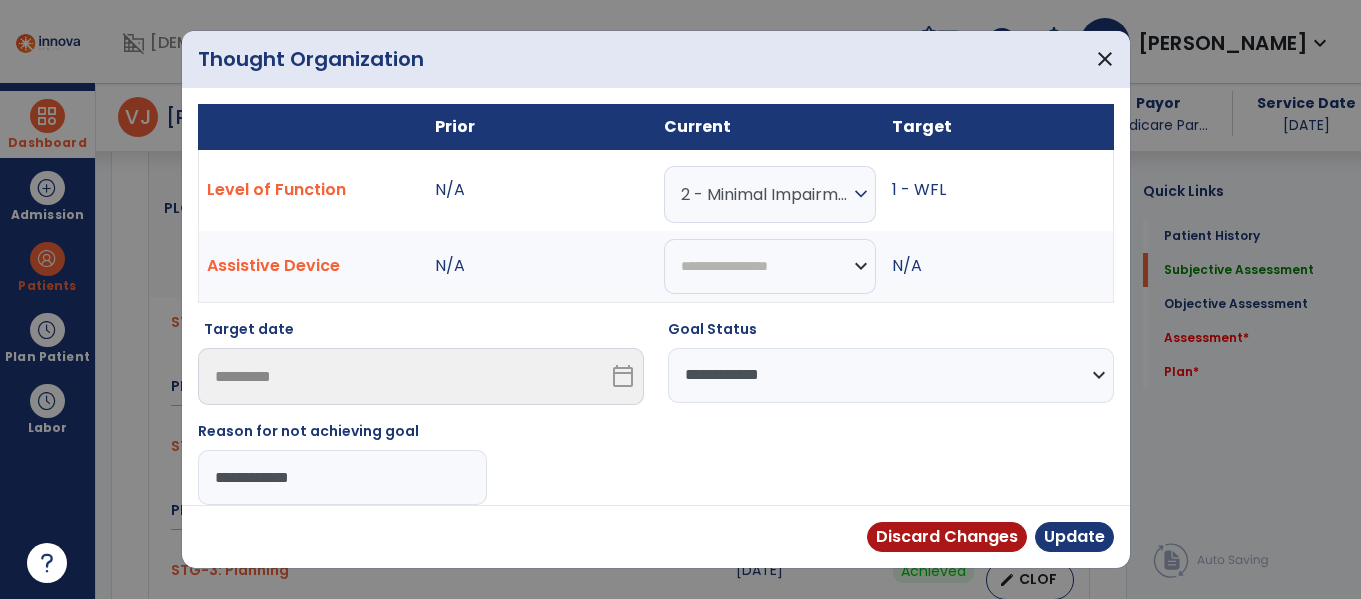 type on "**********" 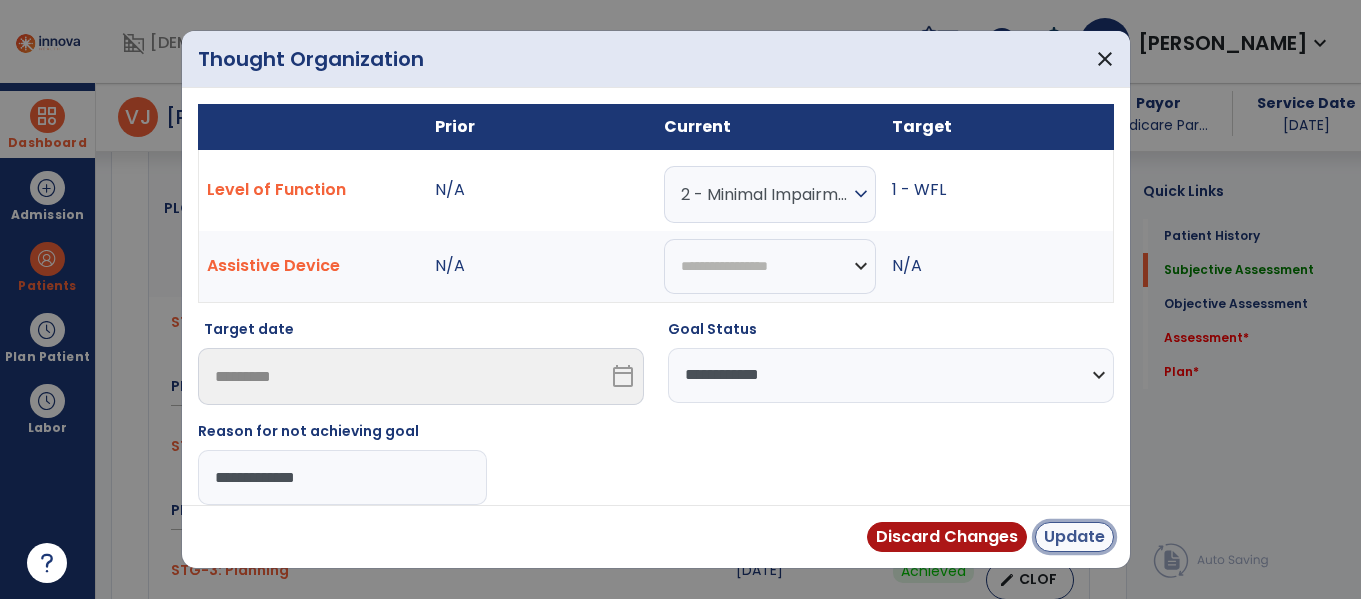 click on "Update" at bounding box center [1074, 537] 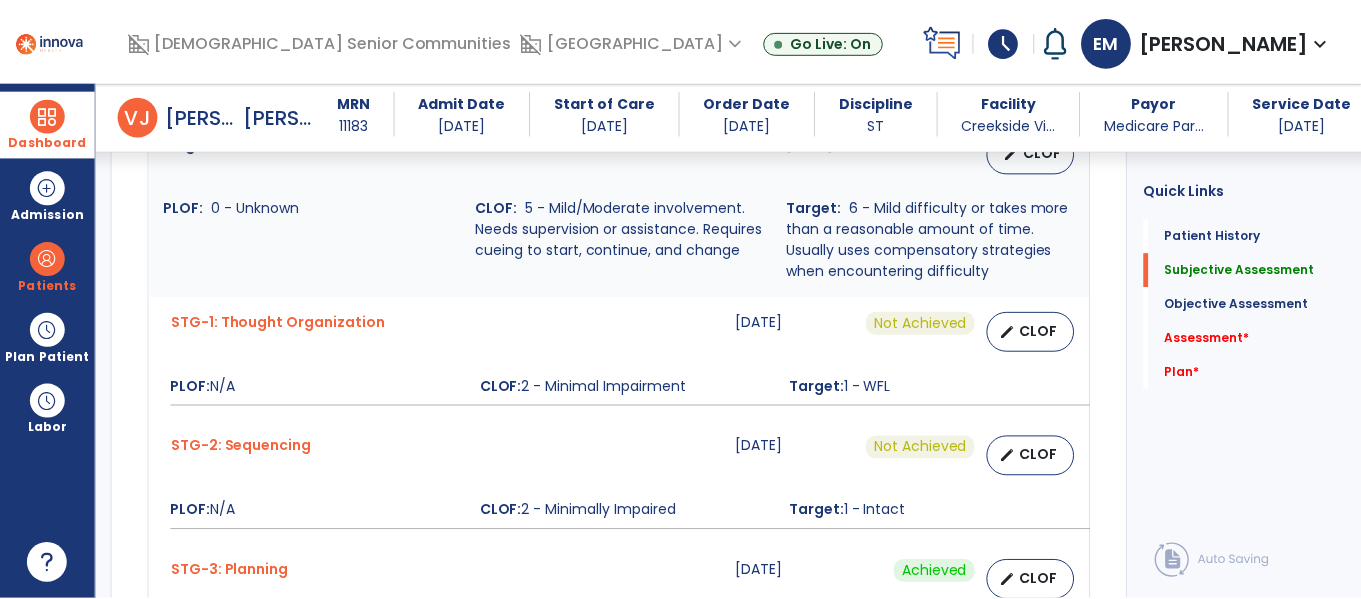 scroll, scrollTop: 1386, scrollLeft: 0, axis: vertical 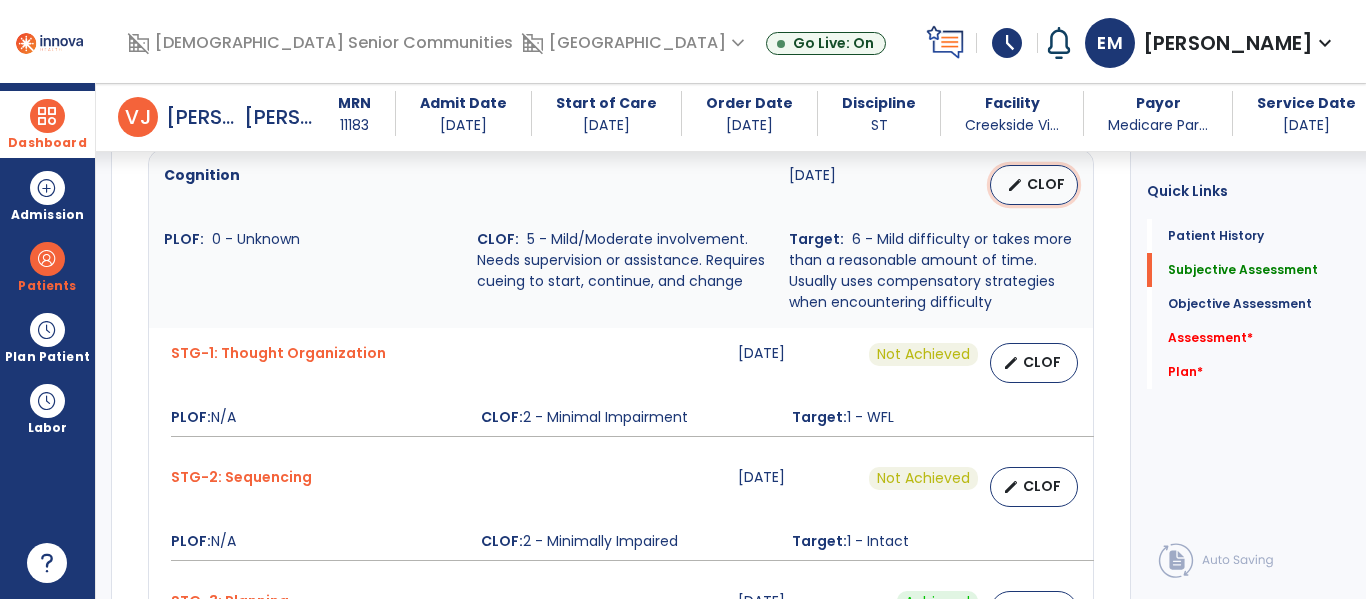 click on "CLOF" at bounding box center (1046, 184) 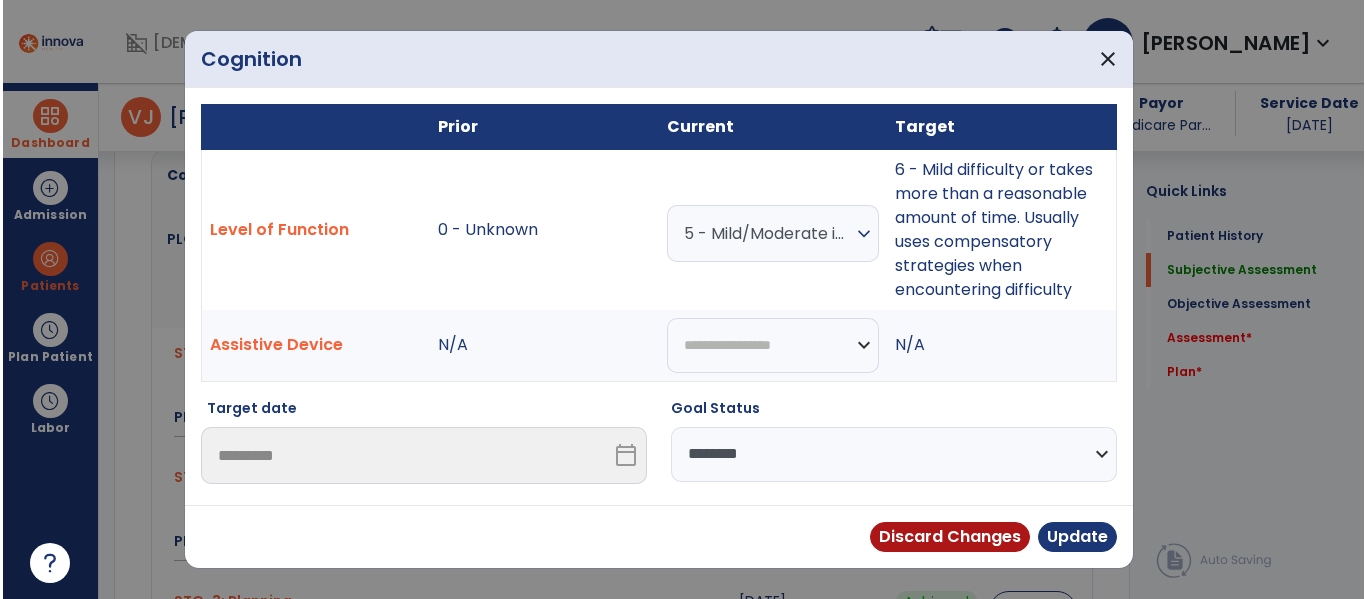 scroll, scrollTop: 1386, scrollLeft: 0, axis: vertical 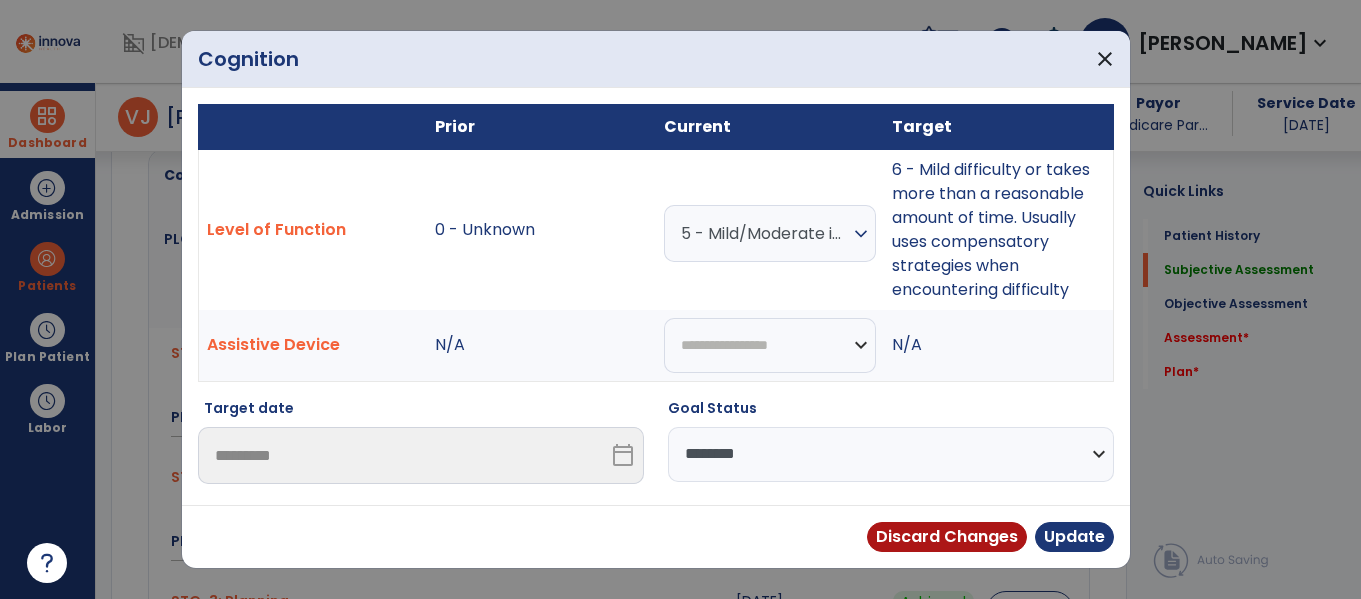 click on "5 - Mild/Moderate involvement. Needs supervision or assistance. Requires cueing to start, continue, and change" at bounding box center [765, 233] 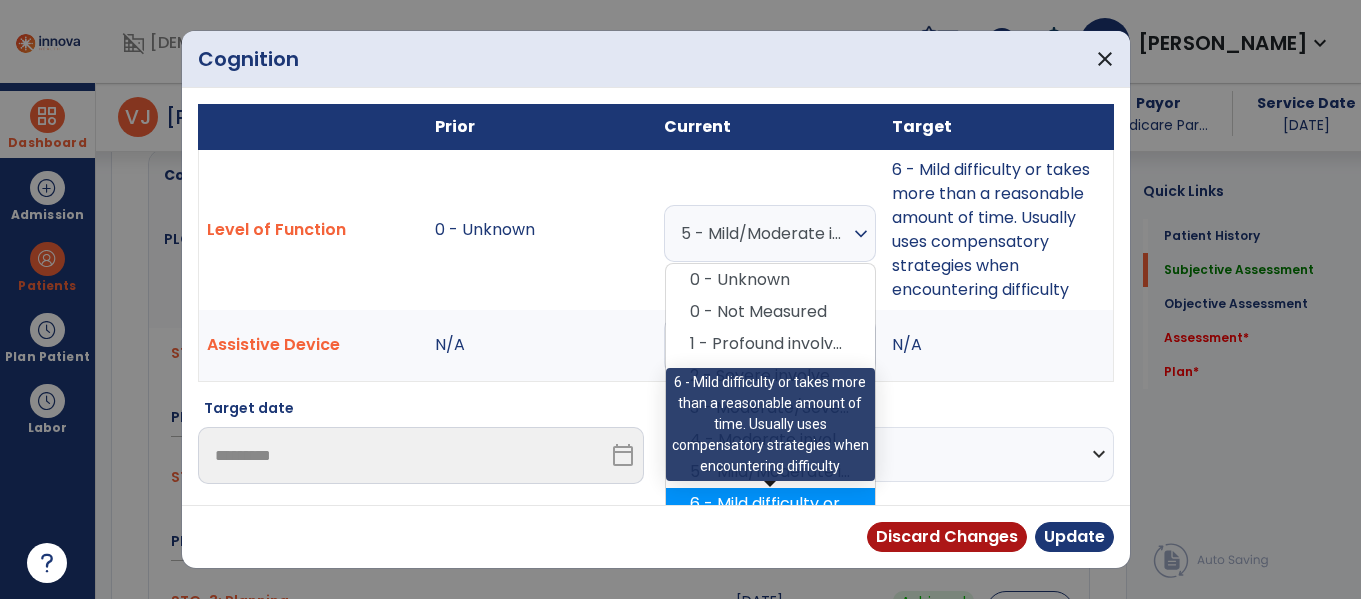 click on "6 - Mild difficulty or takes more than a reasonable amount of time. Usually uses compensatory strategies when encountering difficulty" at bounding box center (770, 504) 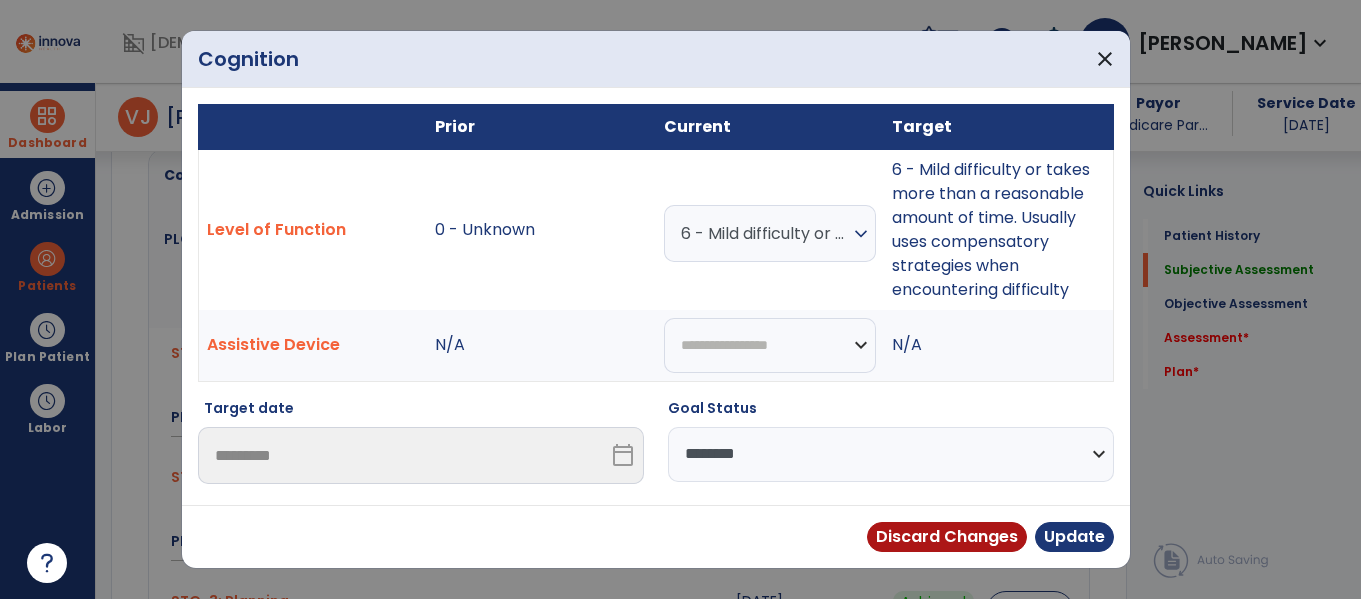 click on "**********" at bounding box center [891, 454] 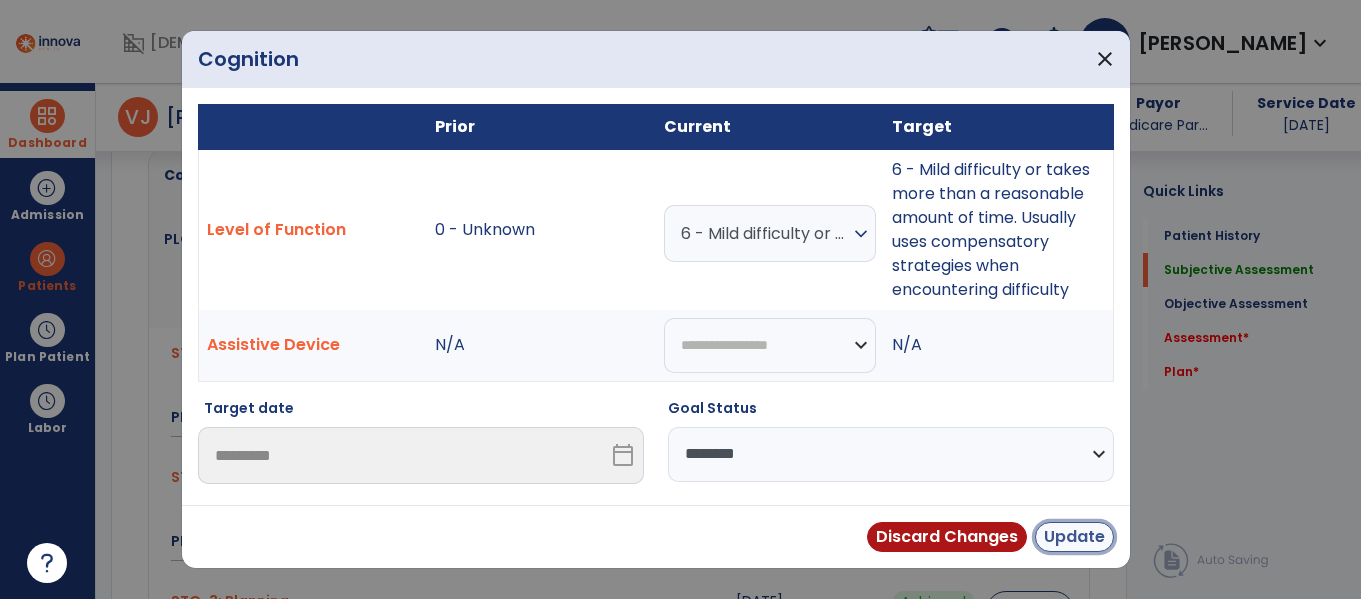 click on "Update" at bounding box center (1074, 537) 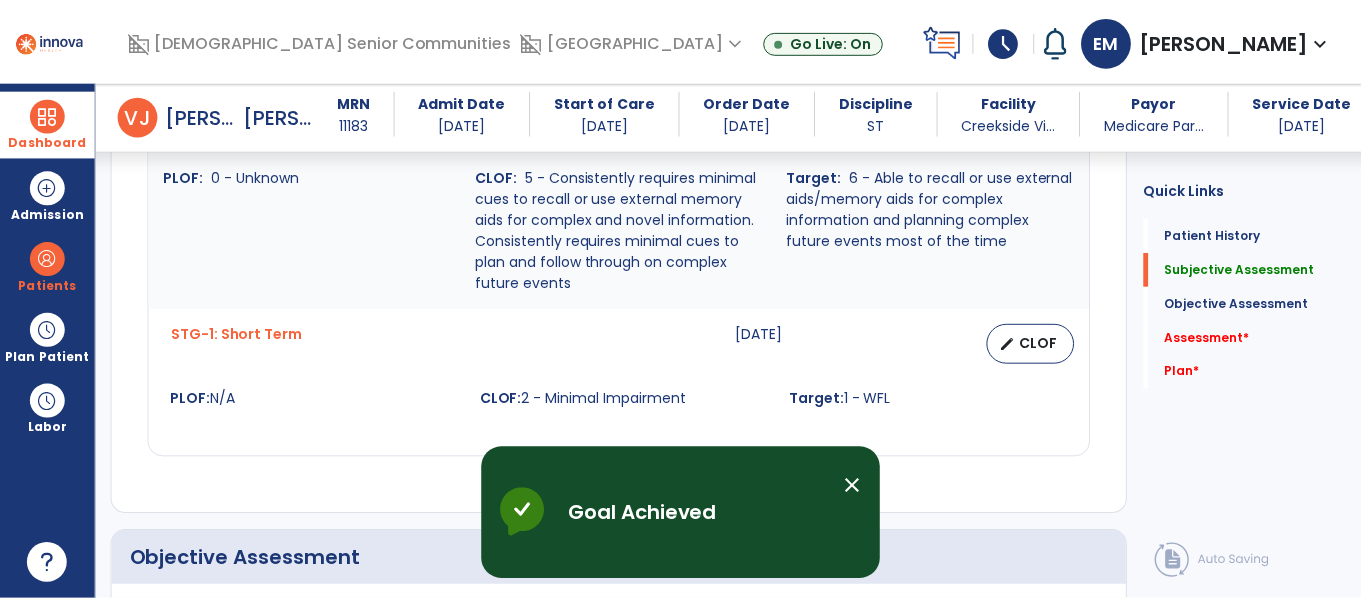 scroll, scrollTop: 2018, scrollLeft: 0, axis: vertical 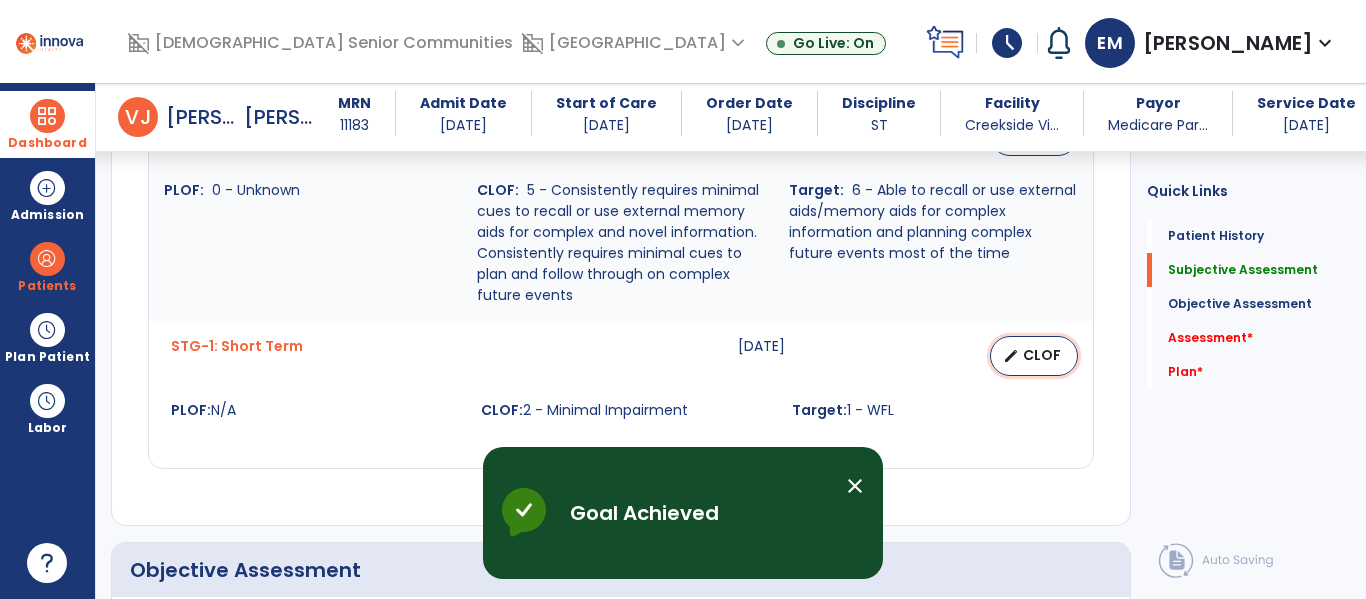 click on "CLOF" at bounding box center [1042, 355] 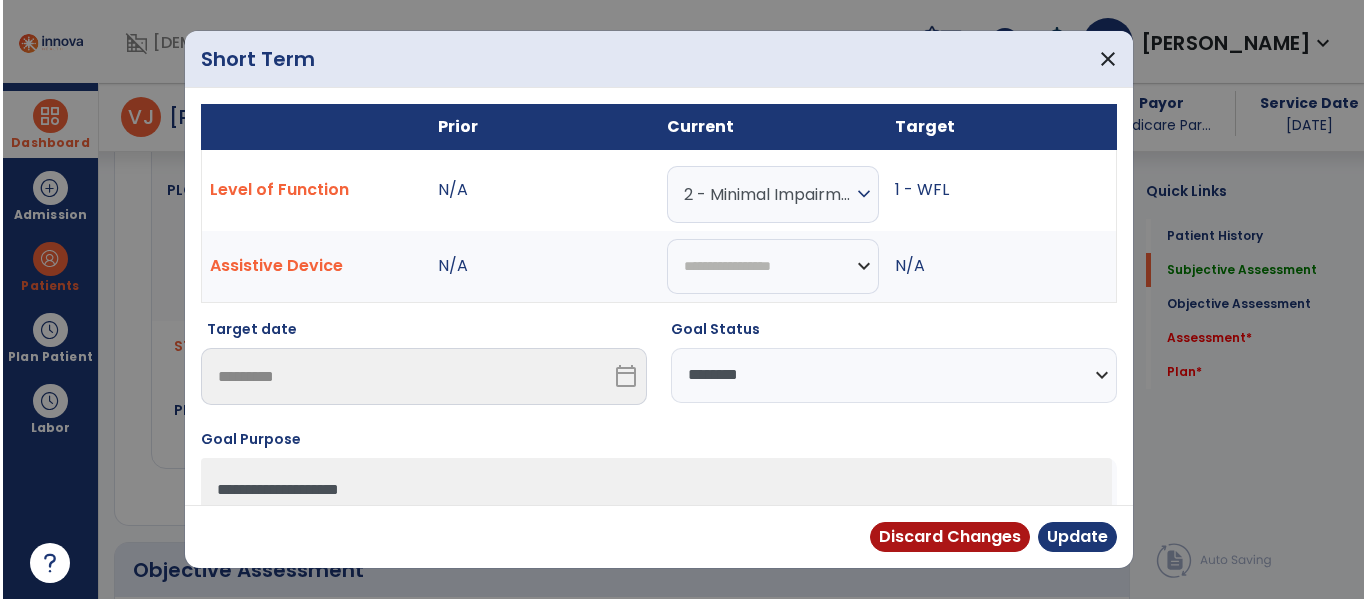 scroll, scrollTop: 2018, scrollLeft: 0, axis: vertical 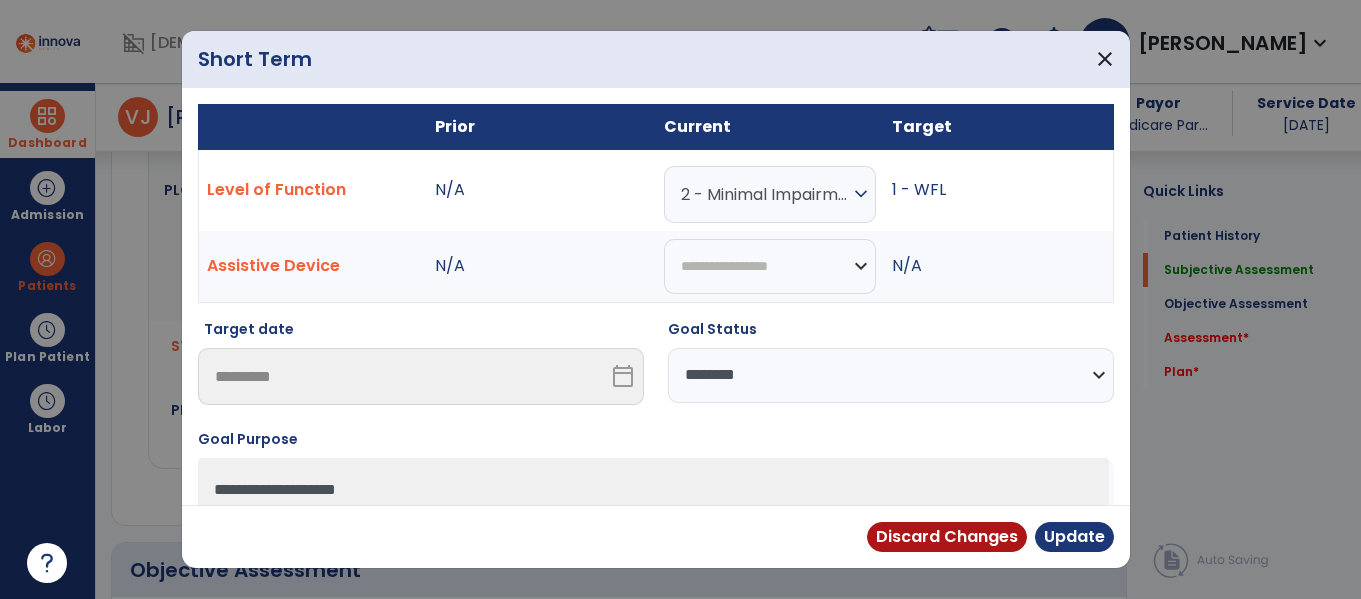 click on "2 - Minimal Impairment" at bounding box center (765, 194) 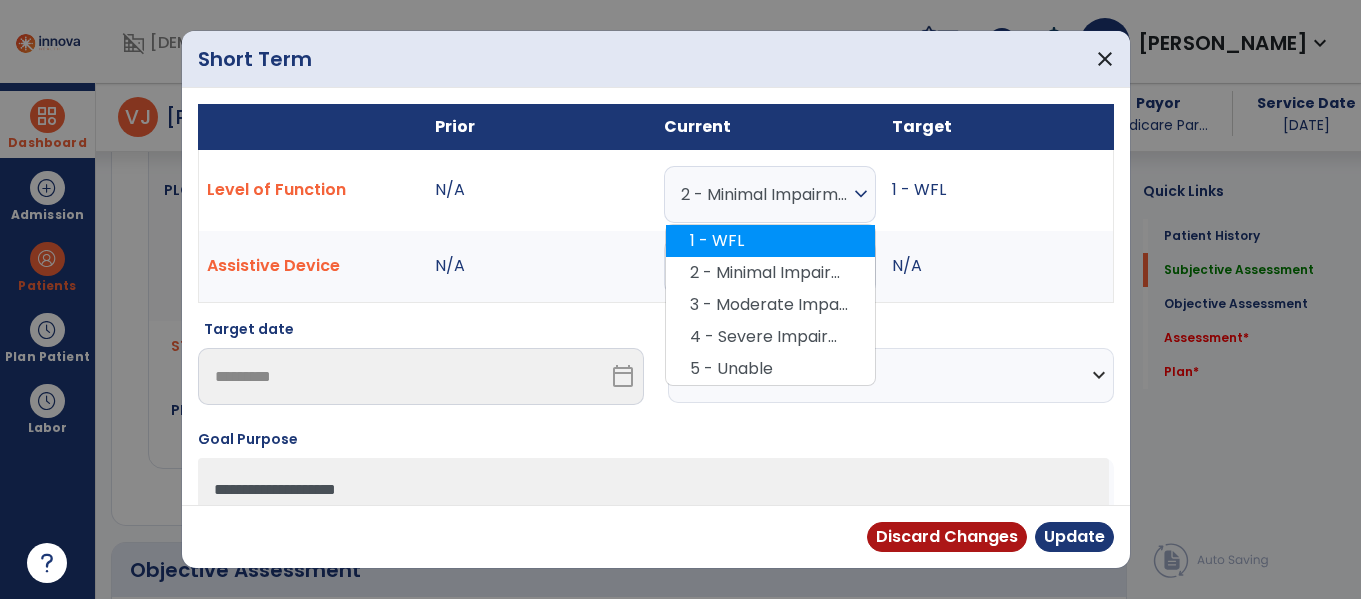 click on "1 - WFL" at bounding box center (770, 241) 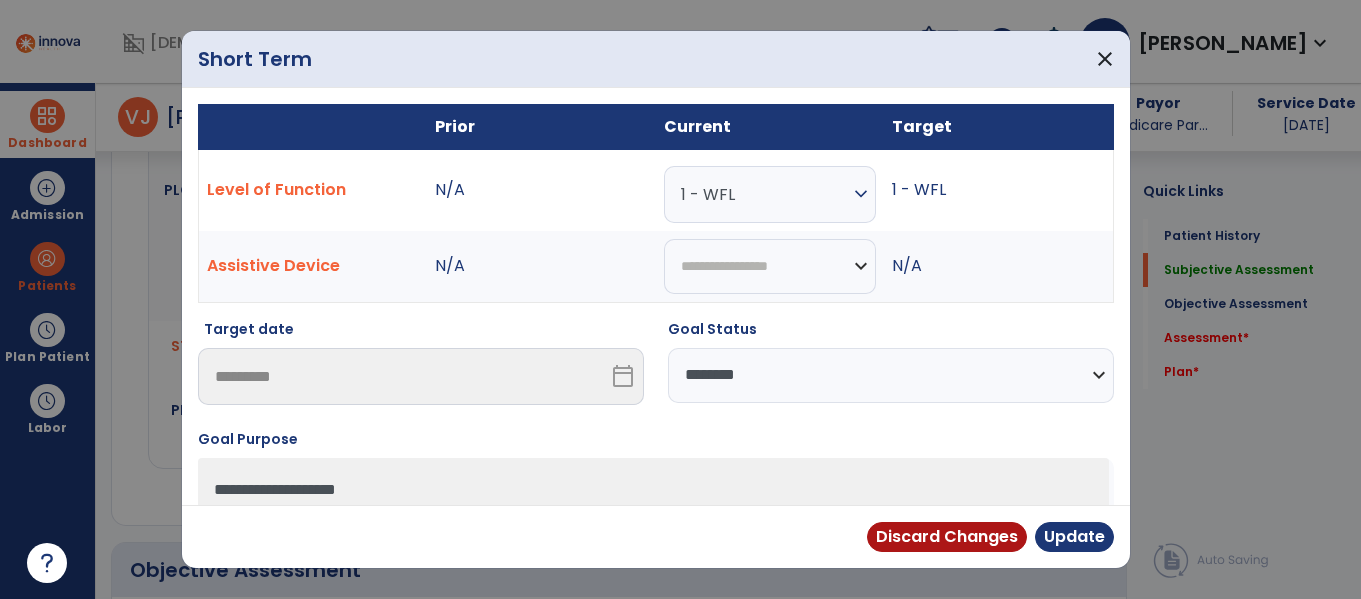 click on "**********" at bounding box center [891, 375] 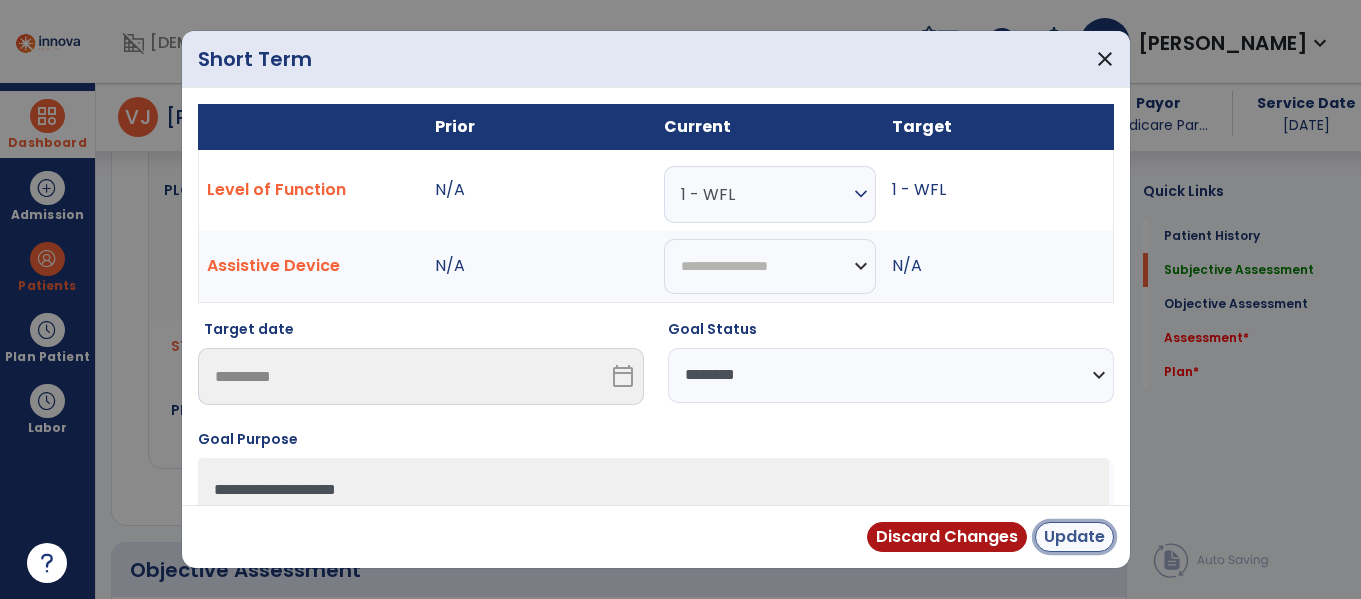 click on "Update" at bounding box center [1074, 537] 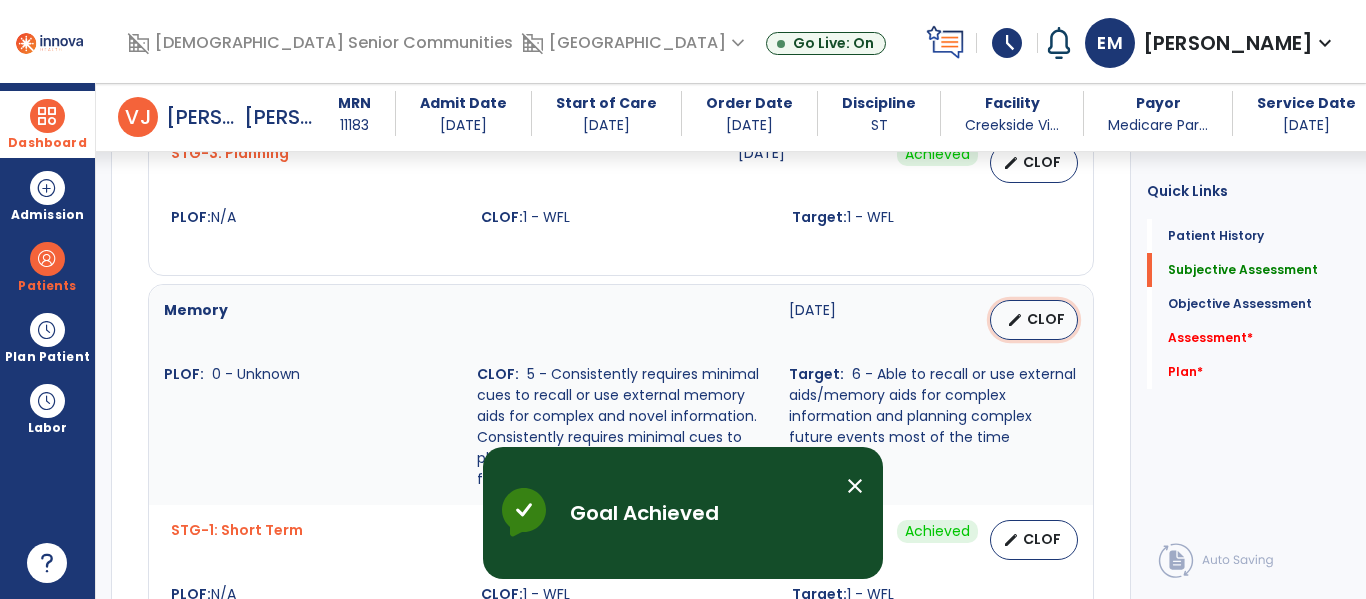 click on "CLOF" at bounding box center (1046, 319) 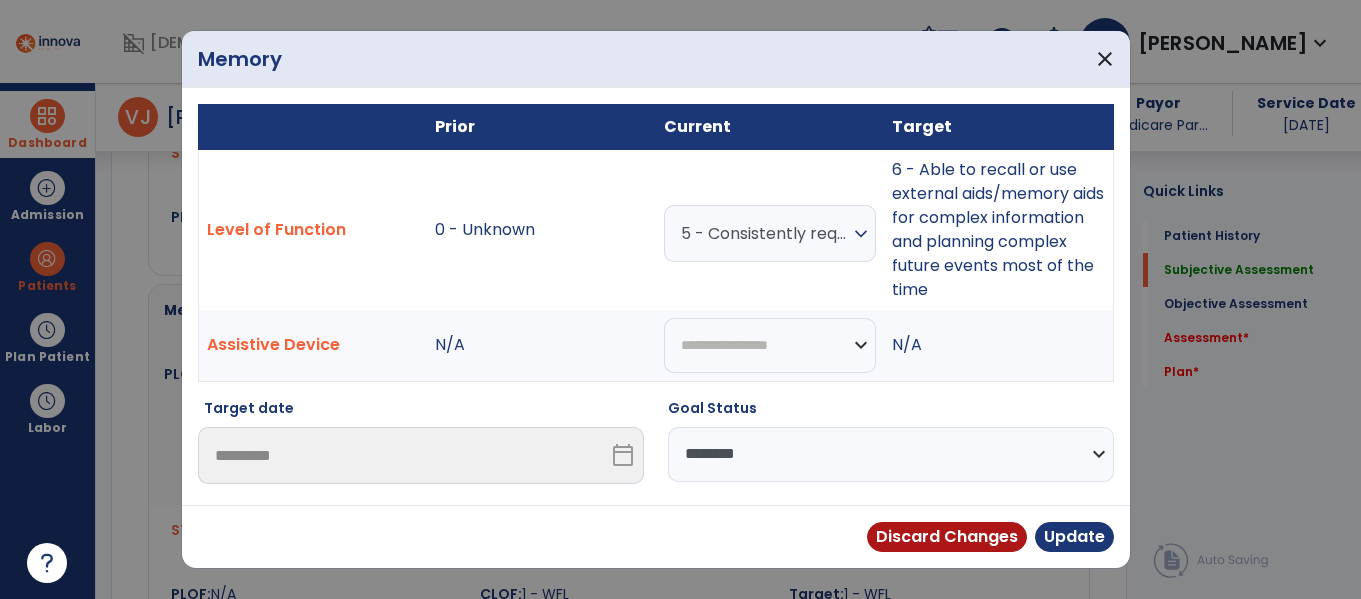 click on "5 - Consistently requires minimal cues to recall or use external memory aids for complex and novel information.  Consistently requires minimal cues to plan and follow through on complex future events" at bounding box center (765, 233) 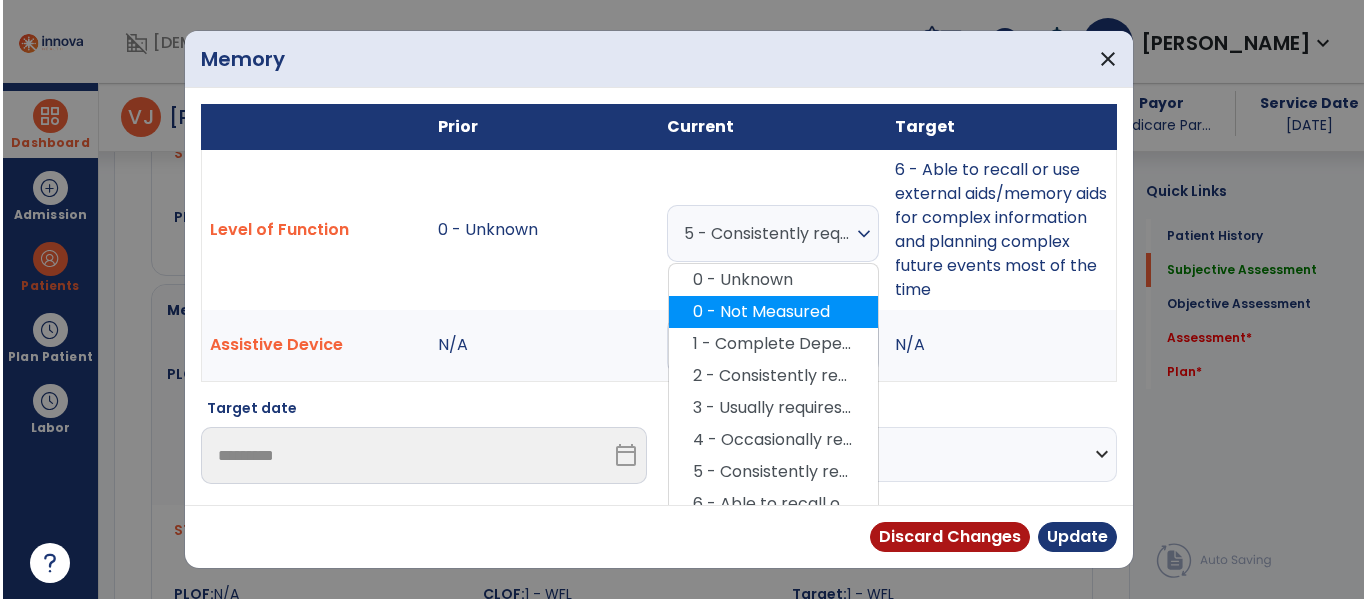 scroll, scrollTop: 1834, scrollLeft: 0, axis: vertical 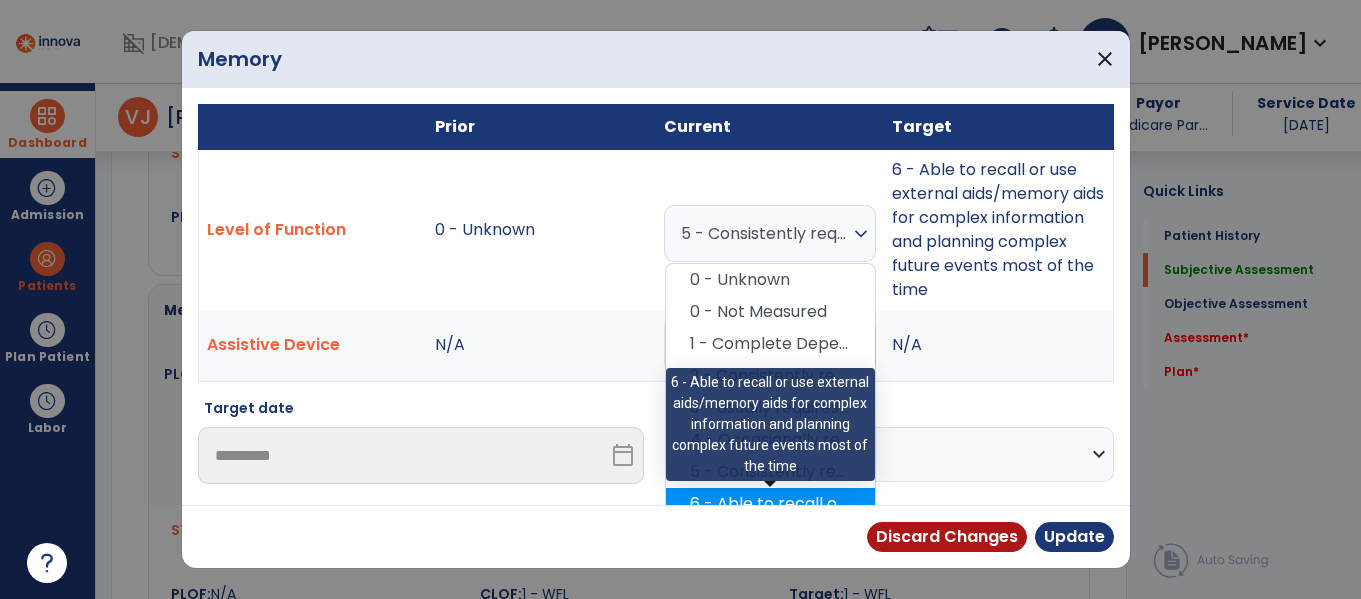 click on "6 - Able to recall or use external aids/memory aids for complex information and planning complex future events most of the time" at bounding box center [770, 504] 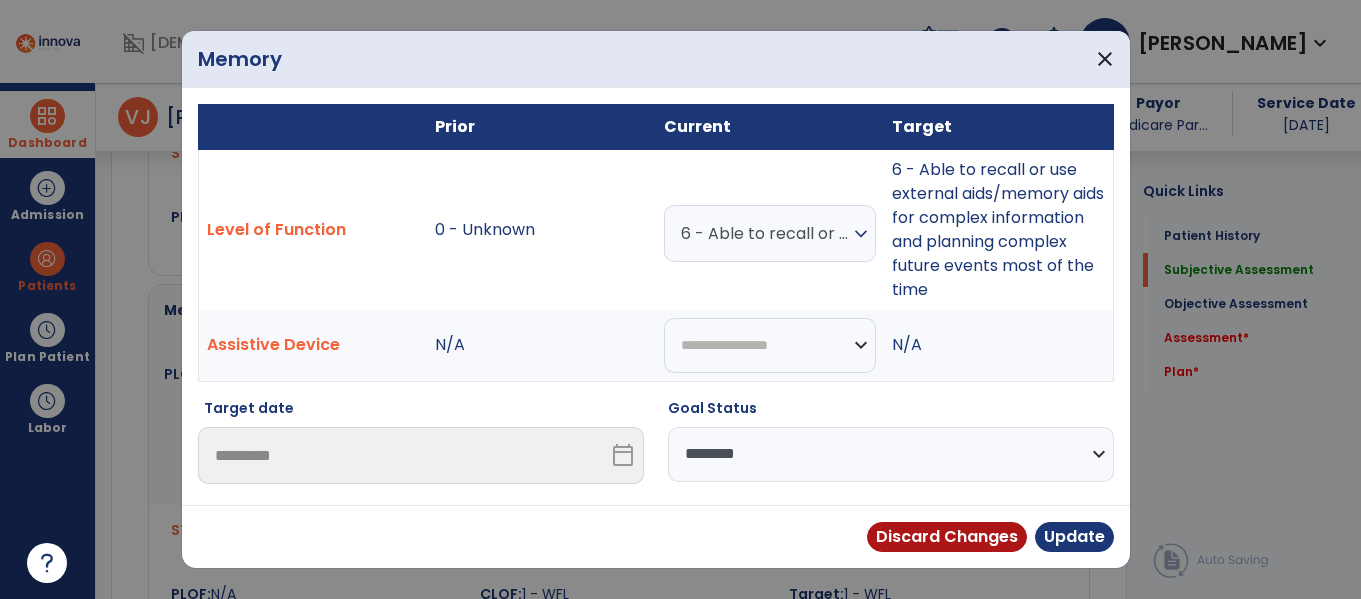 click on "**********" at bounding box center (891, 454) 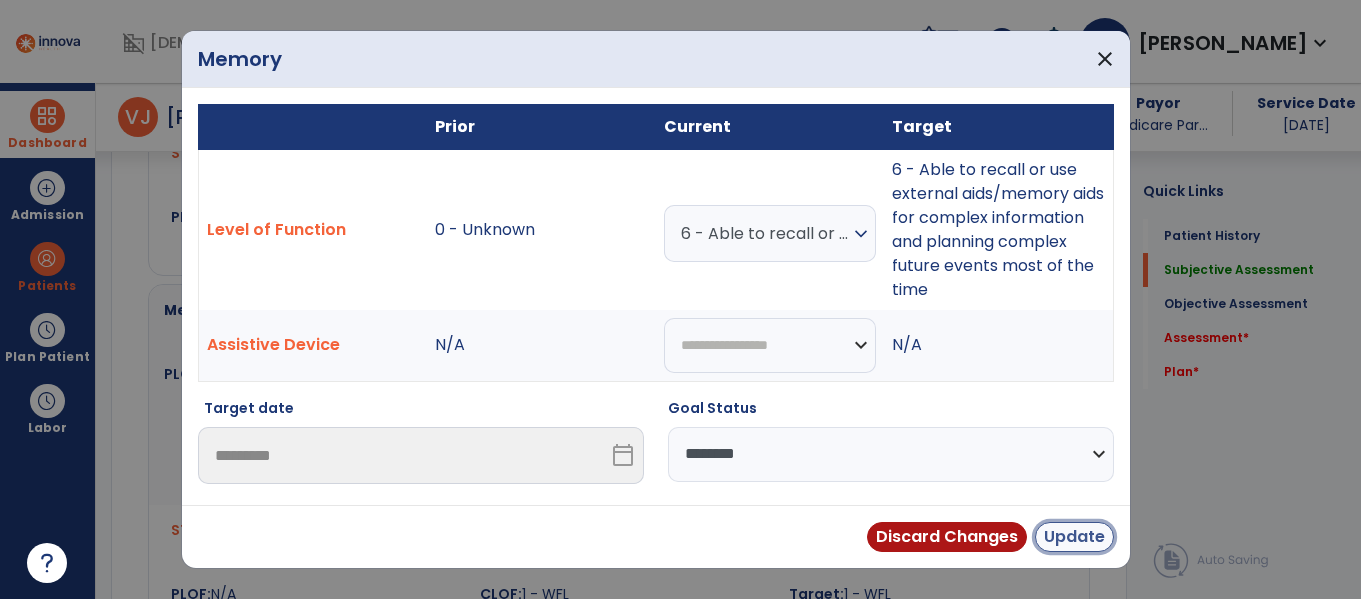 click on "Update" at bounding box center [1074, 537] 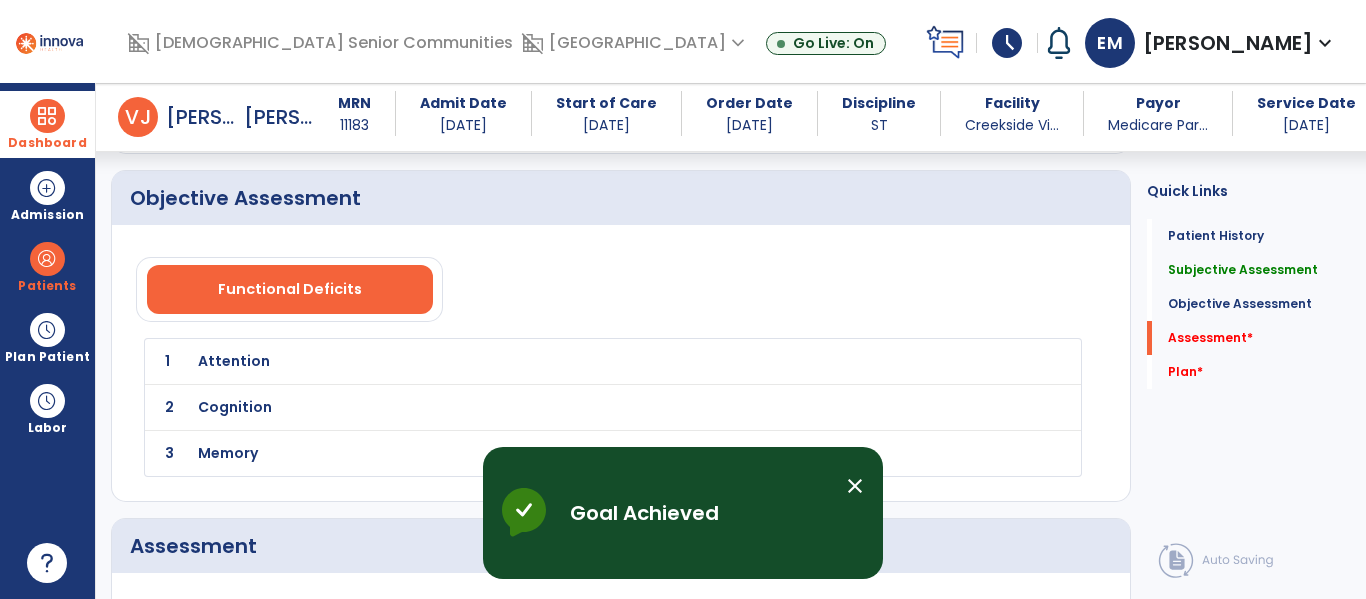 scroll, scrollTop: 2617, scrollLeft: 0, axis: vertical 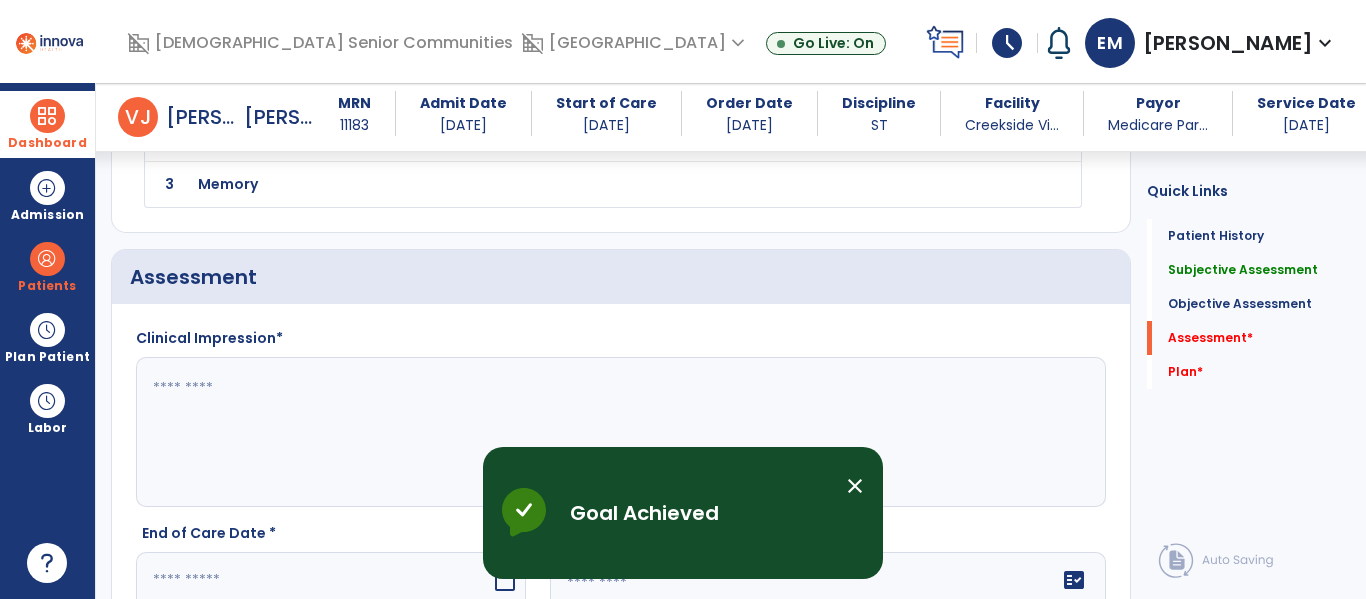 click 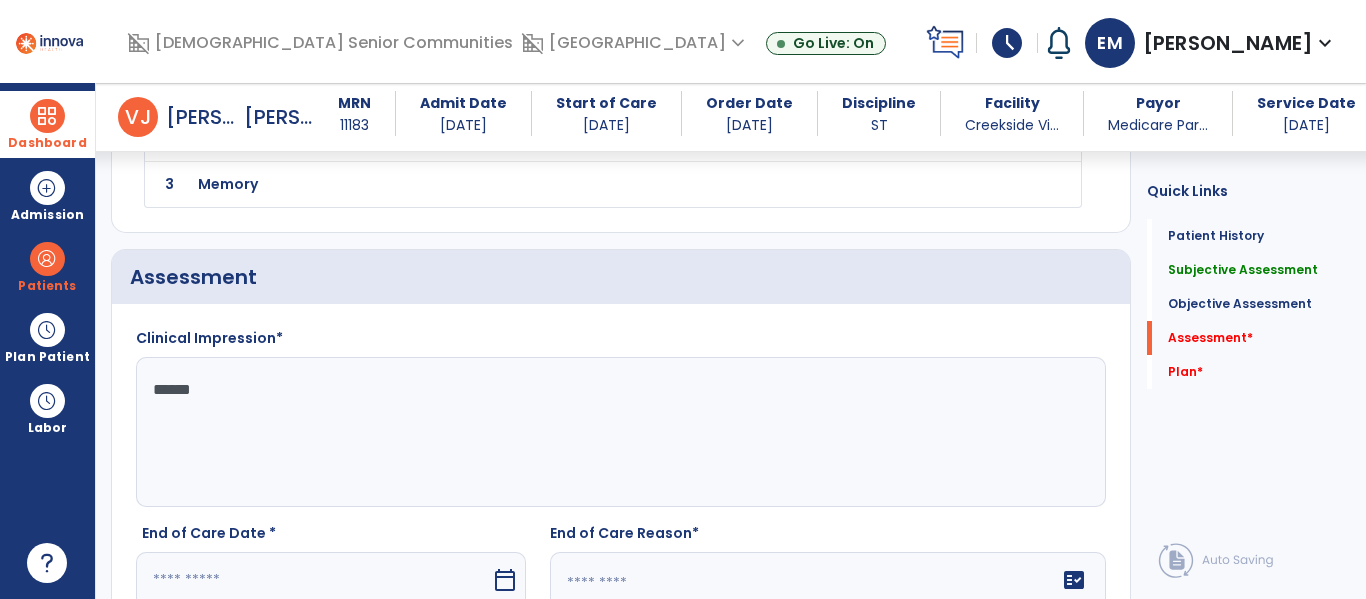 type on "*******" 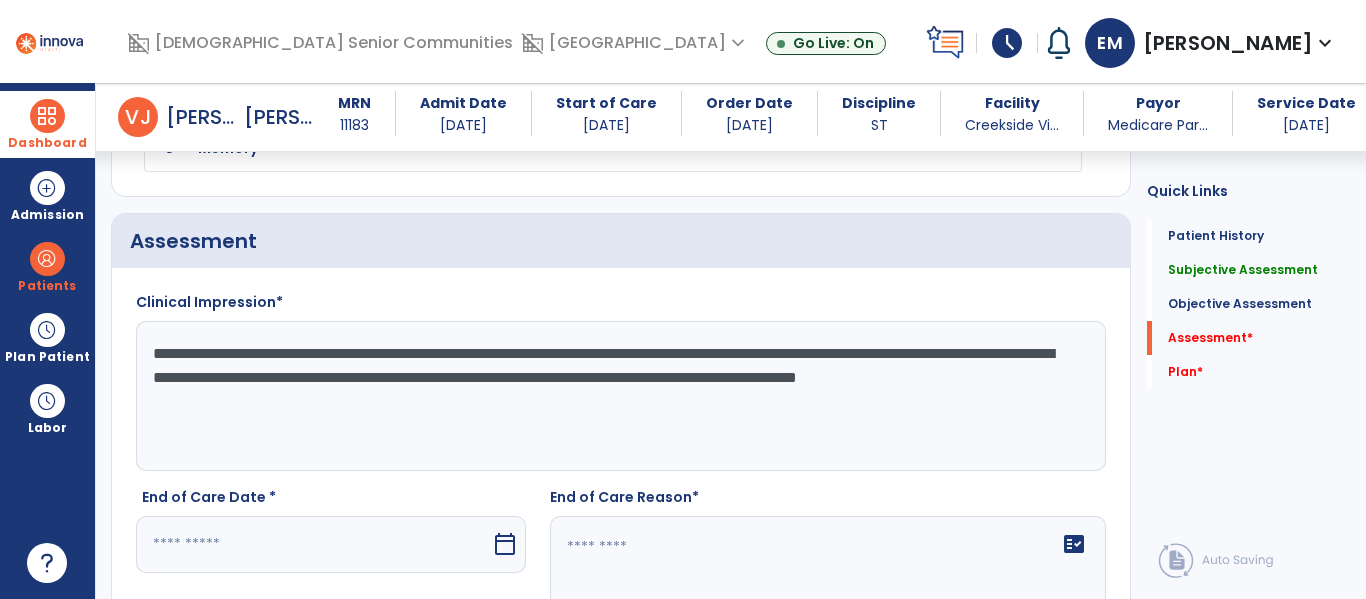 scroll, scrollTop: 2709, scrollLeft: 0, axis: vertical 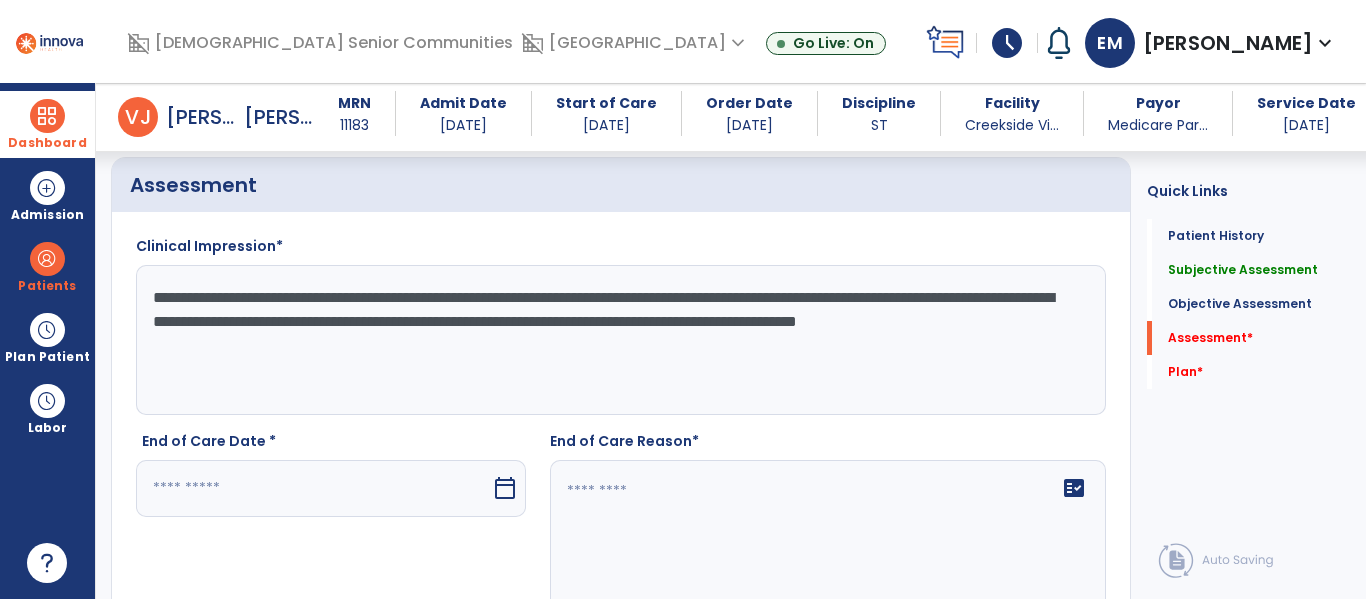 type on "**********" 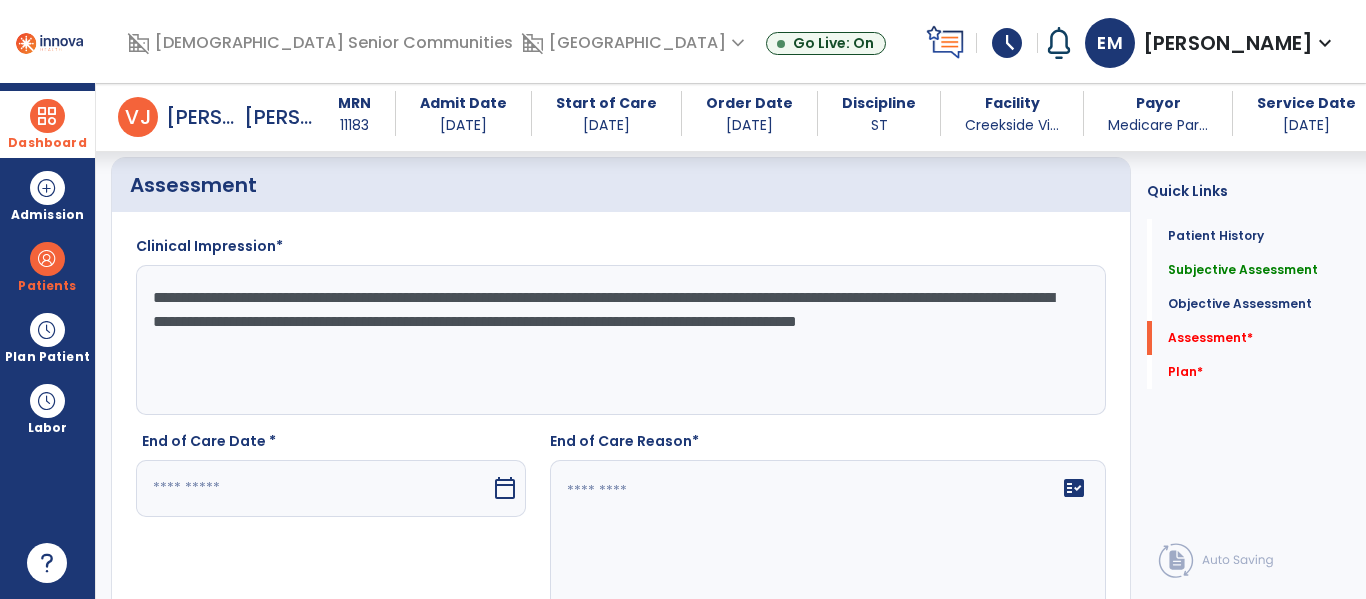 click at bounding box center (313, 488) 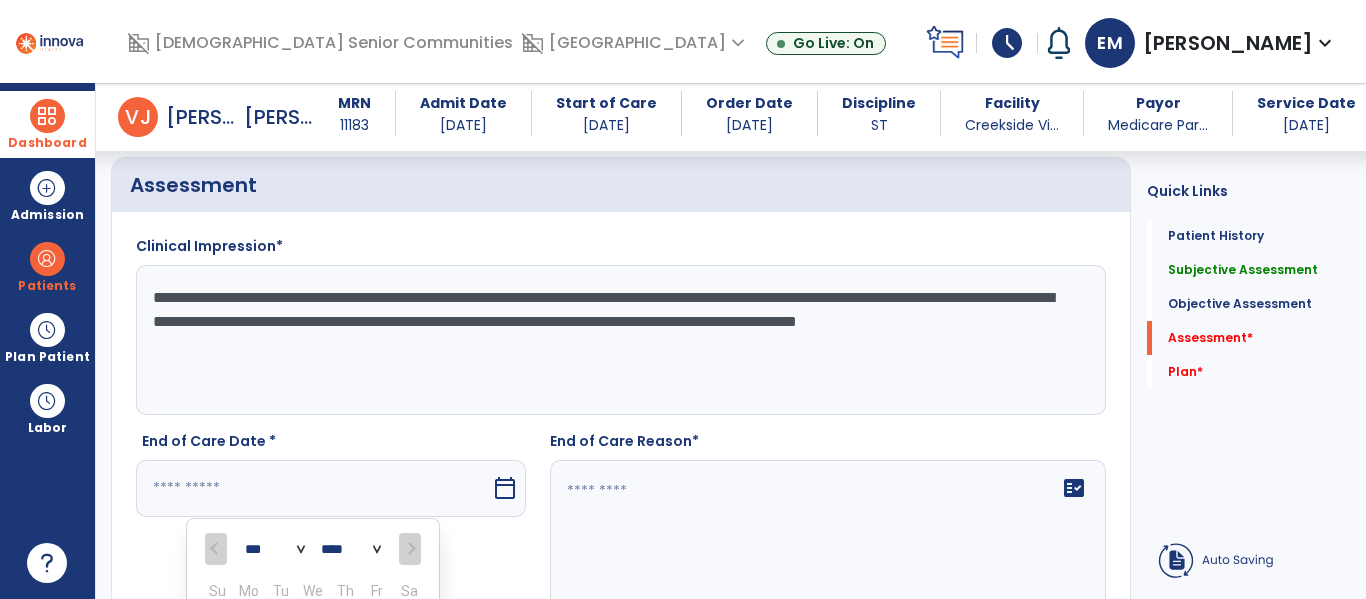 click on "10" at bounding box center (345, 652) 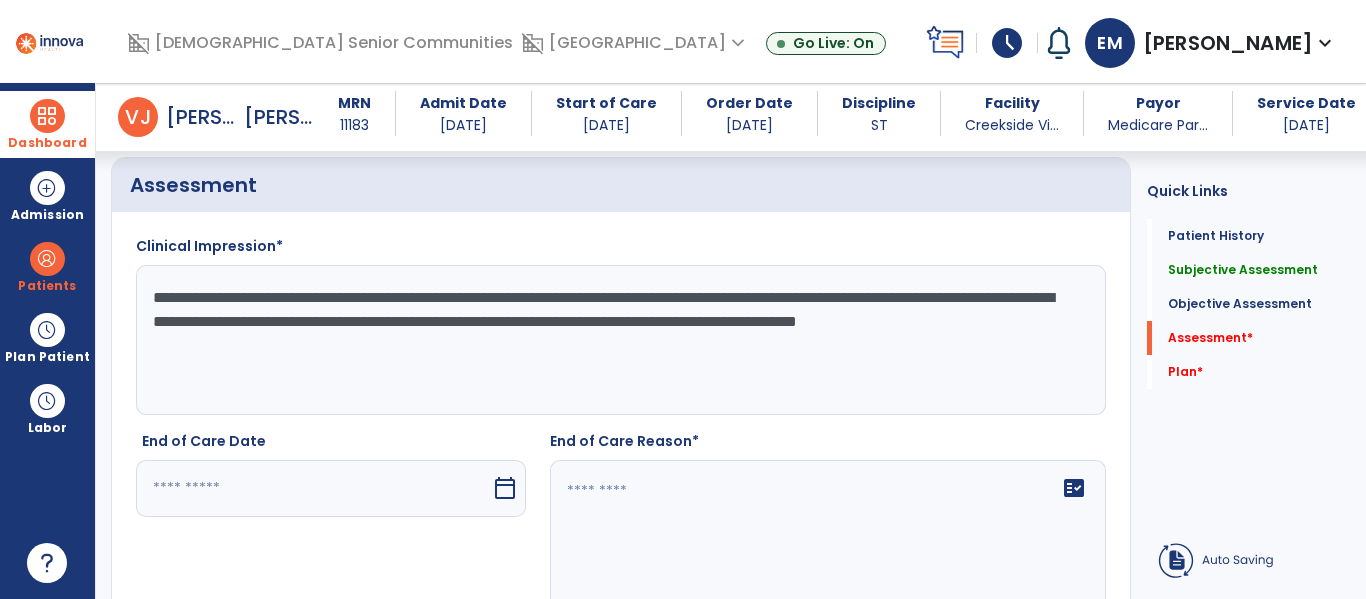 scroll, scrollTop: 3023, scrollLeft: 0, axis: vertical 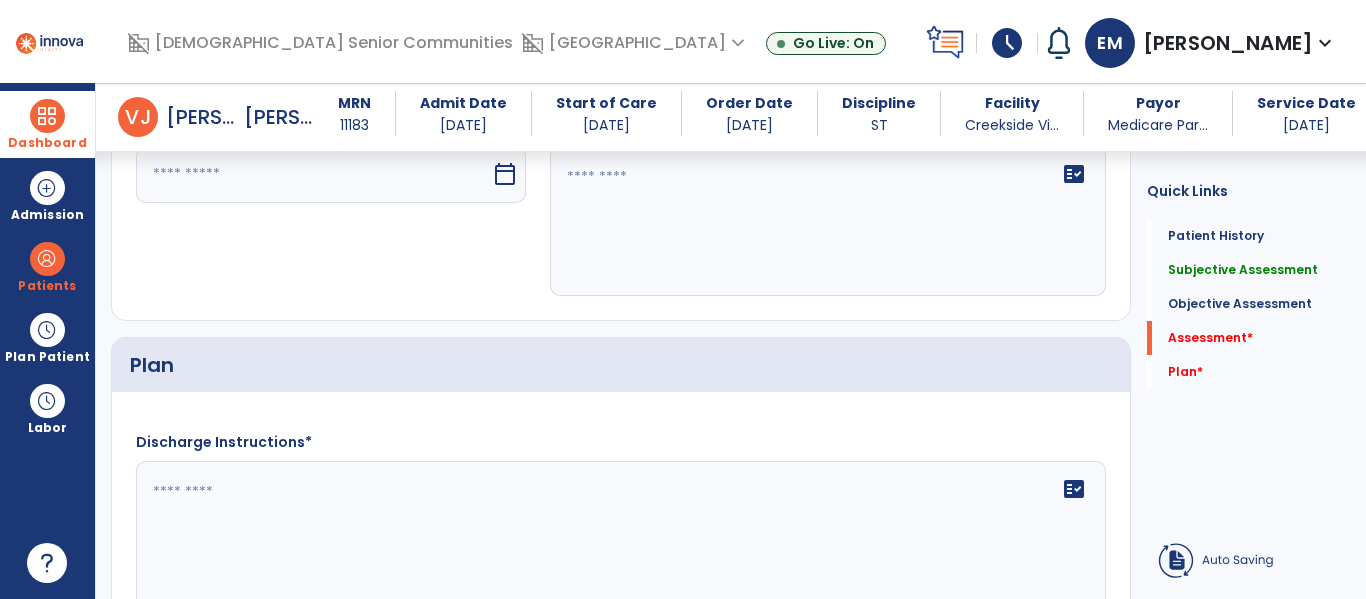 type on "*********" 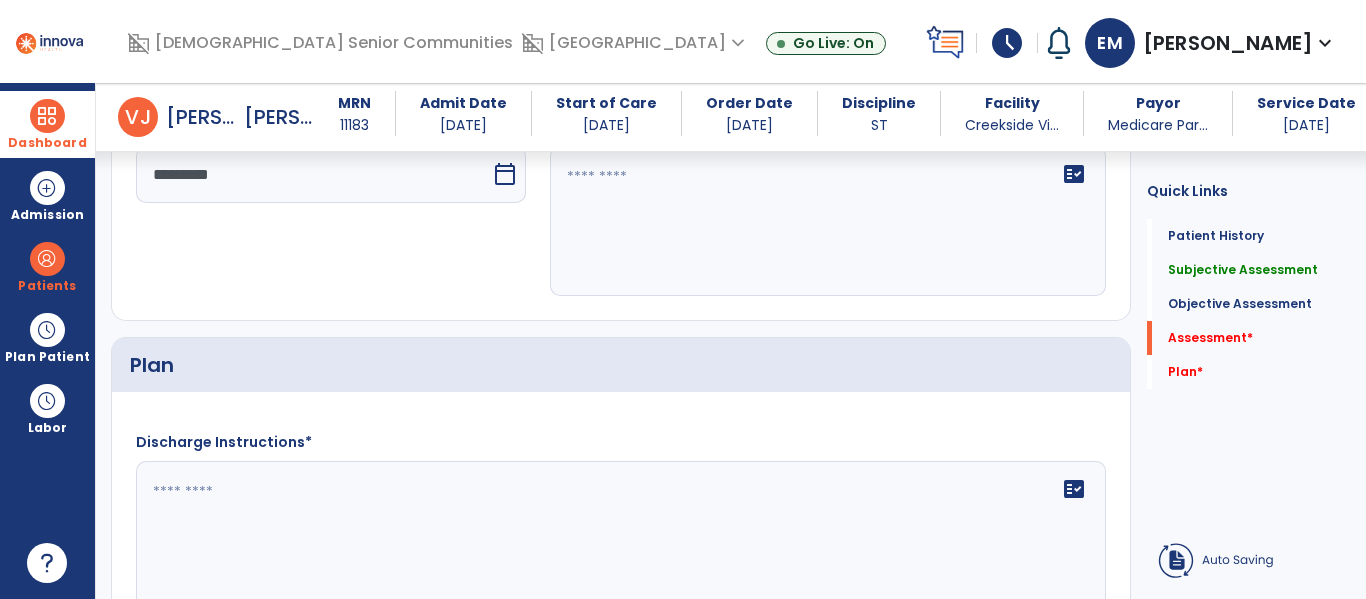 click on "fact_check" 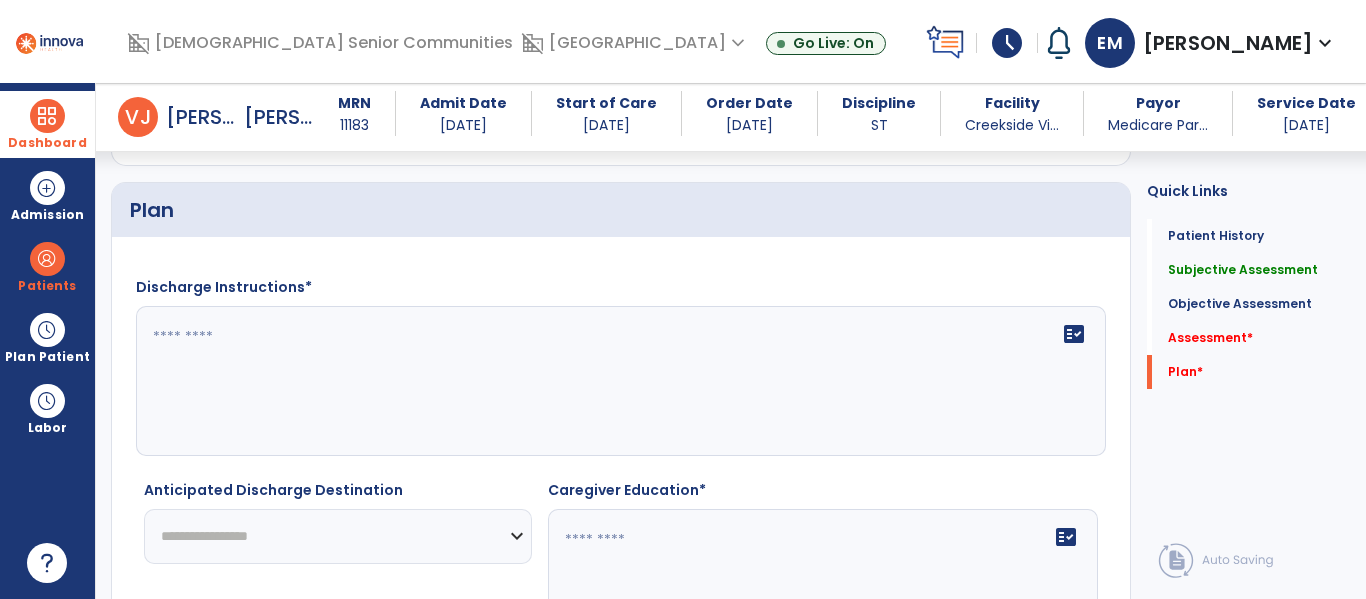 scroll, scrollTop: 3343, scrollLeft: 0, axis: vertical 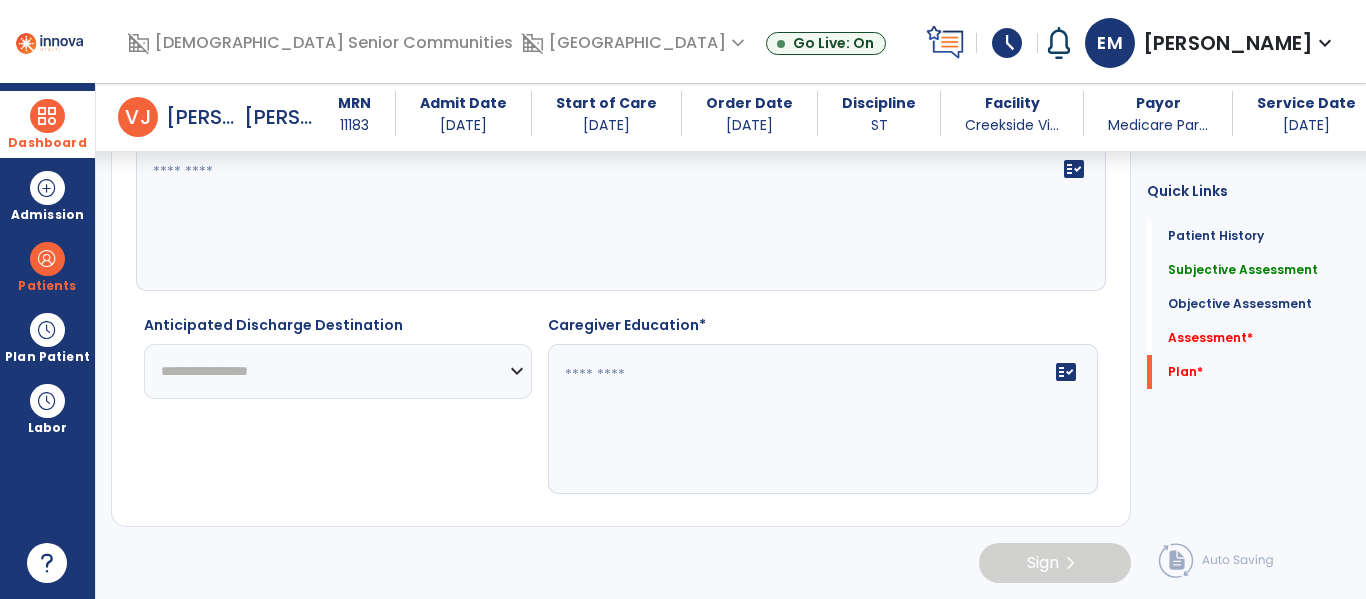 type on "**********" 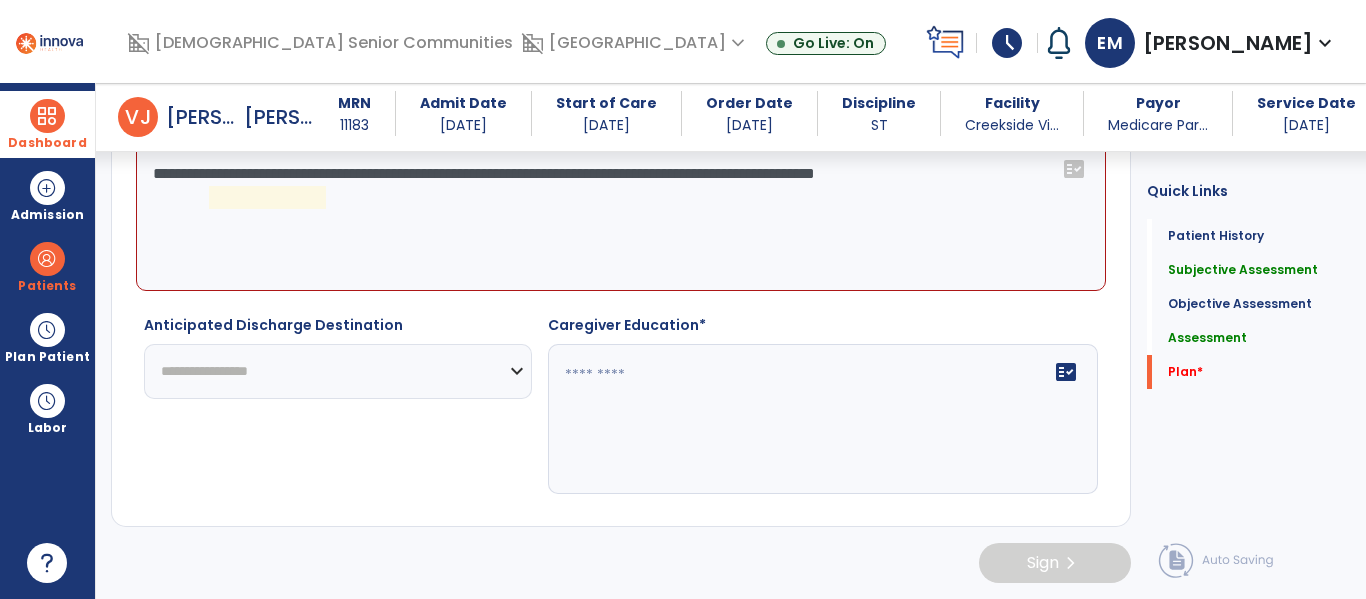 click on "**********" 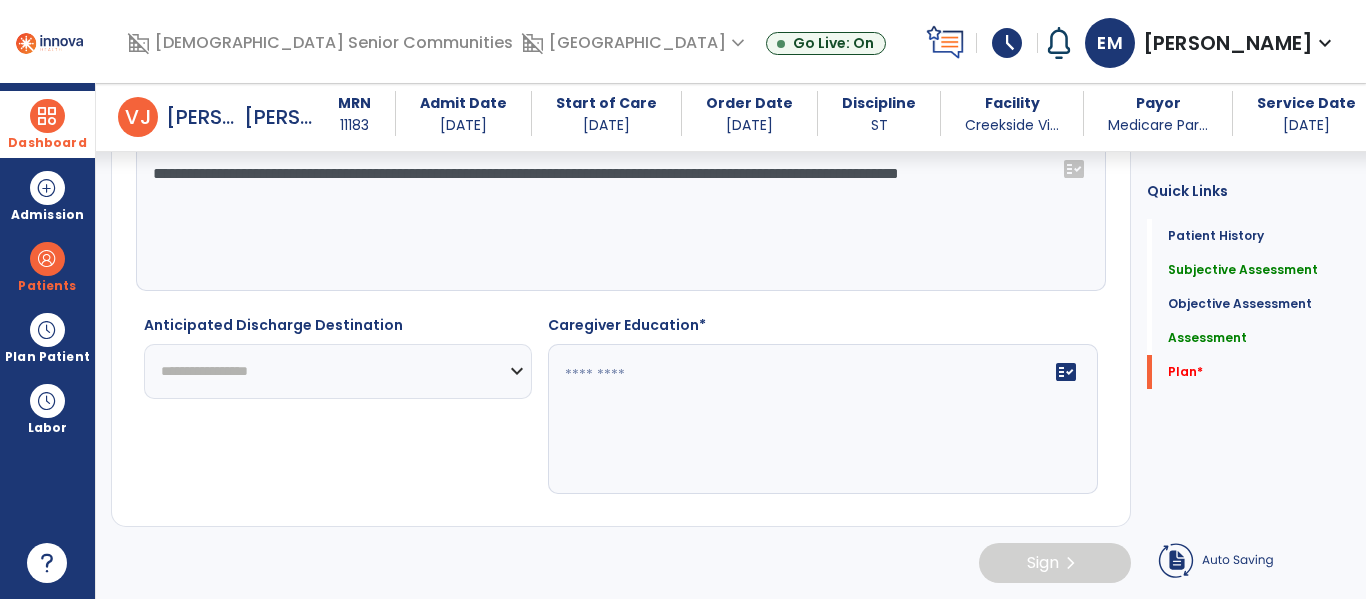 type on "**********" 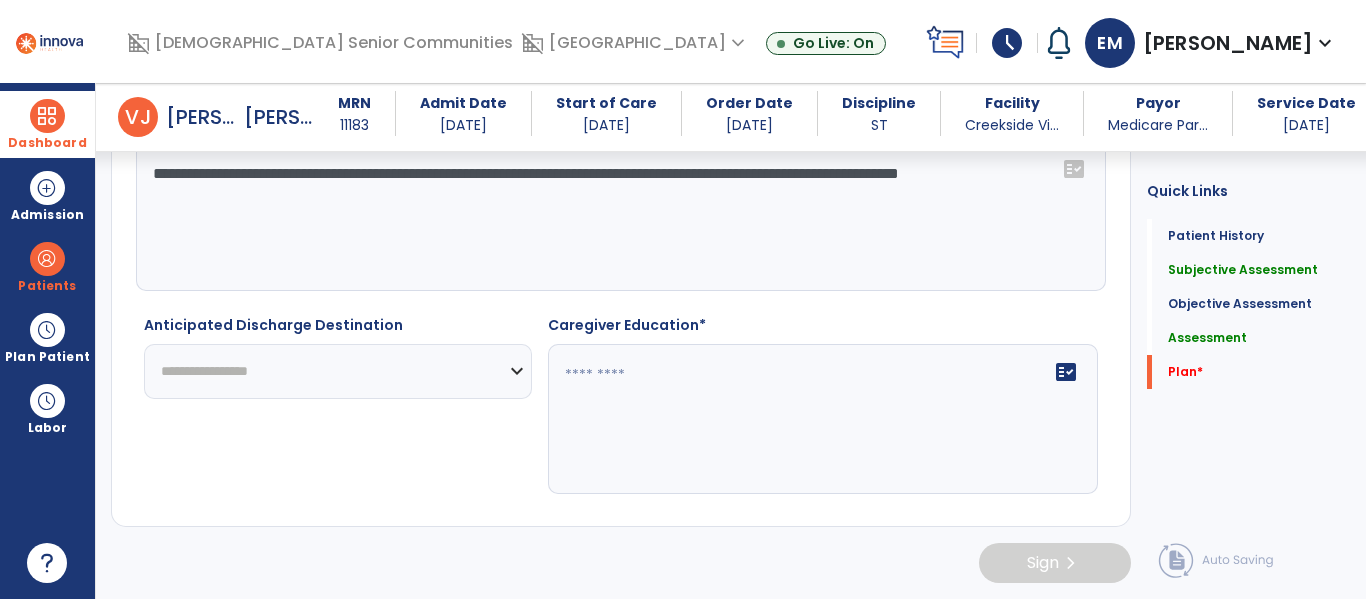 click on "**********" 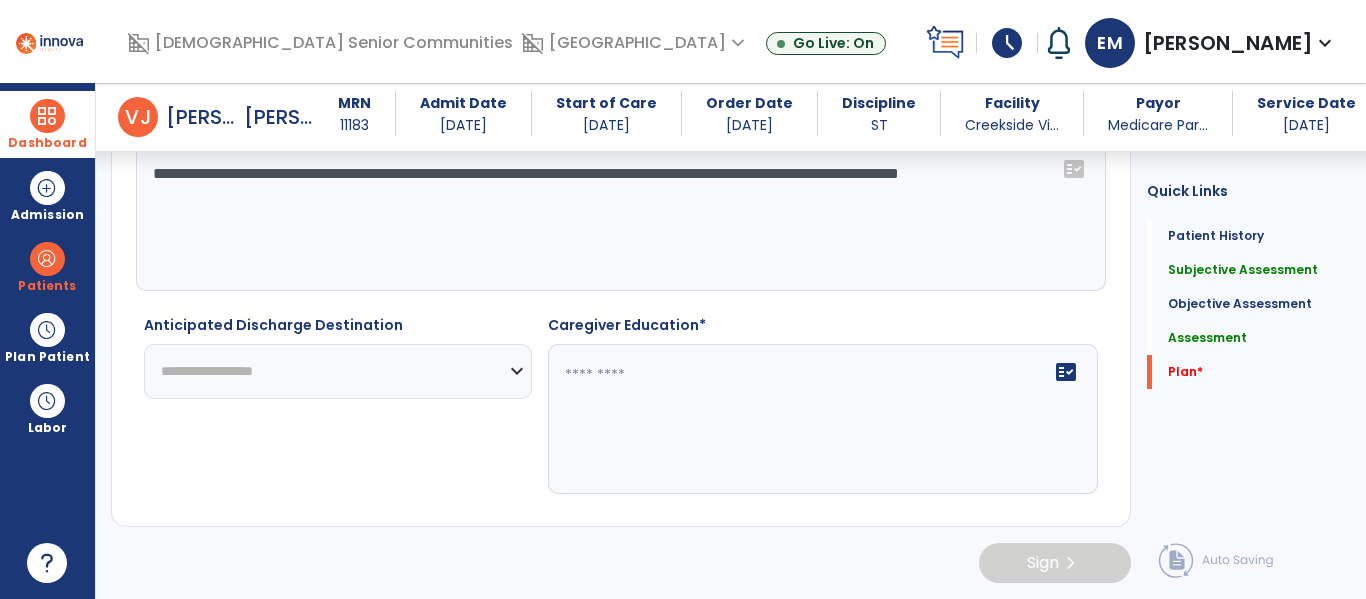 click on "**********" 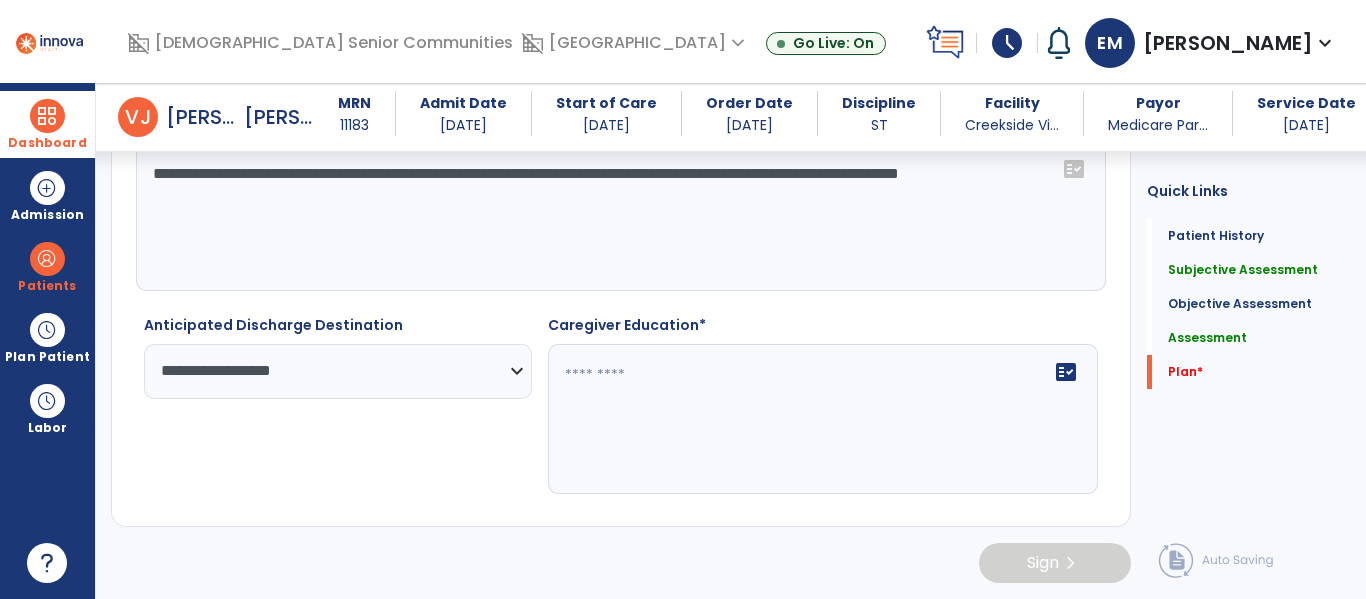 click on "**********" 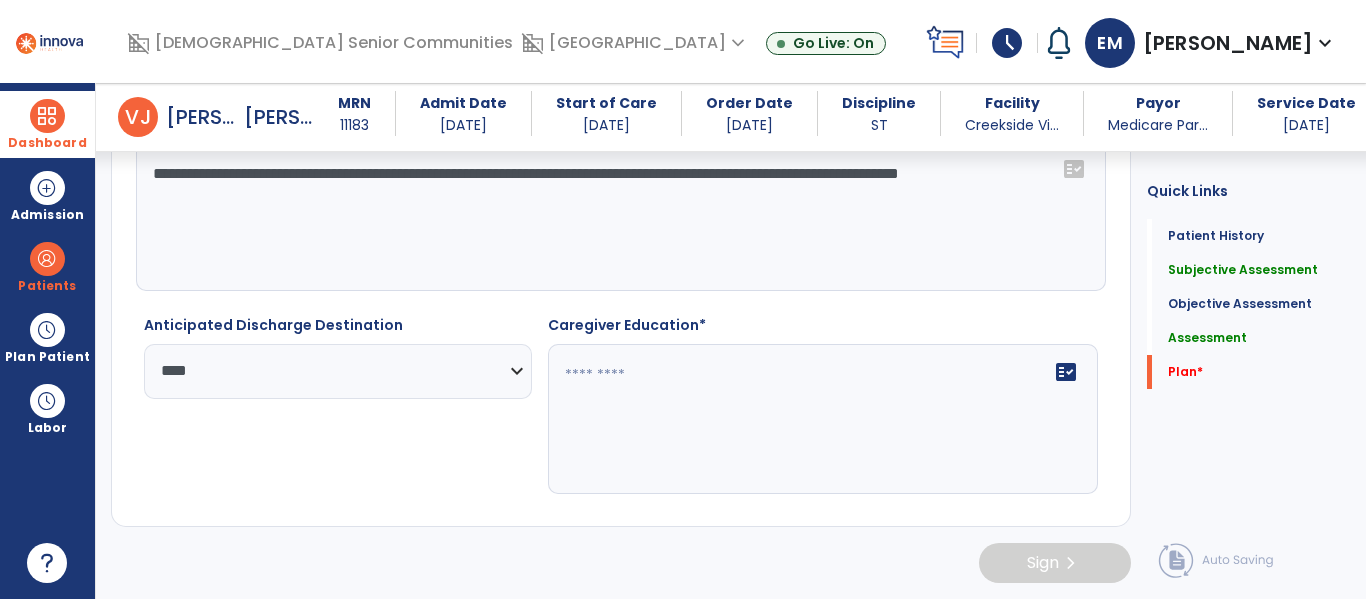 click on "**********" 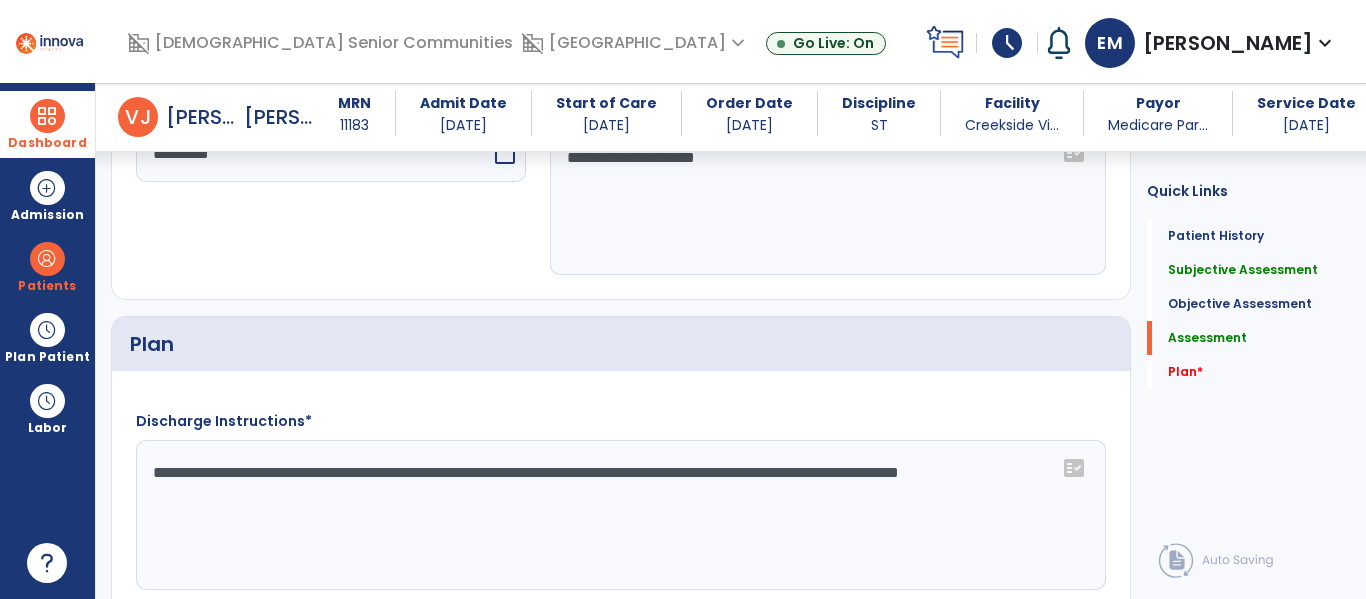 scroll, scrollTop: 3018, scrollLeft: 0, axis: vertical 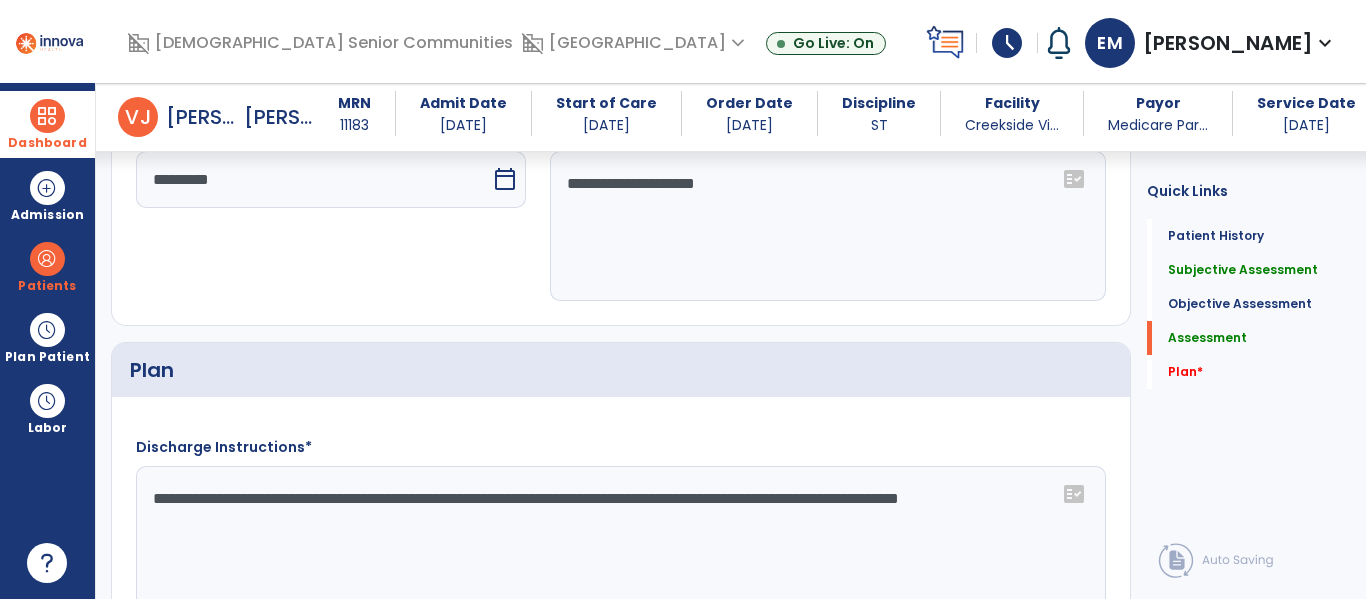 click on "**********" 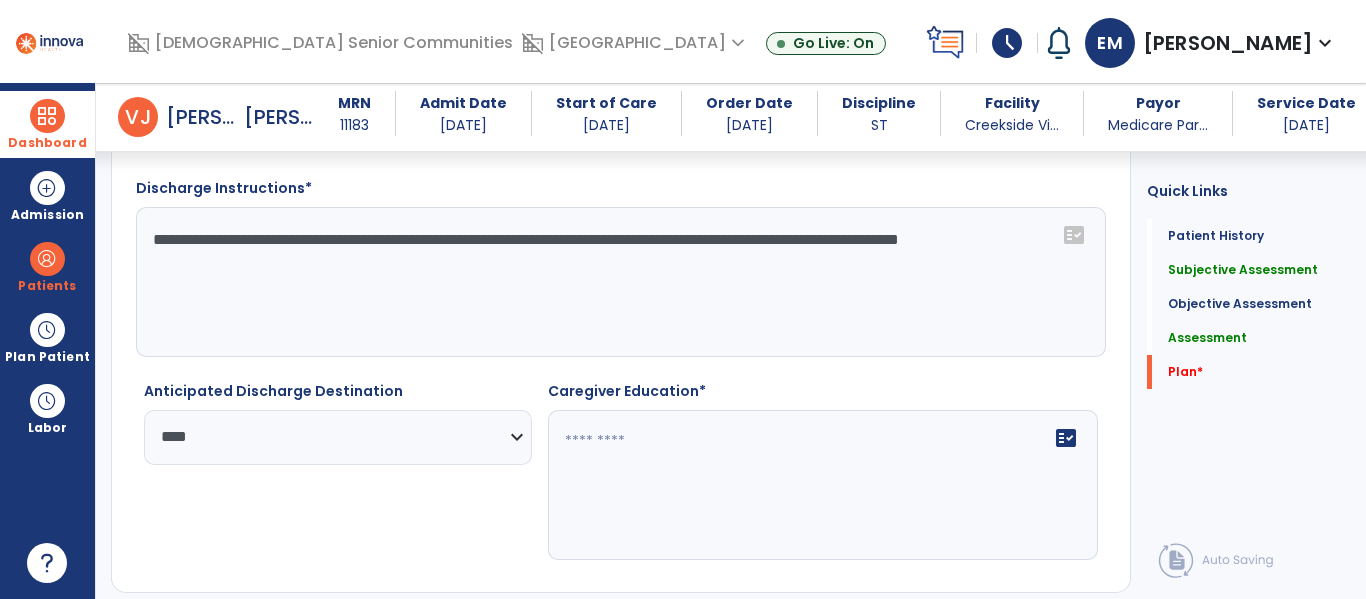 scroll, scrollTop: 3336, scrollLeft: 0, axis: vertical 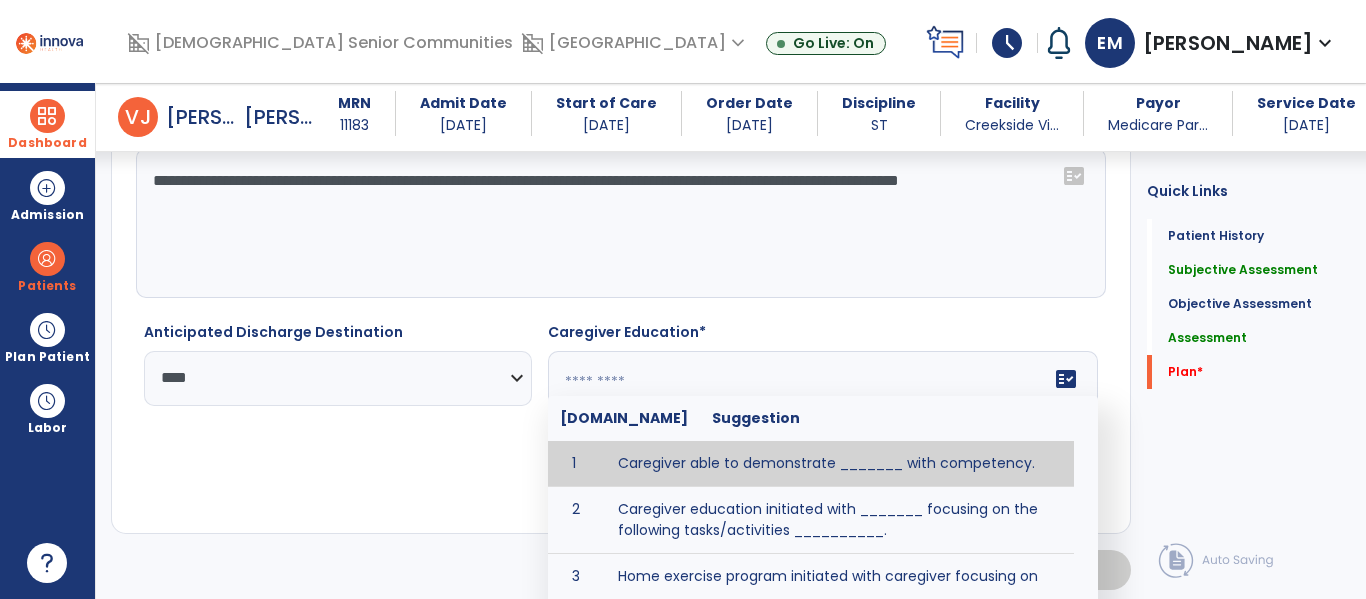 click on "fact_check  Sr.No Suggestion 1 Caregiver able to demonstrate _______ with competency. 2 Caregiver education initiated with _______ focusing on the following tasks/activities __________. 3 Home exercise program initiated with caregiver focusing on __________. 4 Patient educated in precautions and is able to recount information with [VALUE]% accuracy." 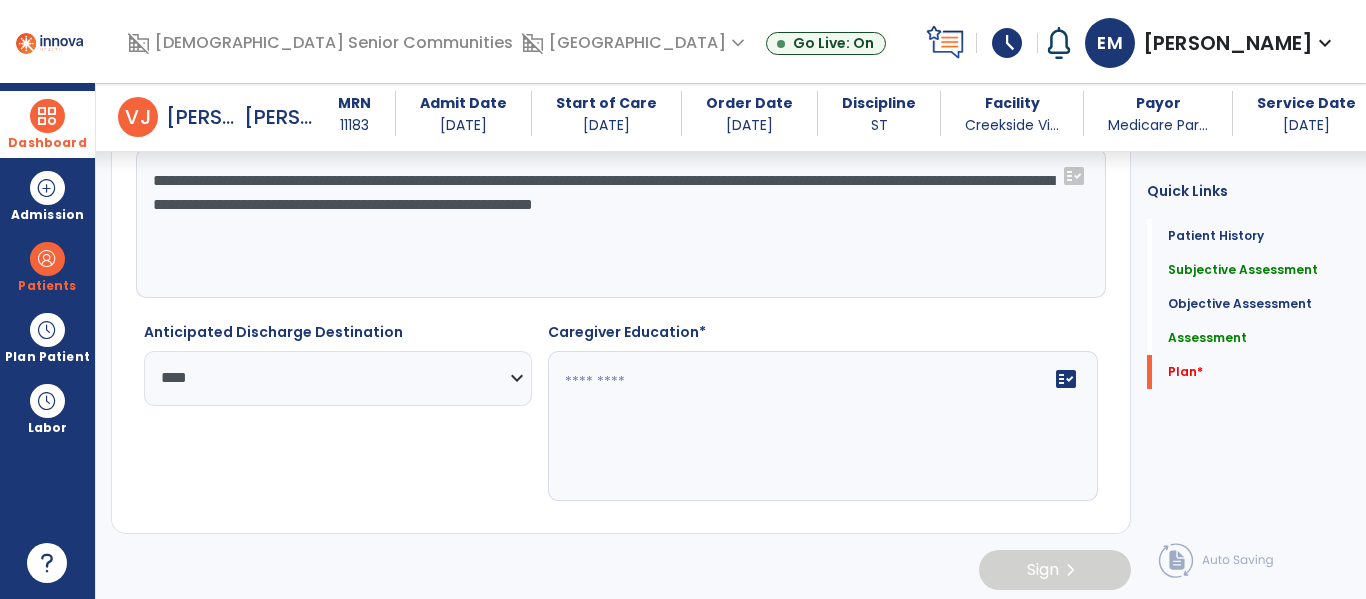 click on "**********" 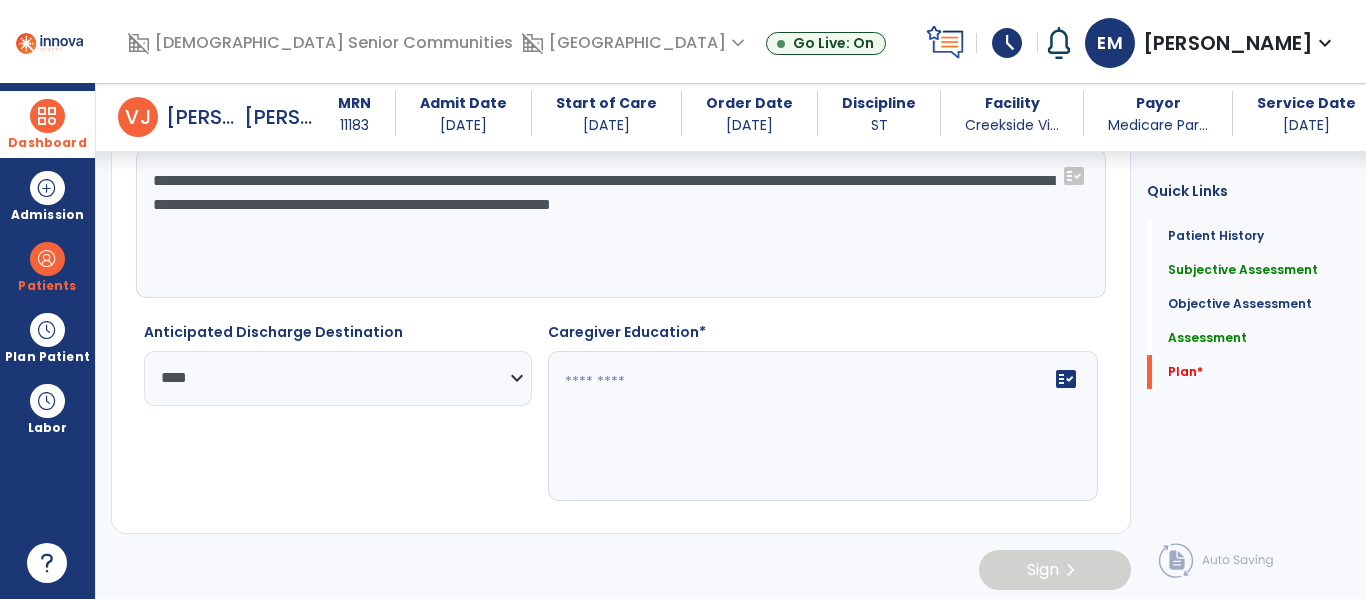 type on "**********" 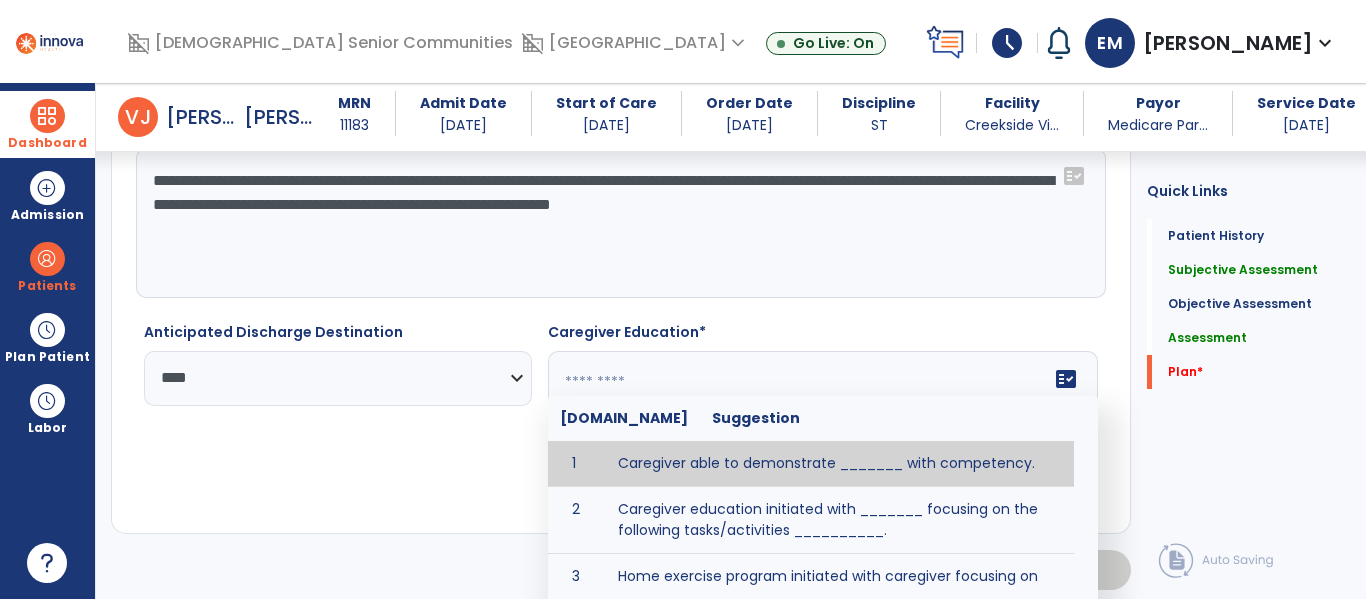 click on "fact_check  Sr.No Suggestion 1 Caregiver able to demonstrate _______ with competency. 2 Caregiver education initiated with _______ focusing on the following tasks/activities __________. 3 Home exercise program initiated with caregiver focusing on __________. 4 Patient educated in precautions and is able to recount information with [VALUE]% accuracy." 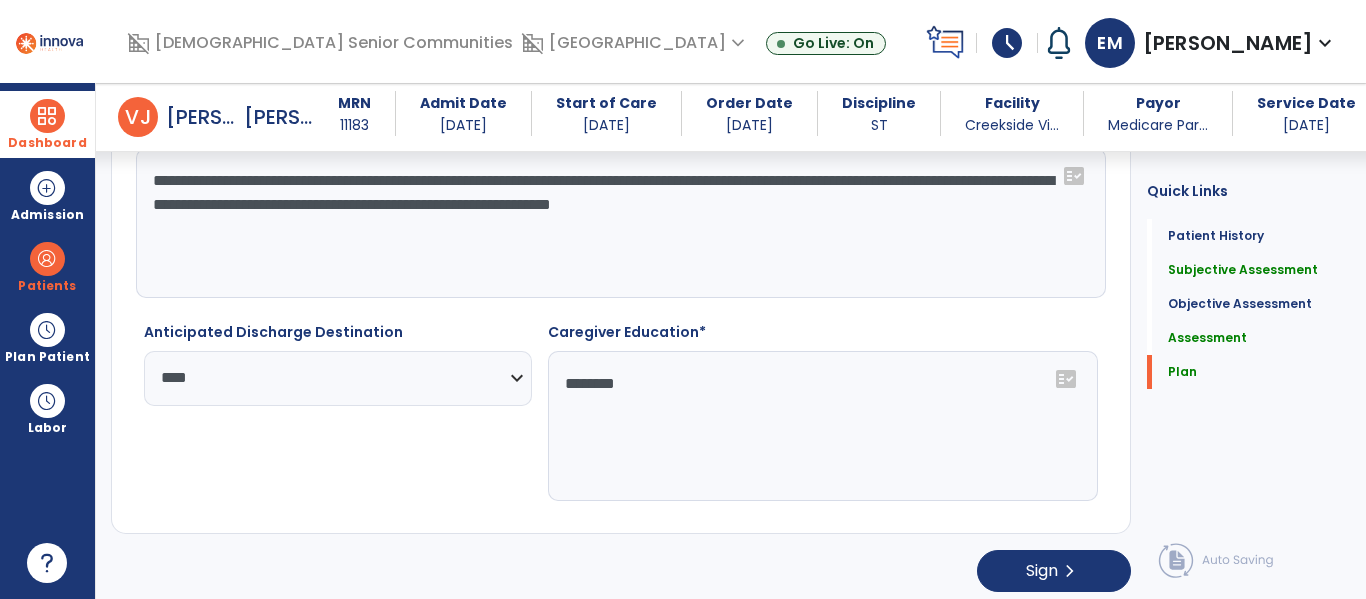 type on "*******" 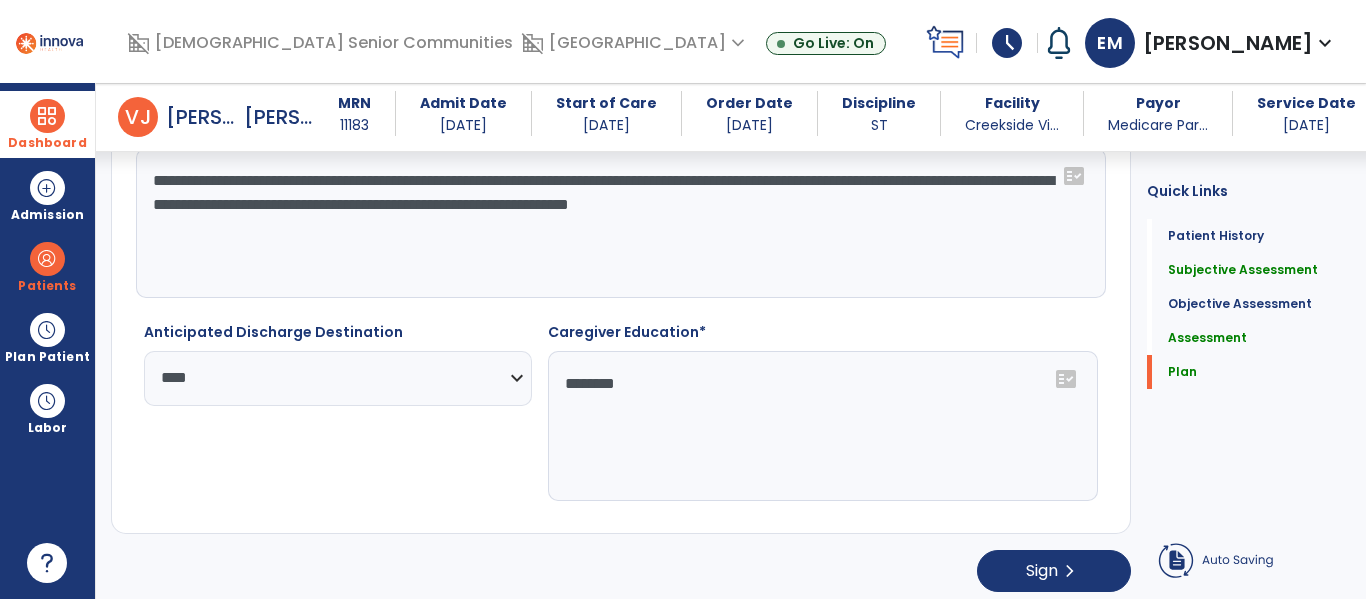 type on "**********" 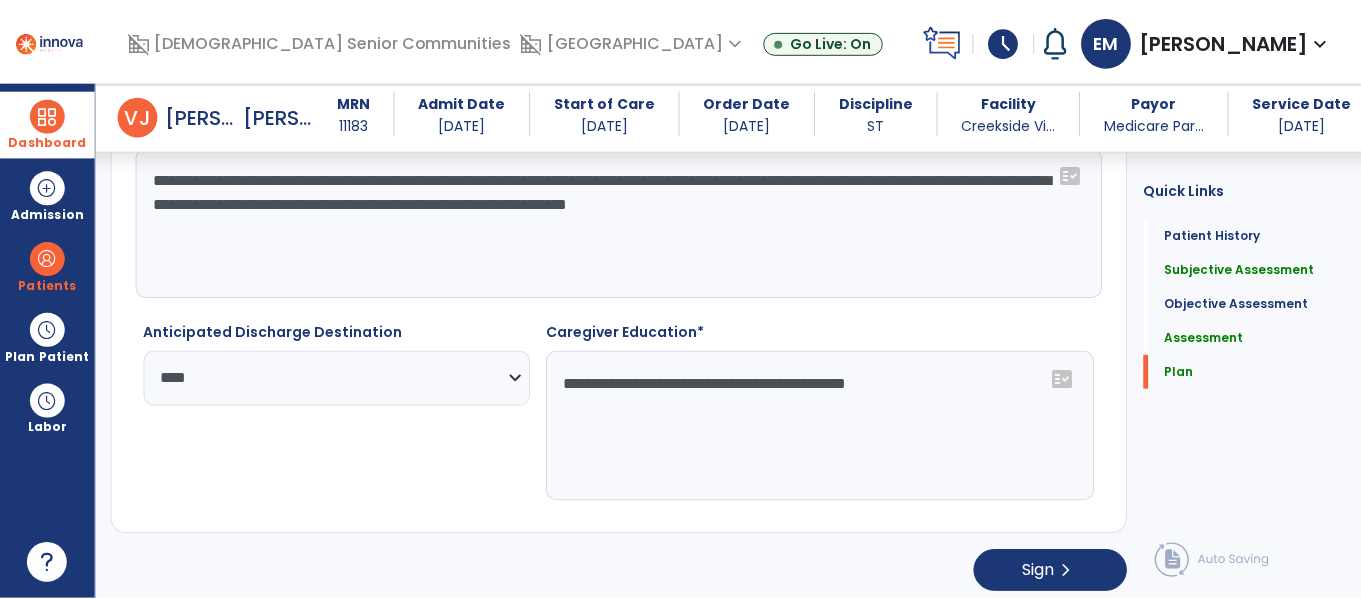 scroll, scrollTop: 3345, scrollLeft: 0, axis: vertical 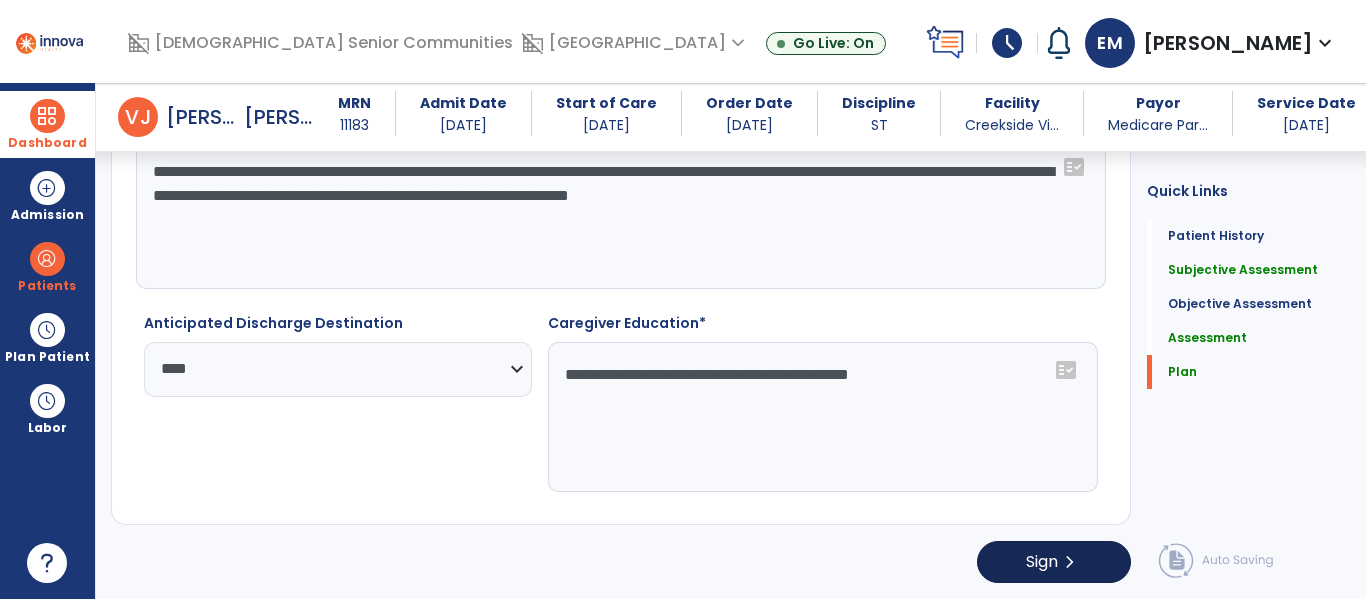 type on "**********" 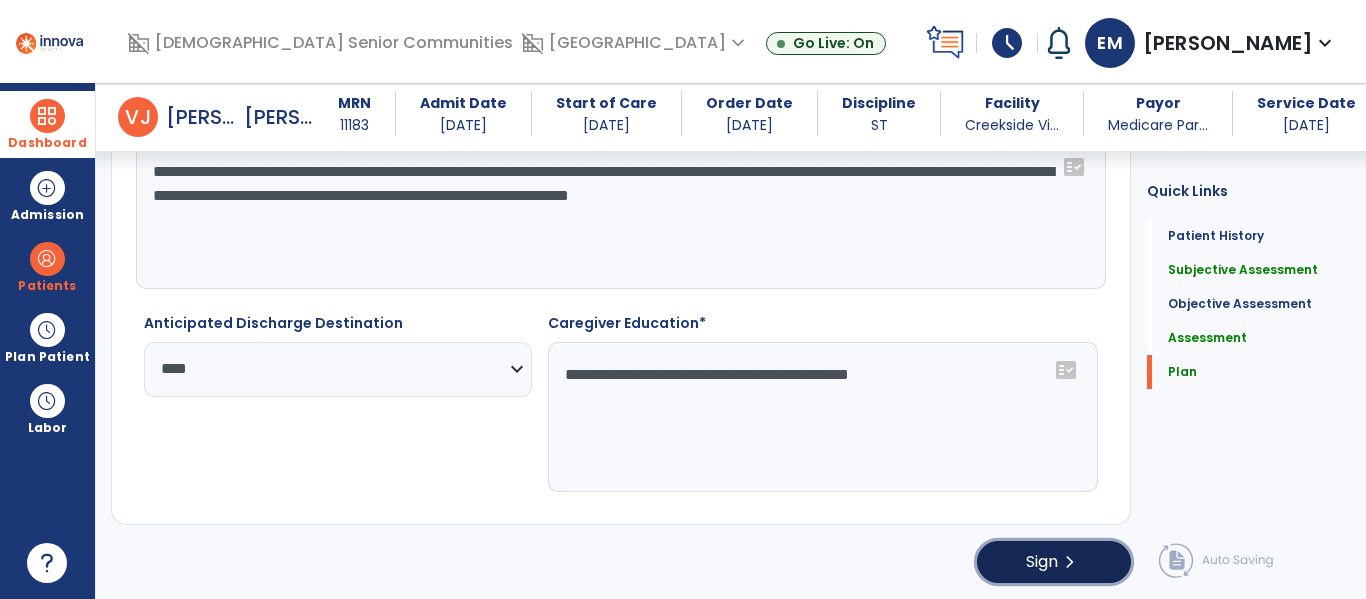 click on "Sign" 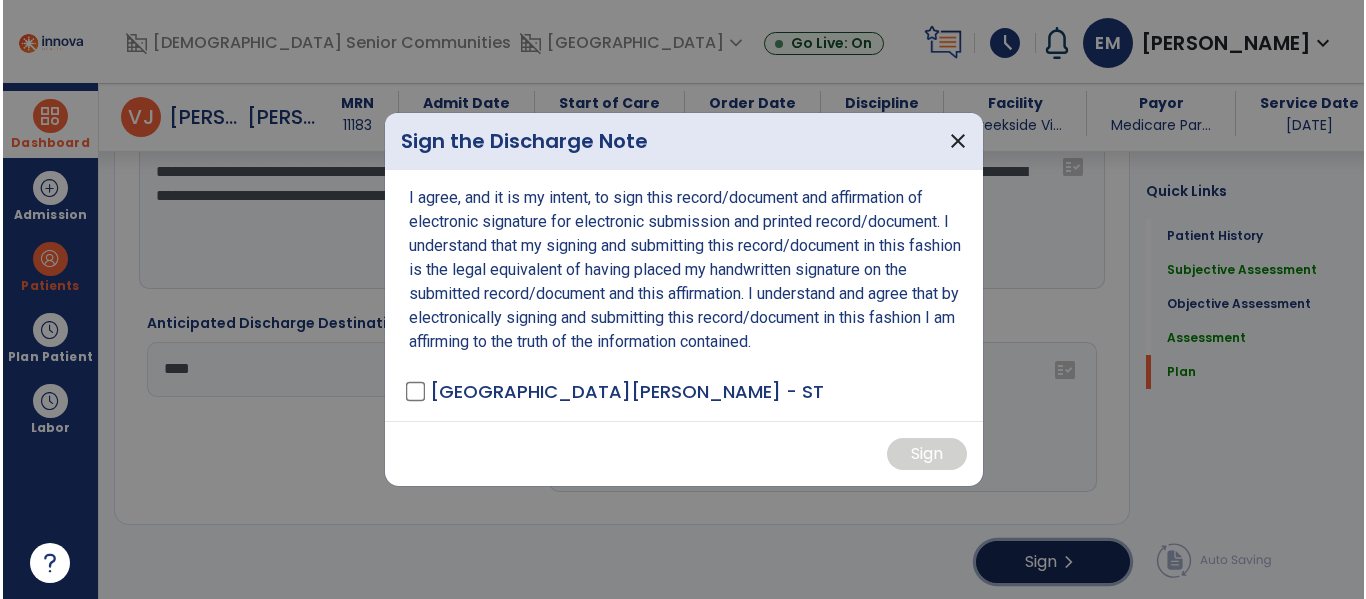 scroll, scrollTop: 3345, scrollLeft: 0, axis: vertical 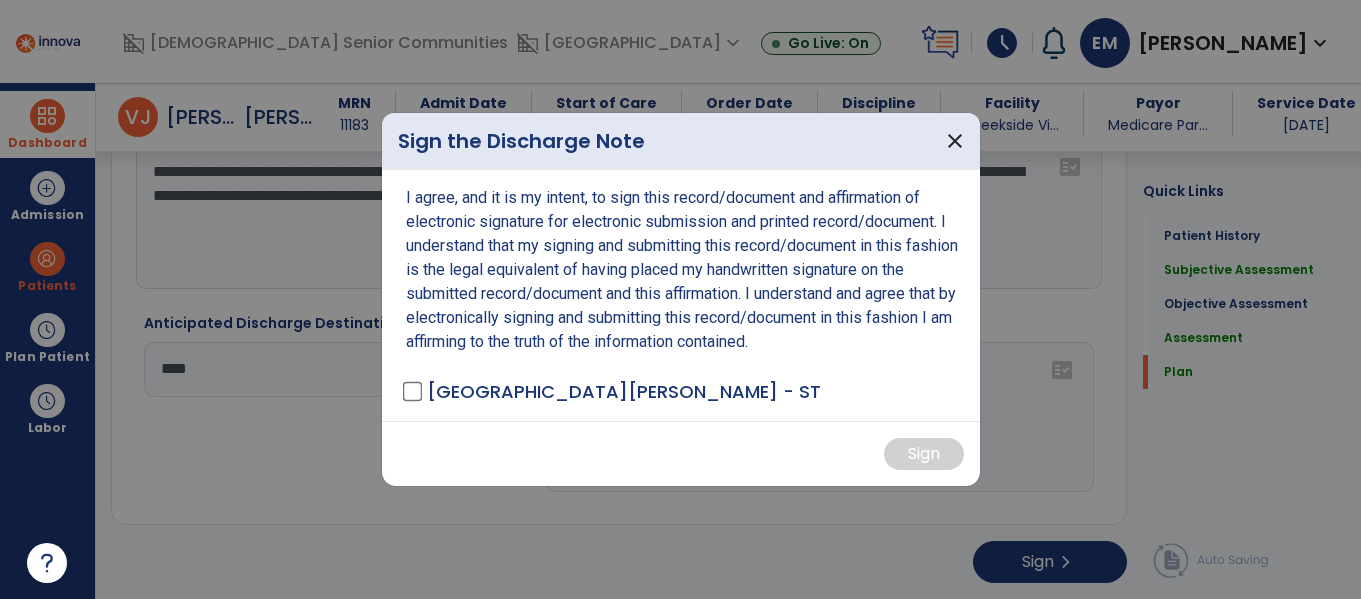 drag, startPoint x: 399, startPoint y: 399, endPoint x: 491, endPoint y: 396, distance: 92.0489 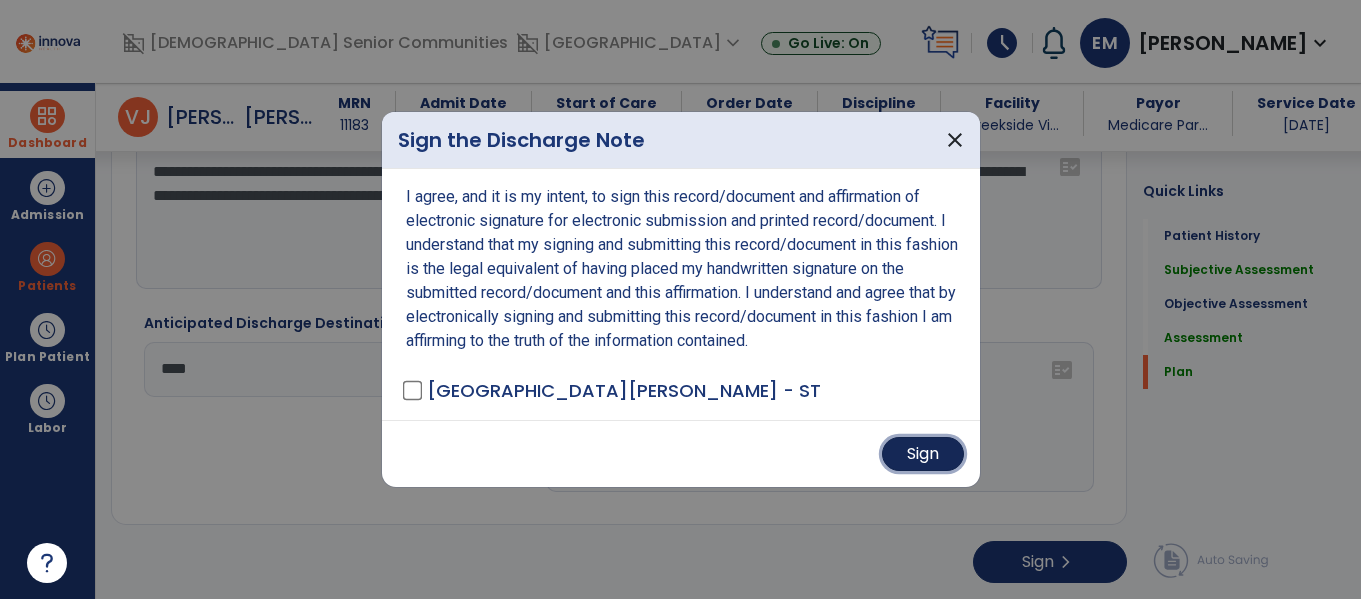 click on "Sign" at bounding box center [923, 454] 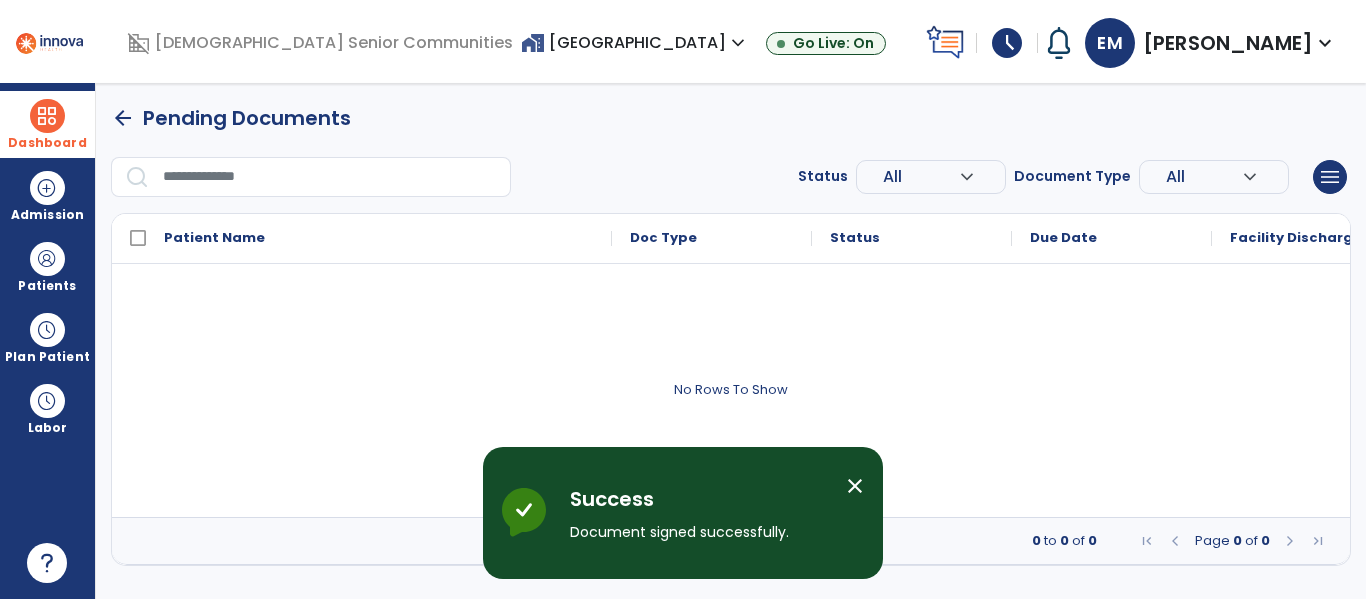 scroll, scrollTop: 0, scrollLeft: 0, axis: both 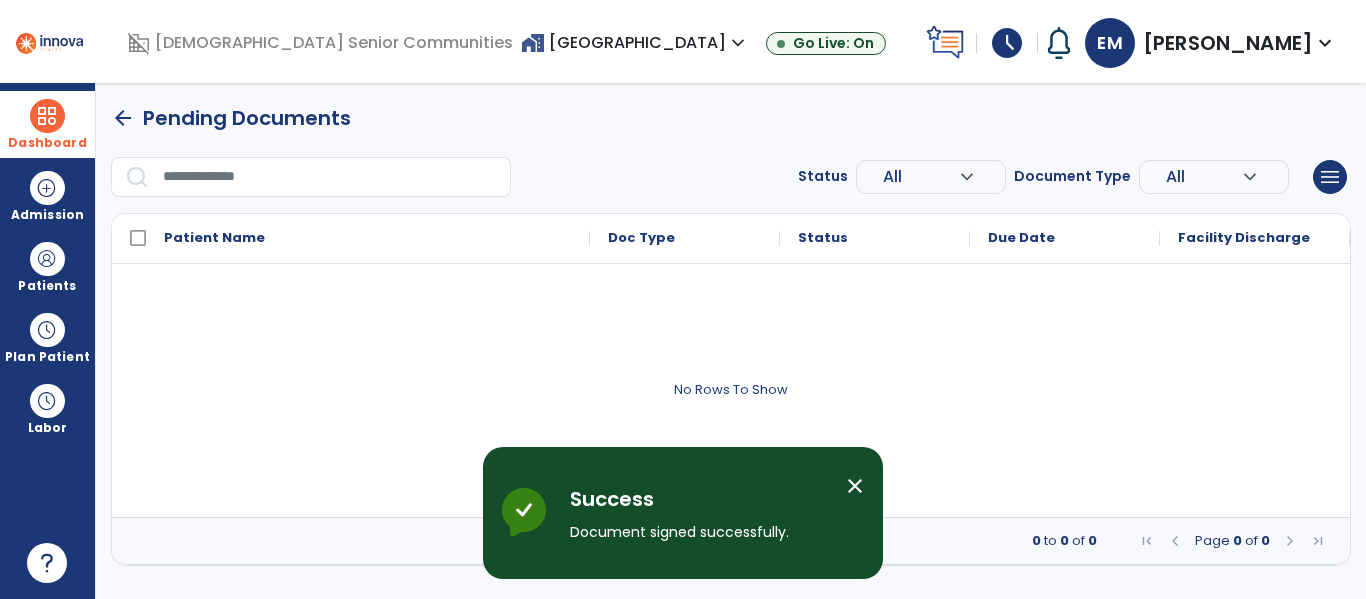 click at bounding box center (47, 116) 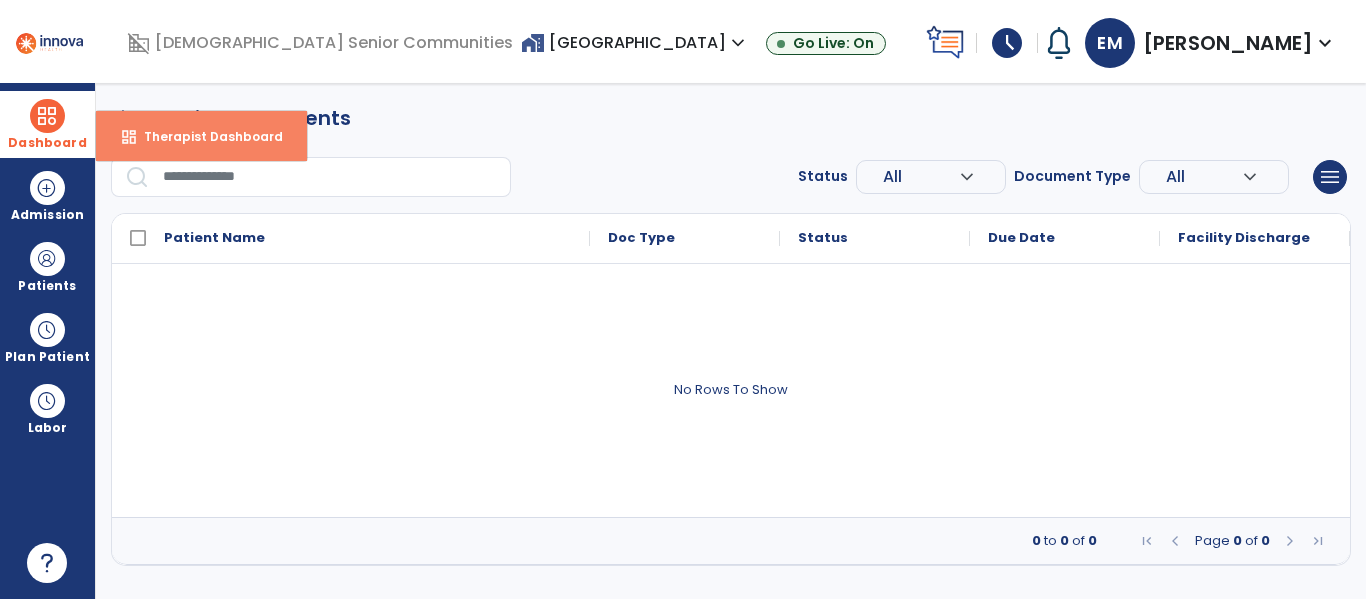 click on "dashboard  Therapist Dashboard" at bounding box center (201, 136) 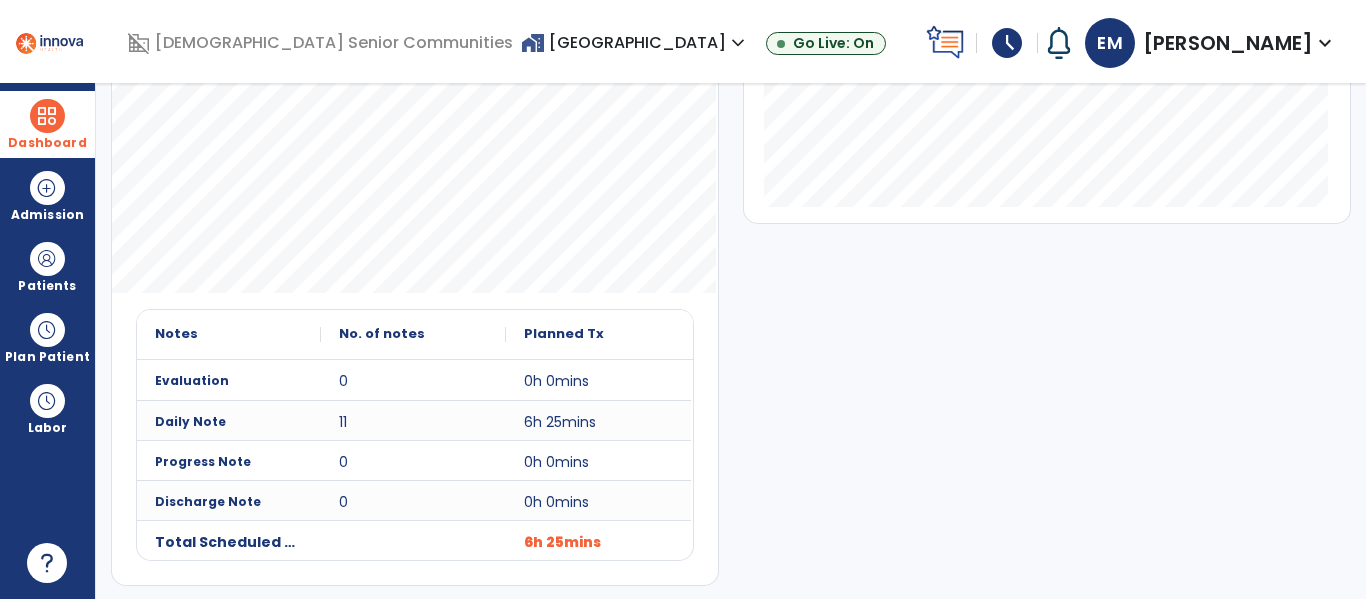 scroll, scrollTop: 550, scrollLeft: 0, axis: vertical 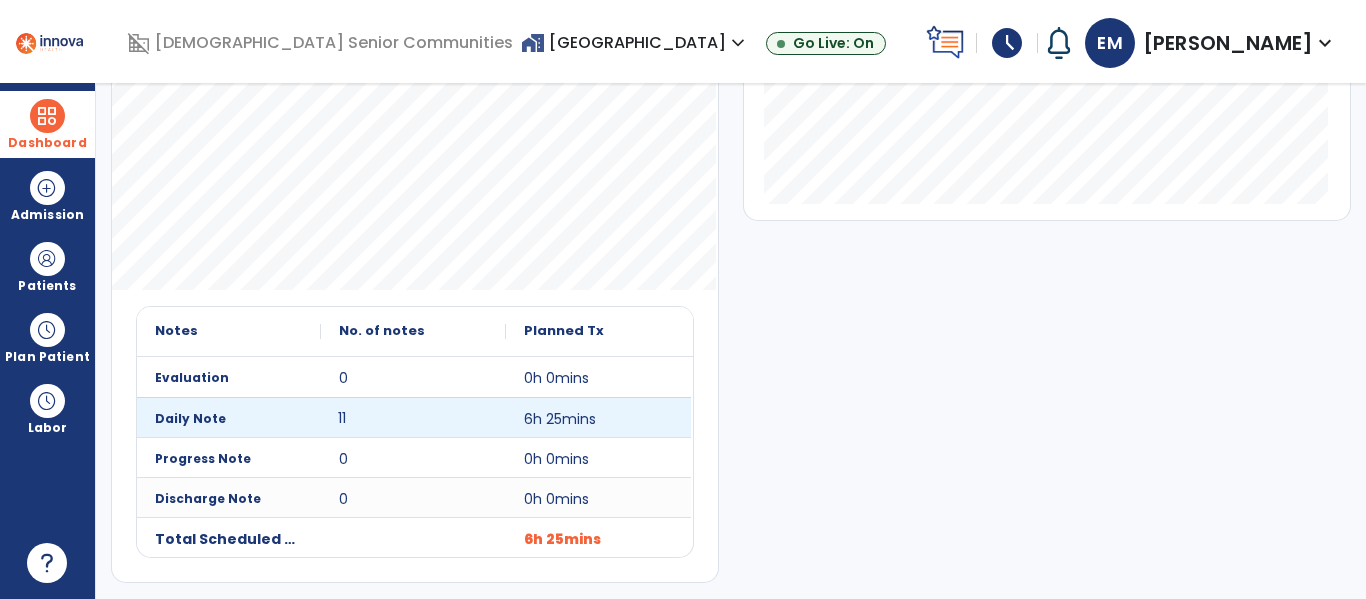 click on "11" 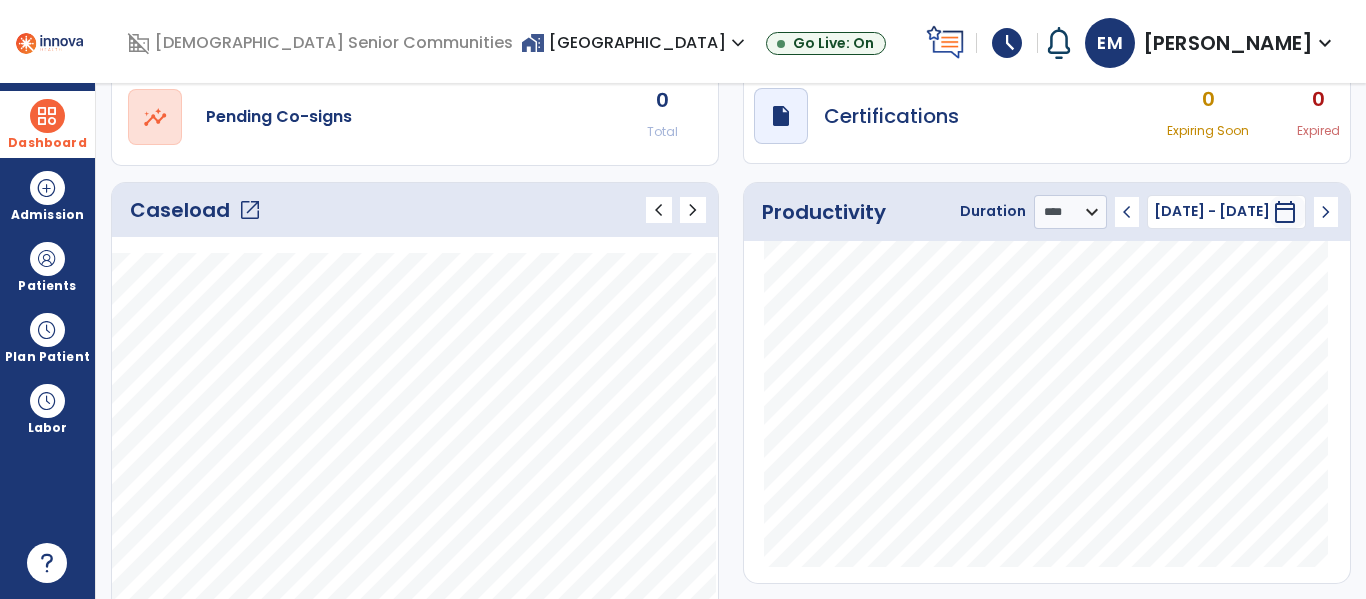 scroll, scrollTop: 550, scrollLeft: 0, axis: vertical 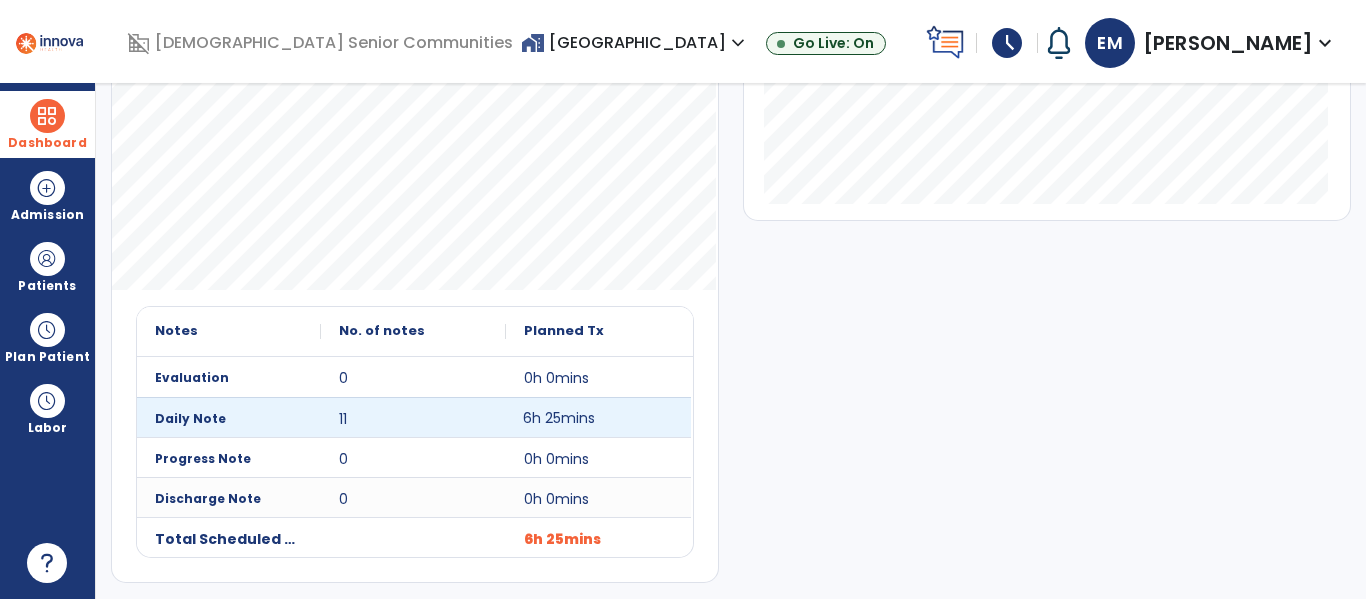 click on "6h 25mins" 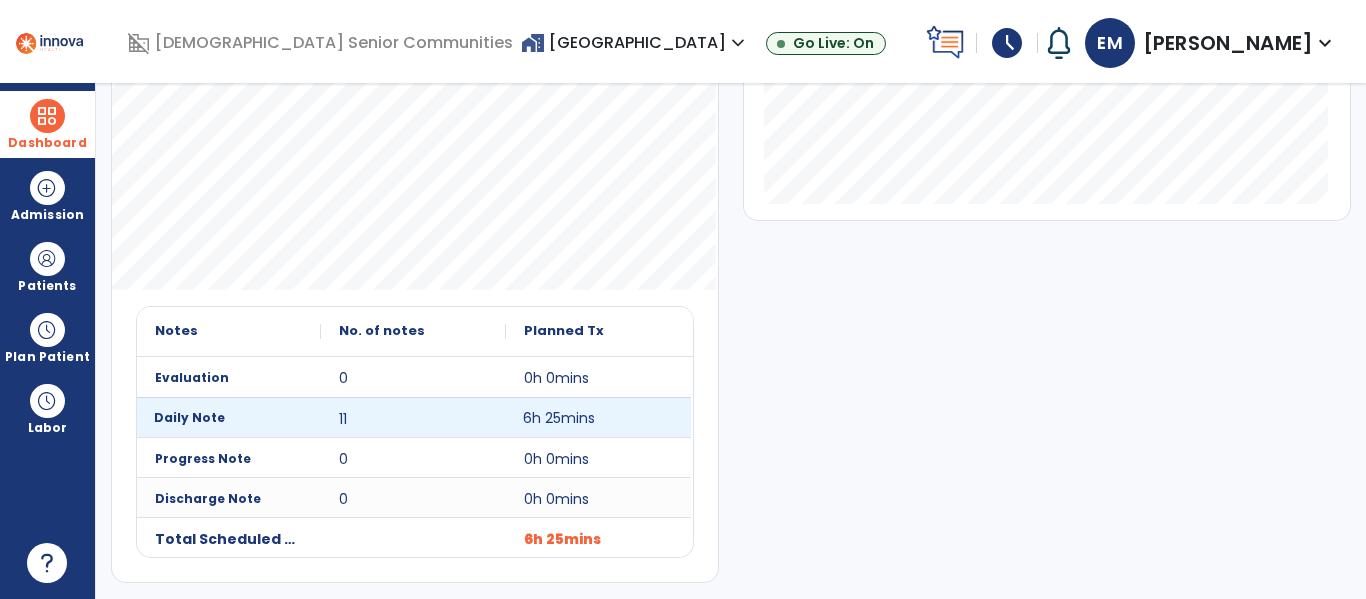 click on "Daily Note" 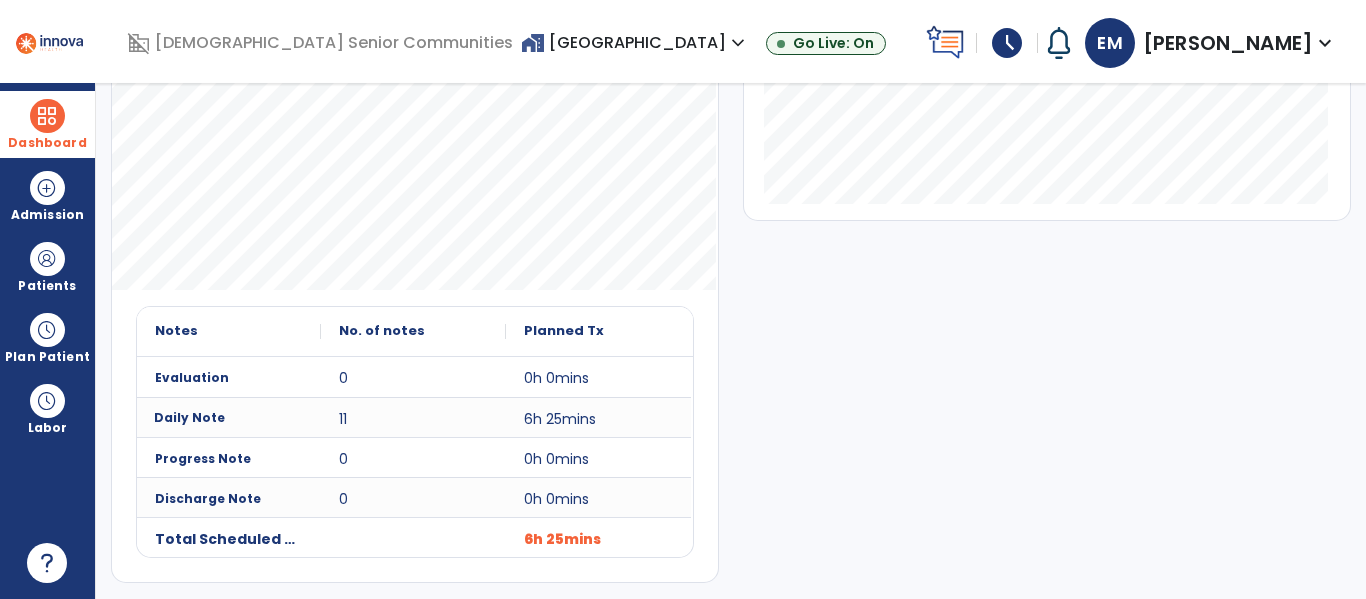 click on "Planned Tx" 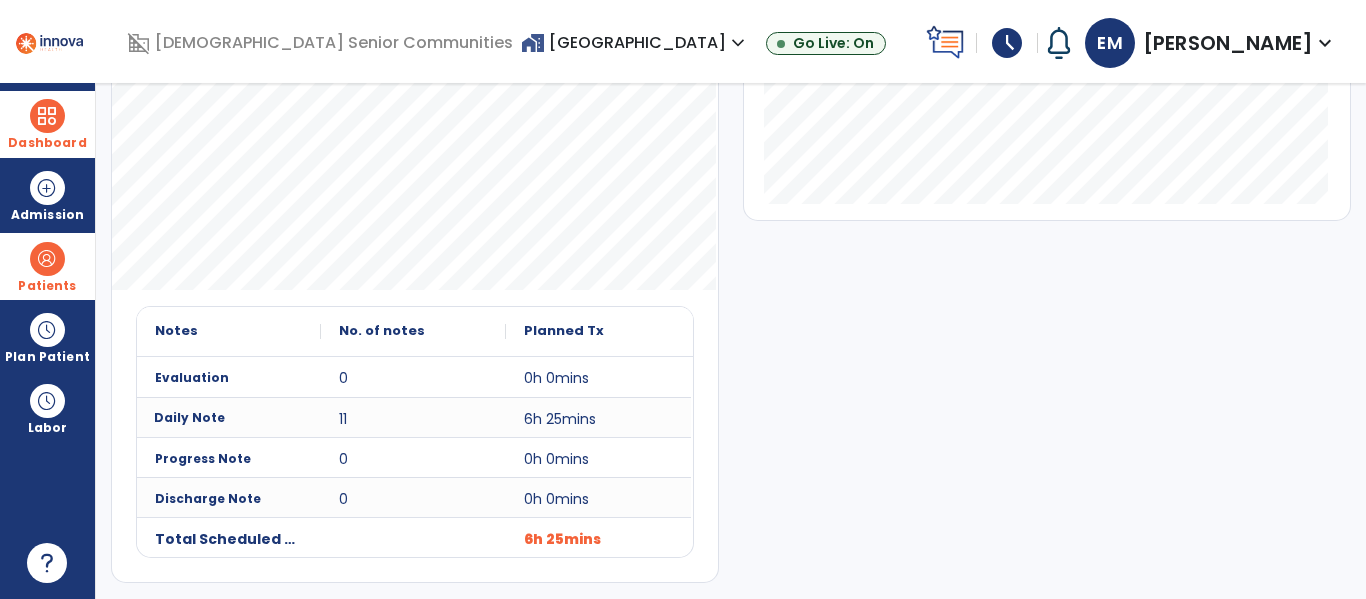 click at bounding box center (47, 259) 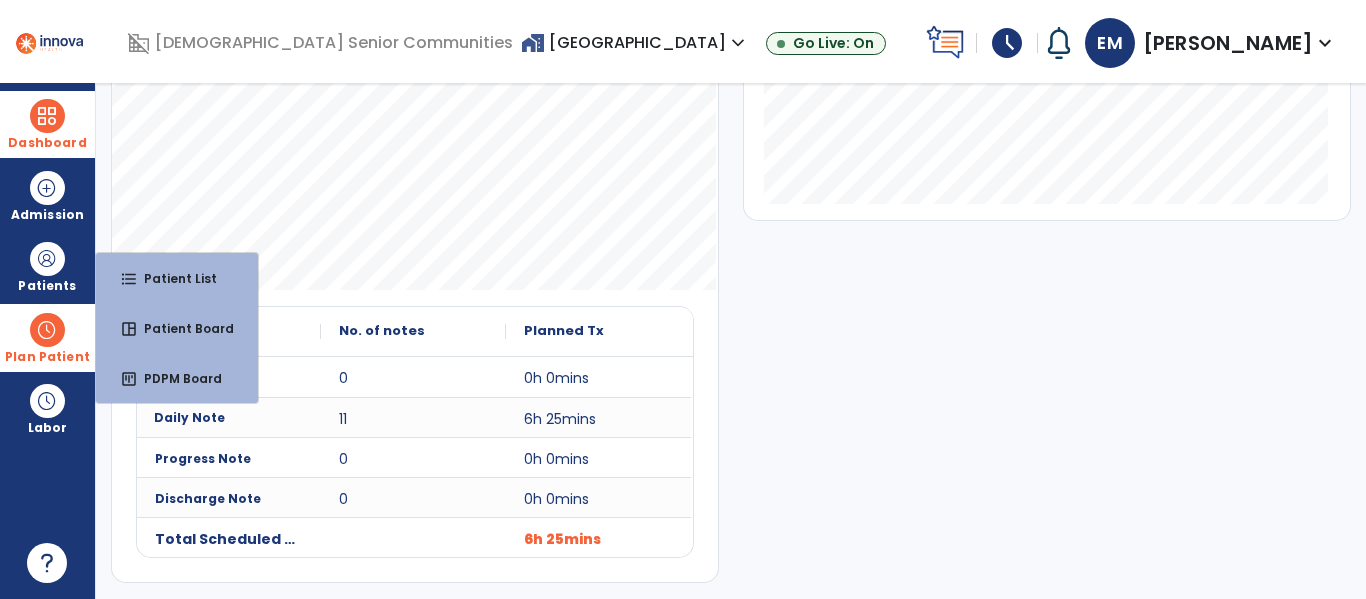 click on "Plan Patient" at bounding box center [47, 266] 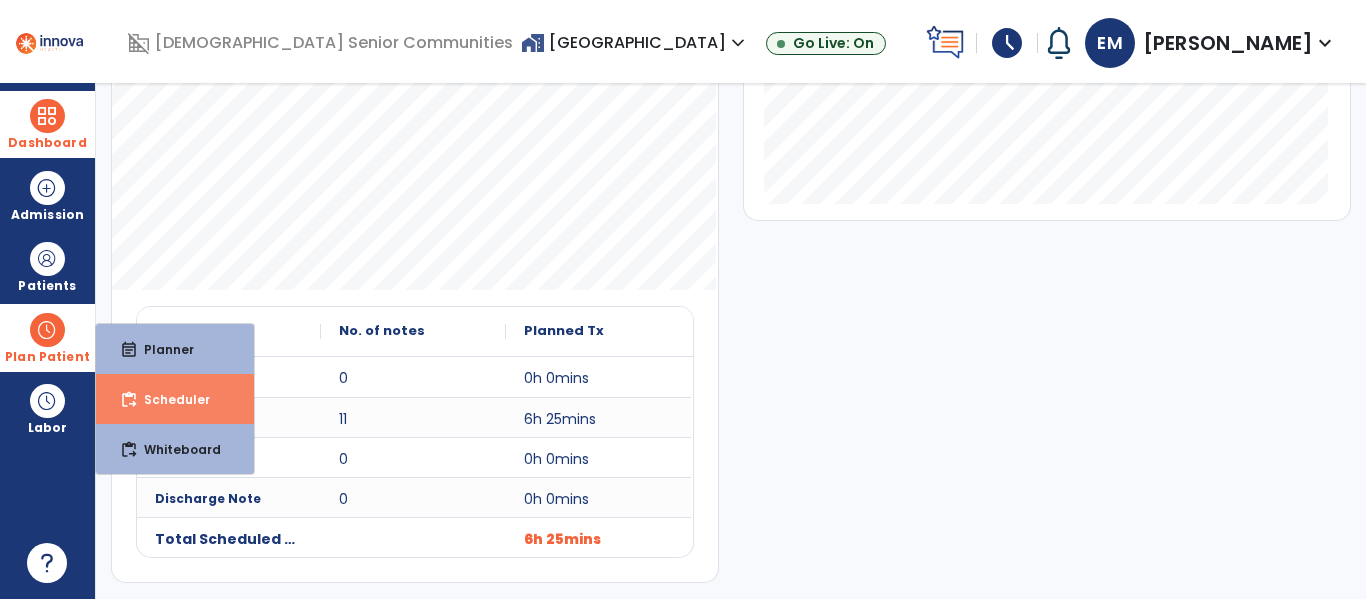 click on "Scheduler" at bounding box center (169, 399) 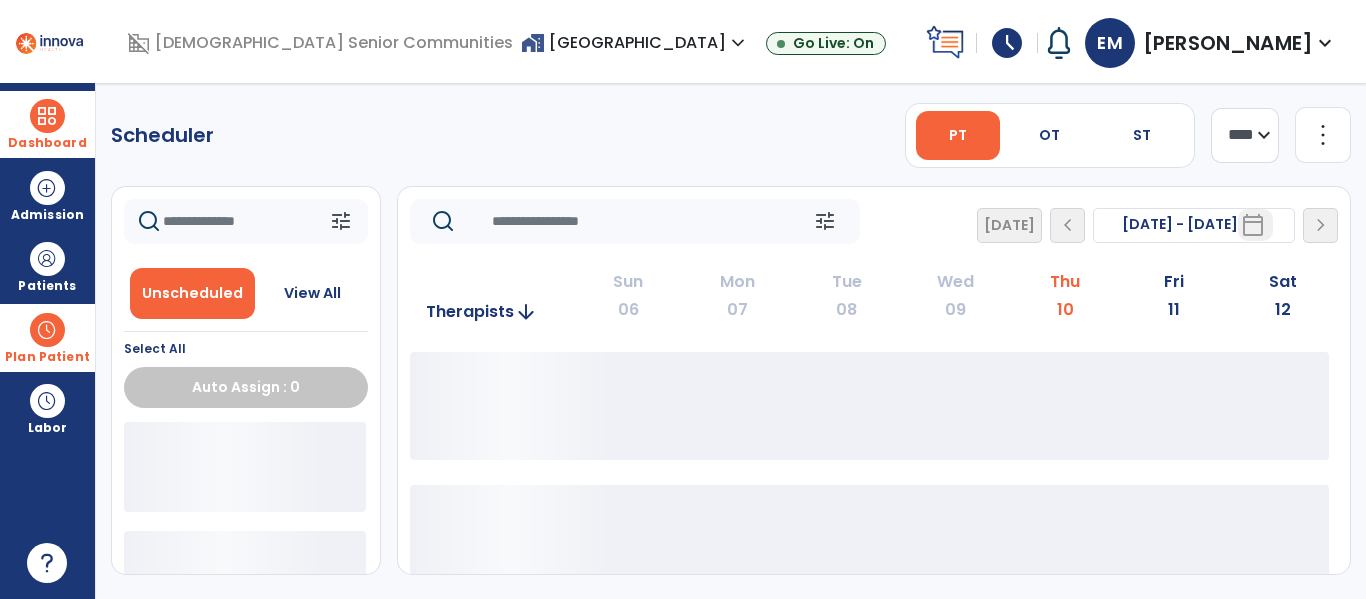 scroll, scrollTop: 0, scrollLeft: 0, axis: both 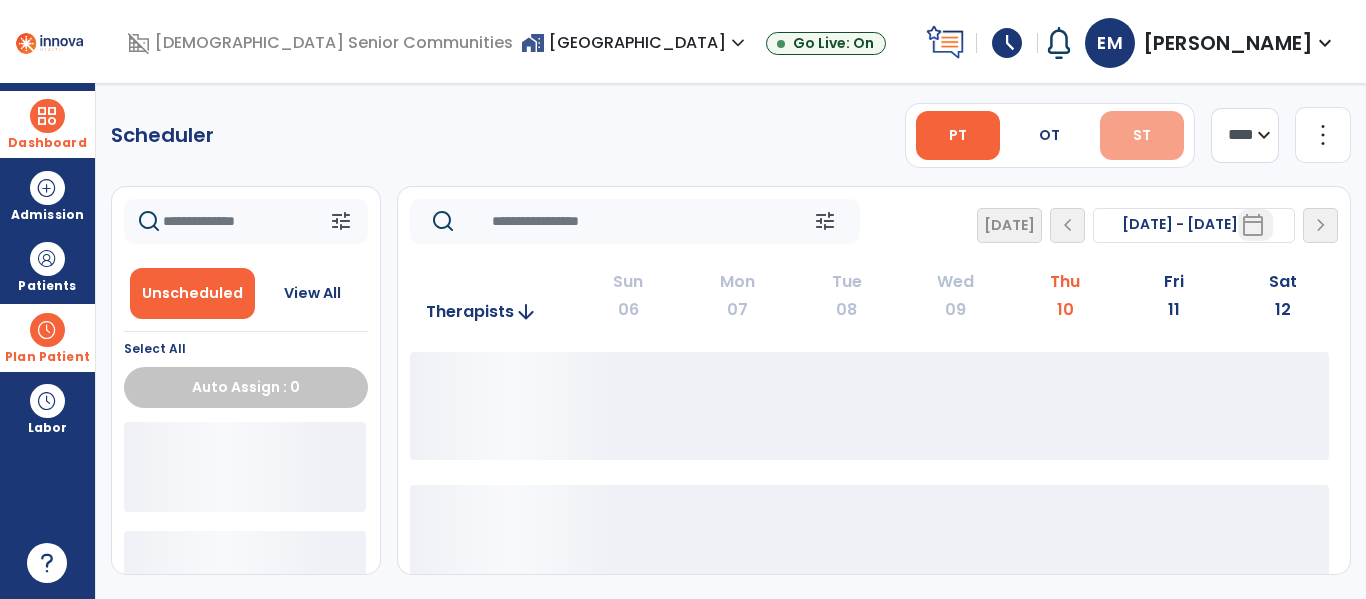 click on "ST" at bounding box center [1142, 135] 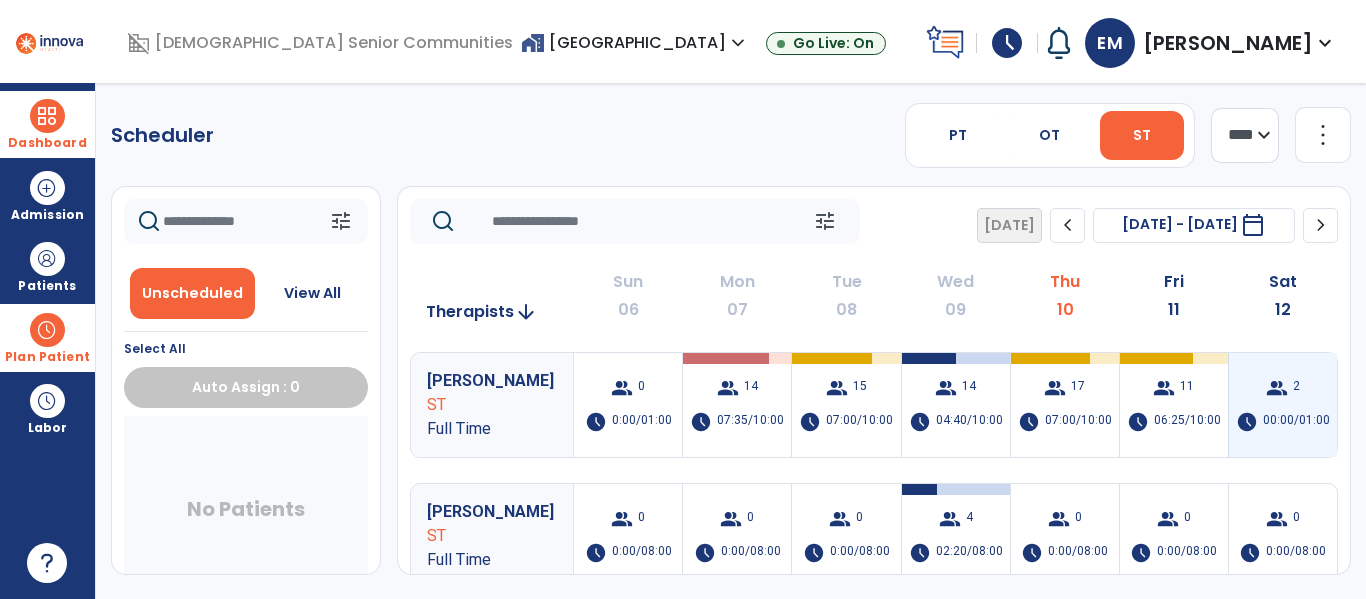 click on "schedule" at bounding box center (1247, 422) 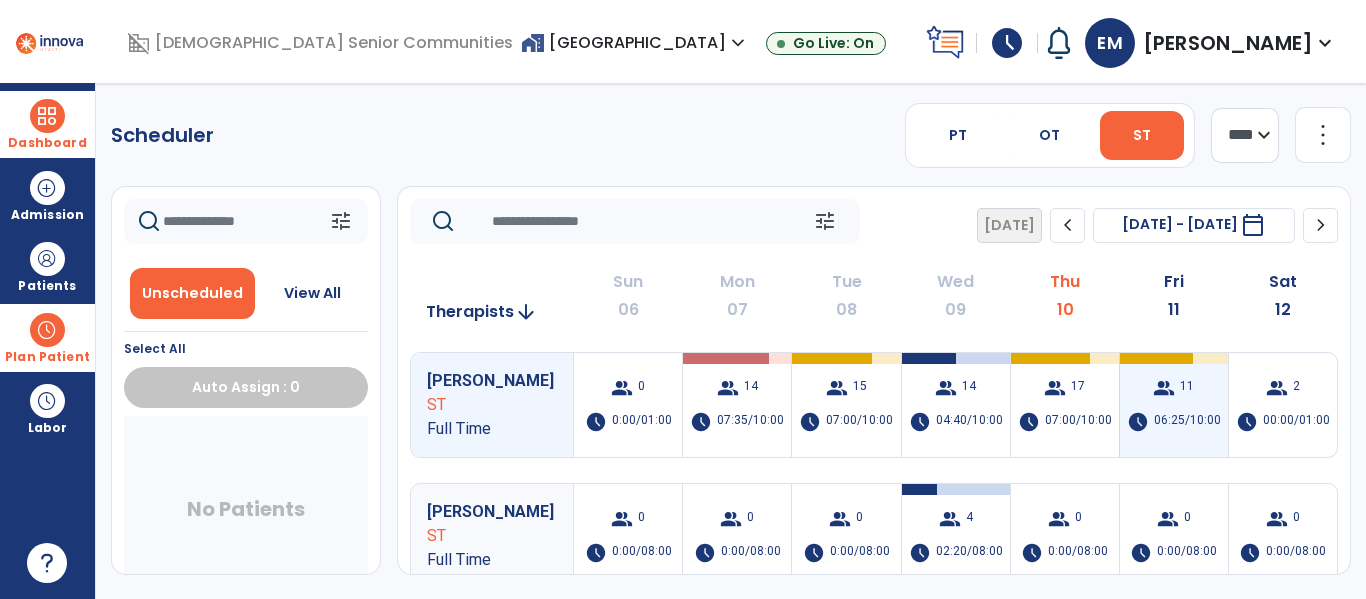 click on "06:25/10:00" at bounding box center [1187, 422] 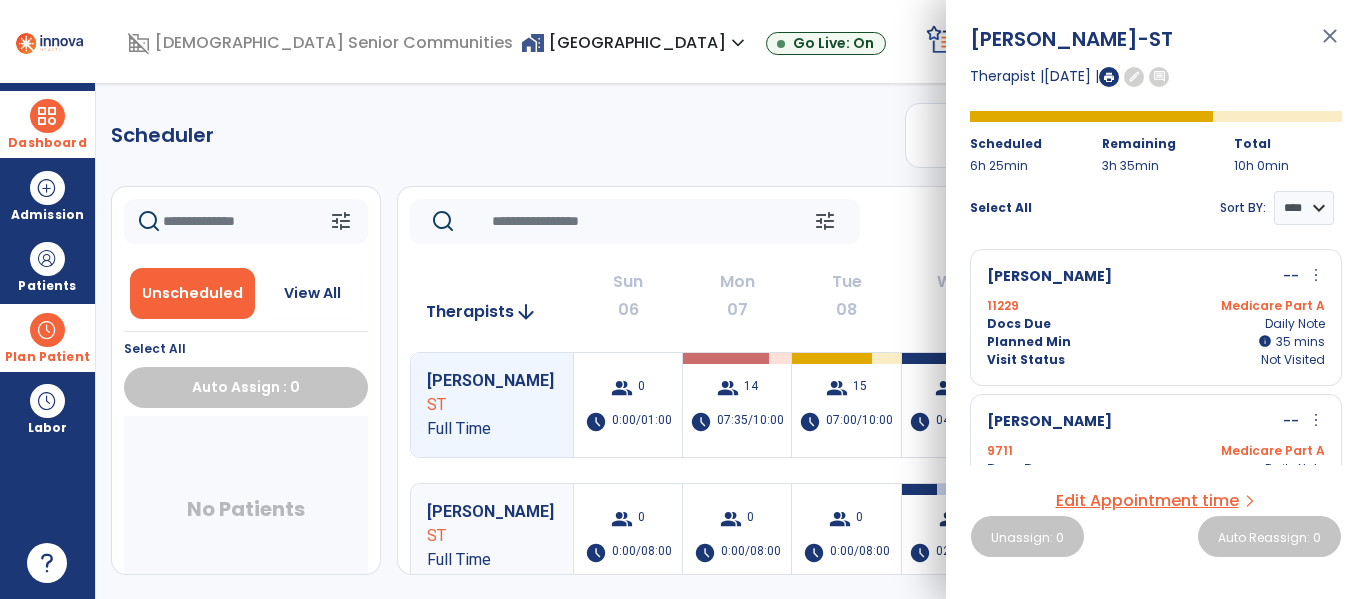 click on "close" at bounding box center [1330, 45] 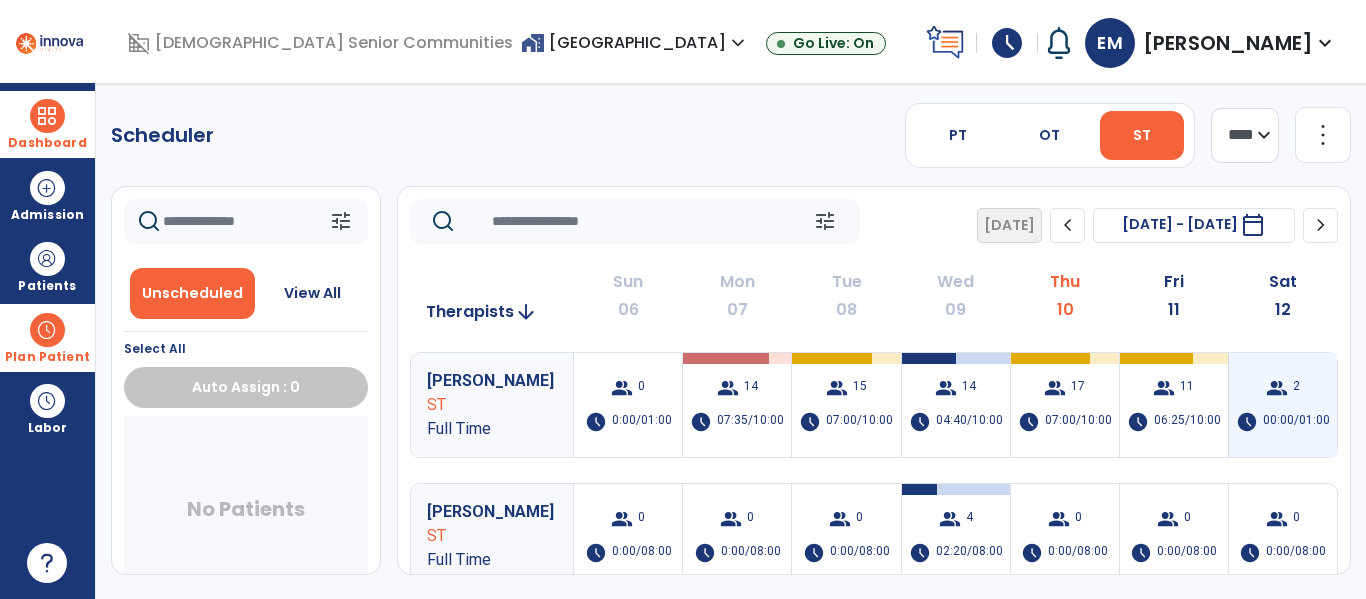 click on "group  2  schedule  00:00/01:00" at bounding box center (1283, 405) 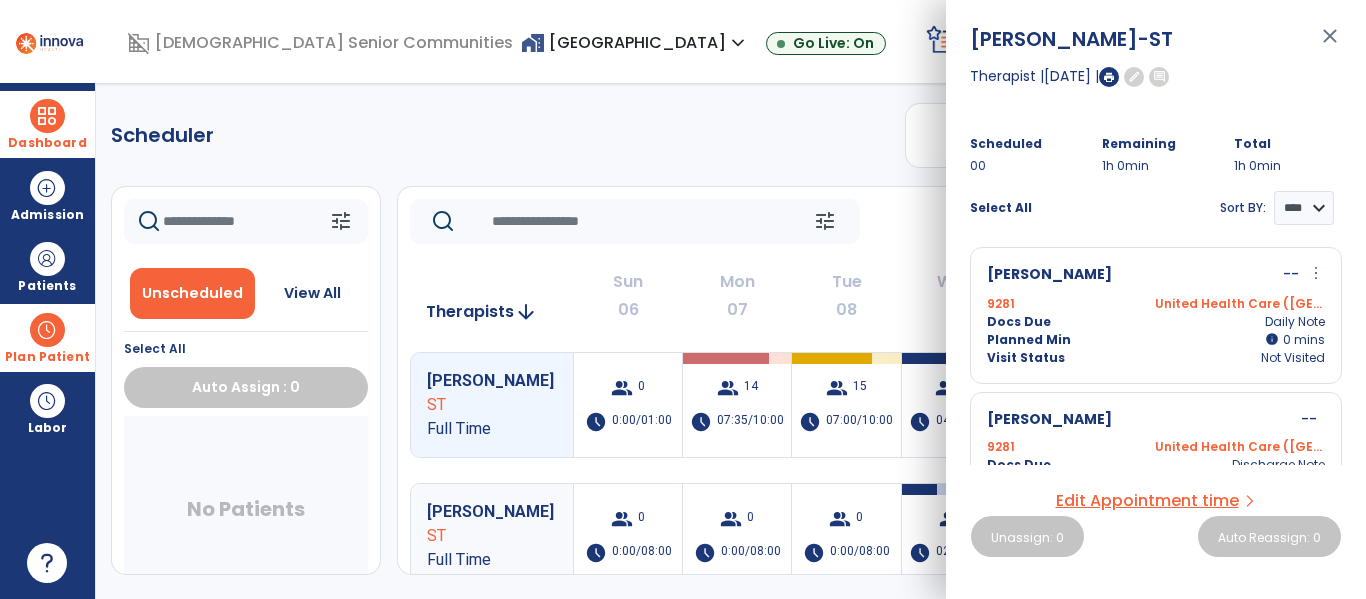 scroll, scrollTop: 0, scrollLeft: 0, axis: both 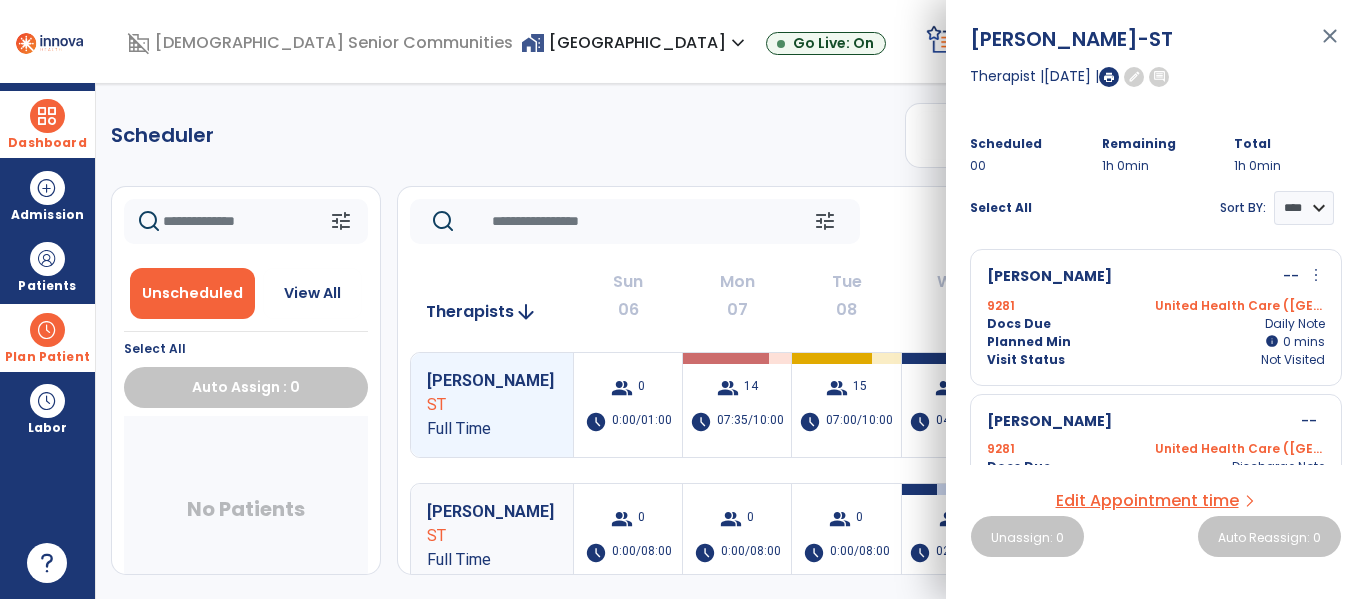 click on "close" at bounding box center [1330, 45] 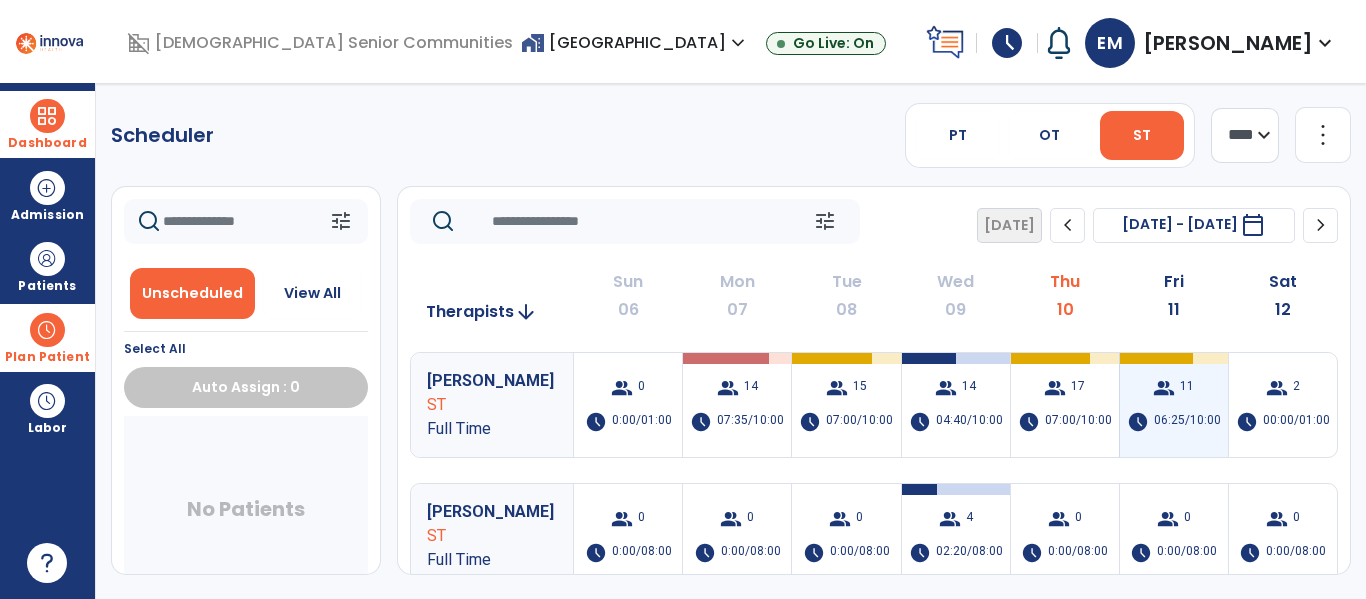 click on "group" at bounding box center (1164, 388) 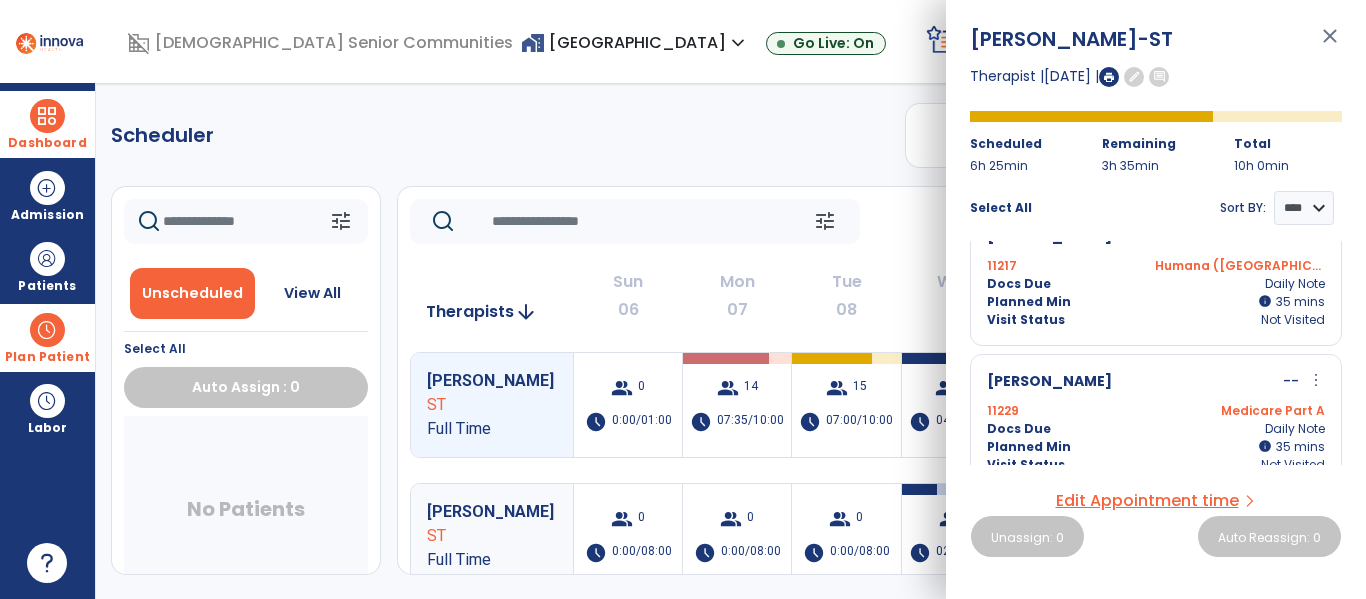 scroll, scrollTop: 0, scrollLeft: 0, axis: both 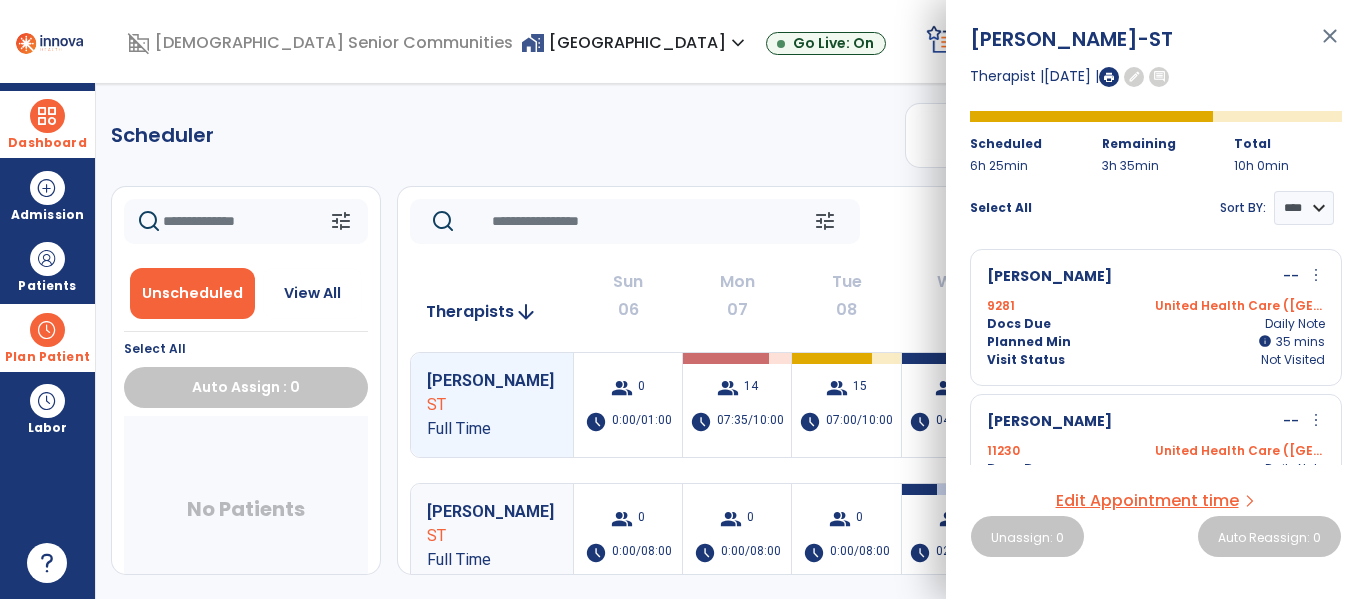 click on "close" at bounding box center (1330, 45) 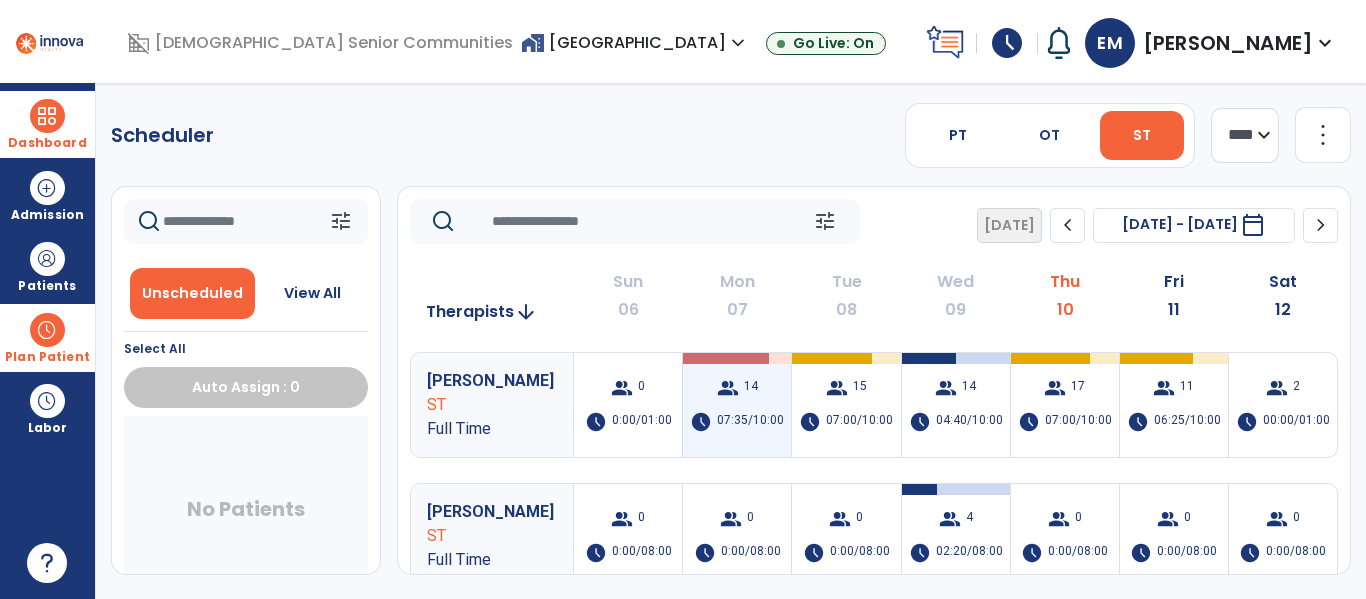 click at bounding box center [724, 358] 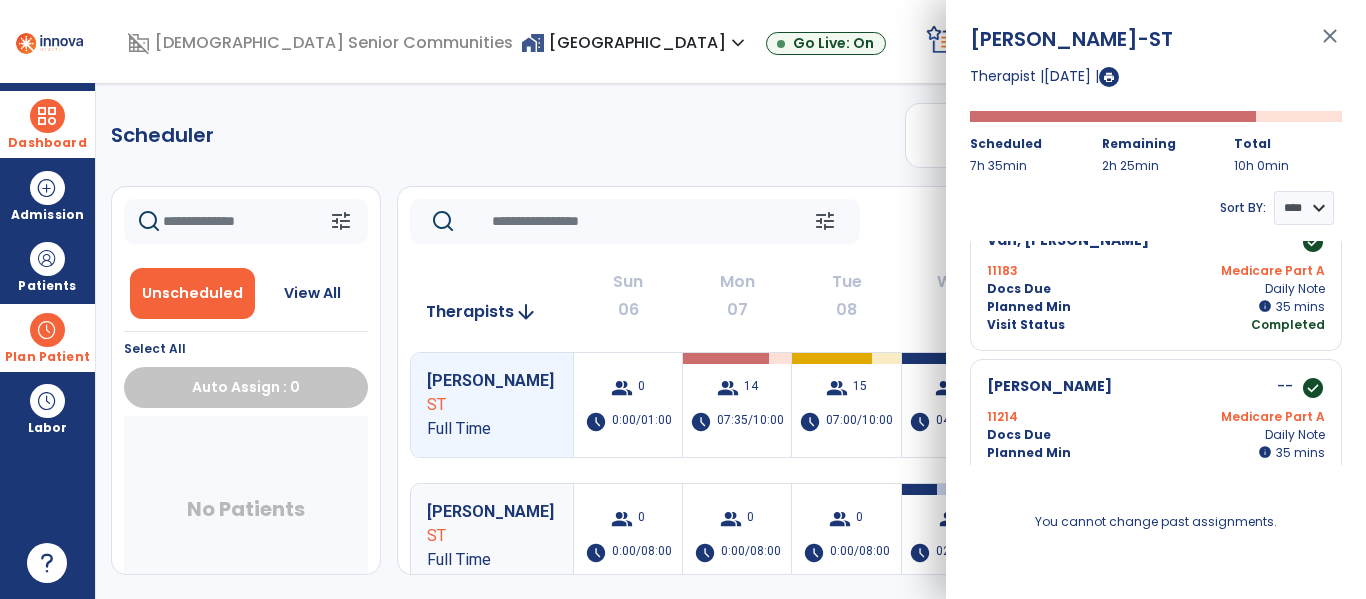 scroll, scrollTop: 1820, scrollLeft: 0, axis: vertical 